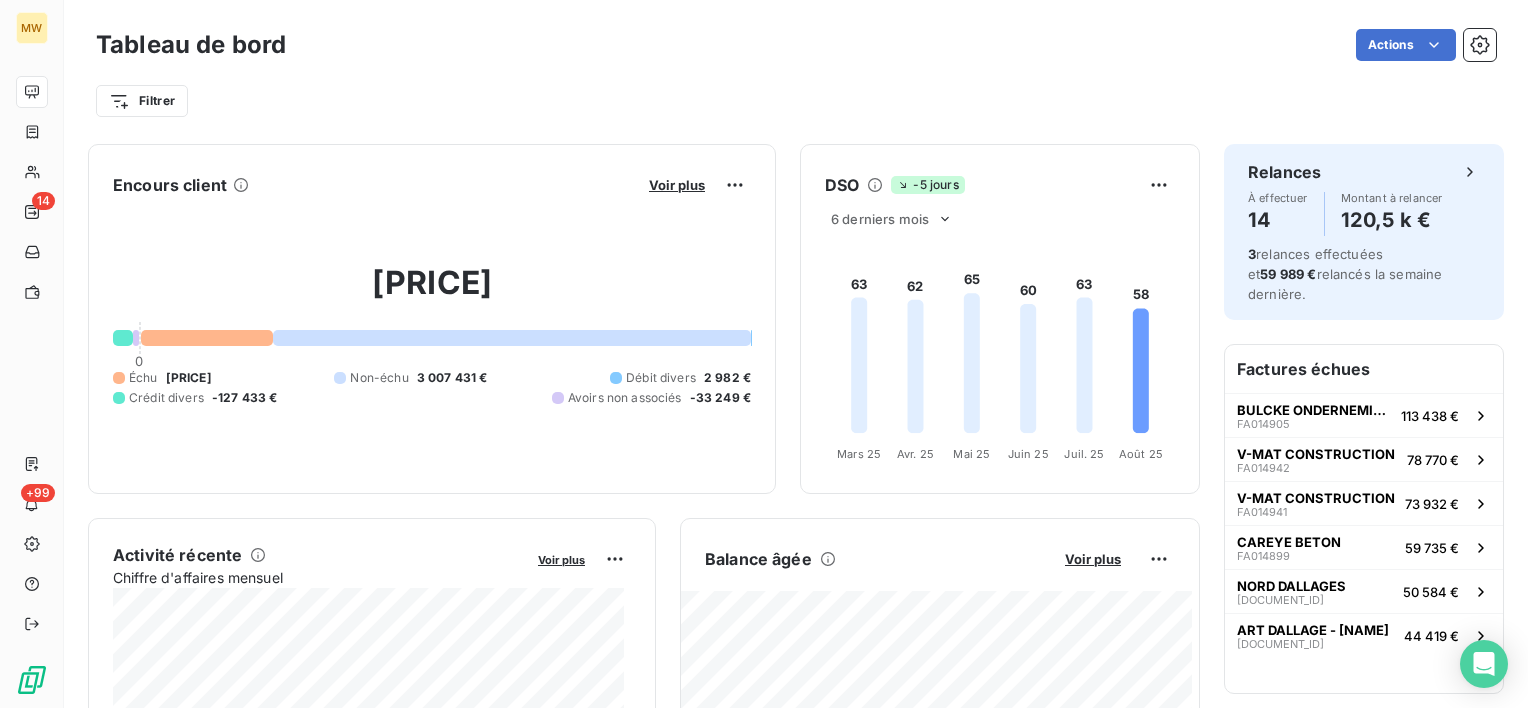 scroll, scrollTop: 0, scrollLeft: 0, axis: both 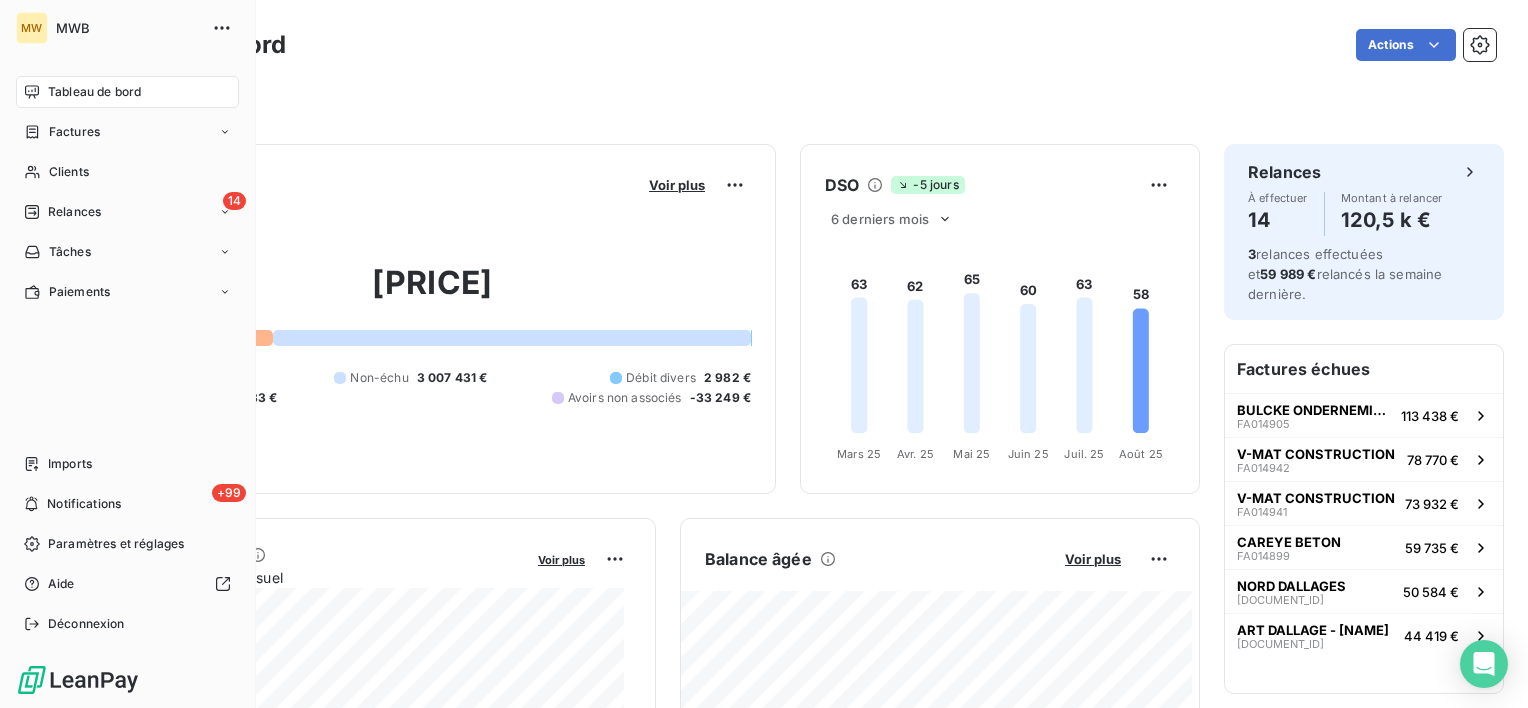 click on "Tableau de bord" at bounding box center (94, 92) 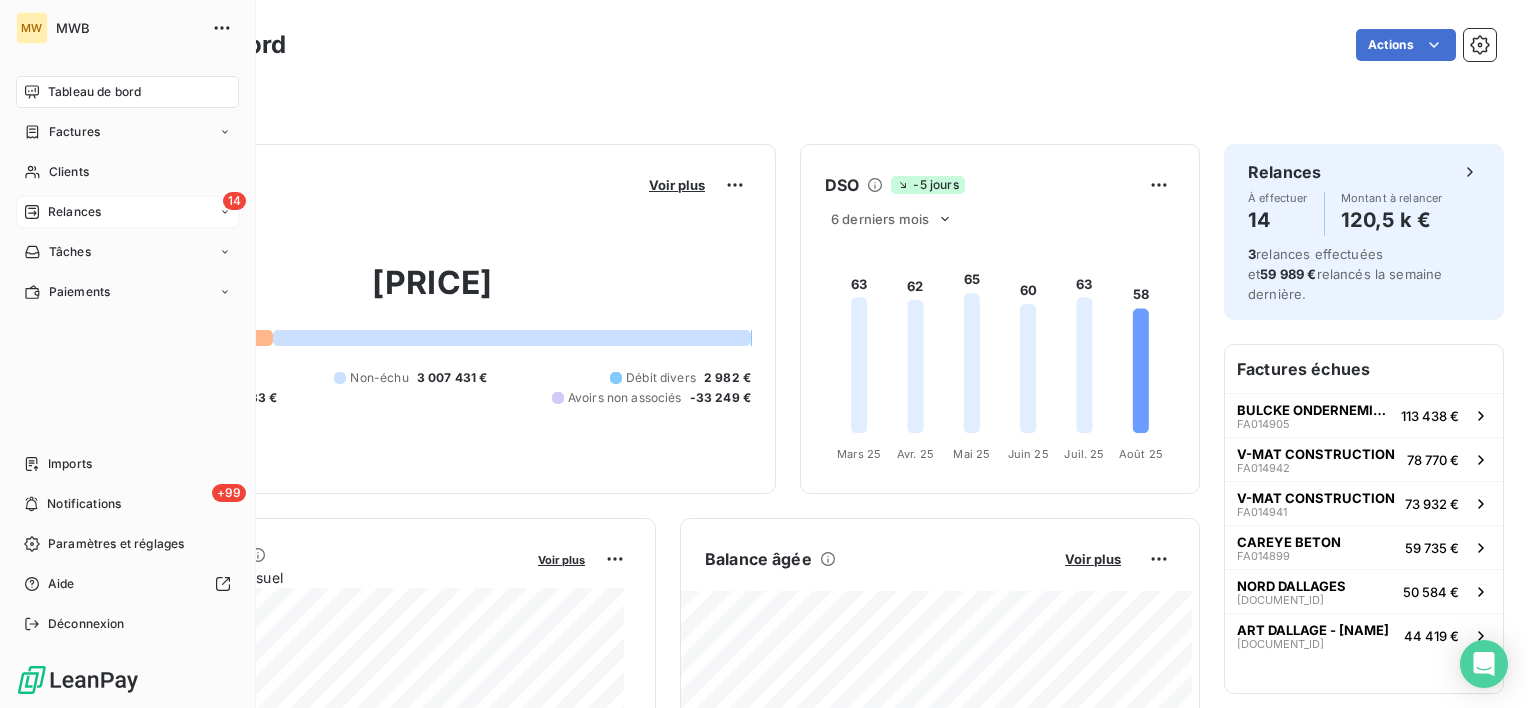 click on "Relances" at bounding box center (74, 212) 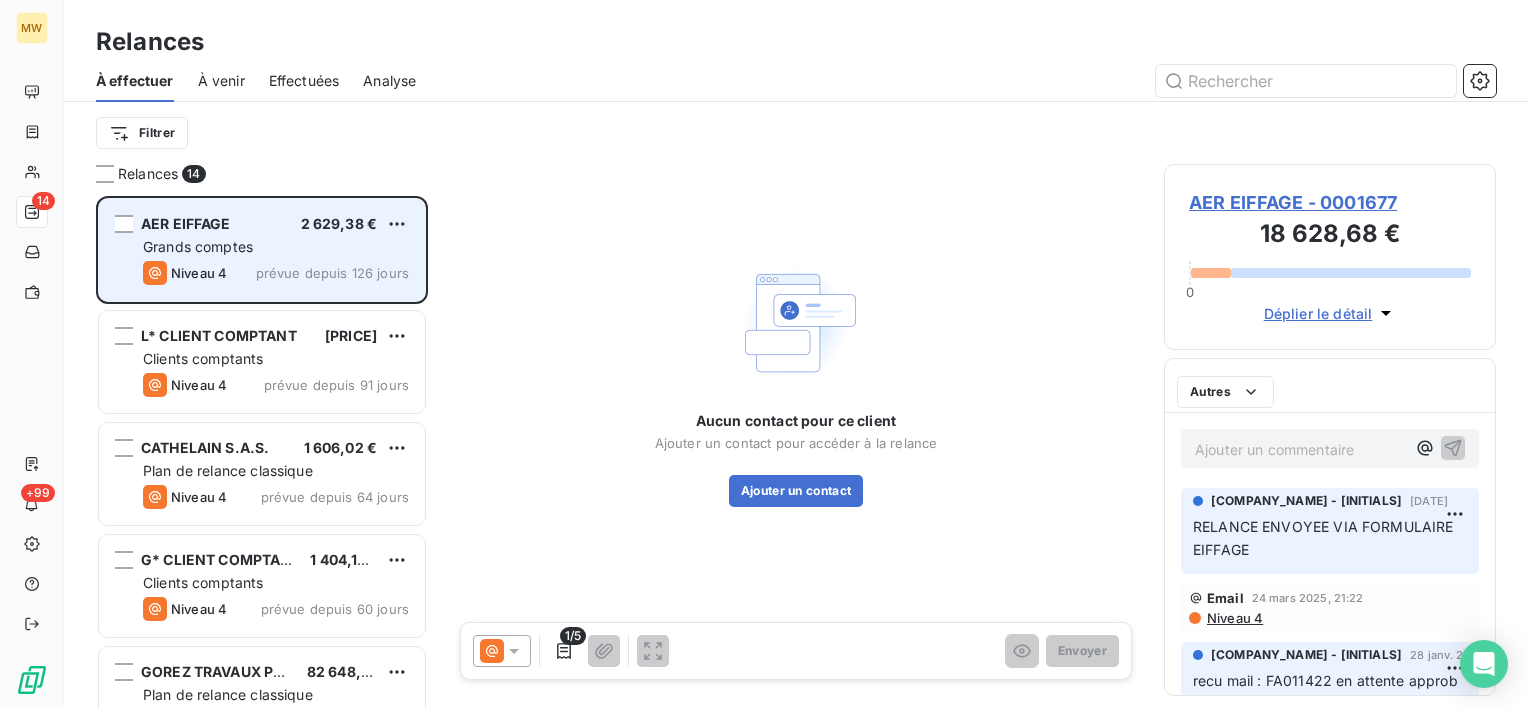 scroll, scrollTop: 16, scrollLeft: 16, axis: both 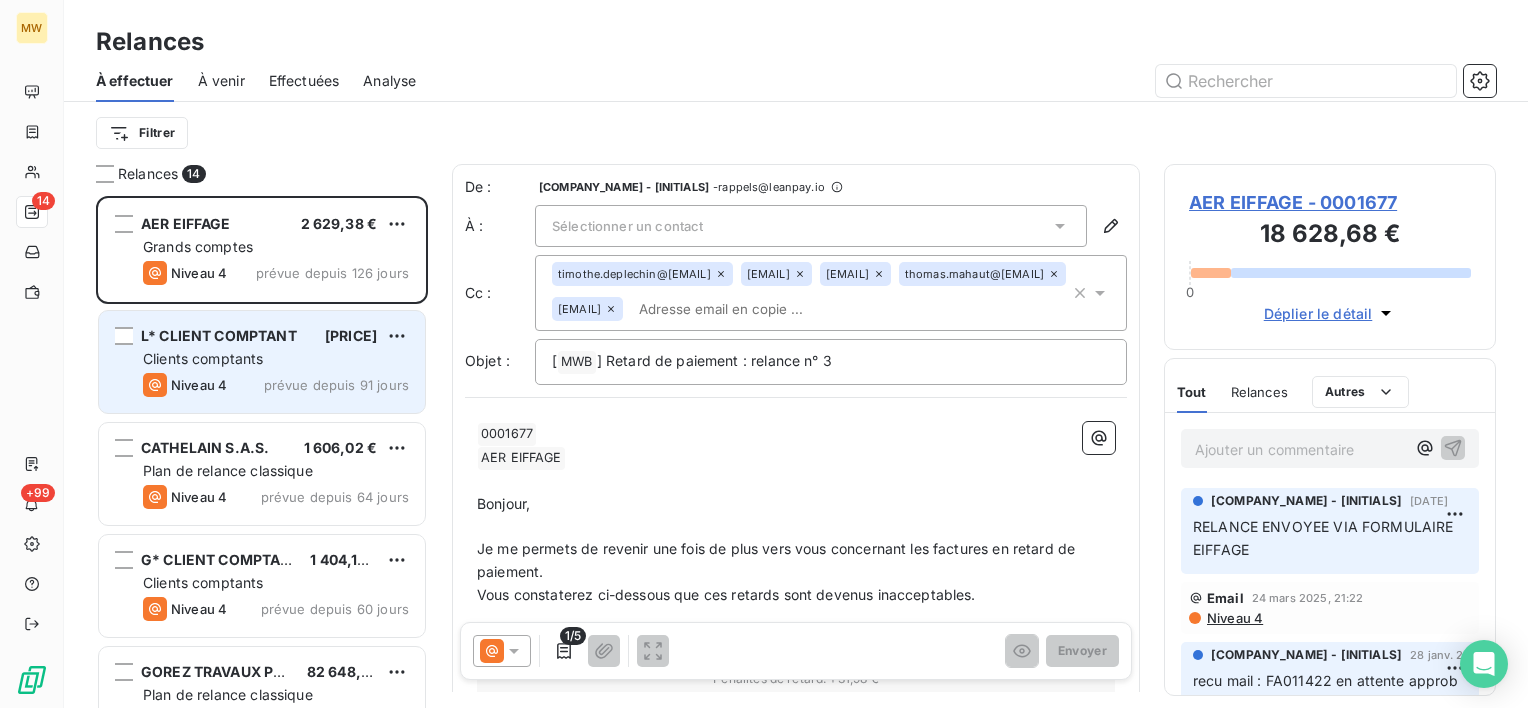 click on "Clients comptants" at bounding box center [276, 359] 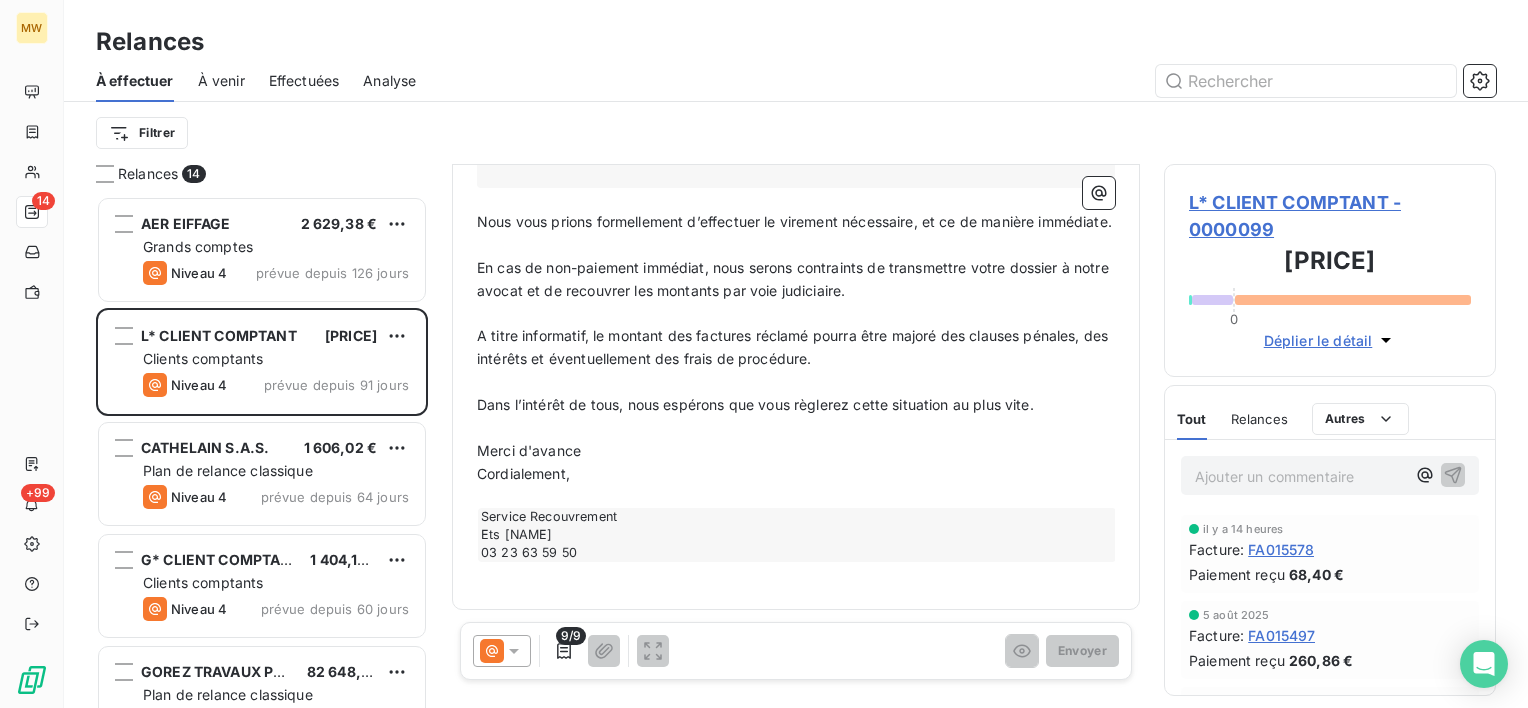 scroll, scrollTop: 4843, scrollLeft: 0, axis: vertical 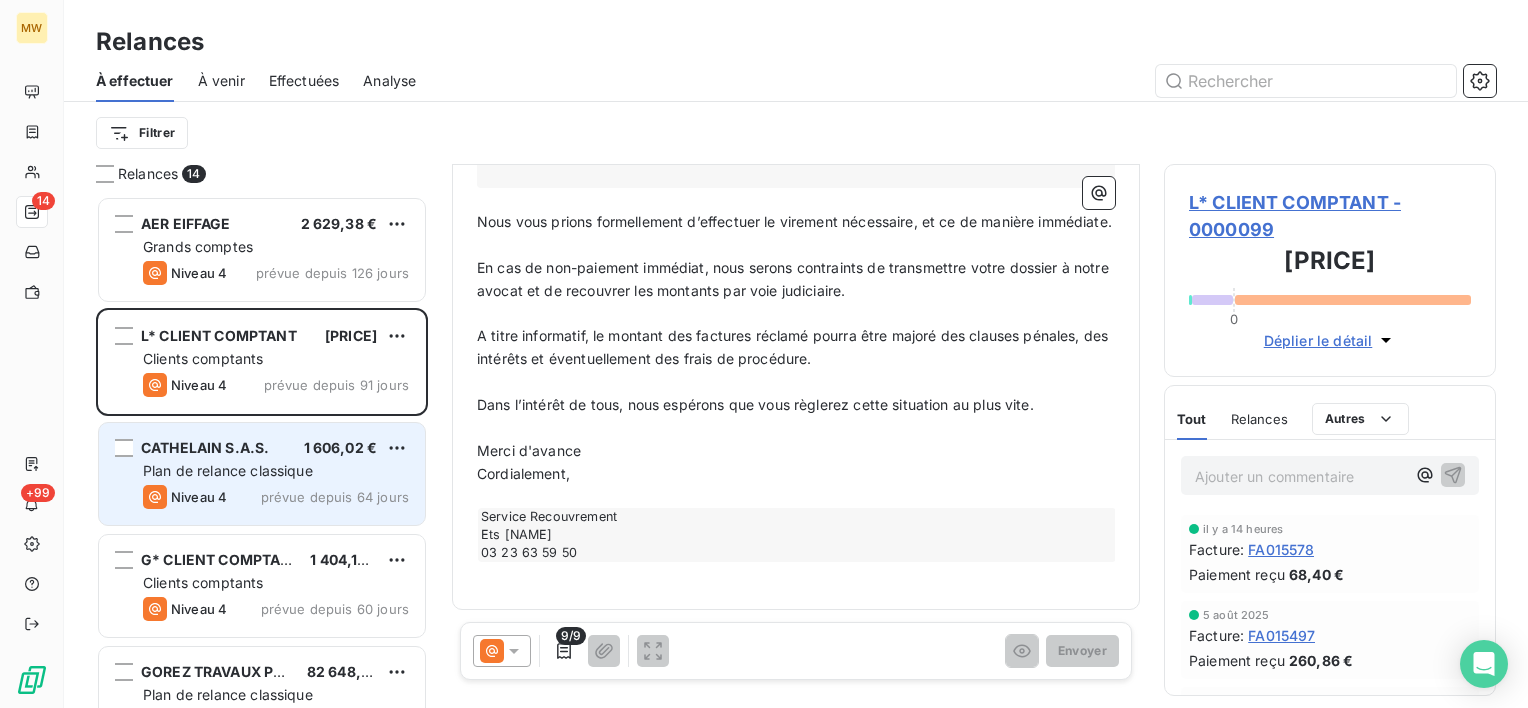 click on "Plan de relance classique" at bounding box center (228, 470) 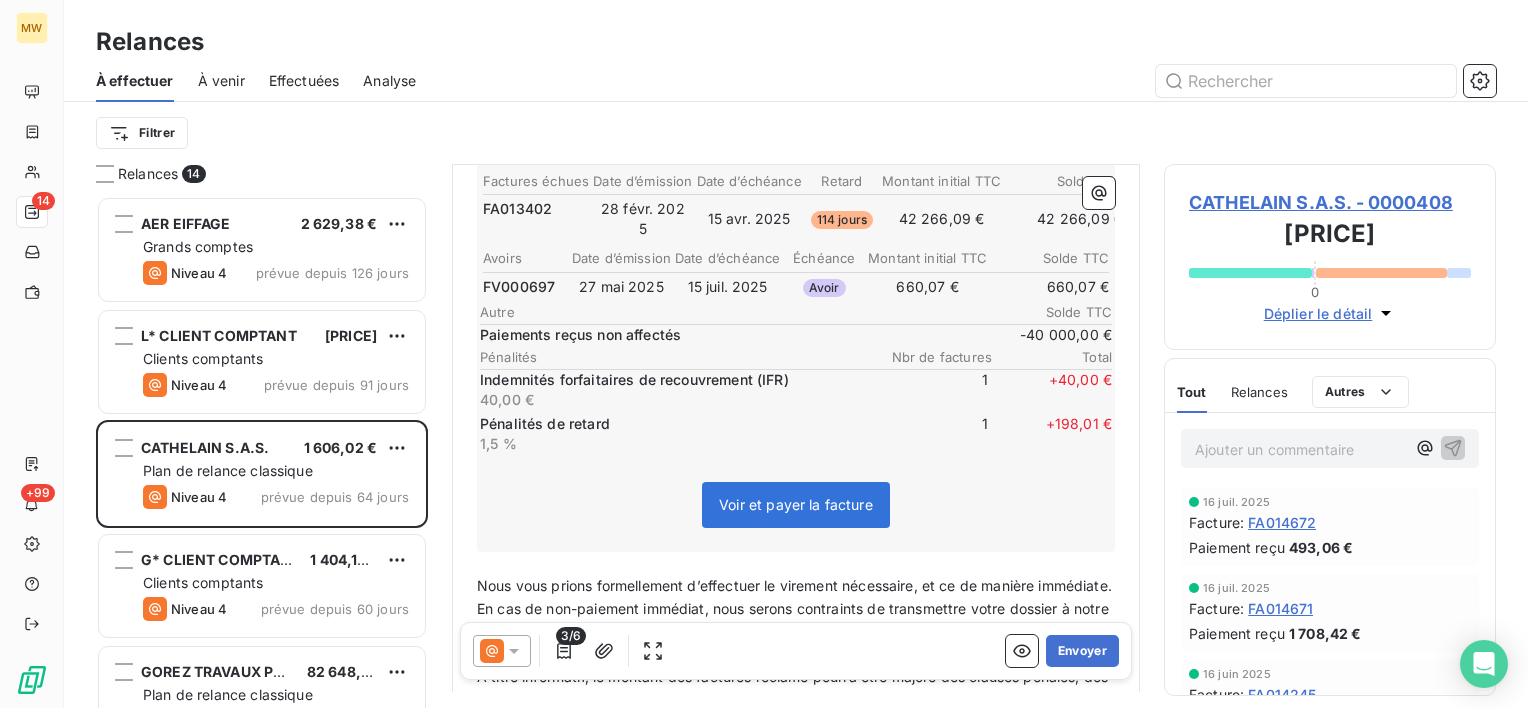 scroll, scrollTop: 400, scrollLeft: 0, axis: vertical 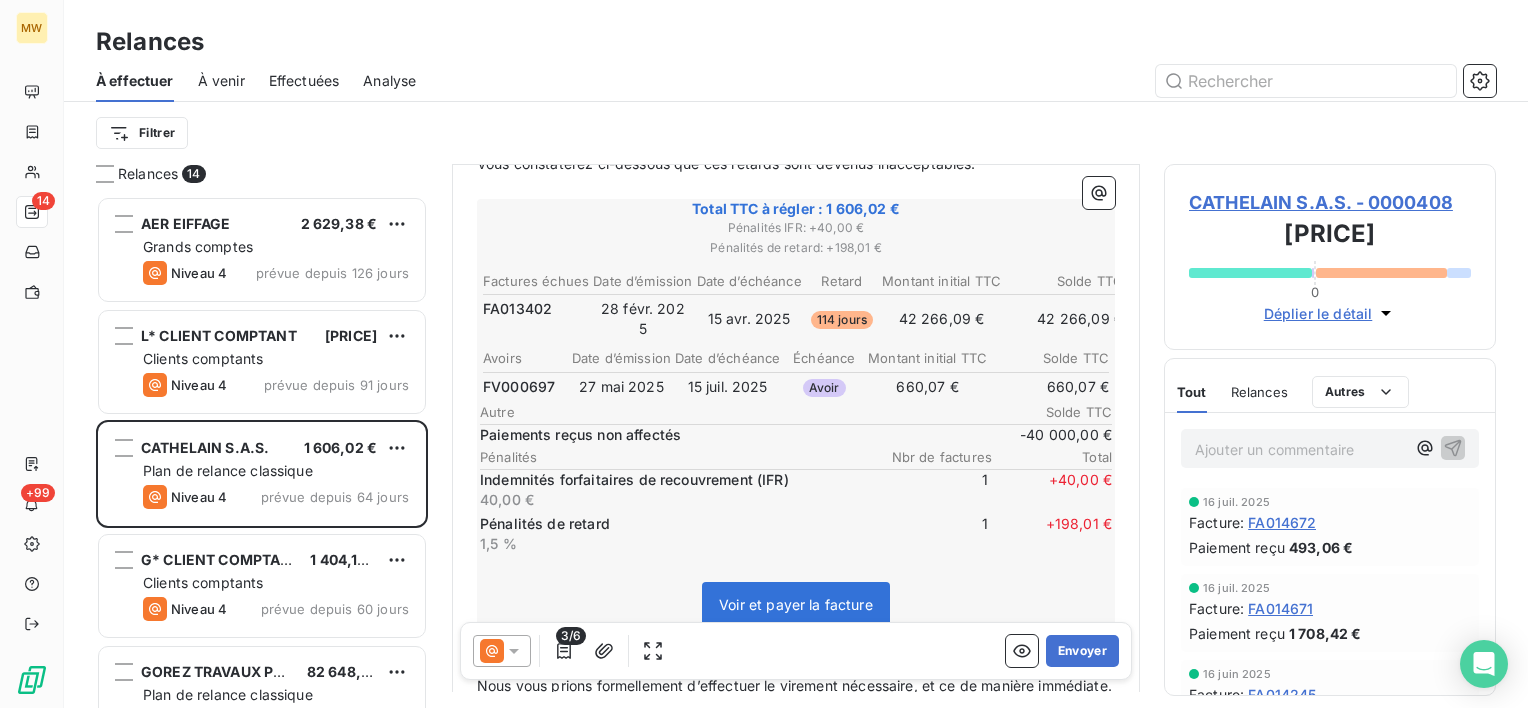click on "Voir et payer   la facture" at bounding box center (796, 609) 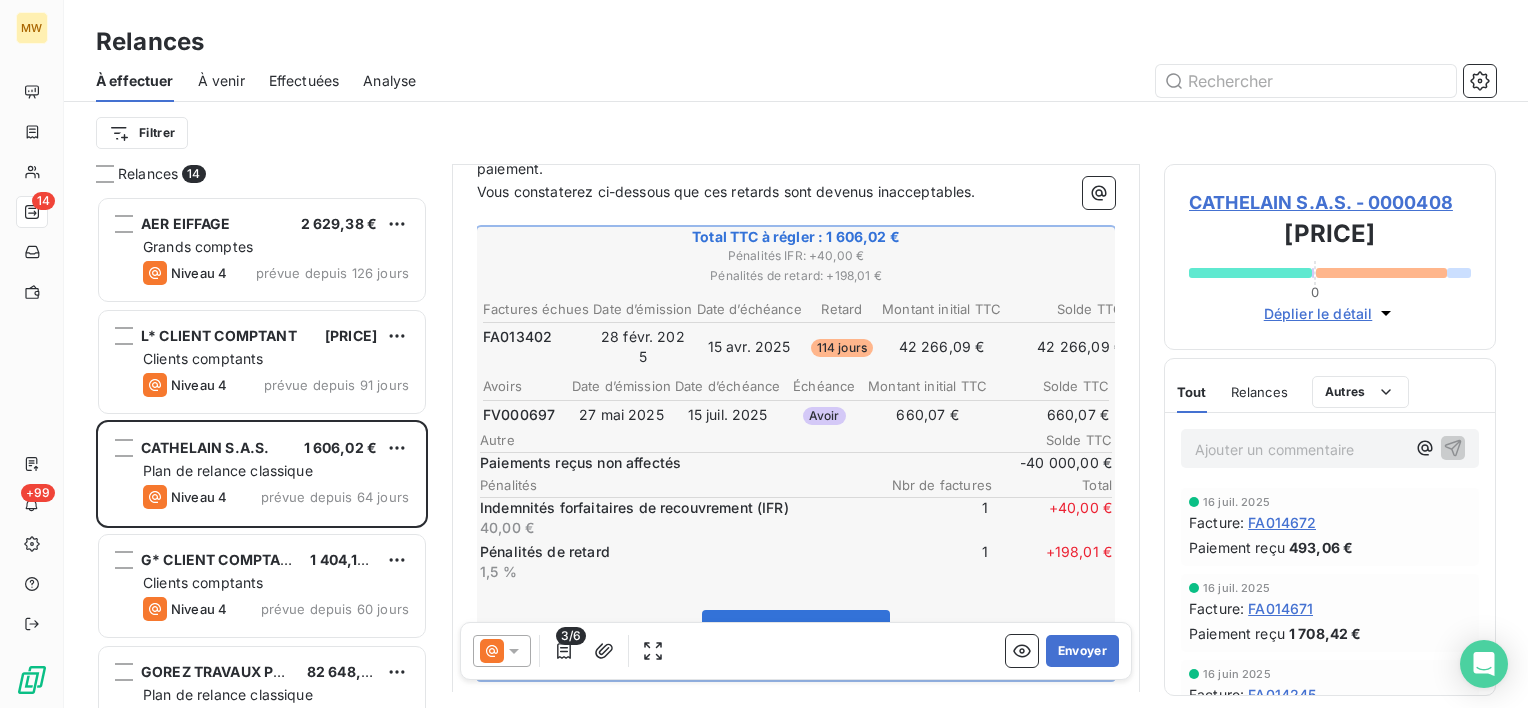 scroll, scrollTop: 100, scrollLeft: 0, axis: vertical 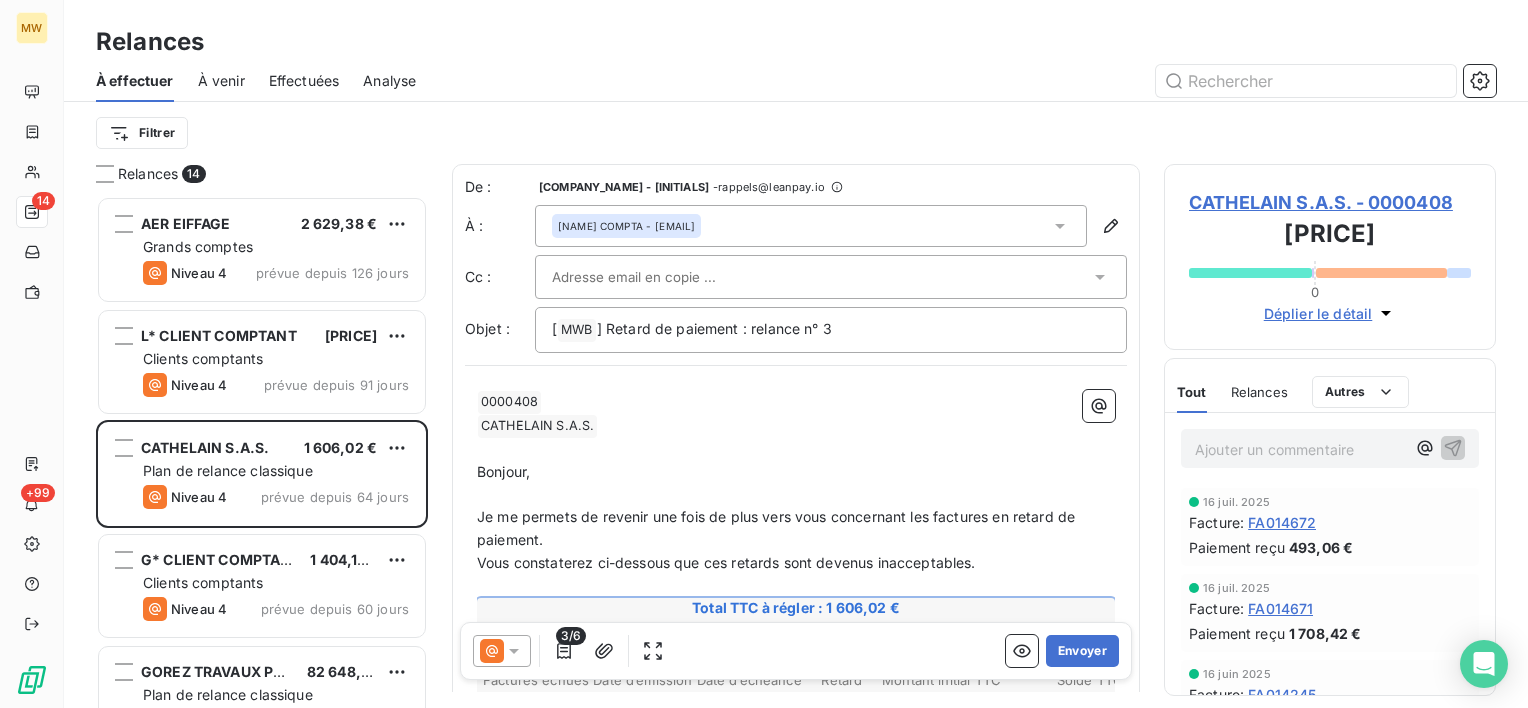 click on "Floralie OUTREQUIN COMPTA - [EMAIL]" at bounding box center (811, 226) 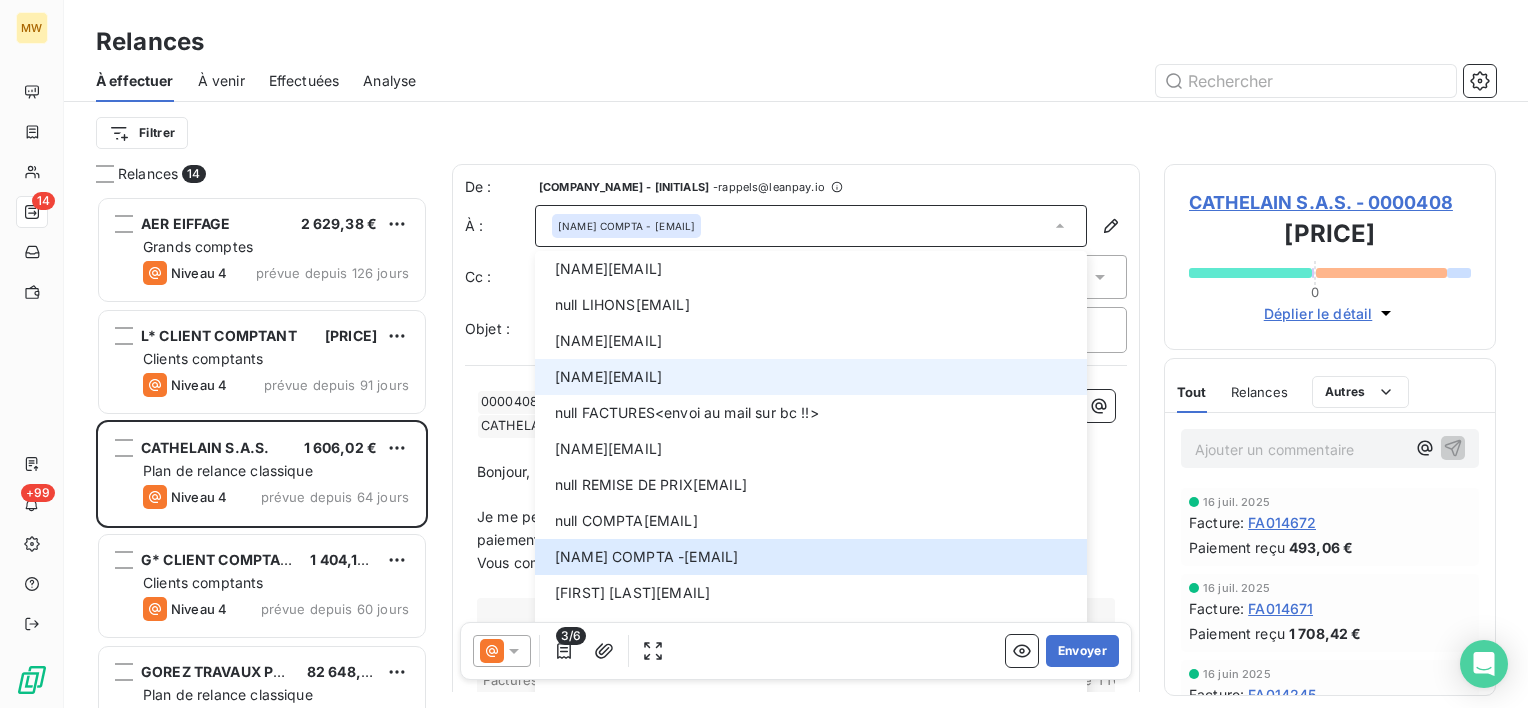 click on "[NAME] [EMAIL]" at bounding box center (815, 377) 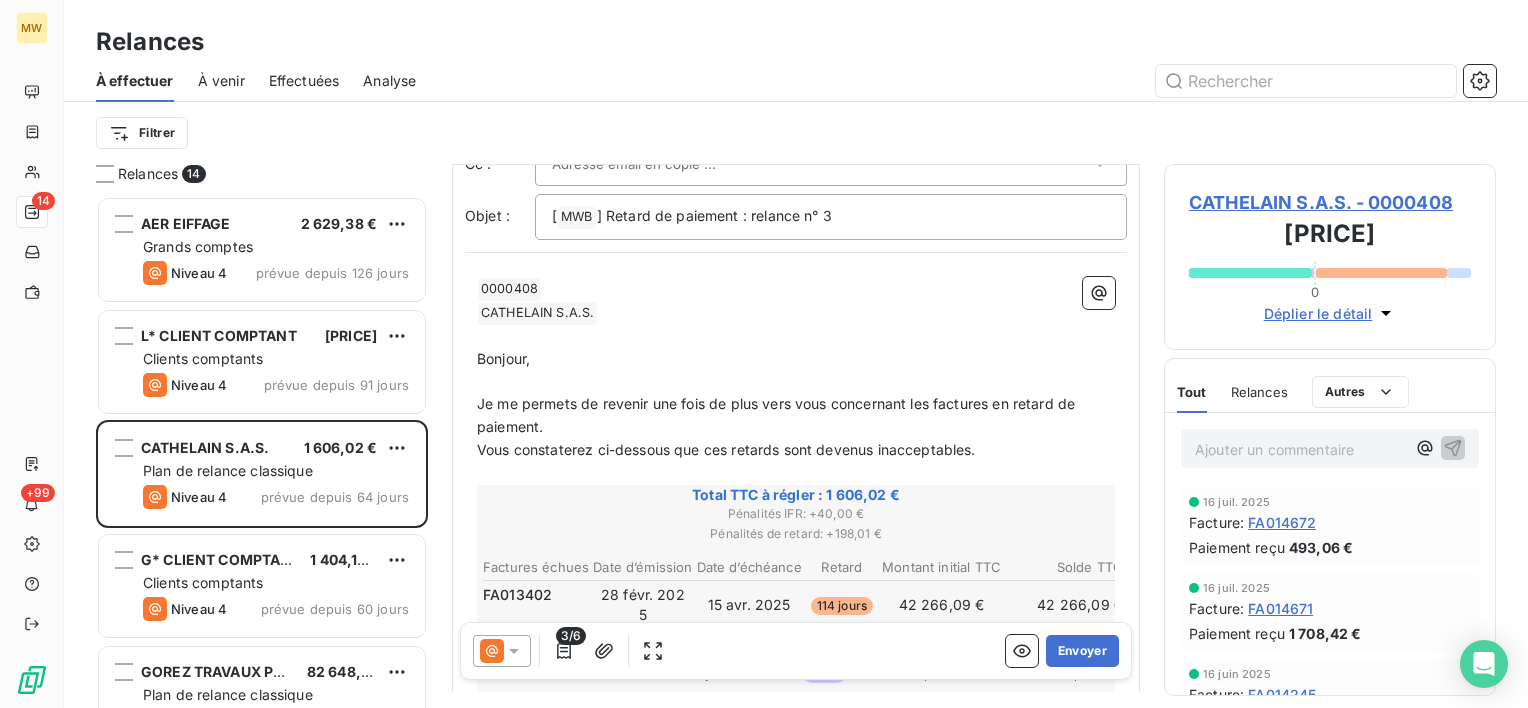 scroll, scrollTop: 0, scrollLeft: 0, axis: both 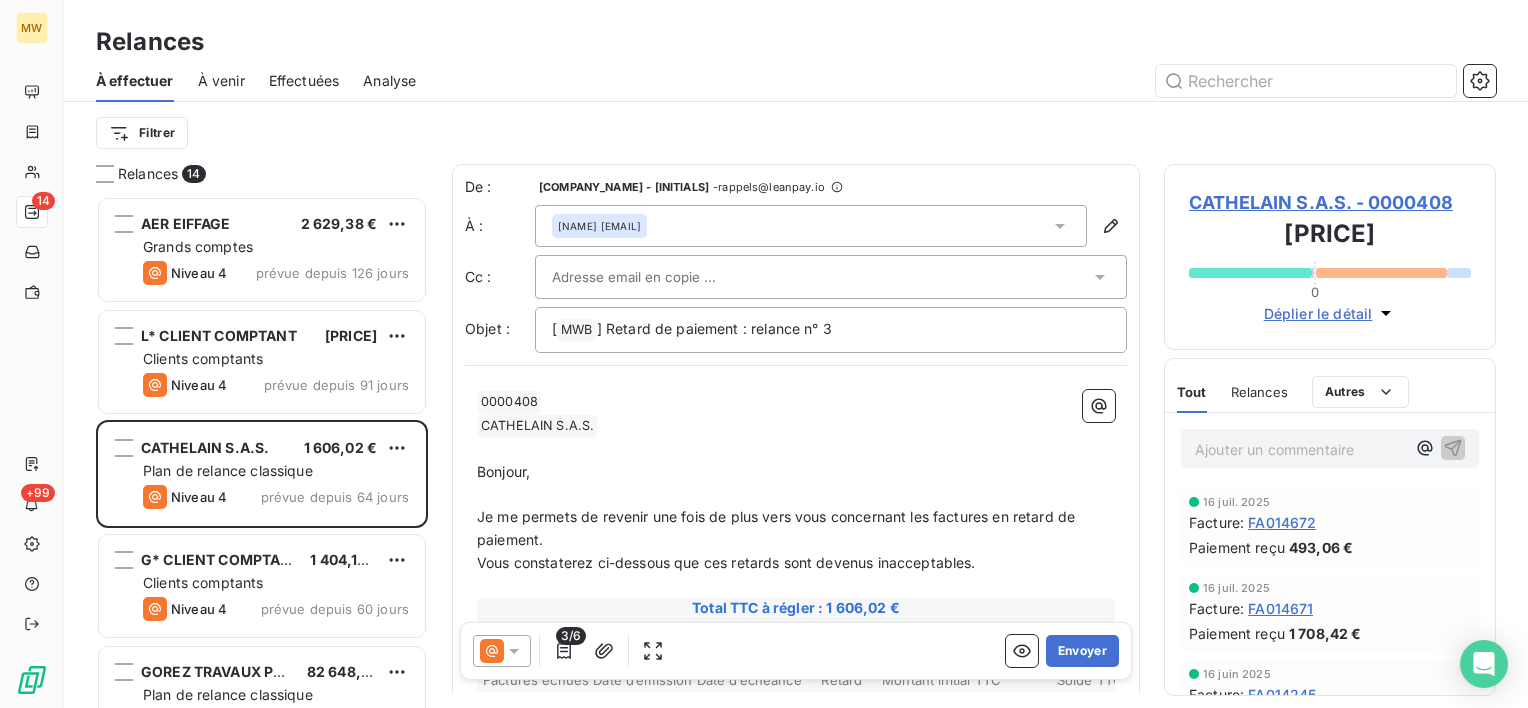 click 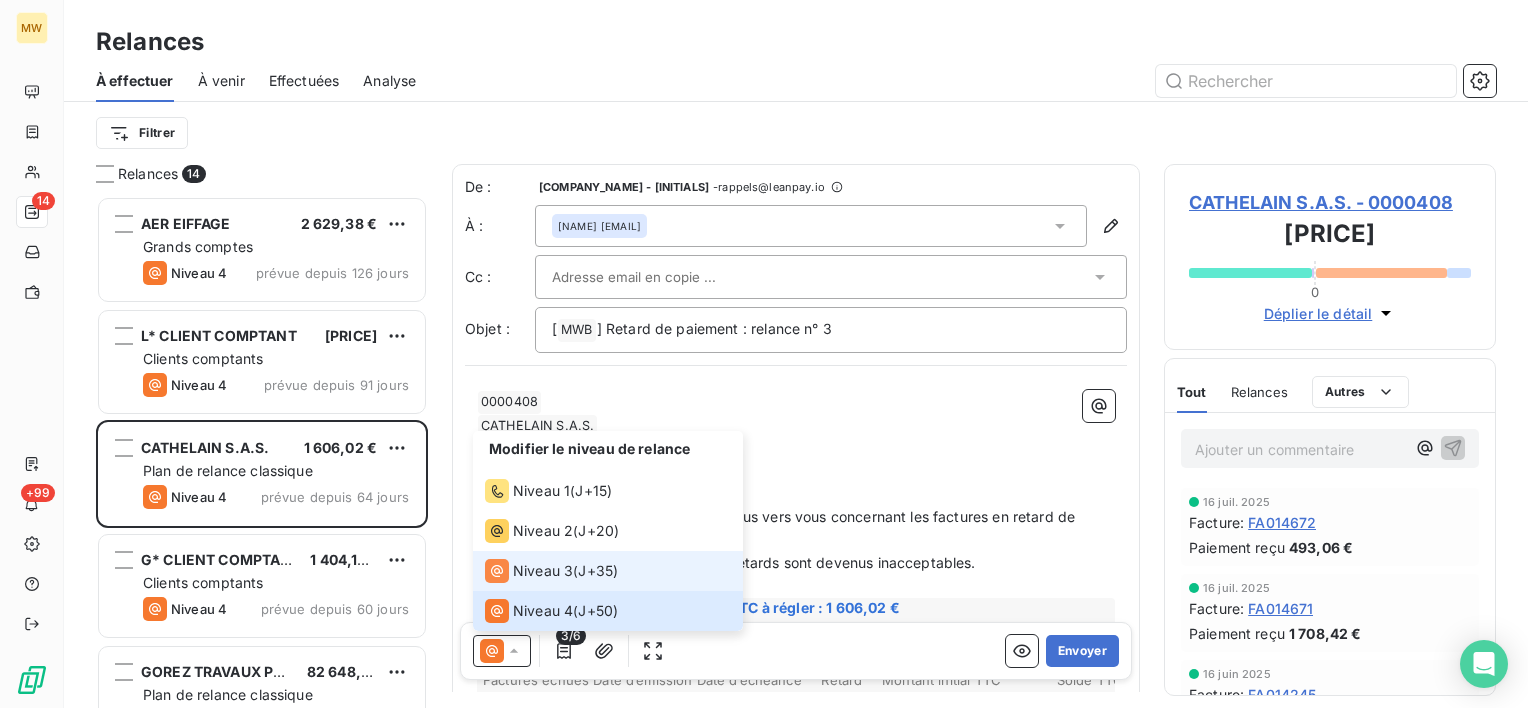 click on "Niveau 3" at bounding box center (543, 571) 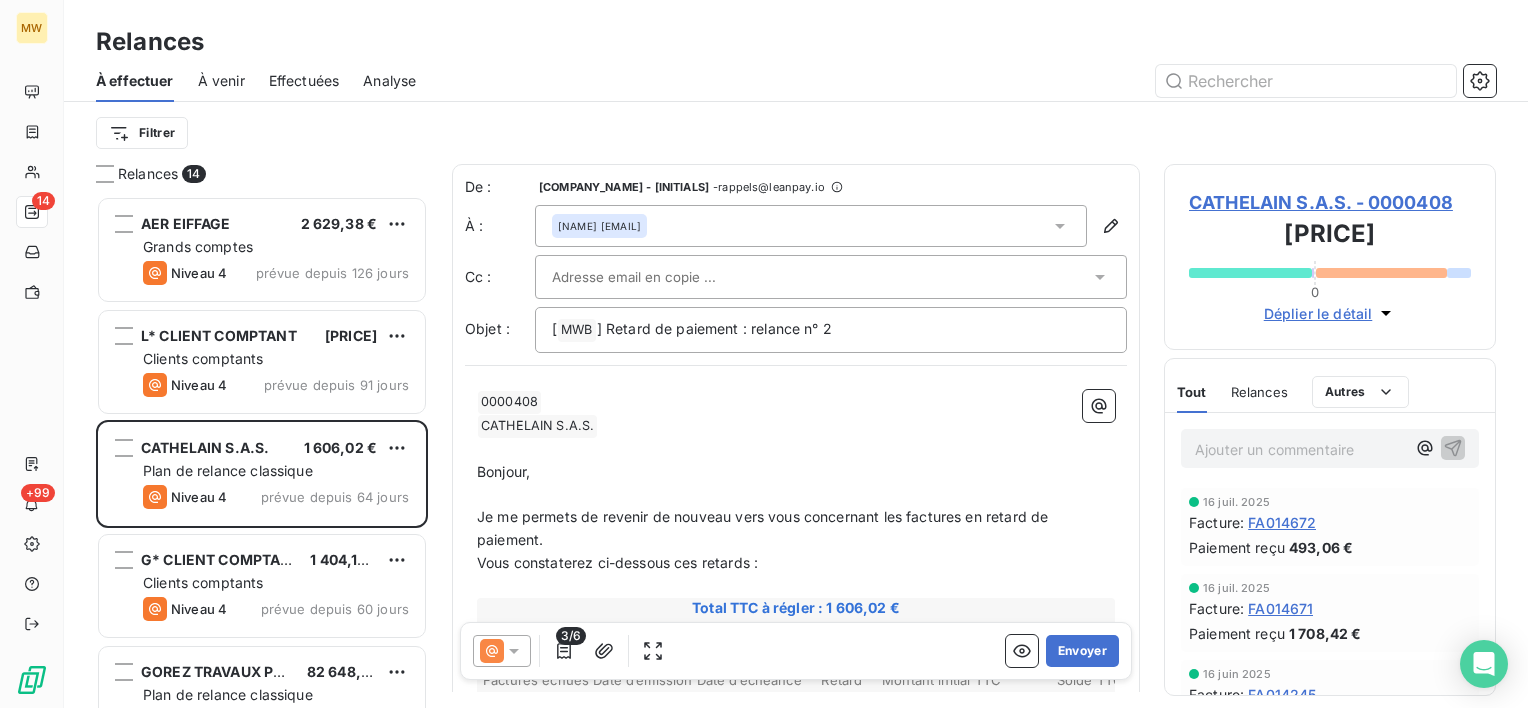 click at bounding box center [821, 277] 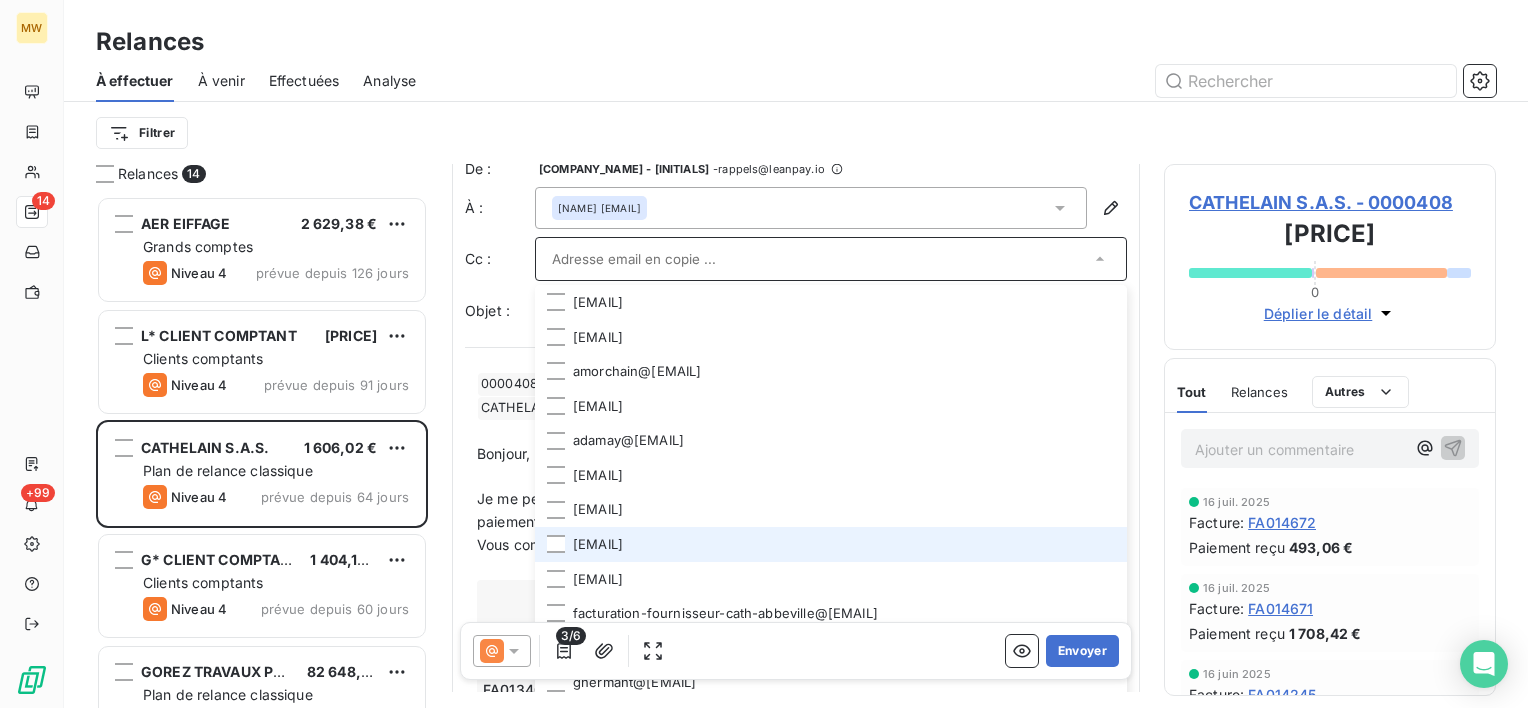 scroll, scrollTop: 0, scrollLeft: 0, axis: both 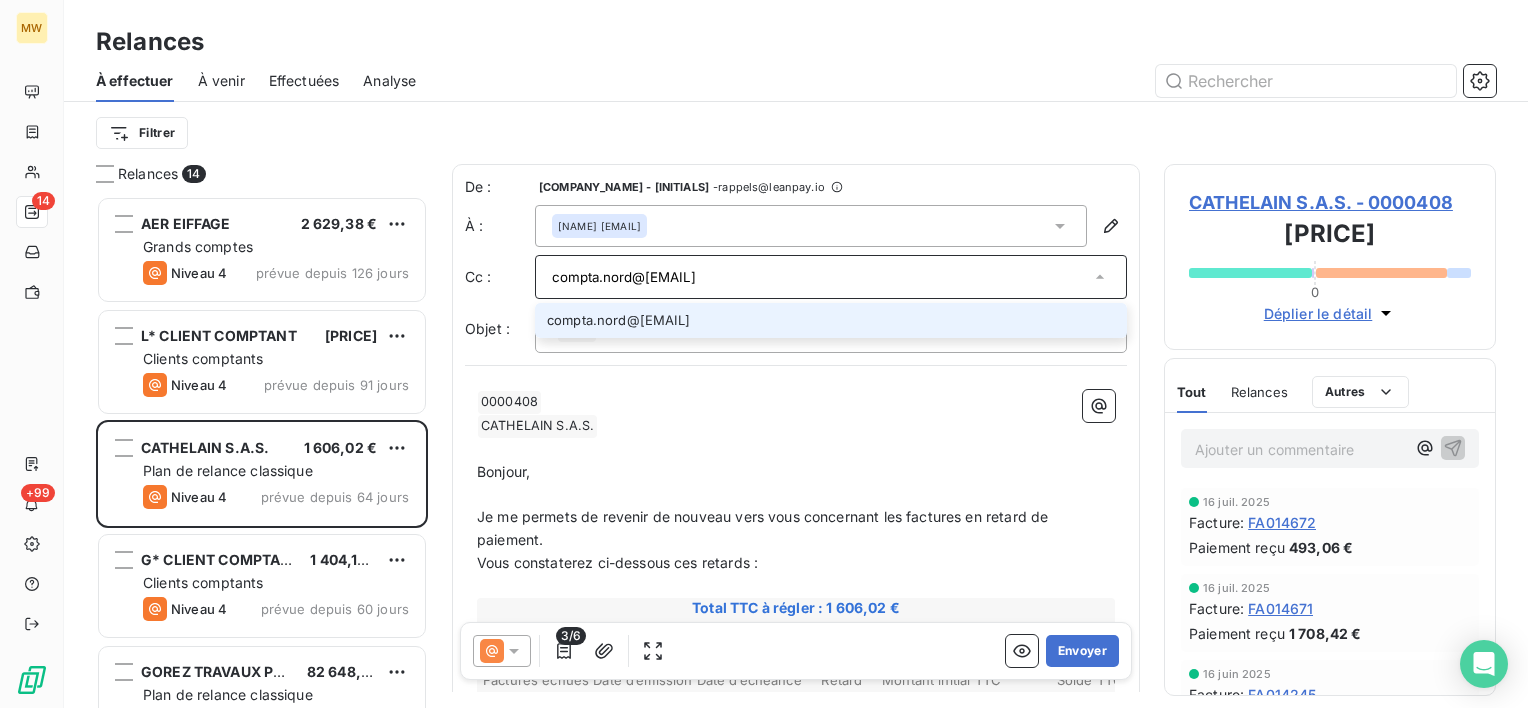 type on "compta.nord@[EMAIL]" 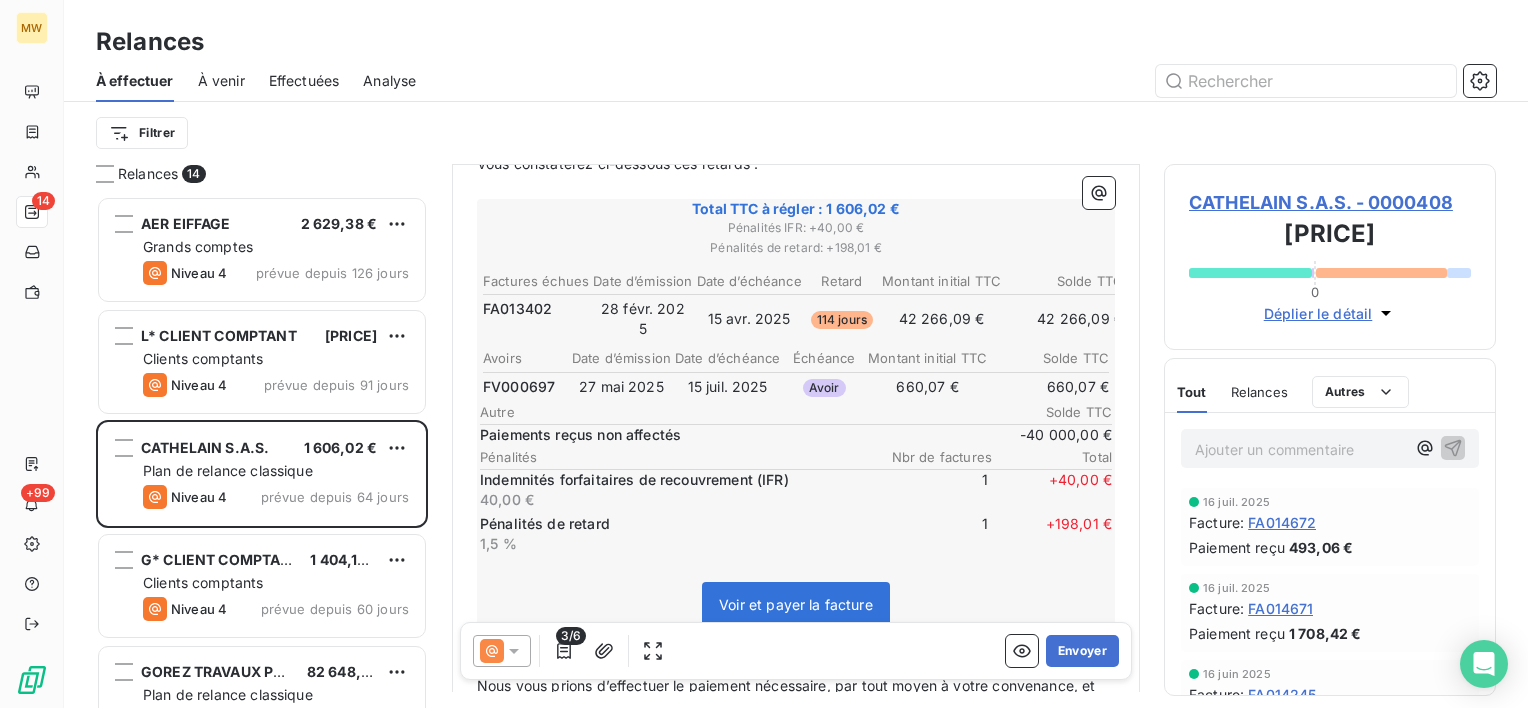 scroll, scrollTop: 500, scrollLeft: 0, axis: vertical 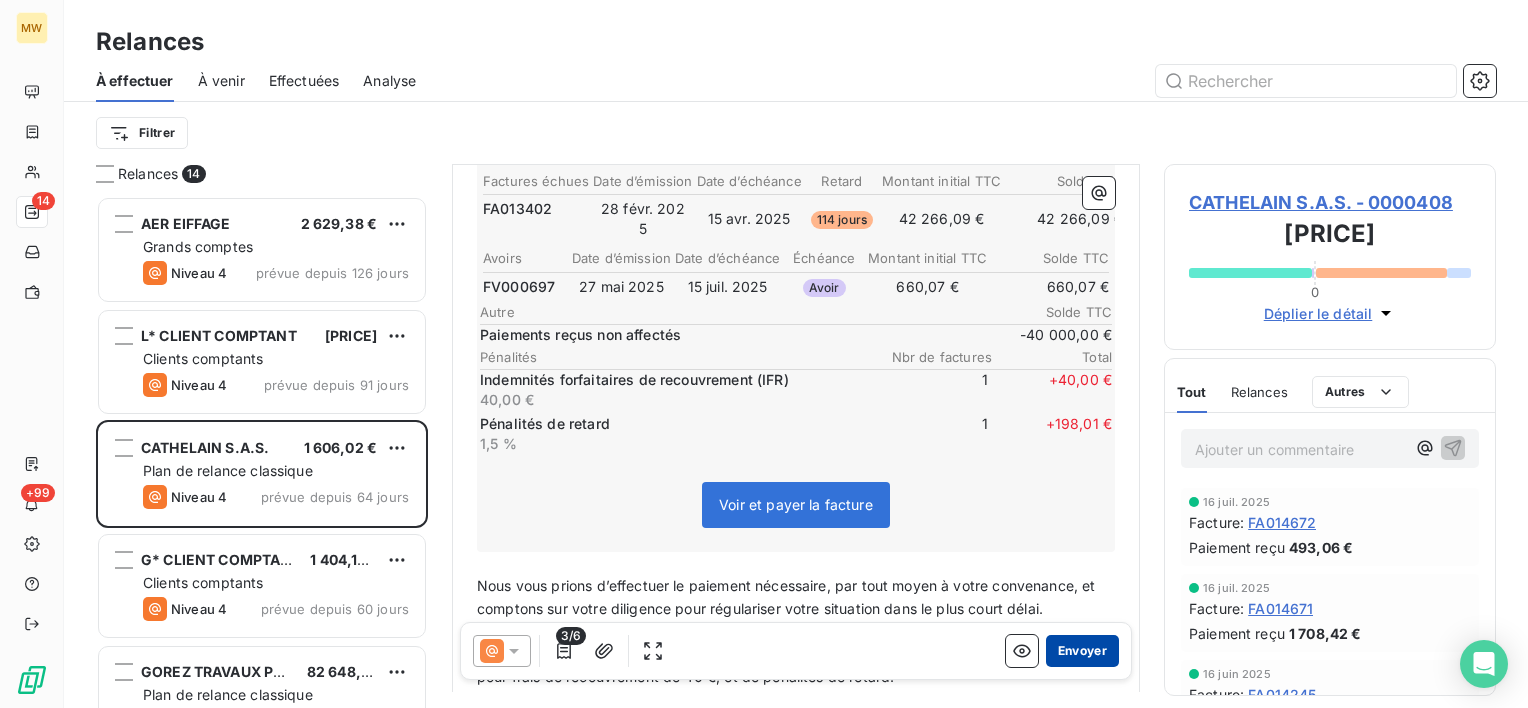 click on "Envoyer" at bounding box center (1082, 651) 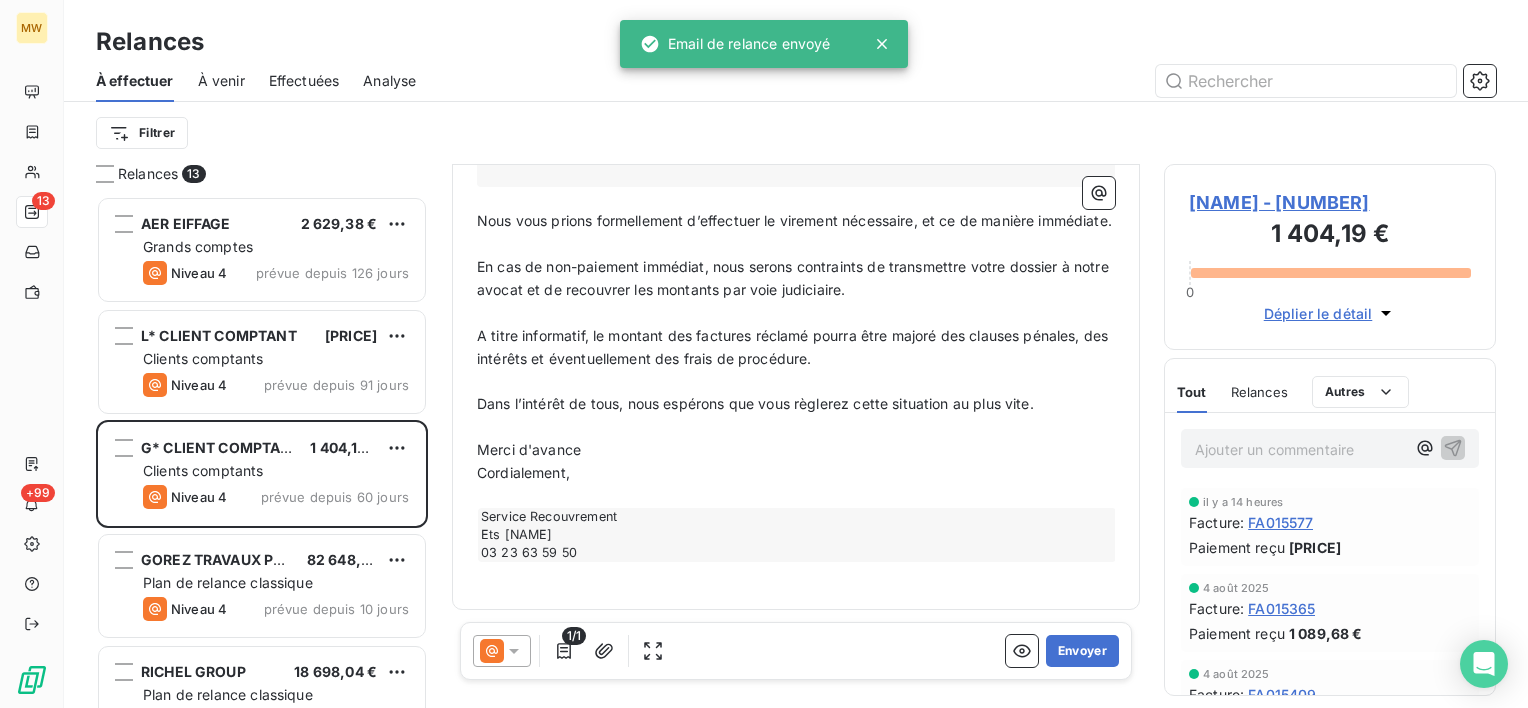 scroll, scrollTop: 2765, scrollLeft: 0, axis: vertical 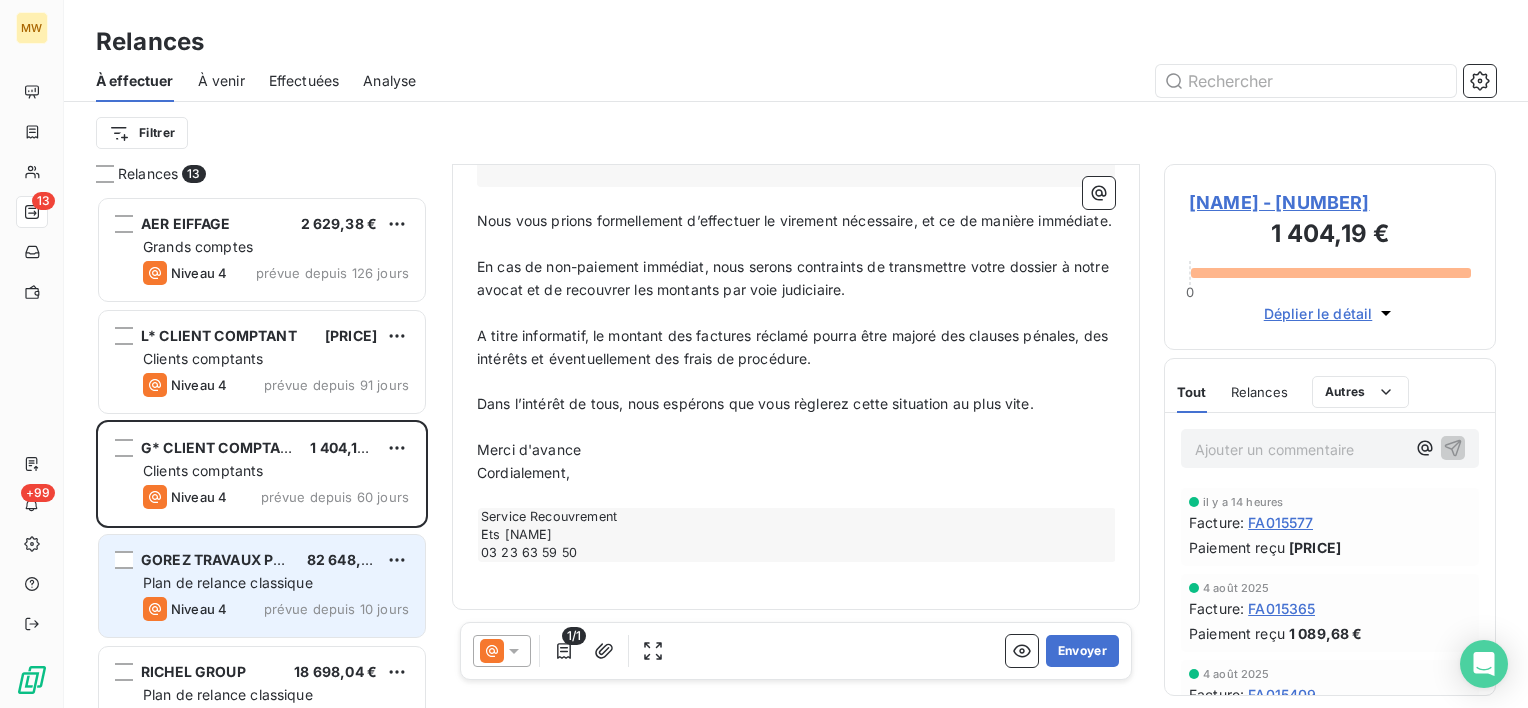 click on "GOREZ TRAVAUX PUBLICS" at bounding box center (232, 559) 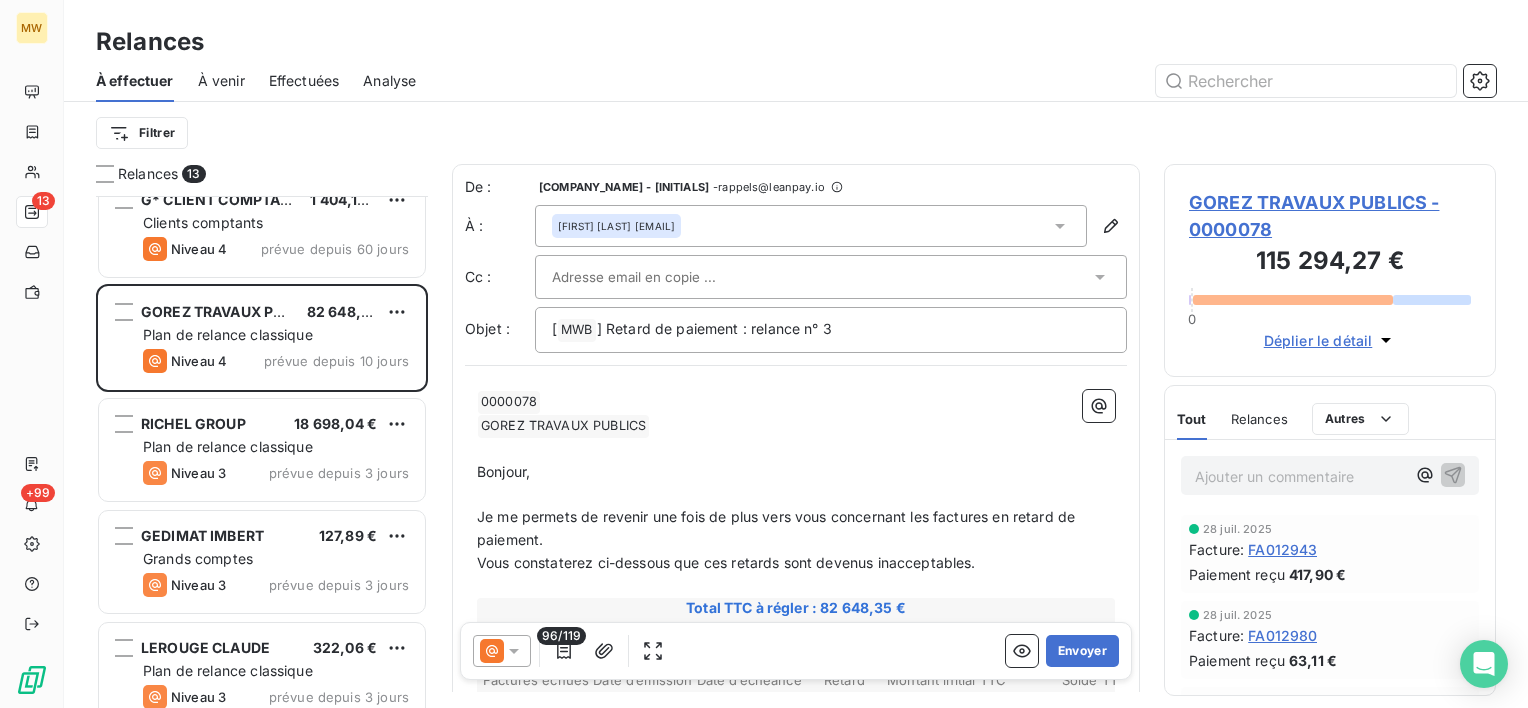 scroll, scrollTop: 300, scrollLeft: 0, axis: vertical 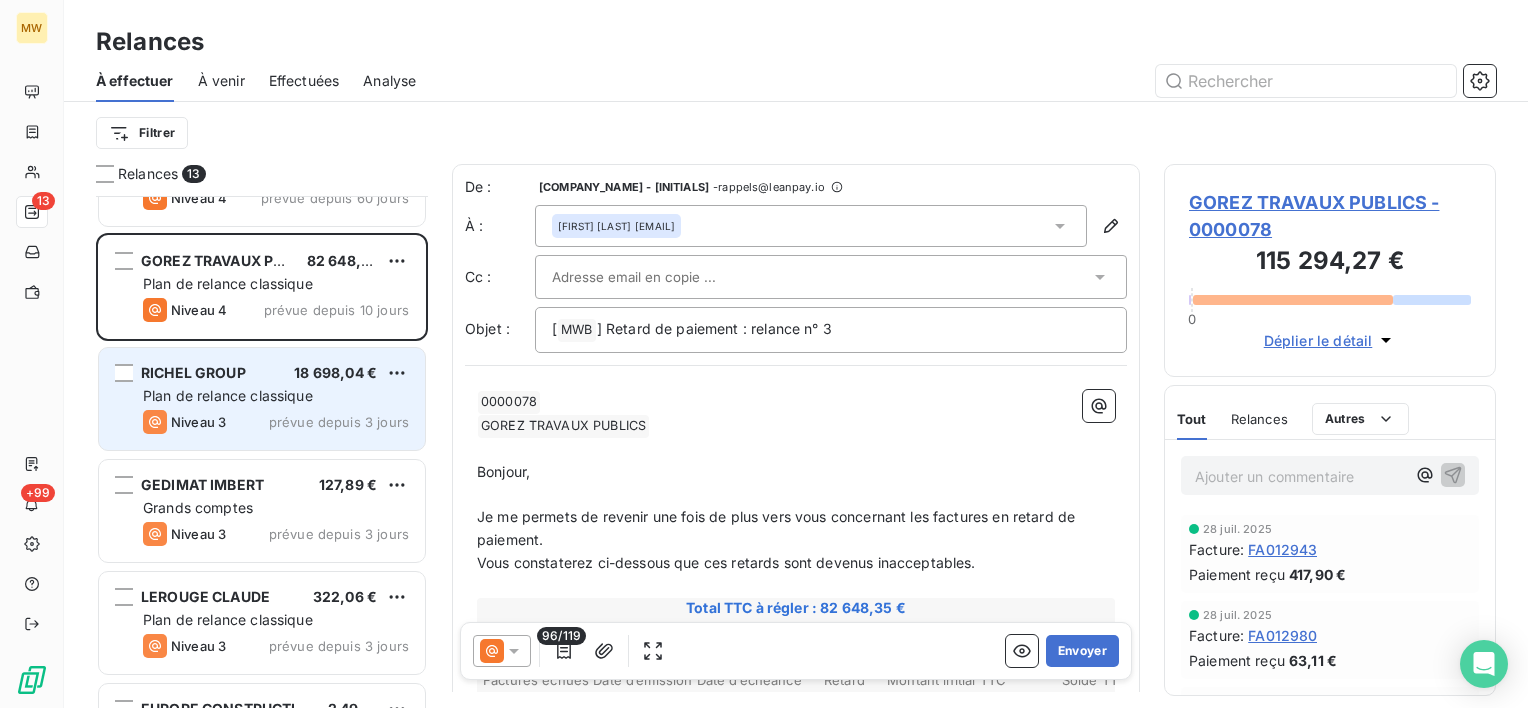 click on "Plan de relance classique" at bounding box center [228, 395] 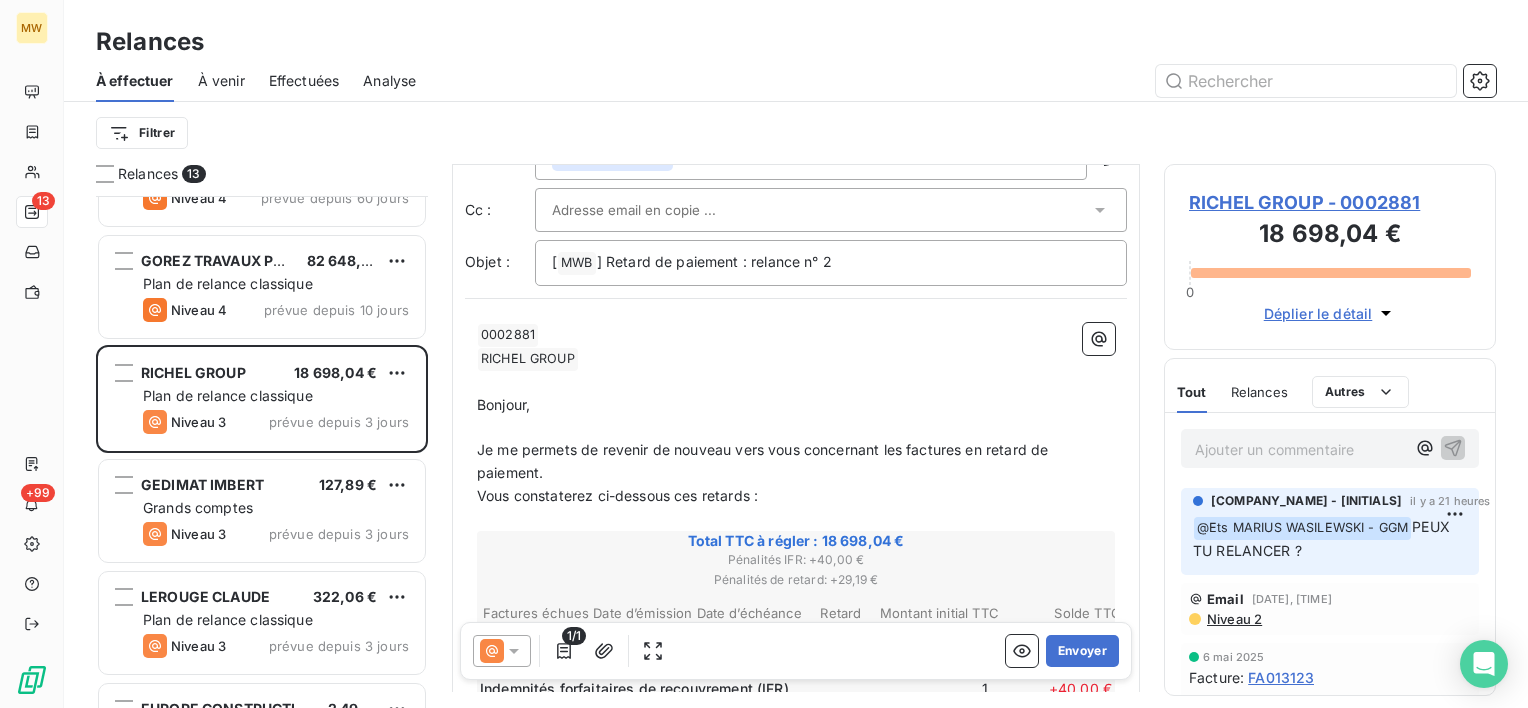 scroll, scrollTop: 200, scrollLeft: 0, axis: vertical 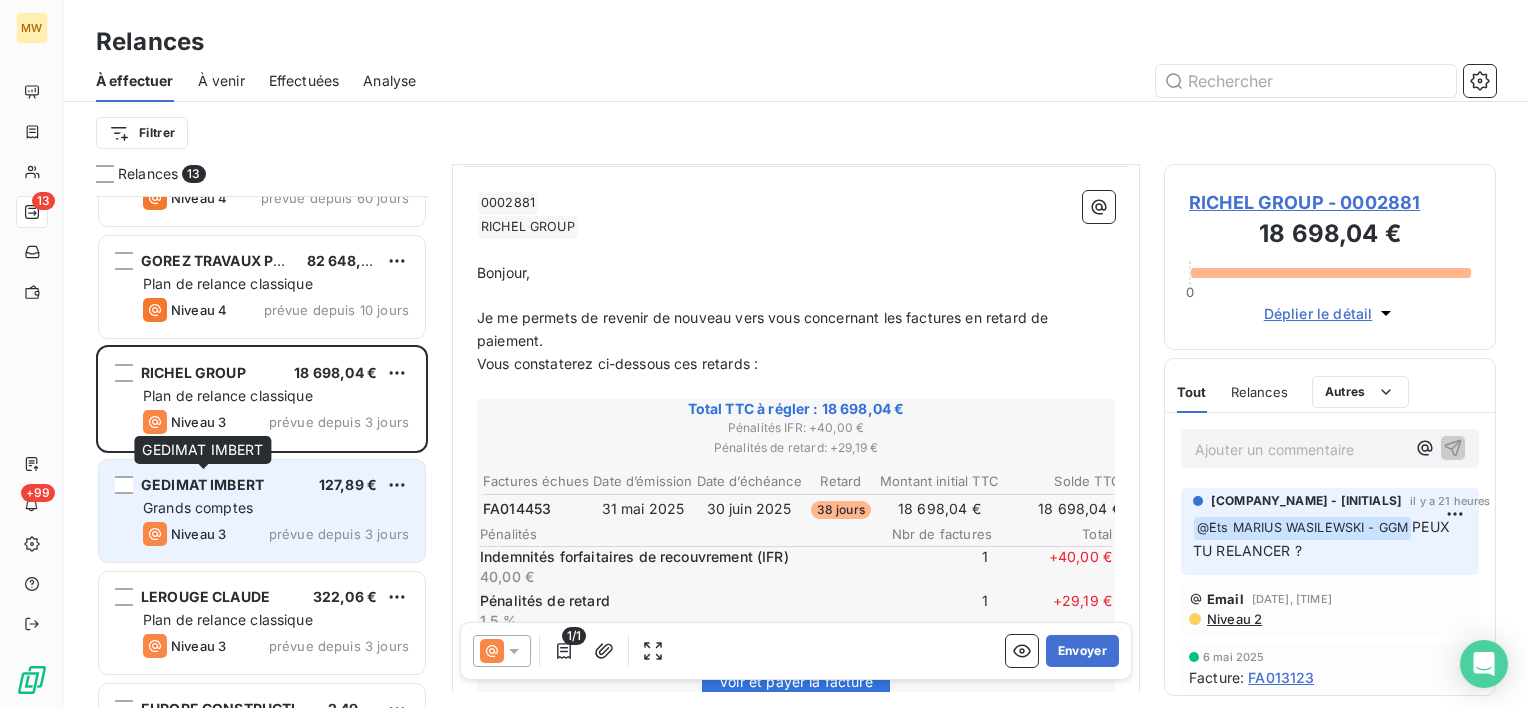 click on "GEDIMAT IMBERT" at bounding box center [202, 484] 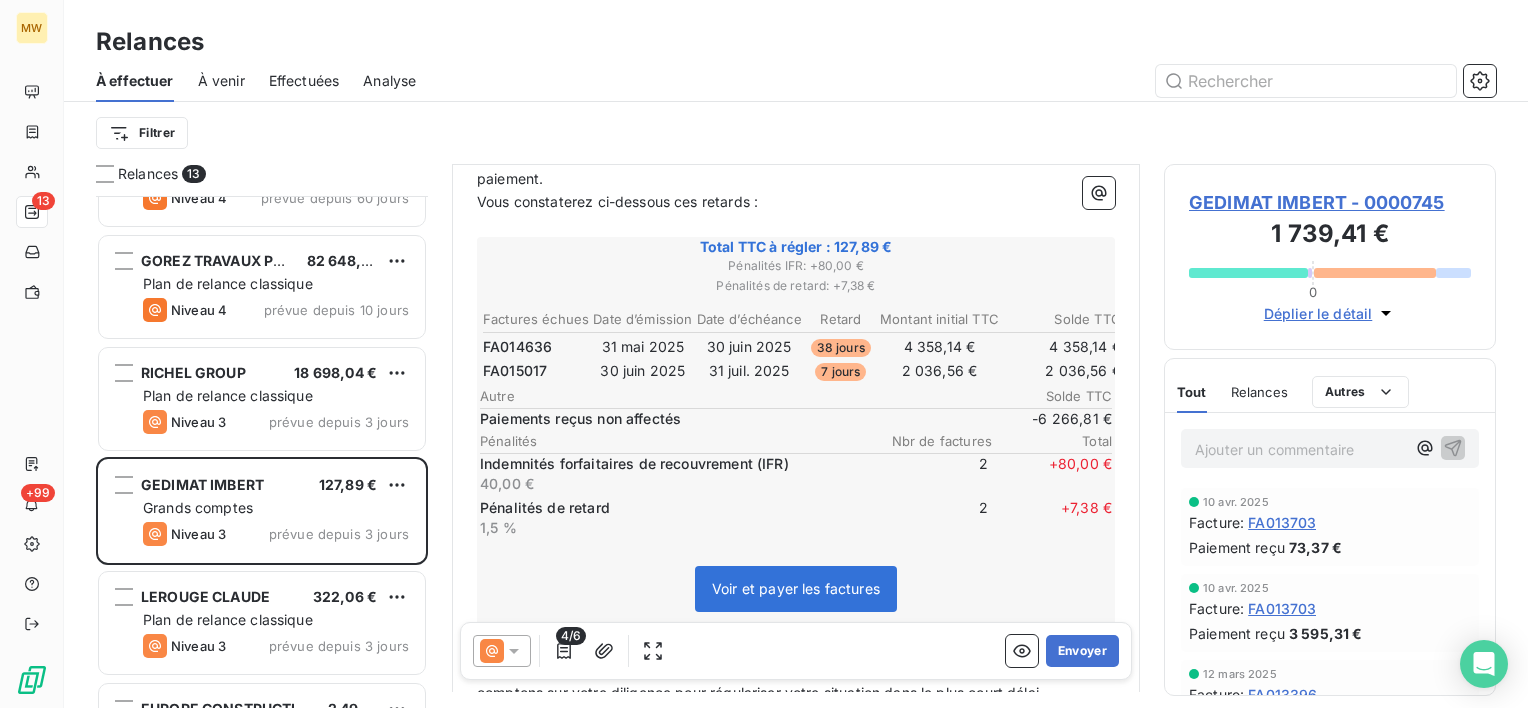 scroll, scrollTop: 400, scrollLeft: 0, axis: vertical 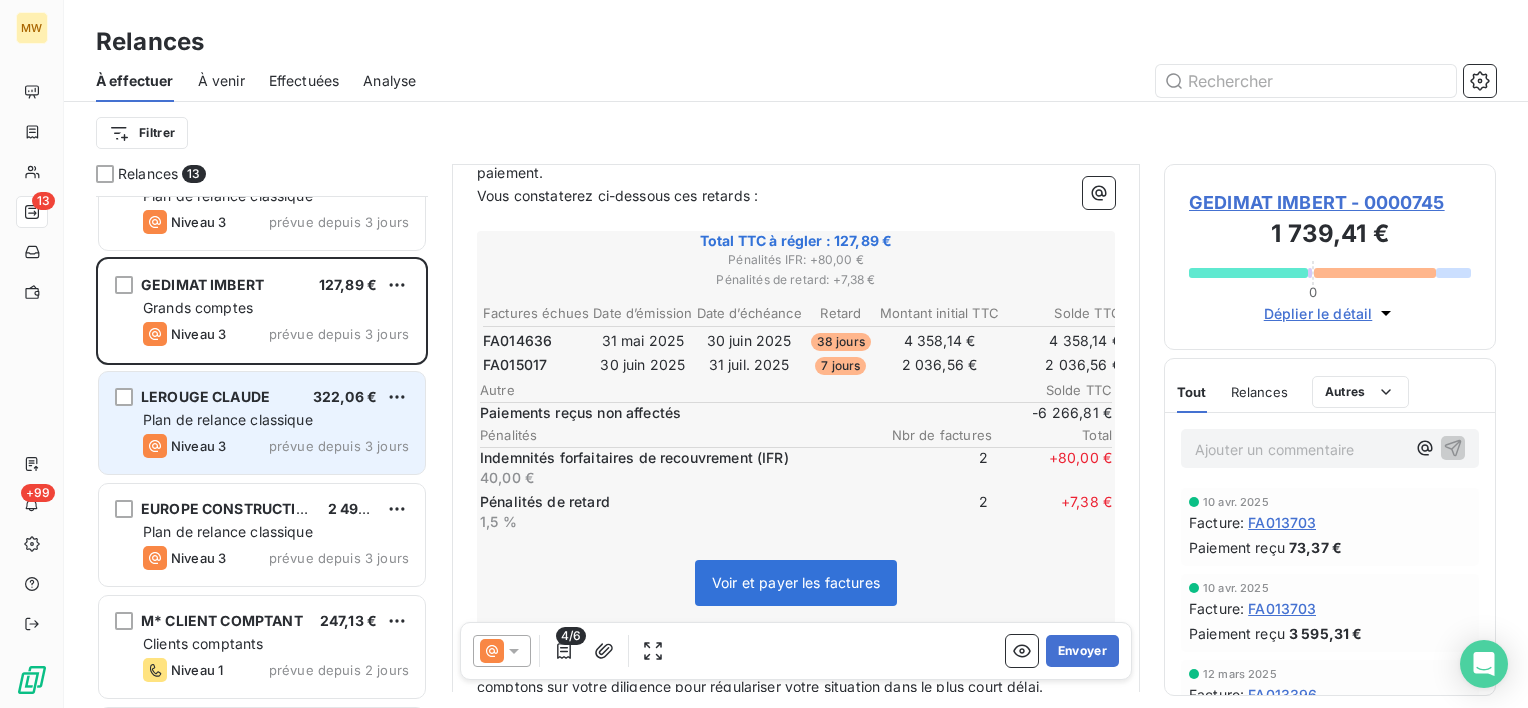 click on "Plan de relance classique" at bounding box center (228, 419) 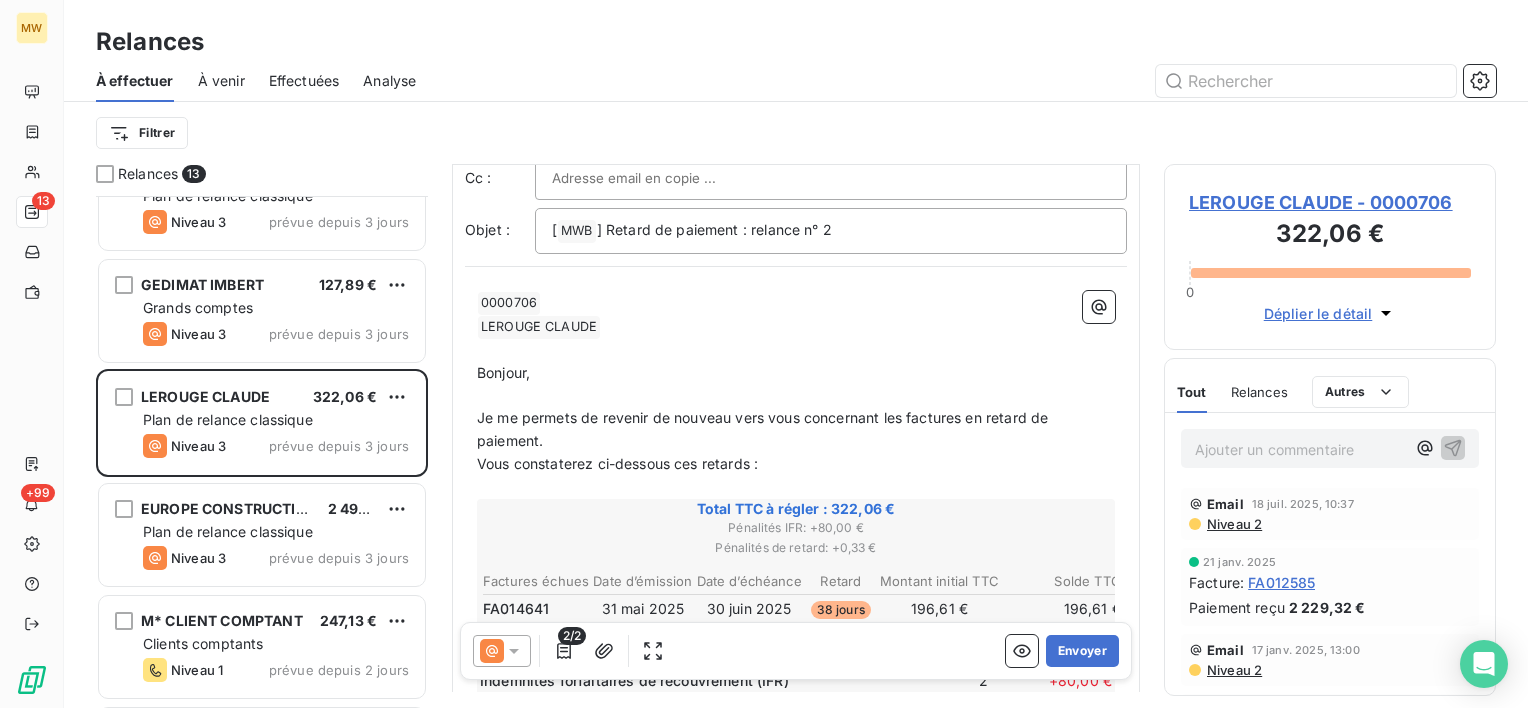 scroll, scrollTop: 0, scrollLeft: 0, axis: both 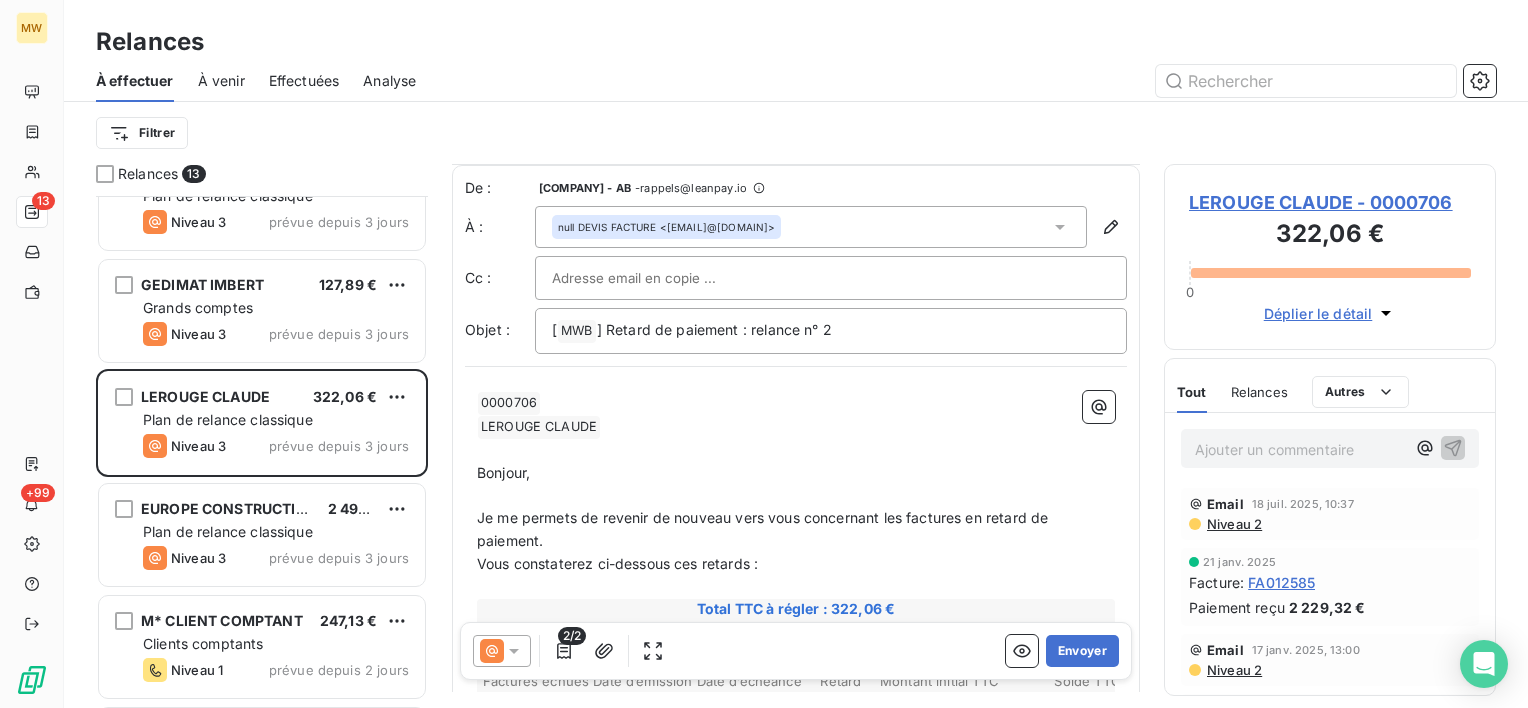 click 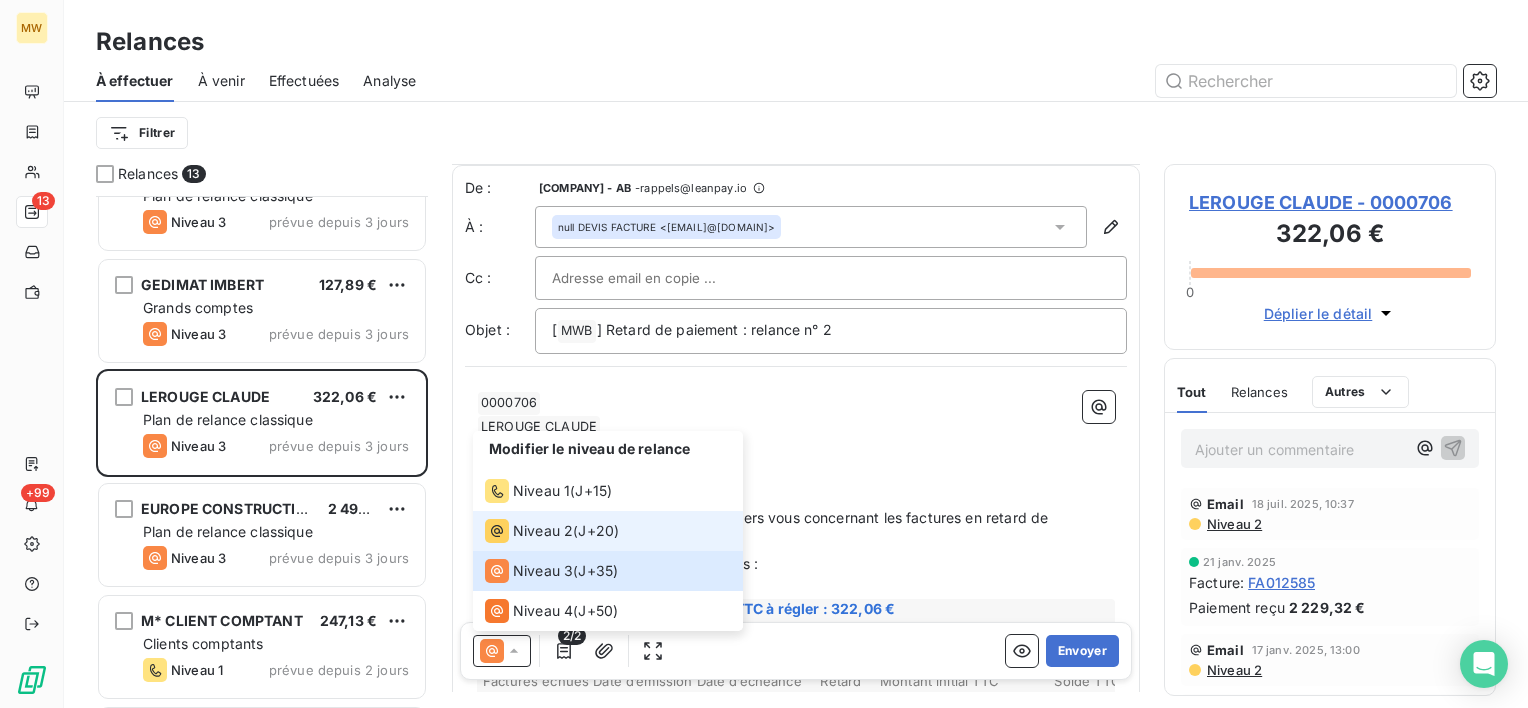 click on "Niveau 2" at bounding box center (529, 531) 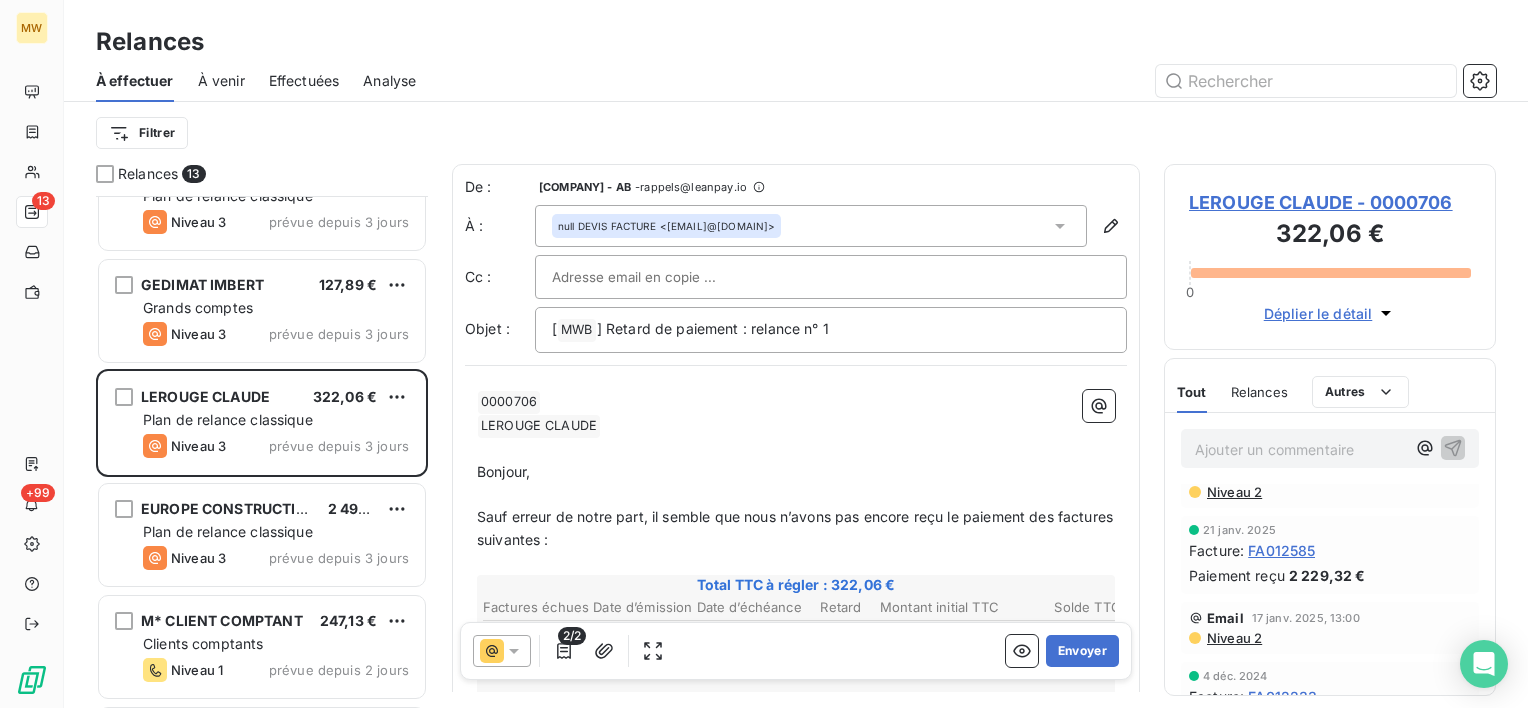 scroll, scrollTop: 0, scrollLeft: 0, axis: both 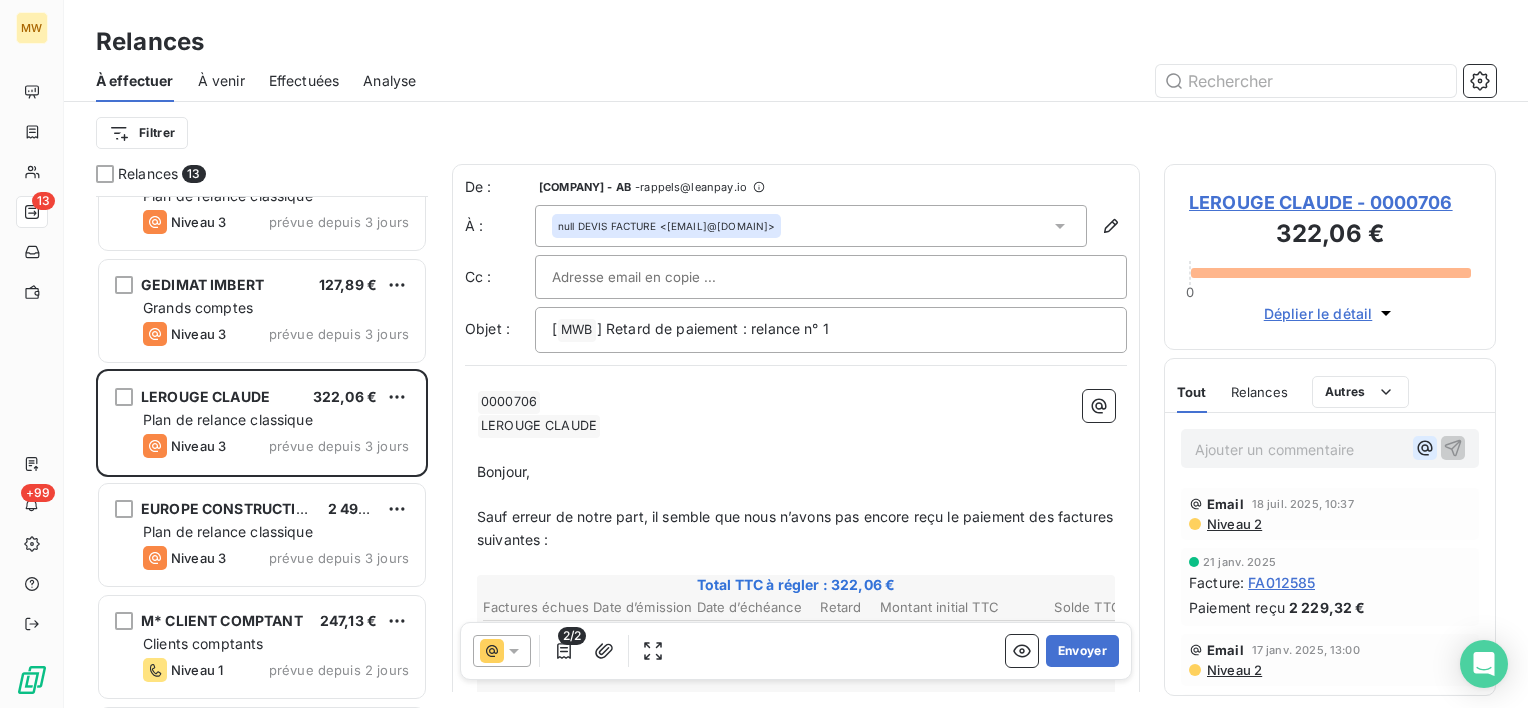 click 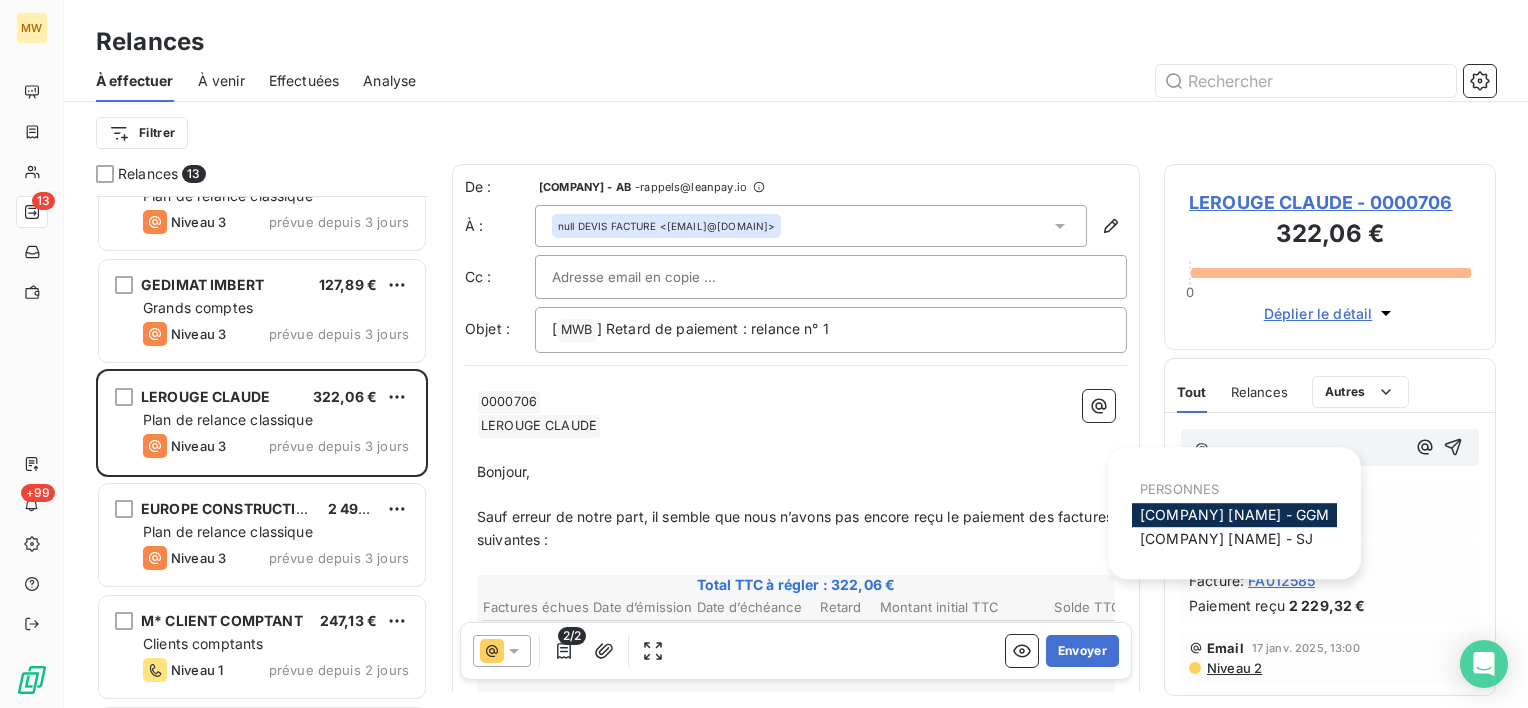 click on "Ets MARIUS WASILEWSKI -   GGM" at bounding box center [1234, 514] 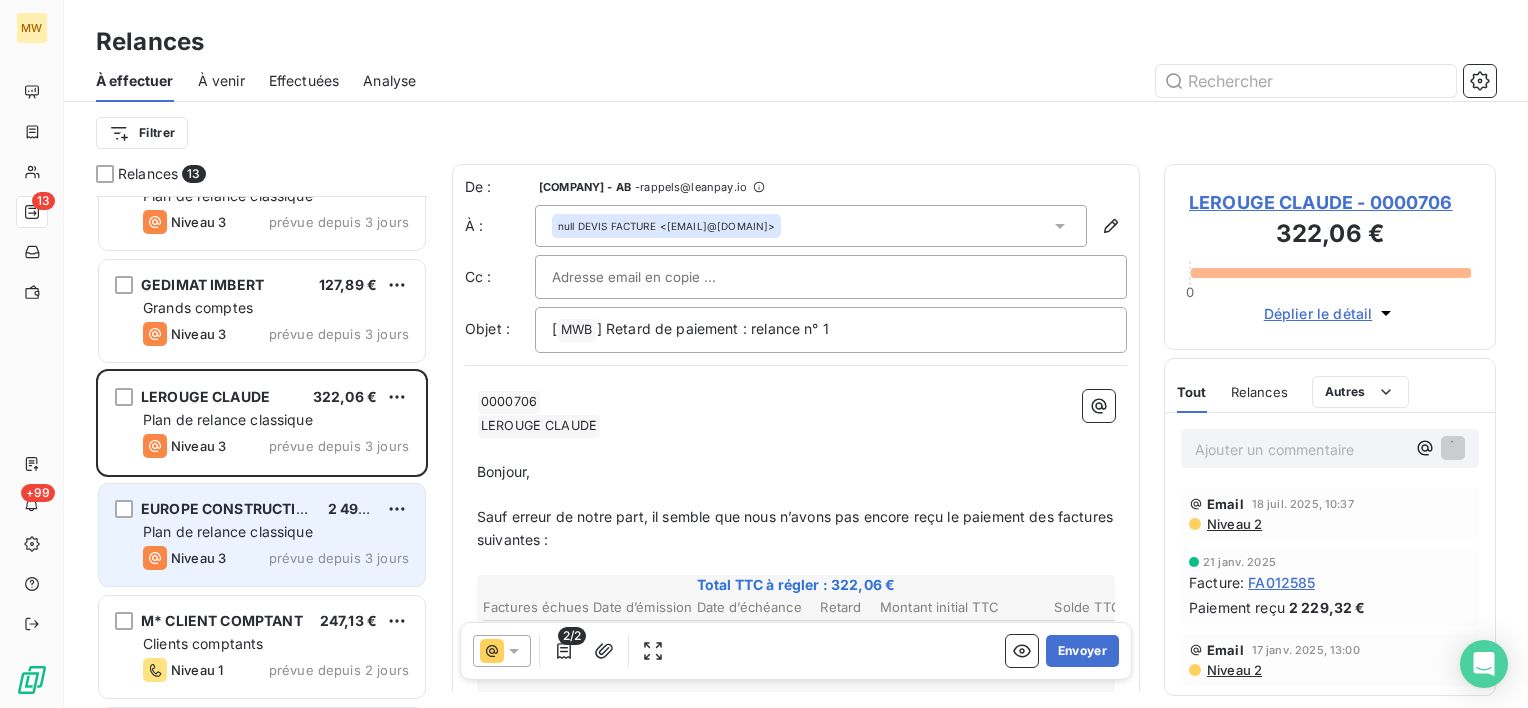 click on "EUROPE CONSTRUCTION-MR PAULET" at bounding box center [273, 508] 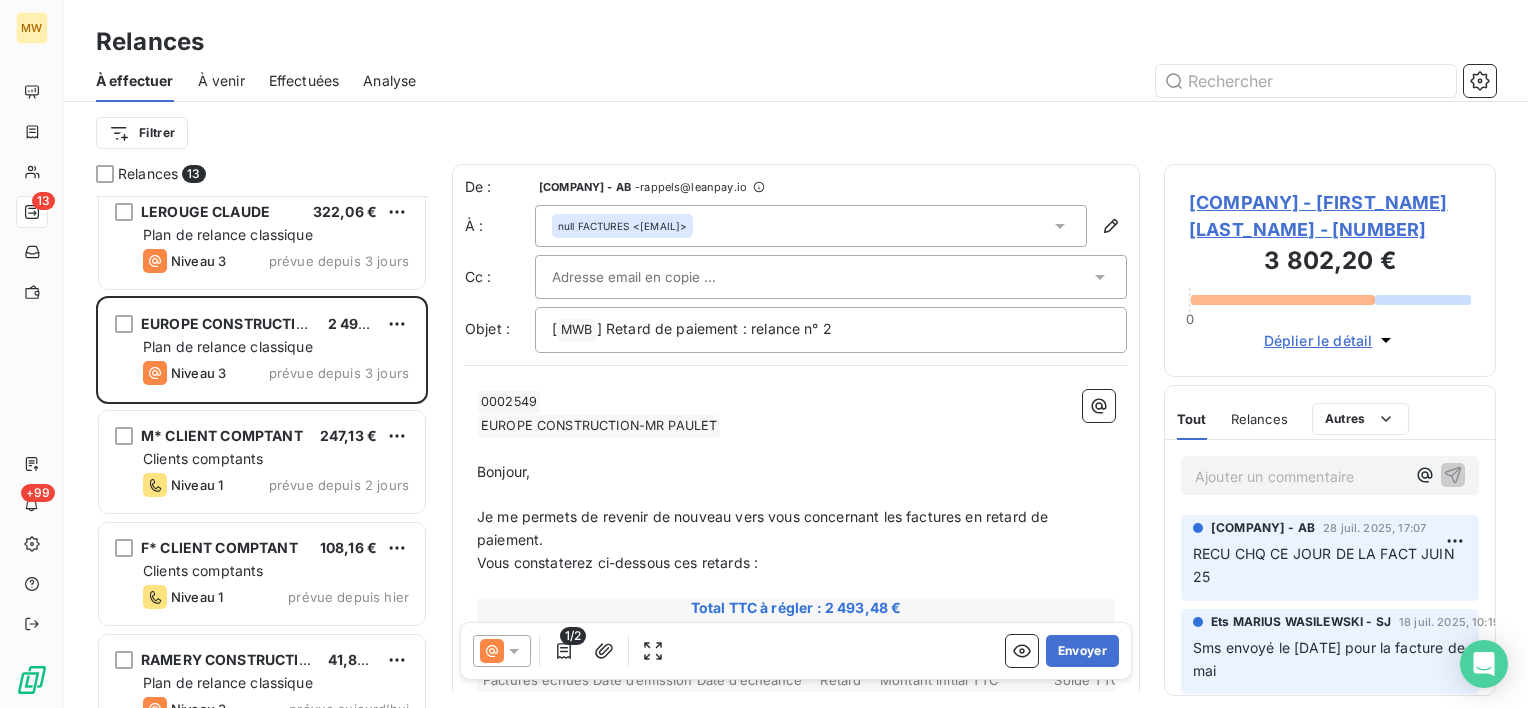 scroll, scrollTop: 700, scrollLeft: 0, axis: vertical 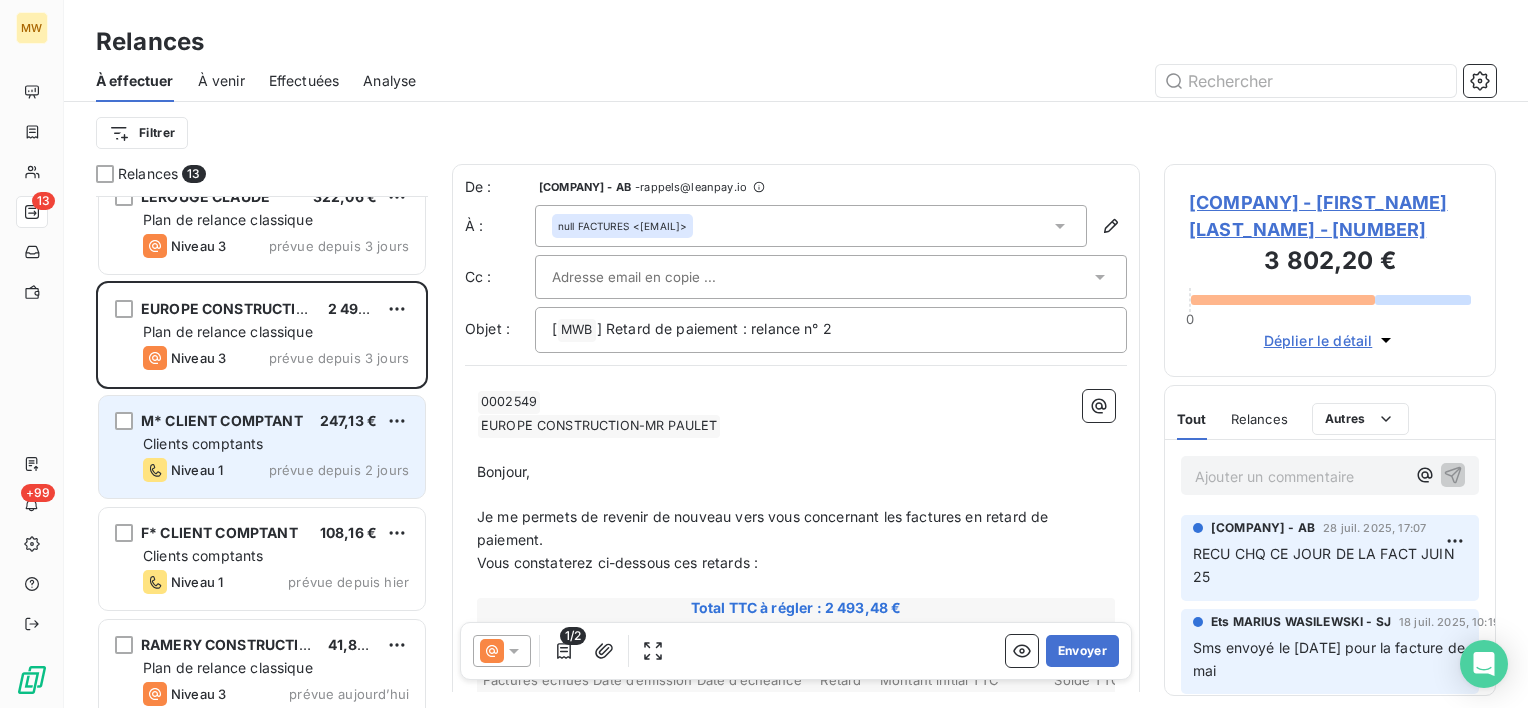 click on "Clients comptants" at bounding box center (203, 443) 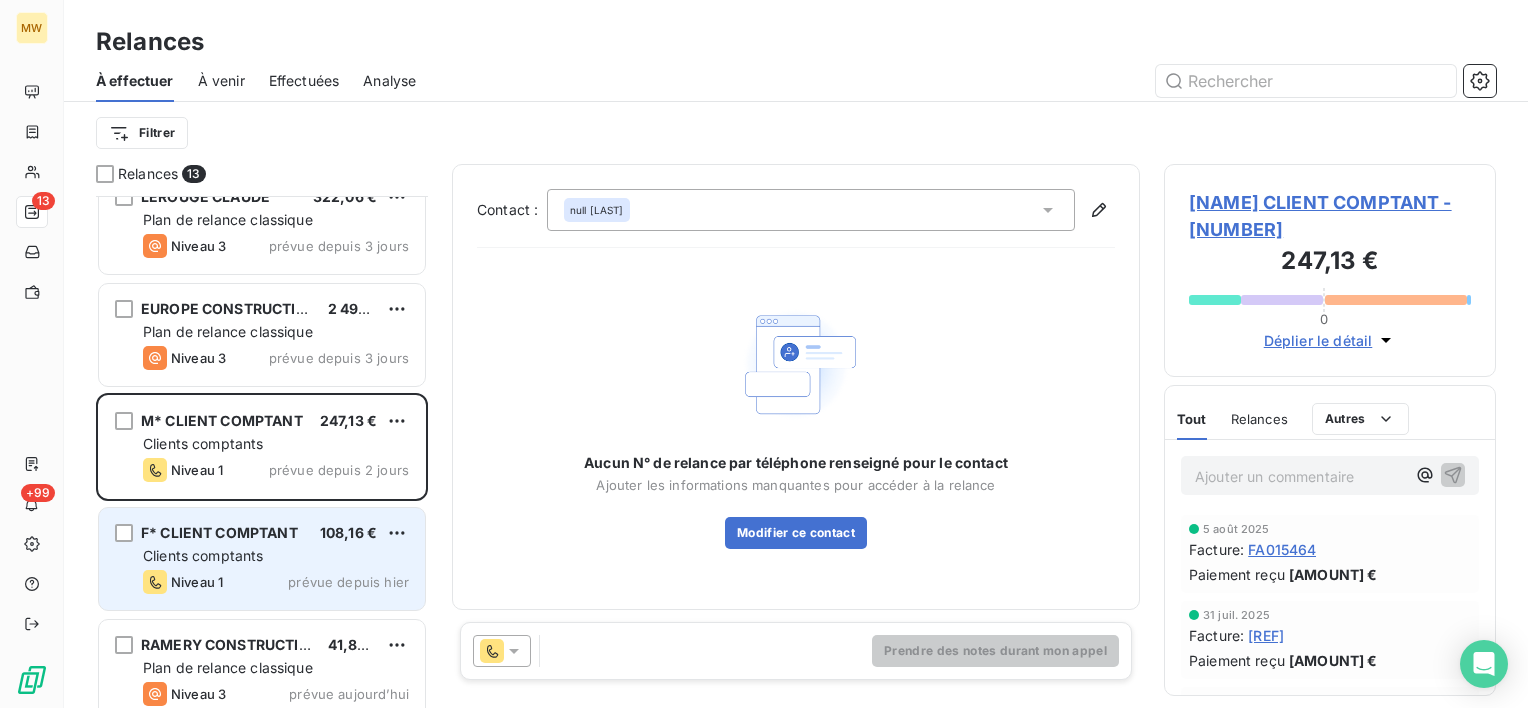 click on "Clients comptants" at bounding box center [203, 555] 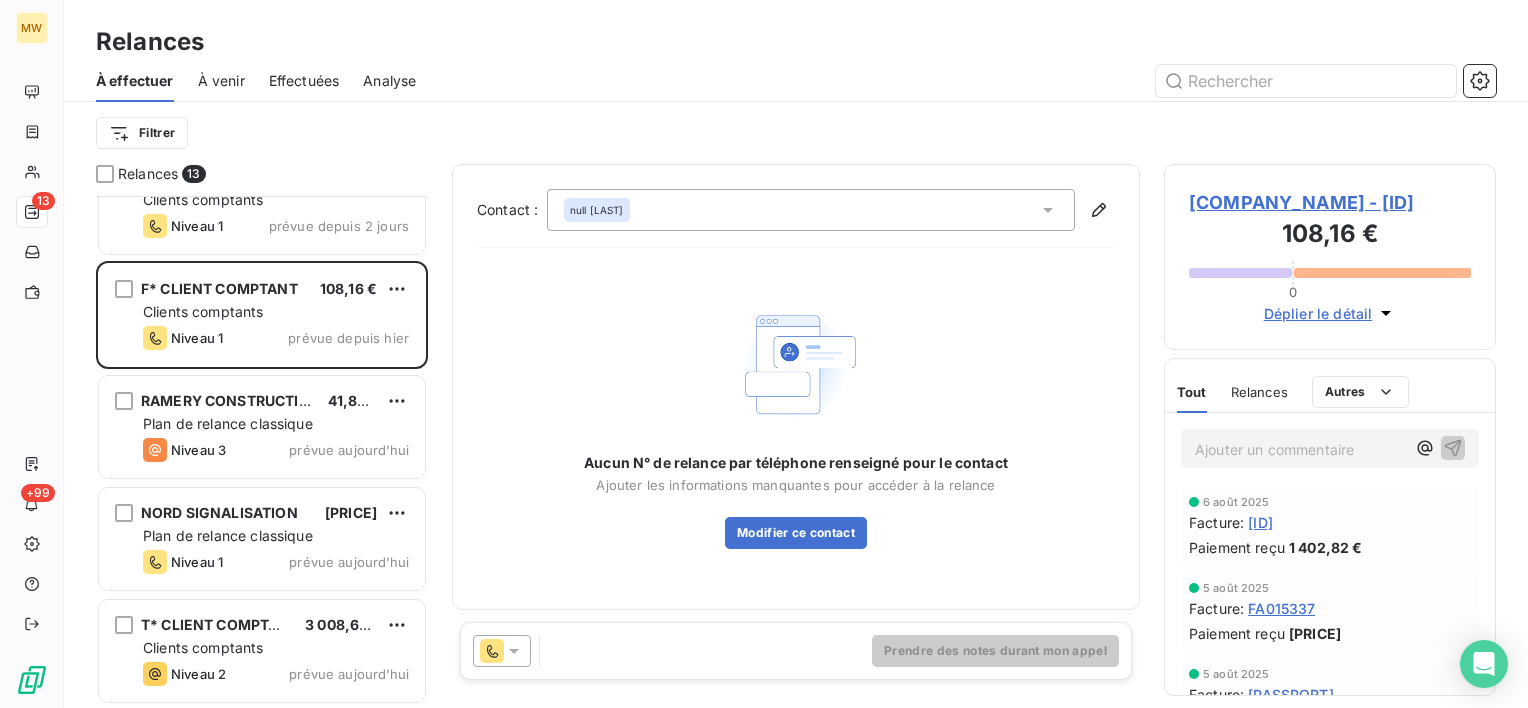 scroll, scrollTop: 944, scrollLeft: 0, axis: vertical 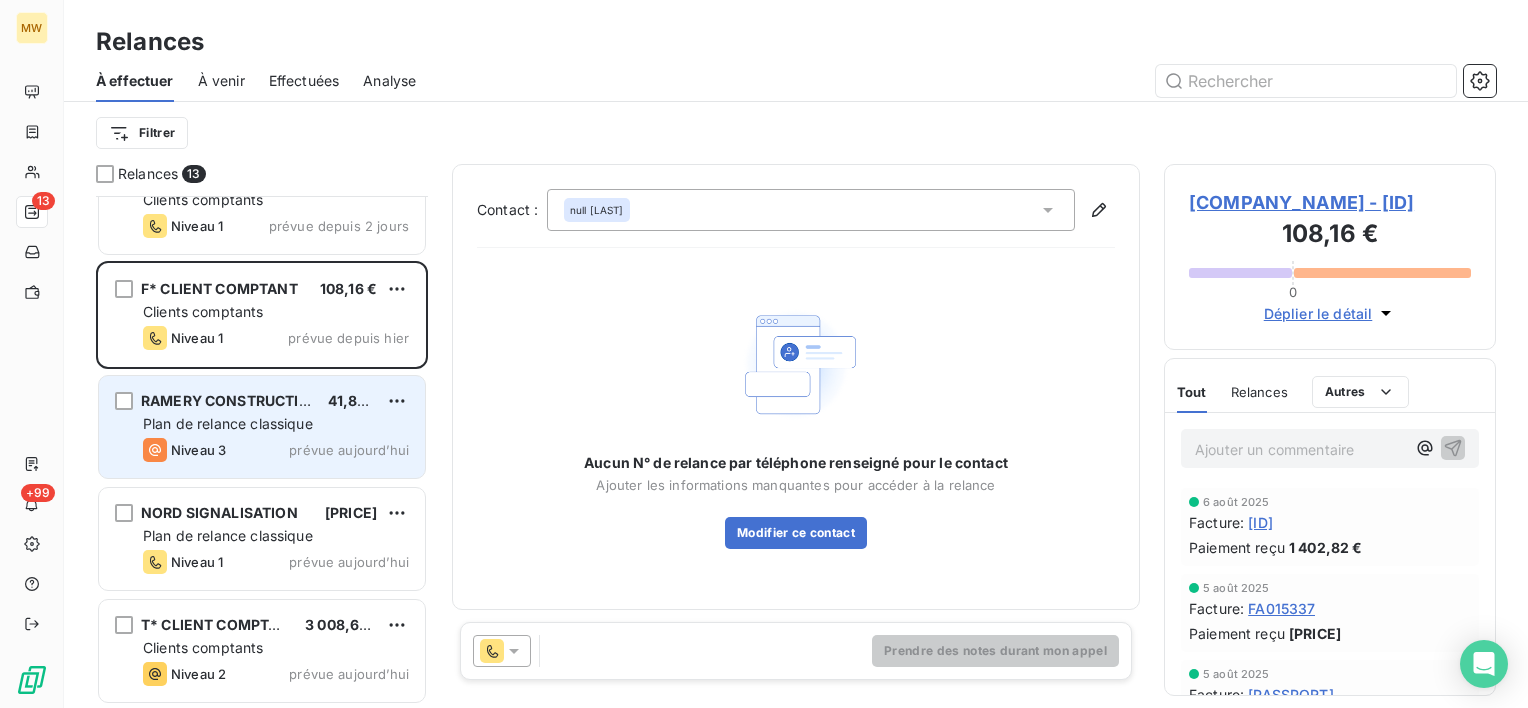 click on "Niveau 3" at bounding box center (198, 450) 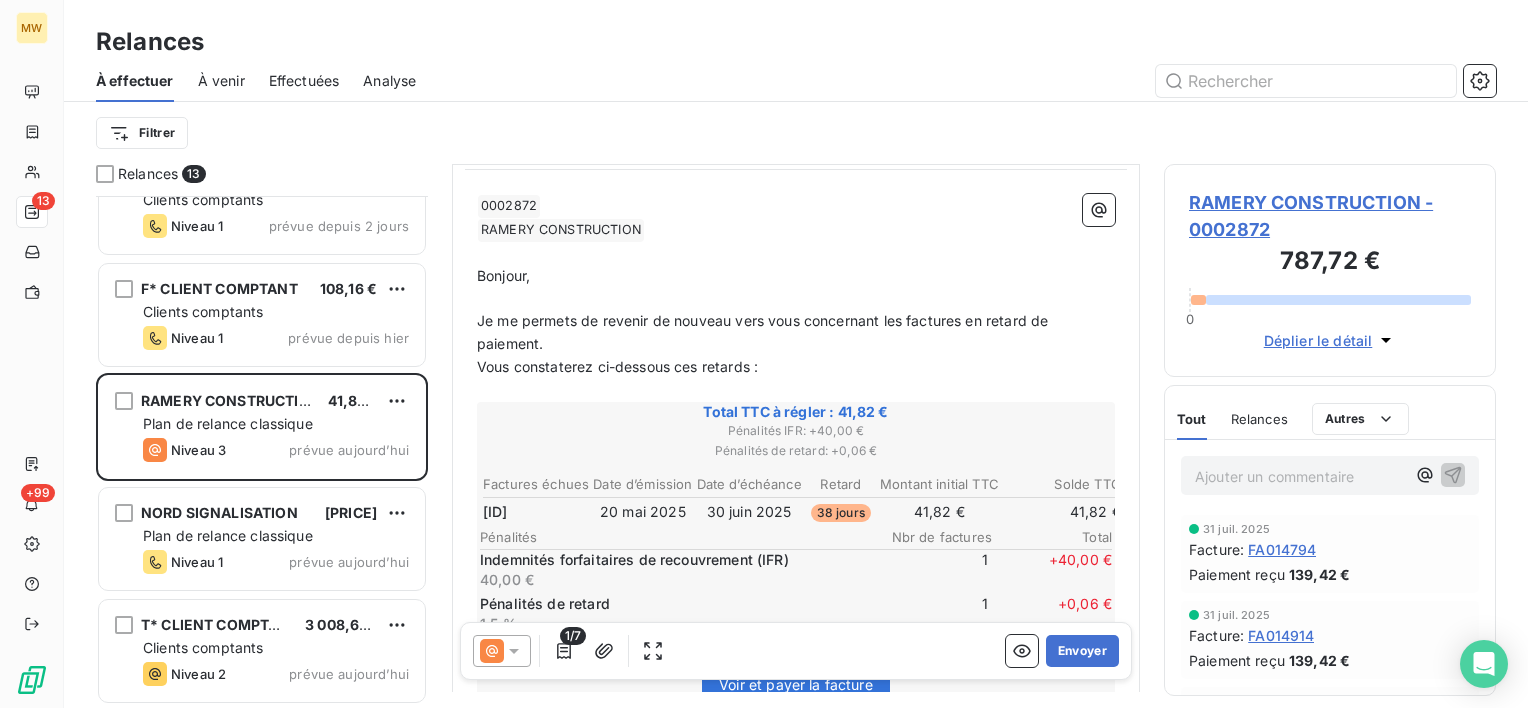 scroll, scrollTop: 300, scrollLeft: 0, axis: vertical 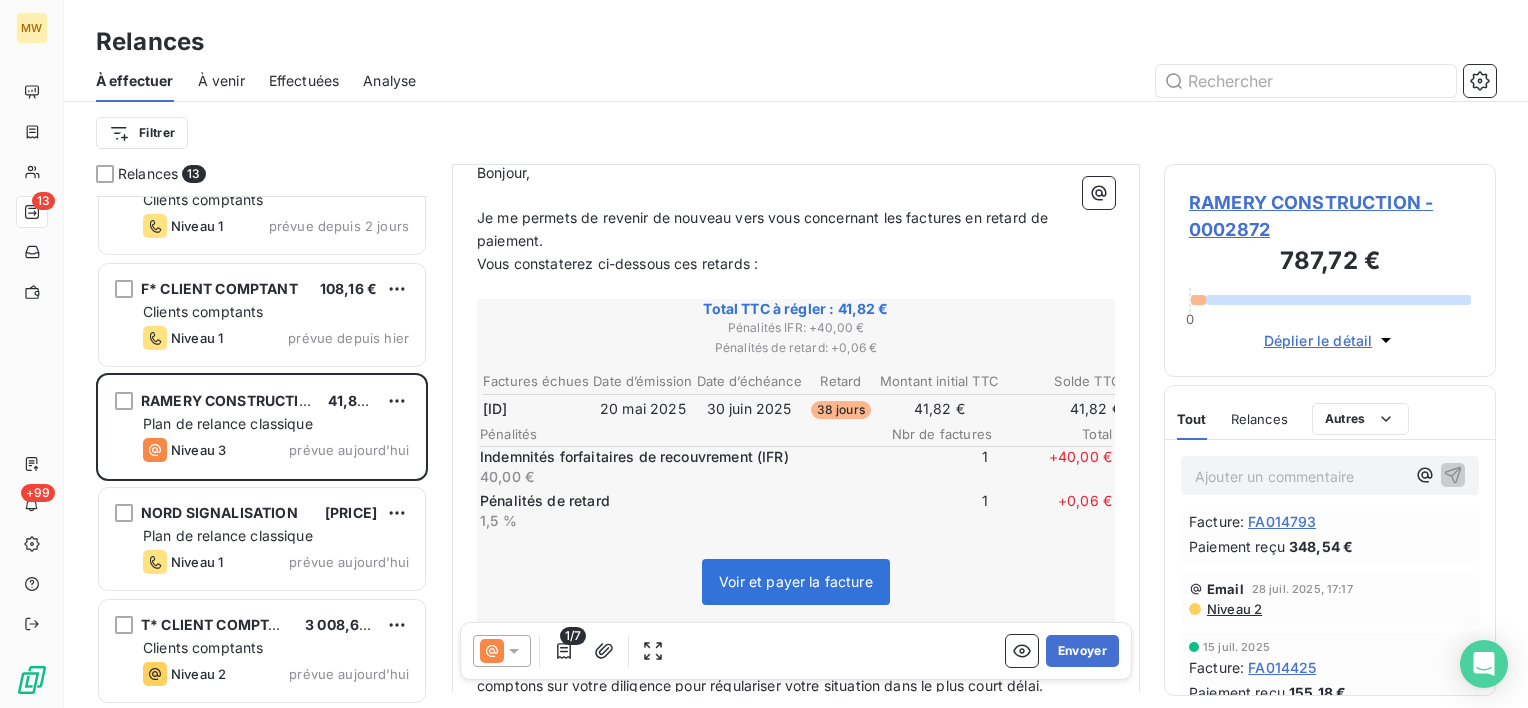 click on "Niveau 2" at bounding box center (1233, 609) 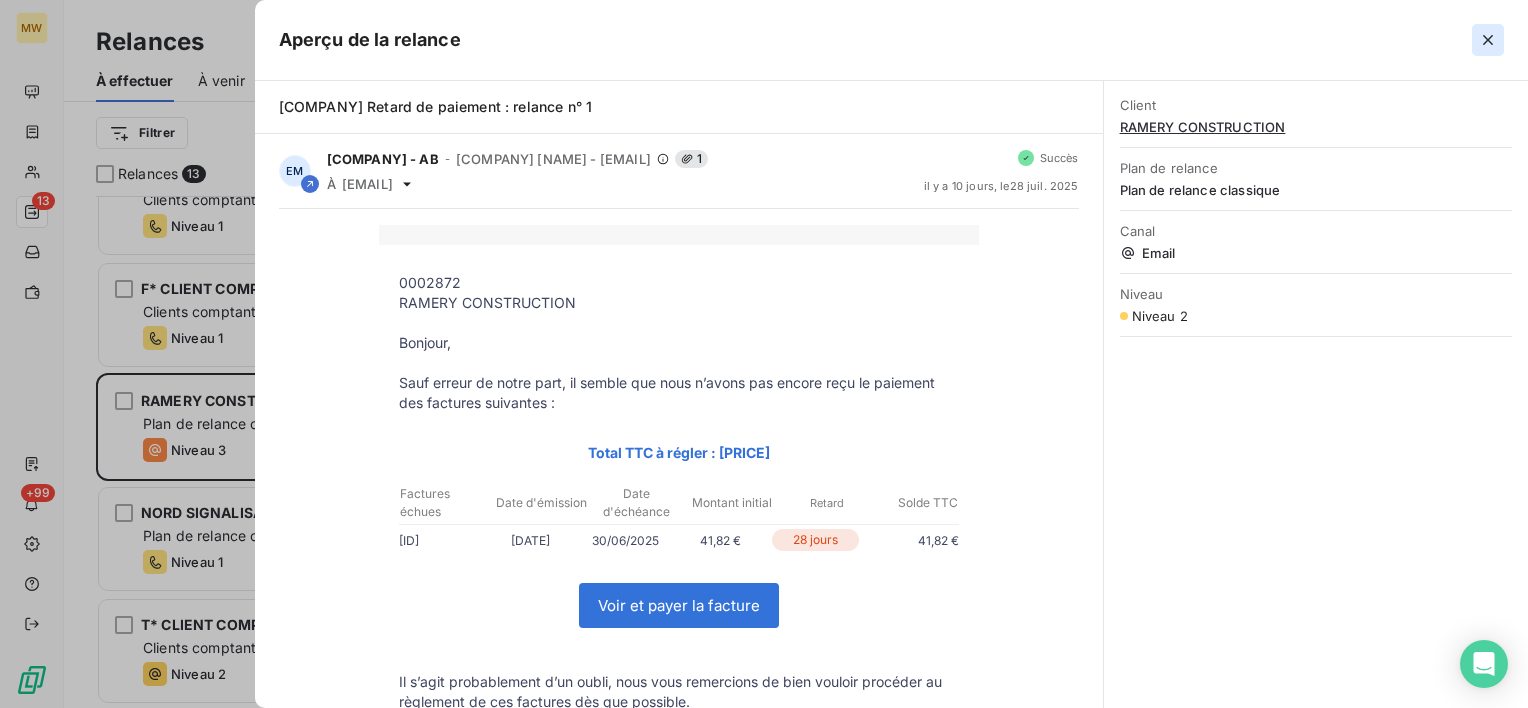 click at bounding box center (1488, 40) 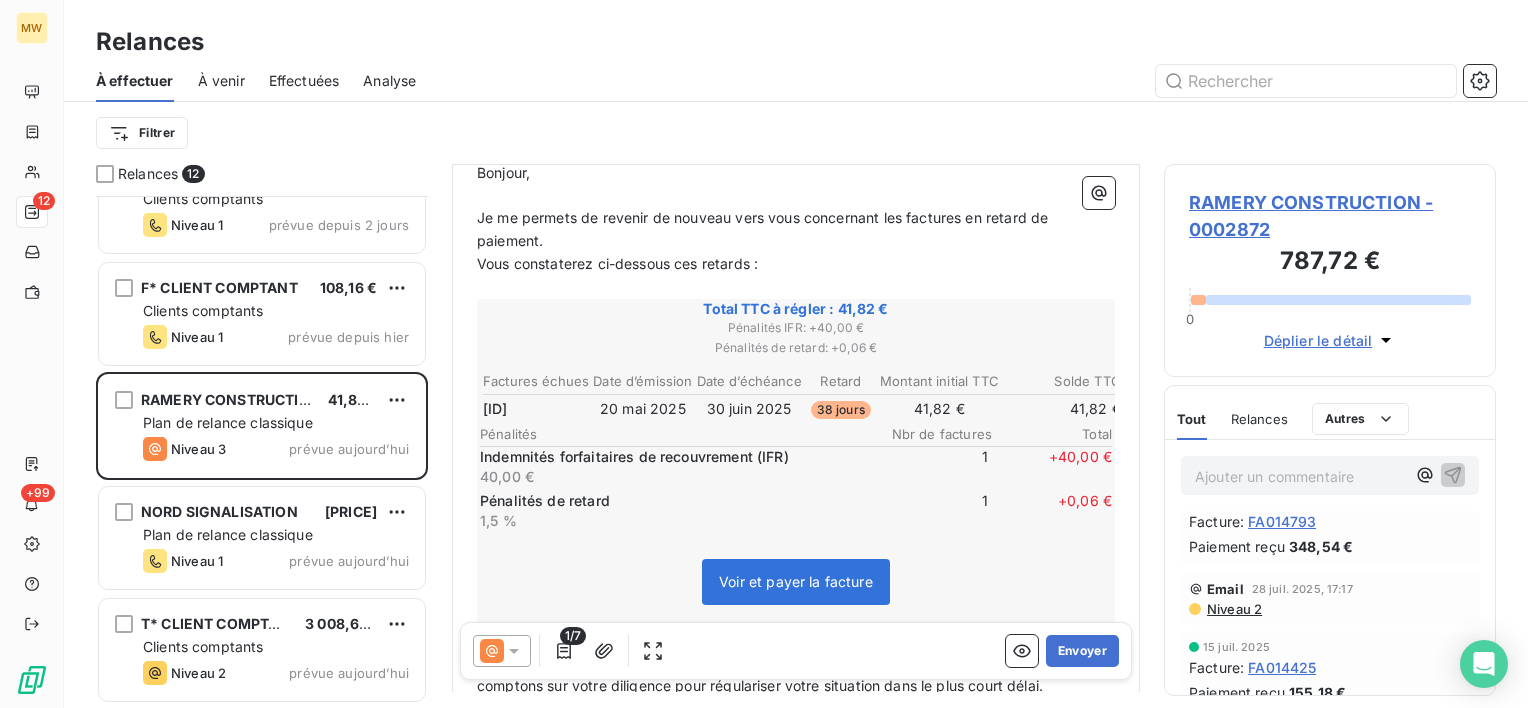 scroll, scrollTop: 832, scrollLeft: 0, axis: vertical 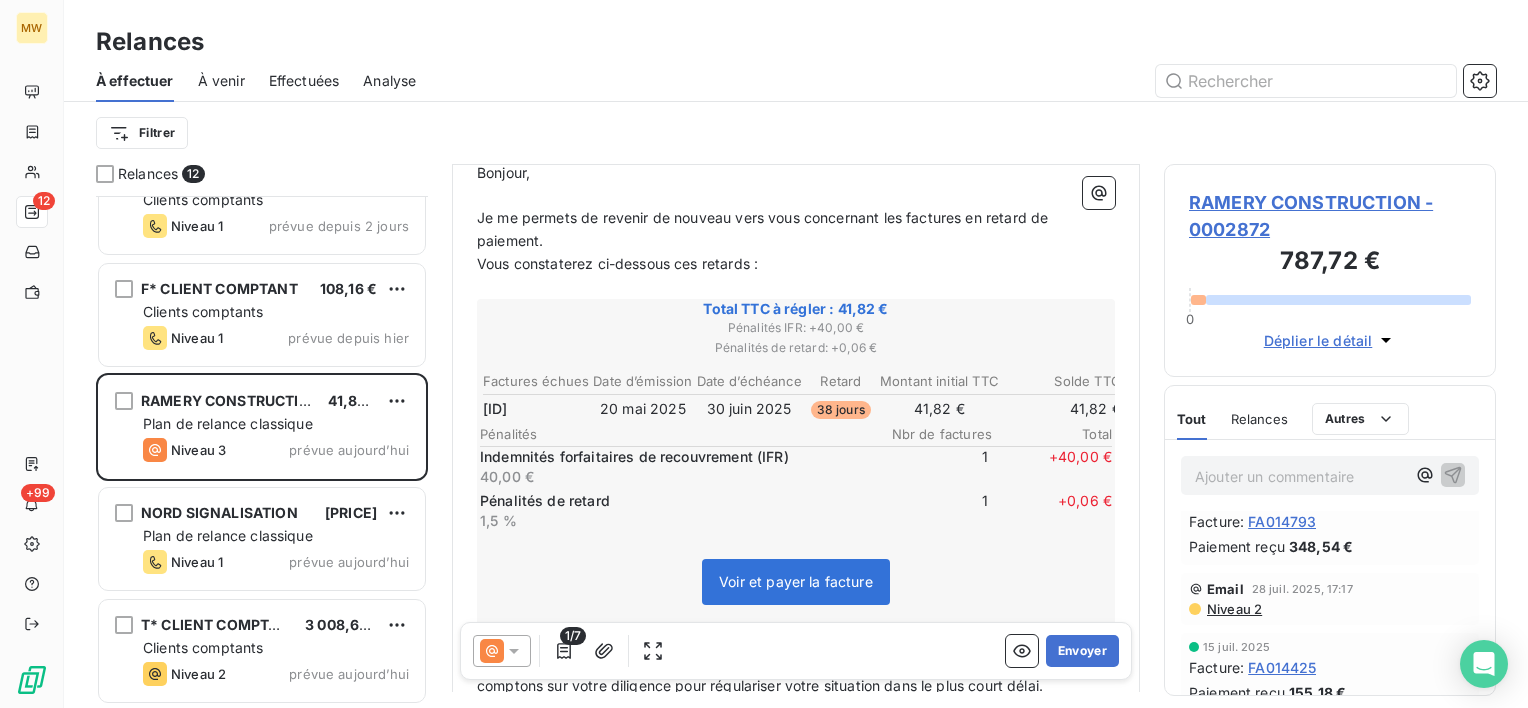 click on "Ajouter un commentaire ﻿" at bounding box center [1300, 476] 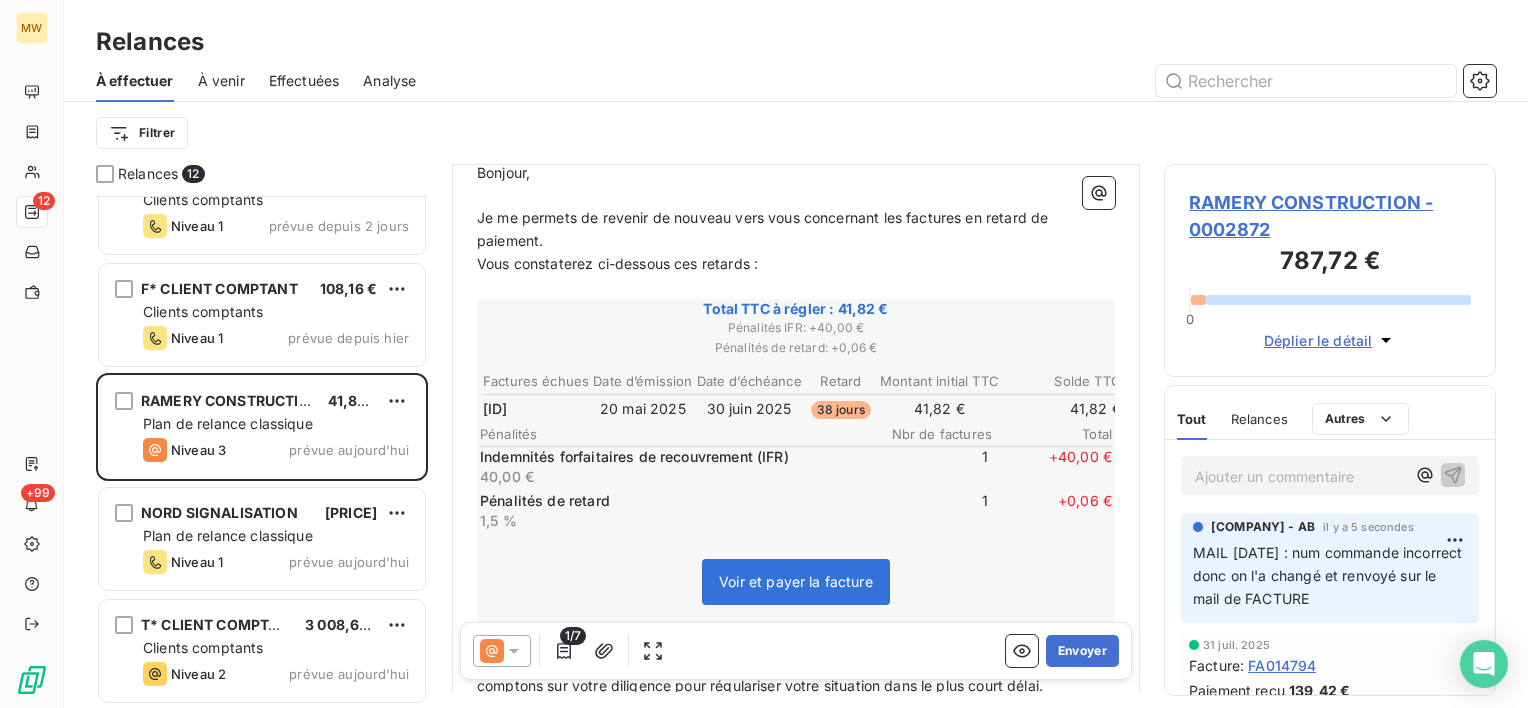 scroll, scrollTop: 0, scrollLeft: 0, axis: both 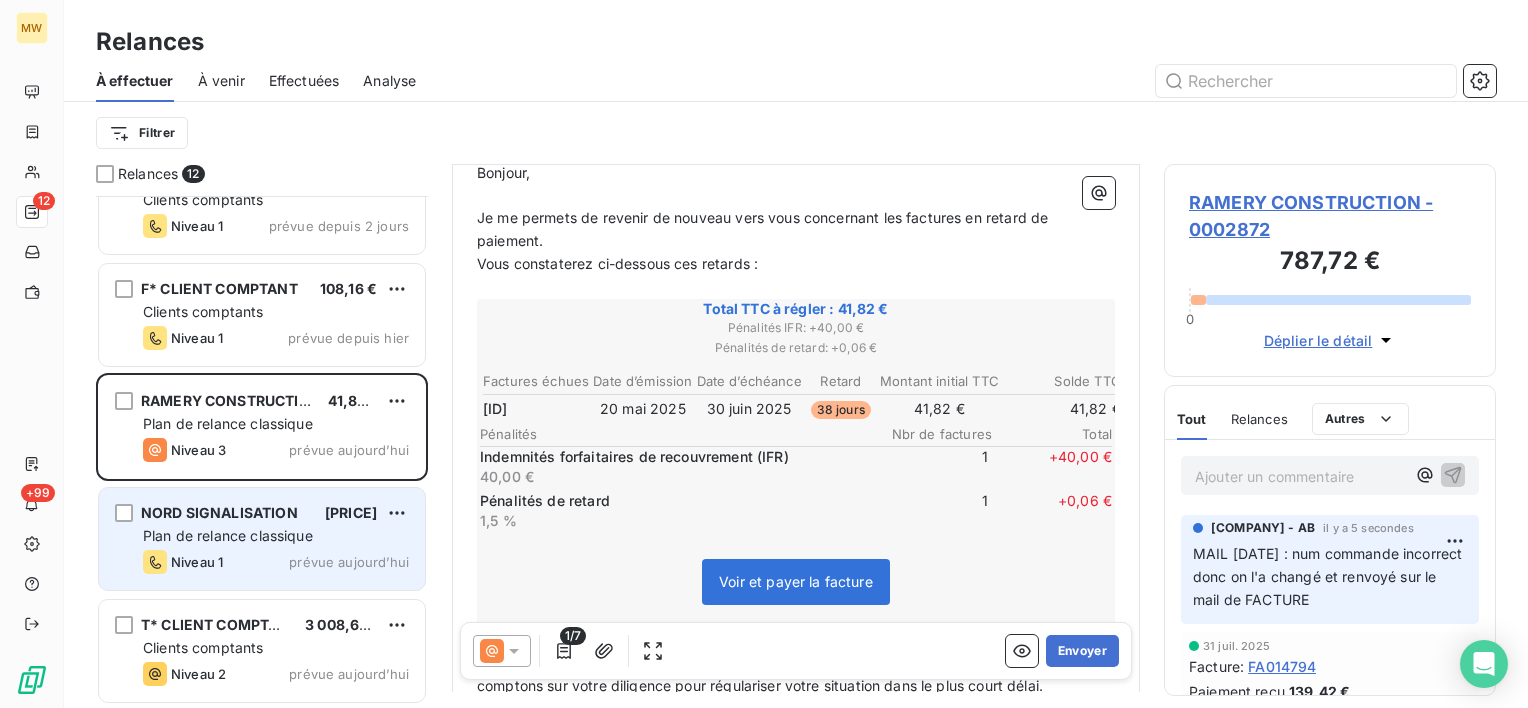 click on "Plan de relance classique" at bounding box center [228, 535] 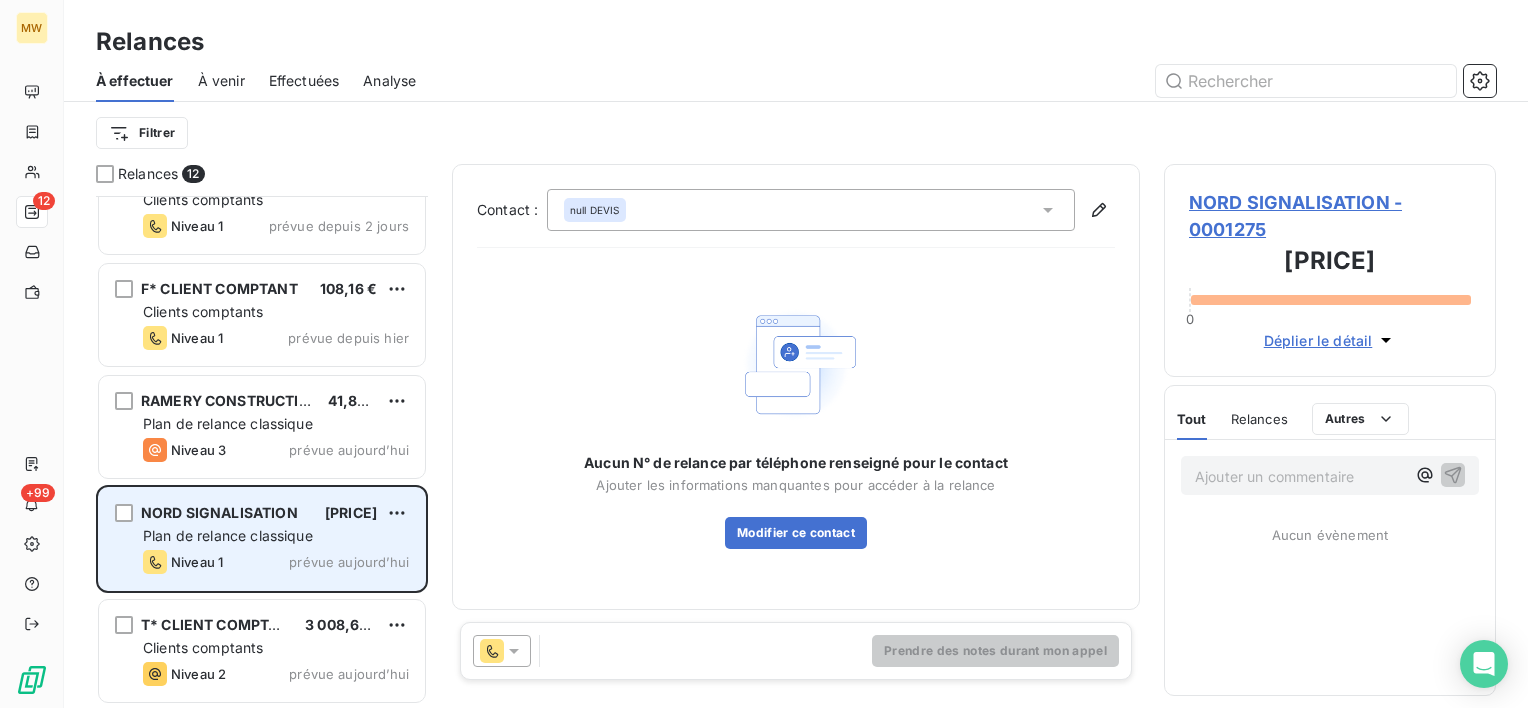 scroll, scrollTop: 832, scrollLeft: 0, axis: vertical 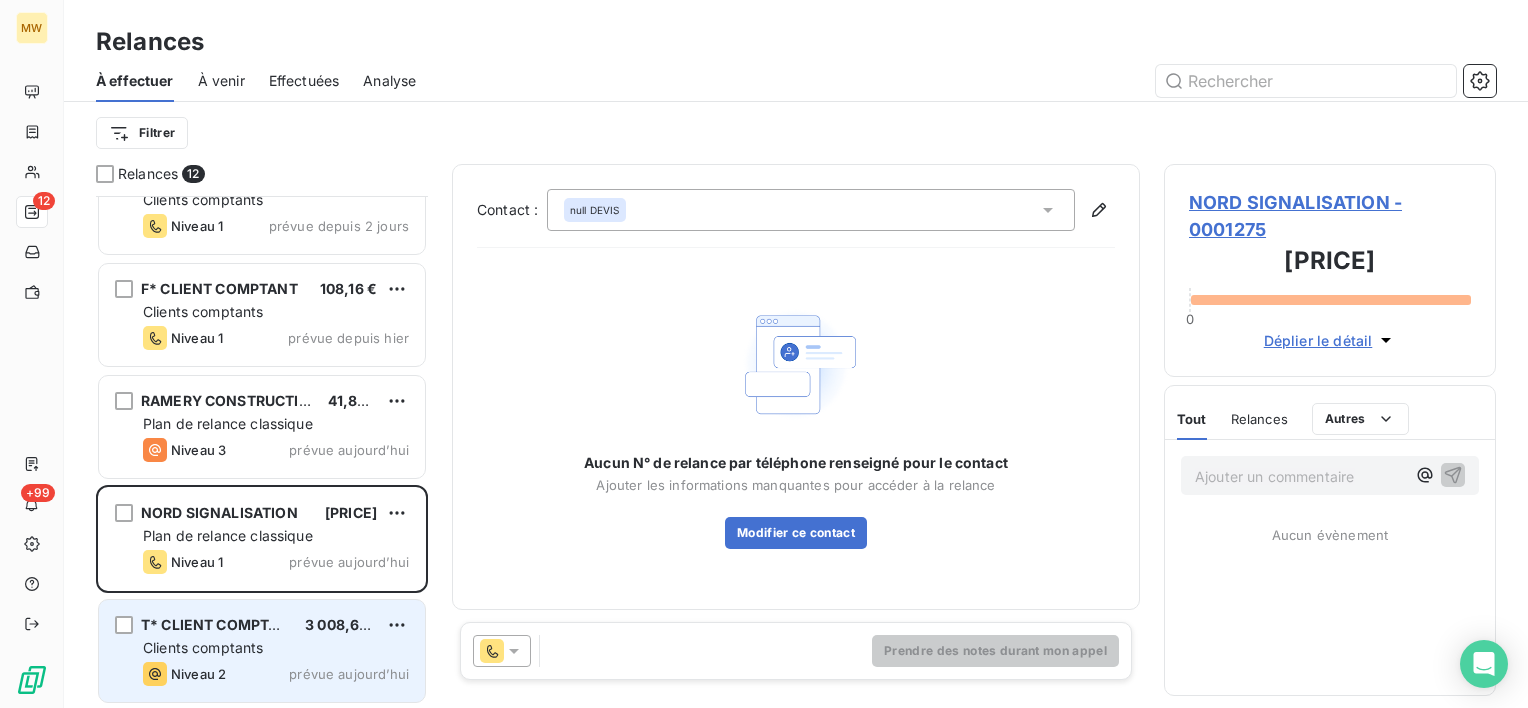 click on "Clients comptants" at bounding box center (203, 647) 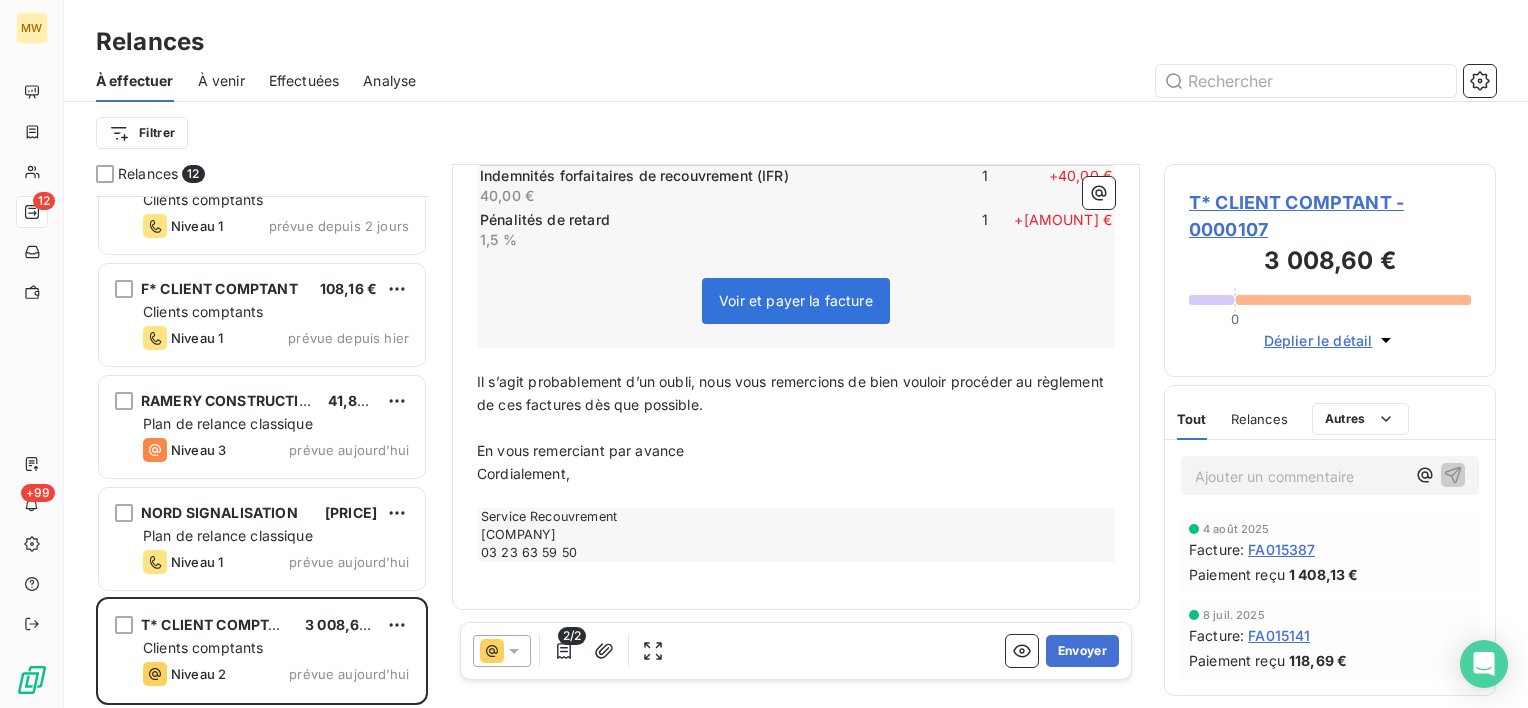 scroll, scrollTop: 1512, scrollLeft: 0, axis: vertical 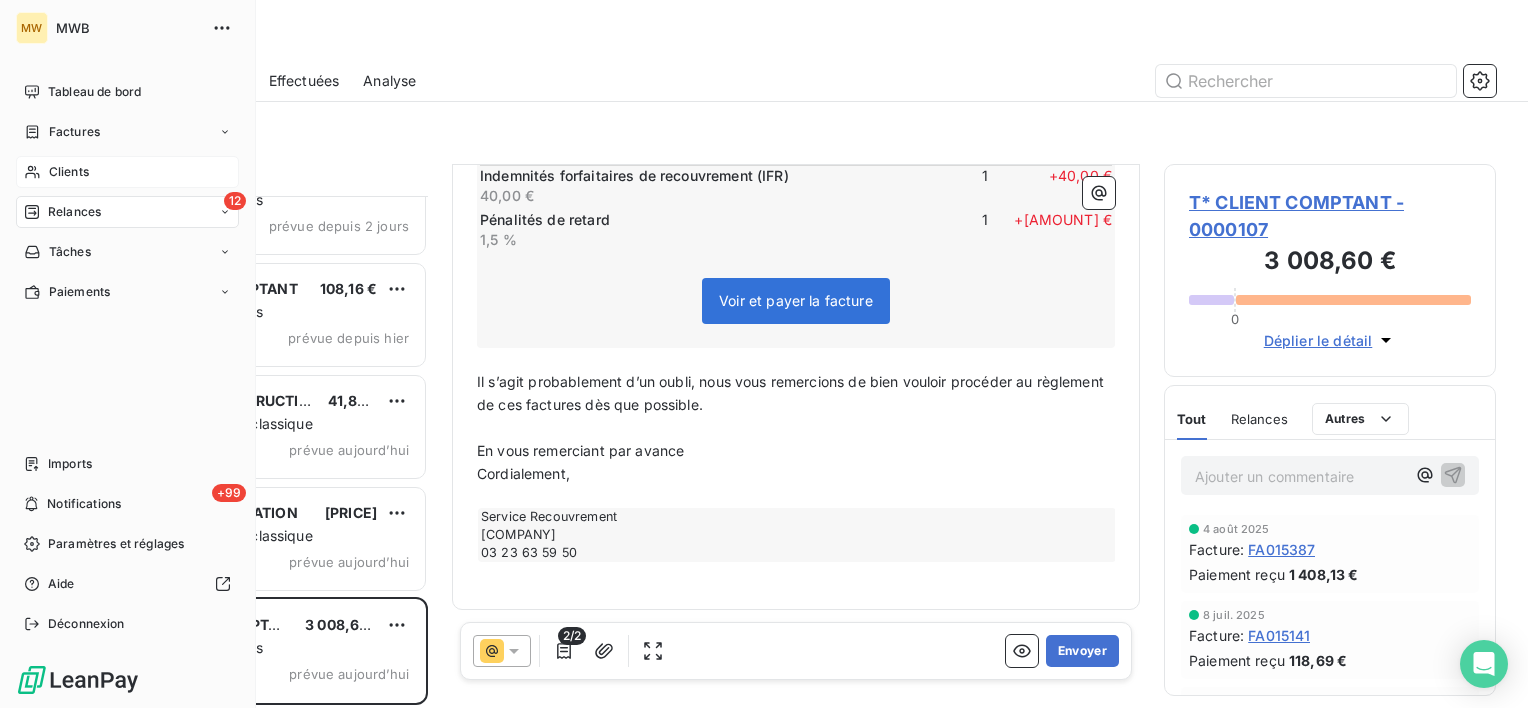 click on "Clients" at bounding box center [69, 172] 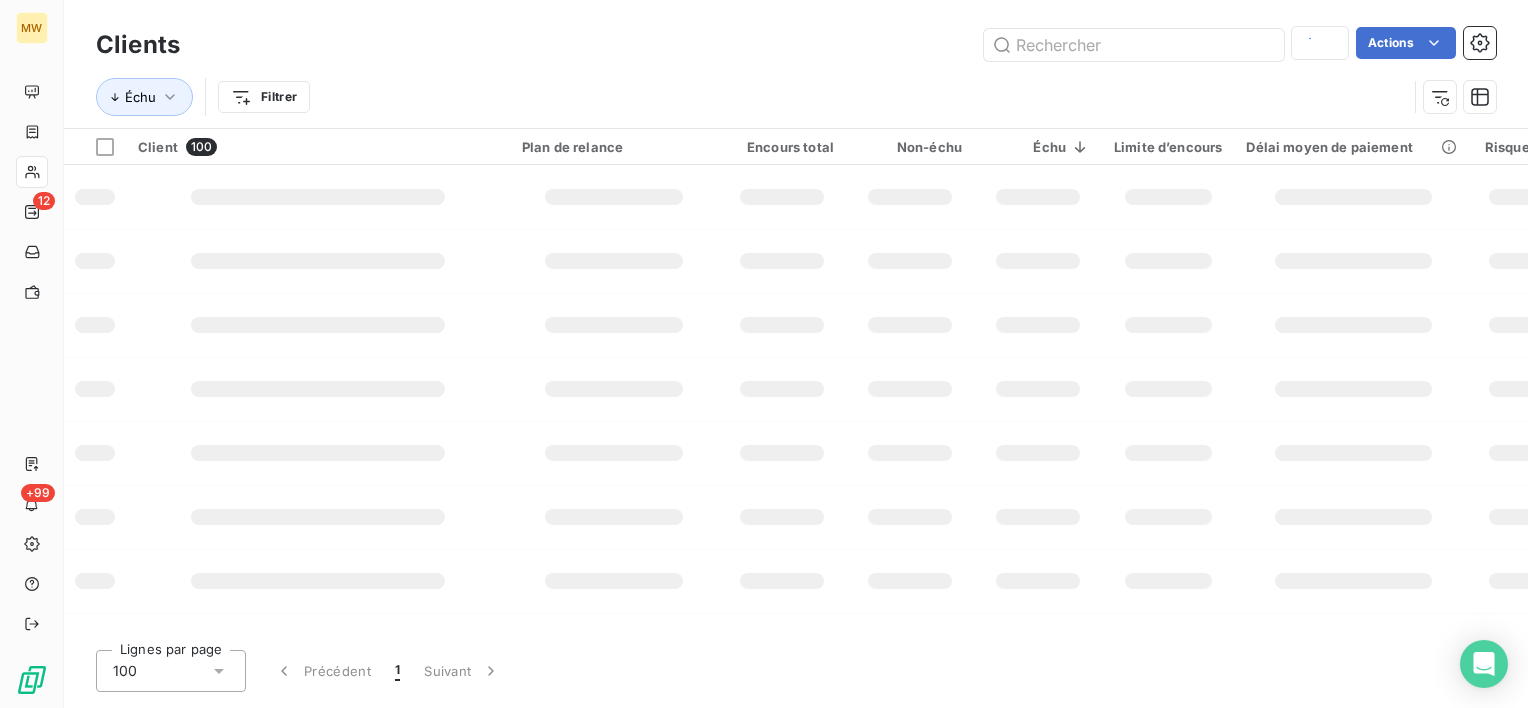 type on "v-ma" 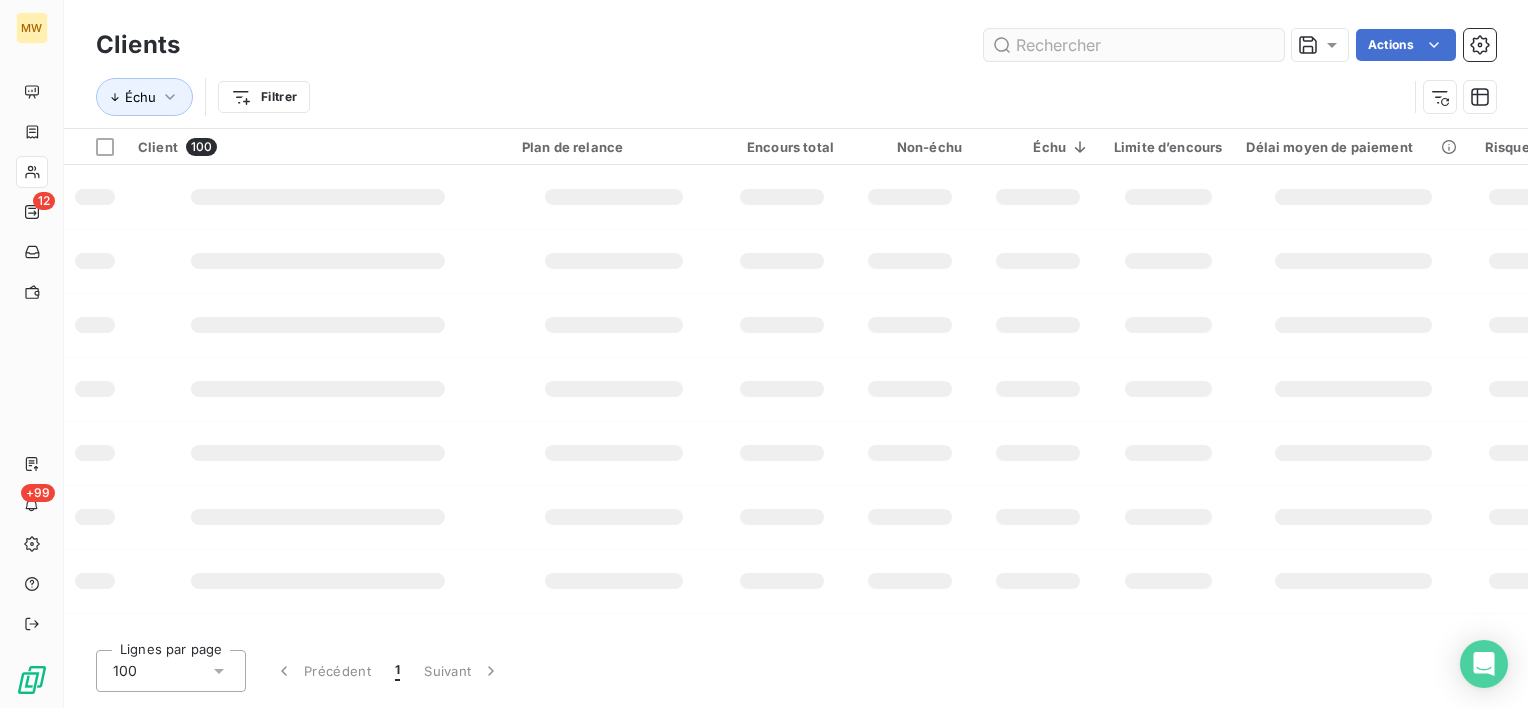 click at bounding box center [1134, 45] 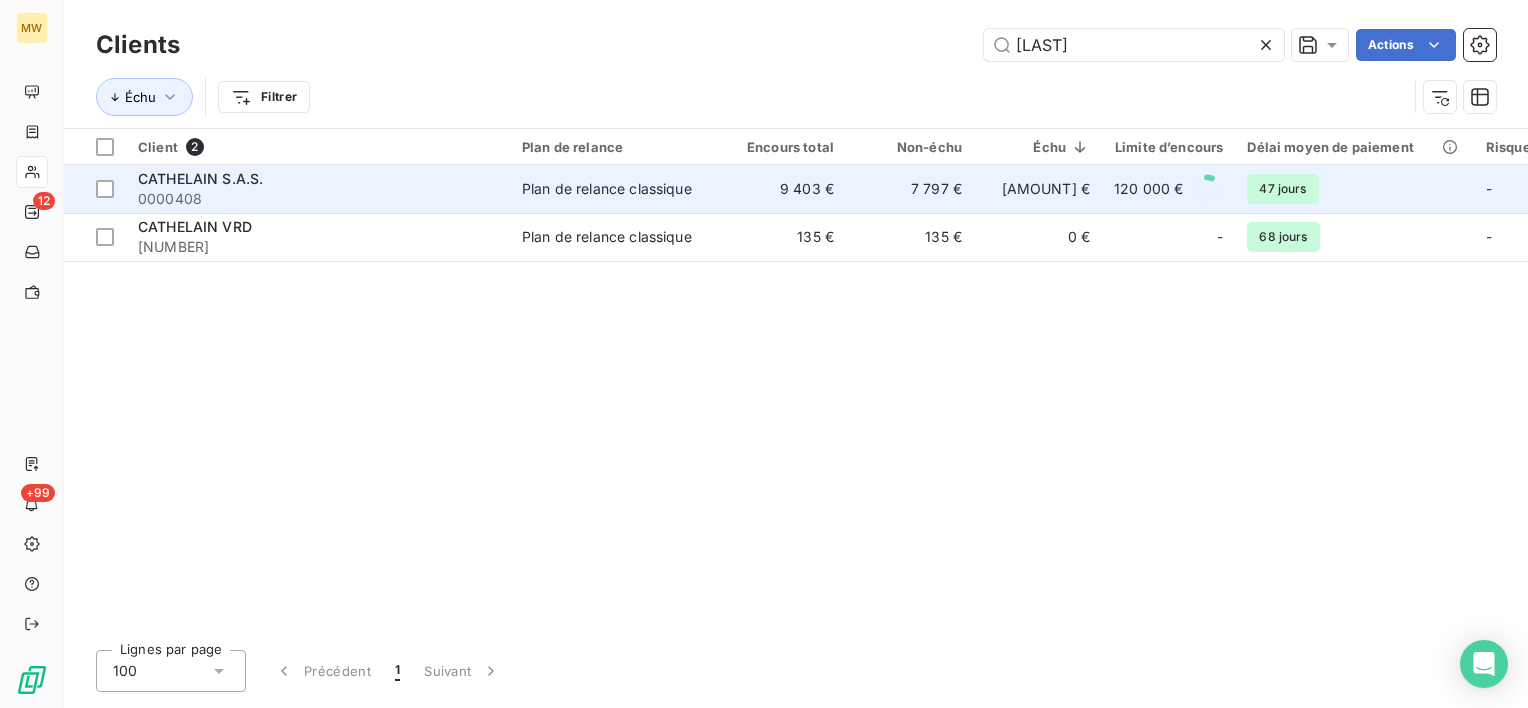 type on "cathelain" 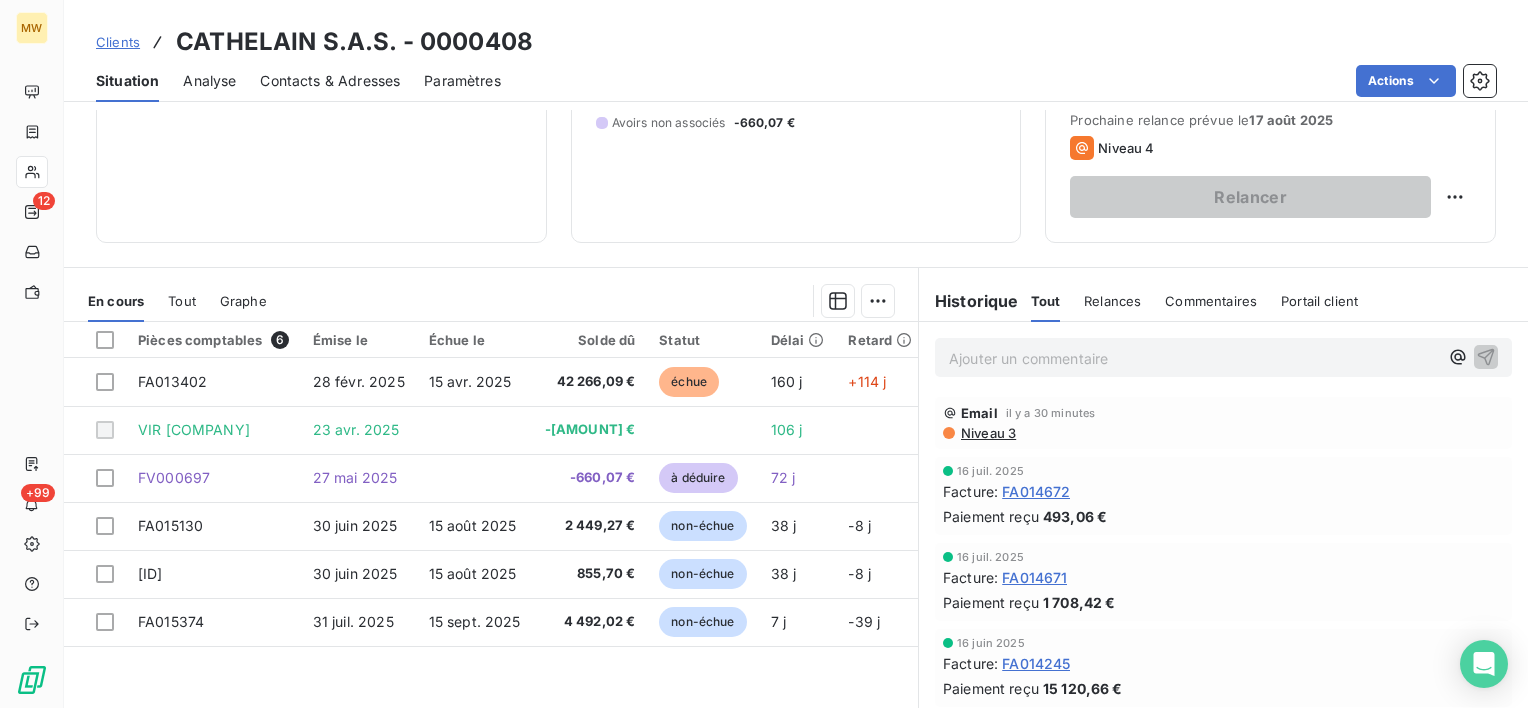 scroll, scrollTop: 300, scrollLeft: 0, axis: vertical 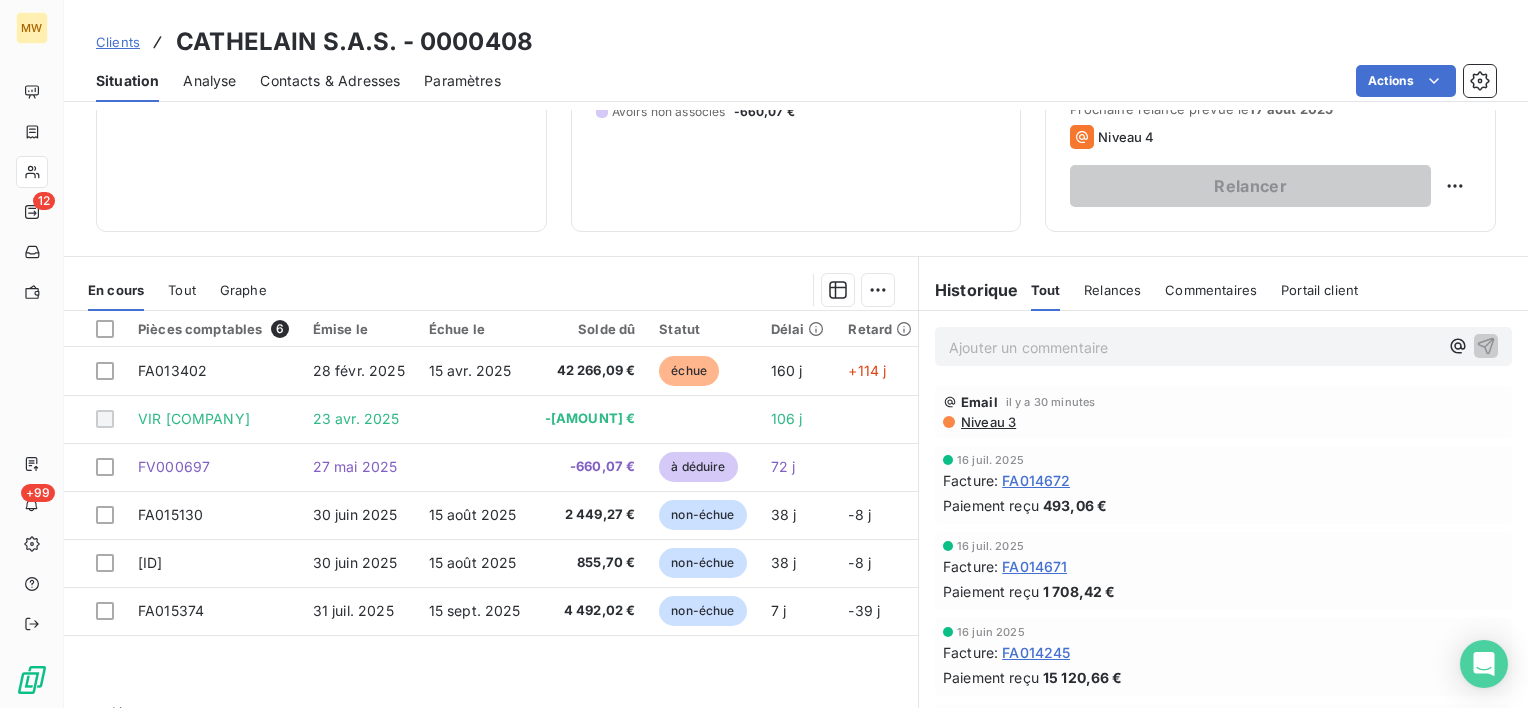 click on "Ajouter un commentaire ﻿" at bounding box center [1193, 347] 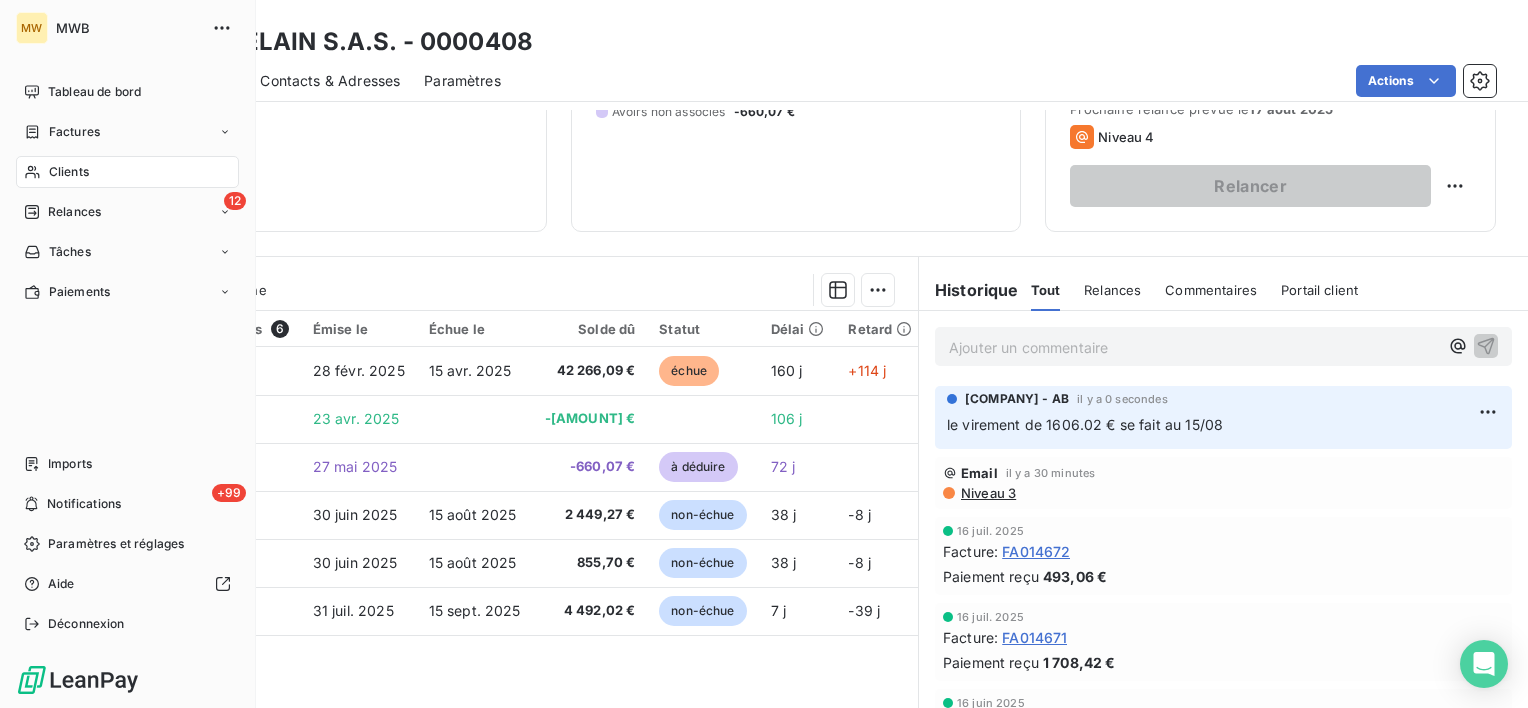 click on "Clients" at bounding box center [69, 172] 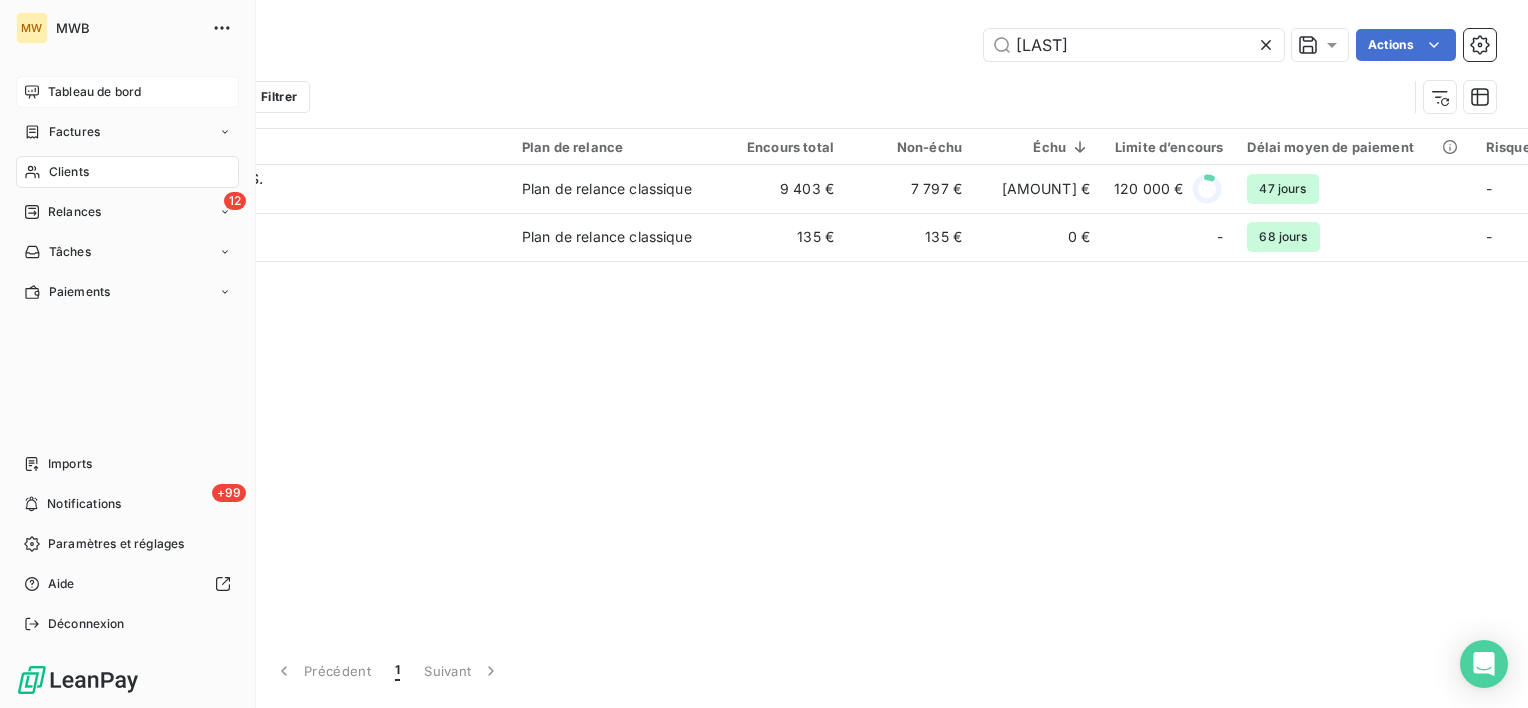 click on "Tableau de bord" at bounding box center [94, 92] 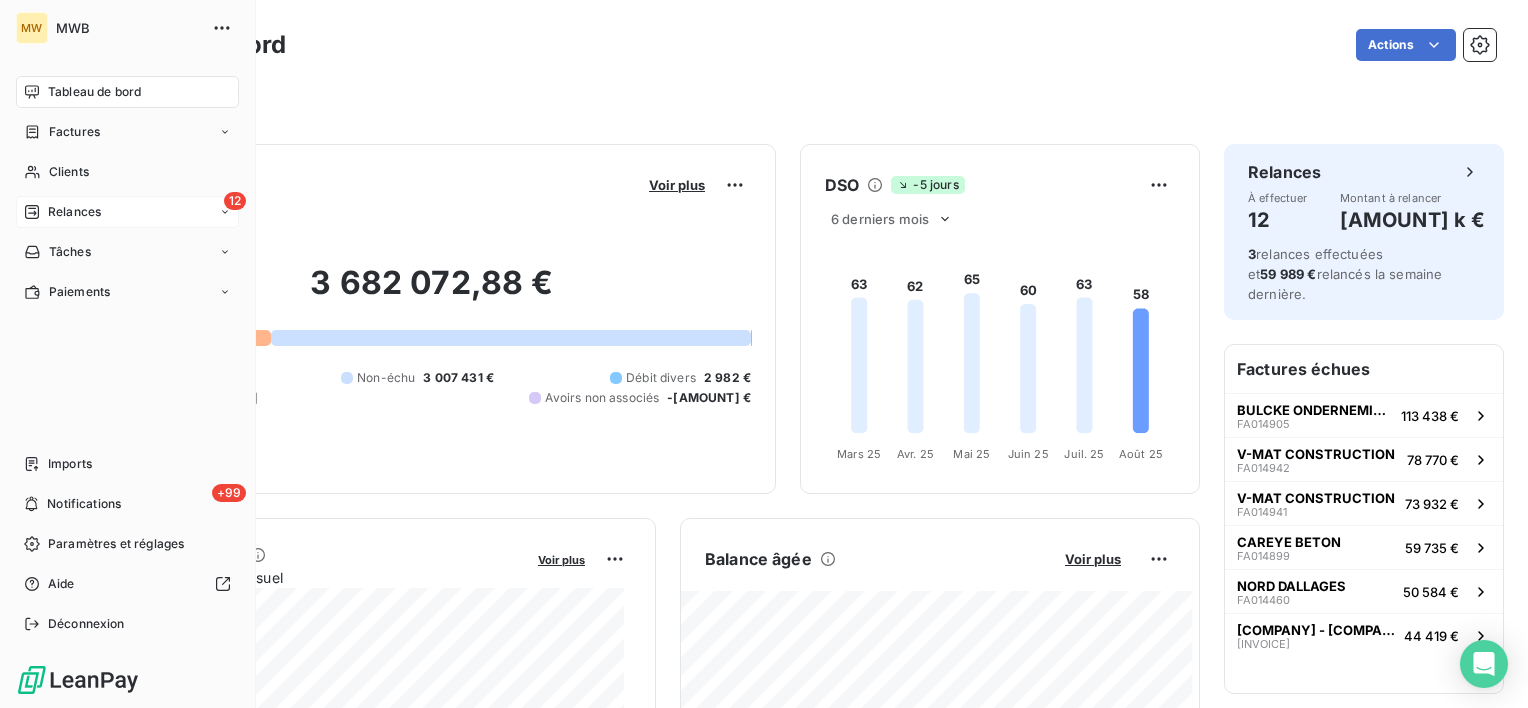 click on "Relances" at bounding box center [74, 212] 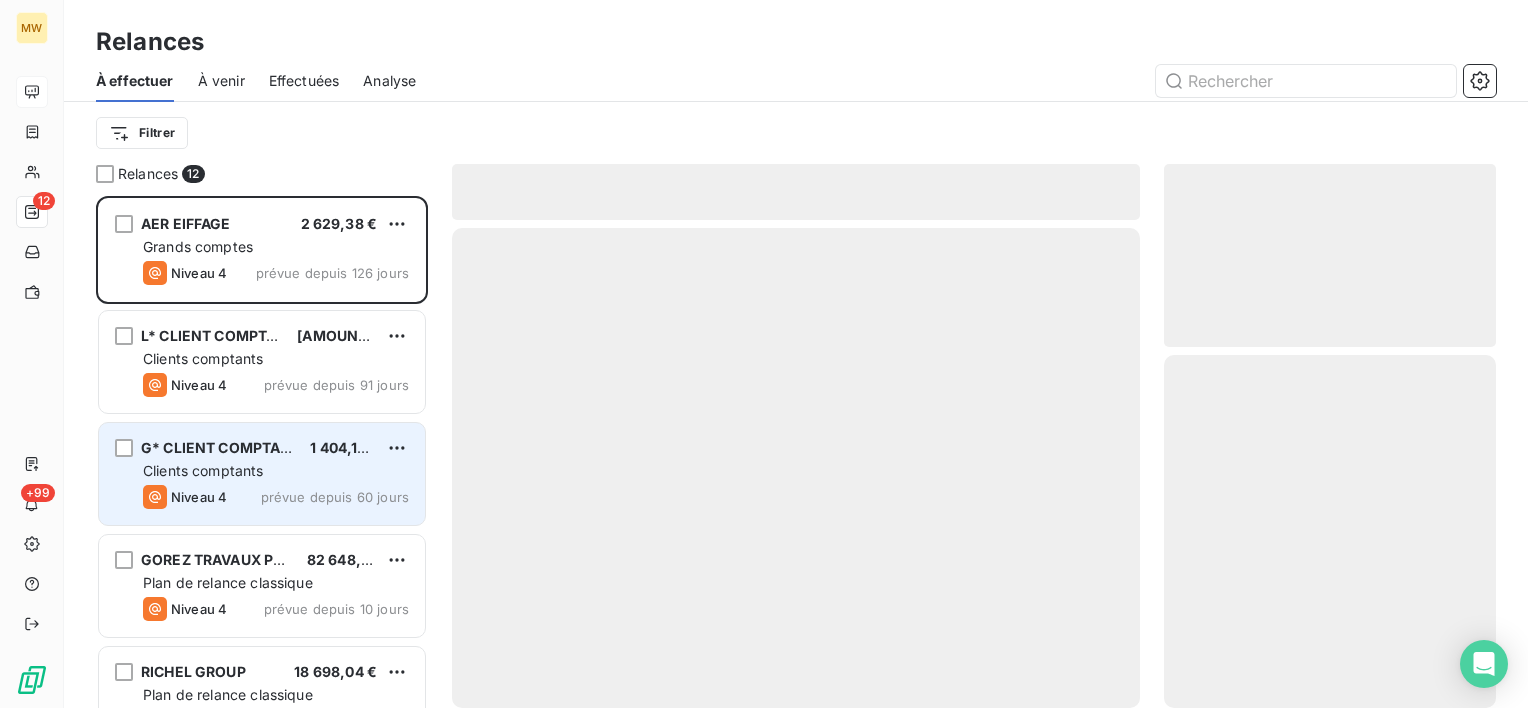 scroll, scrollTop: 16, scrollLeft: 16, axis: both 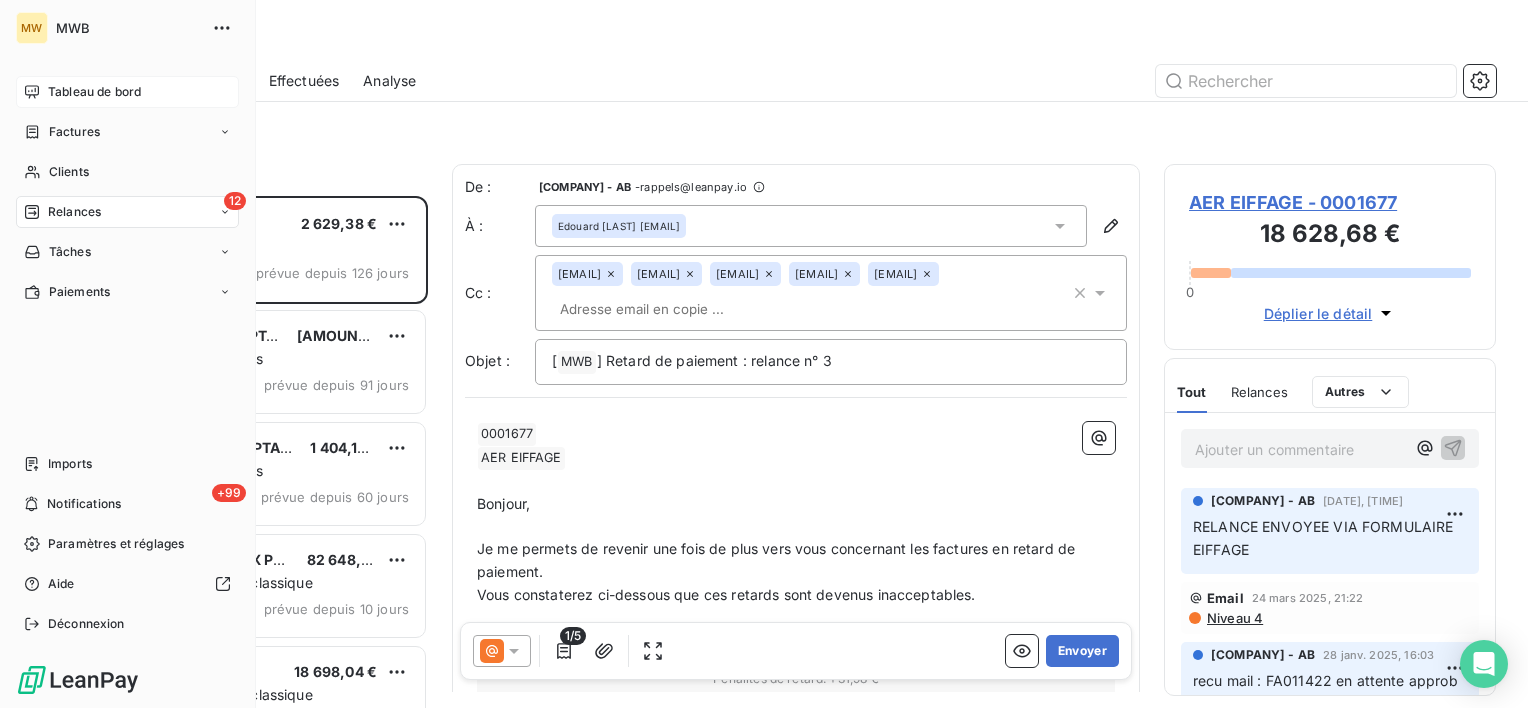 click on "Tableau de bord" at bounding box center [94, 92] 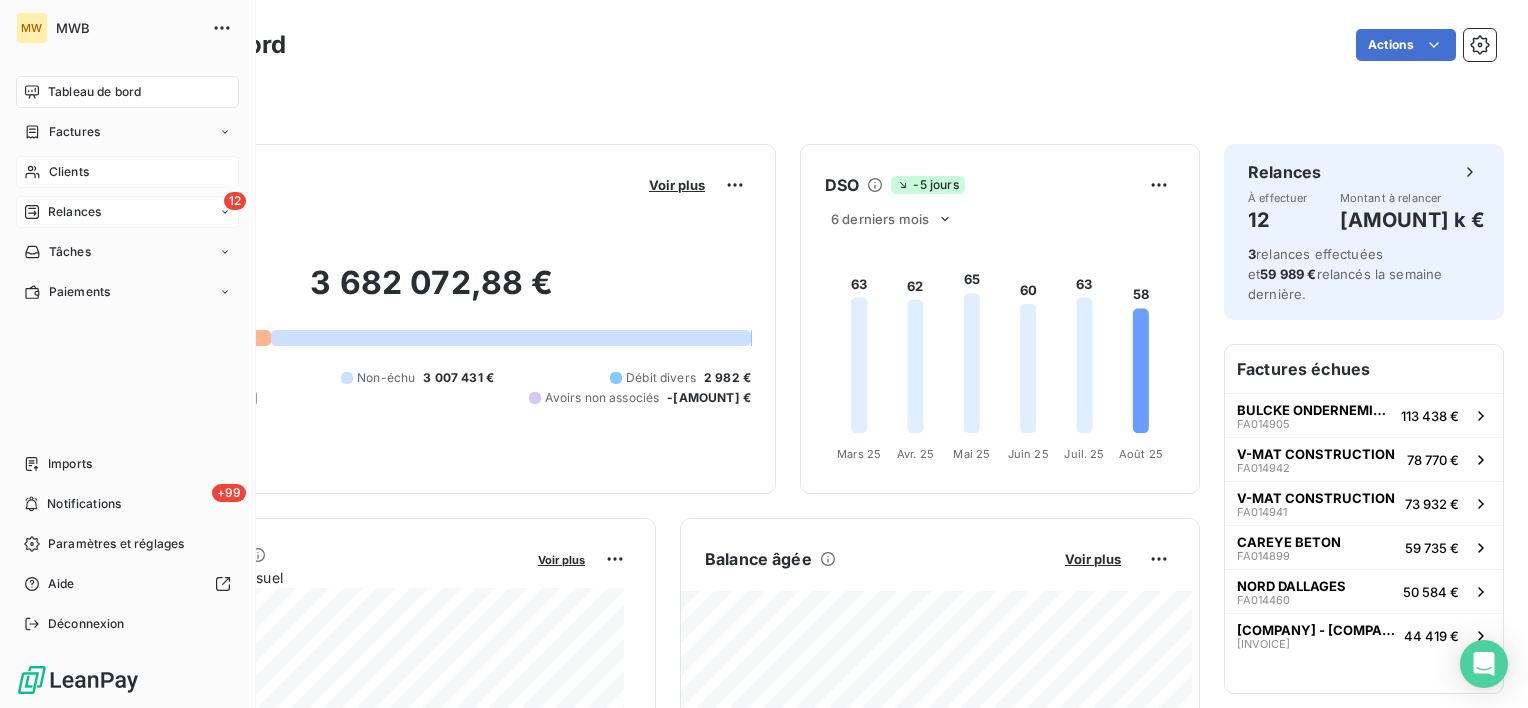 click on "Clients" at bounding box center [69, 172] 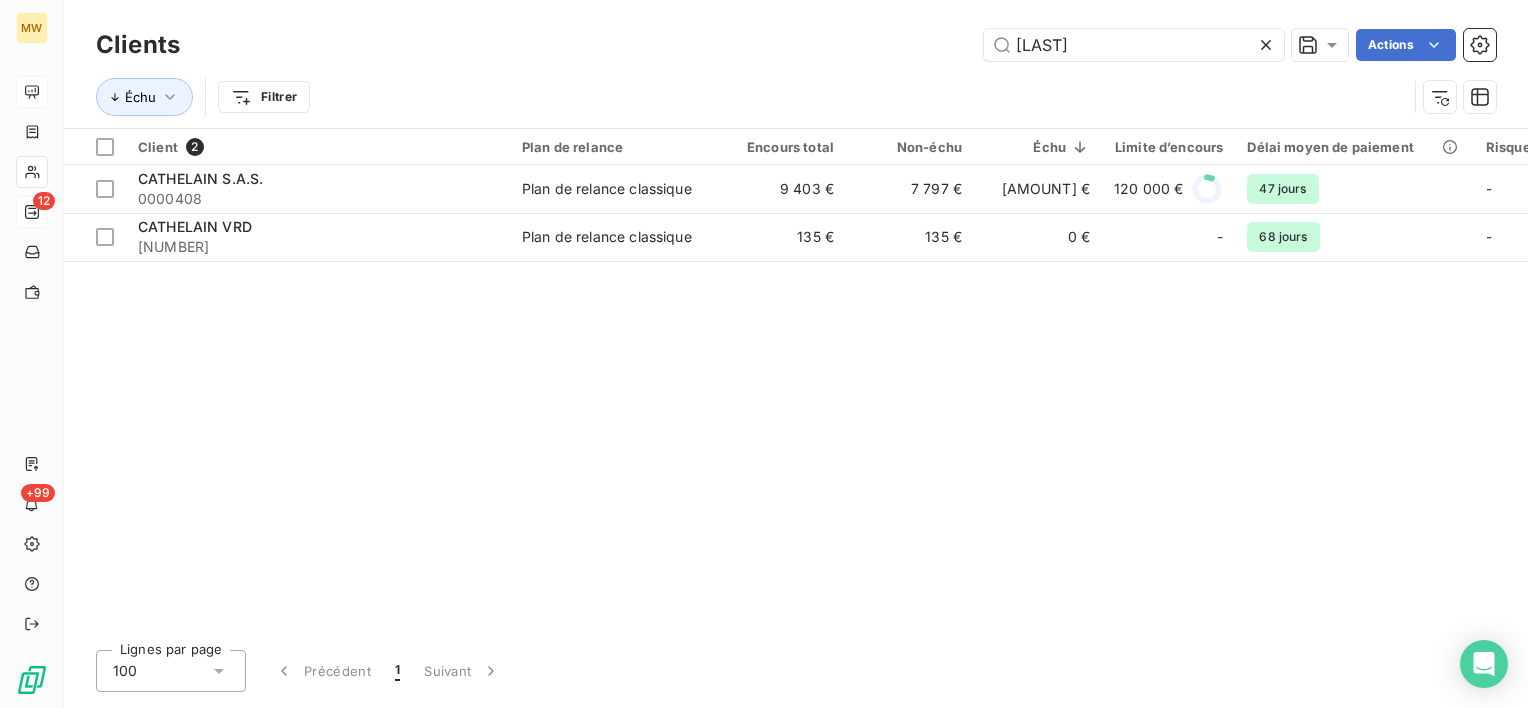 drag, startPoint x: 1120, startPoint y: 49, endPoint x: 909, endPoint y: 21, distance: 212.84972 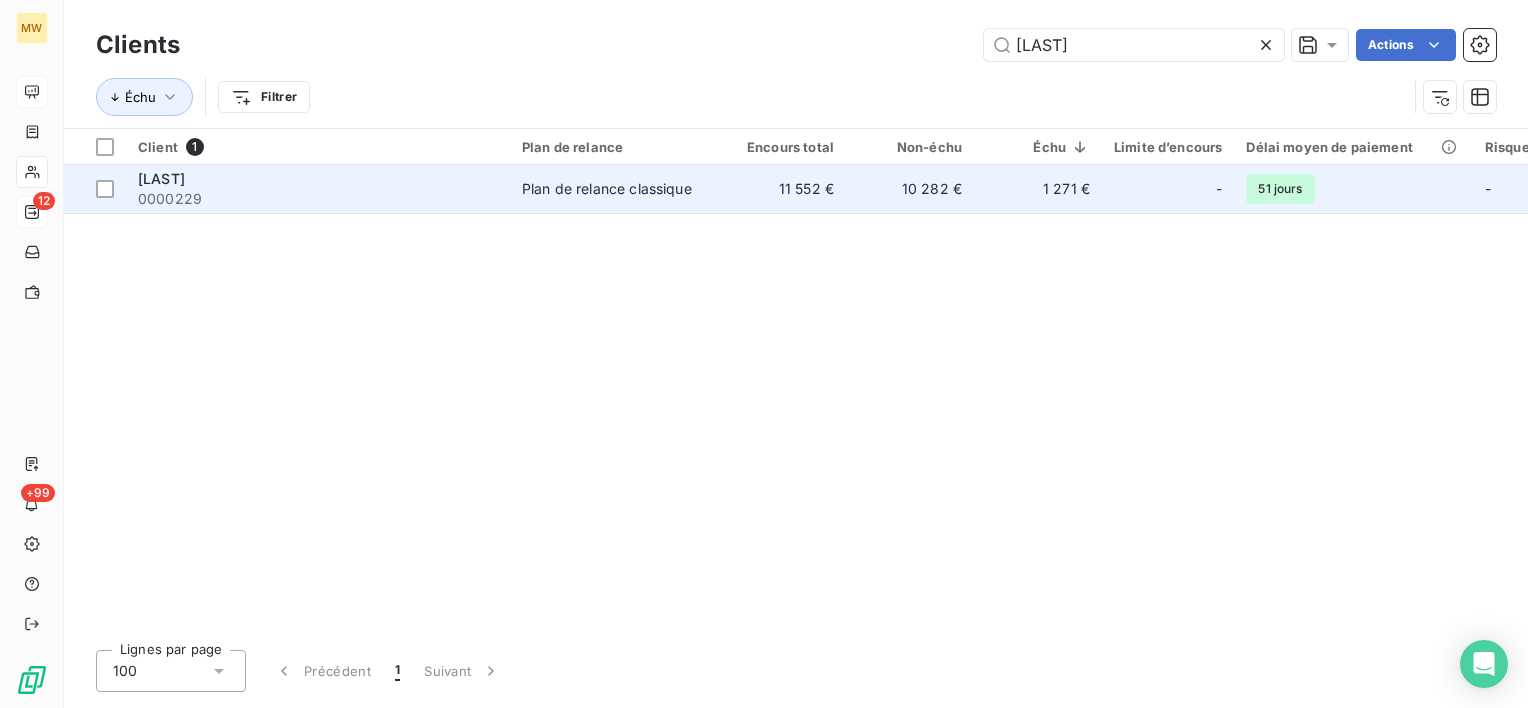 type on "mielnik" 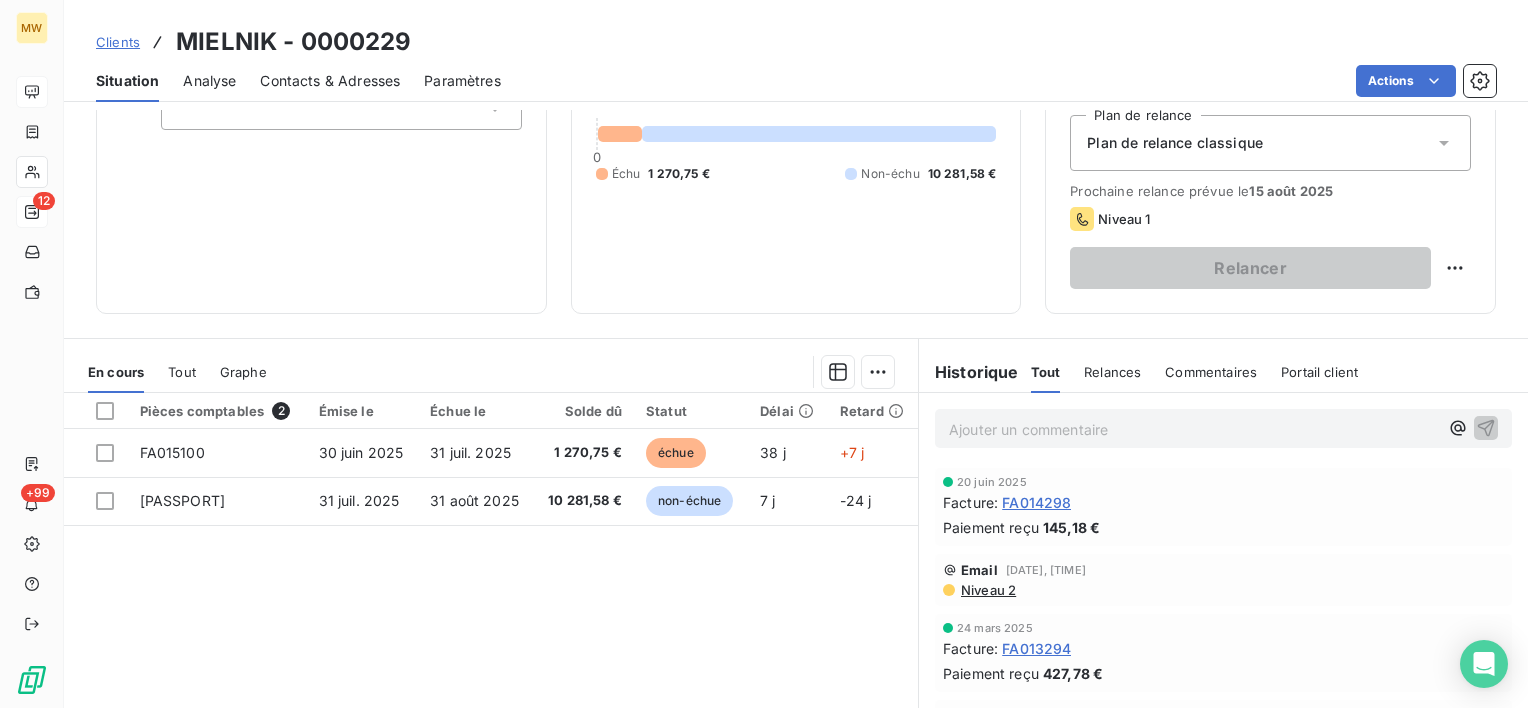 scroll, scrollTop: 300, scrollLeft: 0, axis: vertical 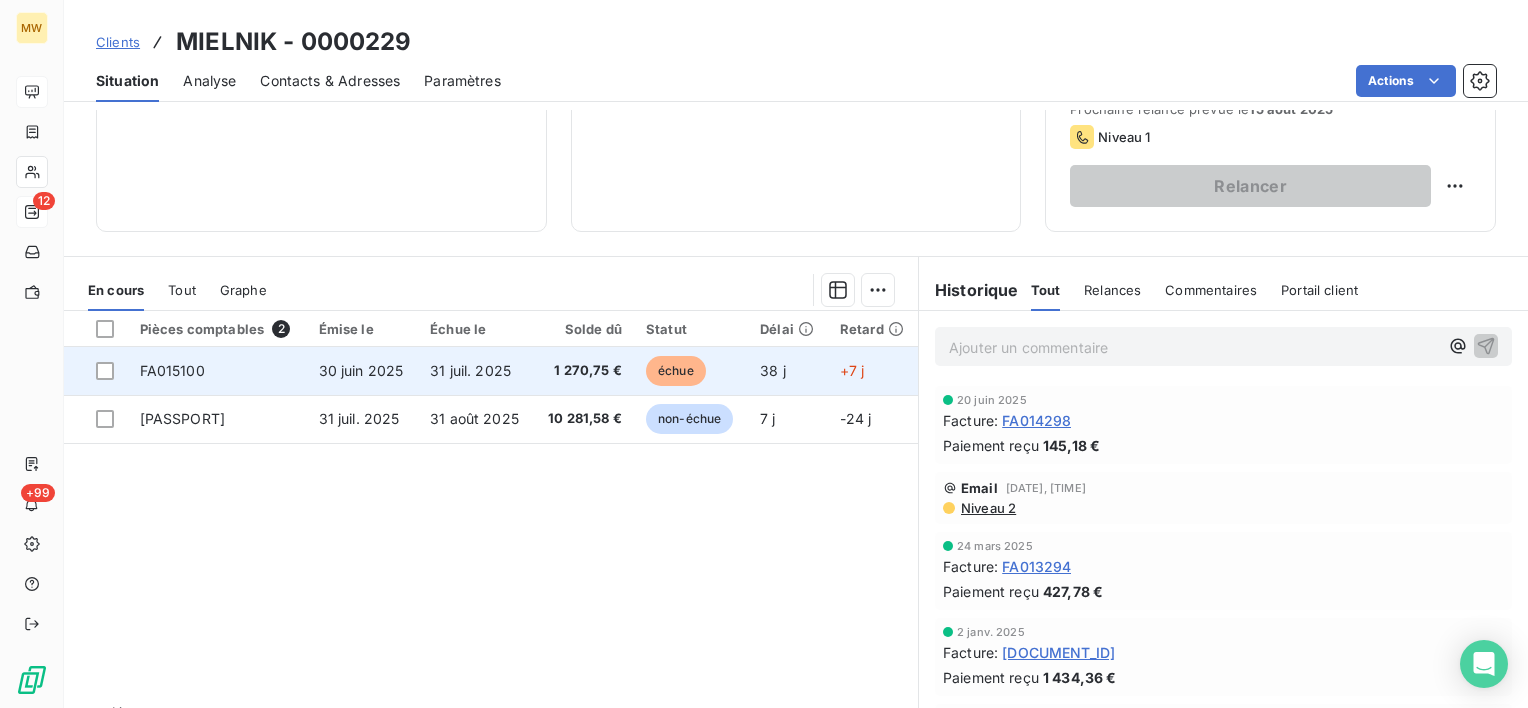 click on "1 270,75 €" at bounding box center [584, 371] 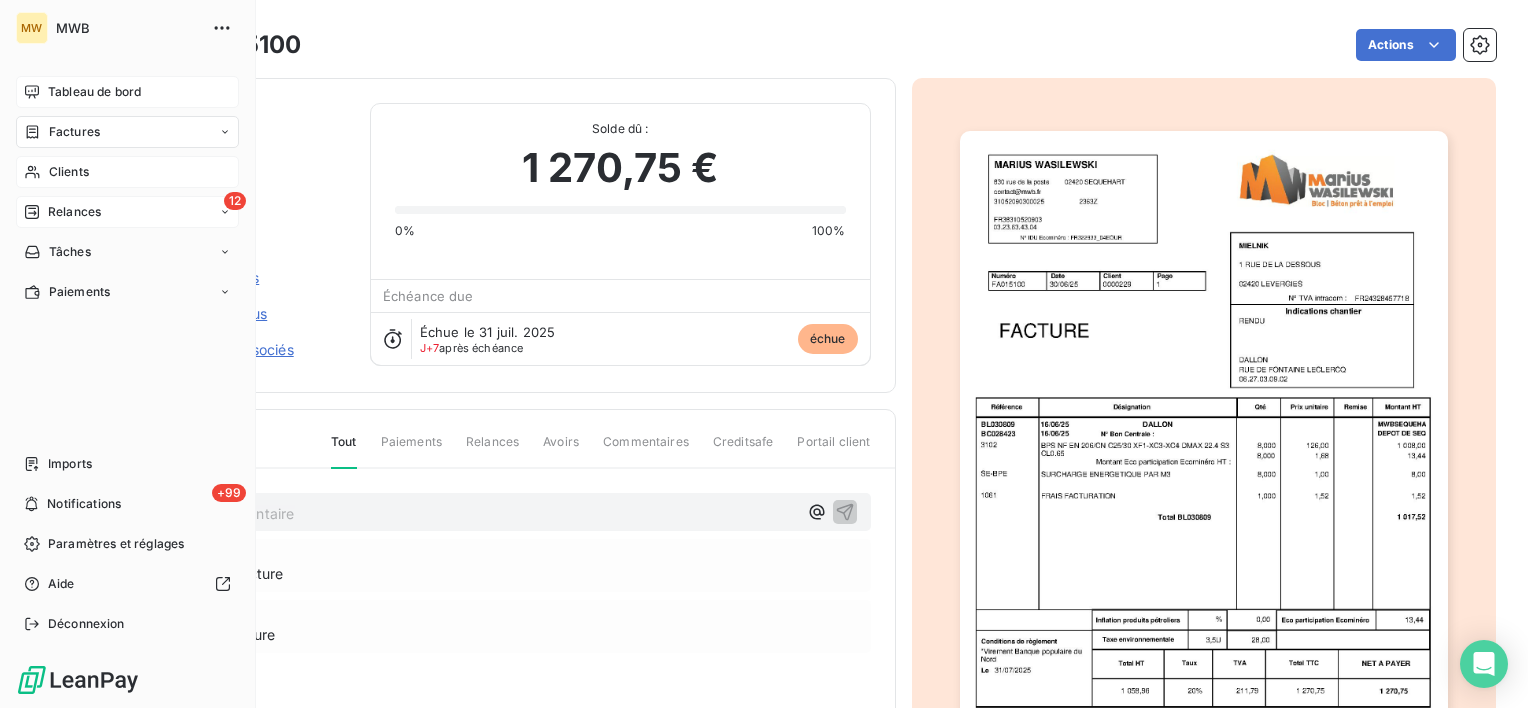 click on "Factures" at bounding box center (74, 132) 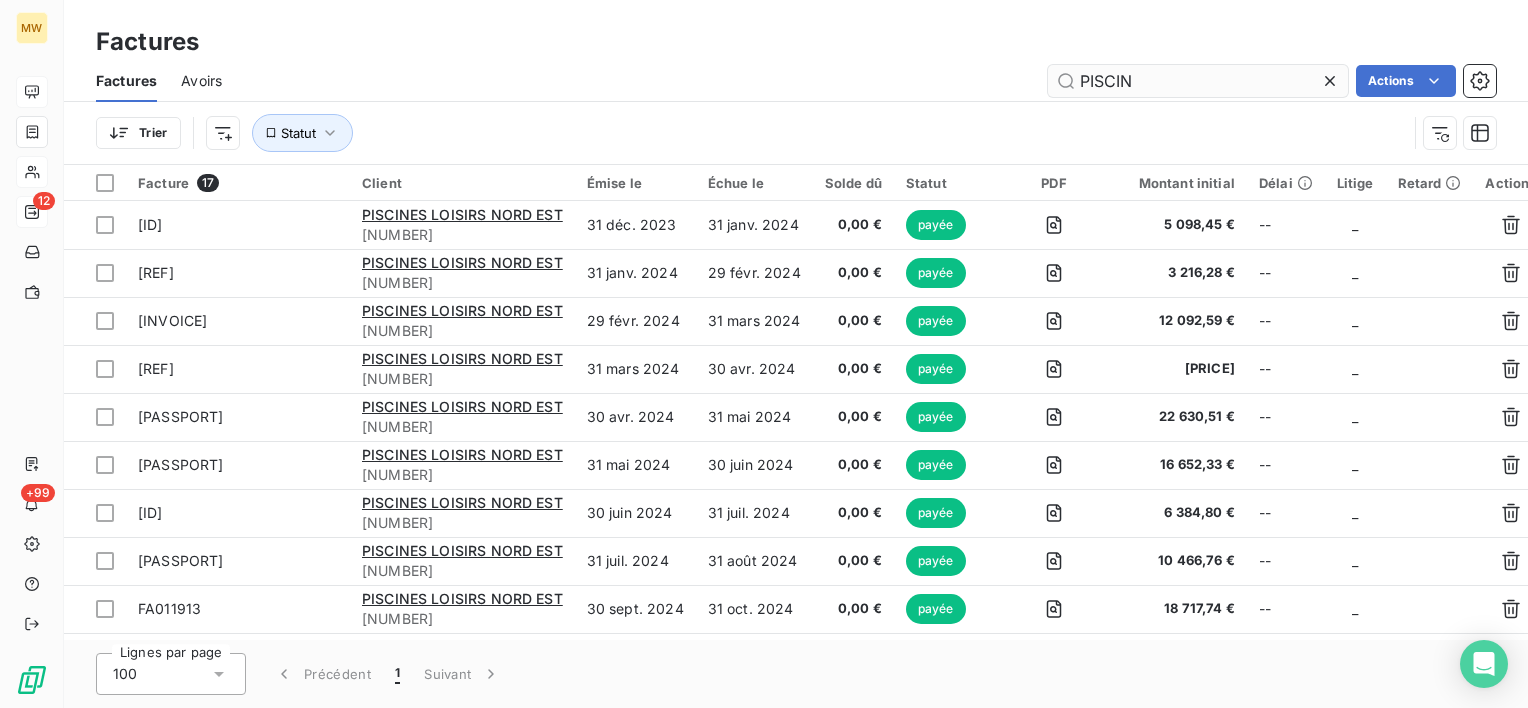 click on "PISCIN" at bounding box center (1198, 81) 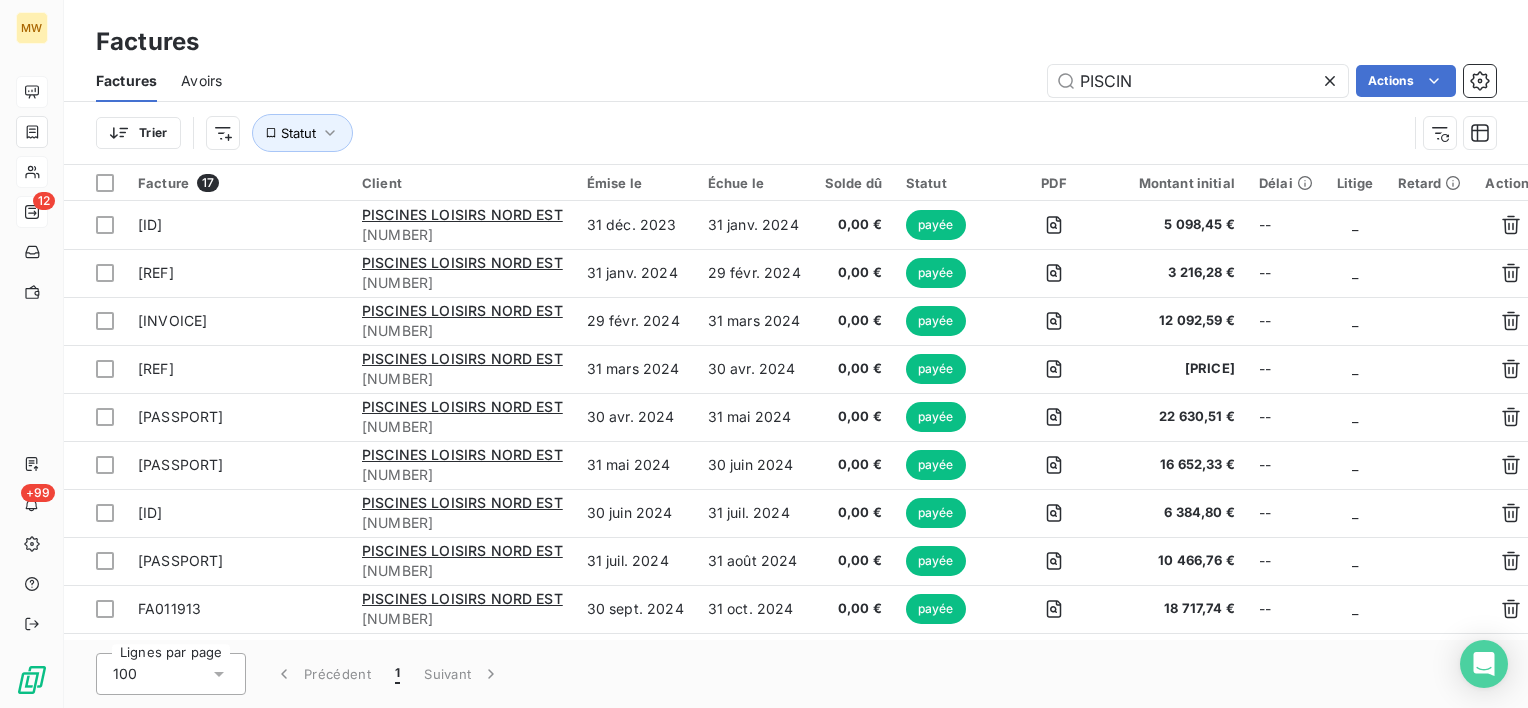 drag, startPoint x: 1142, startPoint y: 76, endPoint x: 995, endPoint y: 54, distance: 148.63715 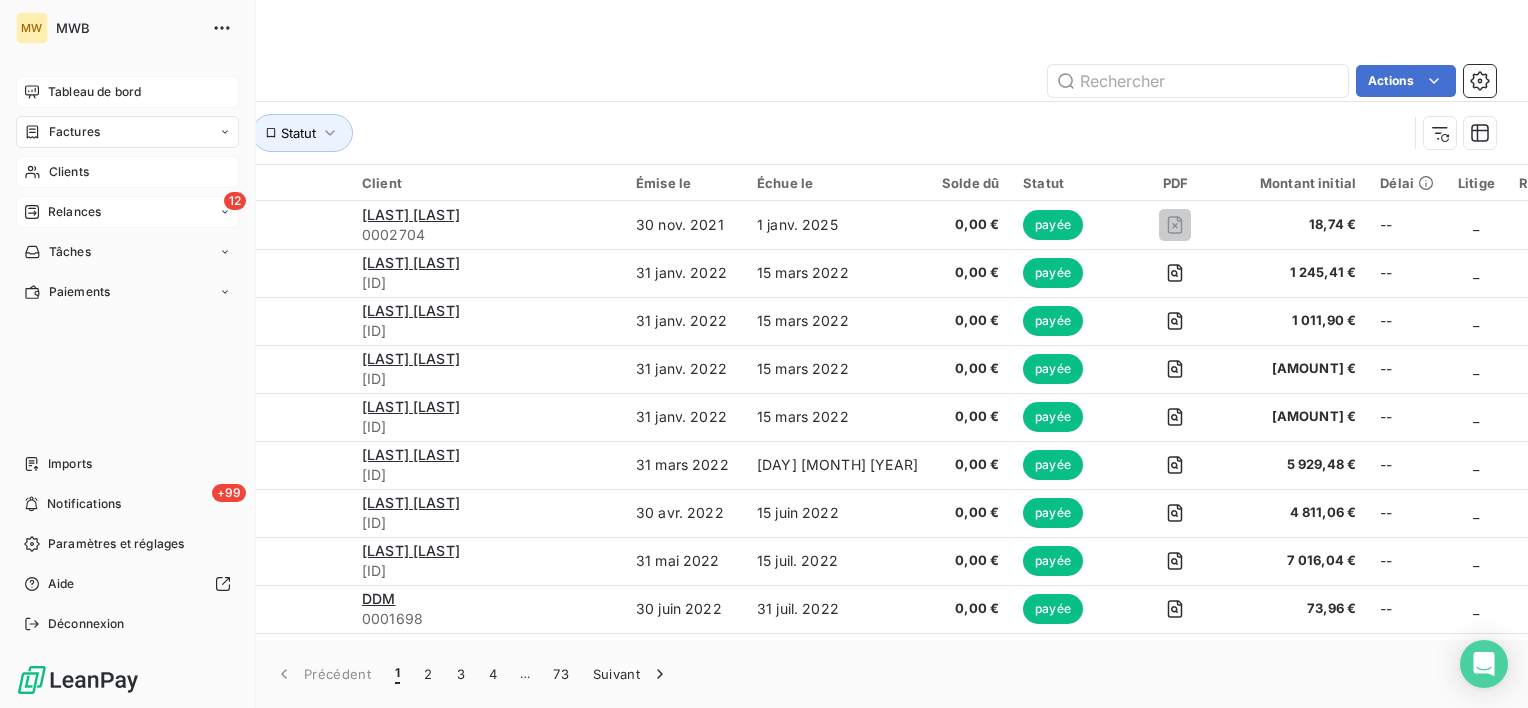 type 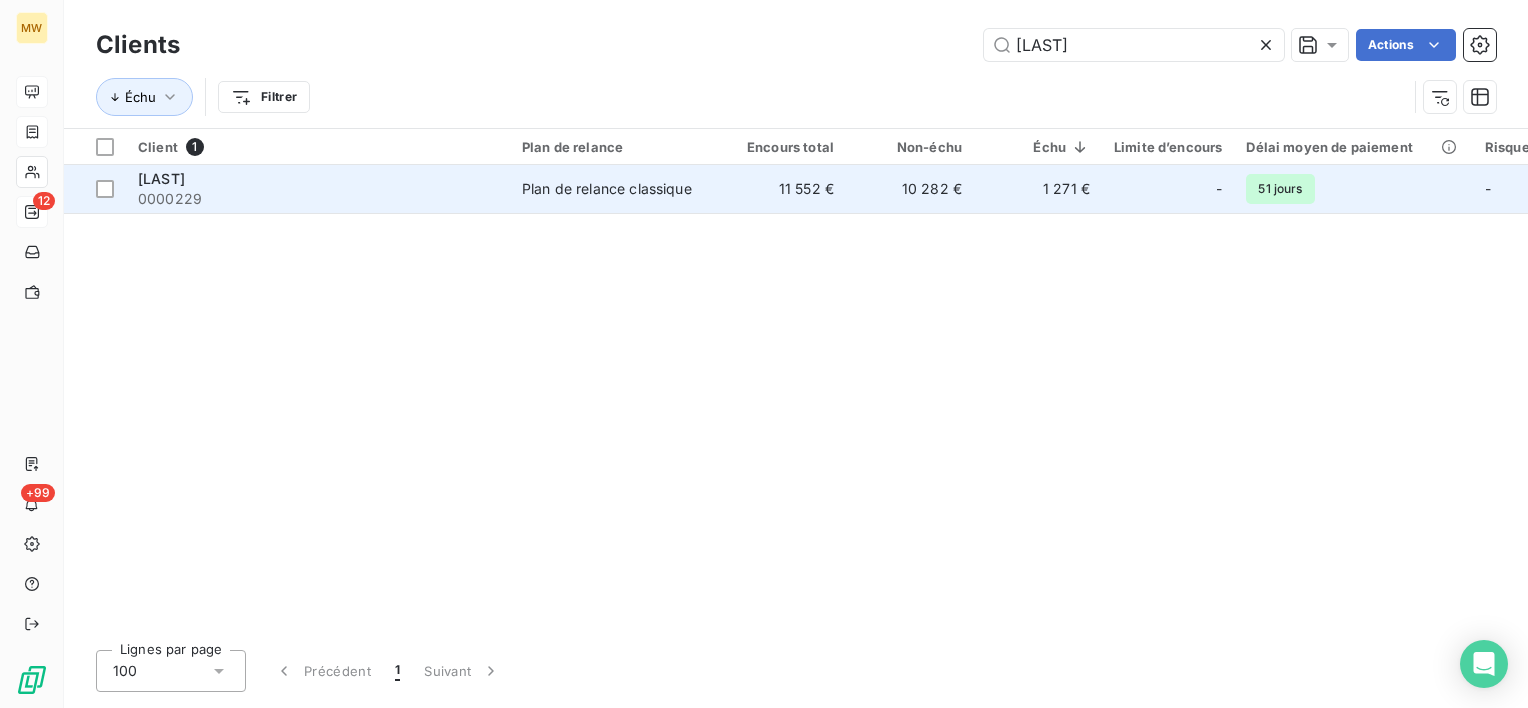 click on "MIELNIK" at bounding box center [318, 179] 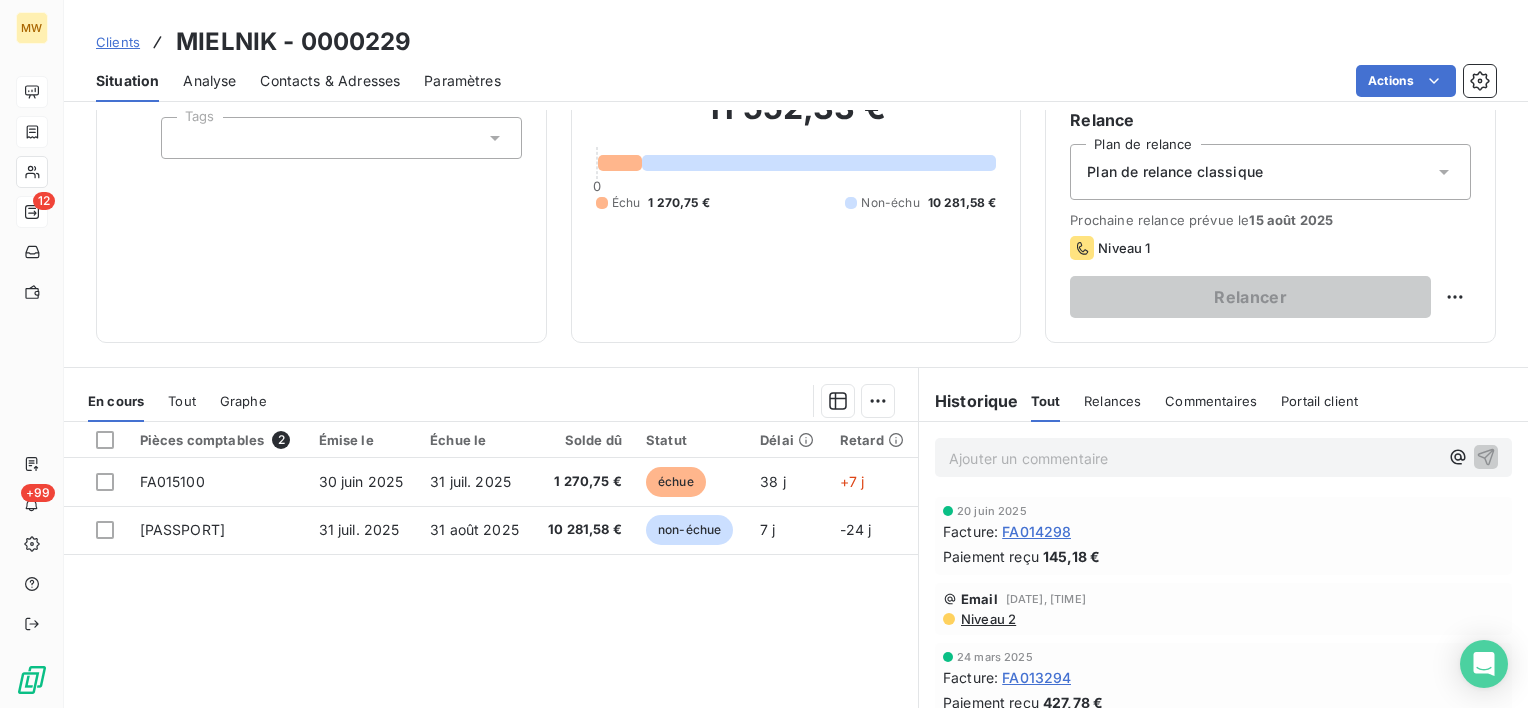 scroll, scrollTop: 200, scrollLeft: 0, axis: vertical 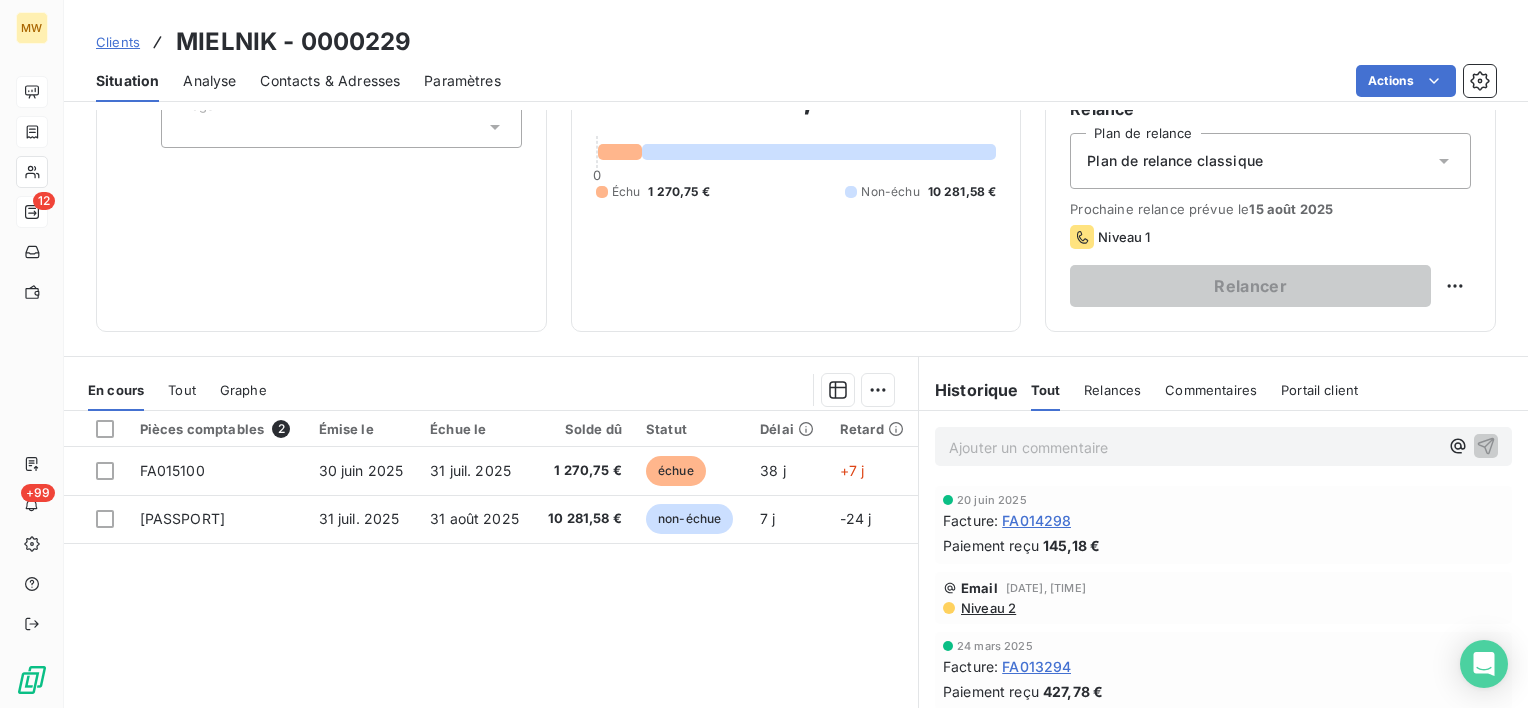 click on "Niveau 2" at bounding box center (987, 608) 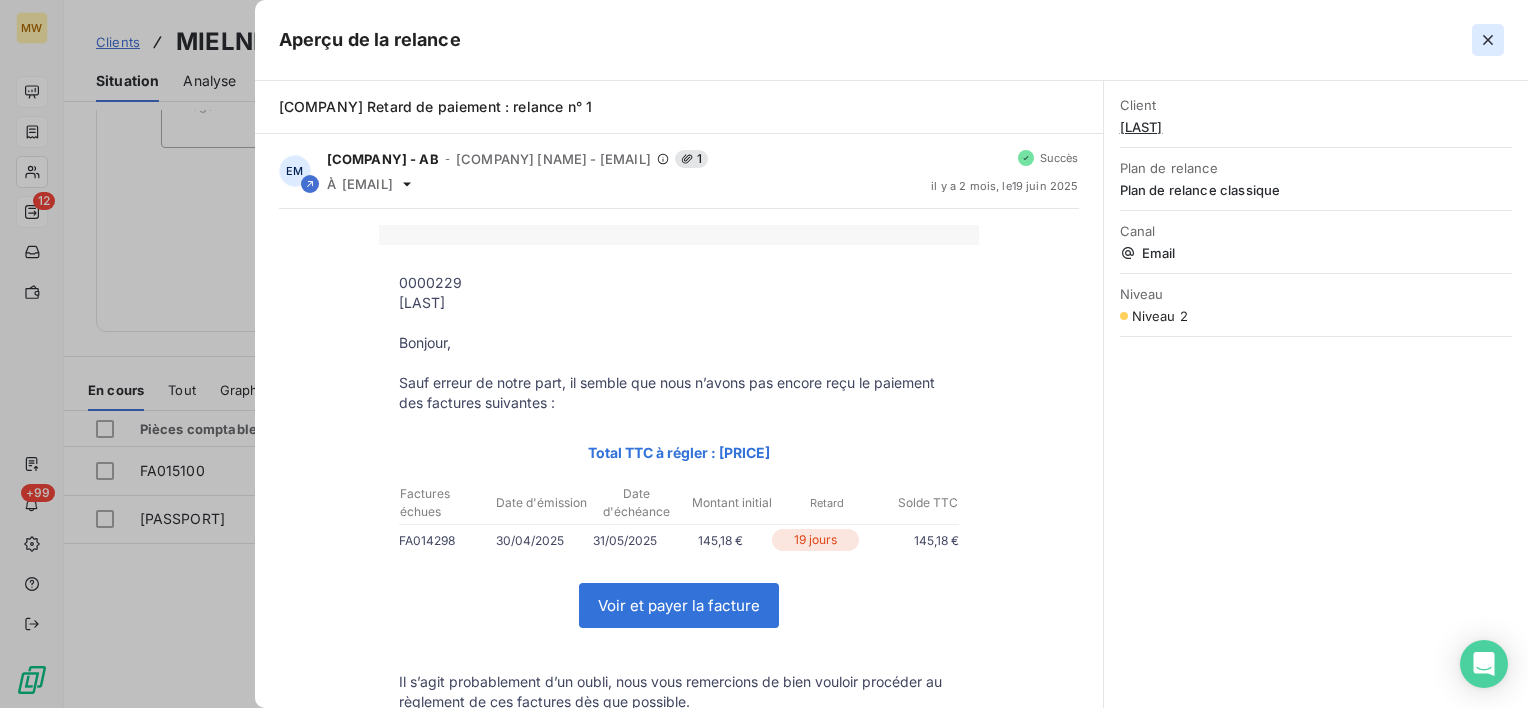 click 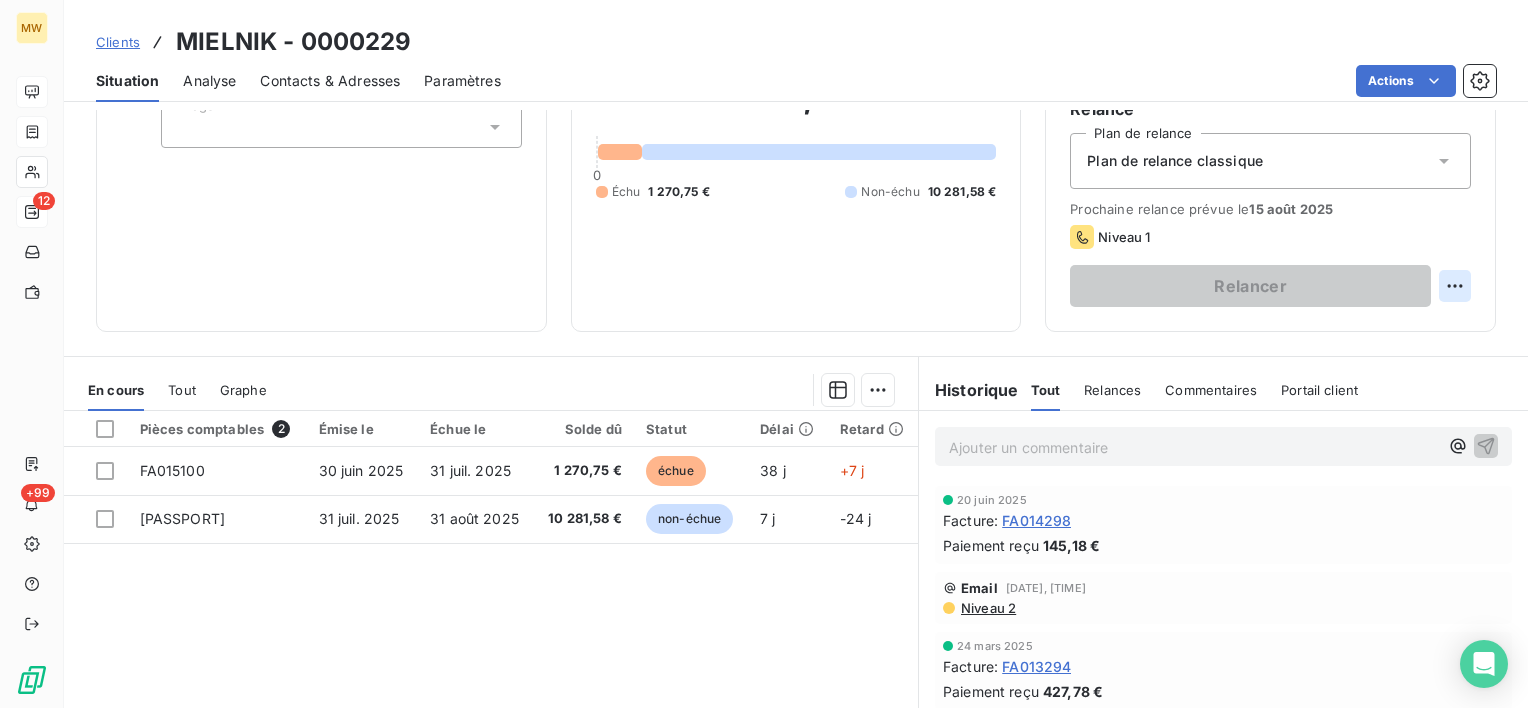 click on "MW 12 +99 Clients MIELNIK - 0000229 Situation Analyse Contacts & Adresses Paramètres Actions Informations client Propriétés Client Risque Tags Encours client   11 552,33 € 0 Échu 1 270,75 € Non-échu 10 281,58 €     Limite d’encours Ajouter une limite d’encours autorisé Gestion du risque Surveiller ce client en intégrant votre outil de gestion des risques client. Relance Plan de relance Plan de relance classique Prochaine relance prévue le  15 août 2025 Niveau 1 Relancer En cours Tout Graphe Pièces comptables 2 Émise le Échue le Solde dû Statut Délai   Retard   FA015100 30 juin 2025 31 juil. 2025 1 270,75 € échue 38 j +7 j FA015479 31 juil. 2025 31 août 2025 10 281,58 € non-échue 7 j -24 j Lignes par page 25 Précédent 1 Suivant Historique Tout Relances Commentaires Portail client Tout Relances Commentaires Portail client Ajouter un commentaire ﻿ 20 juin 2025 Facture  : FA014298 Paiement reçu 145,18 € Email 19 juin 2025, 12:12 Niveau 2 Facture  :" at bounding box center (764, 354) 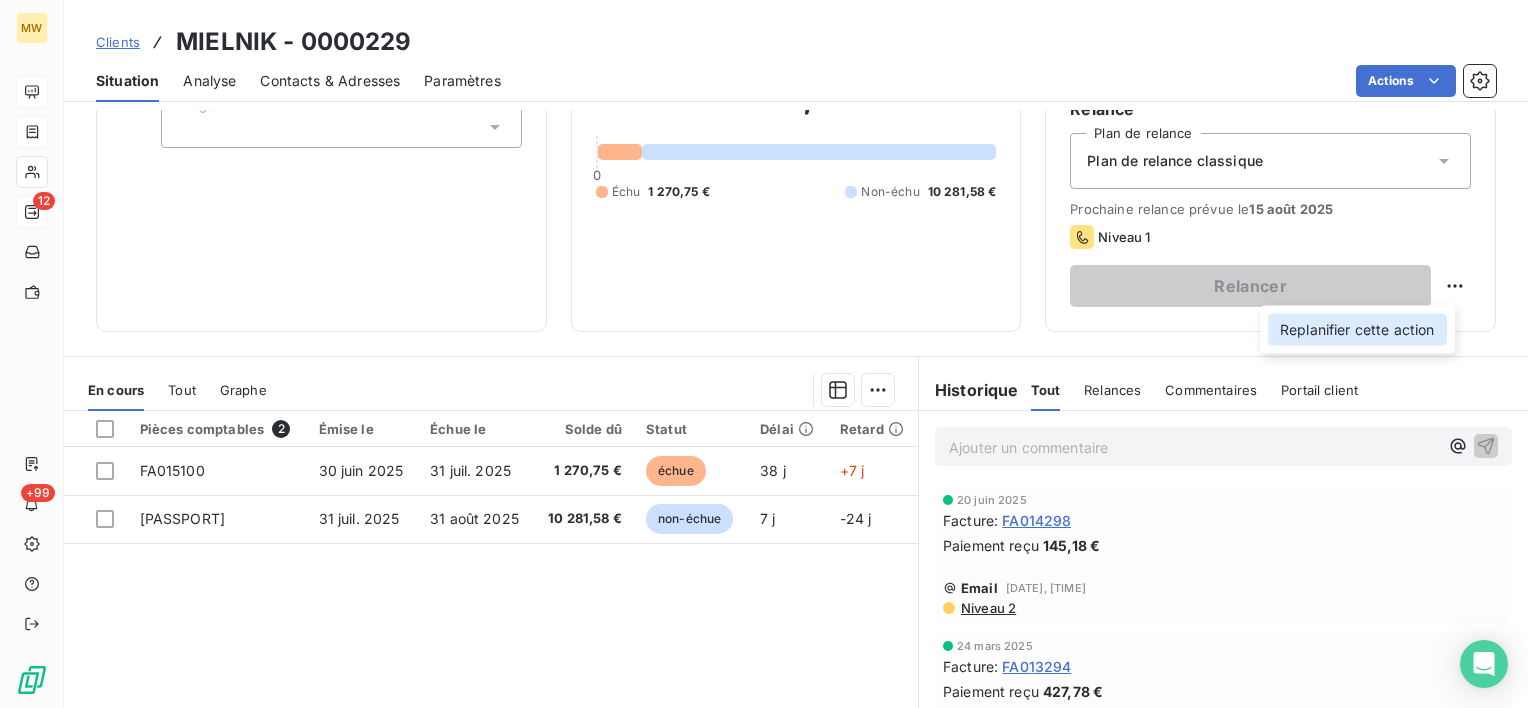 click on "Replanifier cette action" at bounding box center [1357, 330] 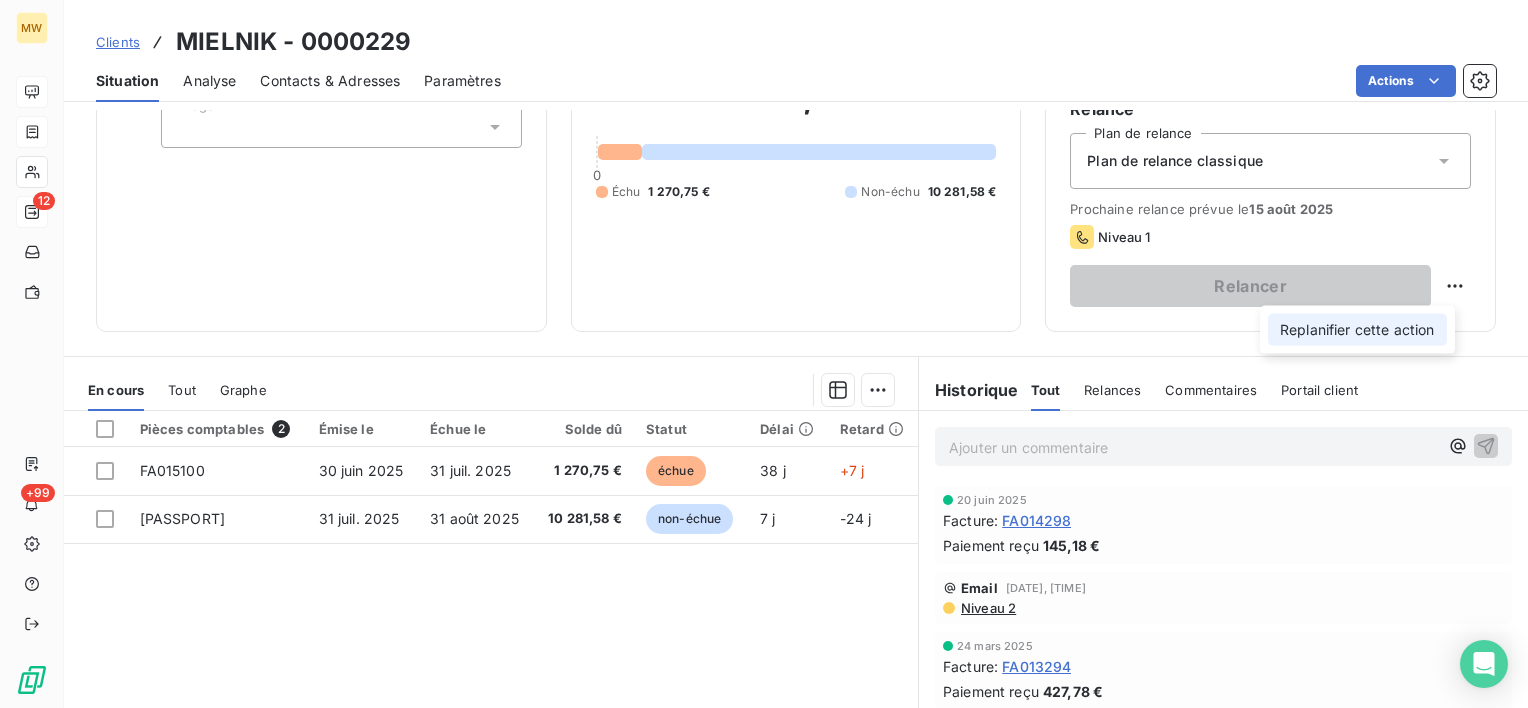 select on "7" 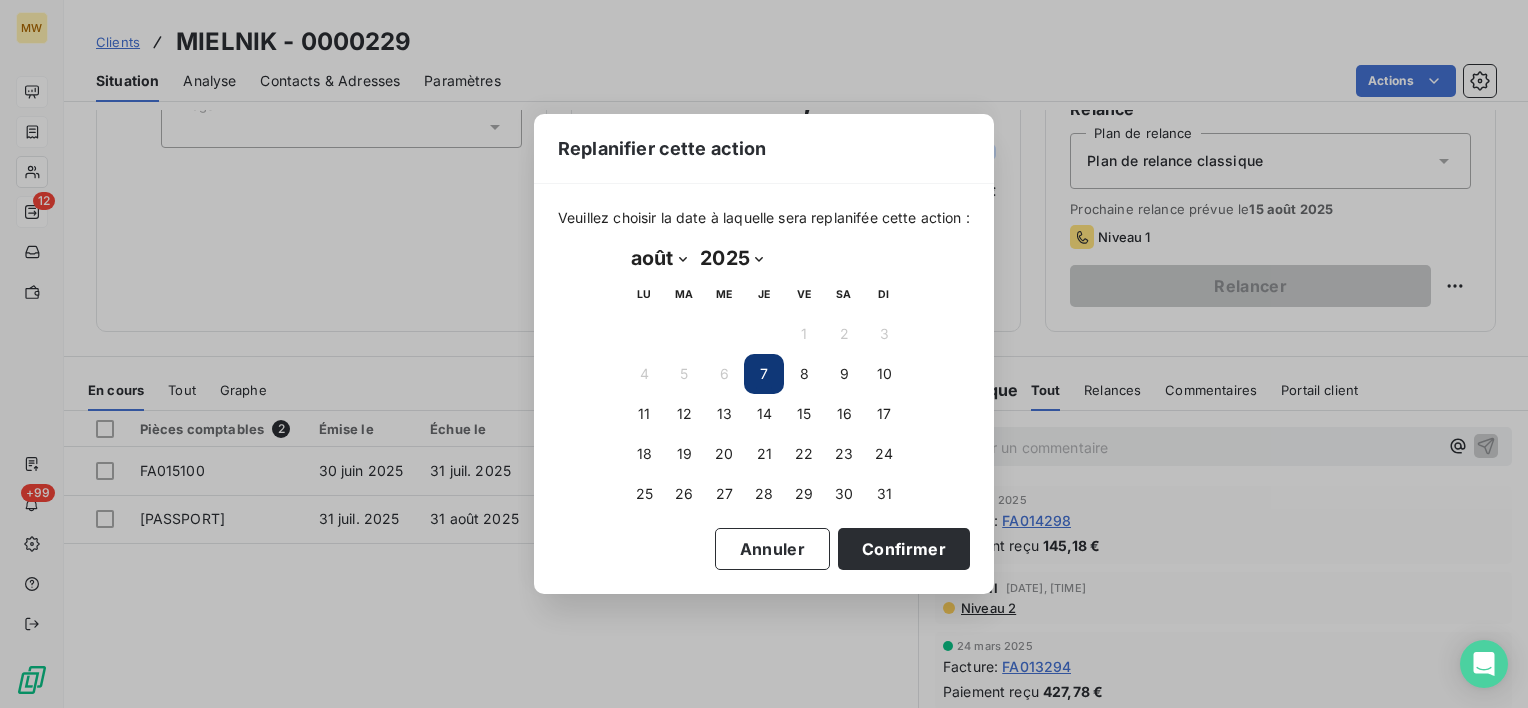 click on "7" at bounding box center [764, 374] 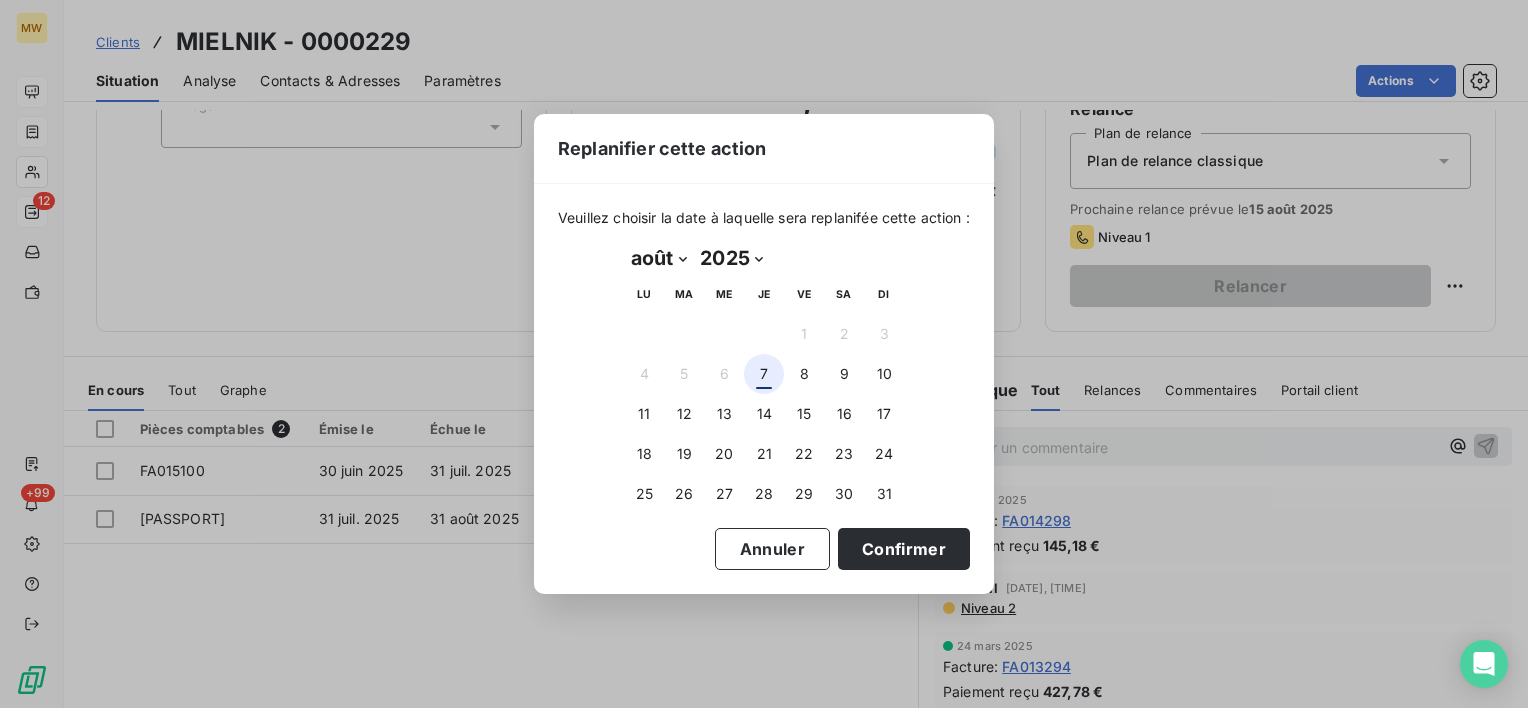 click on "7" at bounding box center (764, 374) 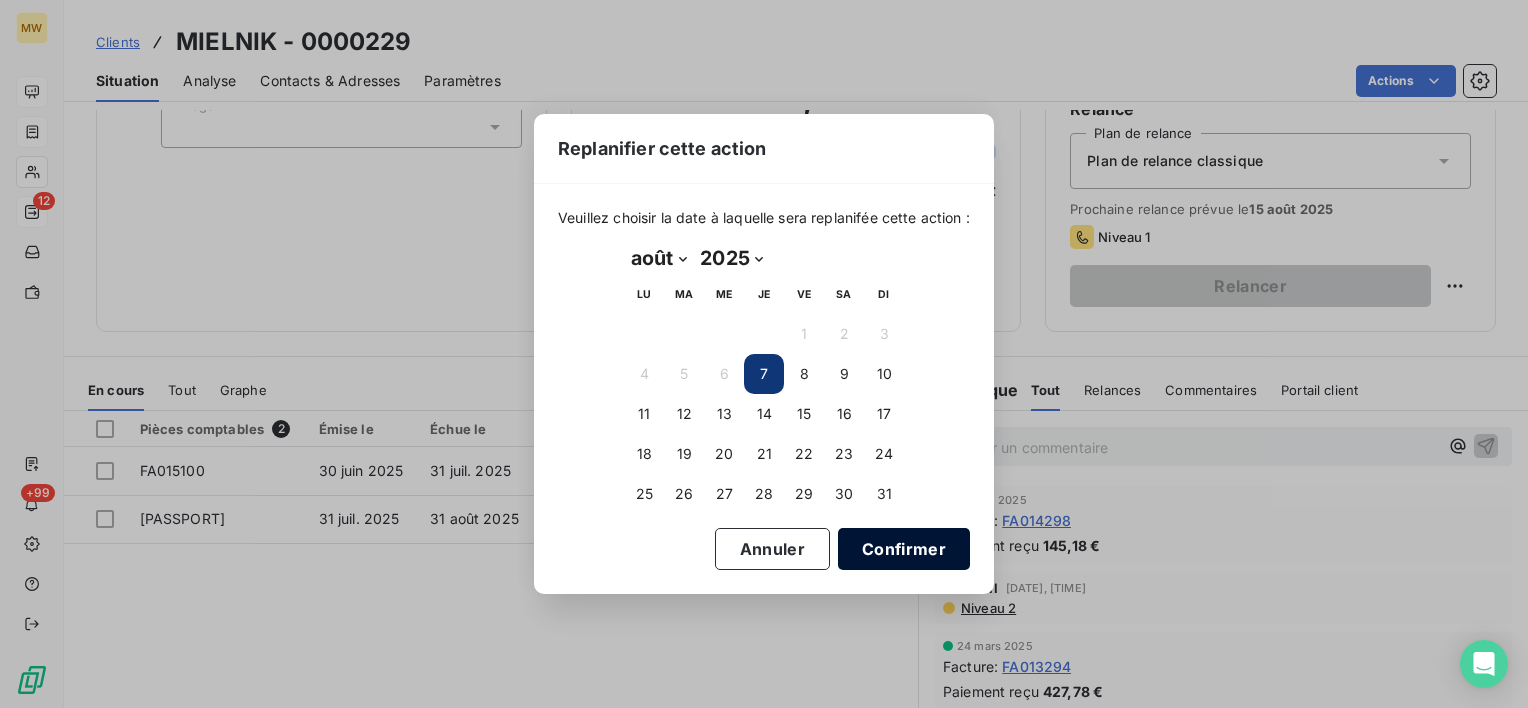 click on "Confirmer" at bounding box center [904, 549] 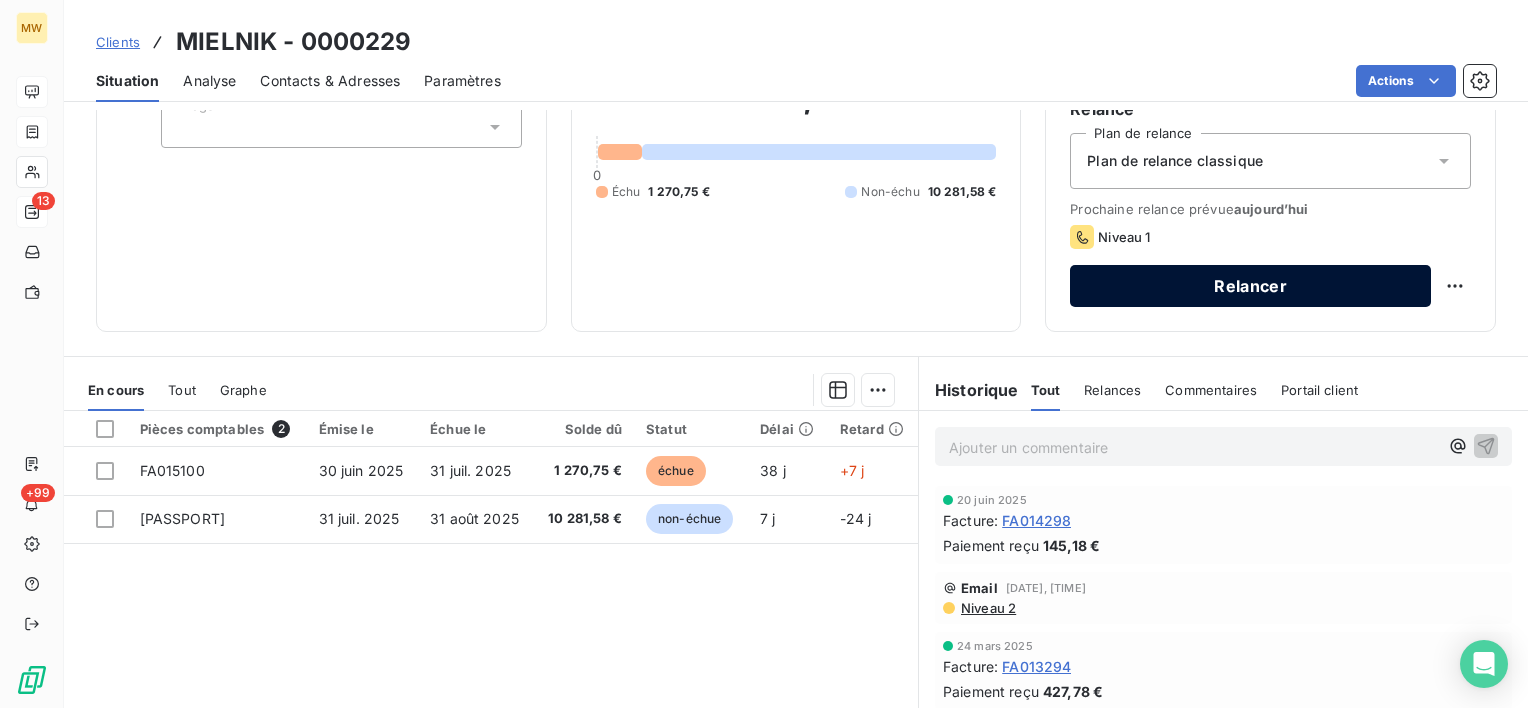 click on "Relancer" at bounding box center [1250, 286] 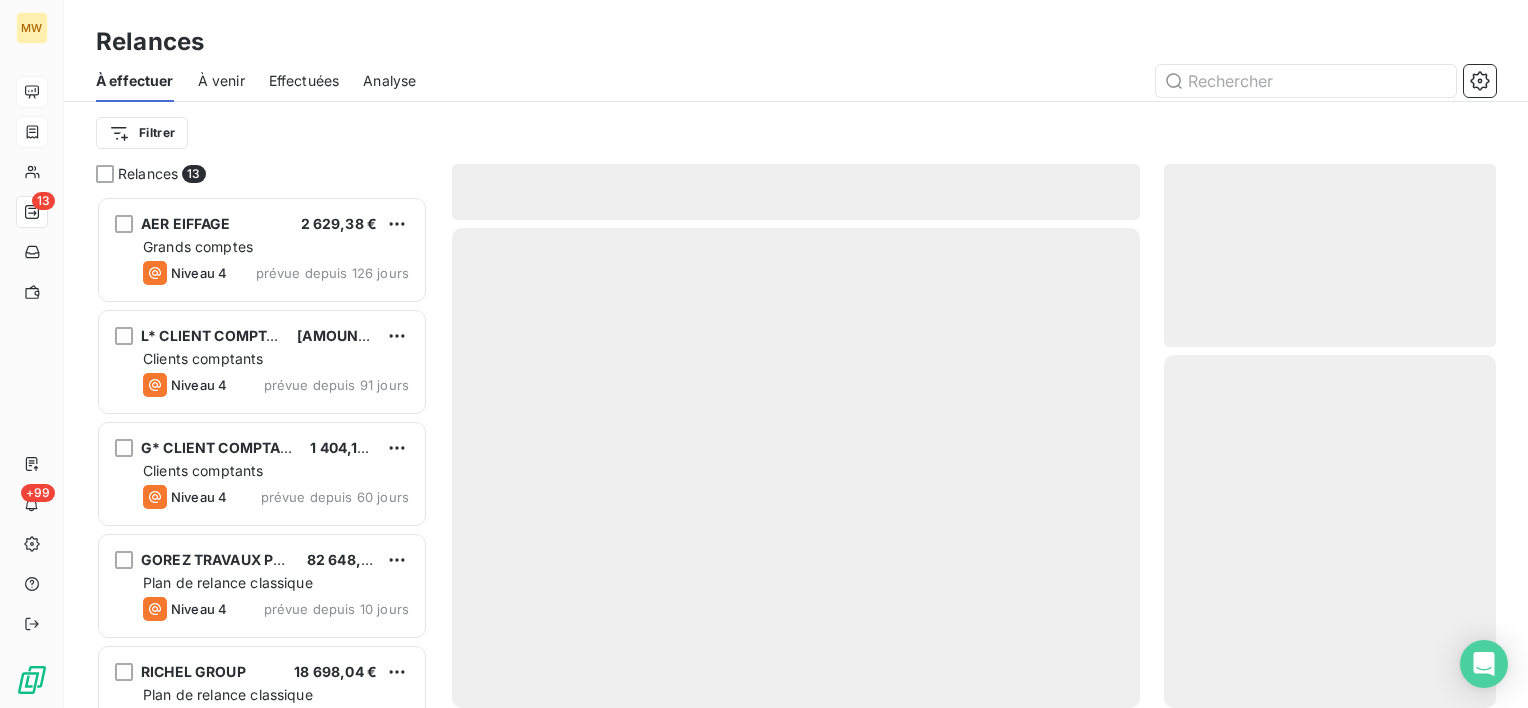 scroll, scrollTop: 16, scrollLeft: 16, axis: both 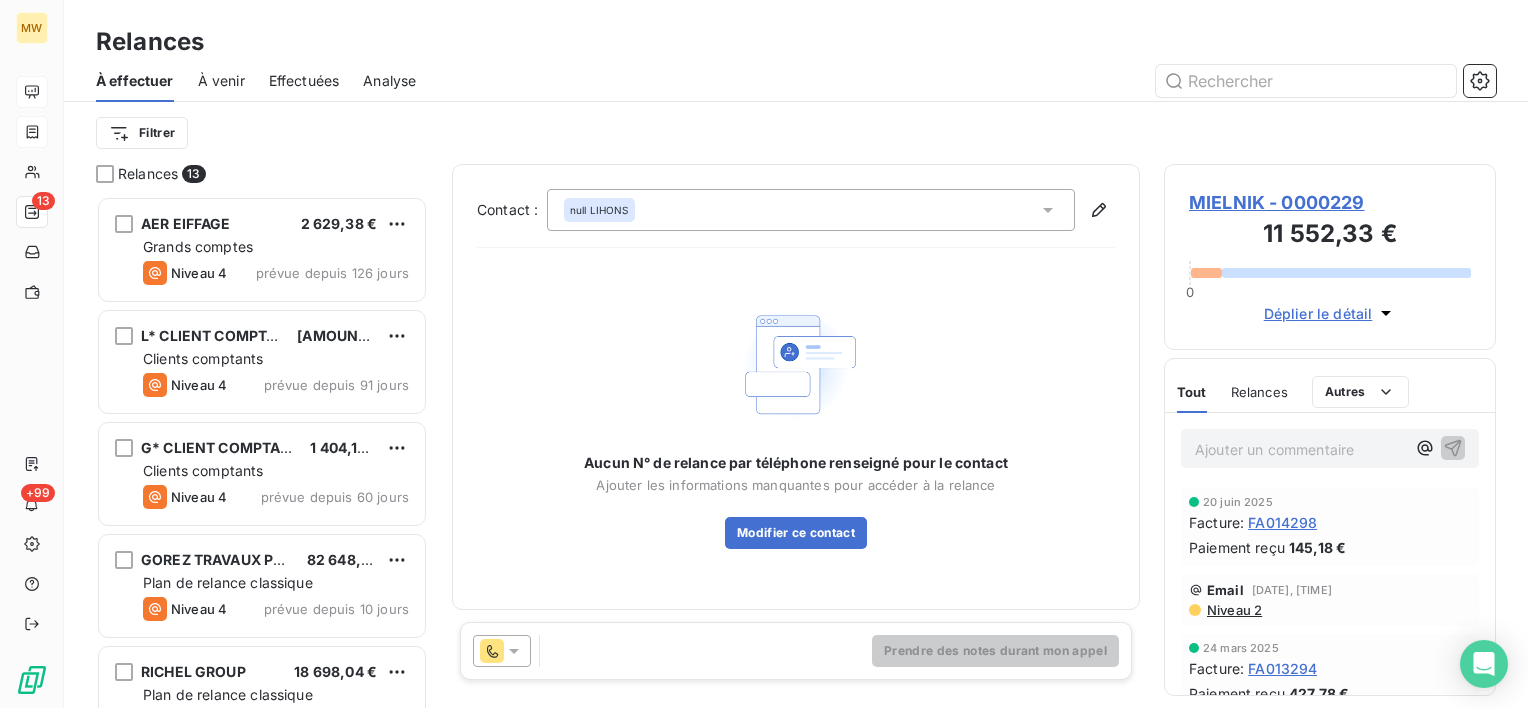 click at bounding box center [502, 651] 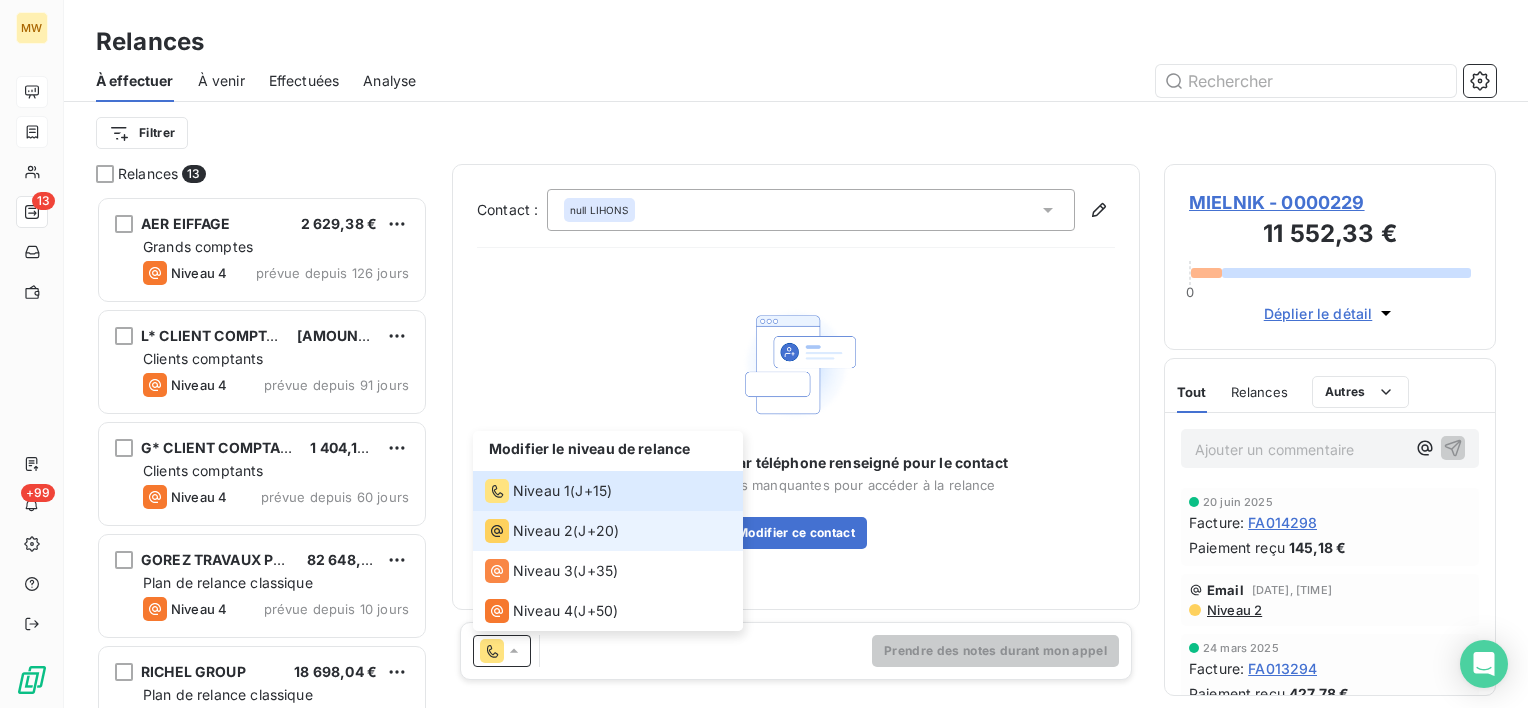 click on "Niveau 2" at bounding box center [543, 531] 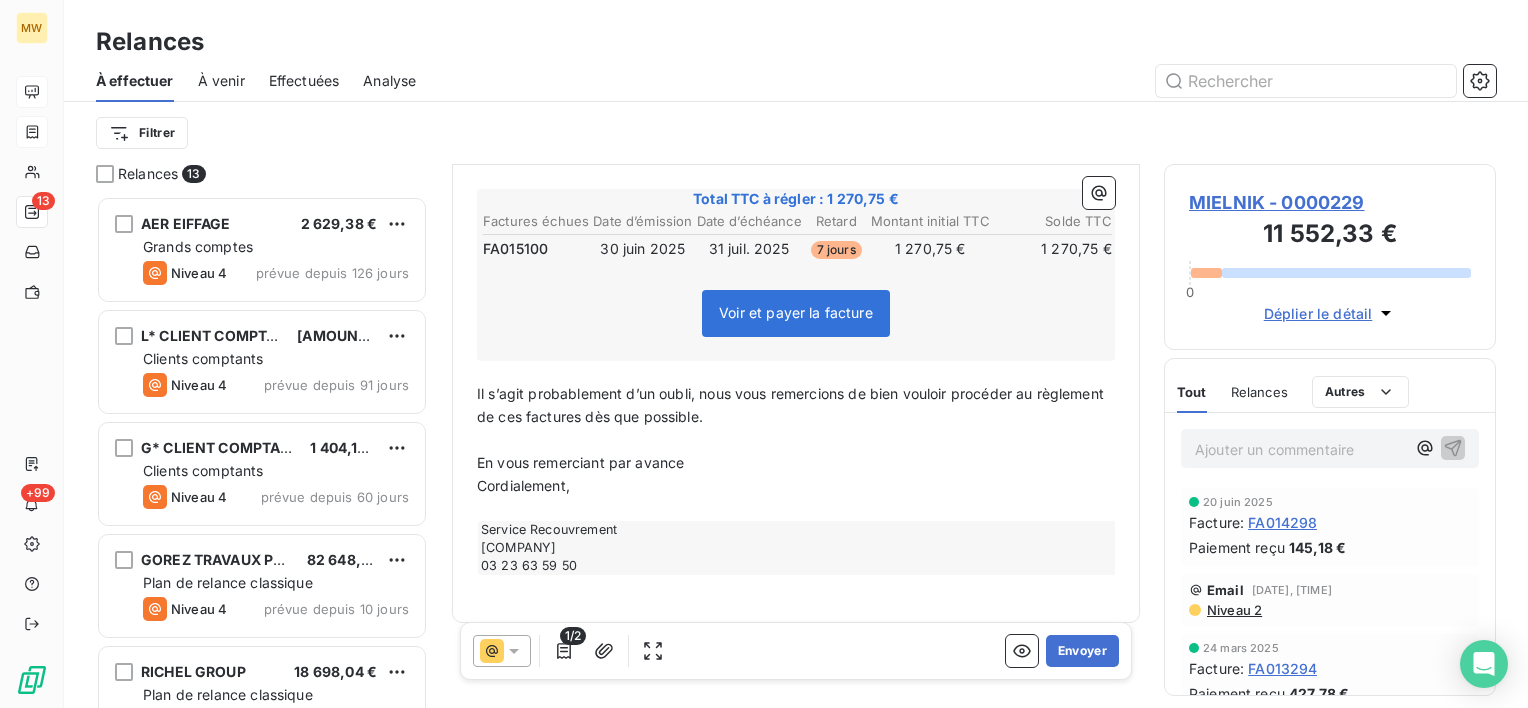 scroll, scrollTop: 396, scrollLeft: 0, axis: vertical 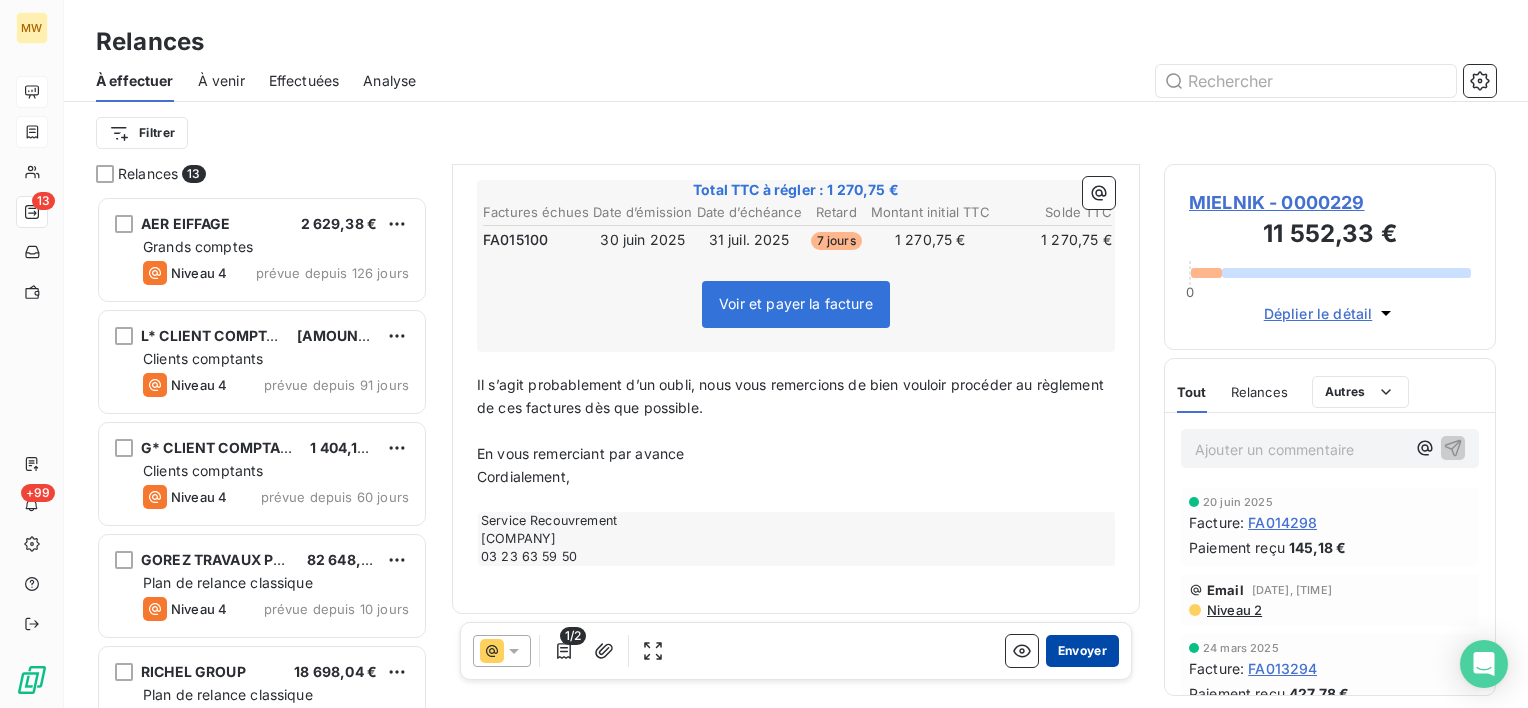 click on "Envoyer" at bounding box center (1082, 651) 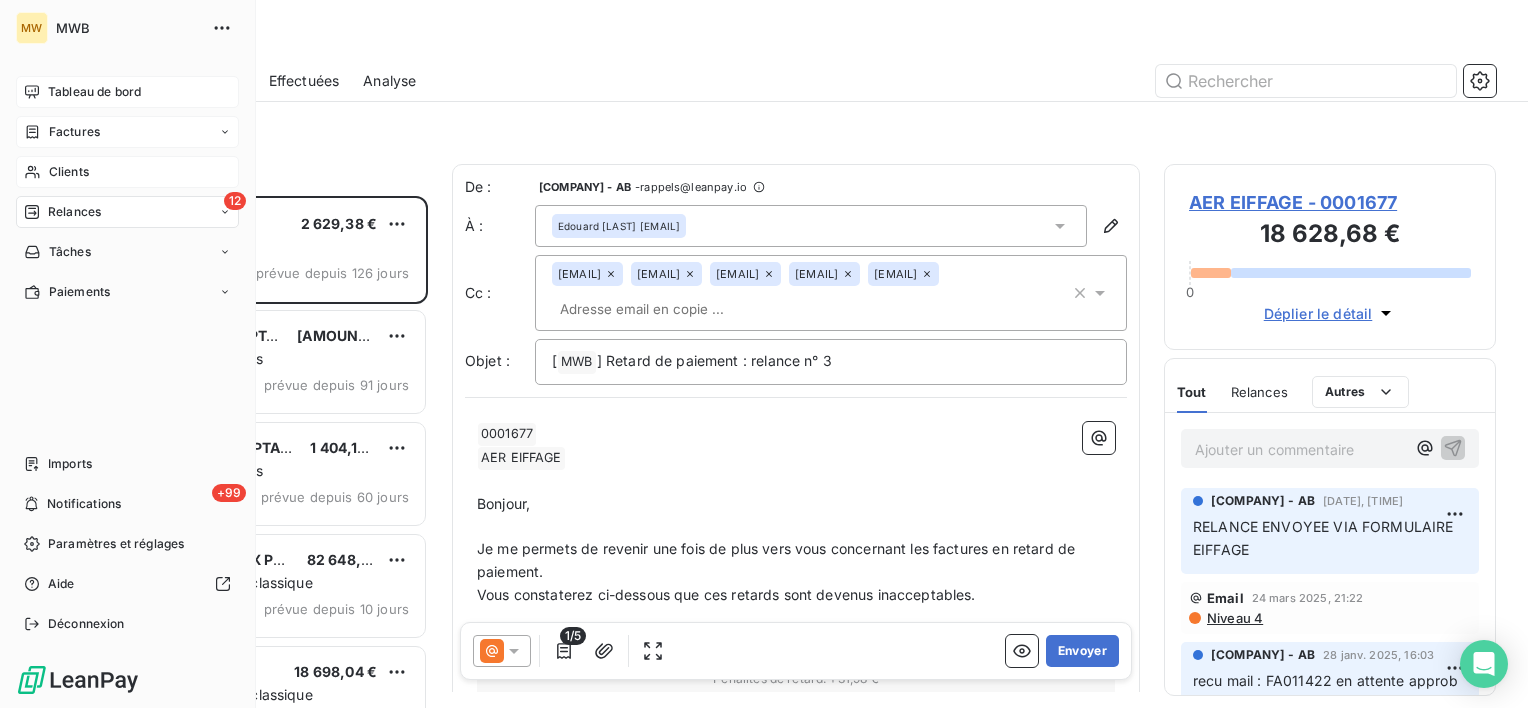 click on "Clients" at bounding box center [69, 172] 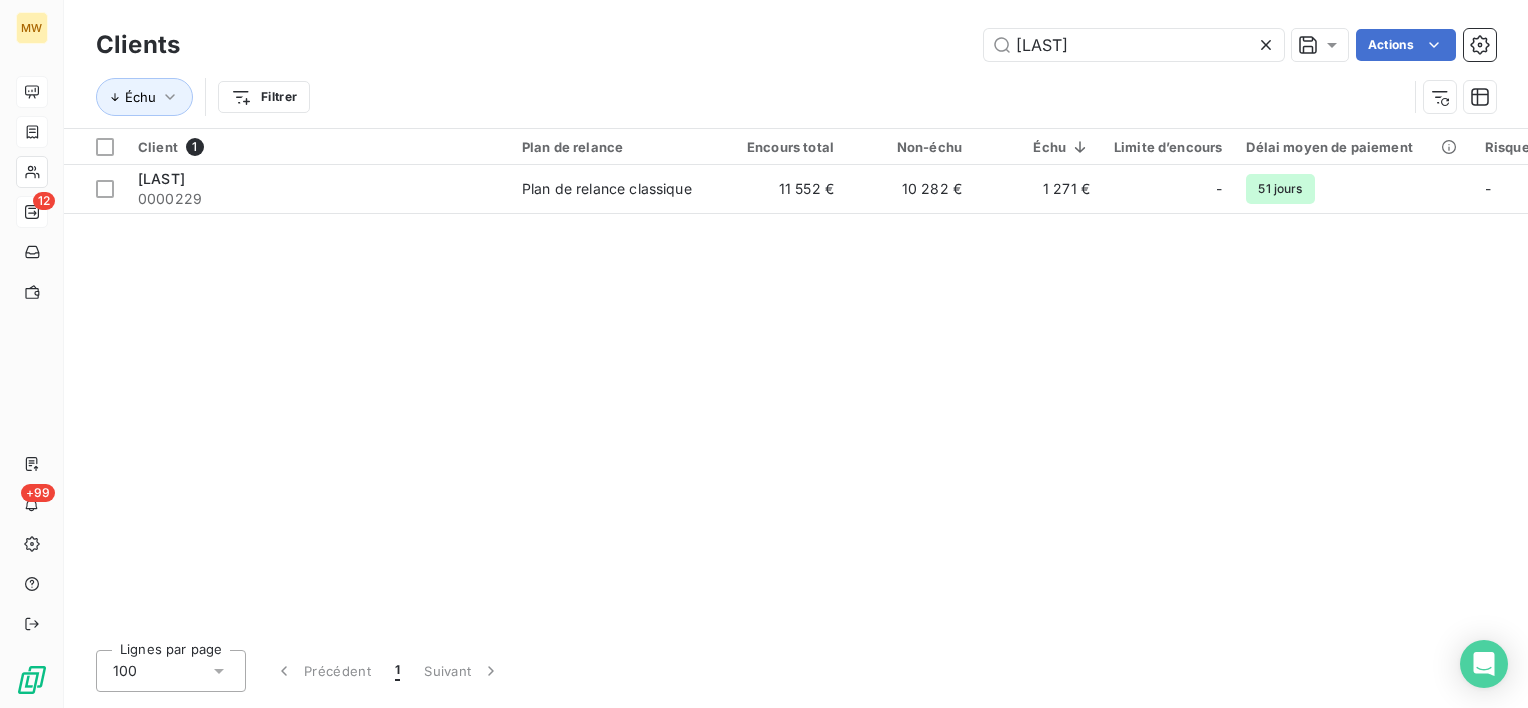 drag, startPoint x: 1095, startPoint y: 46, endPoint x: 908, endPoint y: 30, distance: 187.68324 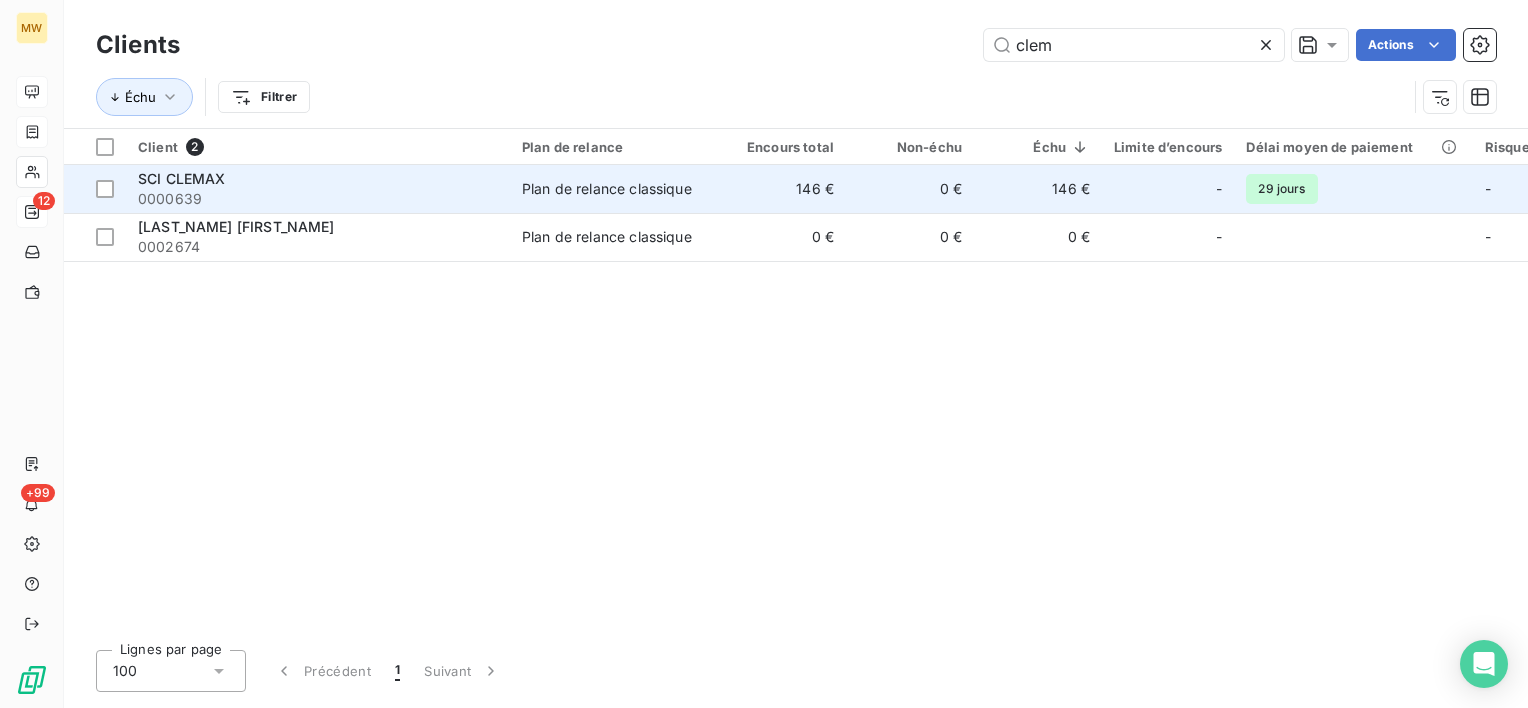 type on "clem" 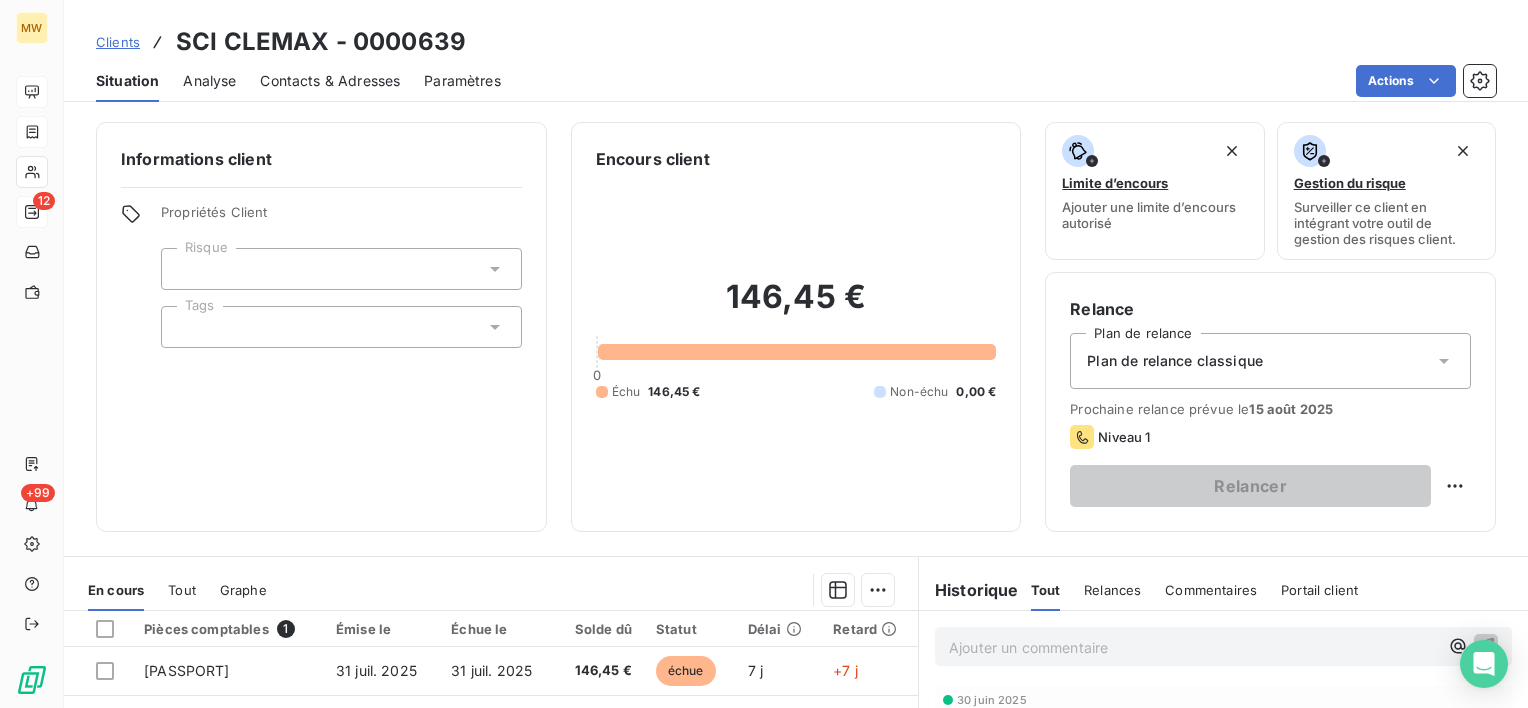 scroll, scrollTop: 200, scrollLeft: 0, axis: vertical 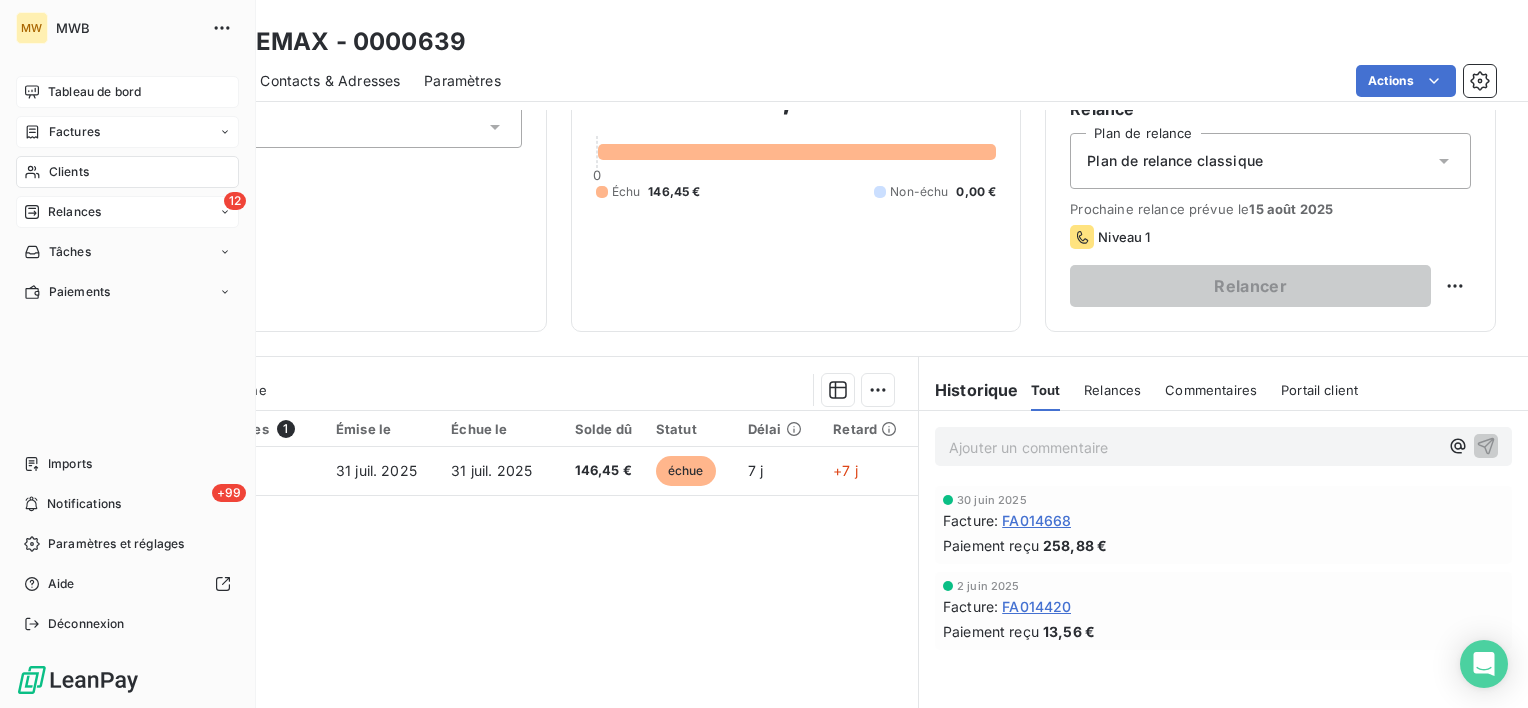 drag, startPoint x: 44, startPoint y: 168, endPoint x: 168, endPoint y: 168, distance: 124 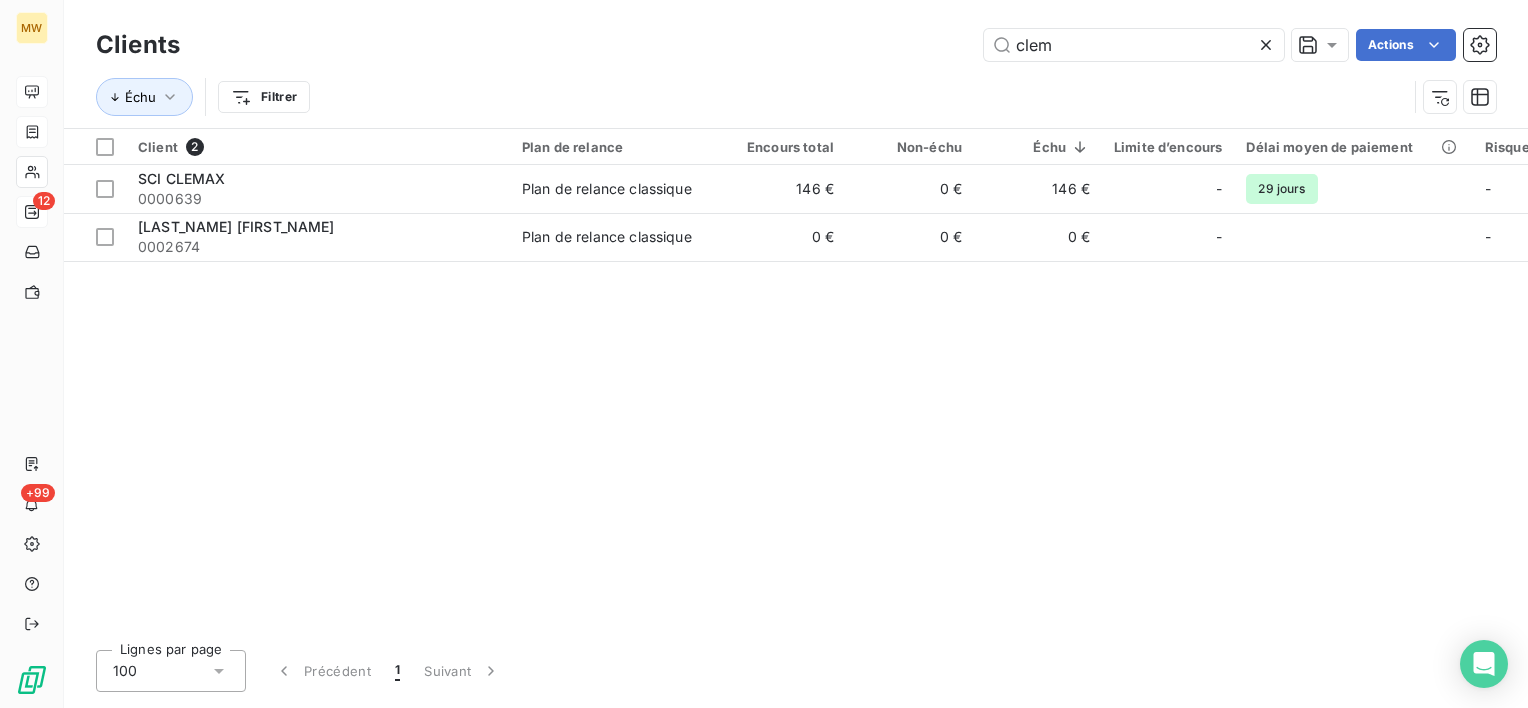 drag, startPoint x: 1098, startPoint y: 44, endPoint x: 843, endPoint y: 30, distance: 255.38402 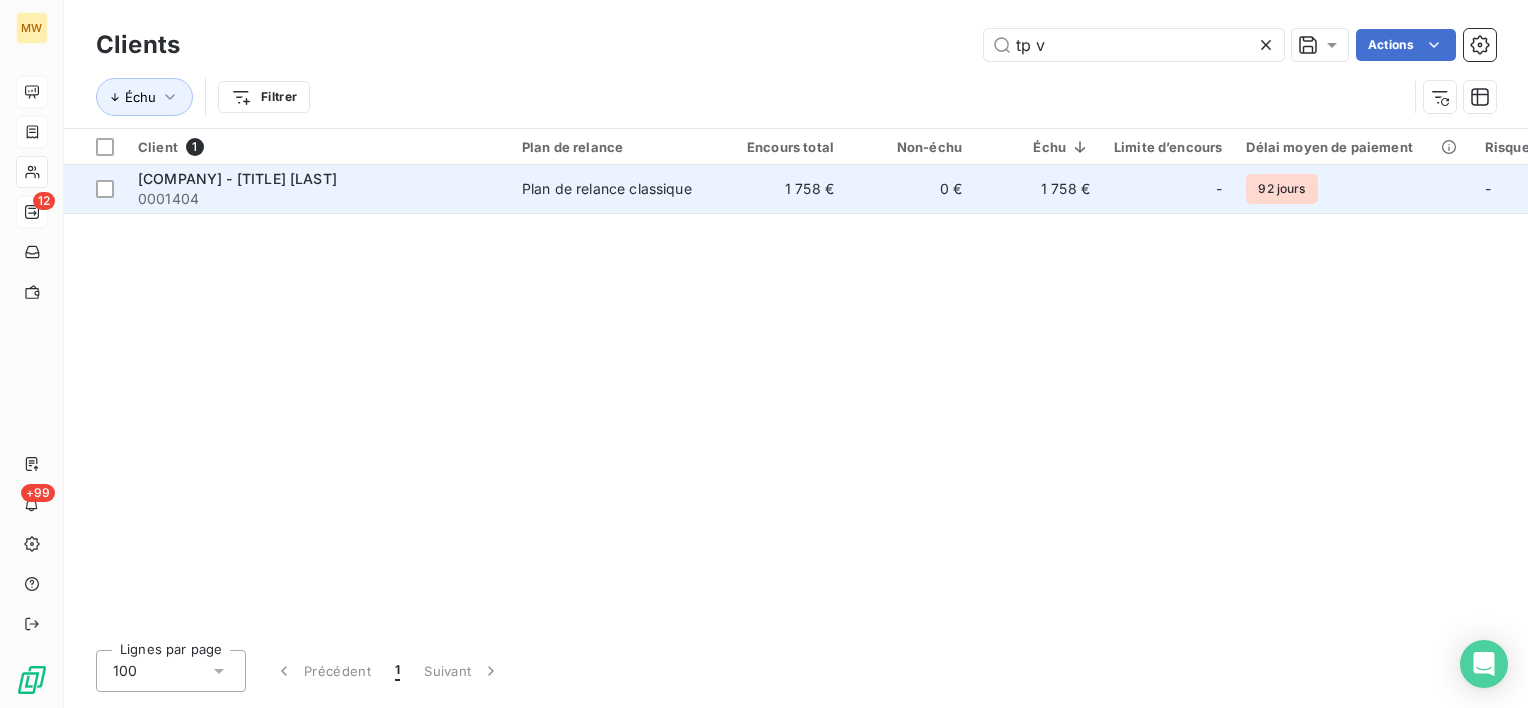 type on "tp v" 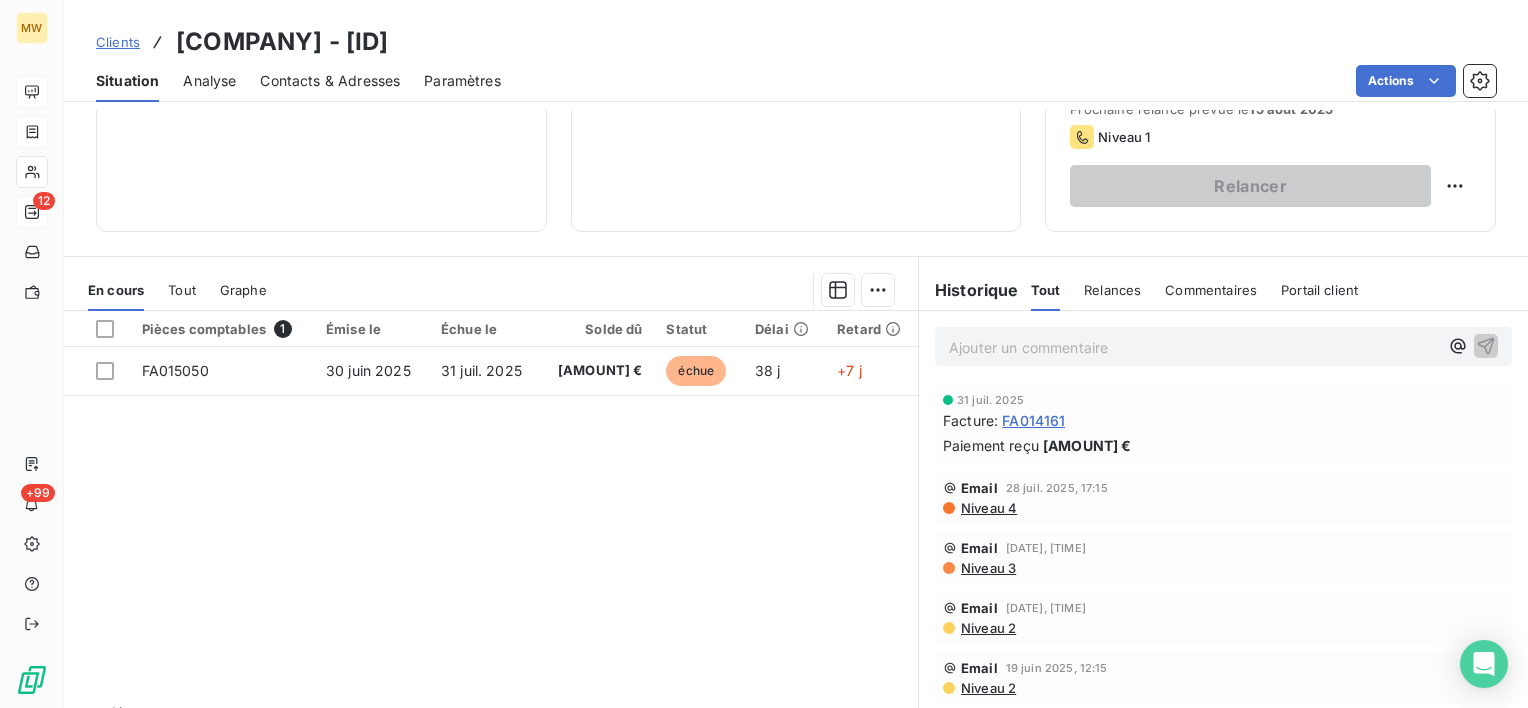 scroll, scrollTop: 100, scrollLeft: 0, axis: vertical 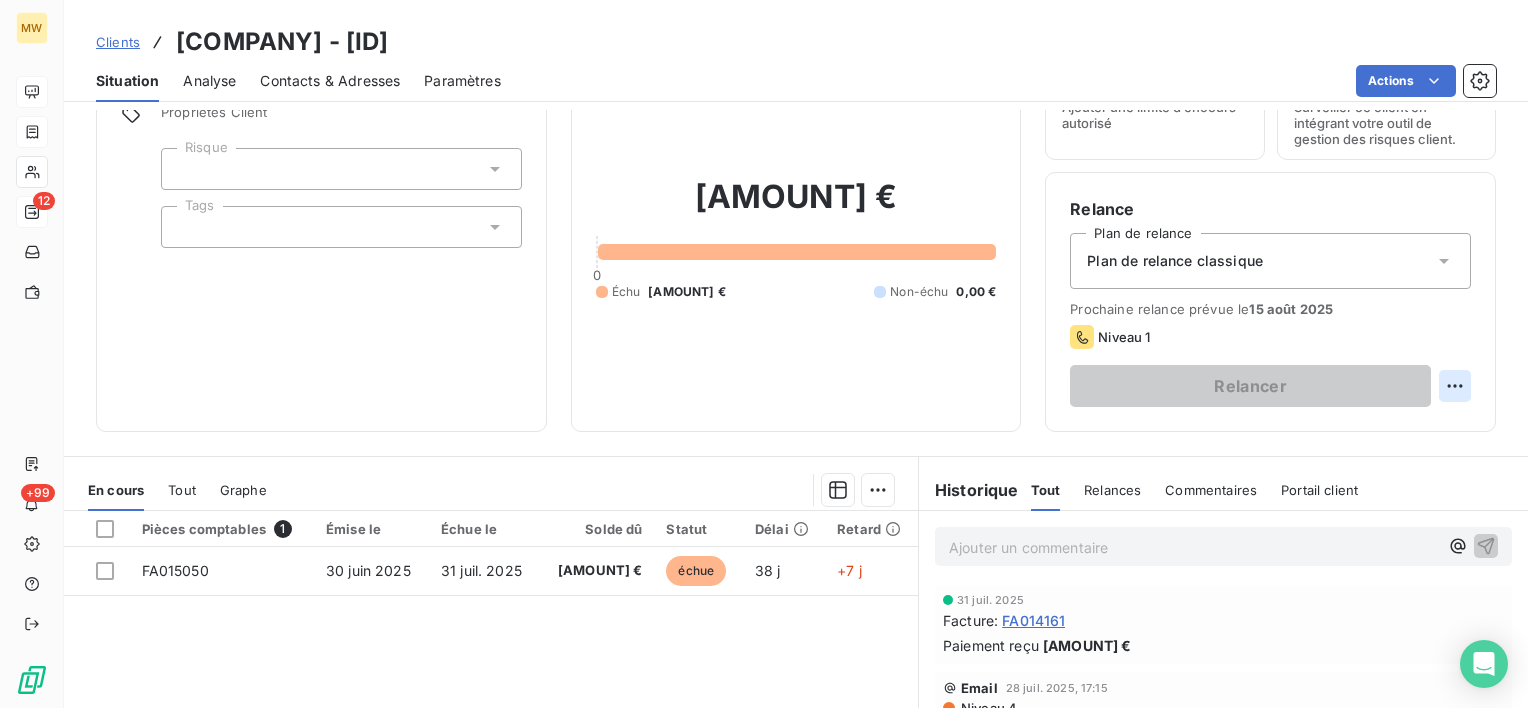 click on "MW 12 +99 Clients TP VHS-MR VAN-HAVERMAET S. - 0001404 Situation Analyse Contacts & Adresses Paramètres Actions Informations client Propriétés Client Risque Tags Encours client   1 758,44 € 0 Échu 1 758,44 € Non-échu 0,00 €     Limite d’encours Ajouter une limite d’encours autorisé Gestion du risque Surveiller ce client en intégrant votre outil de gestion des risques client. Relance Plan de relance Plan de relance classique Prochaine relance prévue le  15 août 2025 Niveau 1 Relancer En cours Tout Graphe Pièces comptables 1 Émise le Échue le Solde dû Statut Délai   Retard   FA015050 30 juin 2025 31 juil. 2025 1 758,44 € échue 38 j +7 j Lignes par page 25 Précédent 1 Suivant Historique Tout Relances Commentaires Portail client Tout Relances Commentaires Portail client Ajouter un commentaire ﻿ 31 juil. 2025 Facture  : FA014161 Paiement reçu 1 337,95 € Email 28 juil. 2025, 17:15 Niveau 4 Email 18 juil. 2025, 10:54 Niveau 3 Email 23 juin 2025, 16:02 Email" at bounding box center [764, 354] 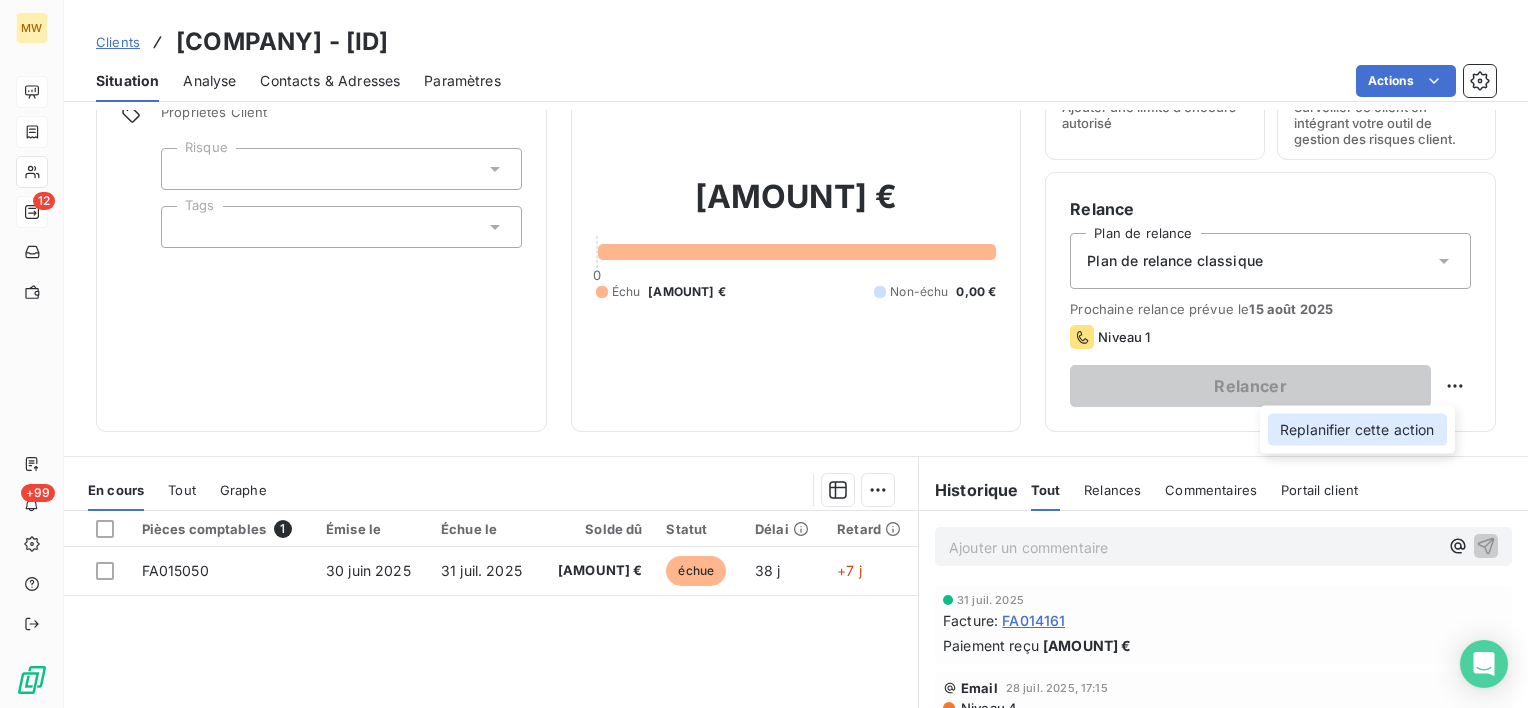 click on "Replanifier cette action" at bounding box center (1357, 430) 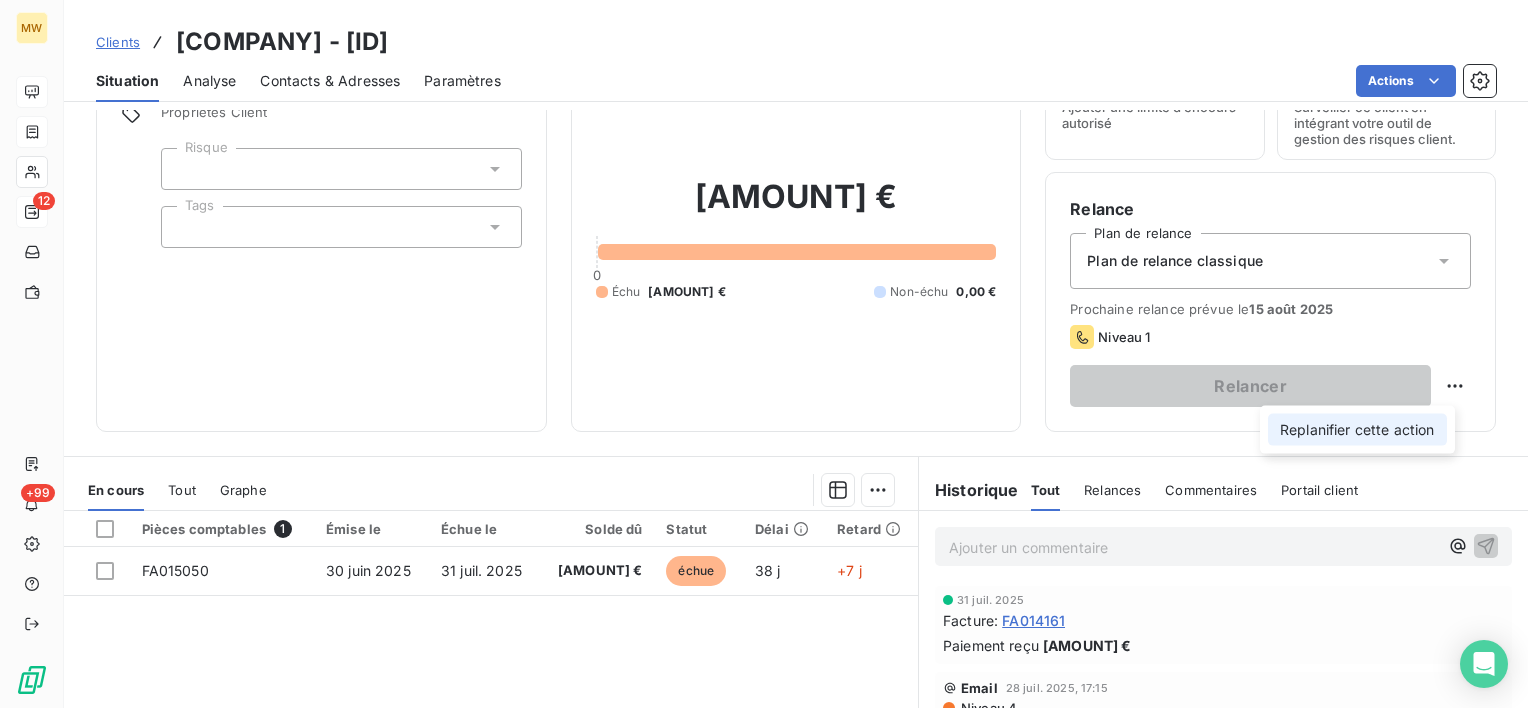 select on "7" 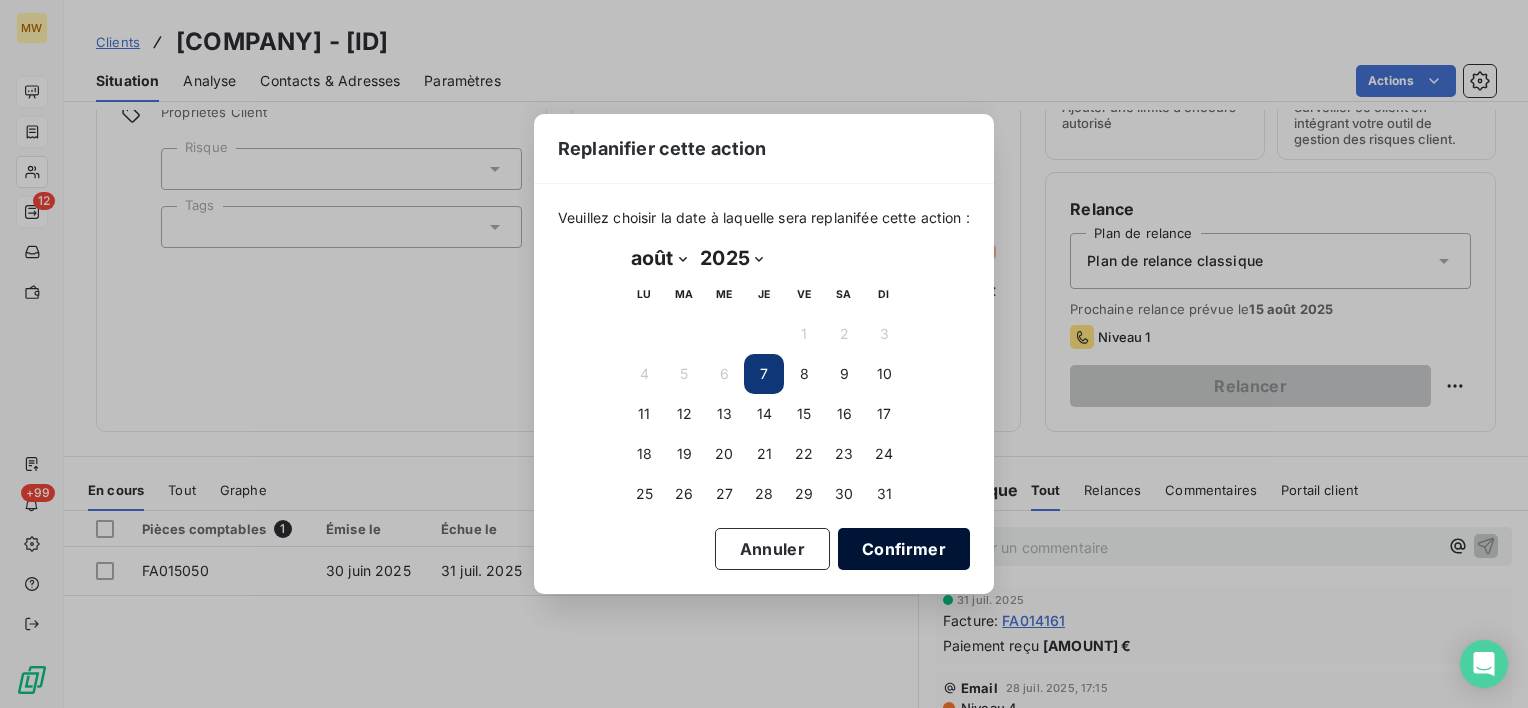 click on "Confirmer" at bounding box center (904, 549) 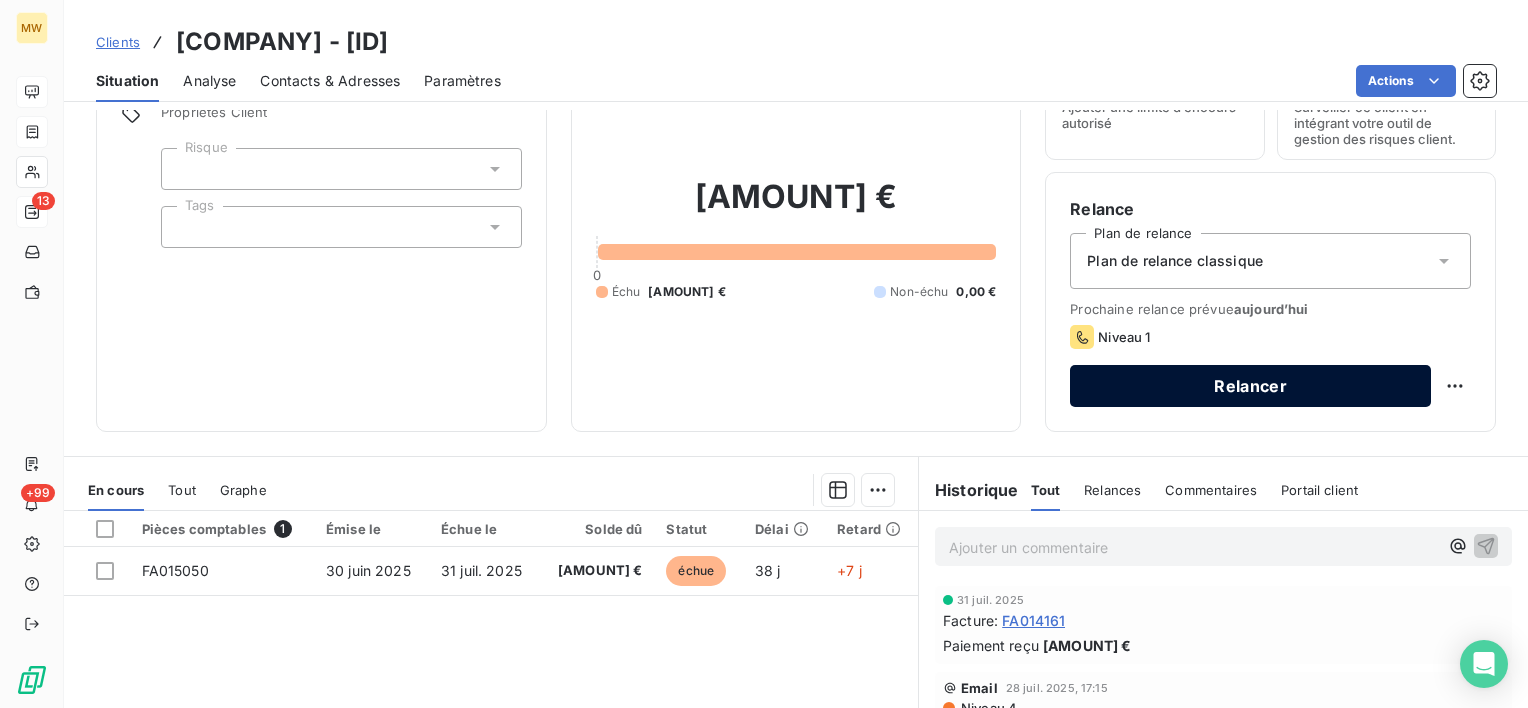 click on "Relancer" at bounding box center (1250, 386) 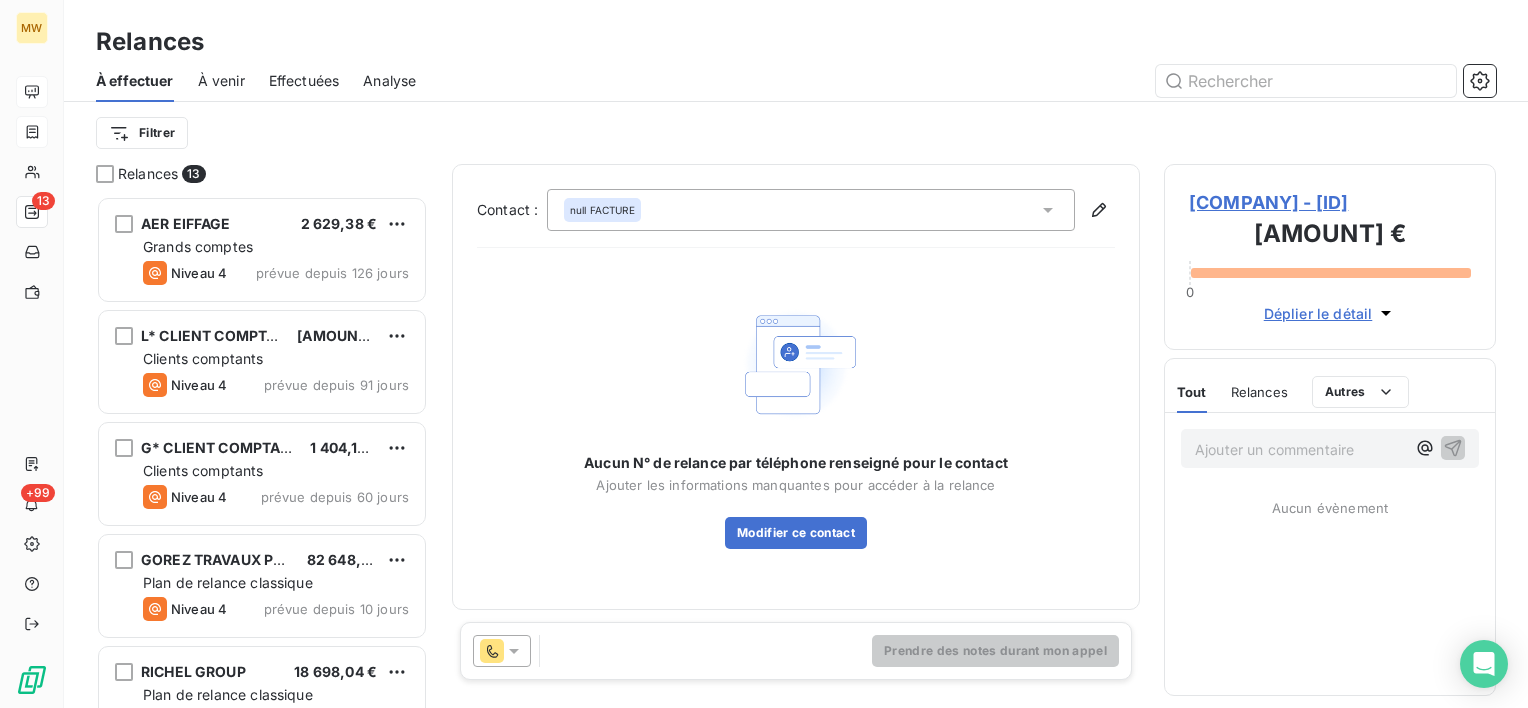 scroll, scrollTop: 16, scrollLeft: 16, axis: both 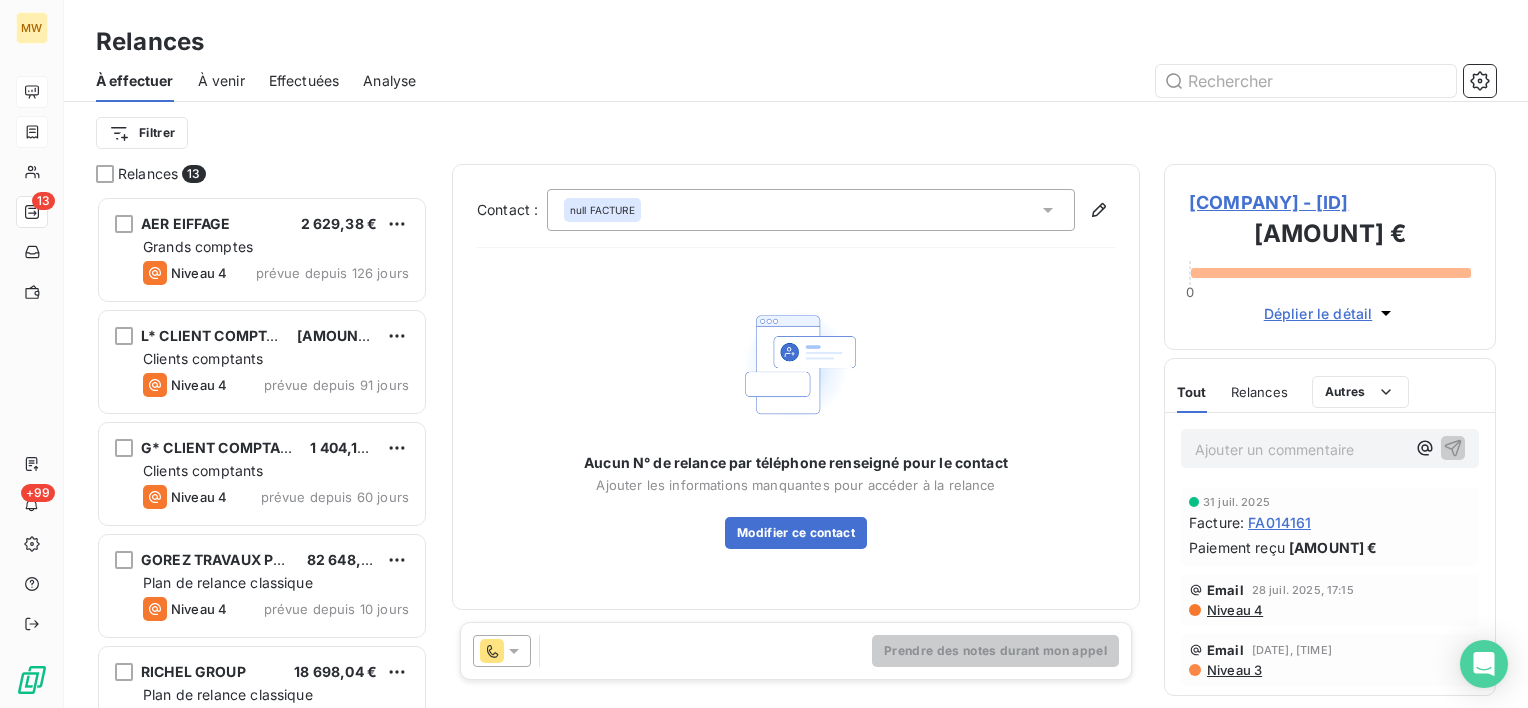 click at bounding box center (502, 651) 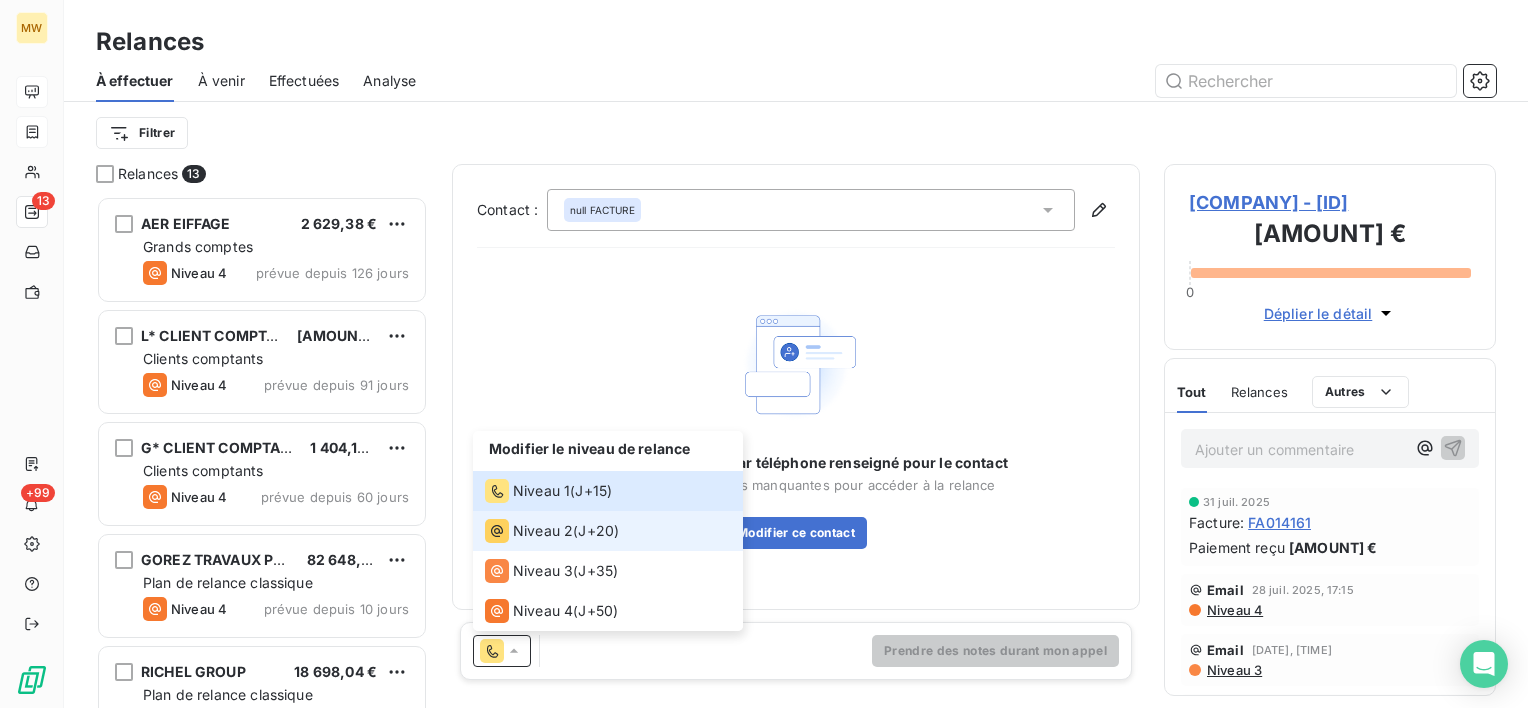 click on "Niveau 2" at bounding box center (543, 531) 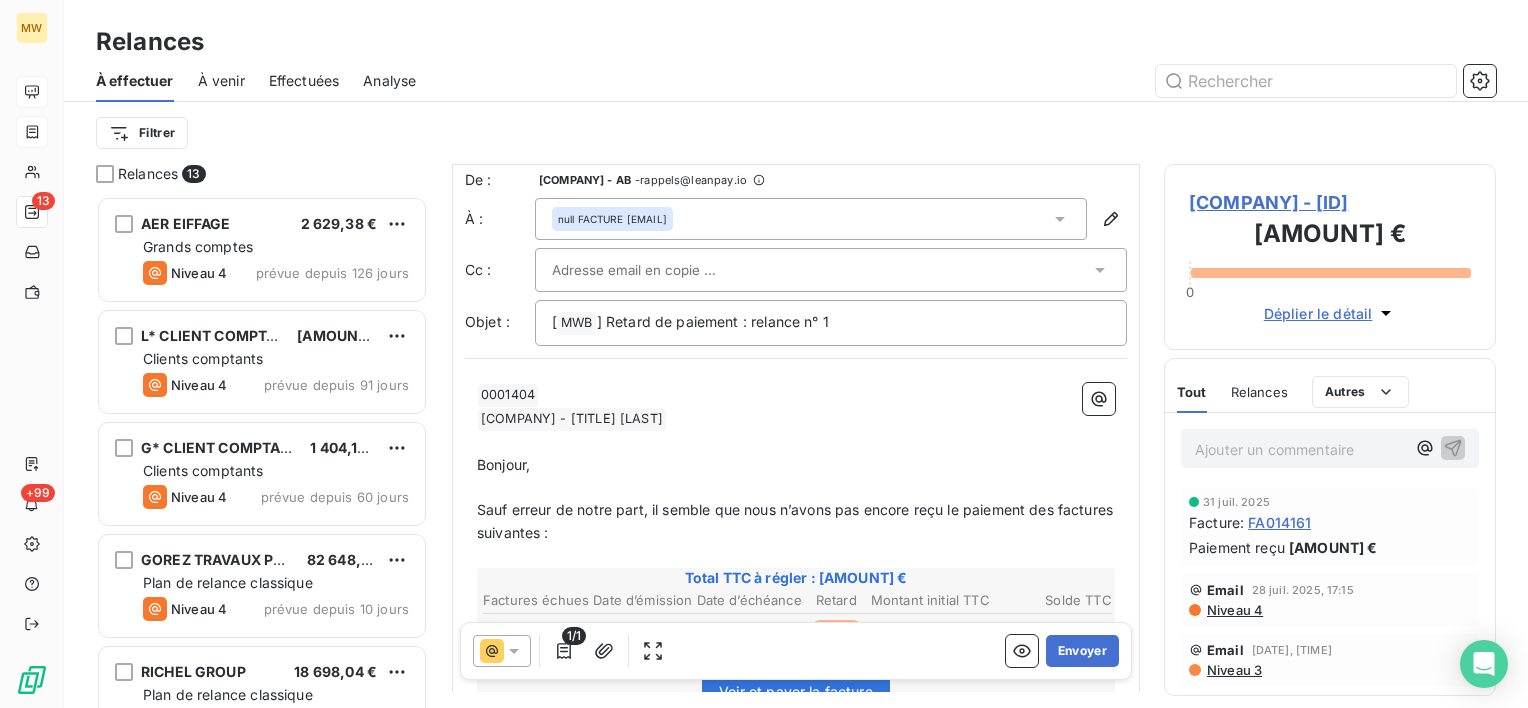scroll, scrollTop: 0, scrollLeft: 0, axis: both 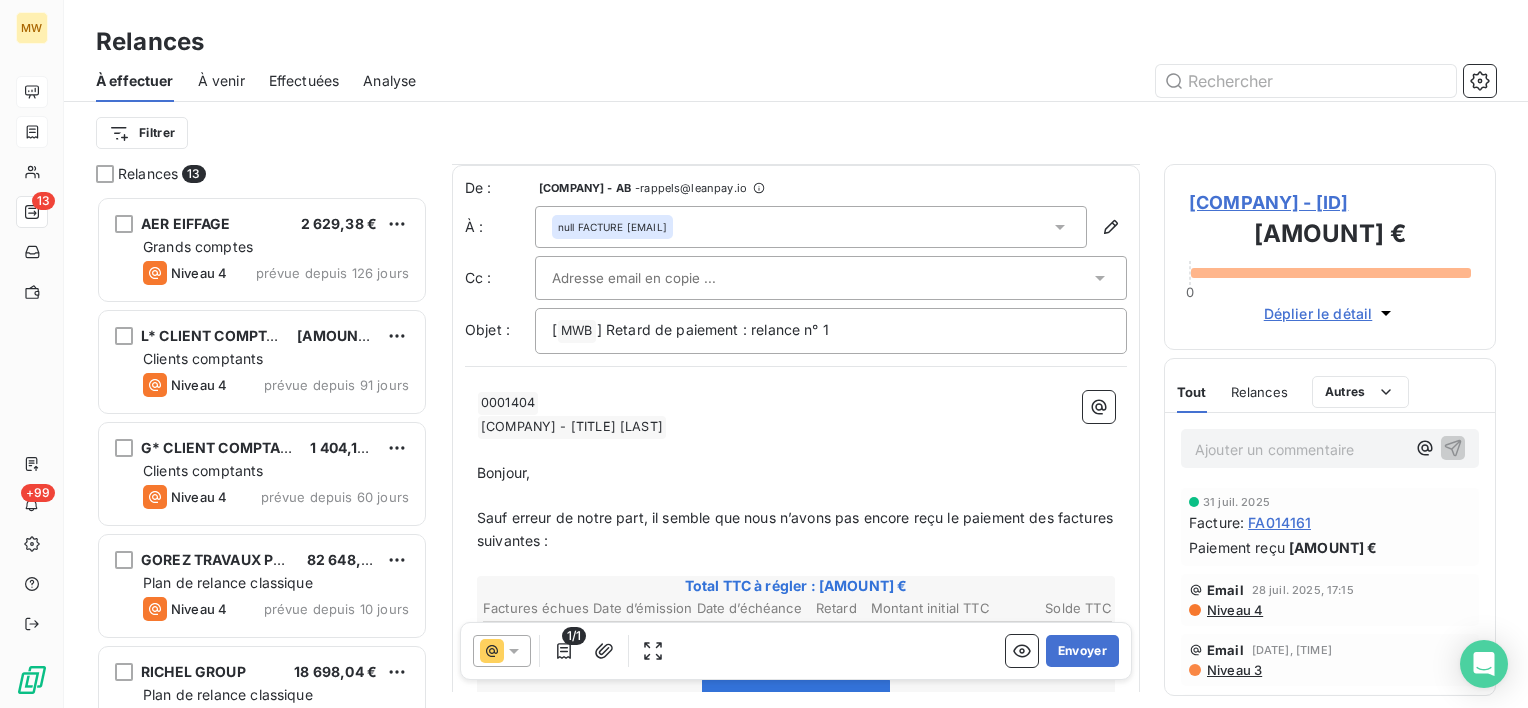 click 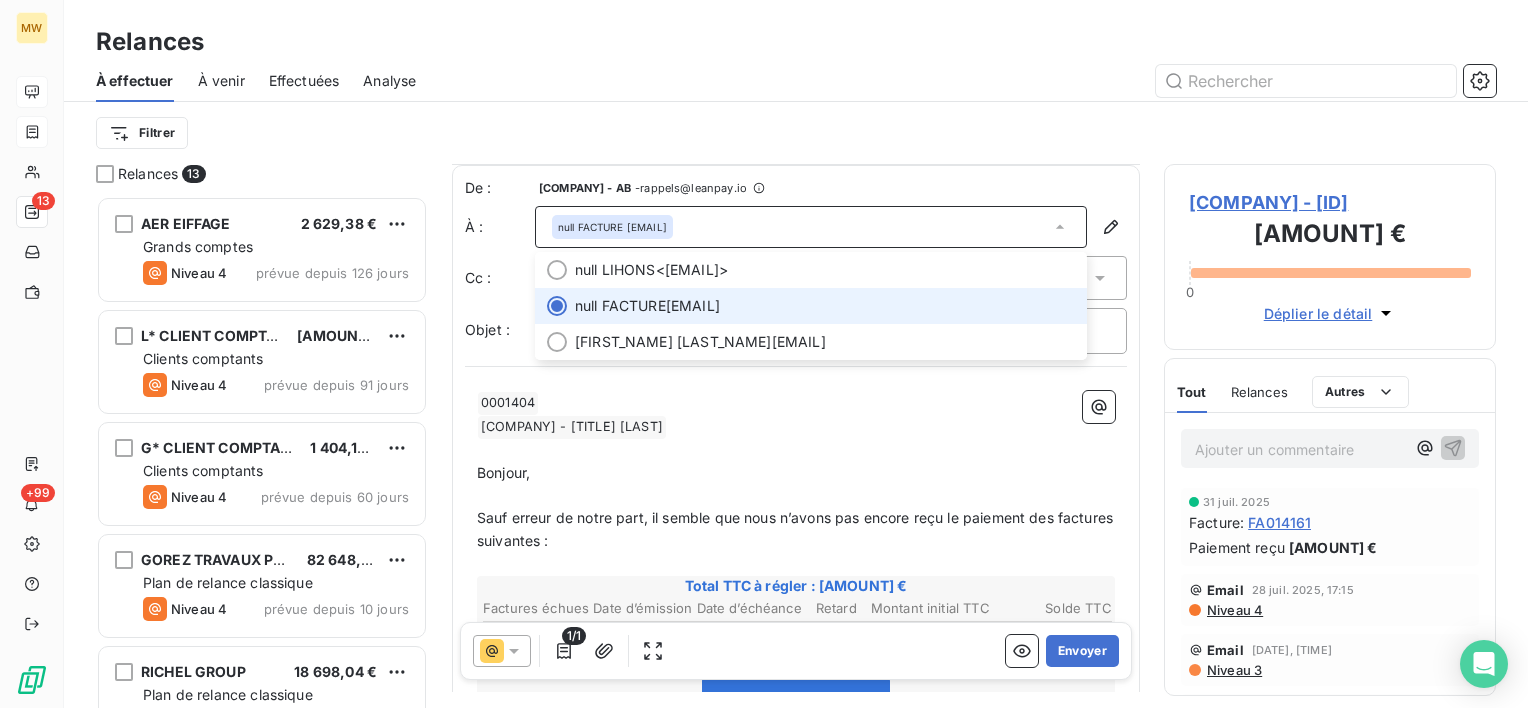 click 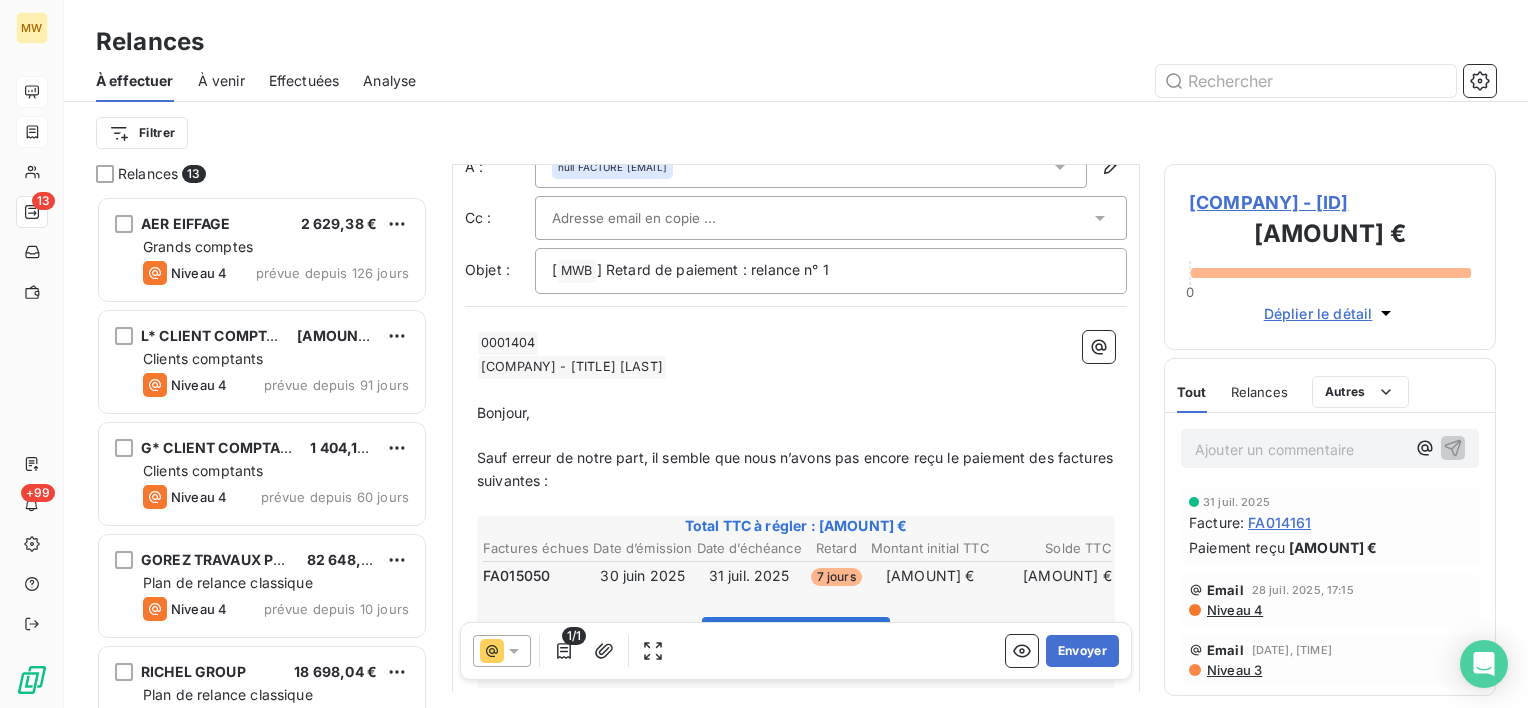 scroll, scrollTop: 0, scrollLeft: 0, axis: both 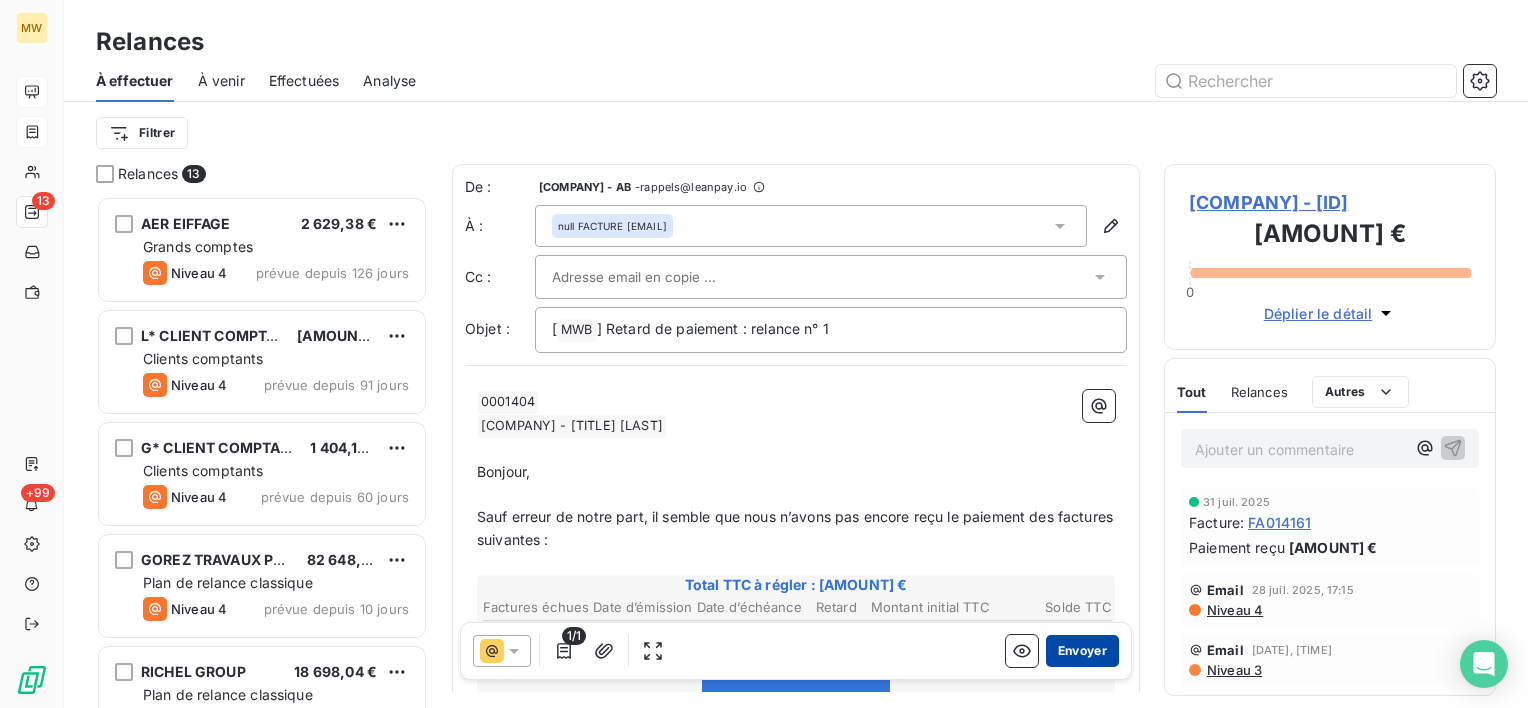 click on "Envoyer" at bounding box center (1082, 651) 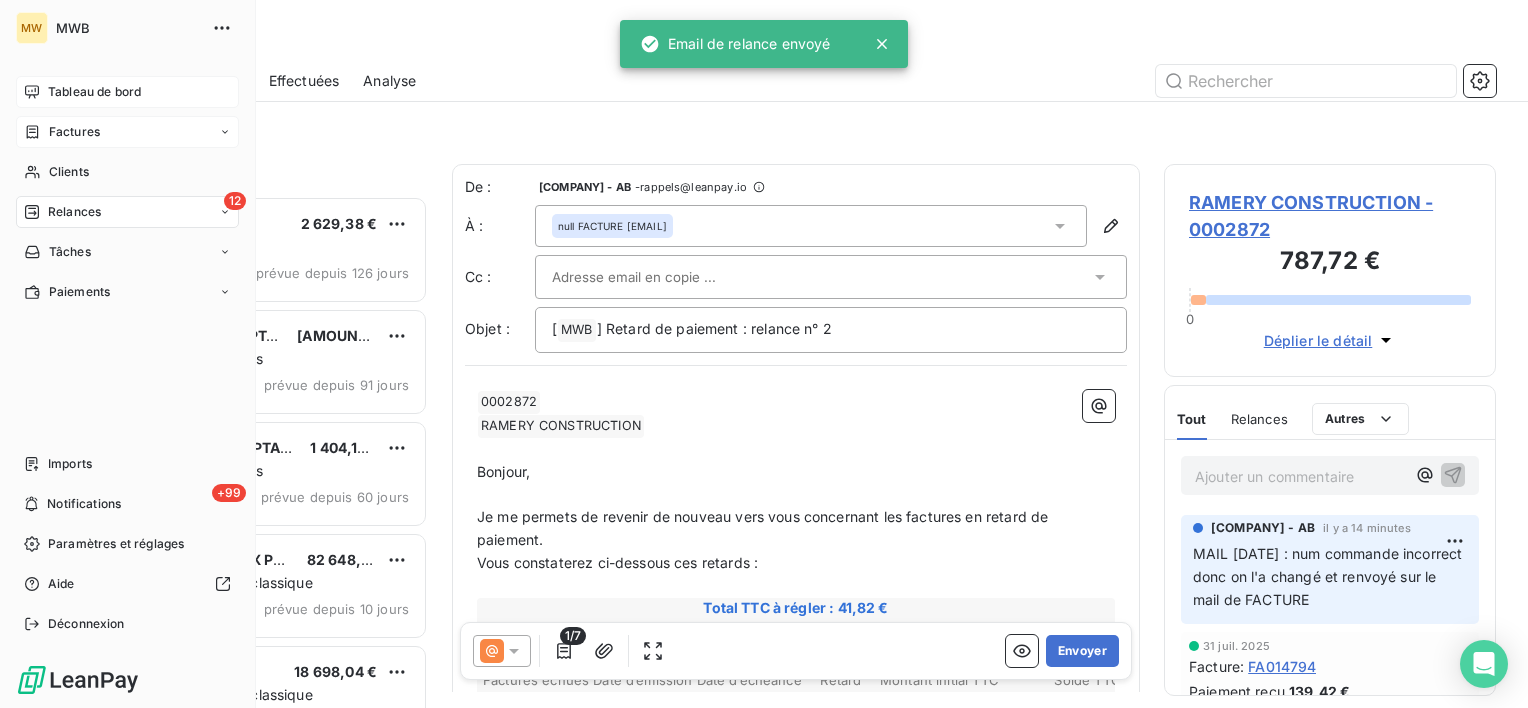 click on "Tableau de bord" at bounding box center [94, 92] 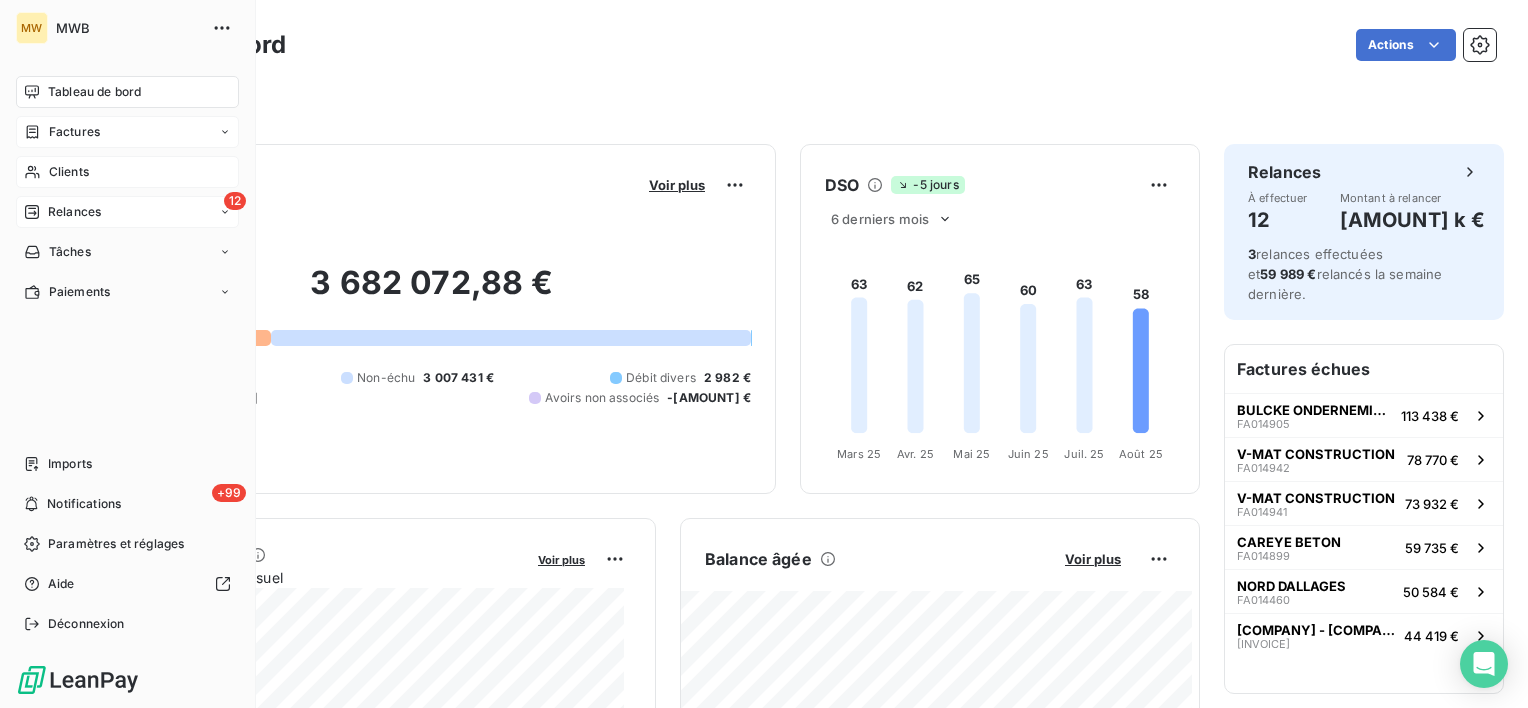 click on "Clients" at bounding box center [127, 172] 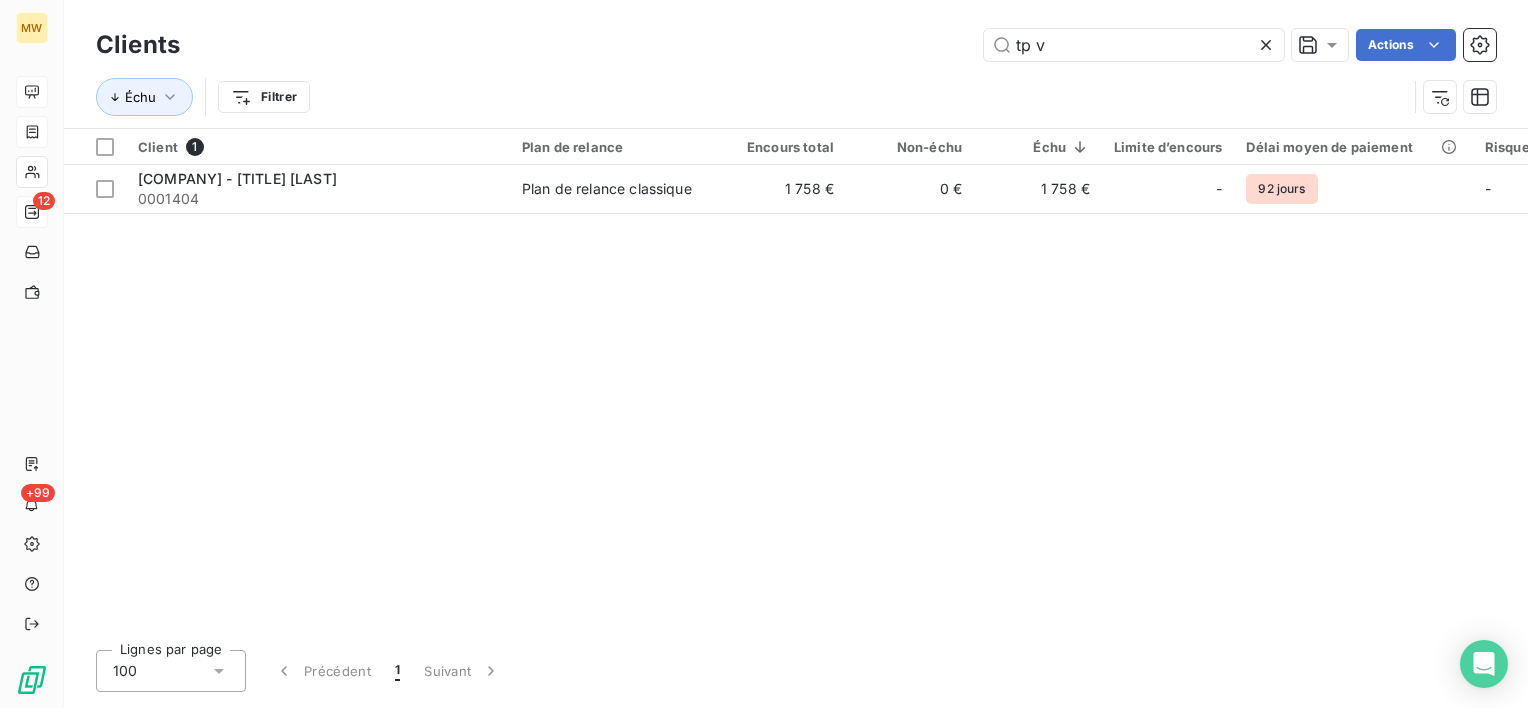drag, startPoint x: 1048, startPoint y: 49, endPoint x: 924, endPoint y: 39, distance: 124.40257 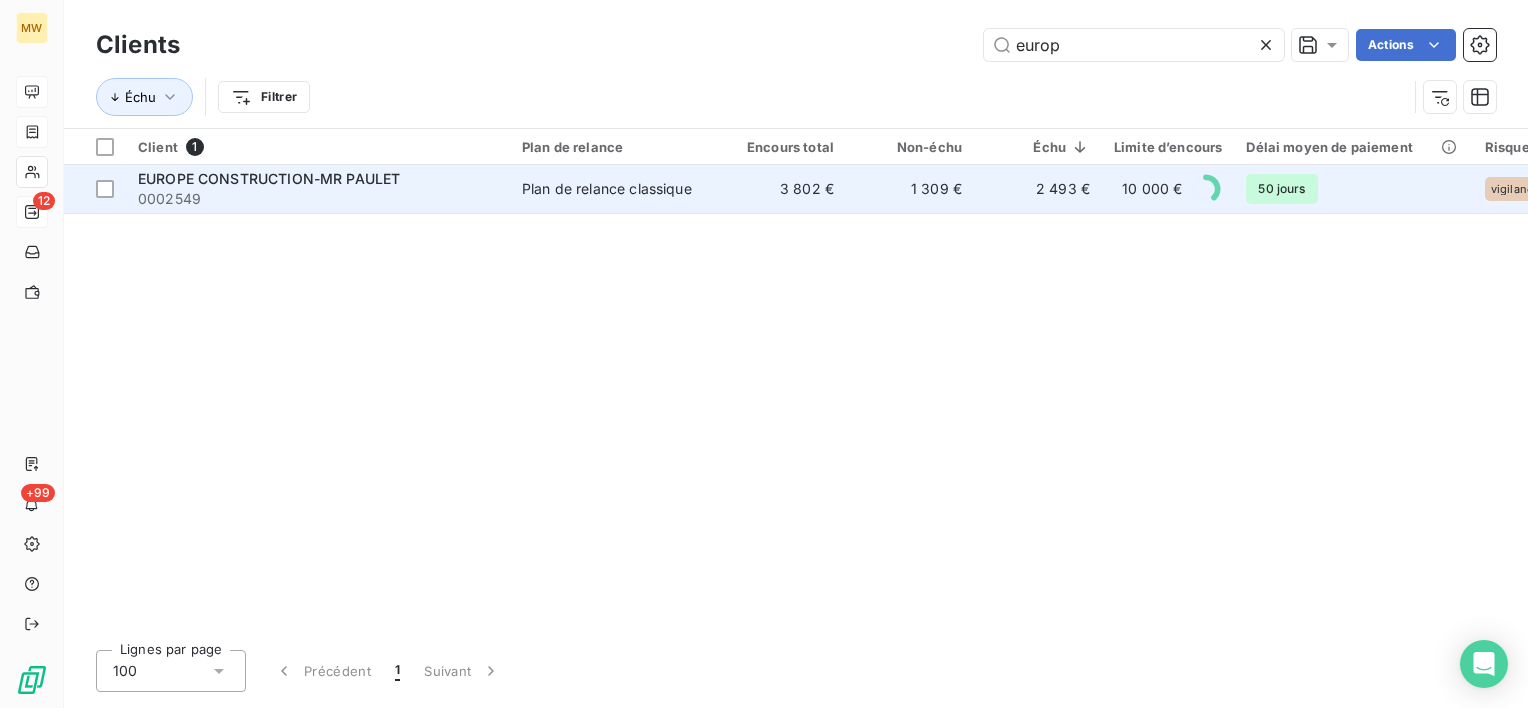 type on "europ" 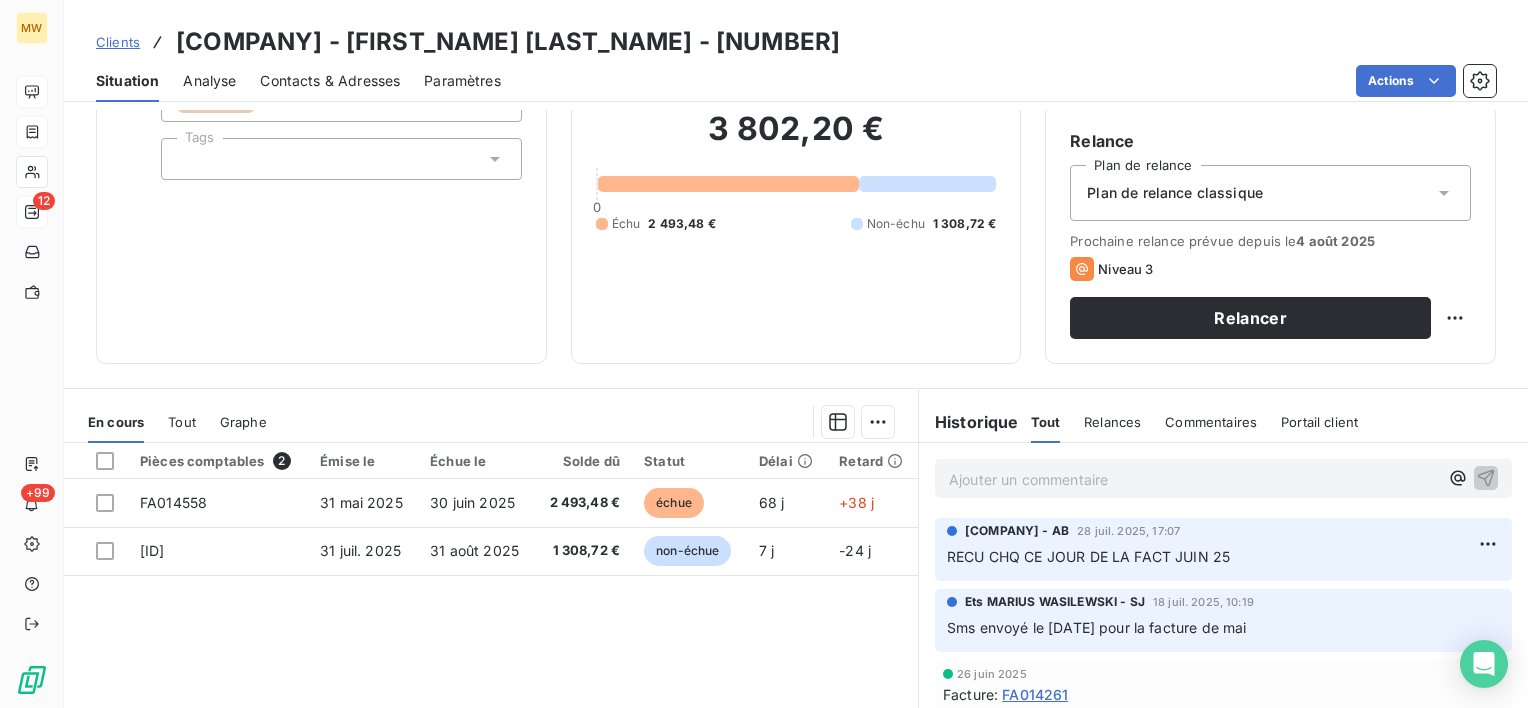 scroll, scrollTop: 0, scrollLeft: 0, axis: both 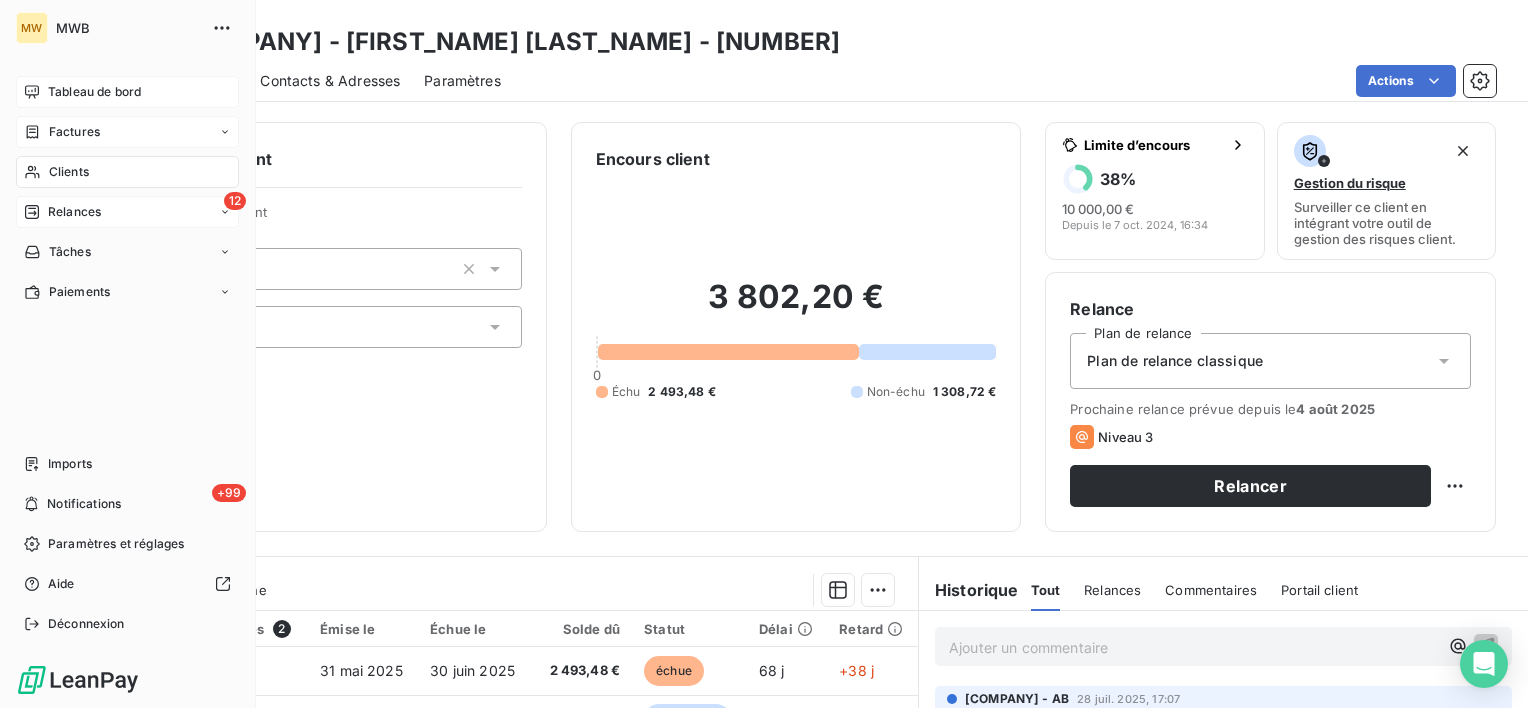 click on "Tableau de bord" at bounding box center [94, 92] 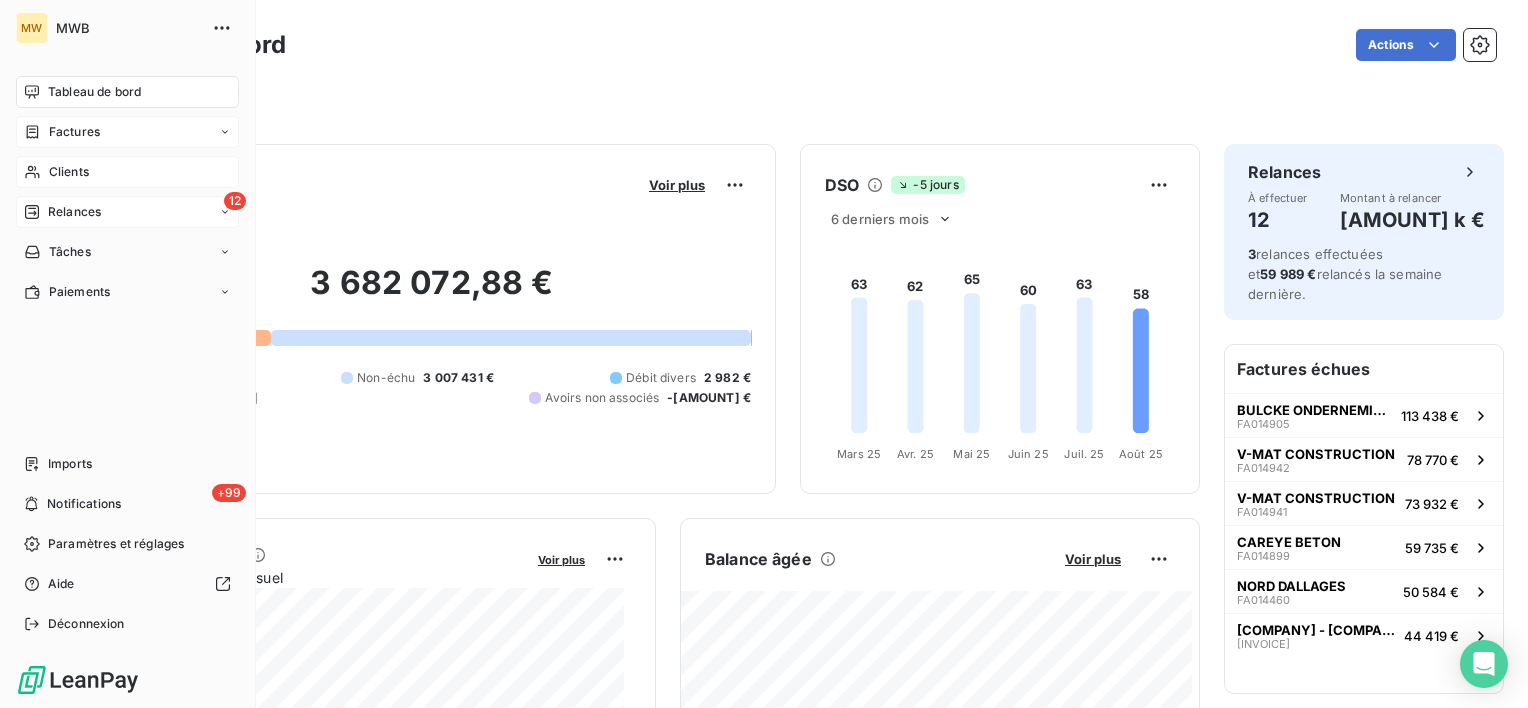 click on "Clients" at bounding box center (69, 172) 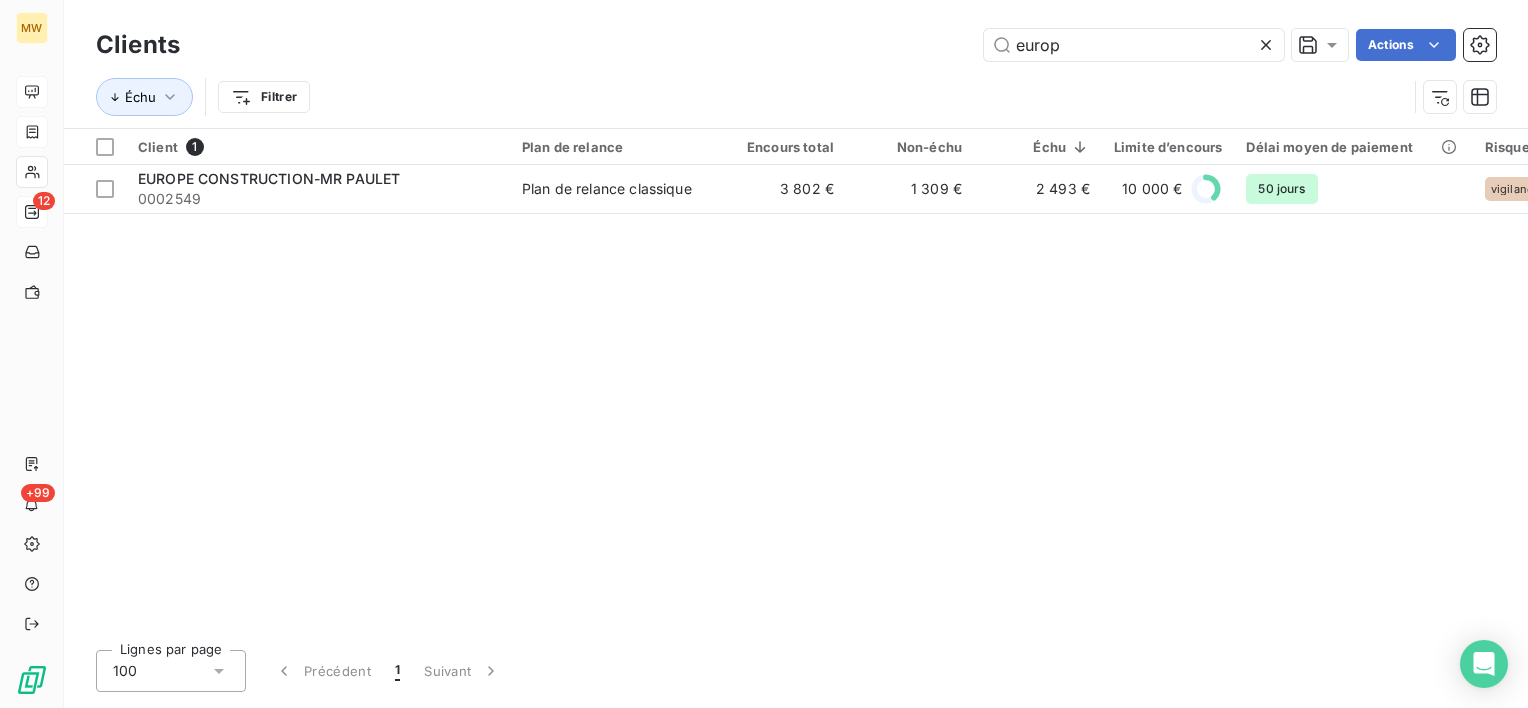 drag, startPoint x: 1056, startPoint y: 48, endPoint x: 969, endPoint y: 41, distance: 87.28116 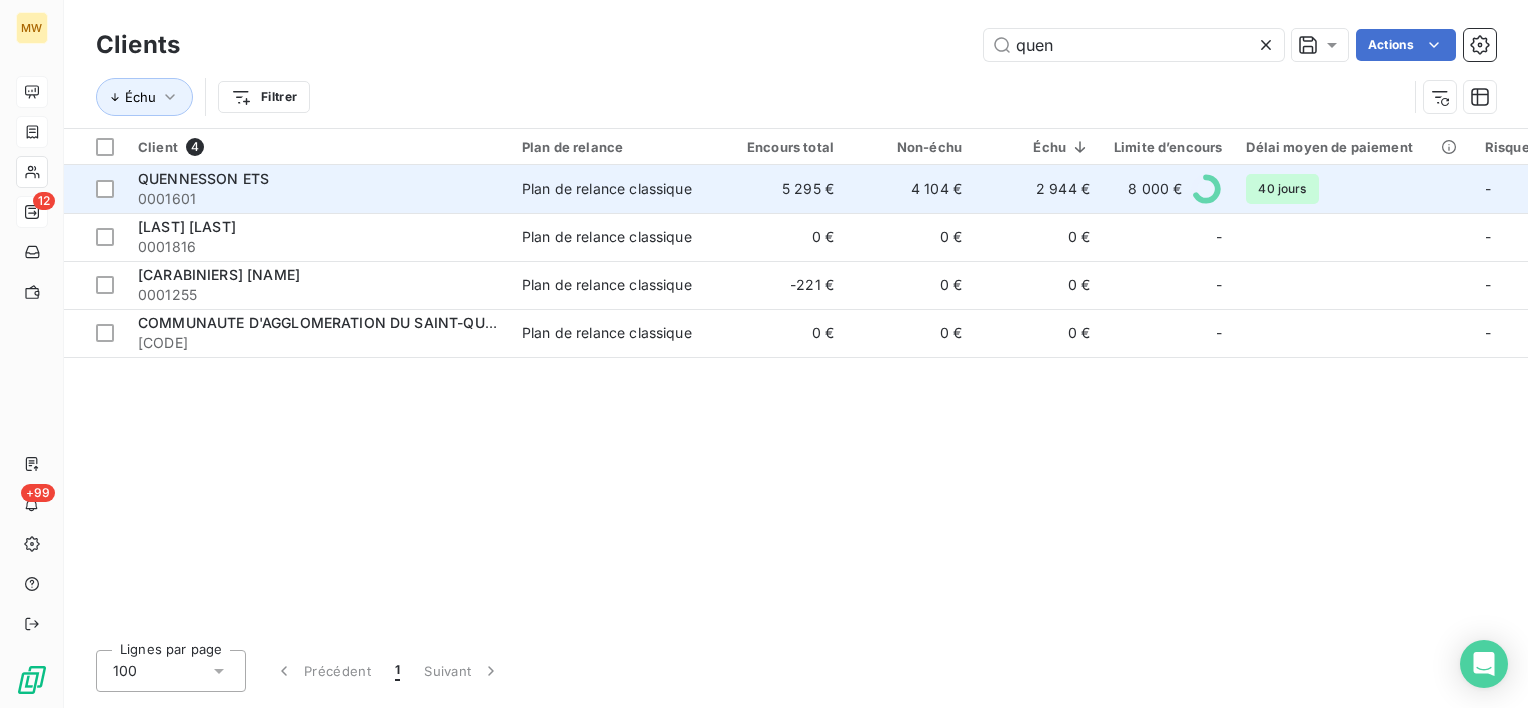 type on "quen" 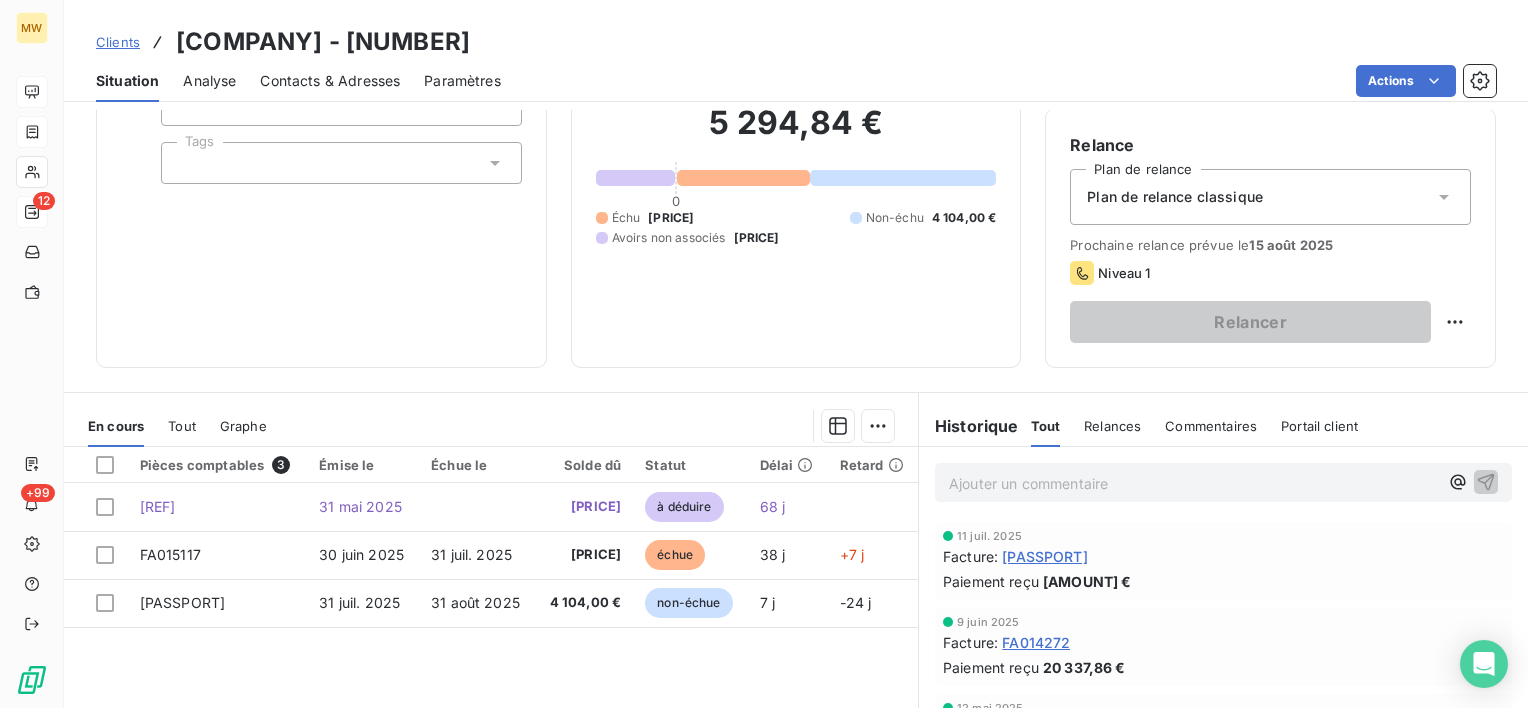 scroll, scrollTop: 200, scrollLeft: 0, axis: vertical 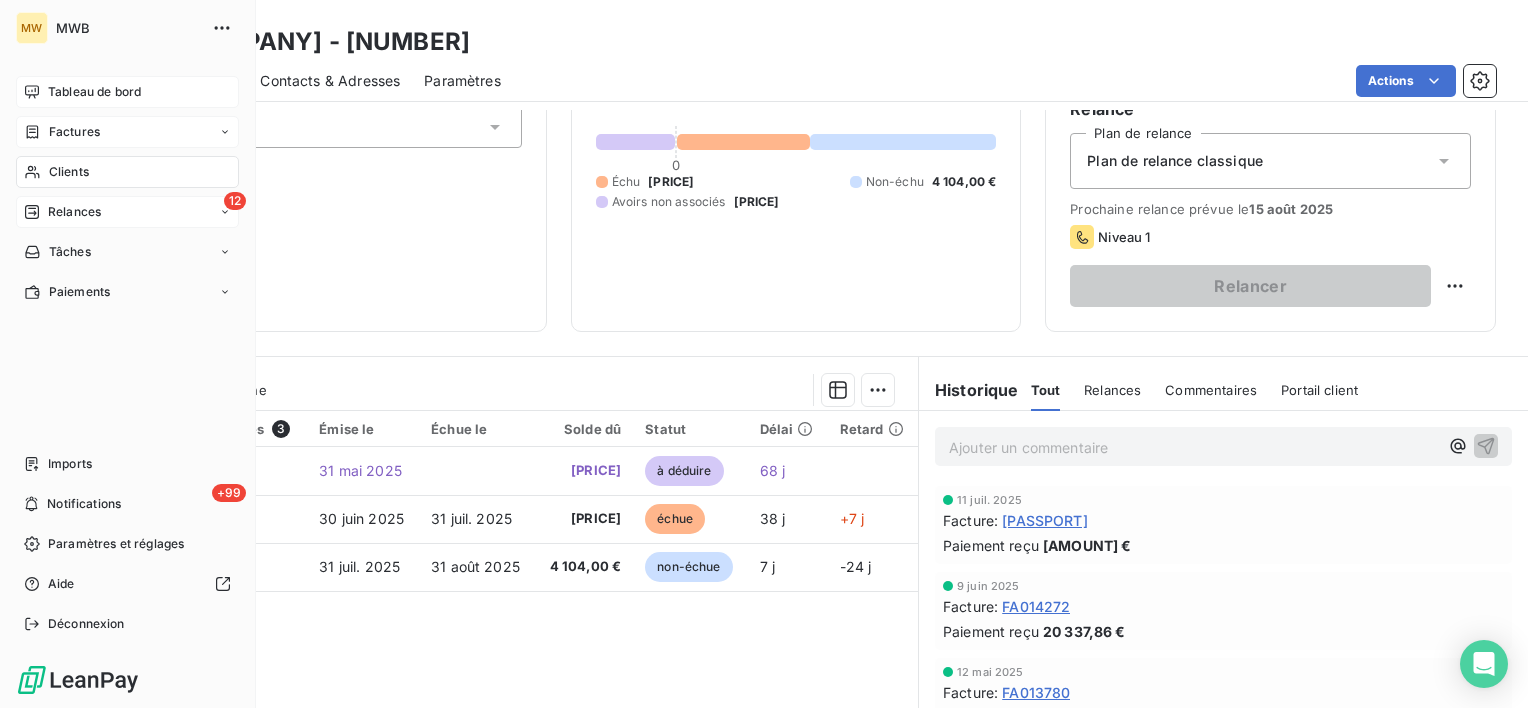 drag, startPoint x: 44, startPoint y: 92, endPoint x: 121, endPoint y: 88, distance: 77.10383 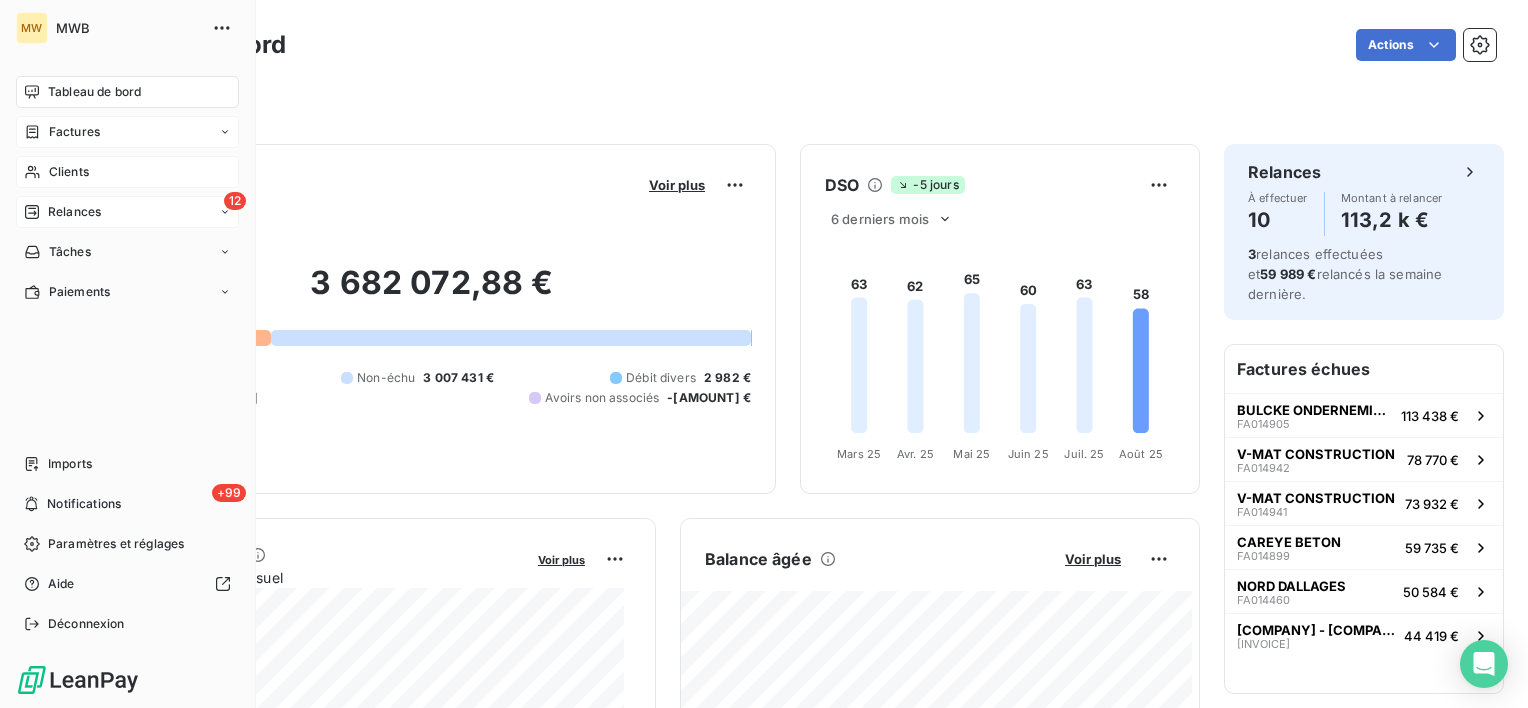 click on "Clients" at bounding box center (69, 172) 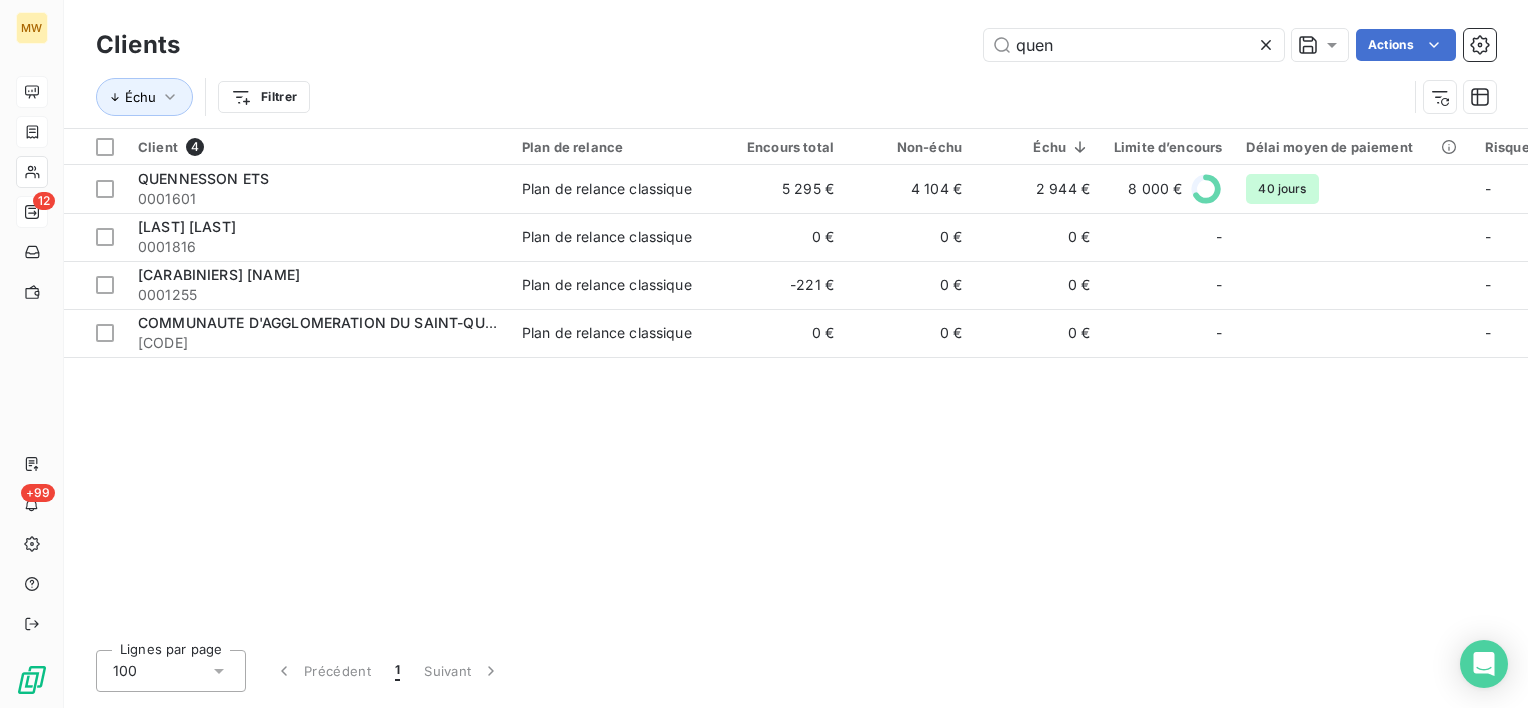 drag, startPoint x: 1100, startPoint y: 45, endPoint x: 909, endPoint y: 25, distance: 192.04427 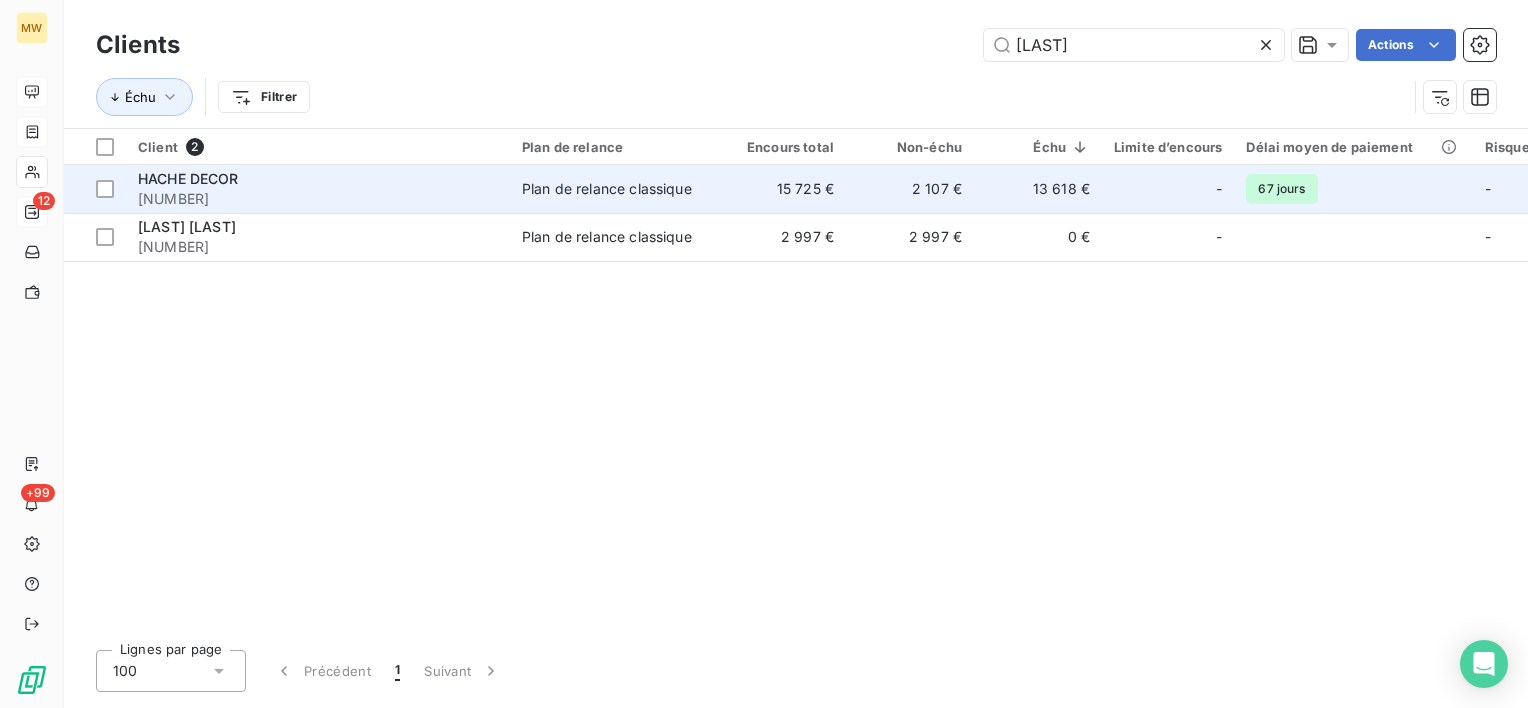 type on "hache" 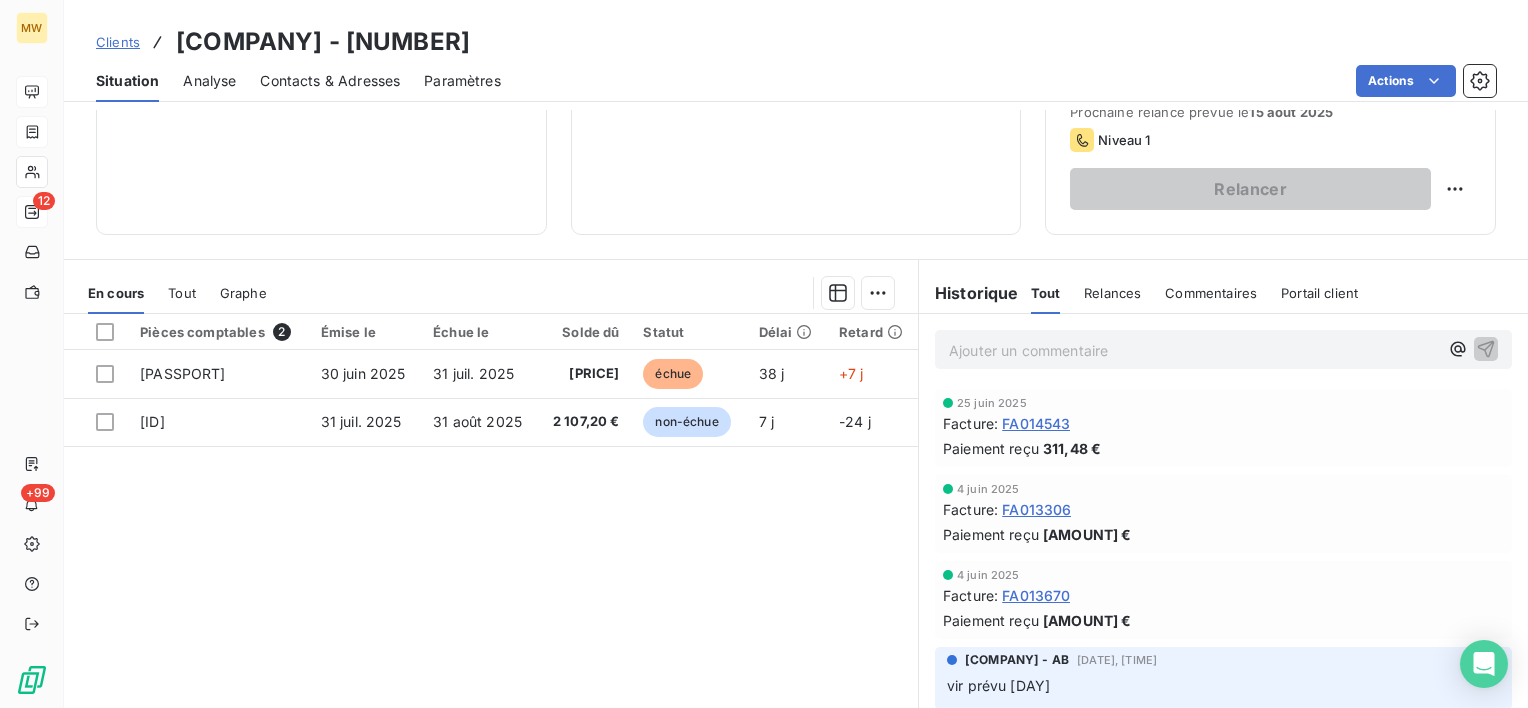 scroll, scrollTop: 300, scrollLeft: 0, axis: vertical 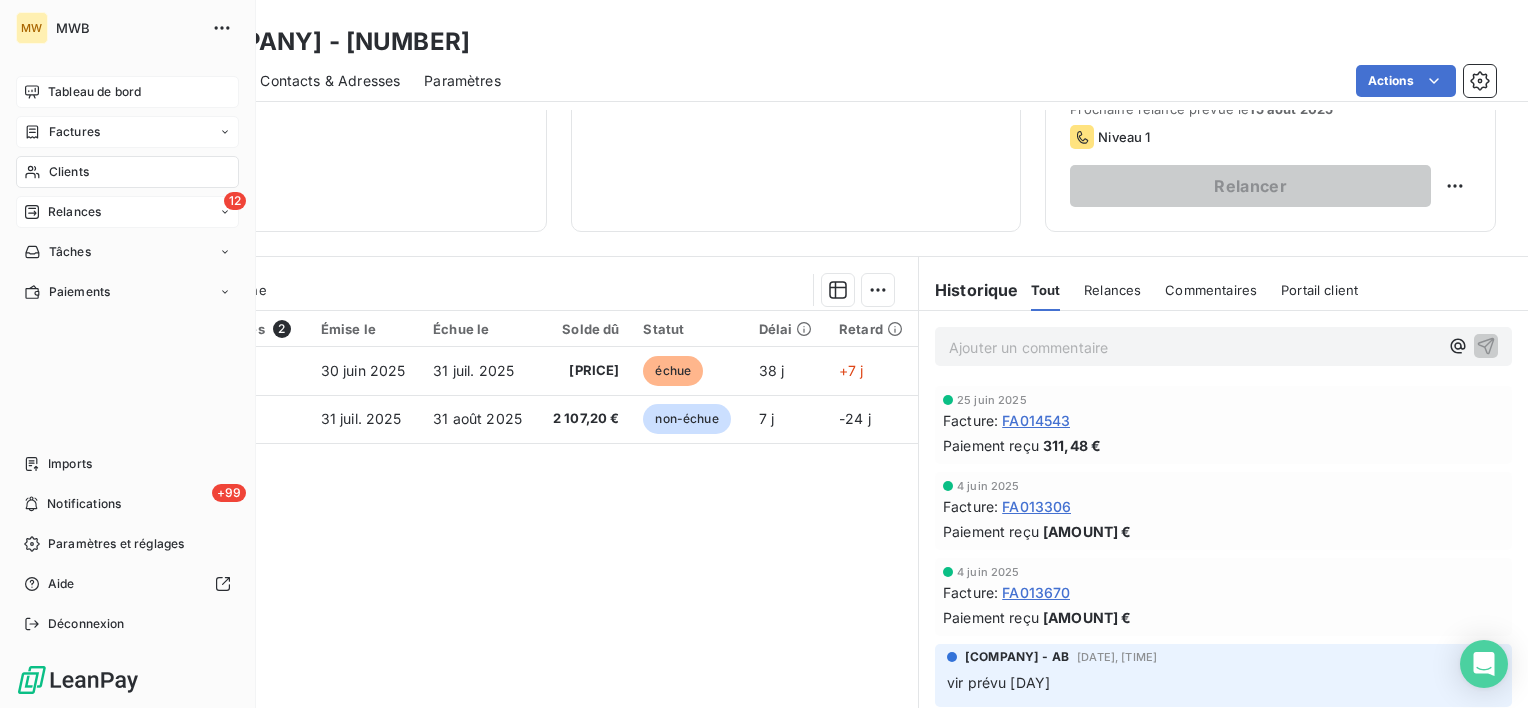 click on "Clients" at bounding box center [69, 172] 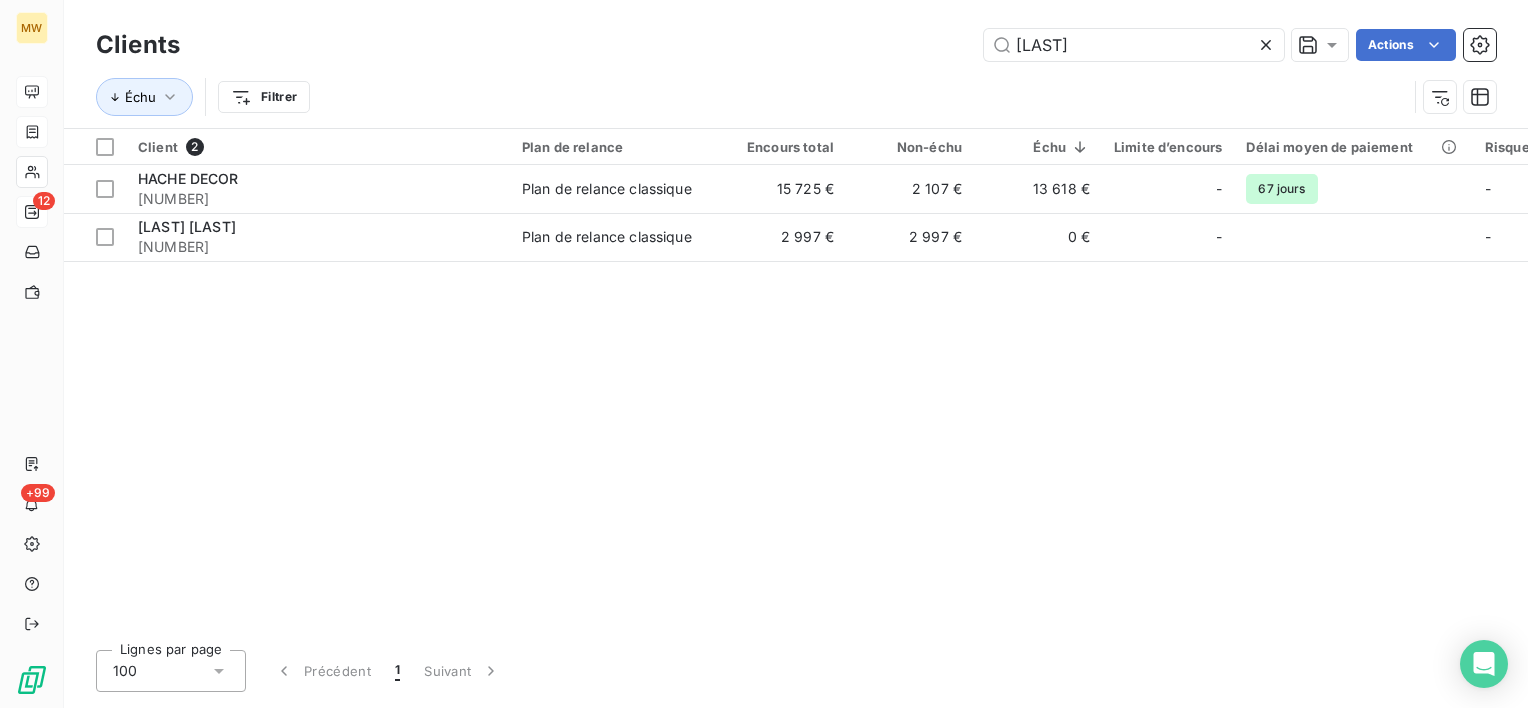 drag, startPoint x: 1068, startPoint y: 50, endPoint x: 955, endPoint y: 41, distance: 113.35784 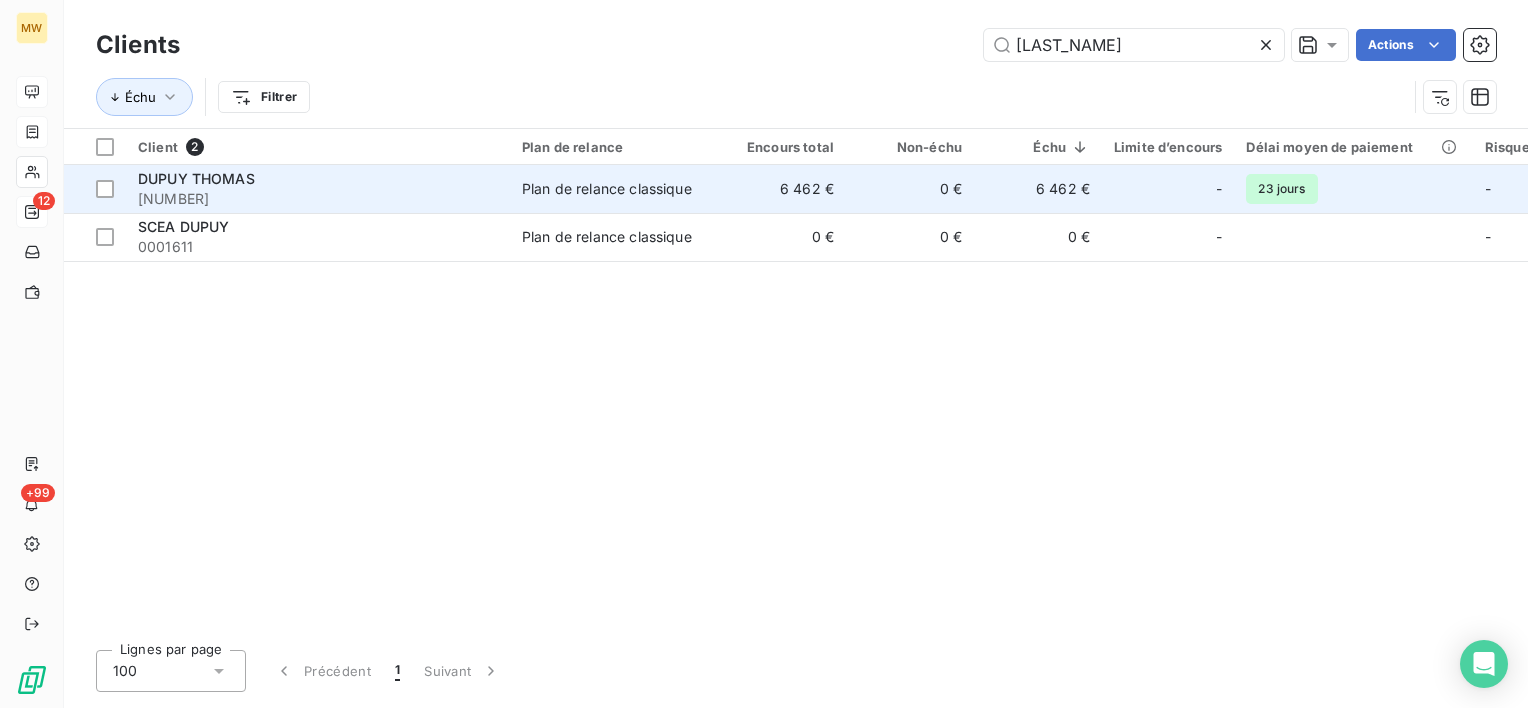 type on "dupuy" 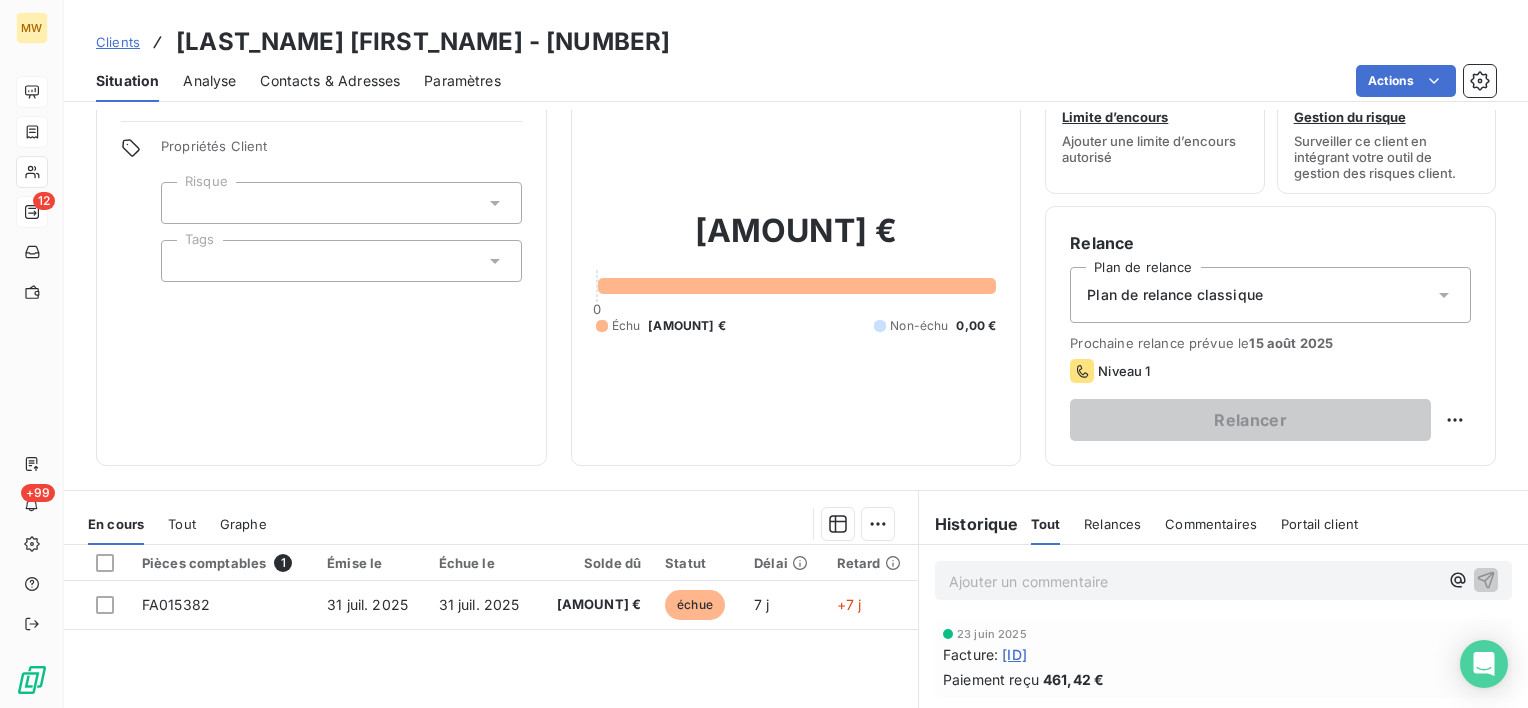 scroll, scrollTop: 100, scrollLeft: 0, axis: vertical 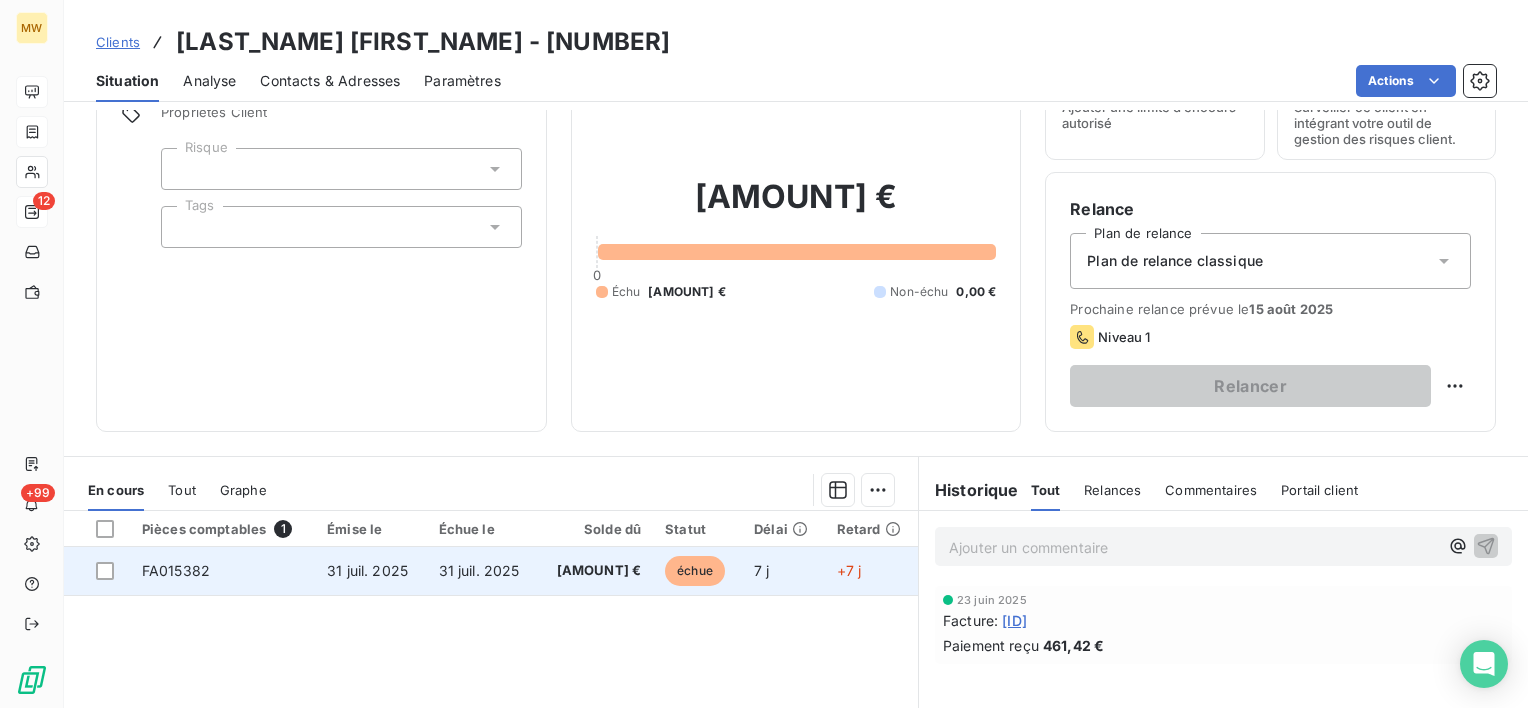 click on "31 juil. 2025" at bounding box center [370, 571] 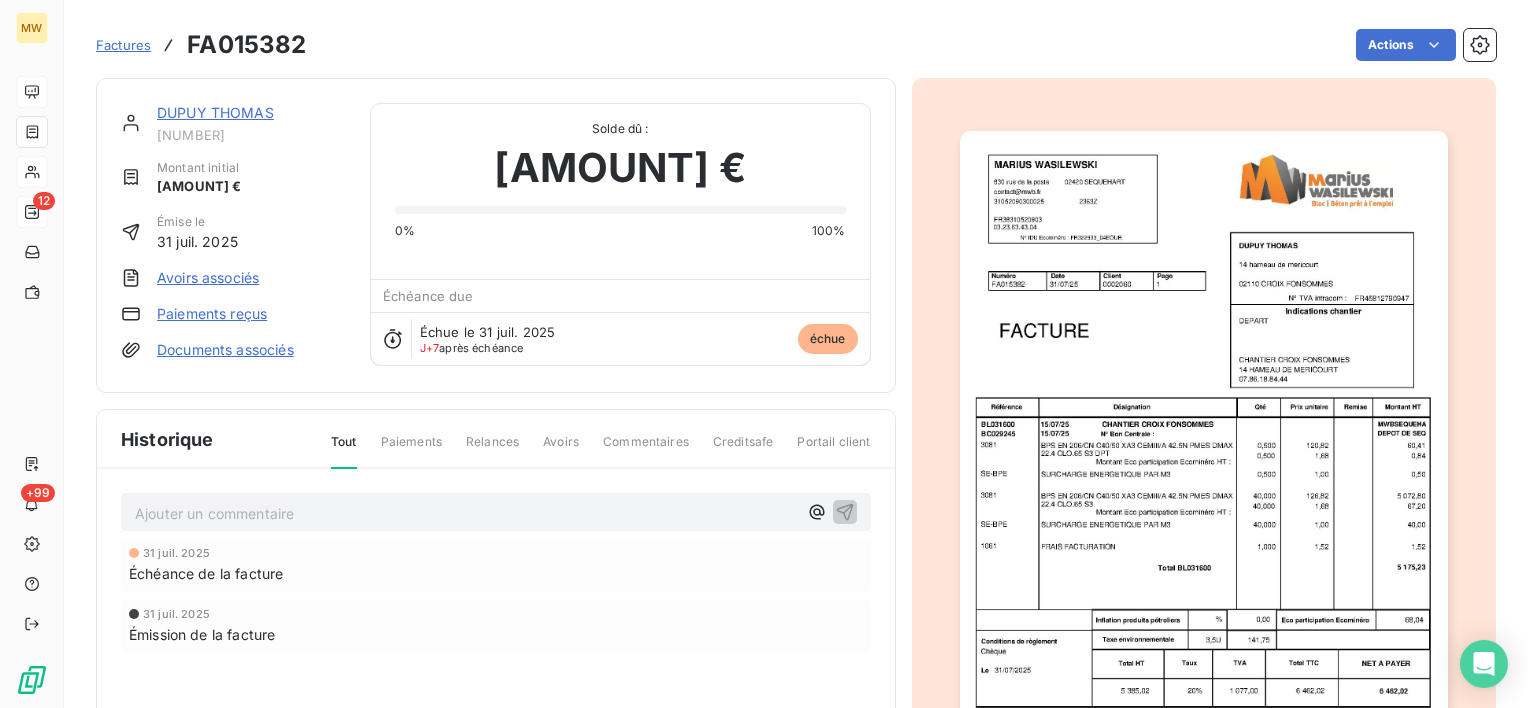 click on "DUPUY THOMAS 0002060 Montant initial 6 462,02 € Émise le 31 juil. 2025 Avoirs associés Paiements reçus Documents associés Solde dû : 6 462,02 € 0% 100% Échéance due Échue le 31 juil. 2025 J+7  après échéance échue Historique Tout Paiements Relances Avoirs Commentaires Creditsafe Portail client Ajouter un commentaire ﻿ 31 juil. 2025 Échéance de la facture 31 juil. 2025 Émission de la facture" at bounding box center [796, 470] 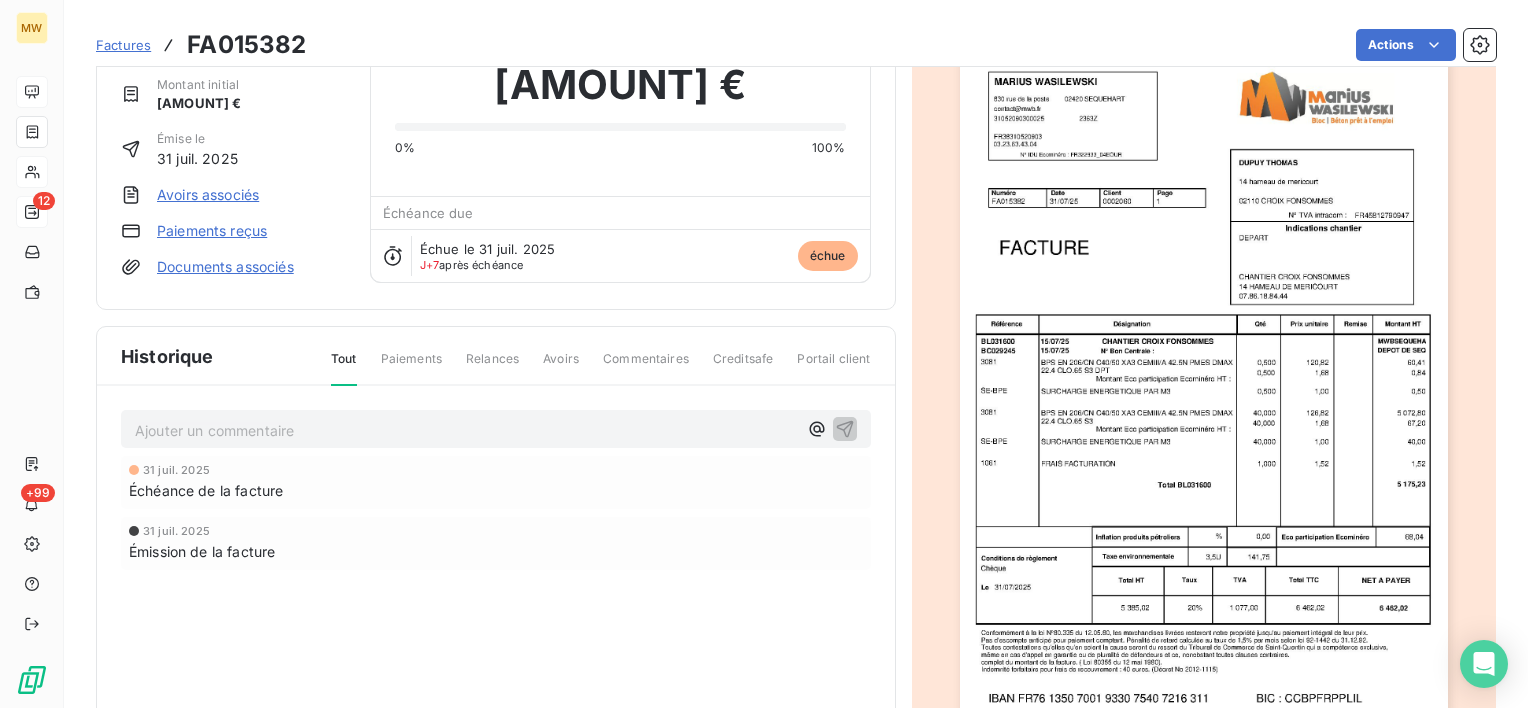 scroll, scrollTop: 0, scrollLeft: 0, axis: both 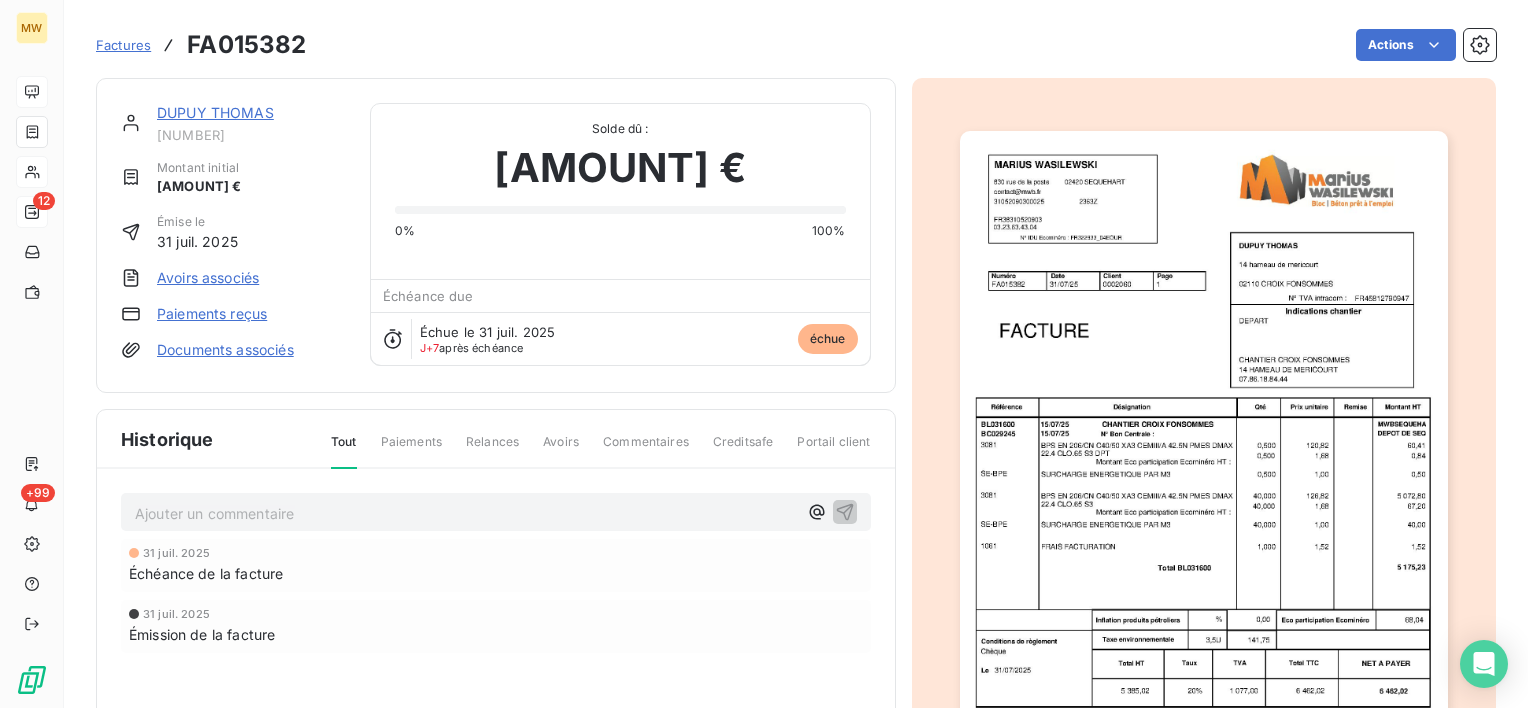 click on "DUPUY THOMAS" at bounding box center (215, 112) 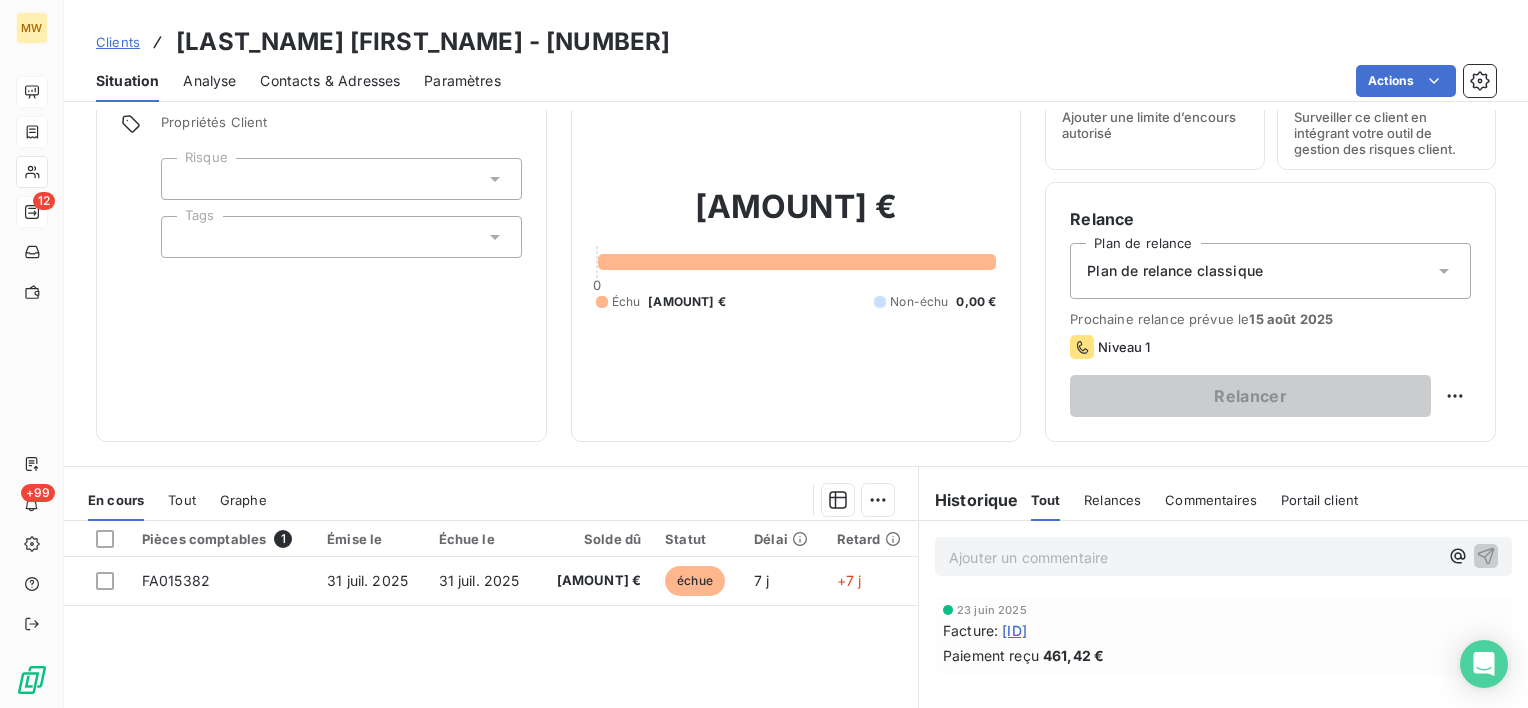 scroll, scrollTop: 200, scrollLeft: 0, axis: vertical 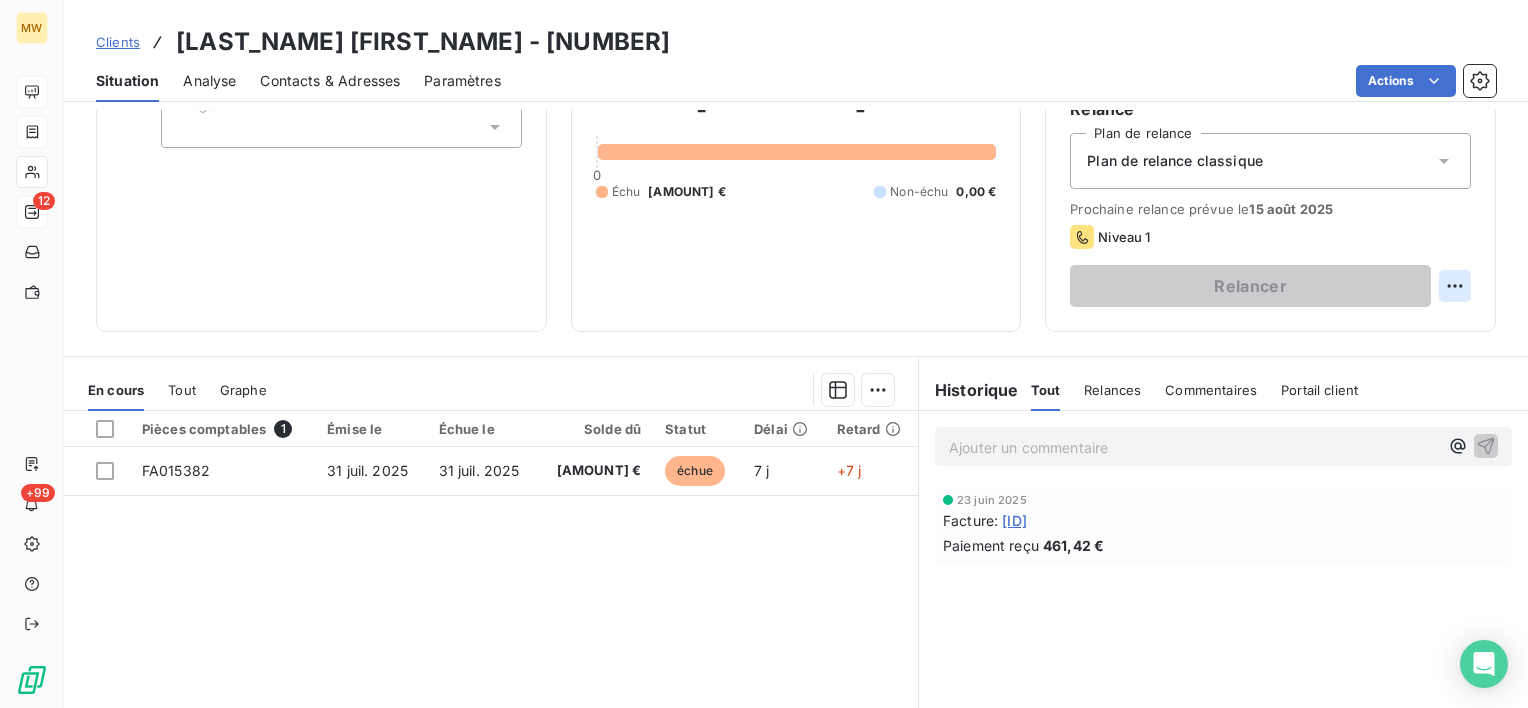 click on "MW 12 +99 Clients DUPUY THOMAS - 0002060 Situation Analyse Contacts & Adresses Paramètres Actions Informations client Propriétés Client Risque Tags Encours client   6 462,02 € 0 Échu 6 462,02 € Non-échu 0,00 €     Limite d’encours Ajouter une limite d’encours autorisé Gestion du risque Surveiller ce client en intégrant votre outil de gestion des risques client. Relance Plan de relance Plan de relance classique Prochaine relance prévue le  15 août 2025 Niveau 1 Relancer En cours Tout Graphe Pièces comptables 1 Émise le Échue le Solde dû Statut Délai   Retard   FA015382 31 juil. 2025 31 juil. 2025 6 462,02 € échue 7 j +7 j Lignes par page 25 Précédent 1 Suivant Historique Tout Relances Commentaires Portail client Tout Relances Commentaires Portail client Ajouter un commentaire ﻿ 23 juin 2025 Facture  : FA014562 Paiement reçu 461,42 €" at bounding box center [764, 354] 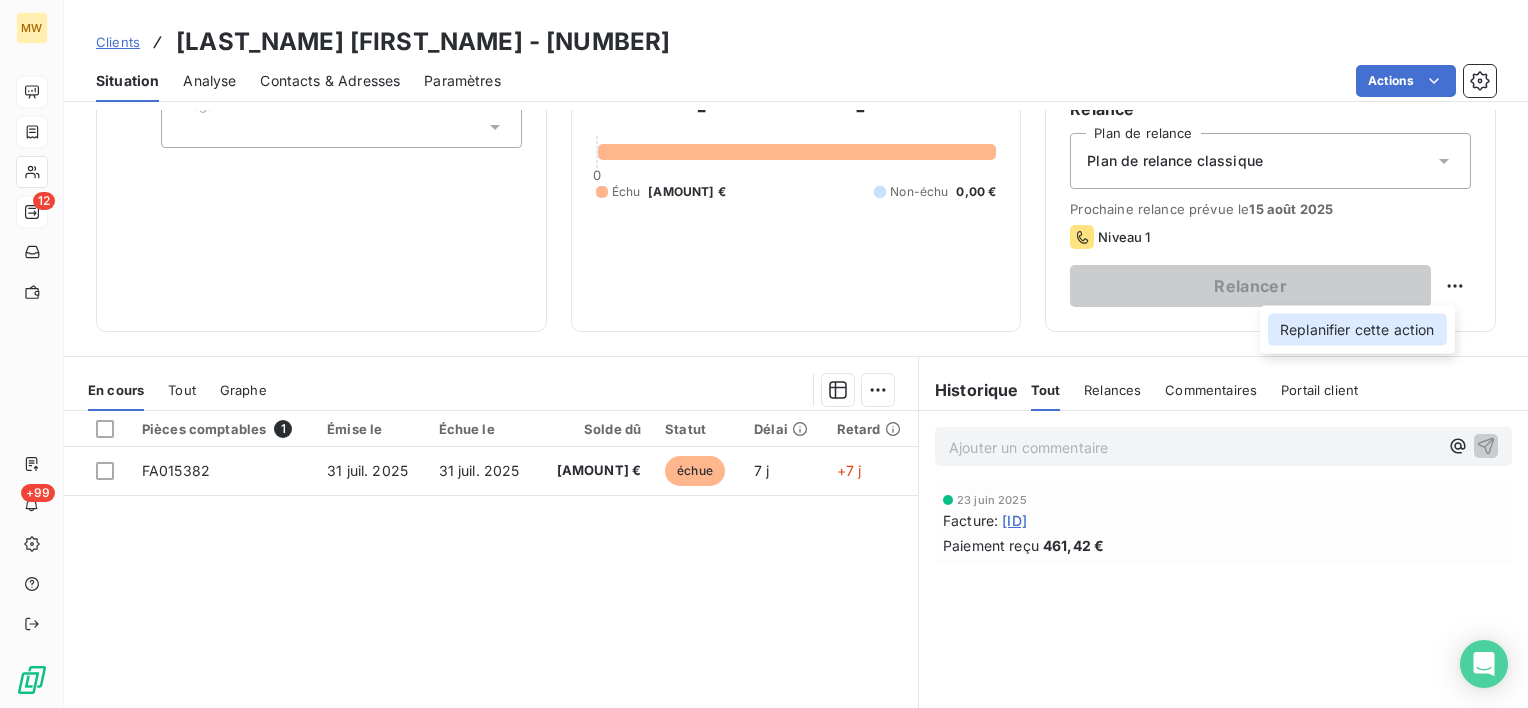 click on "Replanifier cette action" at bounding box center [1357, 330] 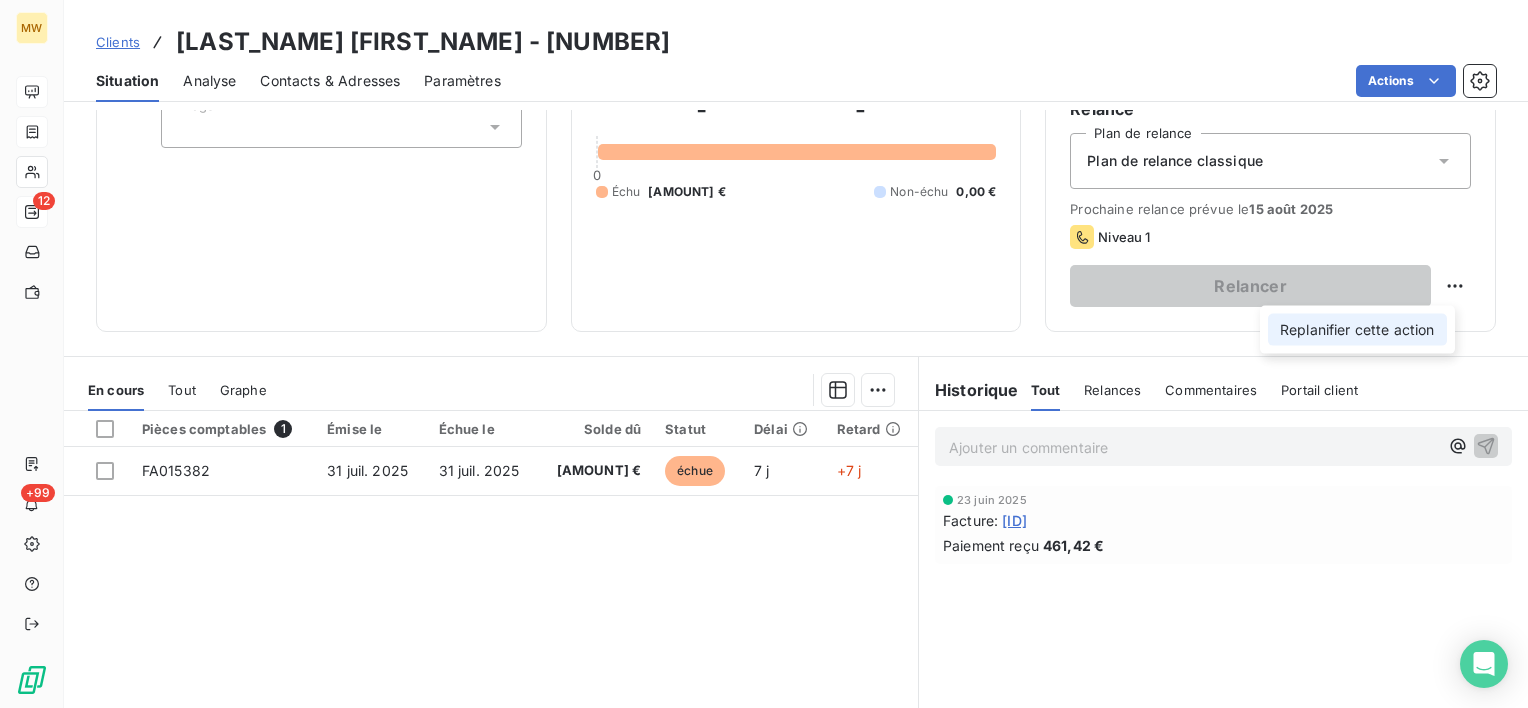 select on "7" 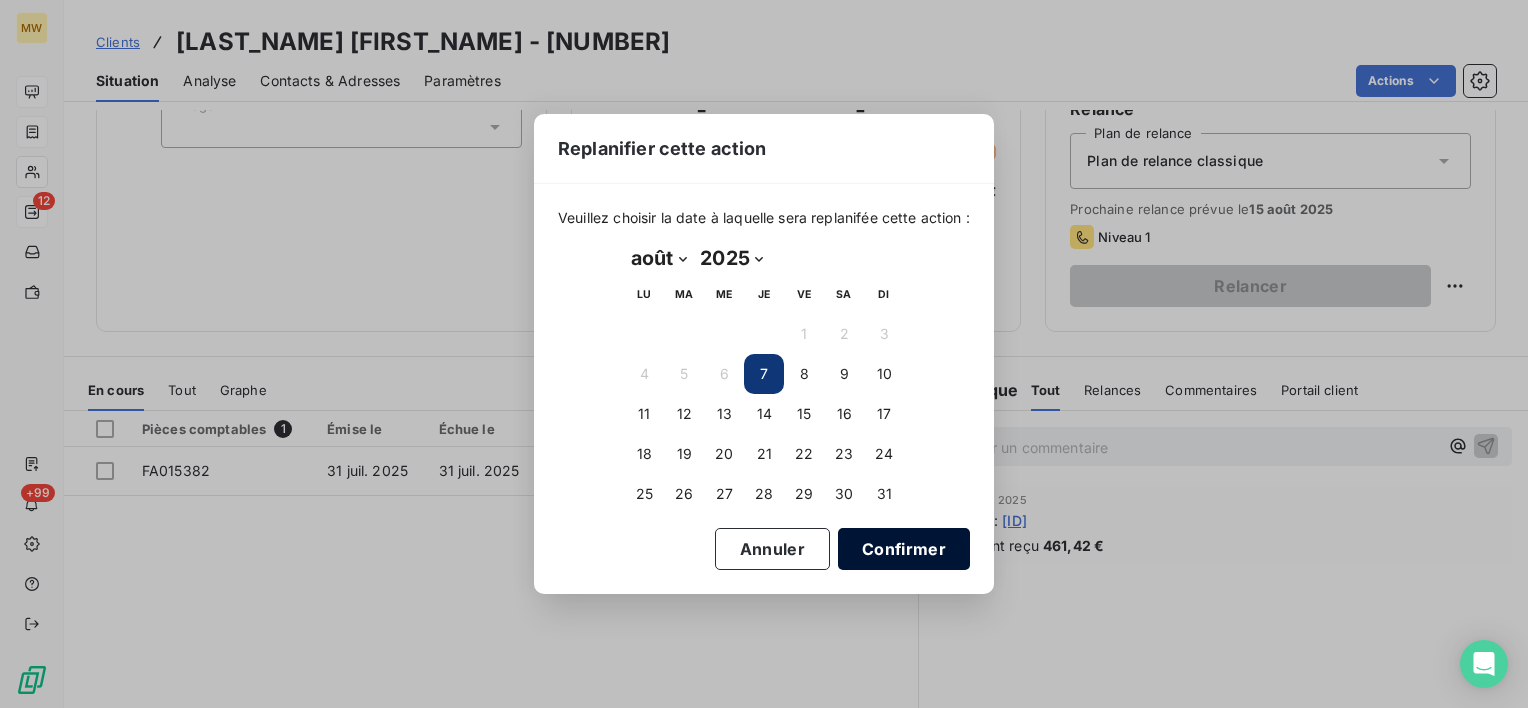 click on "Confirmer" at bounding box center [904, 549] 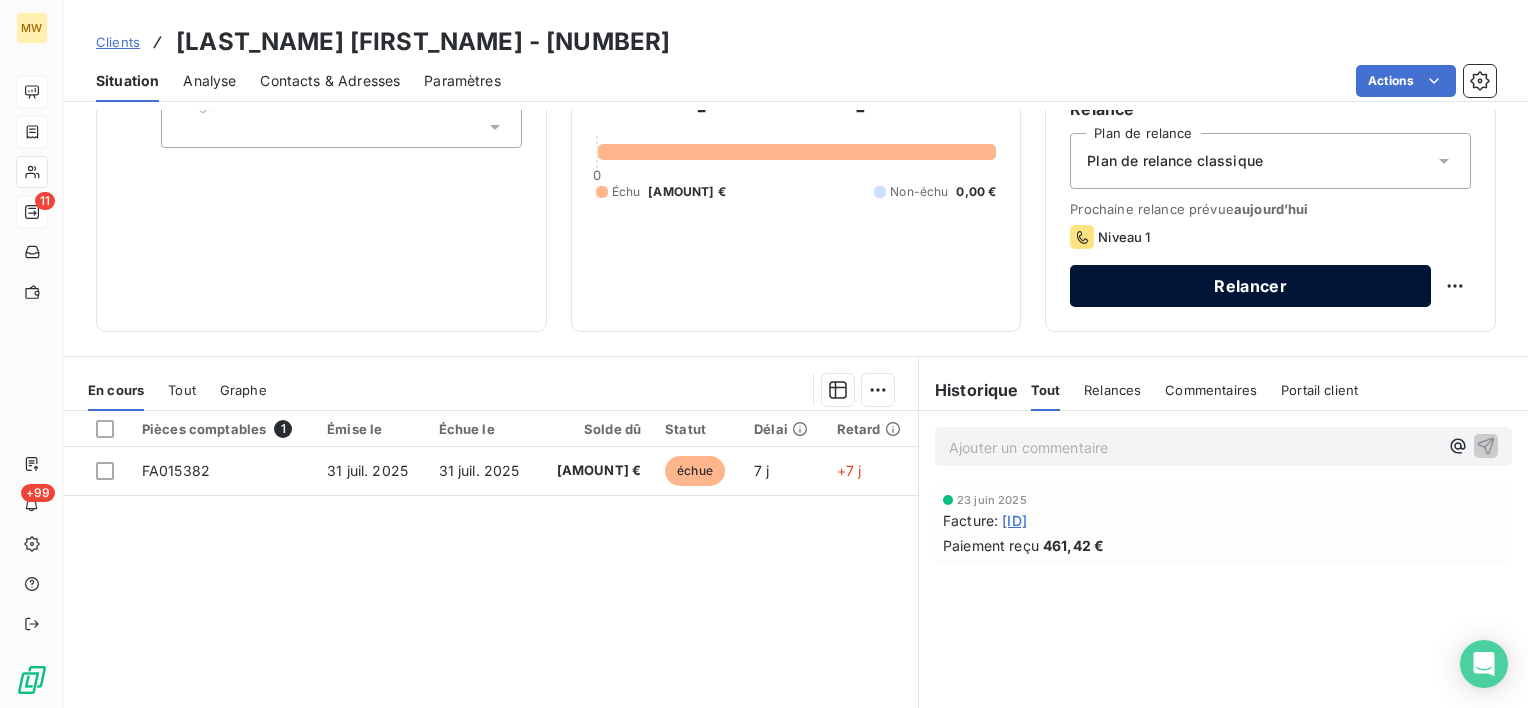 click on "Relancer" at bounding box center [1250, 286] 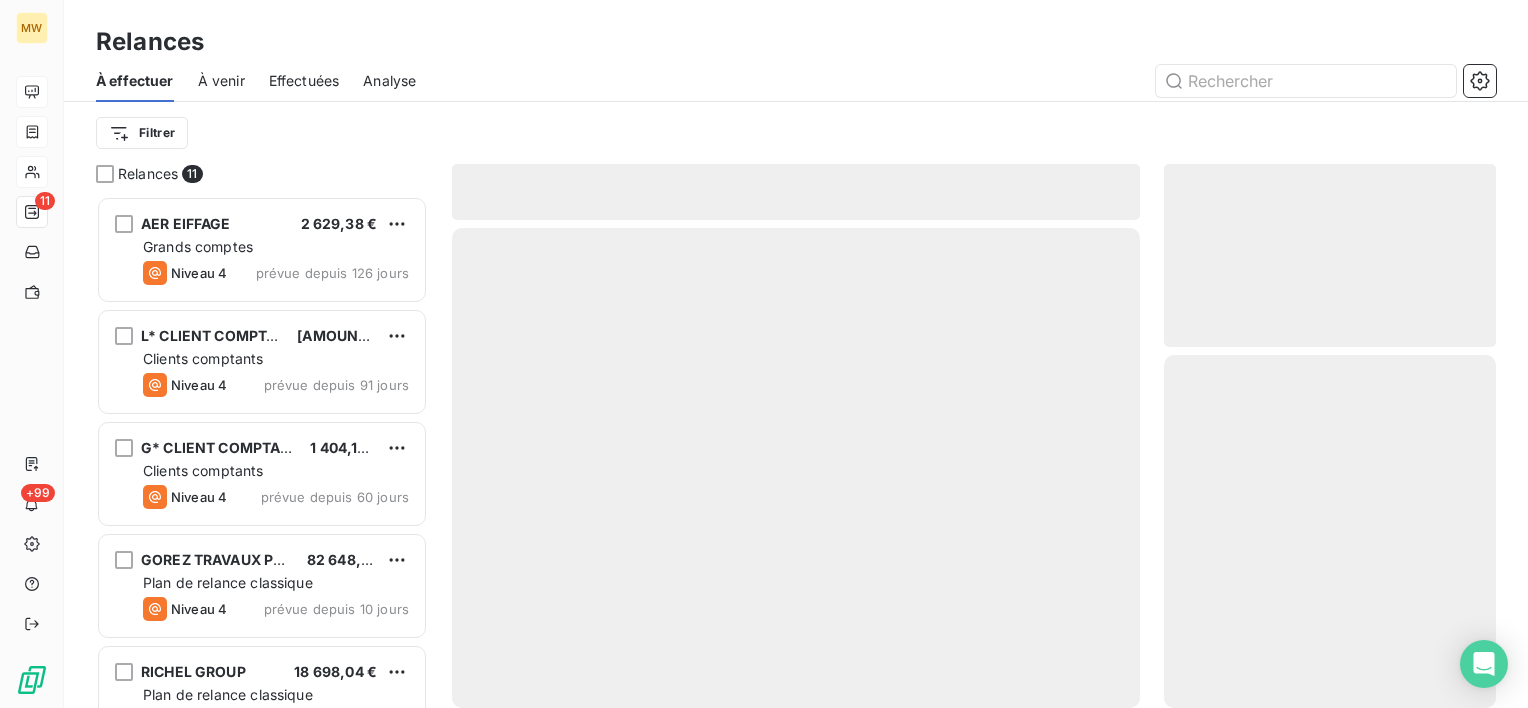 scroll, scrollTop: 16, scrollLeft: 16, axis: both 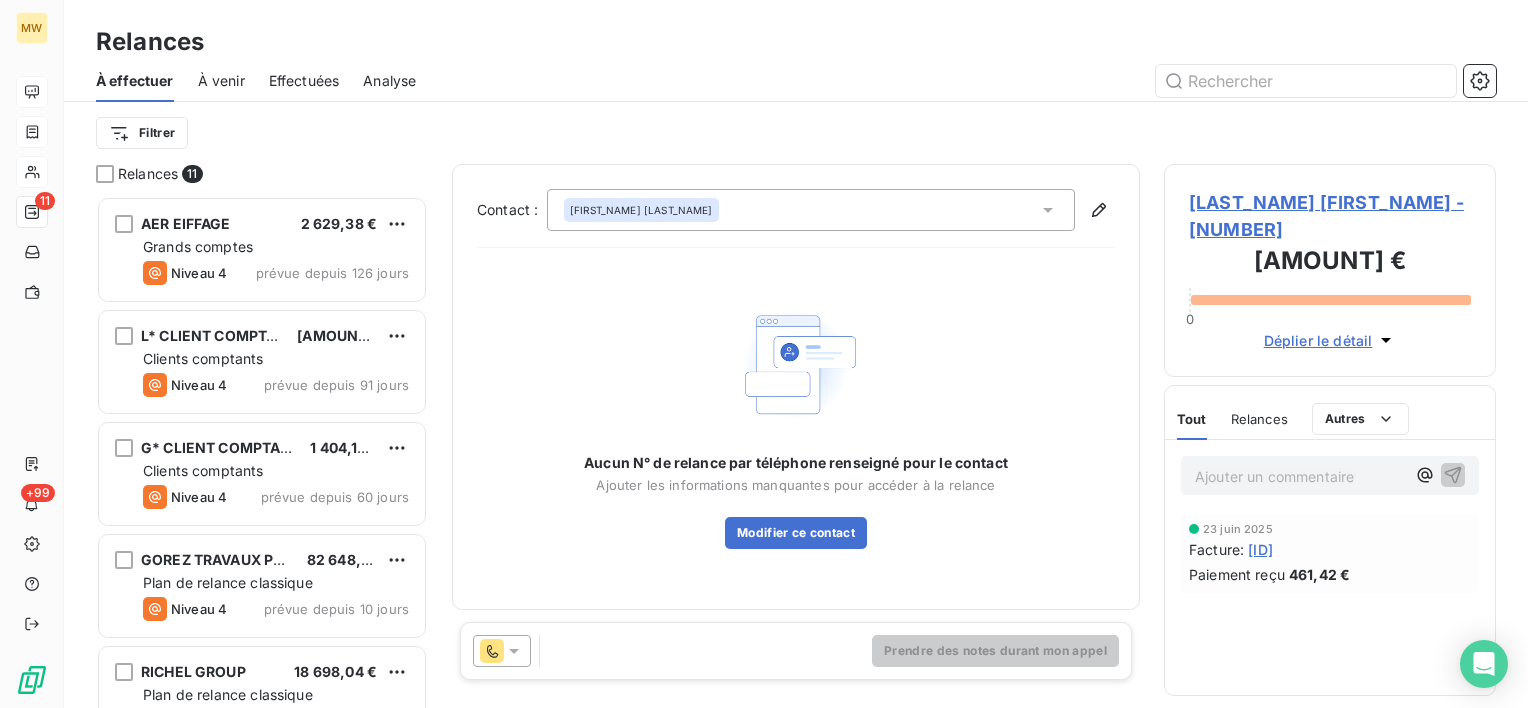 click 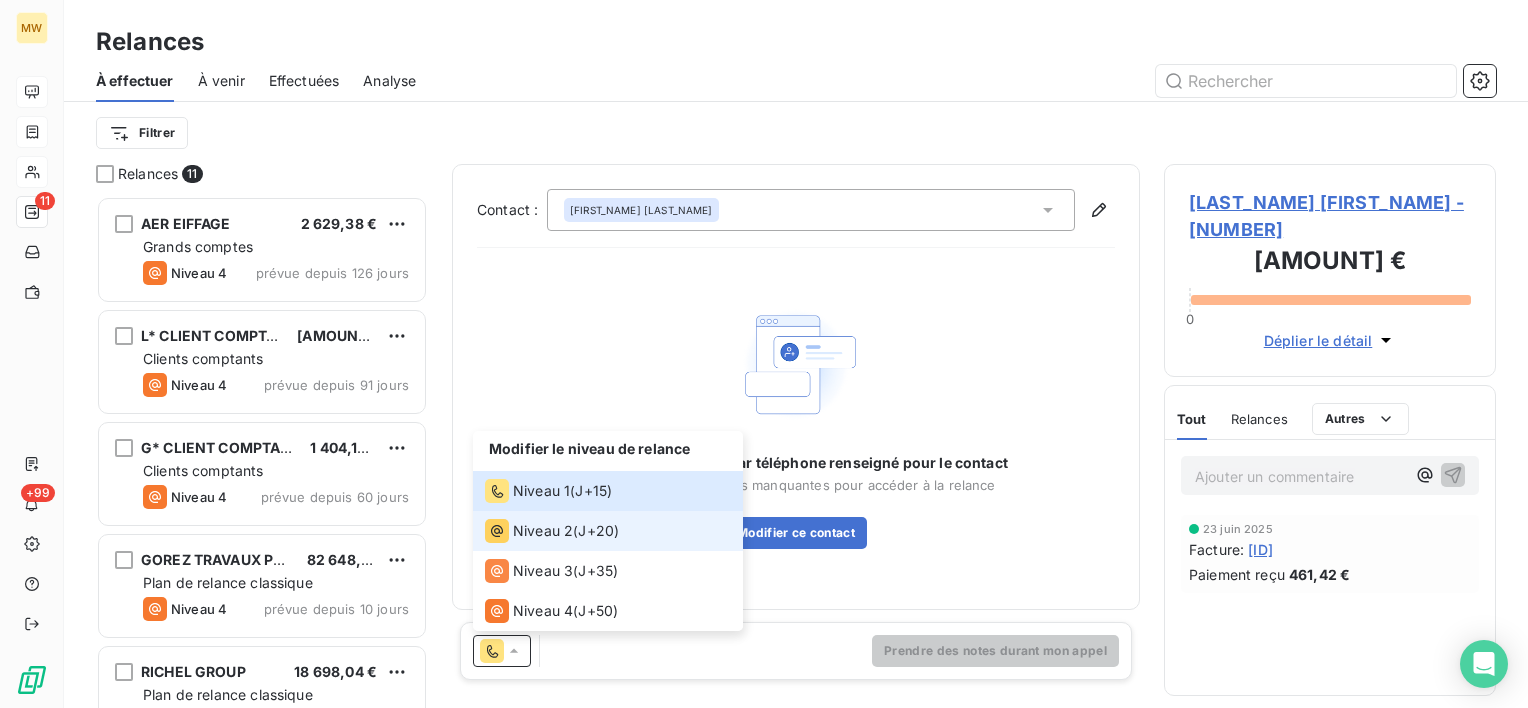 click on "Niveau 2" at bounding box center [543, 531] 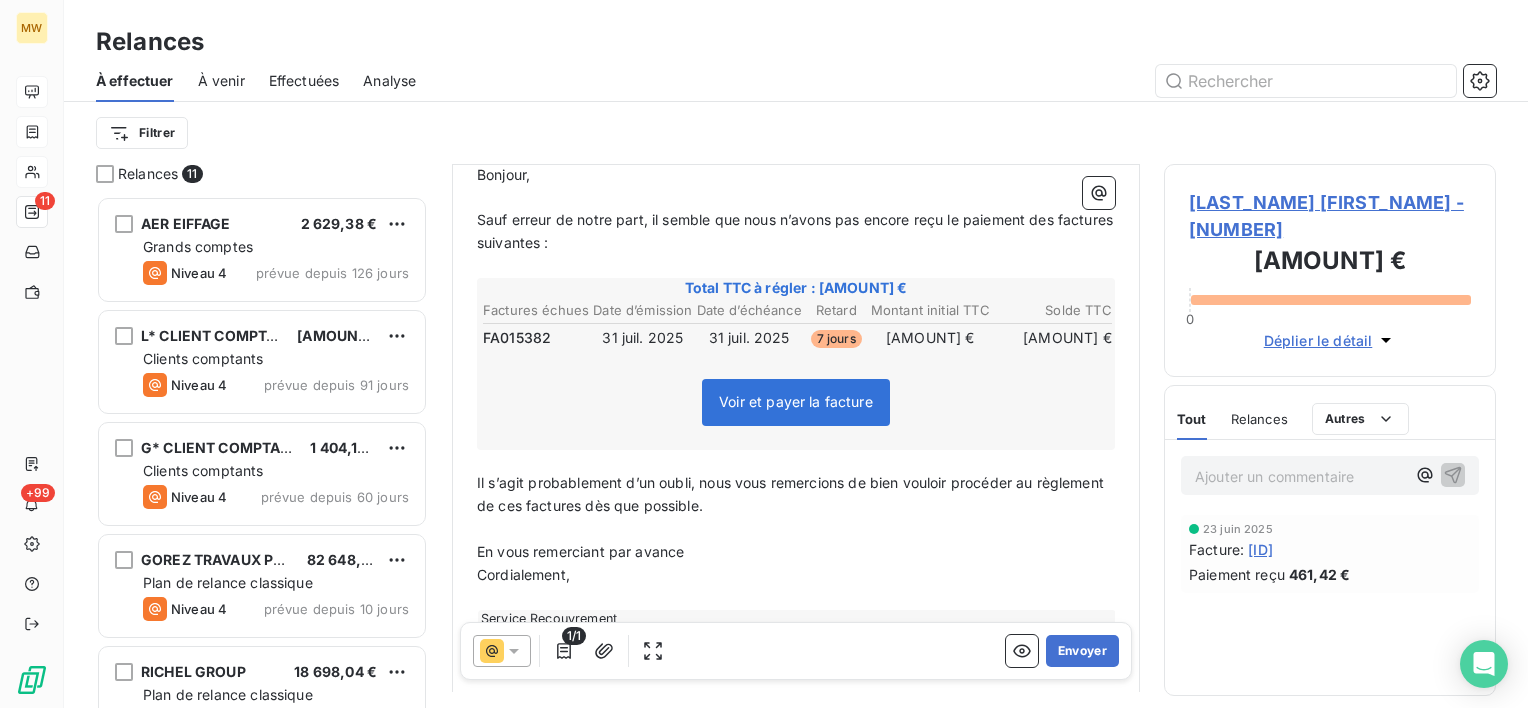 scroll, scrollTop: 300, scrollLeft: 0, axis: vertical 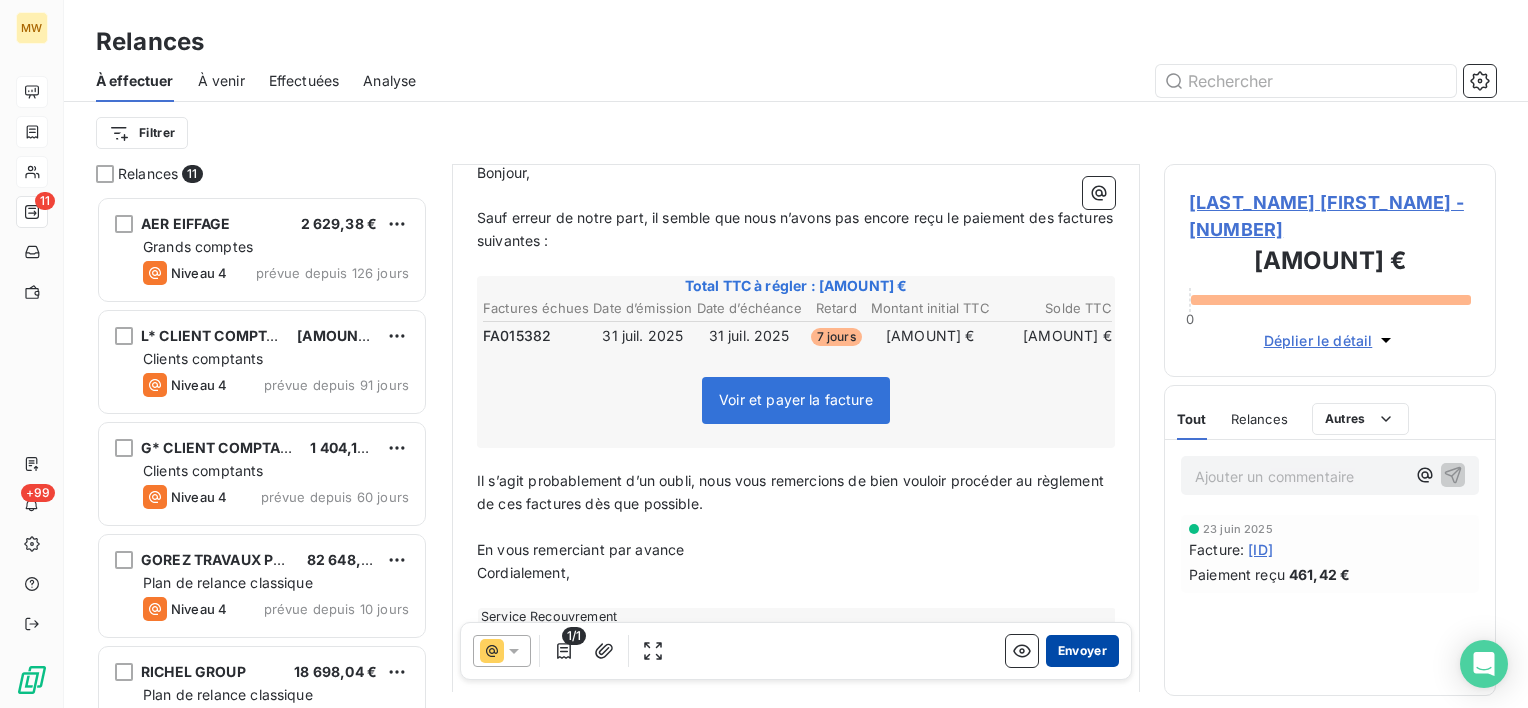 click on "Envoyer" at bounding box center [1082, 651] 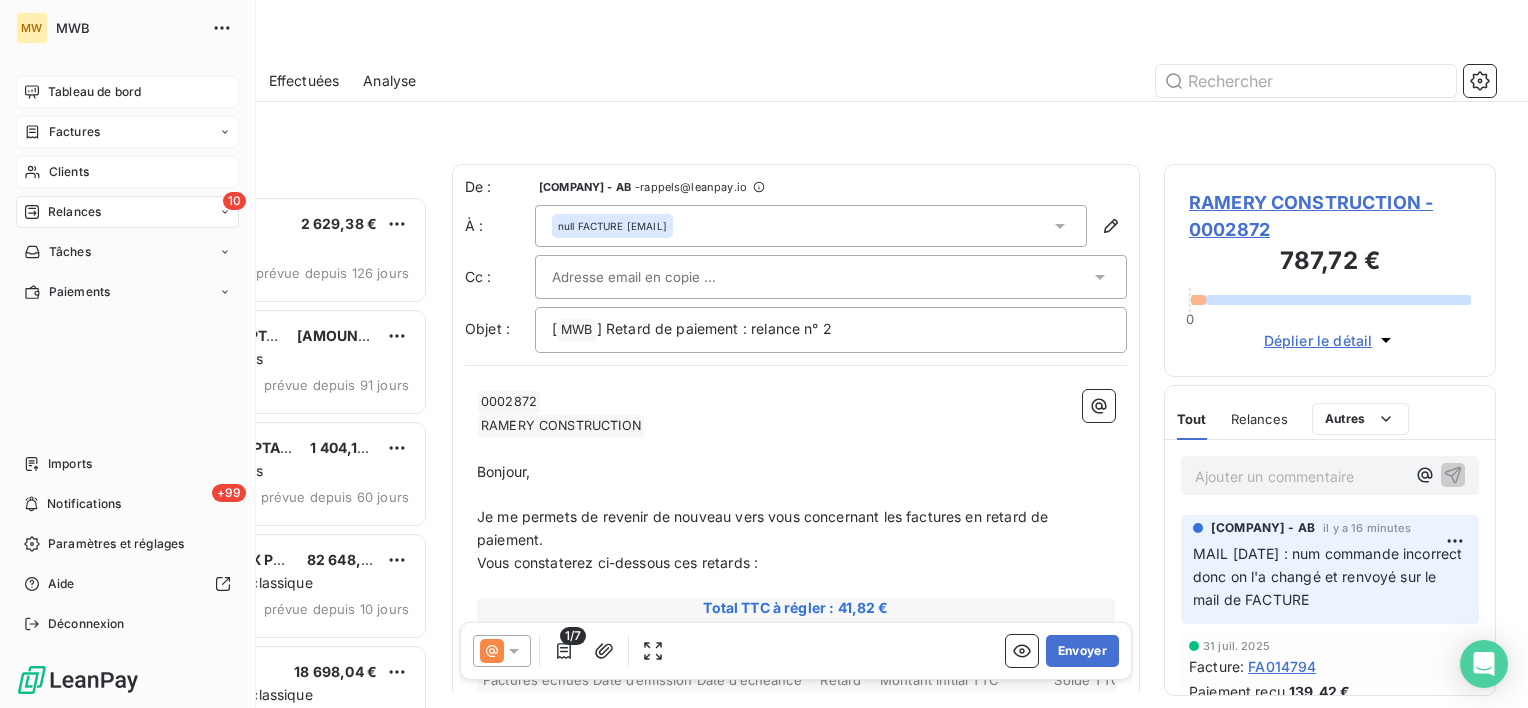 drag, startPoint x: 78, startPoint y: 169, endPoint x: 184, endPoint y: 160, distance: 106.381386 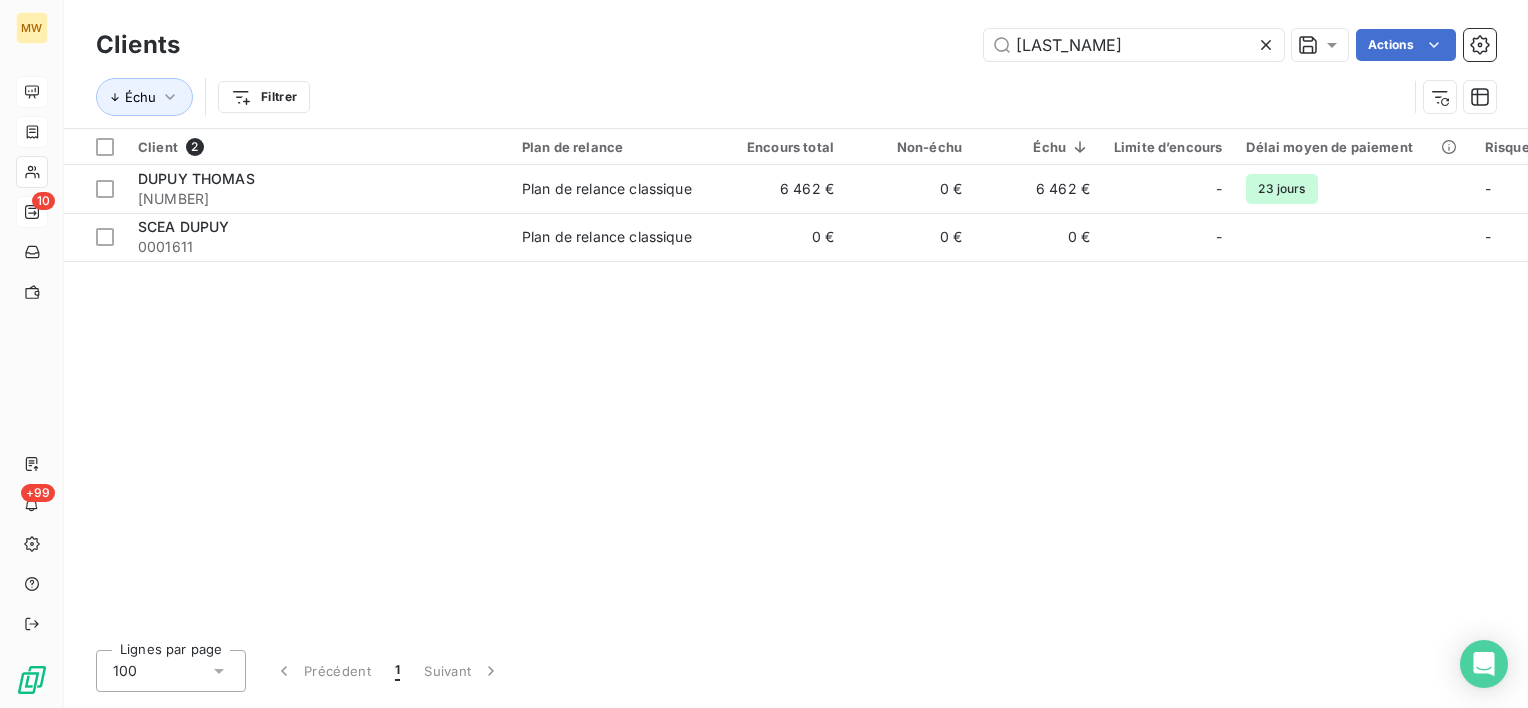 drag, startPoint x: 1077, startPoint y: 46, endPoint x: 978, endPoint y: 28, distance: 100.62306 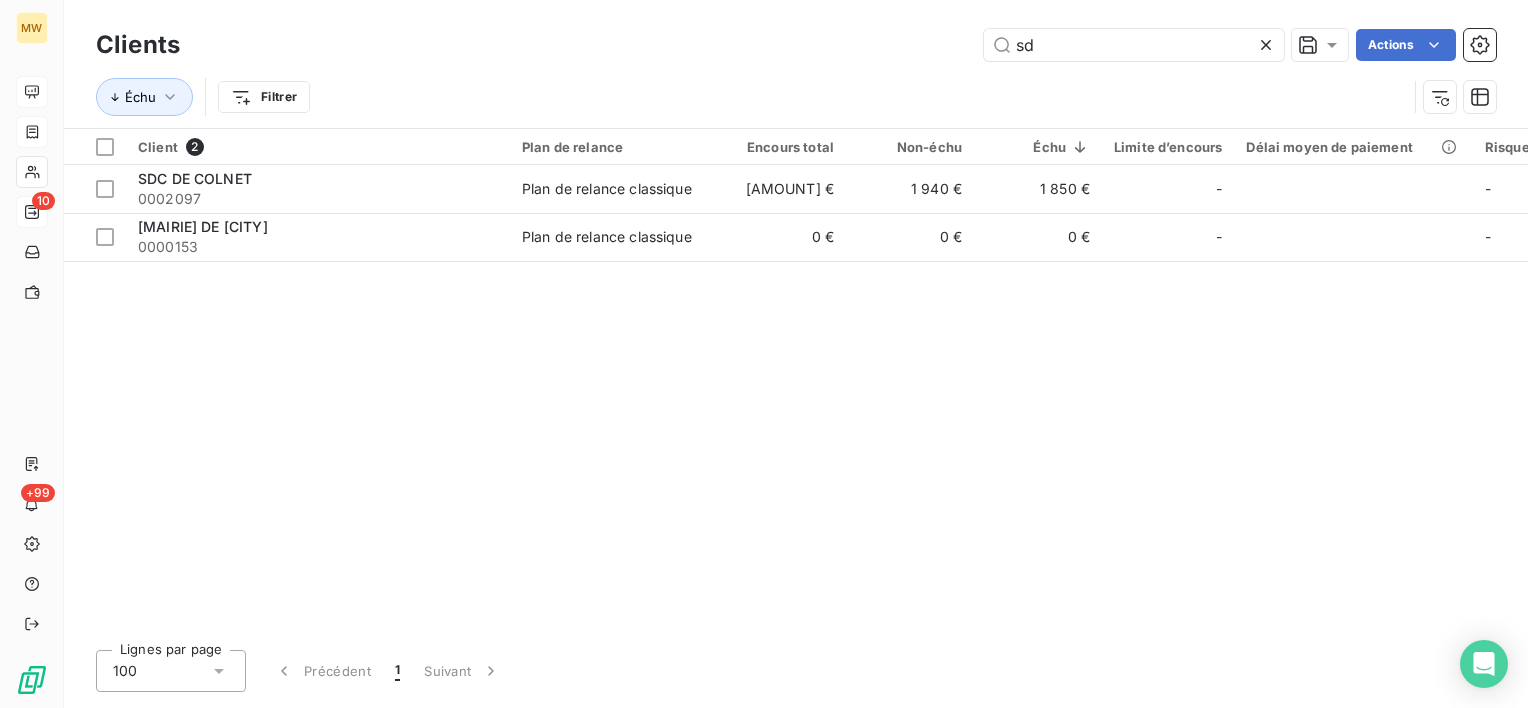type on "sdc" 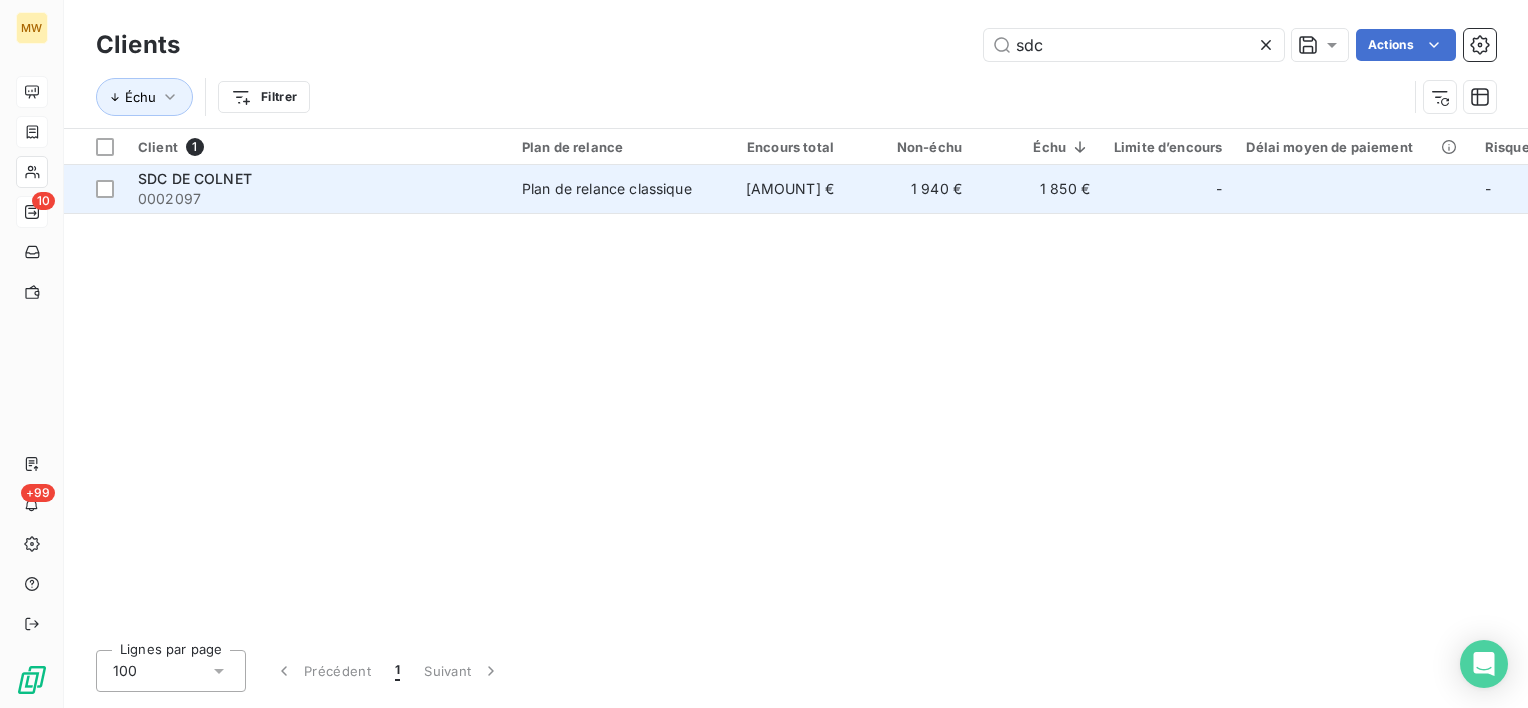 click on "0002097" at bounding box center (318, 199) 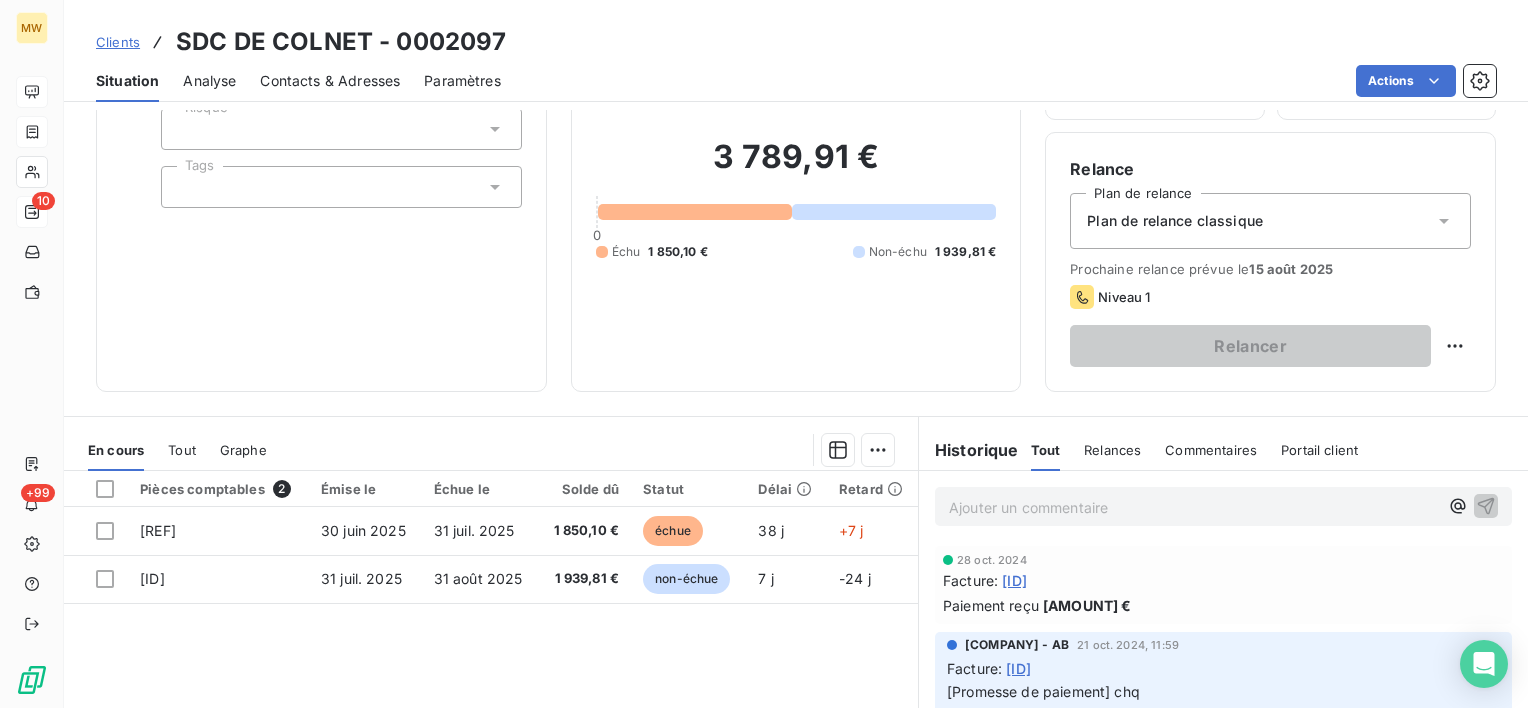 scroll, scrollTop: 200, scrollLeft: 0, axis: vertical 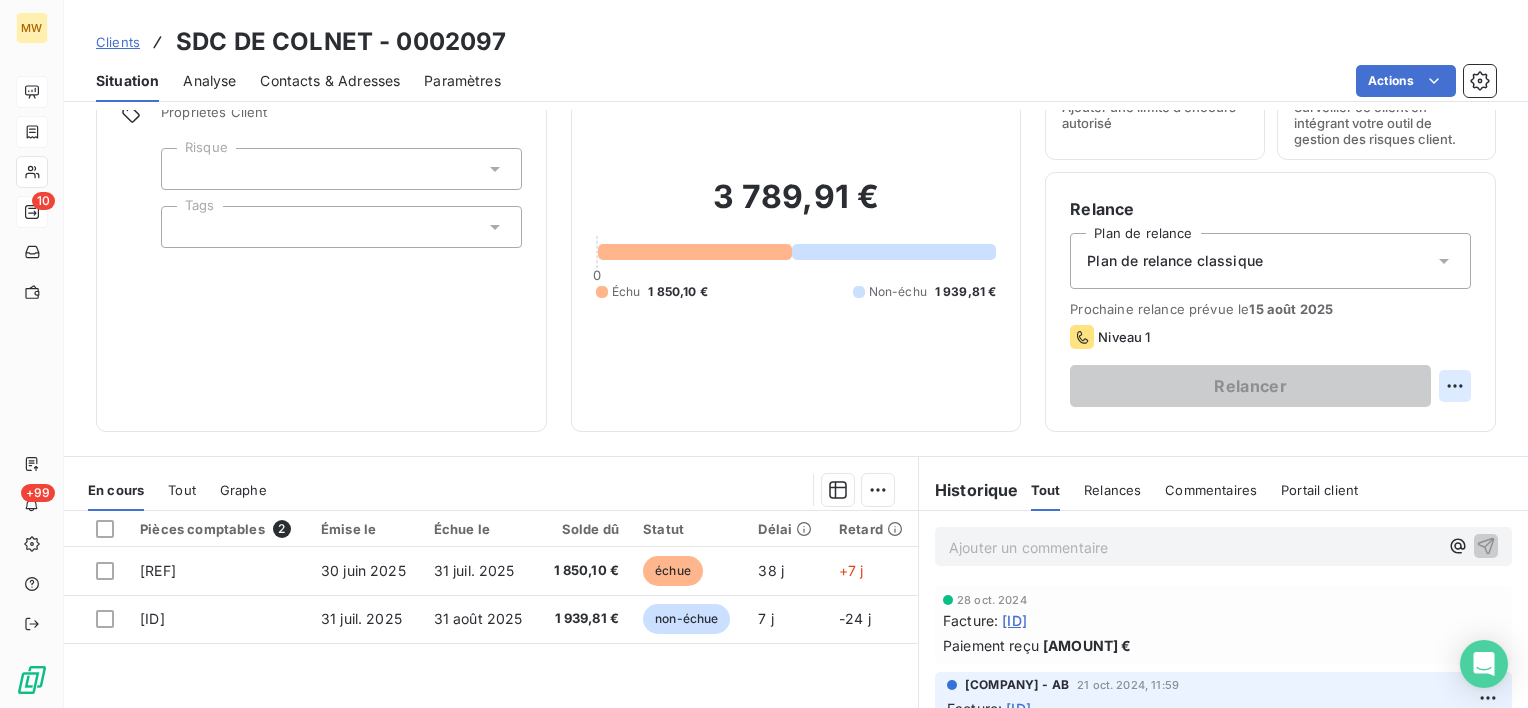 click on "MW 10 +99 Clients SDC DE COLNET - 0002097 Situation Analyse Contacts & Adresses Paramètres Actions Informations client Propriétés Client Risque Tags Encours client   3 789,91 € 0 Échu 1 850,10 € Non-échu 1 939,81 €     Limite d’encours Ajouter une limite d’encours autorisé Gestion du risque Surveiller ce client en intégrant votre outil de gestion des risques client. Relance Plan de relance Plan de relance classique Prochaine relance prévue le  15 août 2025 Niveau 1 Relancer En cours Tout Graphe Pièces comptables 2 Émise le Échue le Solde dû Statut Délai   Retard   FA015052 30 juin 2025 31 juil. 2025 1 850,10 € échue 38 j +7 j FA015526 31 juil. 2025 31 août 2025 1 939,81 € non-échue 7 j -24 j Lignes par page 25 Précédent 1 Suivant Historique Tout Relances Commentaires Portail client Tout Relances Commentaires Portail client Ajouter un commentaire ﻿ 28 oct. 2024 Facture  : FA011438 Paiement reçu 72,71 € Ets MARIUS WASILEWSKI - AB Facture  : Email" at bounding box center (764, 354) 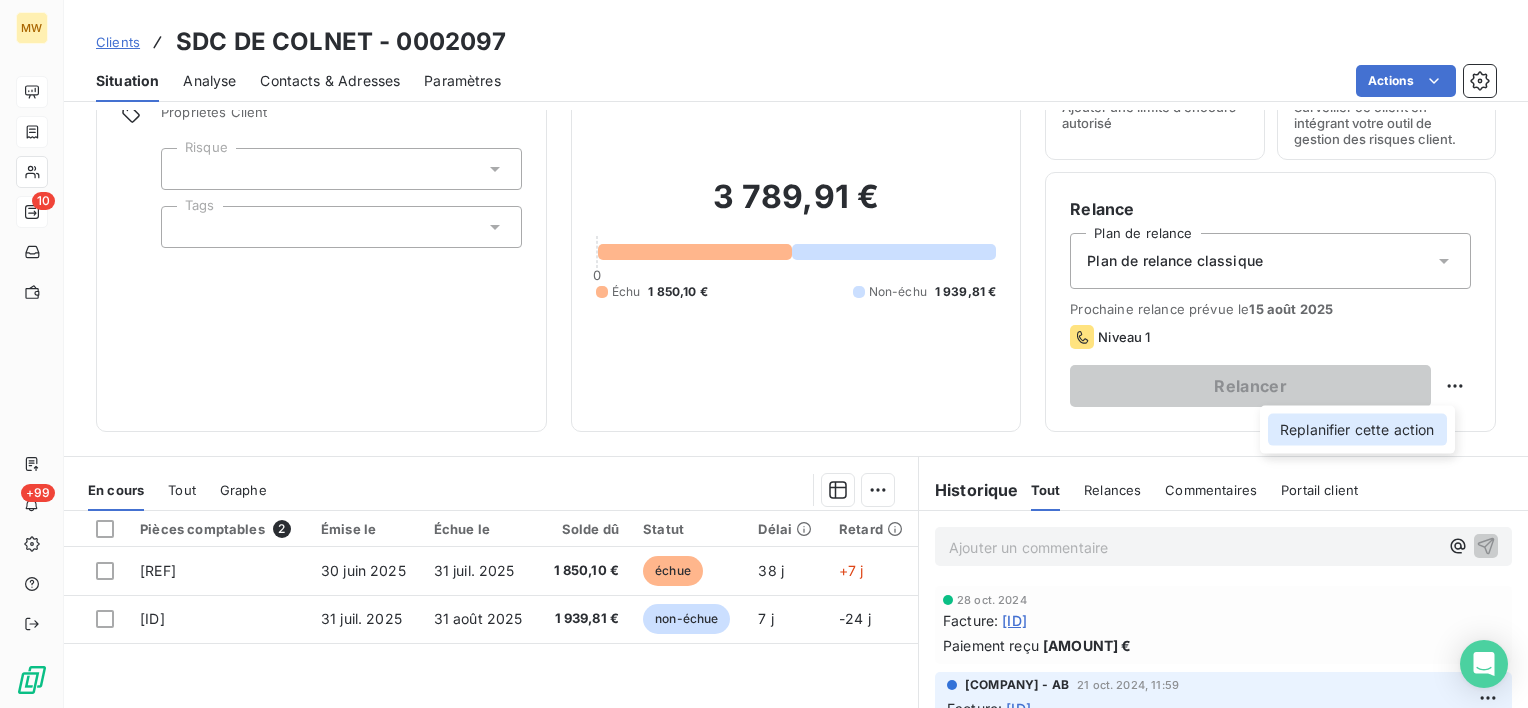 click on "Replanifier cette action" at bounding box center [1357, 430] 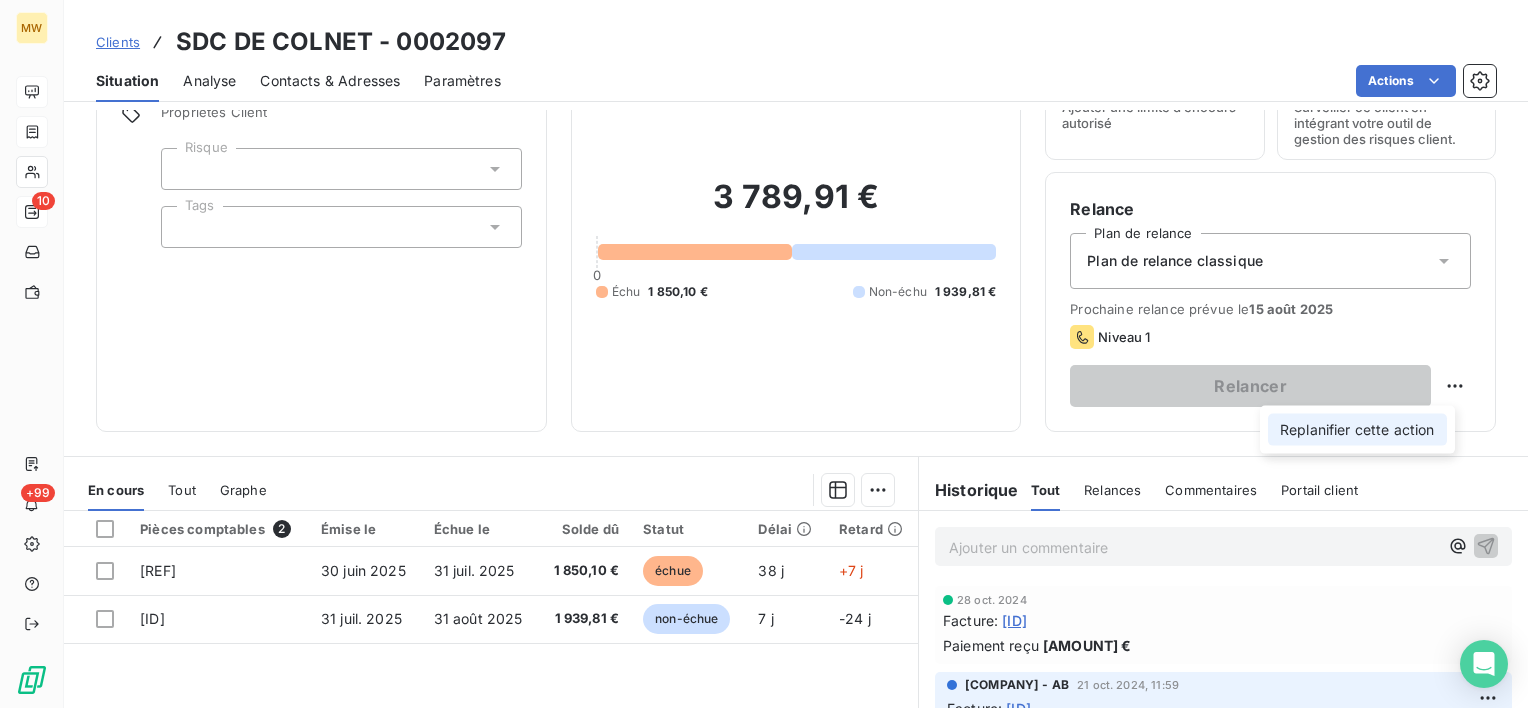 select on "7" 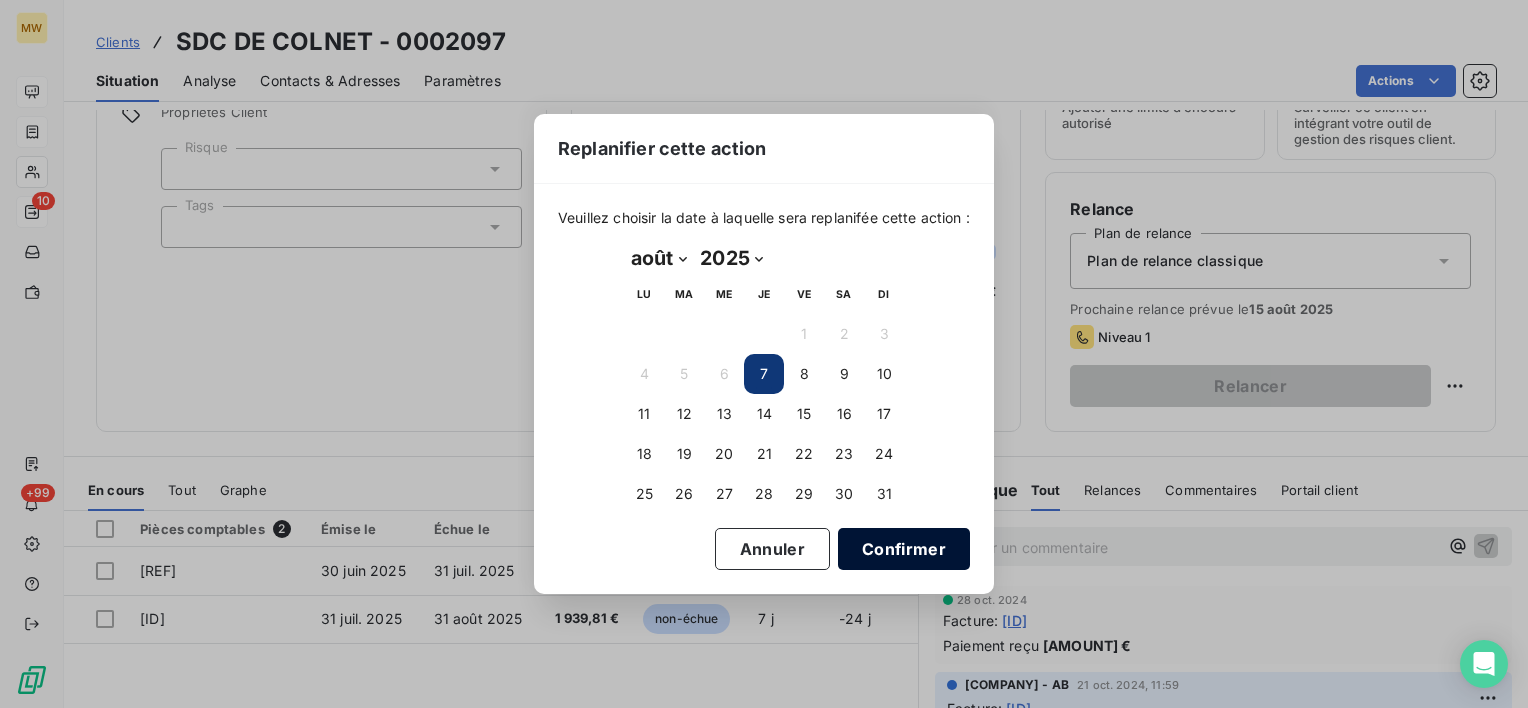click on "Confirmer" at bounding box center (904, 549) 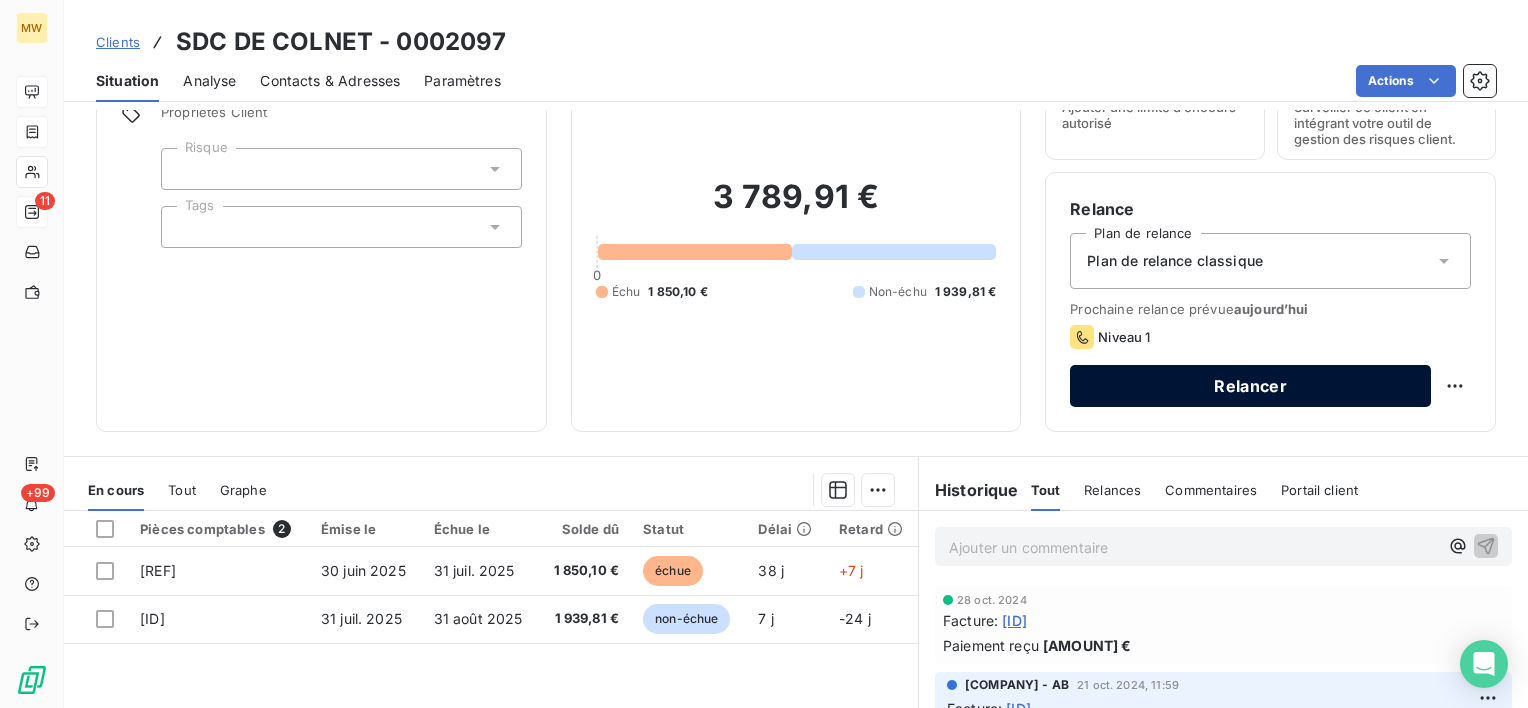click on "Relancer" at bounding box center [1250, 386] 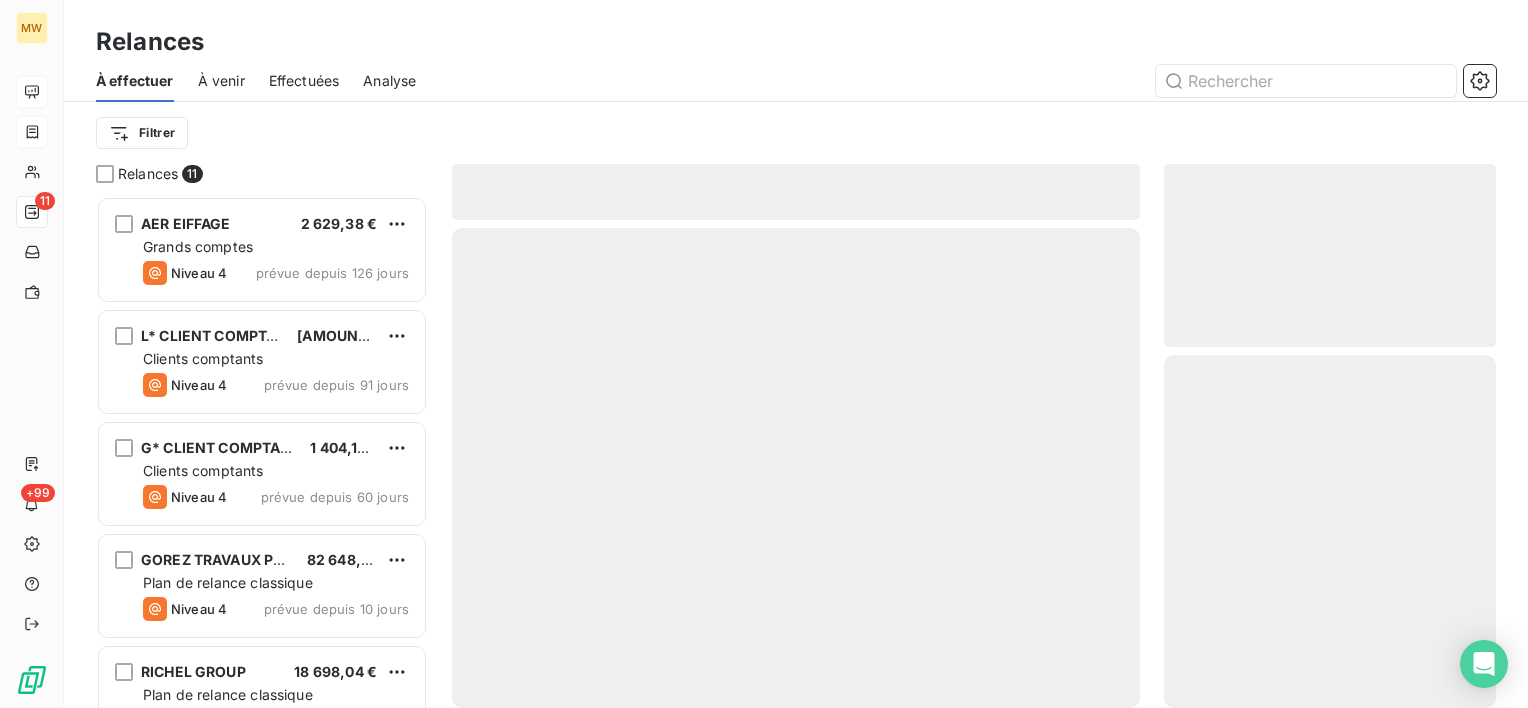 scroll, scrollTop: 16, scrollLeft: 16, axis: both 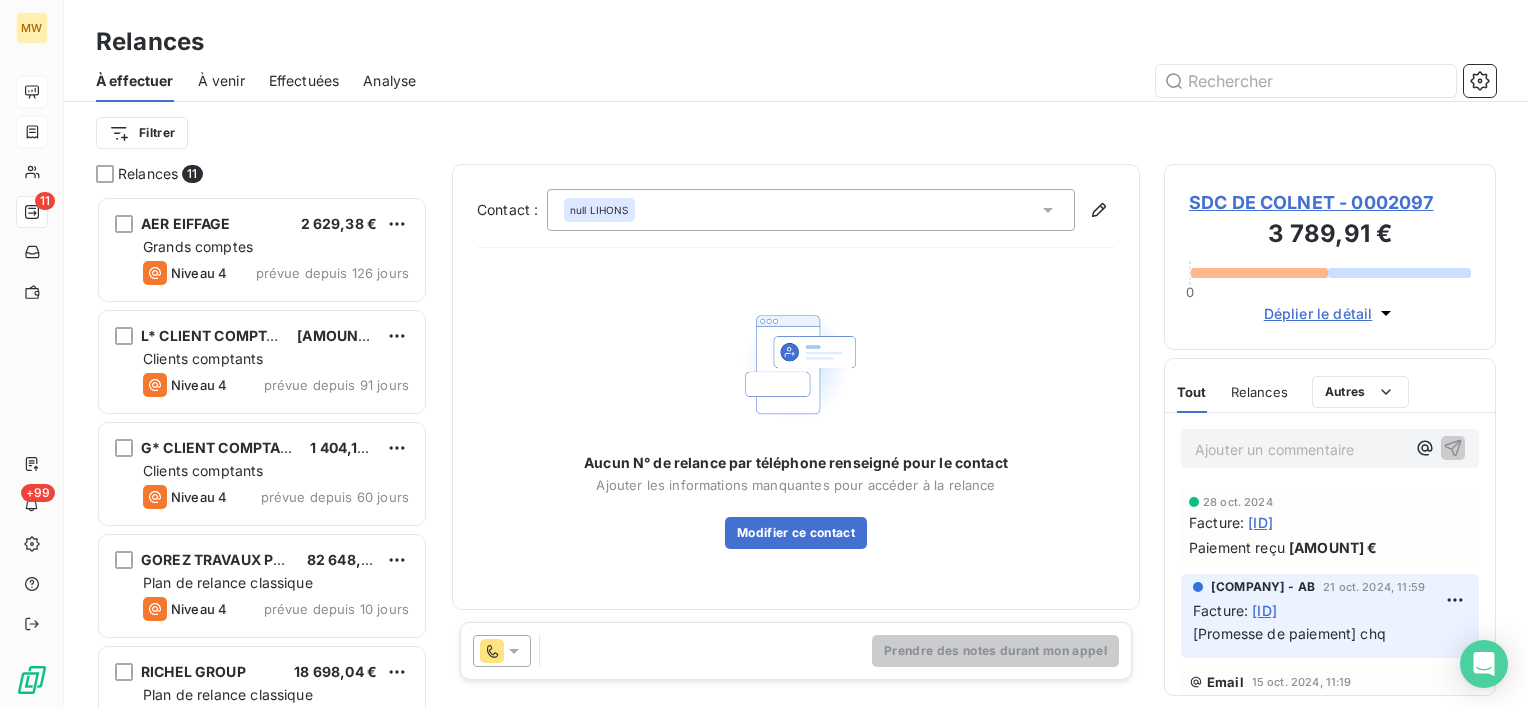 click at bounding box center [502, 651] 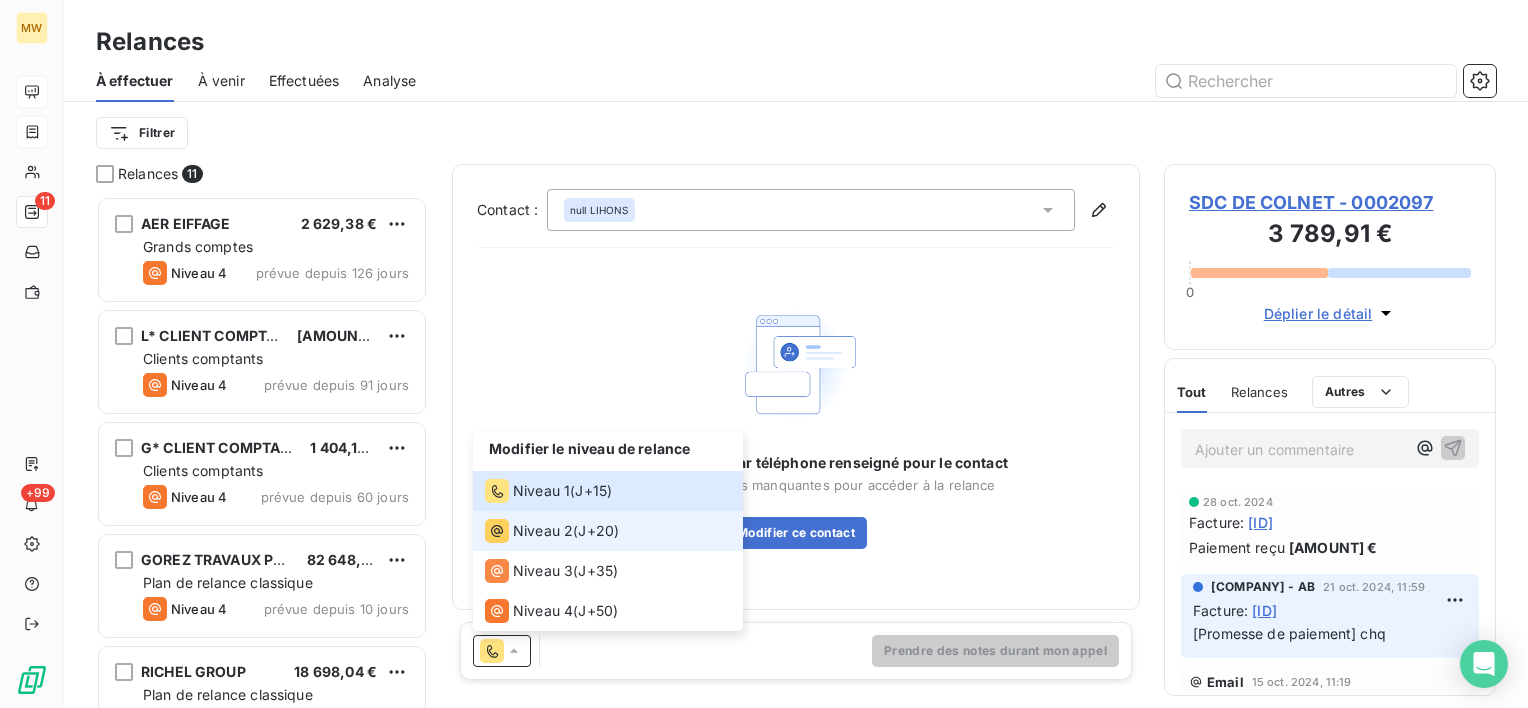click on "Niveau 2" at bounding box center [543, 531] 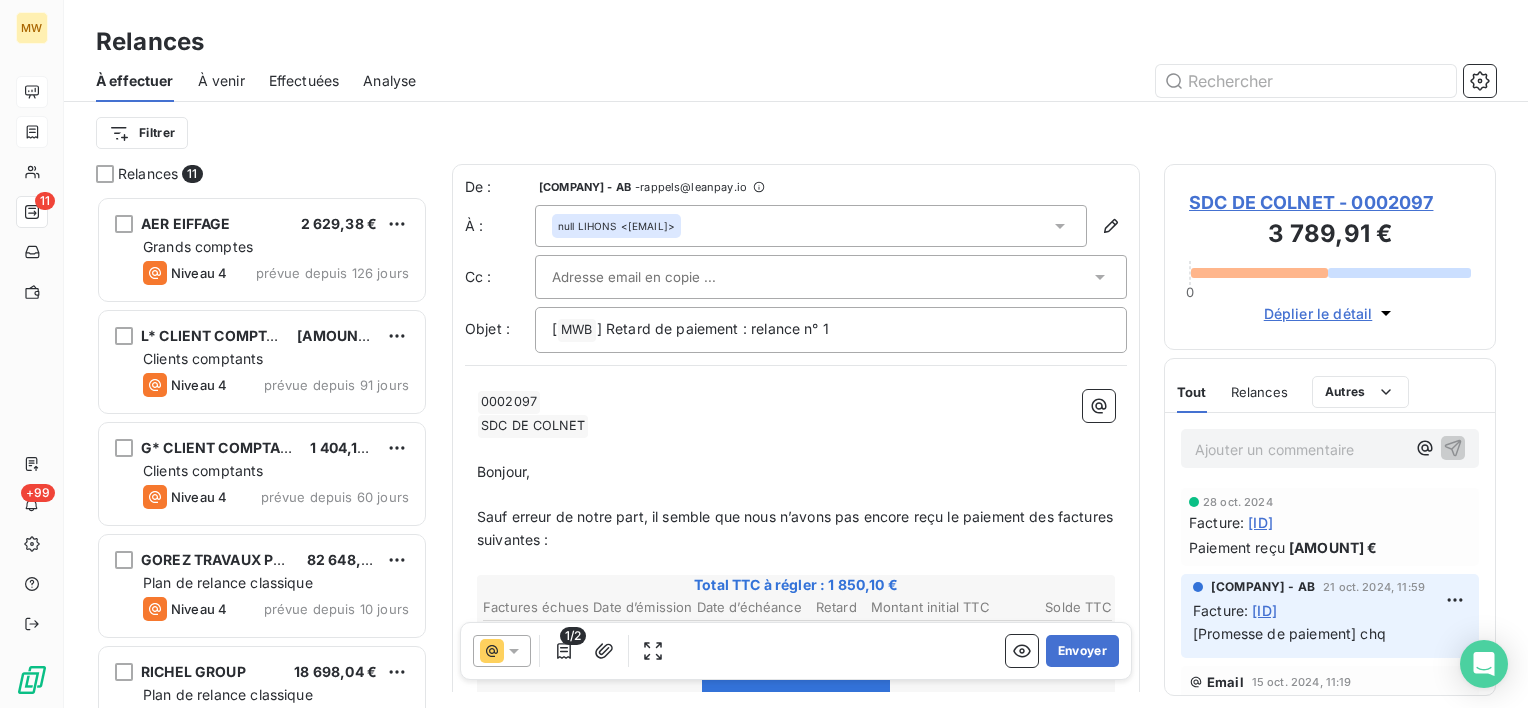 click 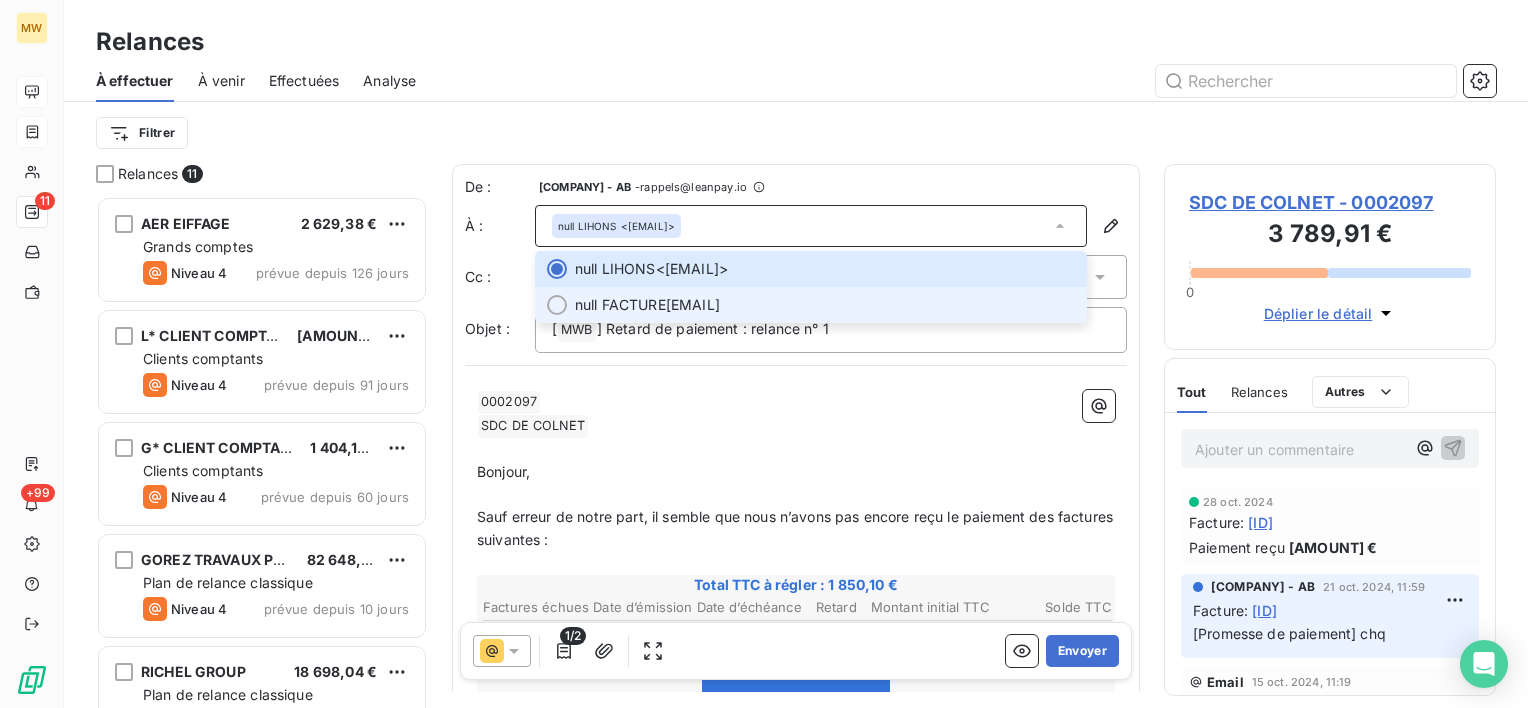 click on "null FACTURE   <sdcdecolnet@sdcdecolnet.com>" at bounding box center (825, 305) 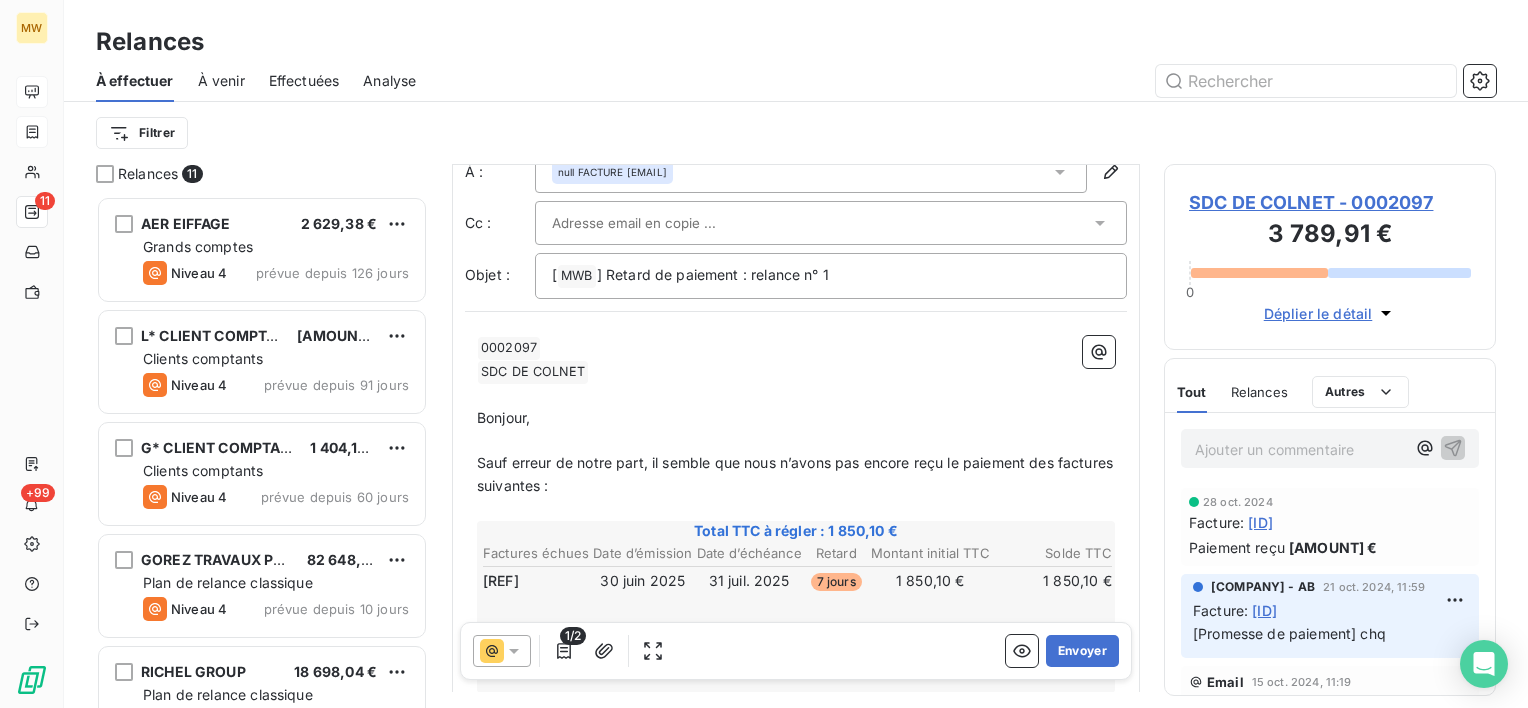 scroll, scrollTop: 100, scrollLeft: 0, axis: vertical 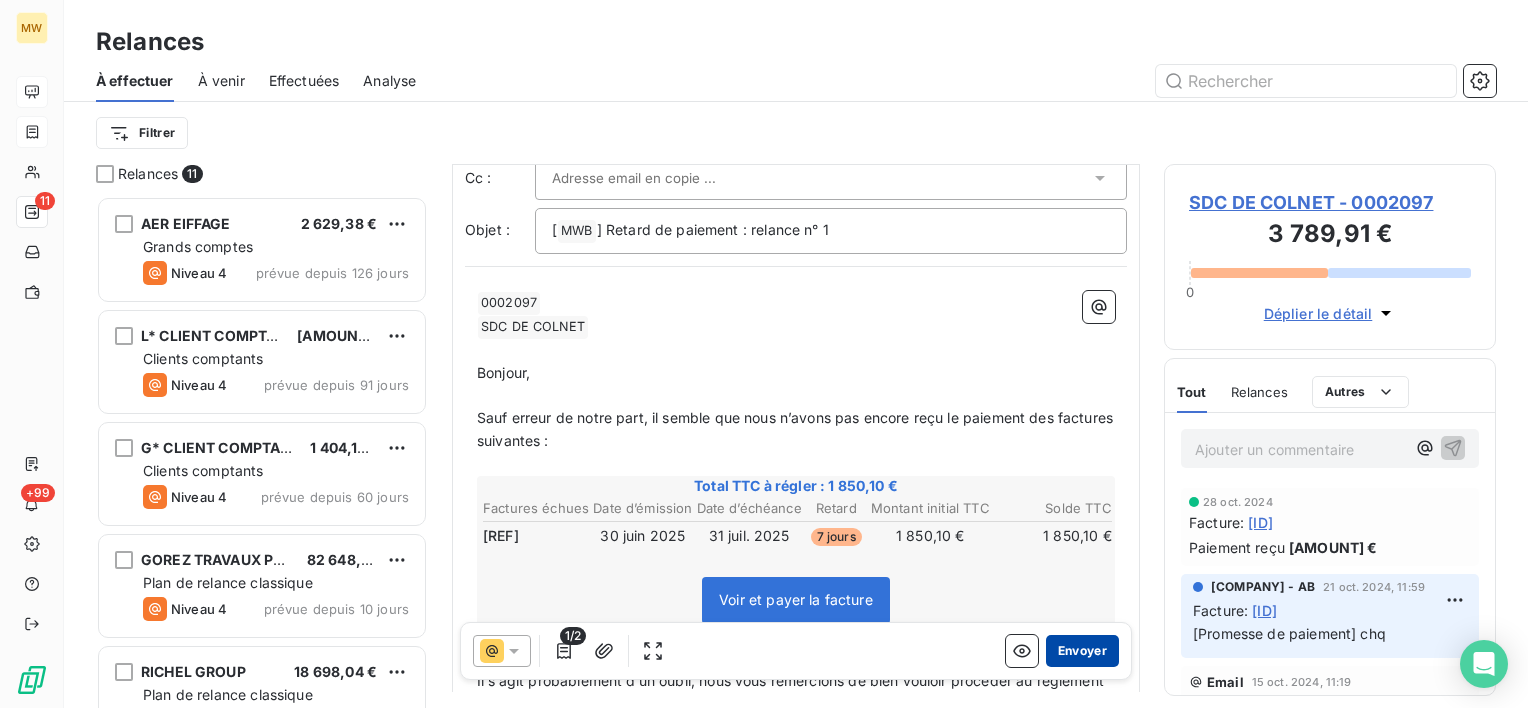 click on "Envoyer" at bounding box center (1082, 651) 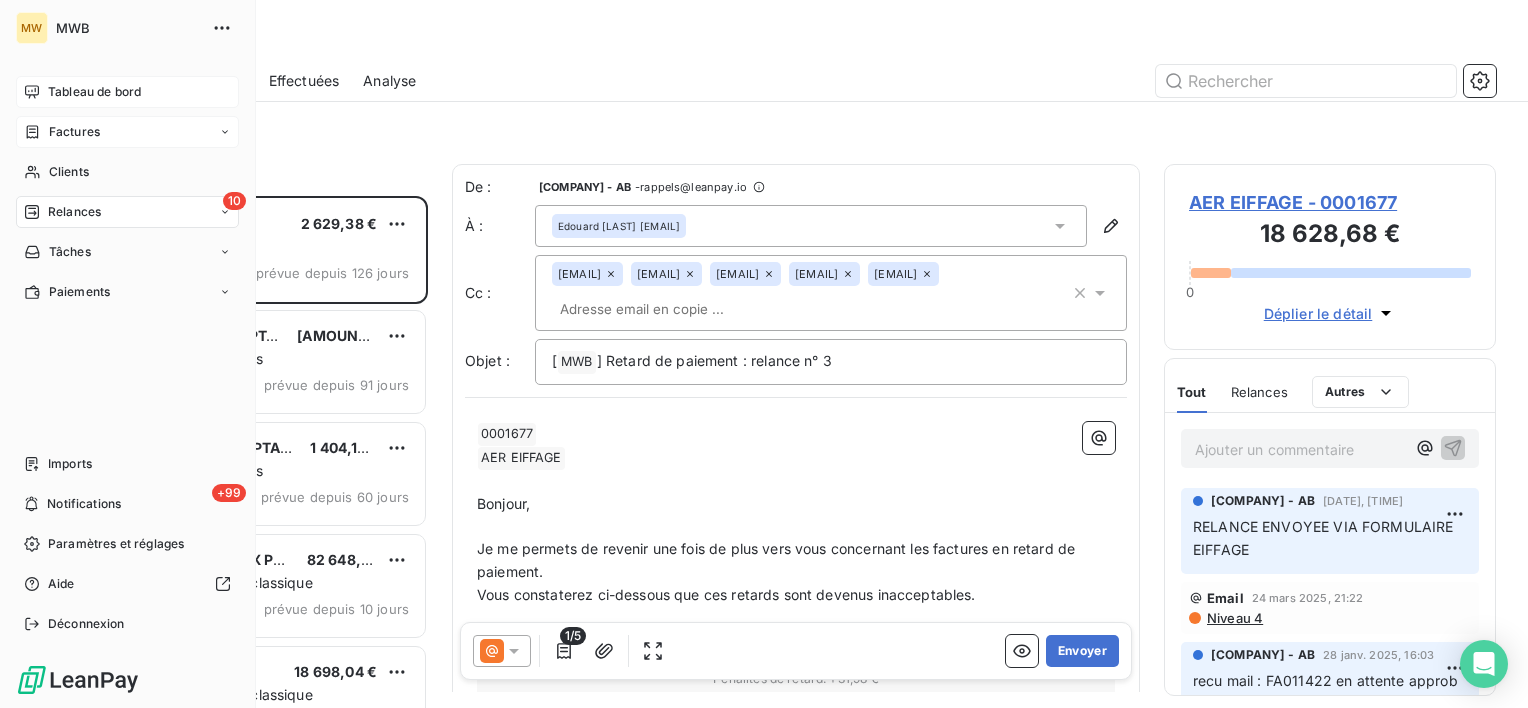 click on "Relances" at bounding box center (74, 212) 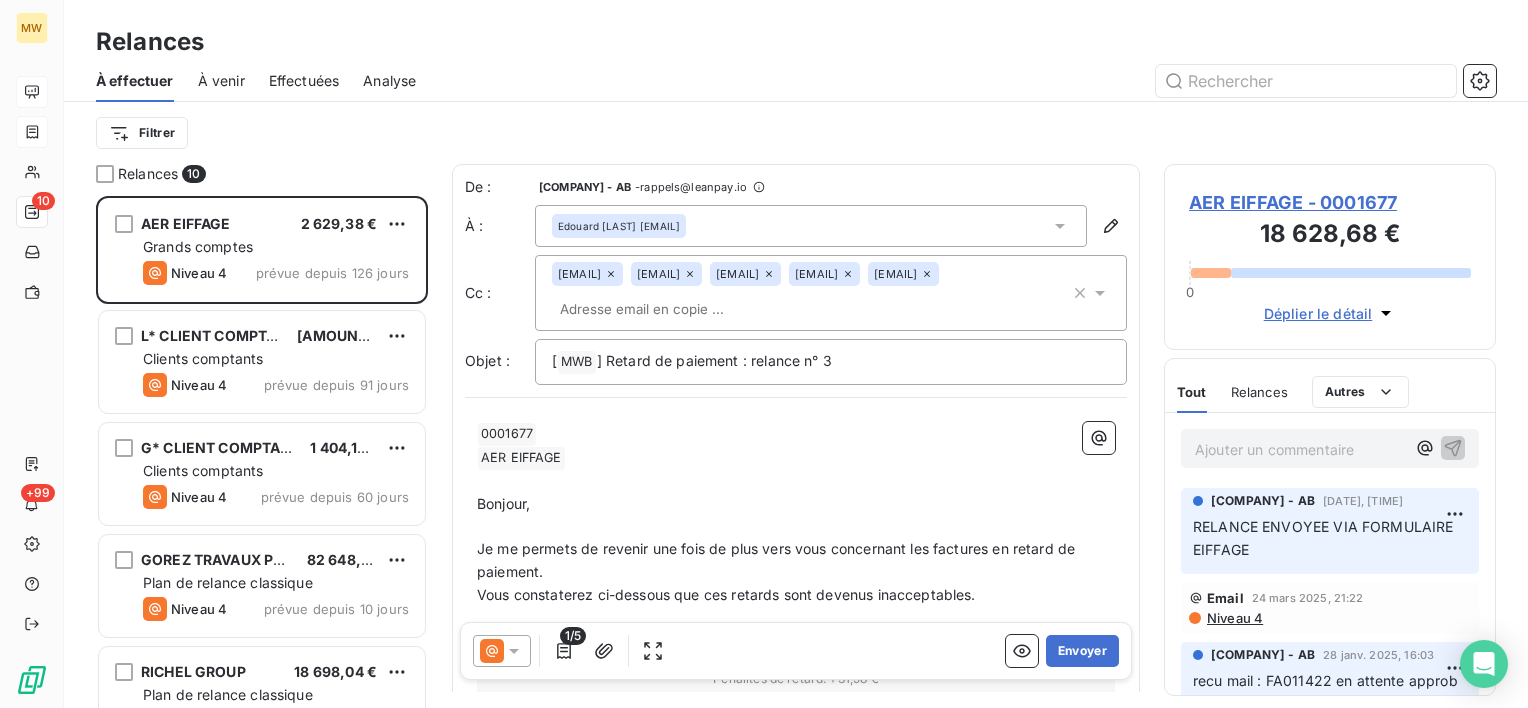 click on "Effectuées" at bounding box center (304, 81) 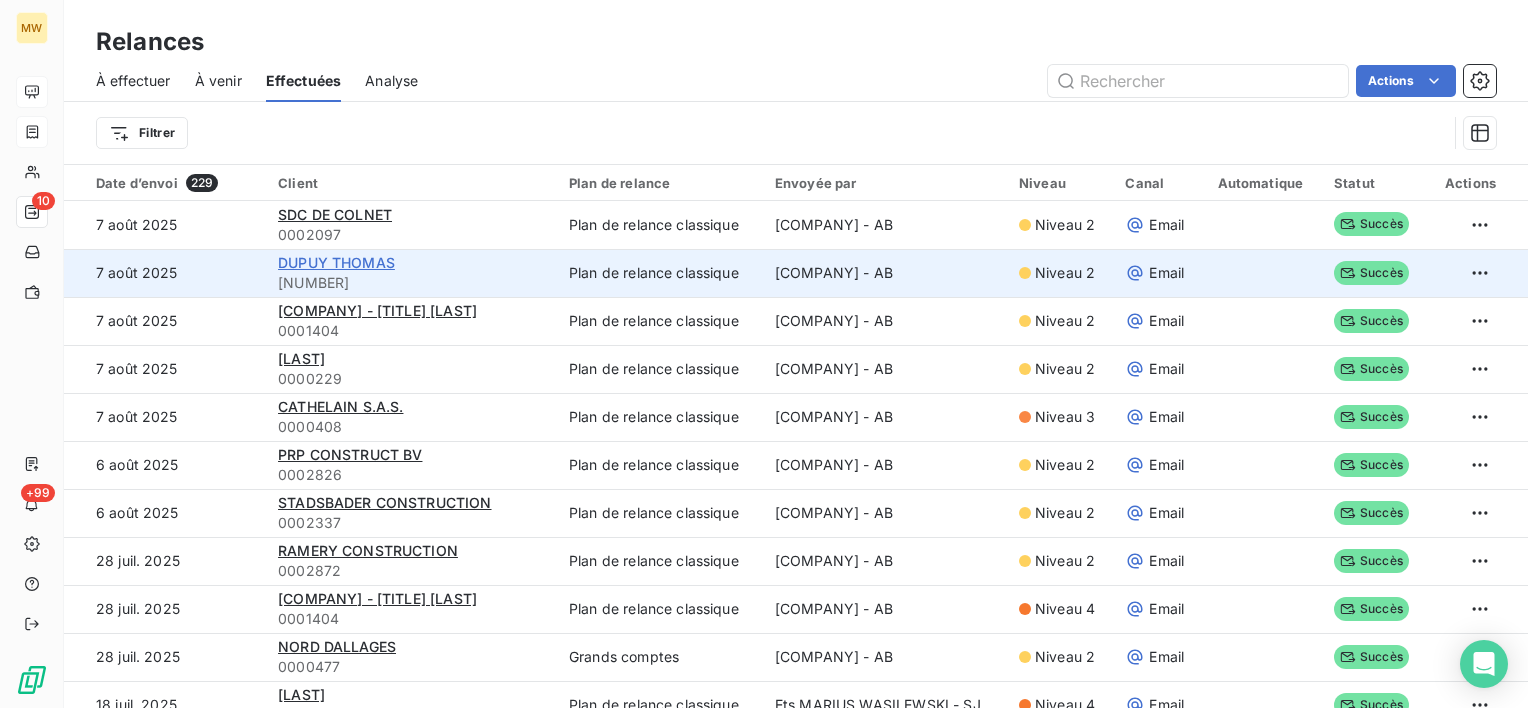 click on "DUPUY THOMAS" at bounding box center (336, 262) 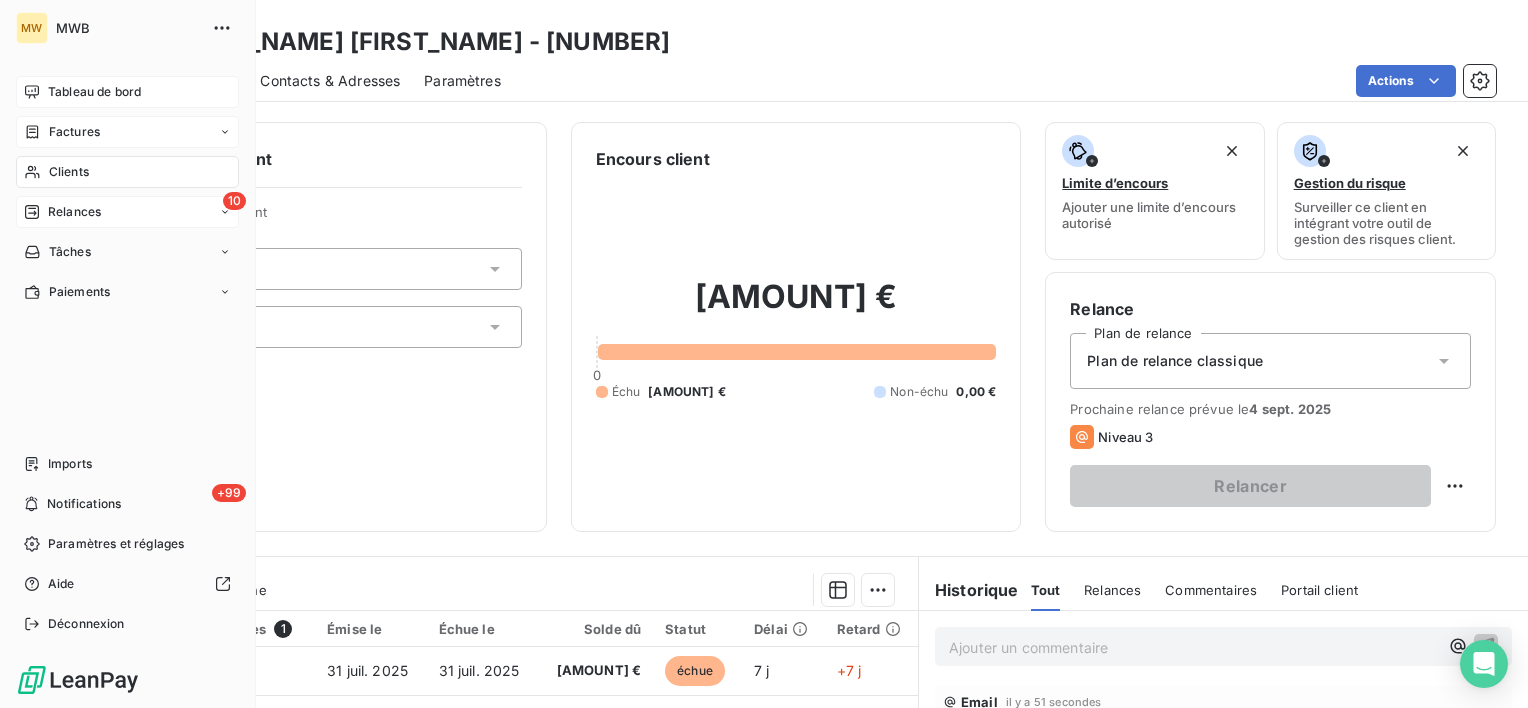 click on "Relances" at bounding box center [74, 212] 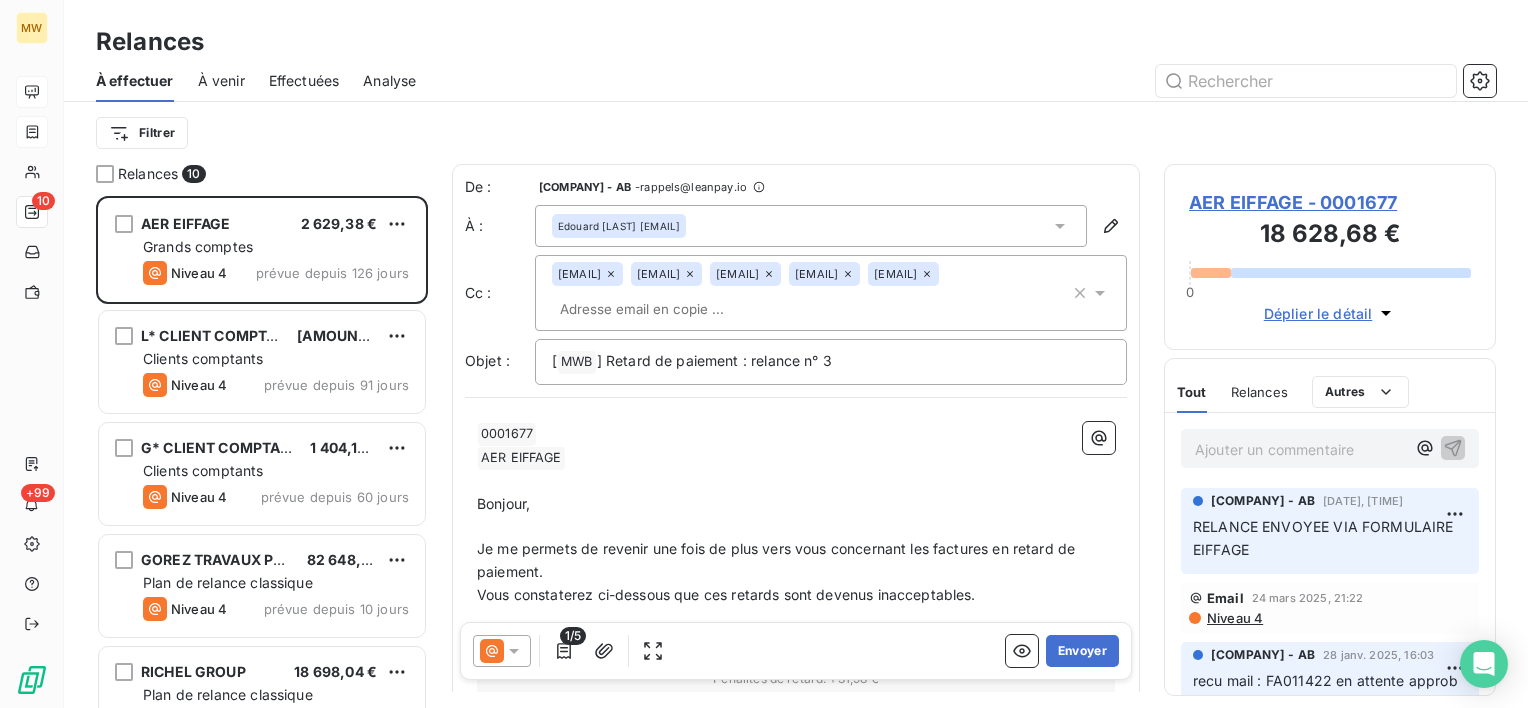 scroll, scrollTop: 16, scrollLeft: 16, axis: both 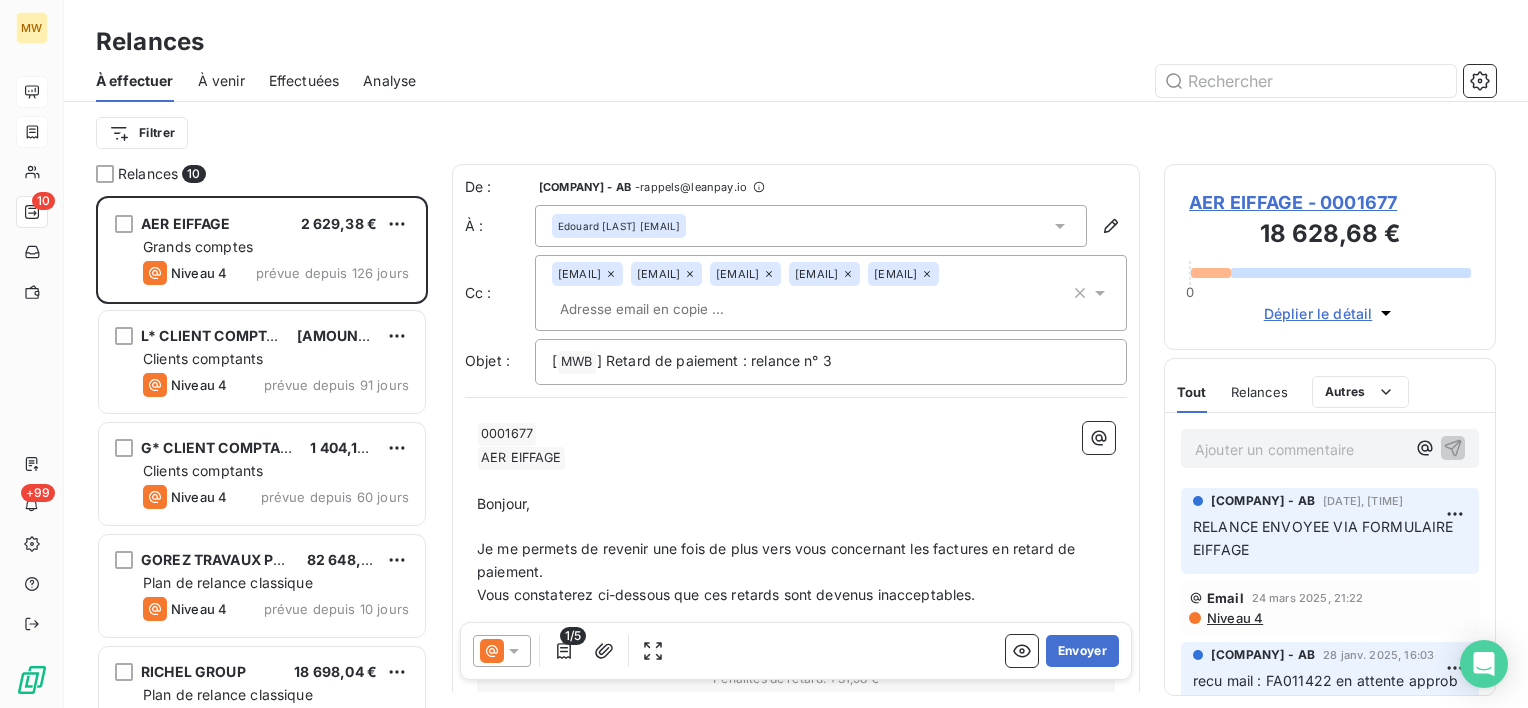 click on "Effectuées" at bounding box center (304, 81) 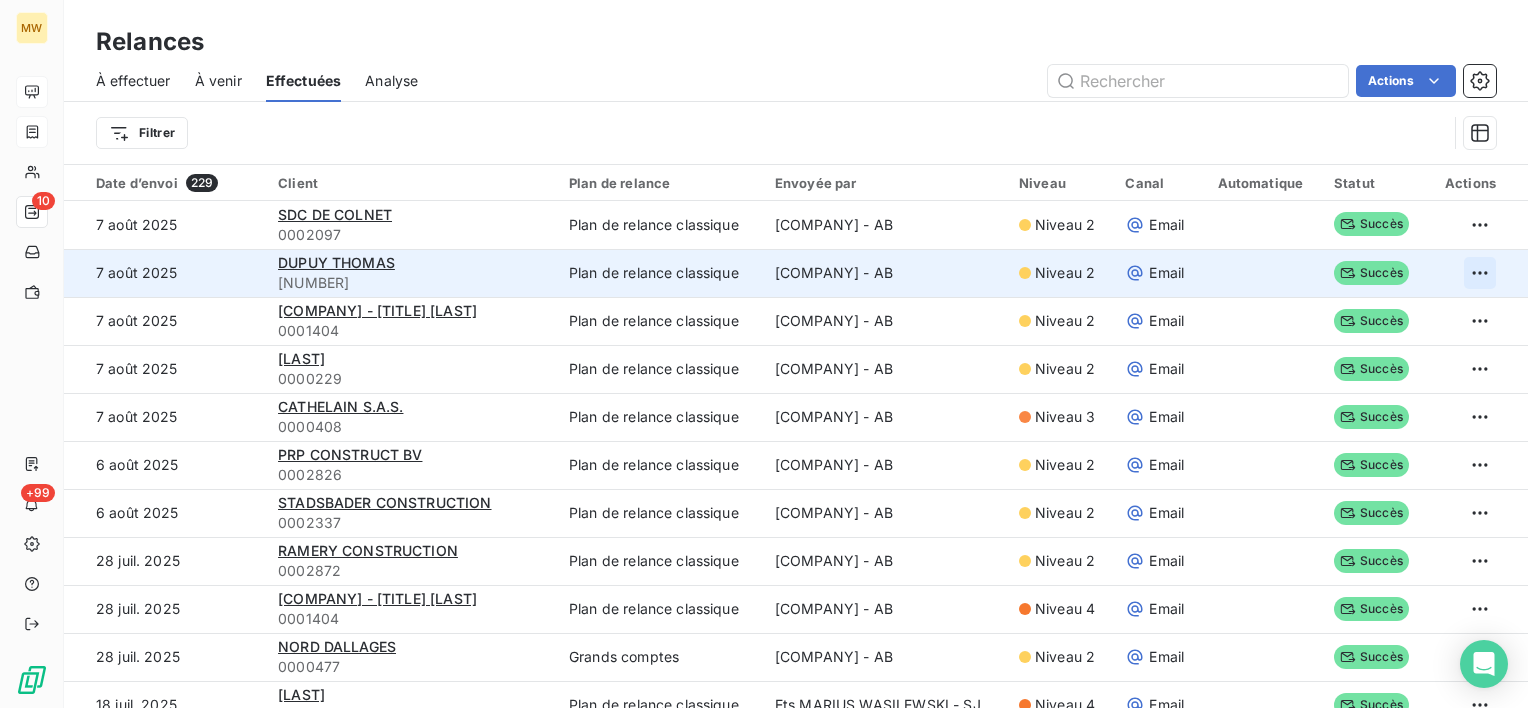 click on "MW 10 +99 Relances À effectuer À venir Effectuées Analyse Actions Filtrer Date d’envoi 229 Client Plan de relance Envoyée par Niveau Canal Automatique Statut Actions 7 août 2025 SDC DE COLNET 0002097 Plan de relance classique Ets MARIUS WASILEWSKI - AB Niveau 2 Email Succès 7 août 2025 DUPUY THOMAS 0002060 Plan de relance classique Ets MARIUS WASILEWSKI - AB Niveau 2 Email Succès 7 août 2025 TP VHS-MR VAN-HAVERMAET S. 0001404 Plan de relance classique Ets MARIUS WASILEWSKI - AB Niveau 2 Email Succès 7 août 2025 MIELNIK 0000229 Plan de relance classique Ets MARIUS WASILEWSKI - AB Niveau 2 Email Succès 7 août 2025 CATHELAIN S.A.S. 0000408 Plan de relance classique Ets MARIUS WASILEWSKI - AB Niveau 3 Email Succès 6 août 2025 PRP CONSTRUCT BV 0002826 Plan de relance classique Ets MARIUS WASILEWSKI - AB Niveau 2 Email Succès 6 août 2025 STADSBADER CONSTRUCTION 0002337 Plan de relance classique Ets MARIUS WASILEWSKI - AB Niveau 2 Email Succès 28 juil. 2025 RAMERY CONSTRUCTION 1" at bounding box center (764, 354) 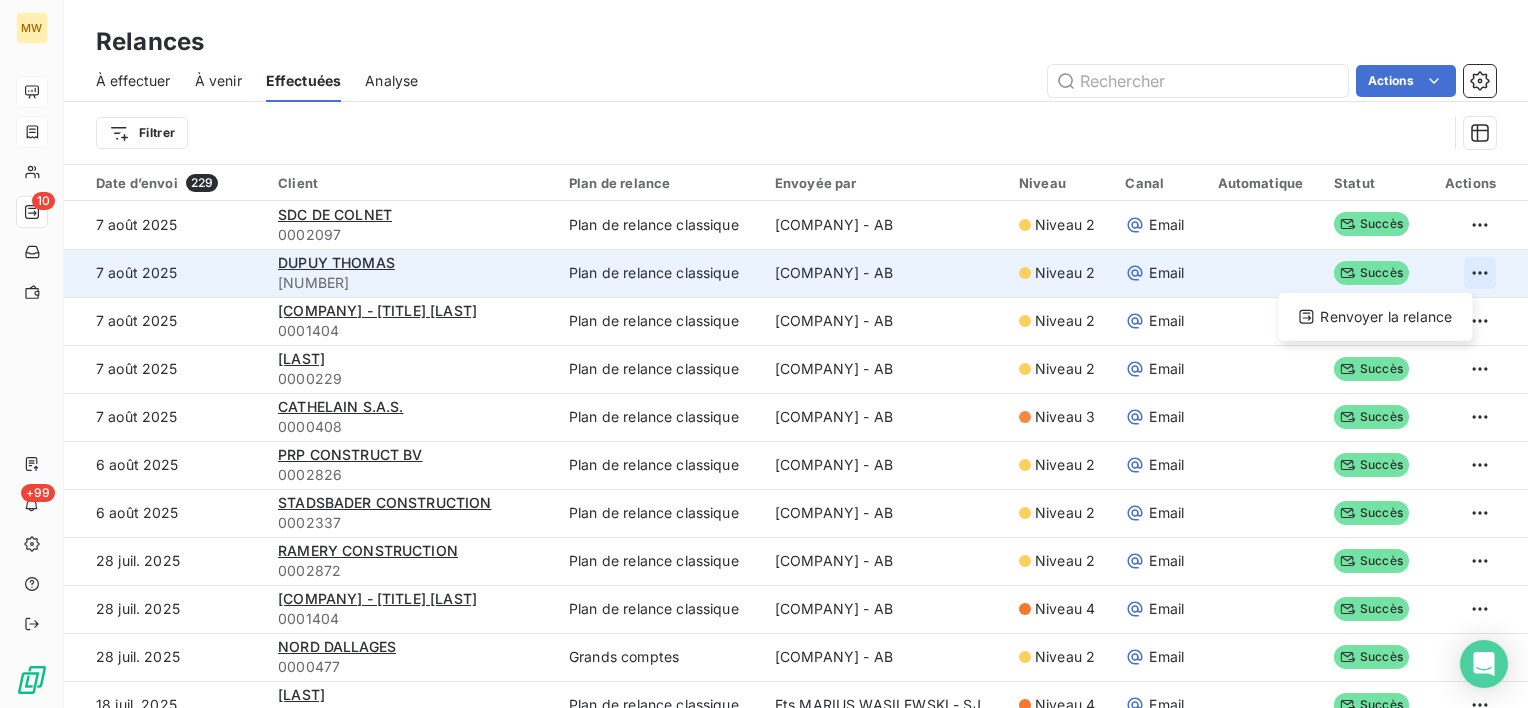 click on "MW 10 +99 Relances À effectuer À venir Effectuées Analyse Actions Filtrer Date d’envoi 229 Client Plan de relance Envoyée par Niveau Canal Automatique Statut Actions 7 août 2025 SDC DE COLNET 0002097 Plan de relance classique Ets MARIUS WASILEWSKI - AB Niveau 2 Email Succès 7 août 2025 DUPUY THOMAS 0002060 Plan de relance classique Ets MARIUS WASILEWSKI - AB Niveau 2 Email Succès Renvoyer la relance 7 août 2025 TP VHS-MR VAN-HAVERMAET S. 0001404 Plan de relance classique Ets MARIUS WASILEWSKI - AB Niveau 2 Email Succès 7 août 2025 MIELNIK 0000229 Plan de relance classique Ets MARIUS WASILEWSKI - AB Niveau 2 Email Succès 7 août 2025 CATHELAIN S.A.S. 0000408 Plan de relance classique Ets MARIUS WASILEWSKI - AB Niveau 3 Email Succès 6 août 2025 PRP CONSTRUCT BV 0002826 Plan de relance classique Ets MARIUS WASILEWSKI - AB Niveau 2 Email Succès 6 août 2025 STADSBADER CONSTRUCTION 0002337 Plan de relance classique Ets MARIUS WASILEWSKI - AB Niveau 2 Email Succès 28 juil. 2025 1" at bounding box center (764, 354) 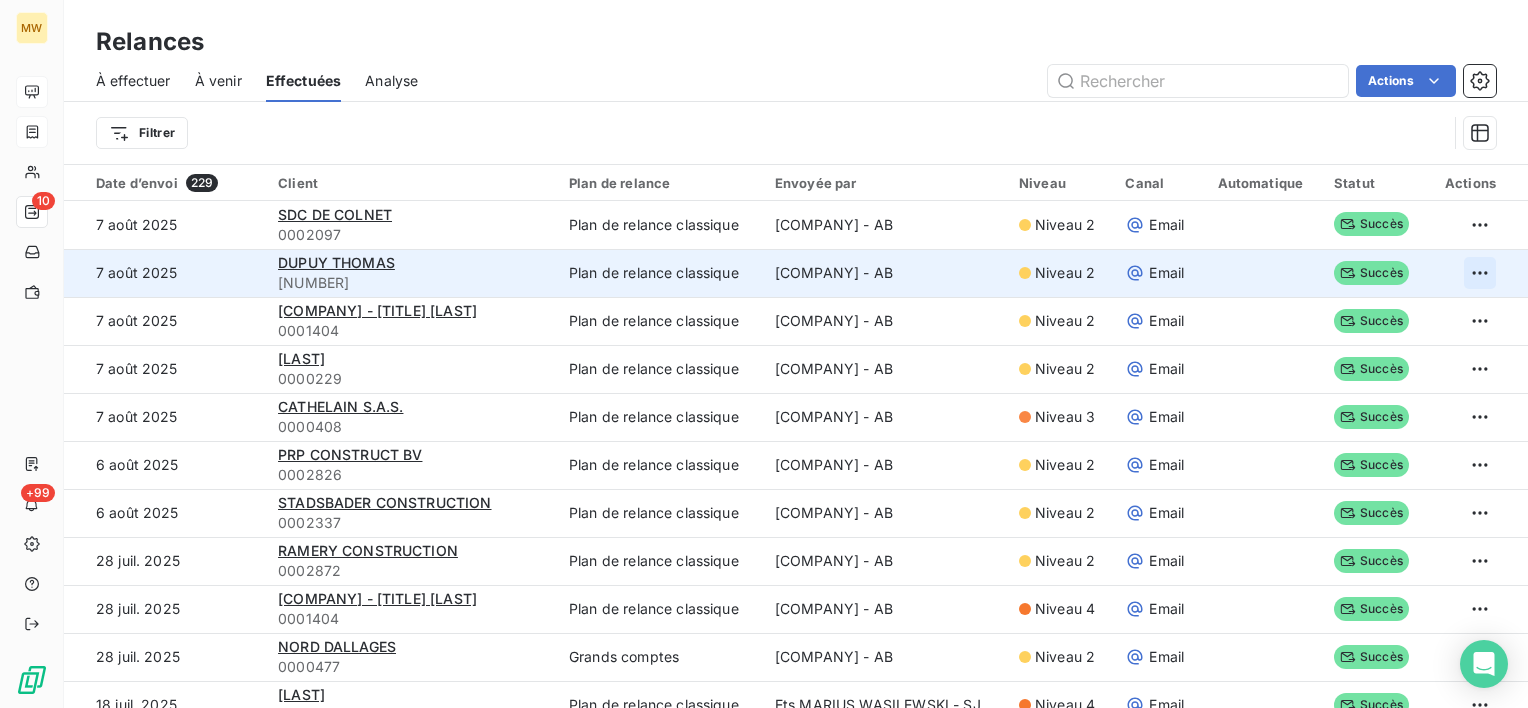 click on "MW 10 +99 Relances À effectuer À venir Effectuées Analyse Actions Filtrer Date d’envoi 229 Client Plan de relance Envoyée par Niveau Canal Automatique Statut Actions 7 août 2025 SDC DE COLNET 0002097 Plan de relance classique Ets MARIUS WASILEWSKI - AB Niveau 2 Email Succès 7 août 2025 DUPUY THOMAS 0002060 Plan de relance classique Ets MARIUS WASILEWSKI - AB Niveau 2 Email Succès 7 août 2025 TP VHS-MR VAN-HAVERMAET S. 0001404 Plan de relance classique Ets MARIUS WASILEWSKI - AB Niveau 2 Email Succès 7 août 2025 MIELNIK 0000229 Plan de relance classique Ets MARIUS WASILEWSKI - AB Niveau 2 Email Succès 7 août 2025 CATHELAIN S.A.S. 0000408 Plan de relance classique Ets MARIUS WASILEWSKI - AB Niveau 3 Email Succès 6 août 2025 PRP CONSTRUCT BV 0002826 Plan de relance classique Ets MARIUS WASILEWSKI - AB Niveau 2 Email Succès 6 août 2025 STADSBADER CONSTRUCTION 0002337 Plan de relance classique Ets MARIUS WASILEWSKI - AB Niveau 2 Email Succès 28 juil. 2025 RAMERY CONSTRUCTION 1" at bounding box center (764, 354) 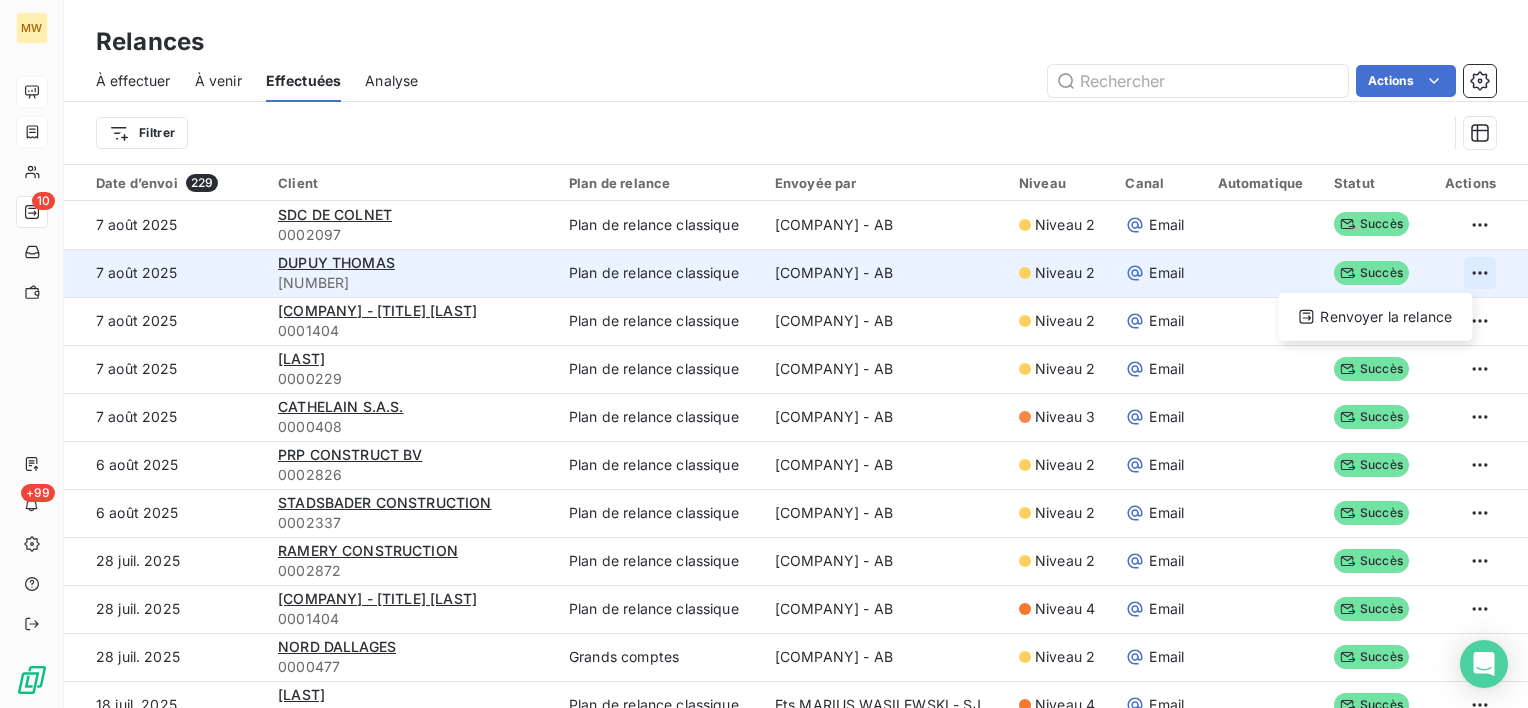 click on "MW 10 +99 Relances À effectuer À venir Effectuées Analyse Actions Filtrer Date d’envoi 229 Client Plan de relance Envoyée par Niveau Canal Automatique Statut Actions 7 août 2025 SDC DE COLNET 0002097 Plan de relance classique Ets MARIUS WASILEWSKI - AB Niveau 2 Email Succès 7 août 2025 DUPUY THOMAS 0002060 Plan de relance classique Ets MARIUS WASILEWSKI - AB Niveau 2 Email Succès Renvoyer la relance 7 août 2025 TP VHS-MR VAN-HAVERMAET S. 0001404 Plan de relance classique Ets MARIUS WASILEWSKI - AB Niveau 2 Email Succès 7 août 2025 MIELNIK 0000229 Plan de relance classique Ets MARIUS WASILEWSKI - AB Niveau 2 Email Succès 7 août 2025 CATHELAIN S.A.S. 0000408 Plan de relance classique Ets MARIUS WASILEWSKI - AB Niveau 3 Email Succès 6 août 2025 PRP CONSTRUCT BV 0002826 Plan de relance classique Ets MARIUS WASILEWSKI - AB Niveau 2 Email Succès 6 août 2025 STADSBADER CONSTRUCTION 0002337 Plan de relance classique Ets MARIUS WASILEWSKI - AB Niveau 2 Email Succès 28 juil. 2025 1" at bounding box center [764, 354] 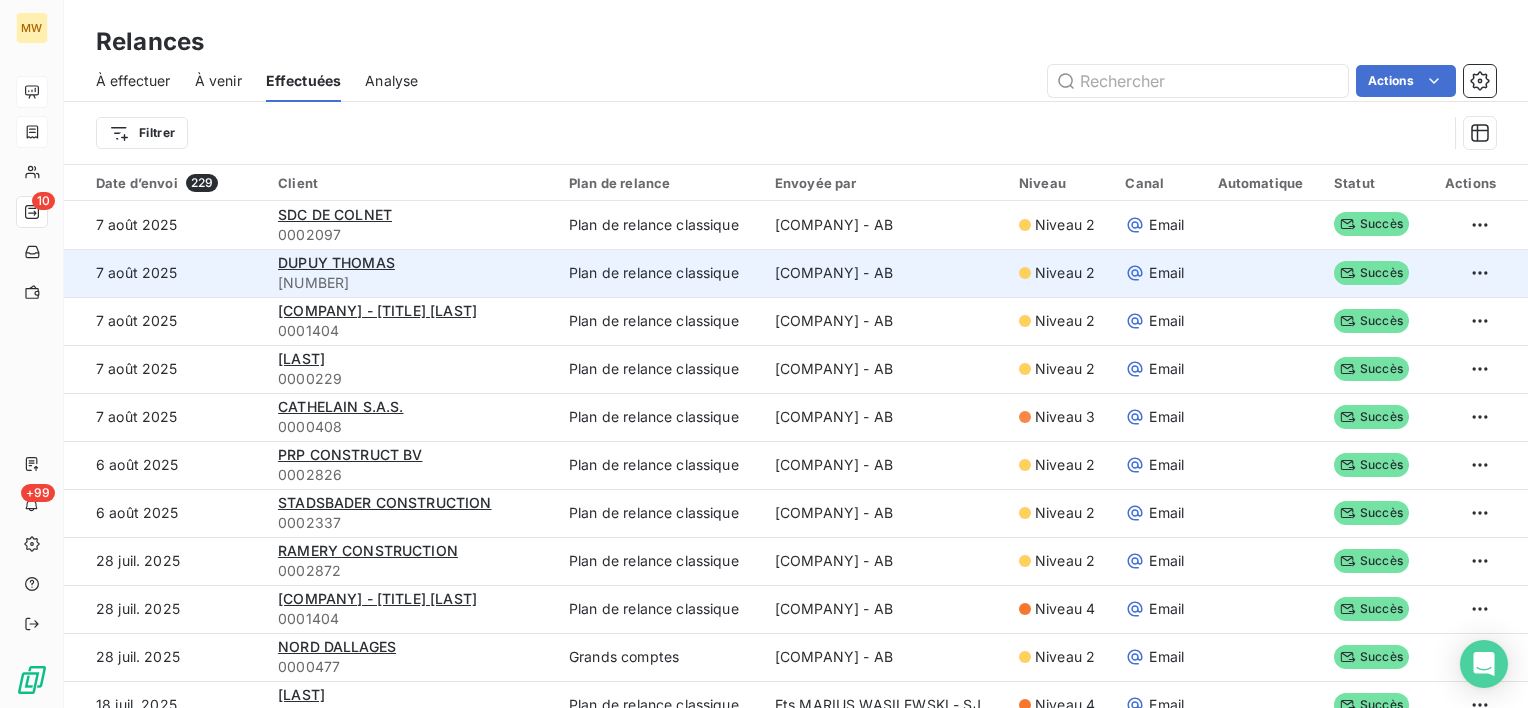 click on "Niveau 2" at bounding box center (1065, 273) 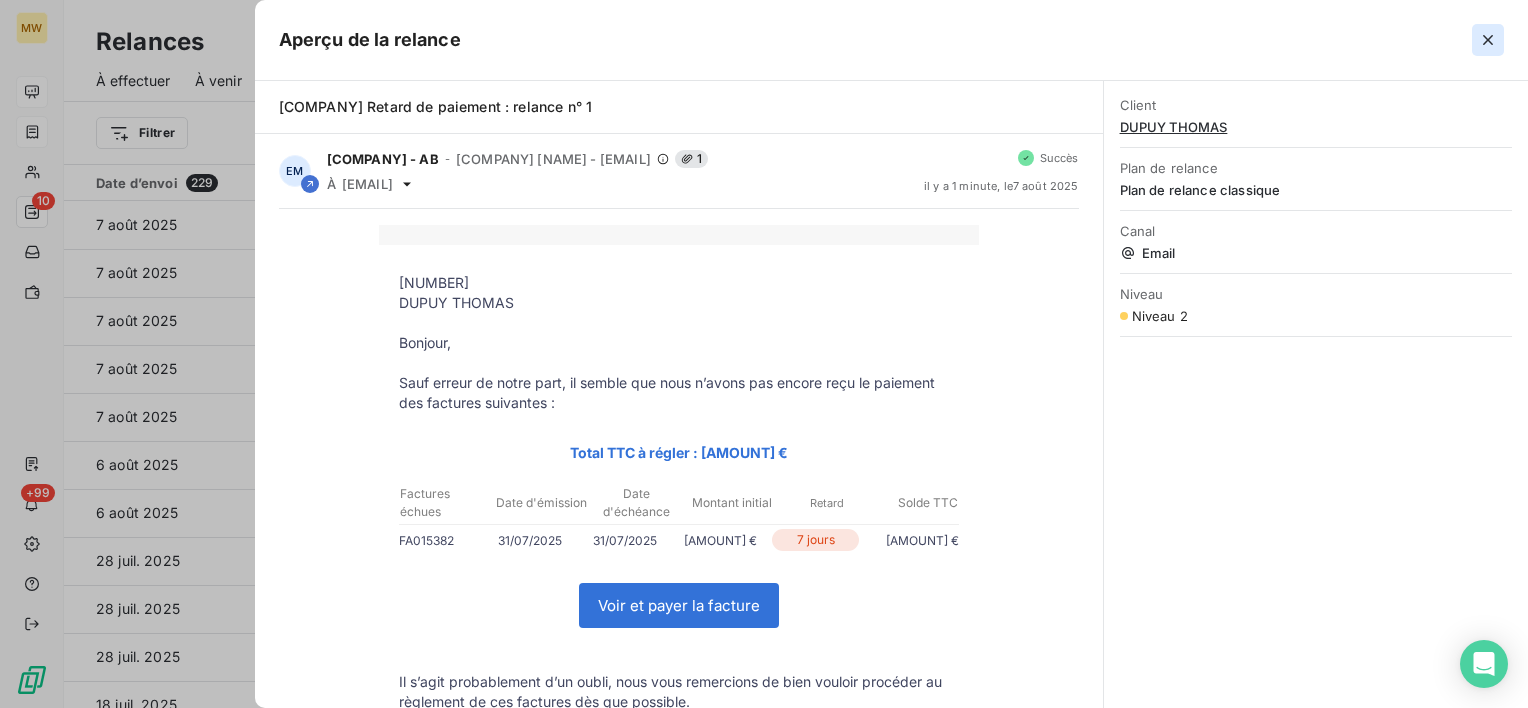 click 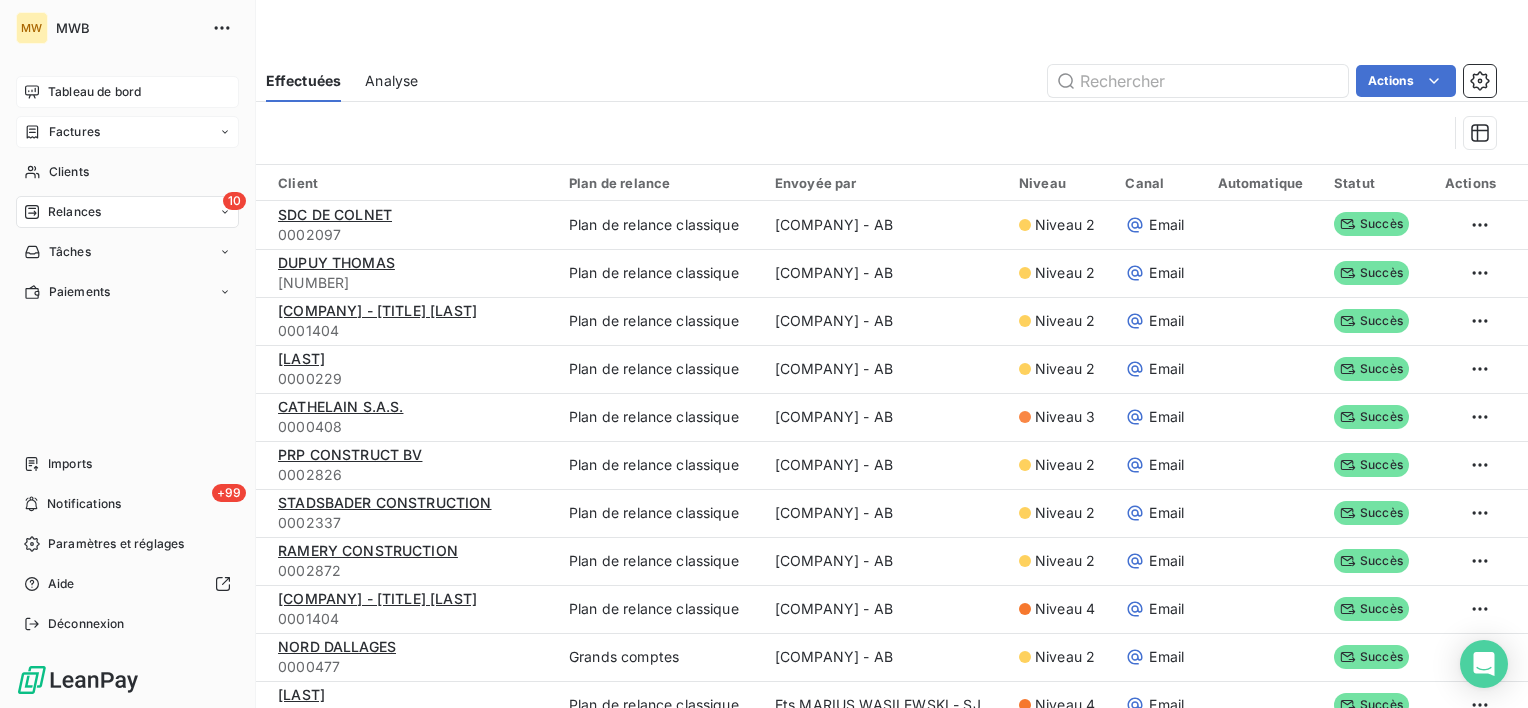 click on "Tableau de bord" at bounding box center [127, 92] 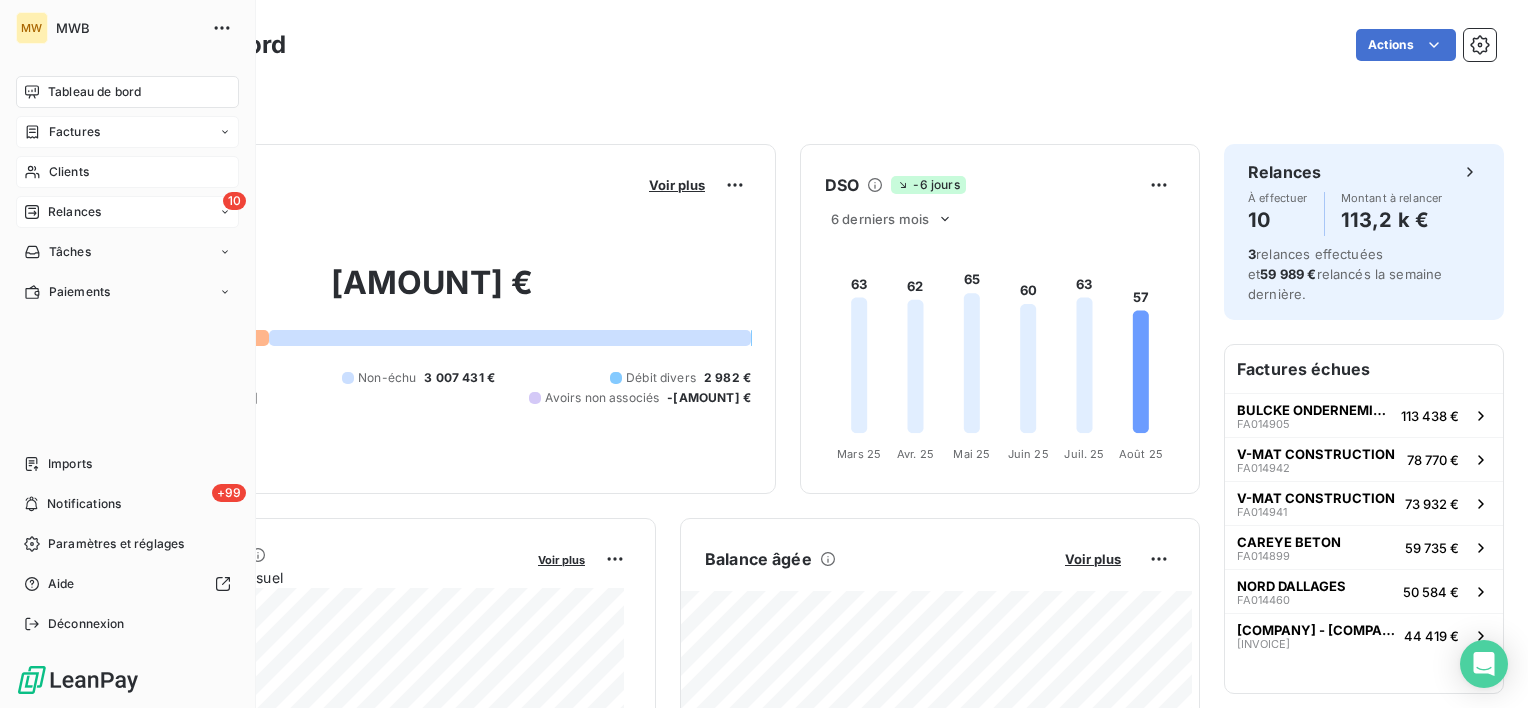 click on "Clients" at bounding box center [127, 172] 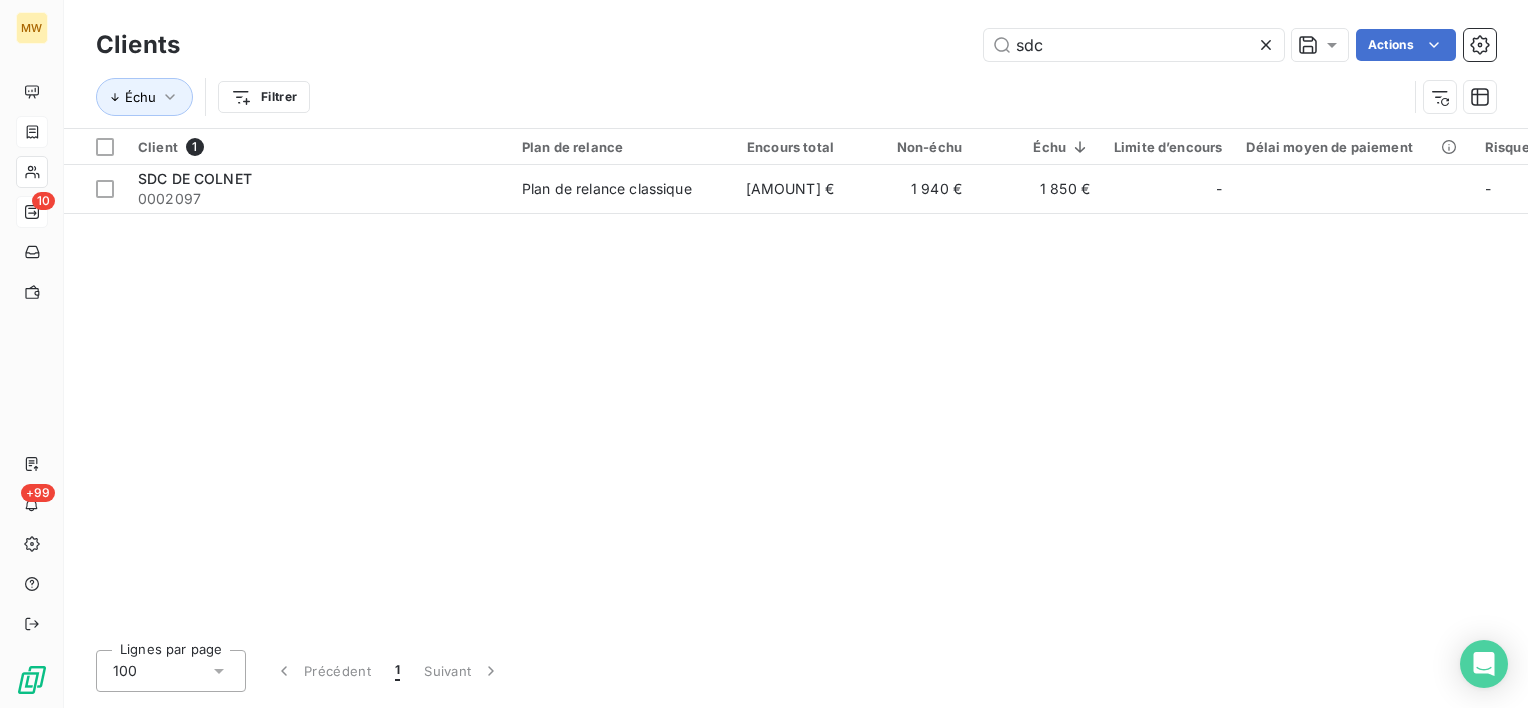 drag, startPoint x: 1050, startPoint y: 52, endPoint x: 893, endPoint y: 48, distance: 157.05095 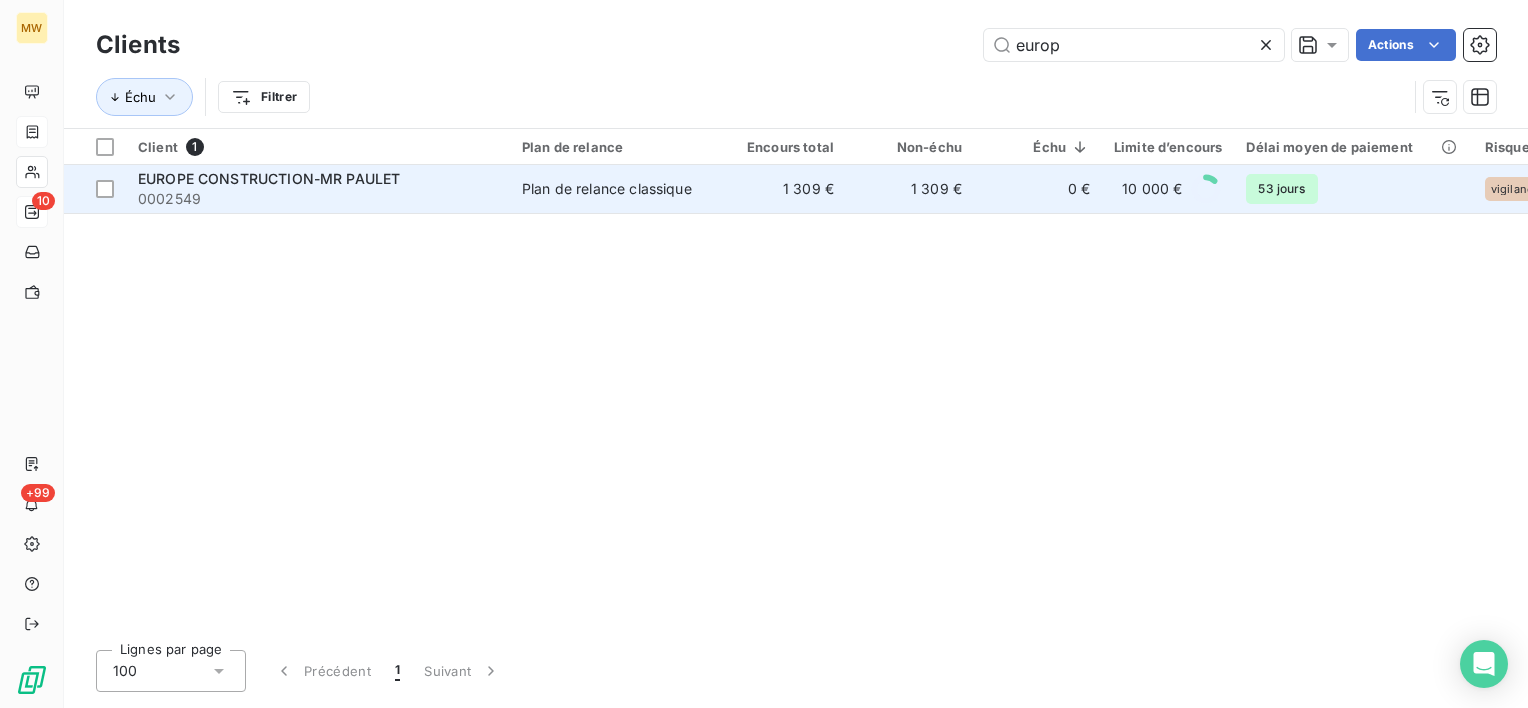 type on "europ" 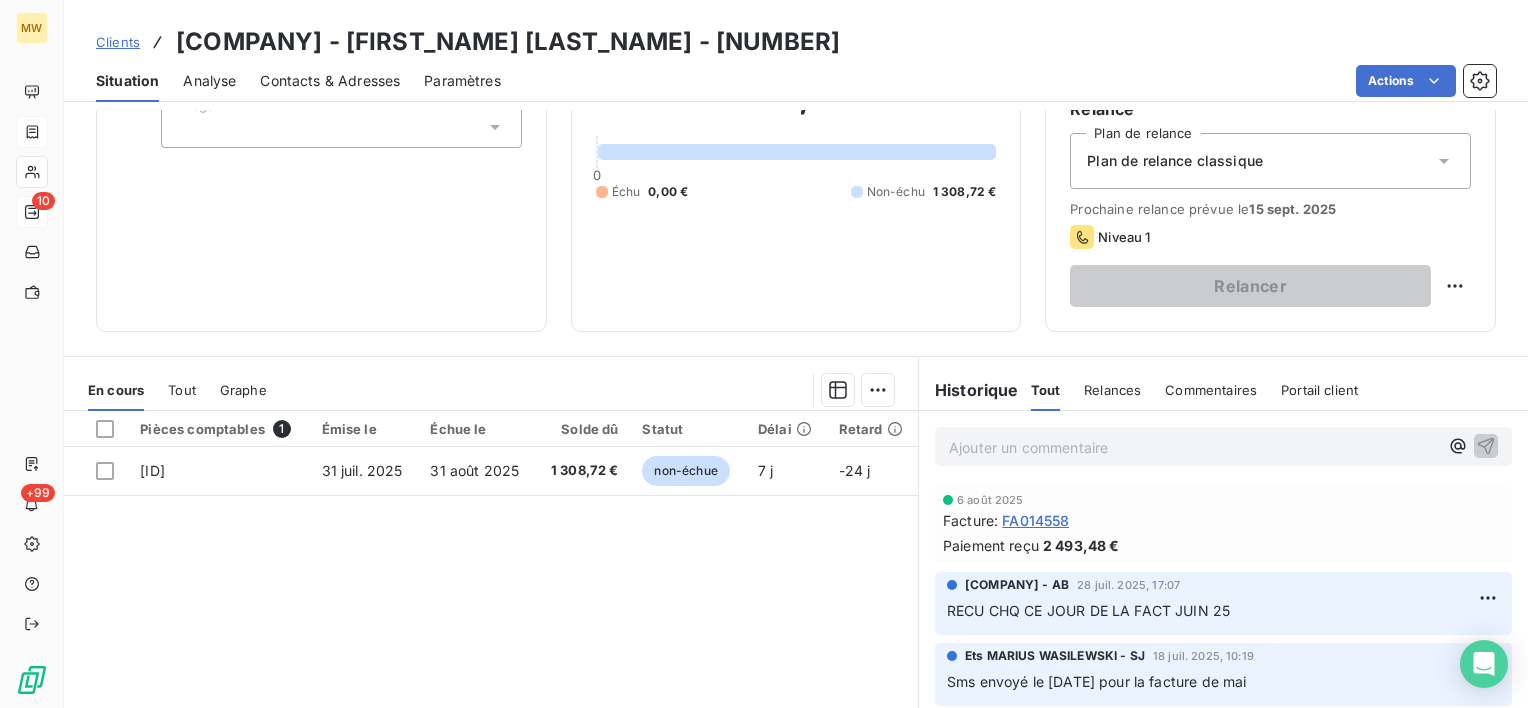scroll, scrollTop: 0, scrollLeft: 0, axis: both 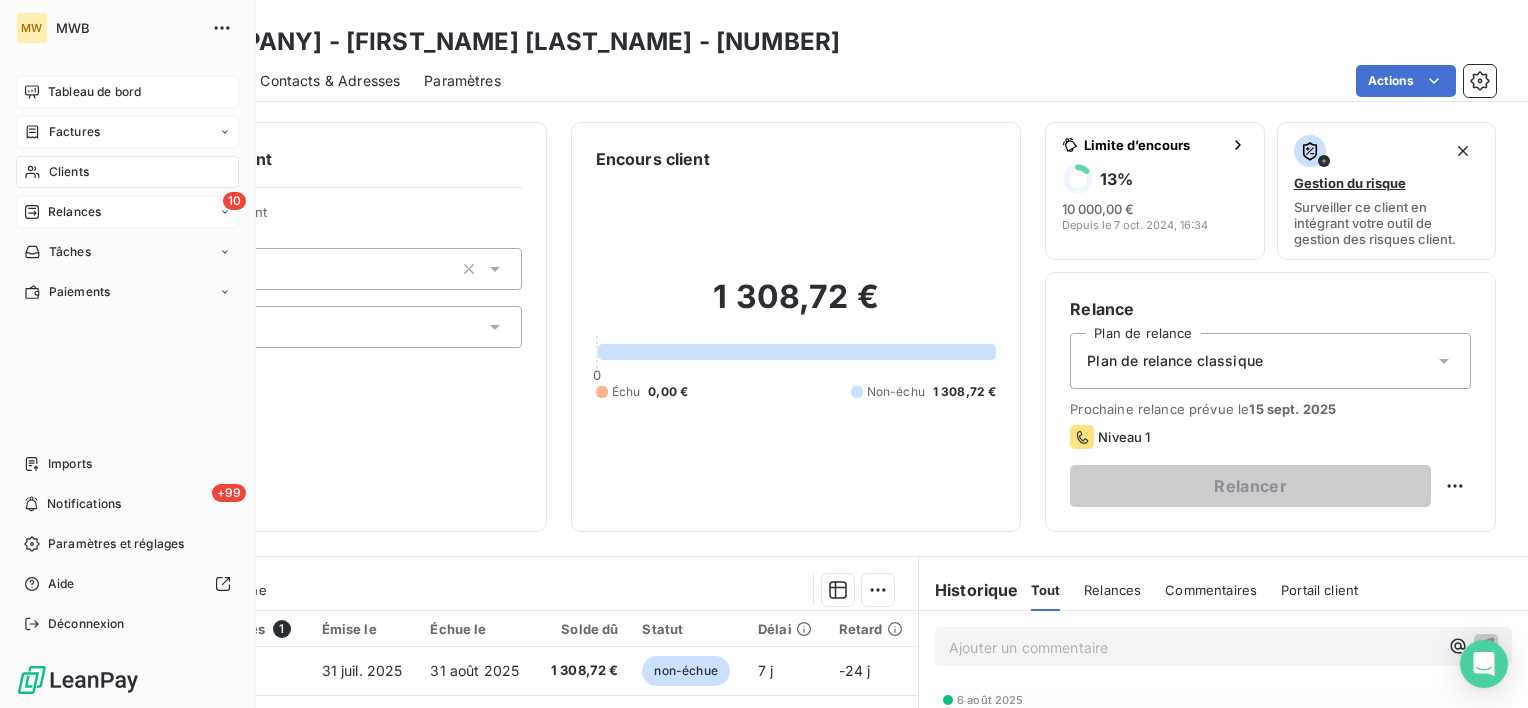 click on "Tableau de bord" at bounding box center (94, 92) 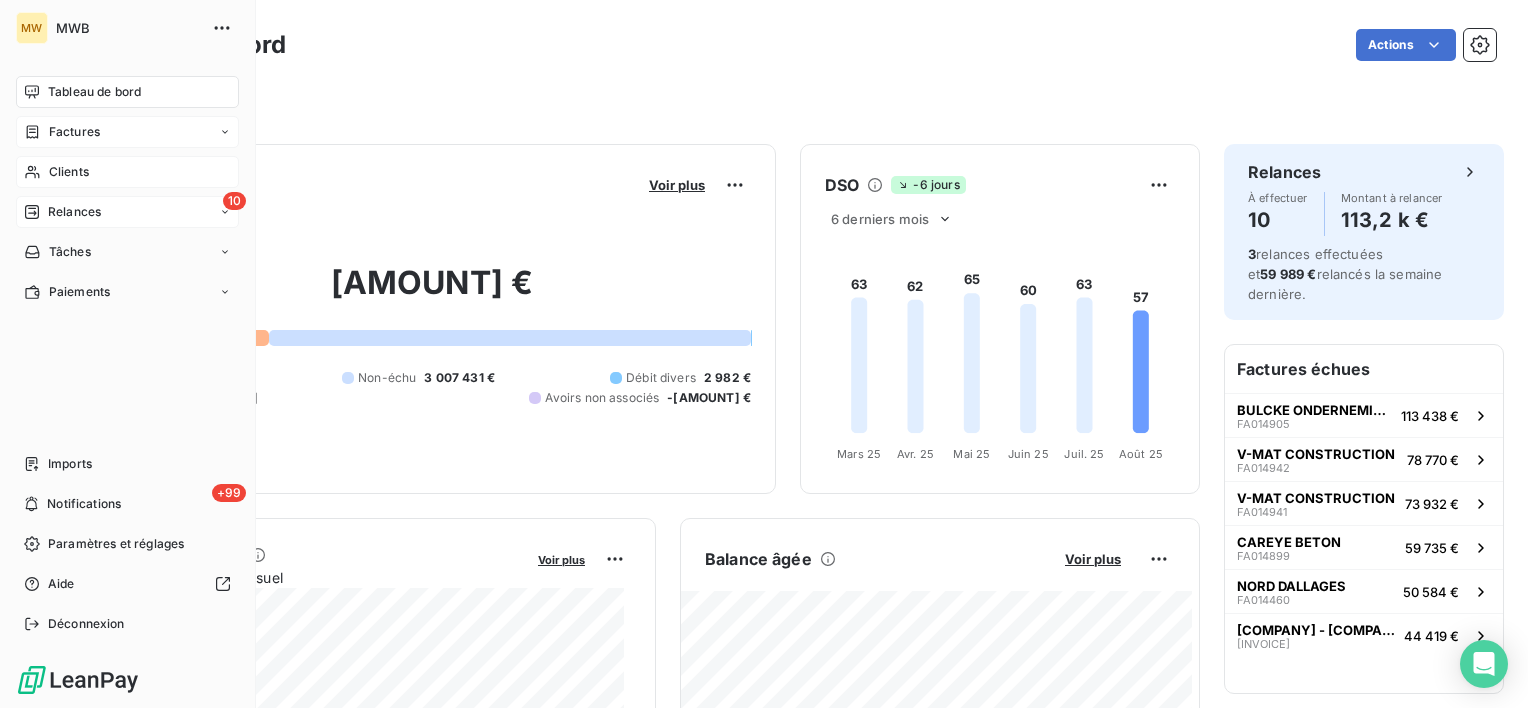 click on "Clients" at bounding box center (69, 172) 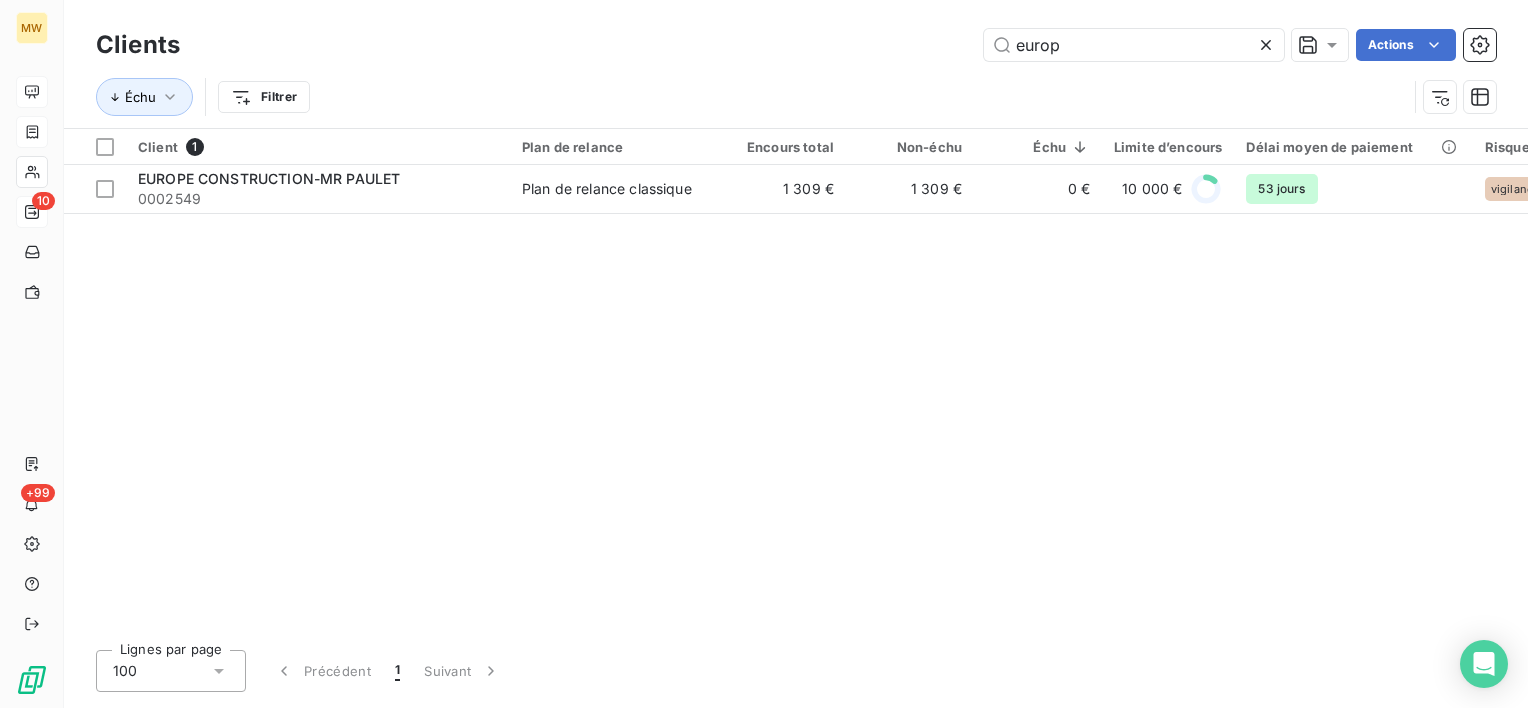 drag, startPoint x: 1104, startPoint y: 46, endPoint x: 938, endPoint y: 29, distance: 166.86821 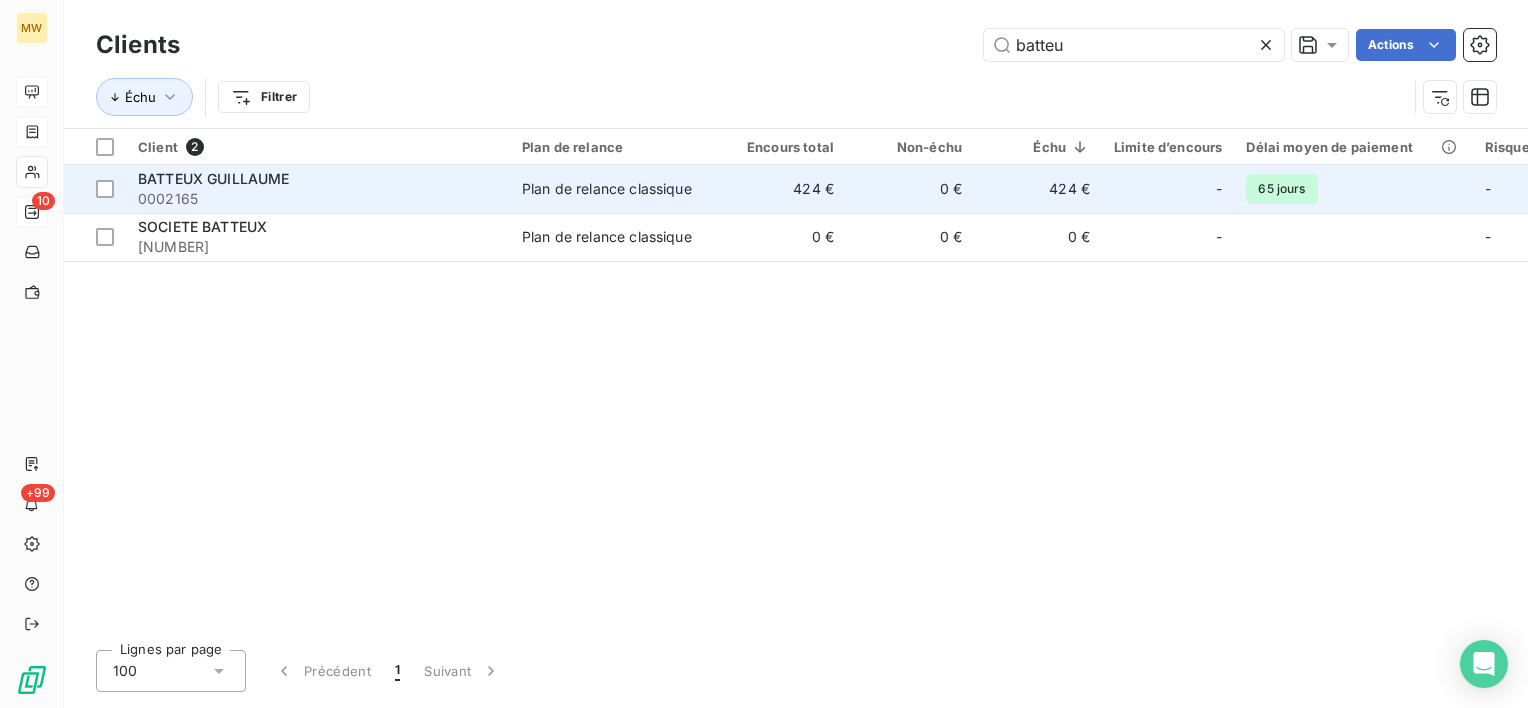 type on "batteu" 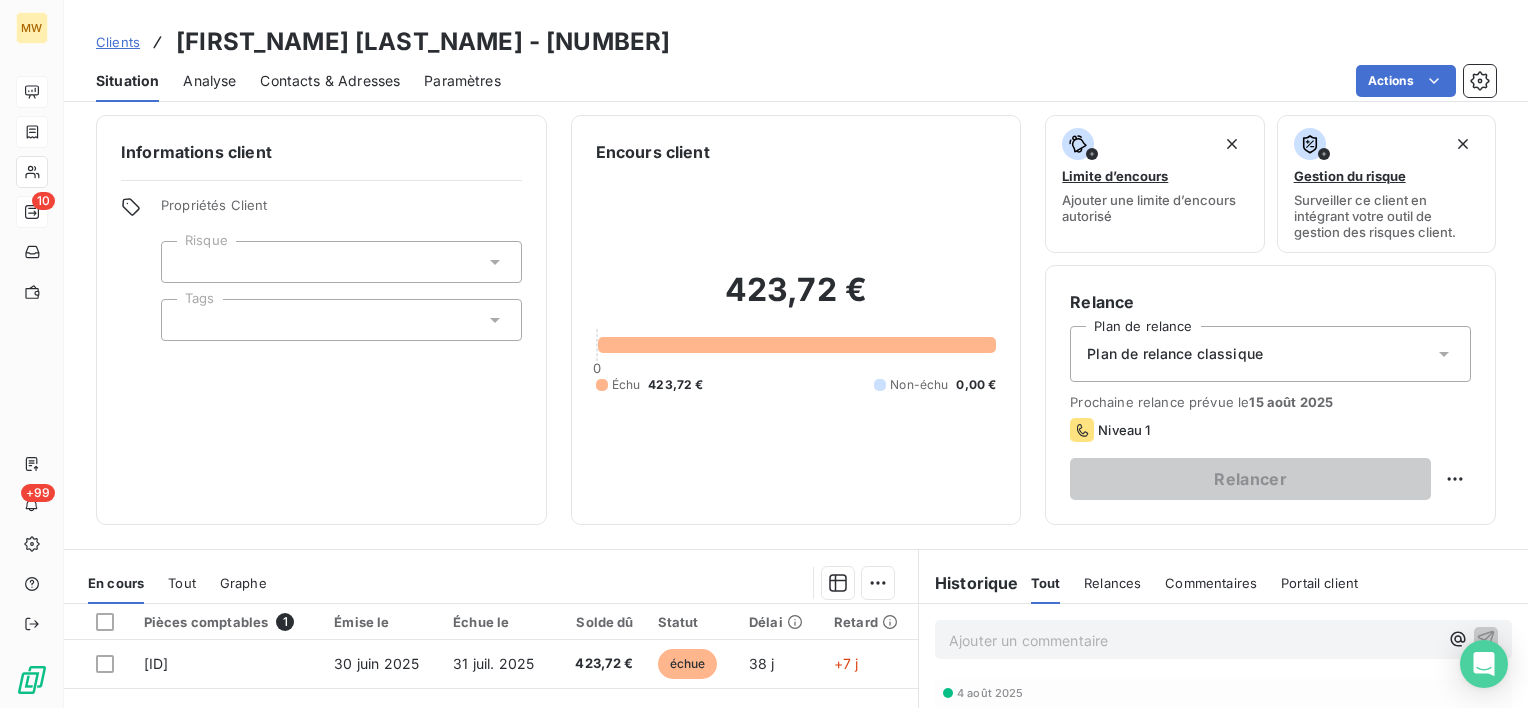 scroll, scrollTop: 0, scrollLeft: 0, axis: both 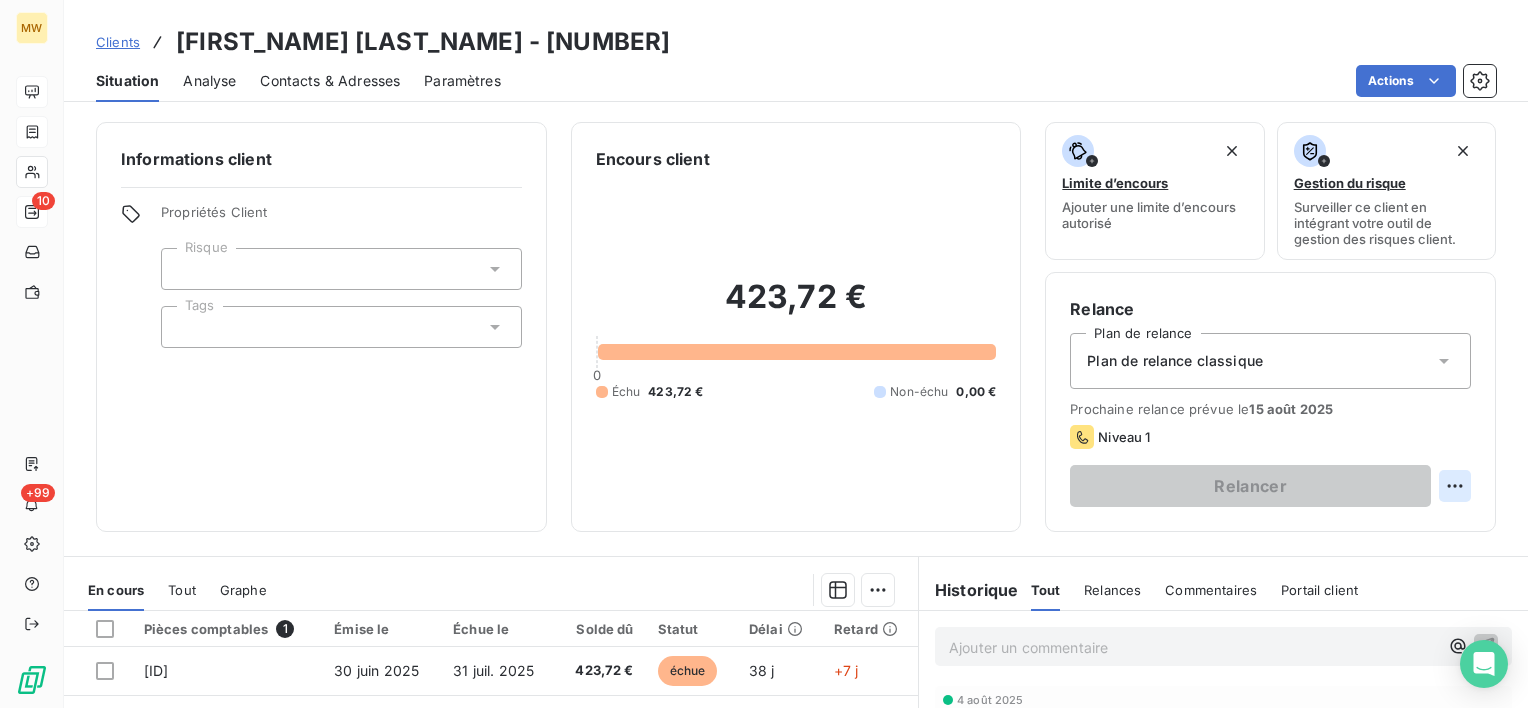 click on "MW 10 +99 Clients BATTEUX GUILLAUME - 0002165 Situation Analyse Contacts & Adresses Paramètres Actions Informations client Propriétés Client Risque Tags Encours client   423,72 € 0 Échu 423,72 € Non-échu 0,00 €     Limite d’encours Ajouter une limite d’encours autorisé Gestion du risque Surveiller ce client en intégrant votre outil de gestion des risques client. Relance Plan de relance Plan de relance classique Prochaine relance prévue le  15 août 2025 Niveau 1 Relancer En cours Tout Graphe Pièces comptables 1 Émise le Échue le Solde dû Statut Délai   Retard   FA014969 30 juin 2025 31 juil. 2025 423,72 € échue 38 j +7 j Lignes par page 25 Précédent 1 Suivant Historique Tout Relances Commentaires Portail client Tout Relances Commentaires Portail client Ajouter un commentaire ﻿ 4 août 2025 Facture  : FA014495 Paiement reçu 358,08 € Email 18 juil. 2025, 10:16 Niveau 2 16 août 2024 Facture  : FA010446 Paiement reçu 201,26 €" at bounding box center (764, 354) 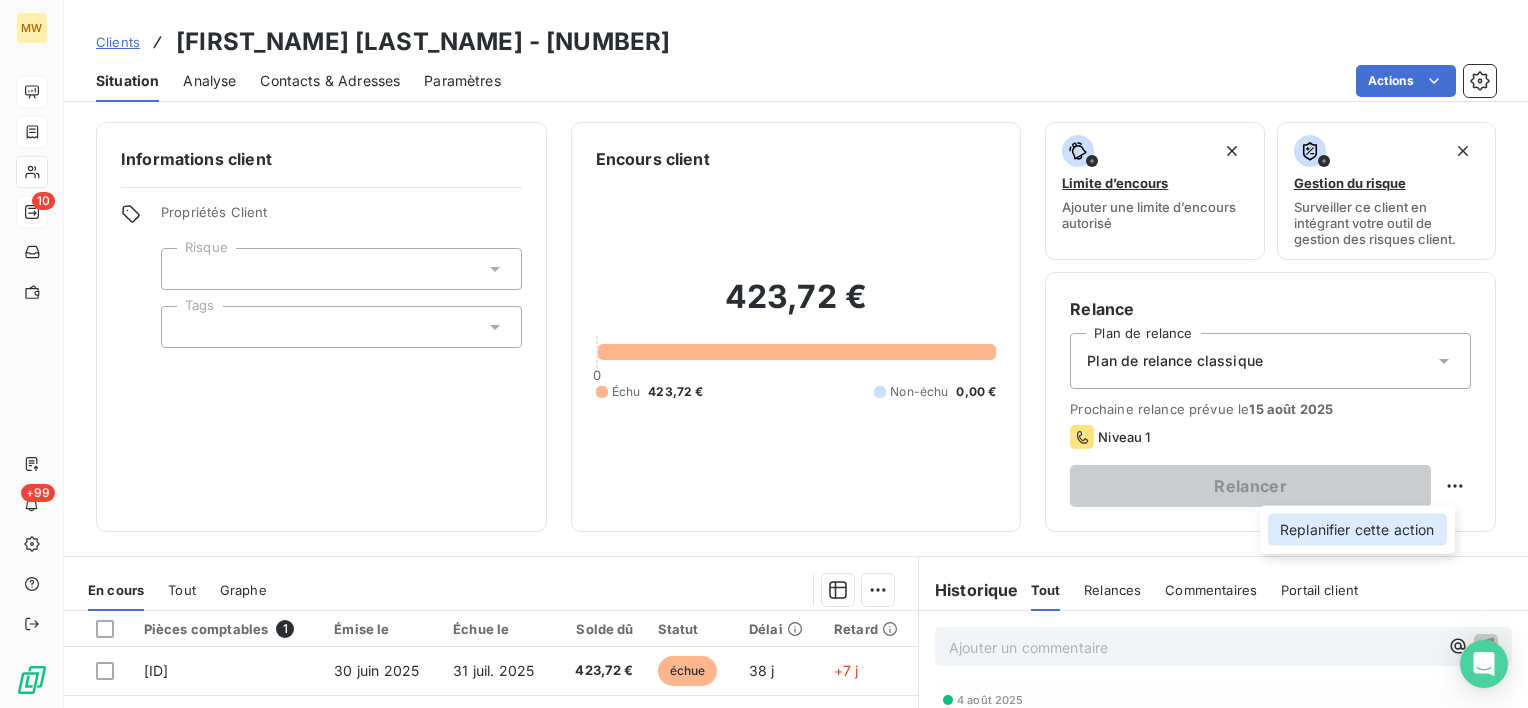 click on "Replanifier cette action" at bounding box center (1357, 530) 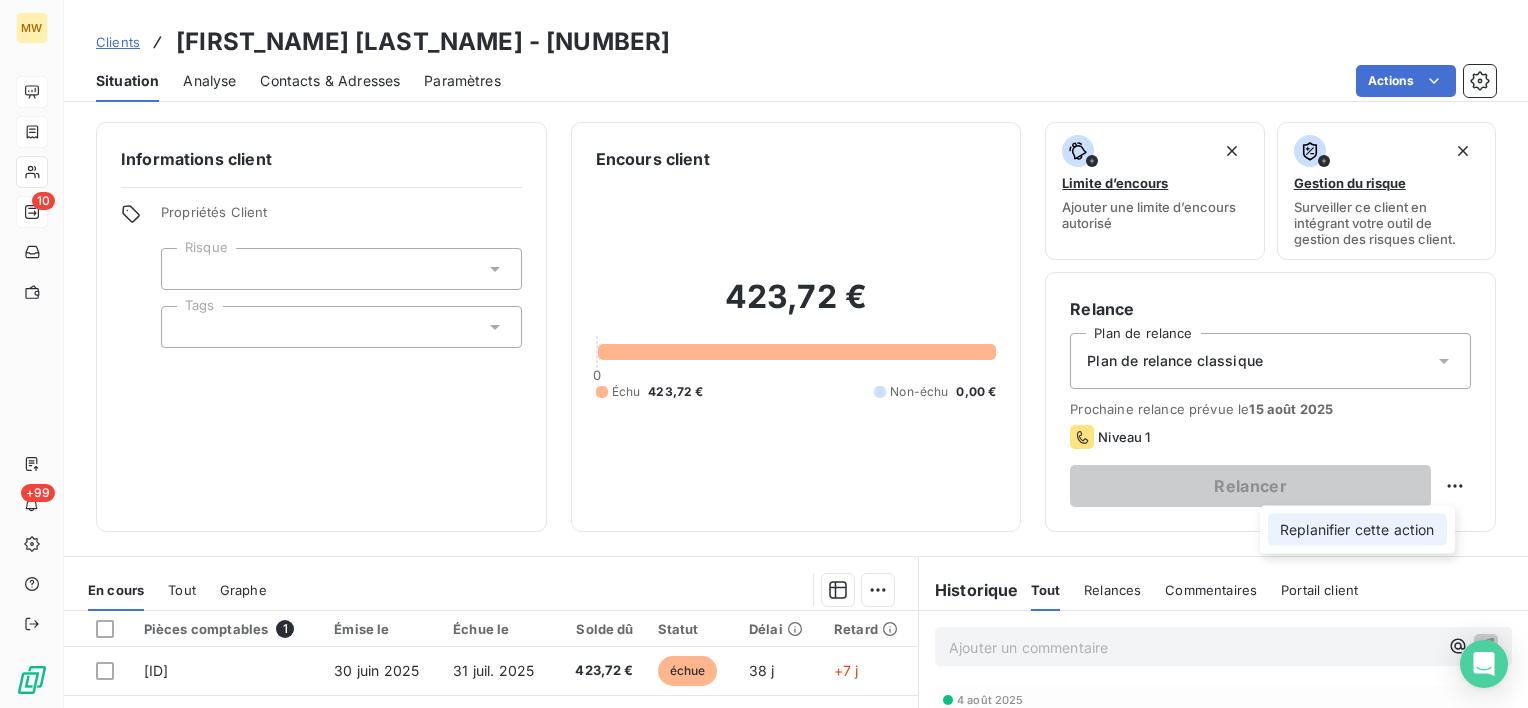 select on "7" 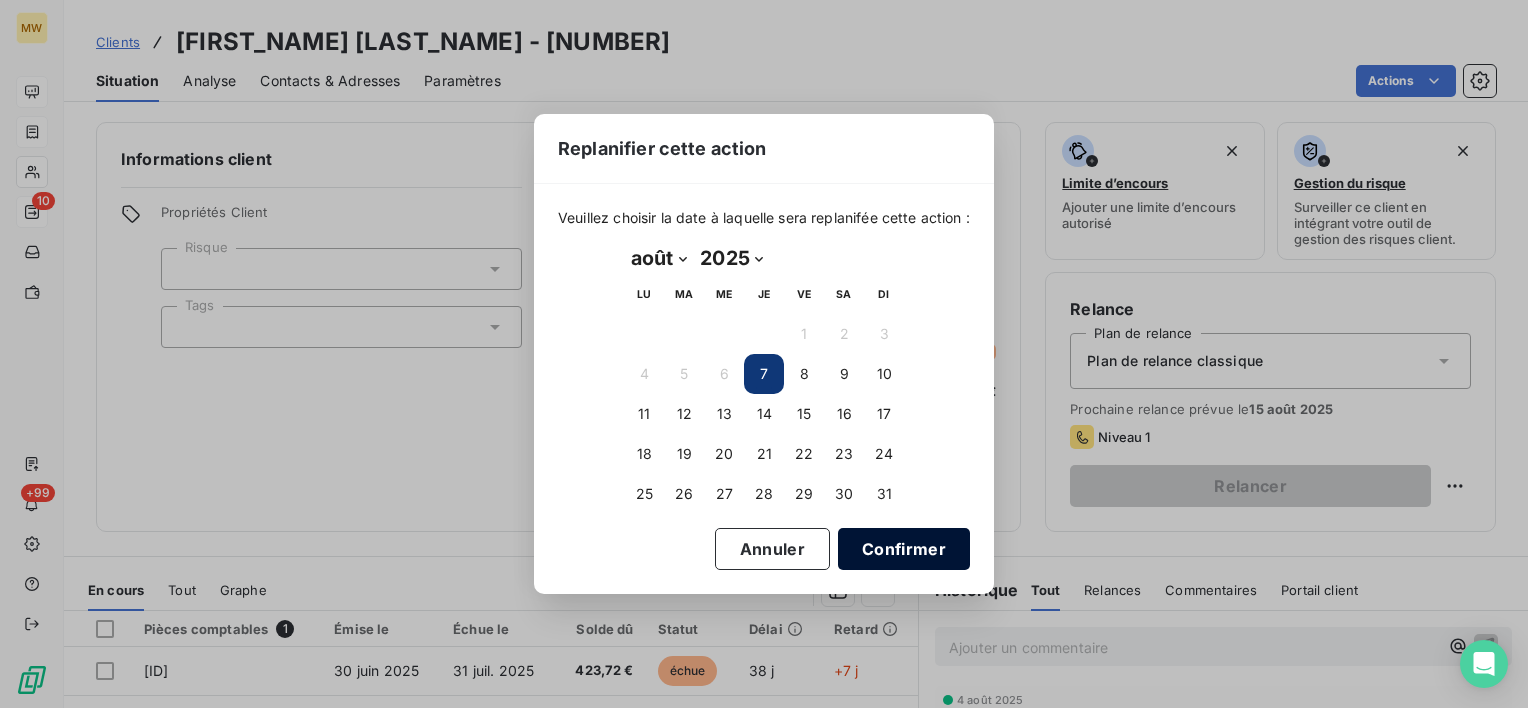 click on "Confirmer" at bounding box center [904, 549] 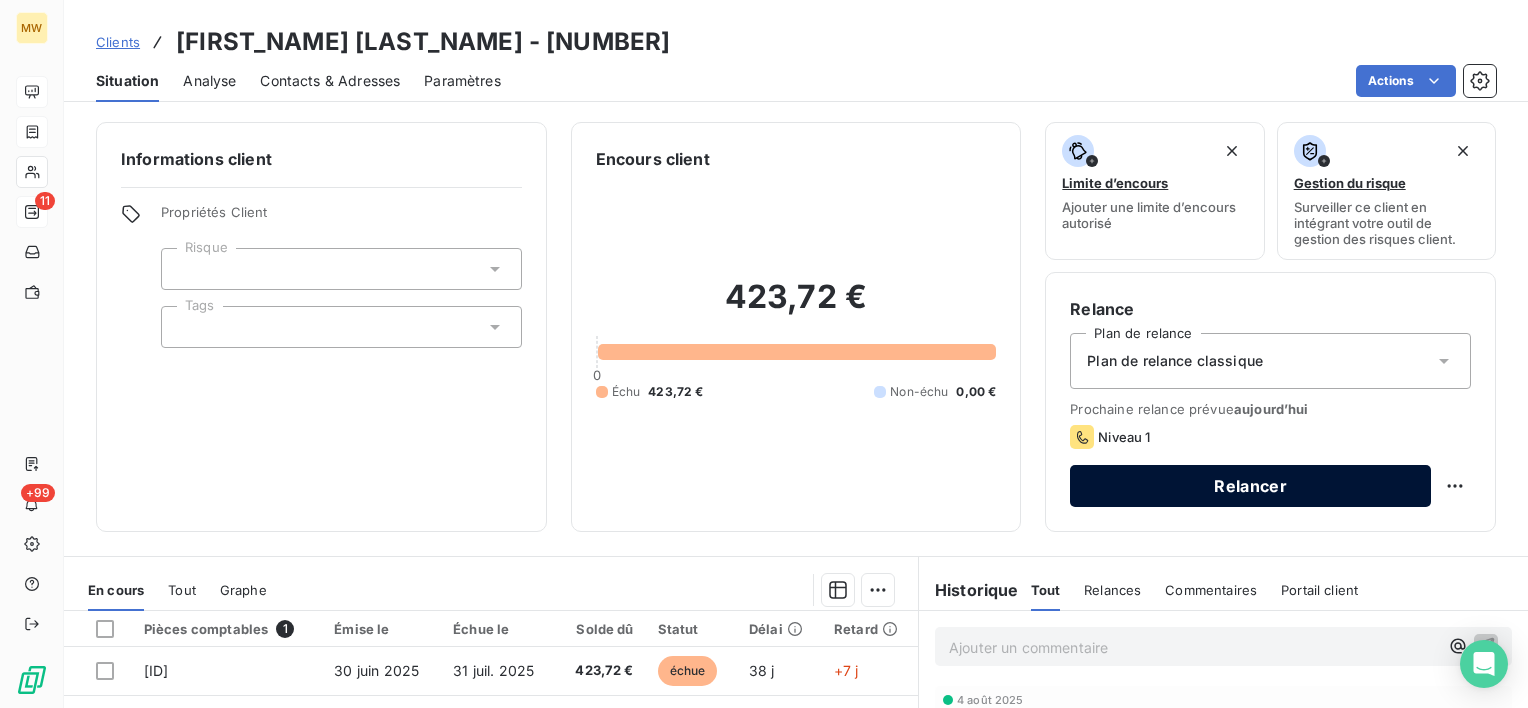 click on "Relancer" at bounding box center [1250, 486] 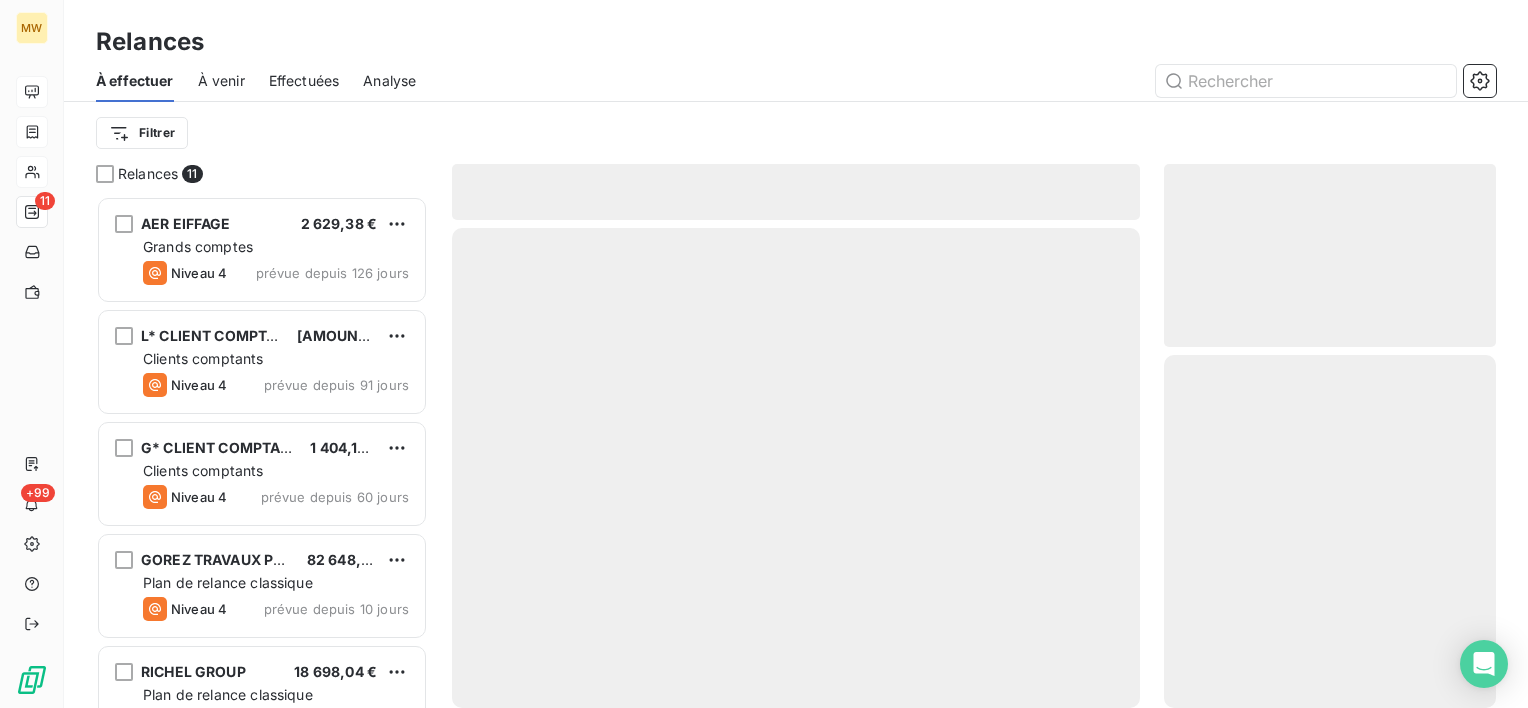 scroll, scrollTop: 16, scrollLeft: 16, axis: both 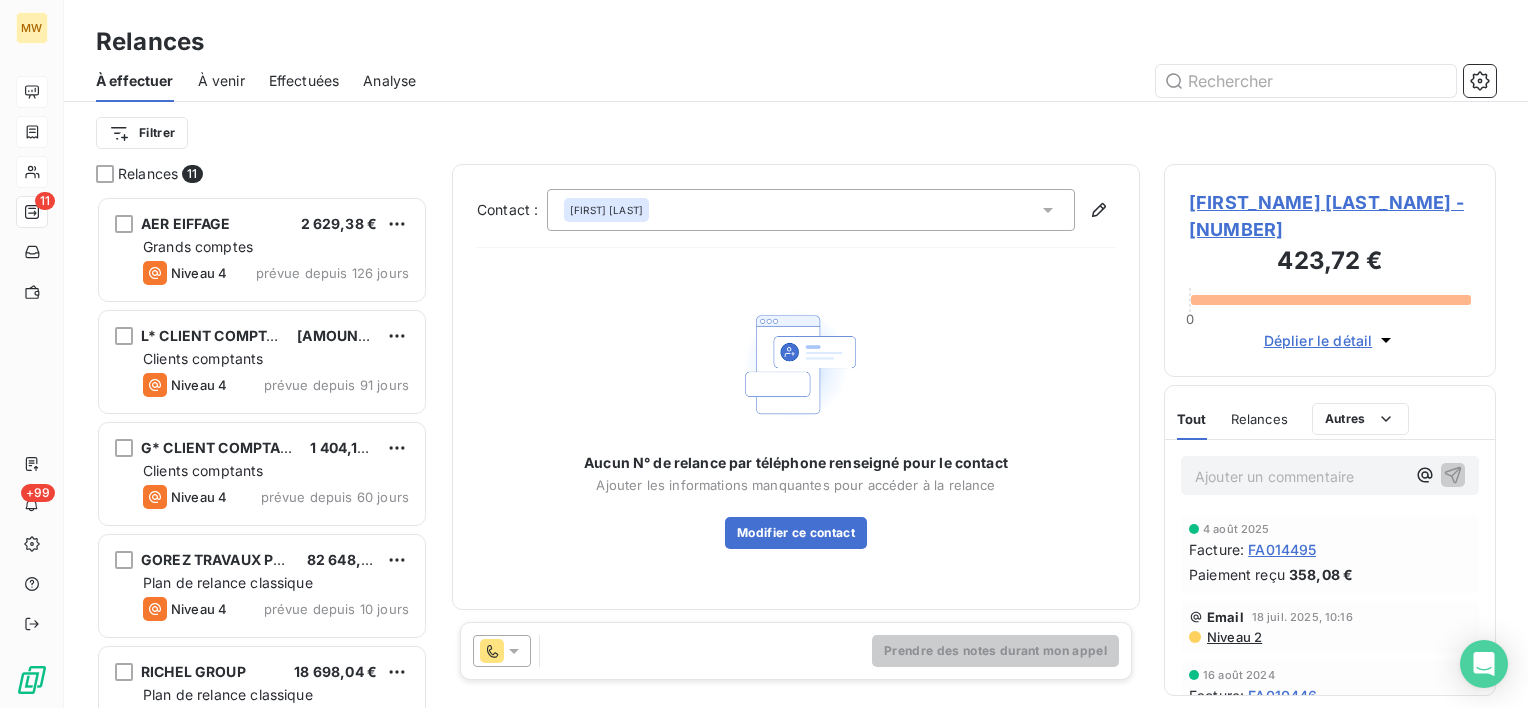 click at bounding box center [502, 651] 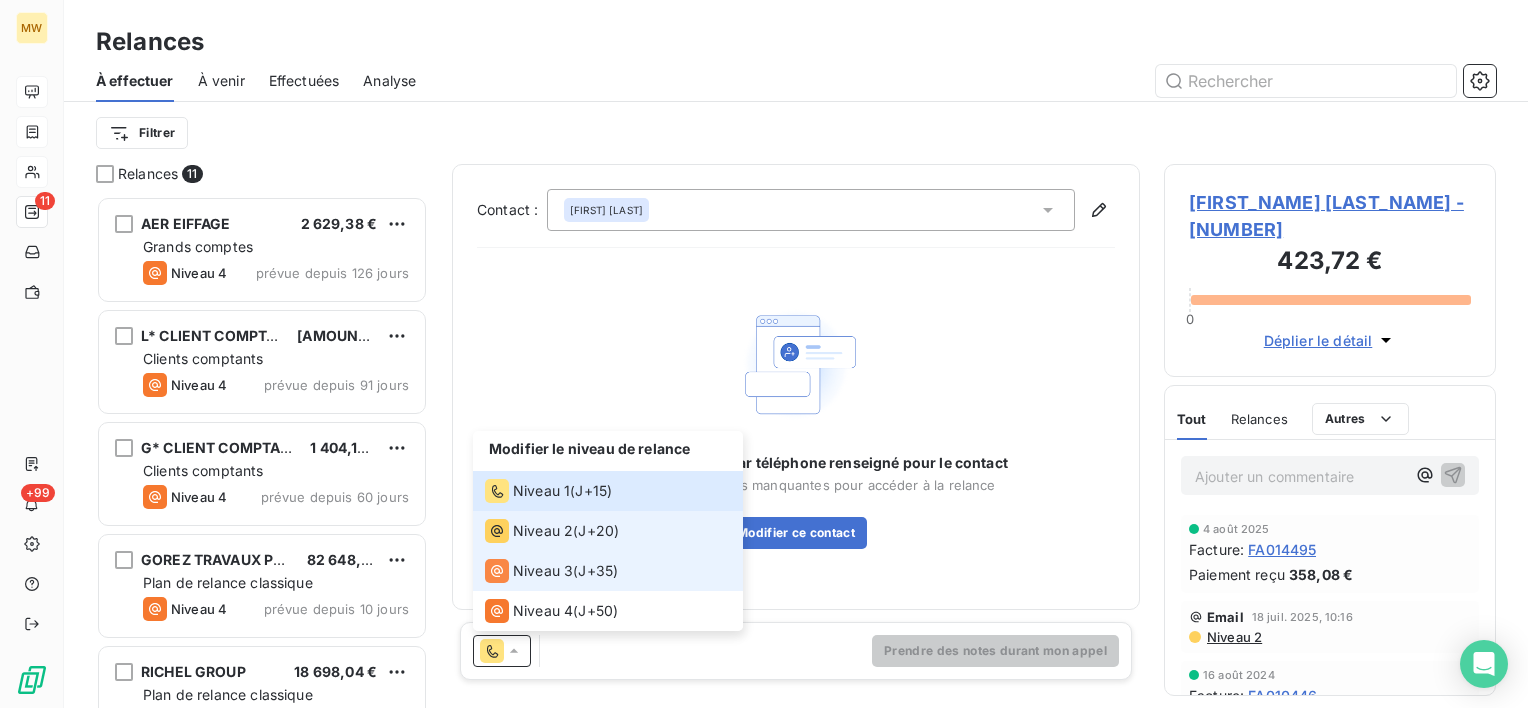 click on "Niveau 2" at bounding box center [543, 531] 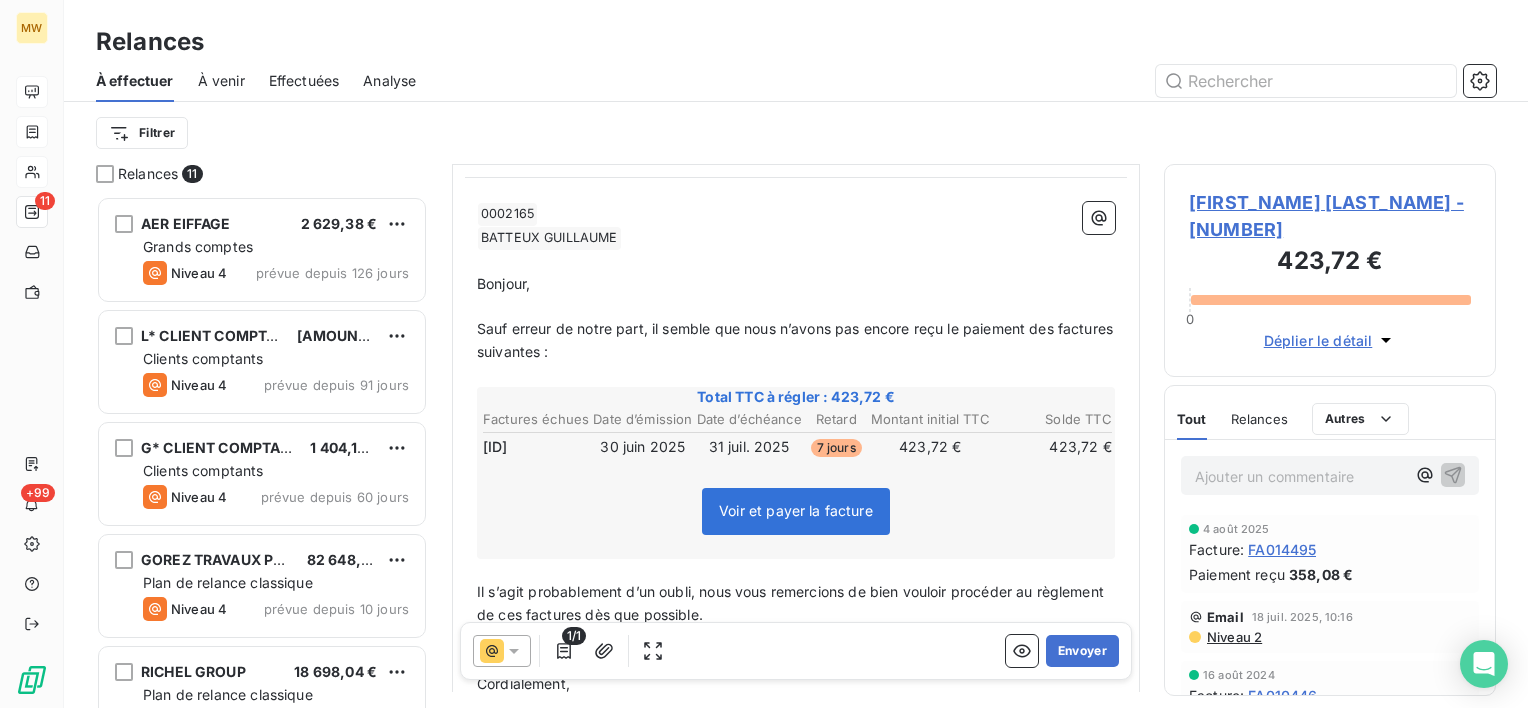 scroll, scrollTop: 200, scrollLeft: 0, axis: vertical 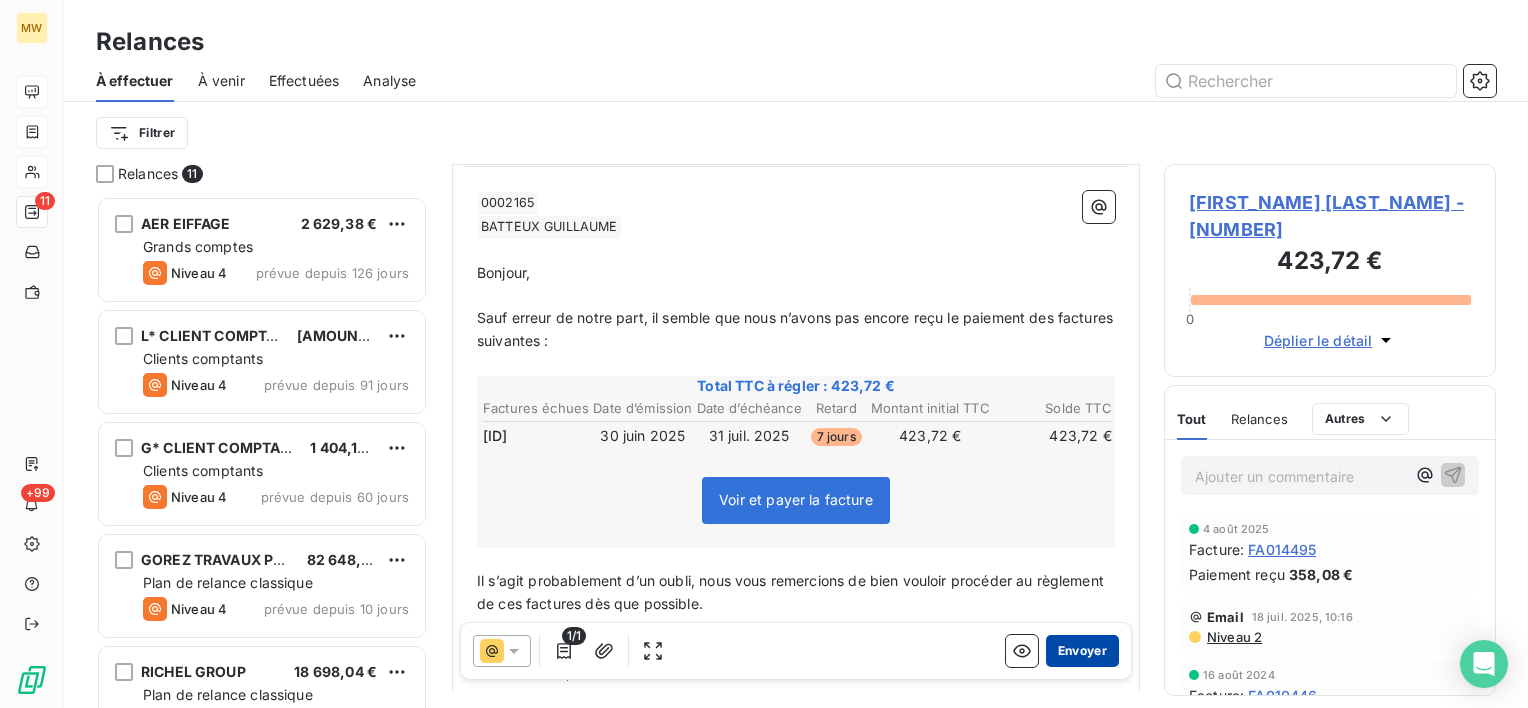 click on "Envoyer" at bounding box center [1082, 651] 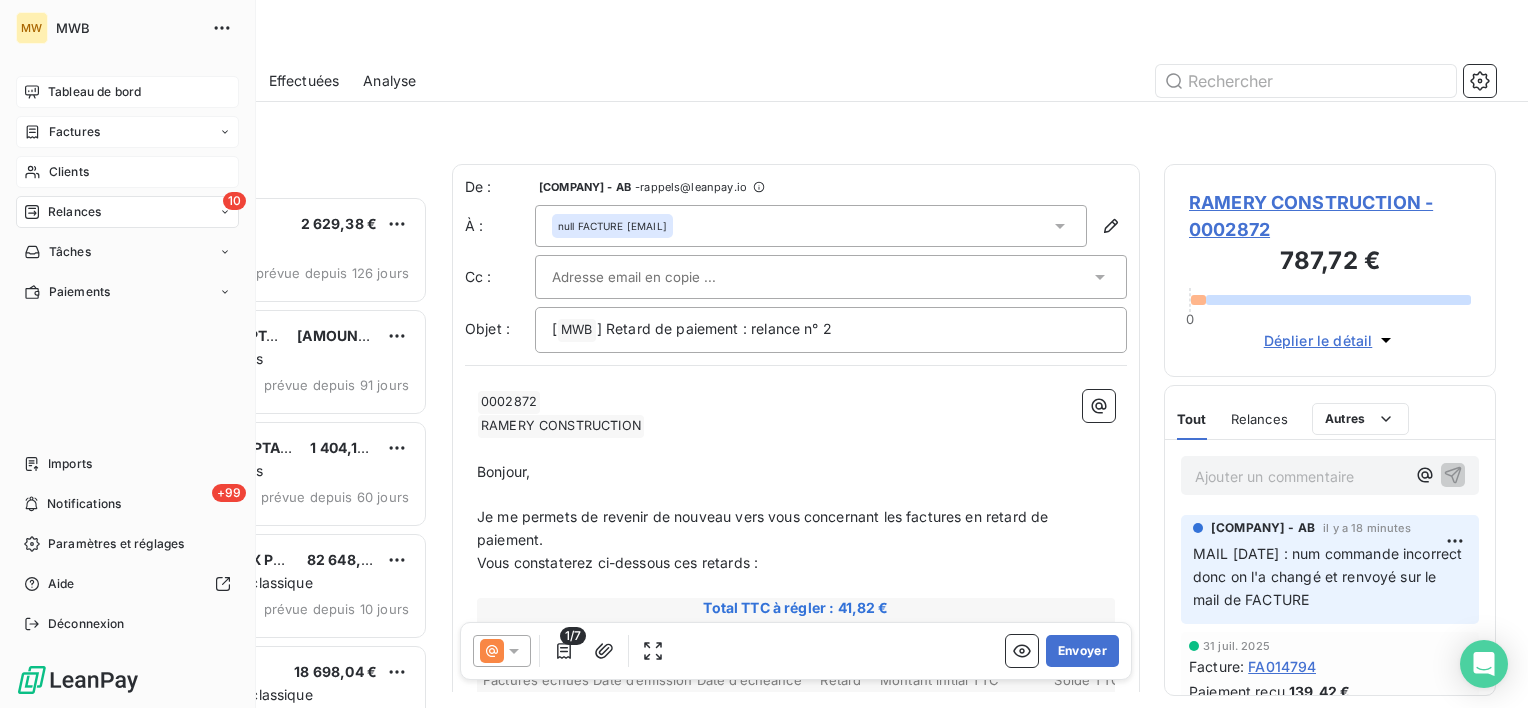 click on "Clients" at bounding box center [69, 172] 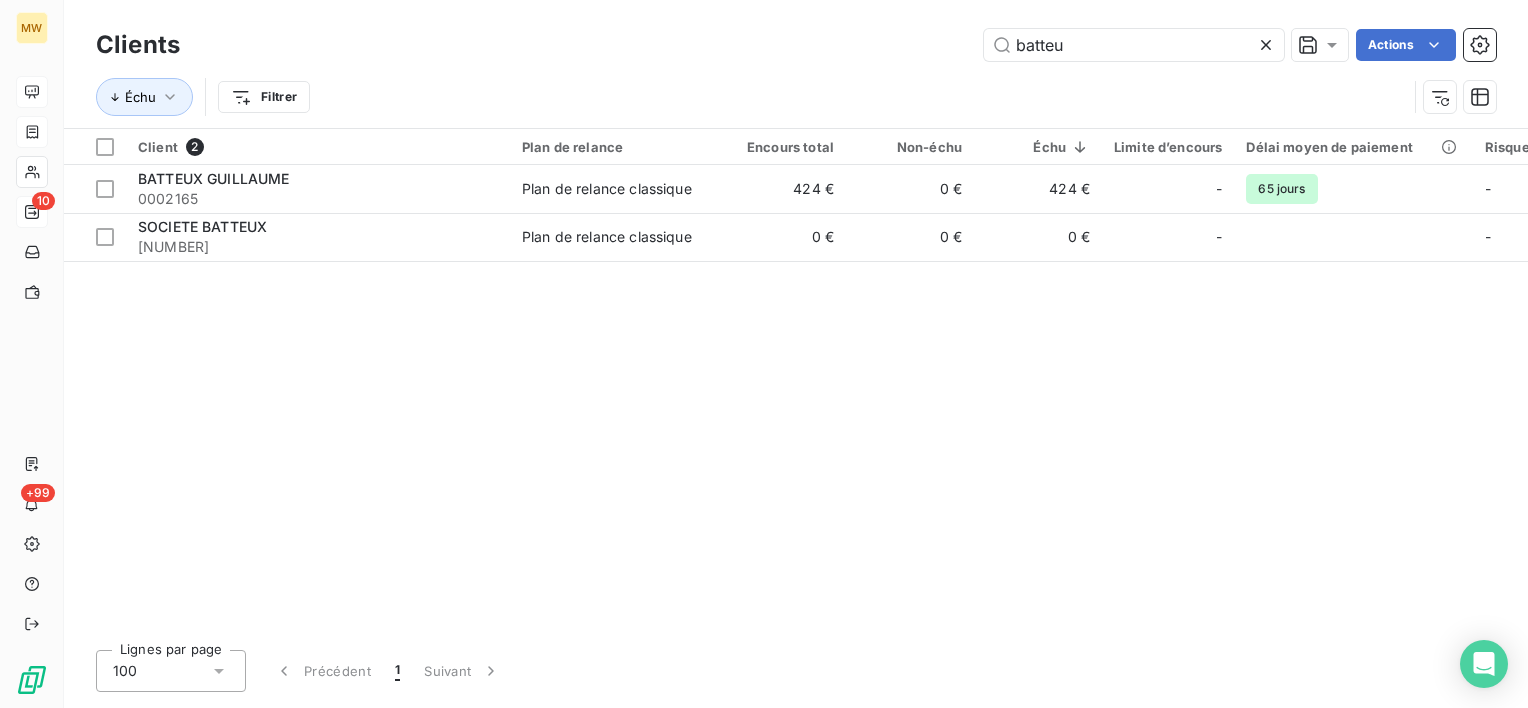 drag, startPoint x: 1092, startPoint y: 44, endPoint x: 880, endPoint y: 44, distance: 212 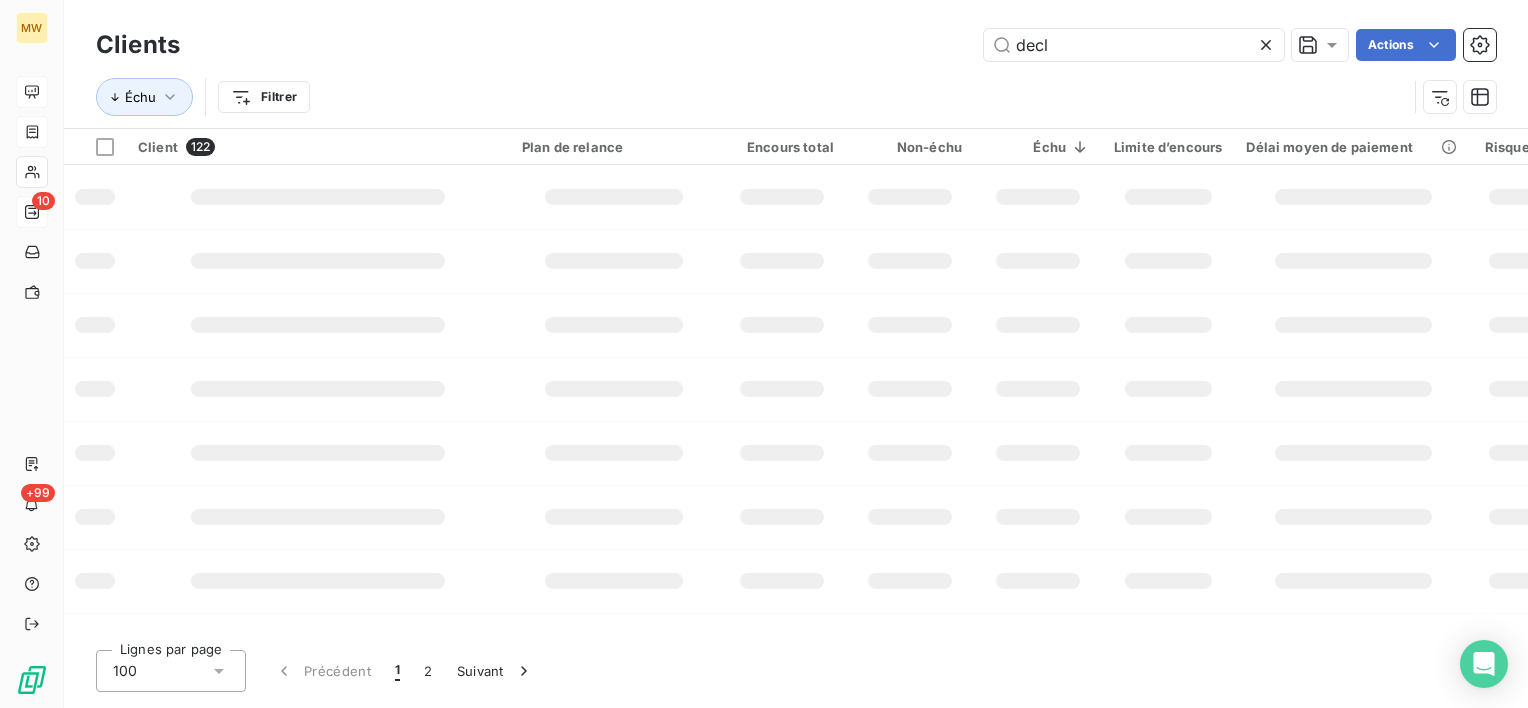 type on "decle" 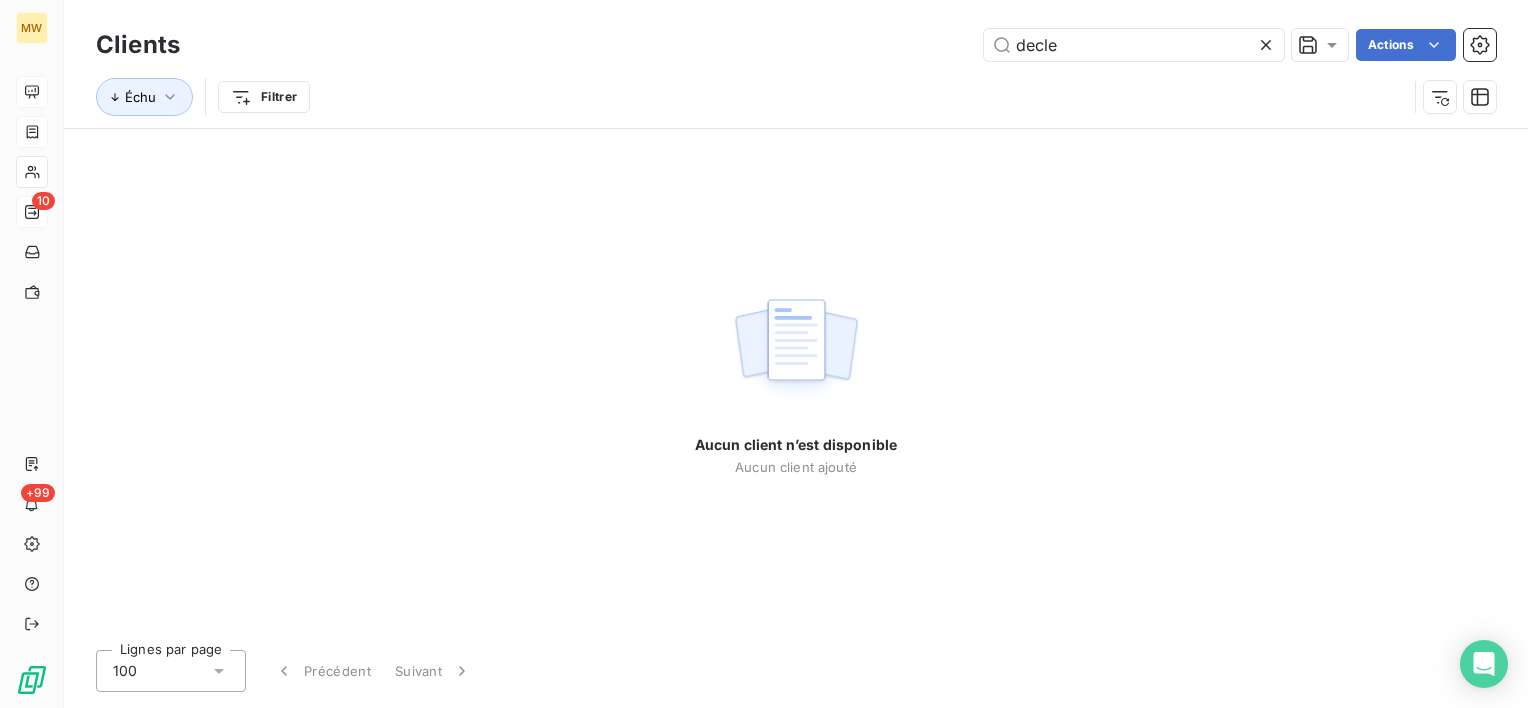 drag, startPoint x: 1087, startPoint y: 39, endPoint x: 836, endPoint y: 71, distance: 253.03162 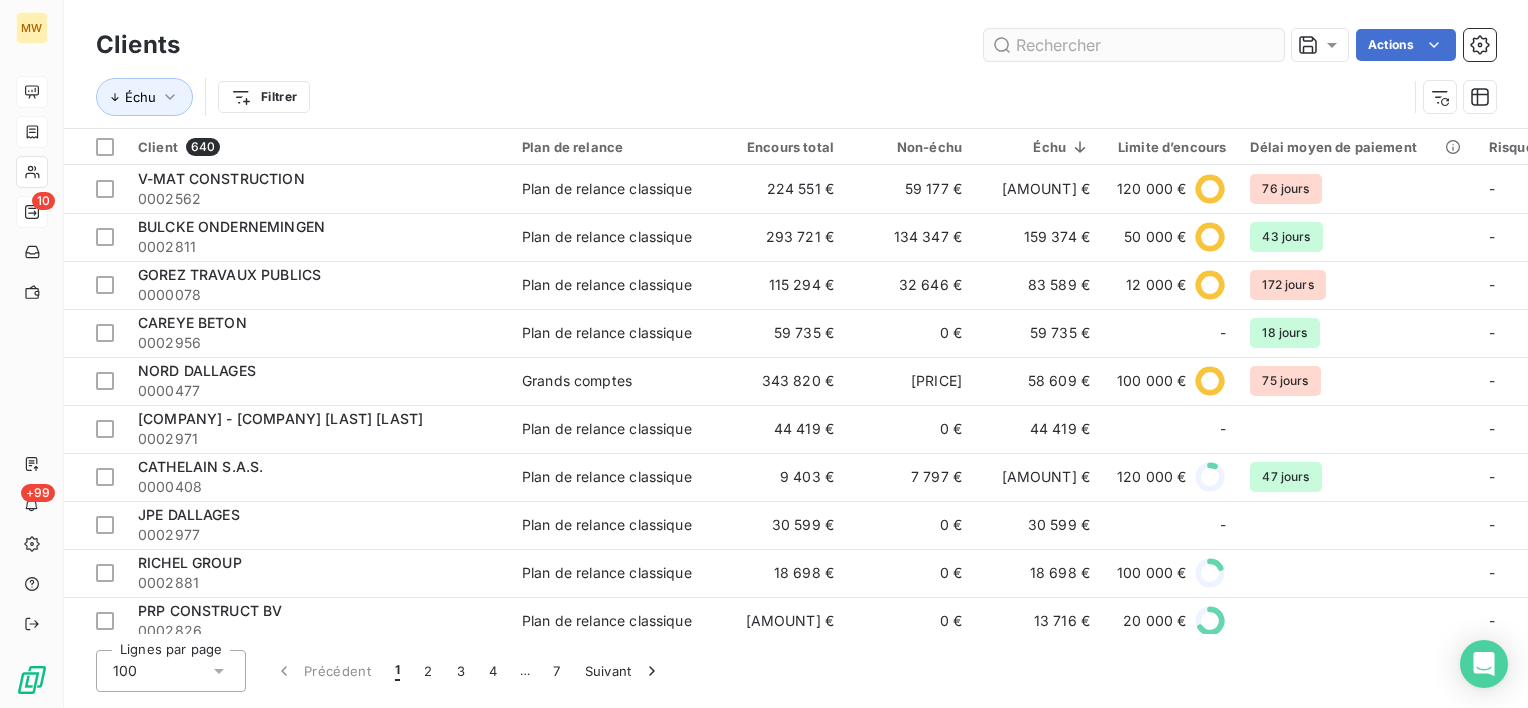click at bounding box center (1134, 45) 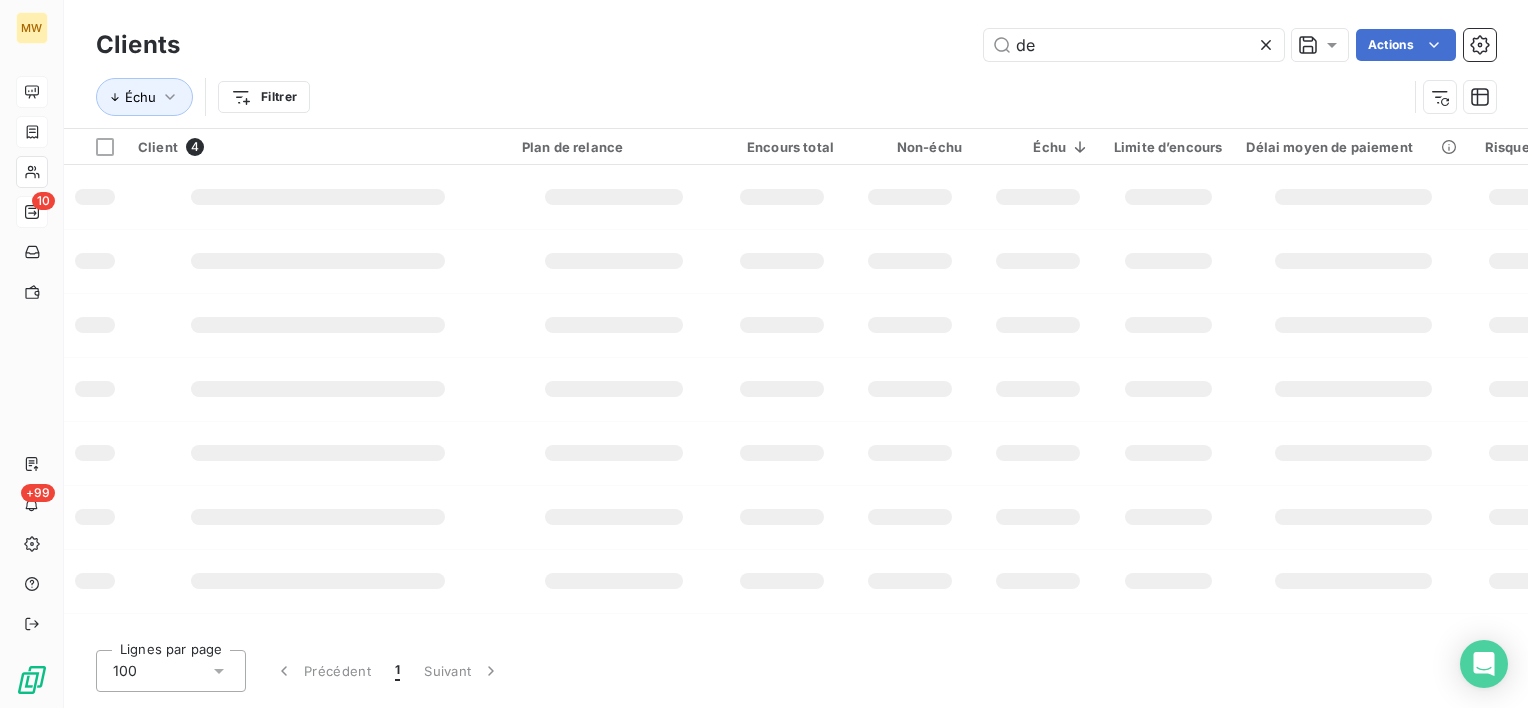 type on "d" 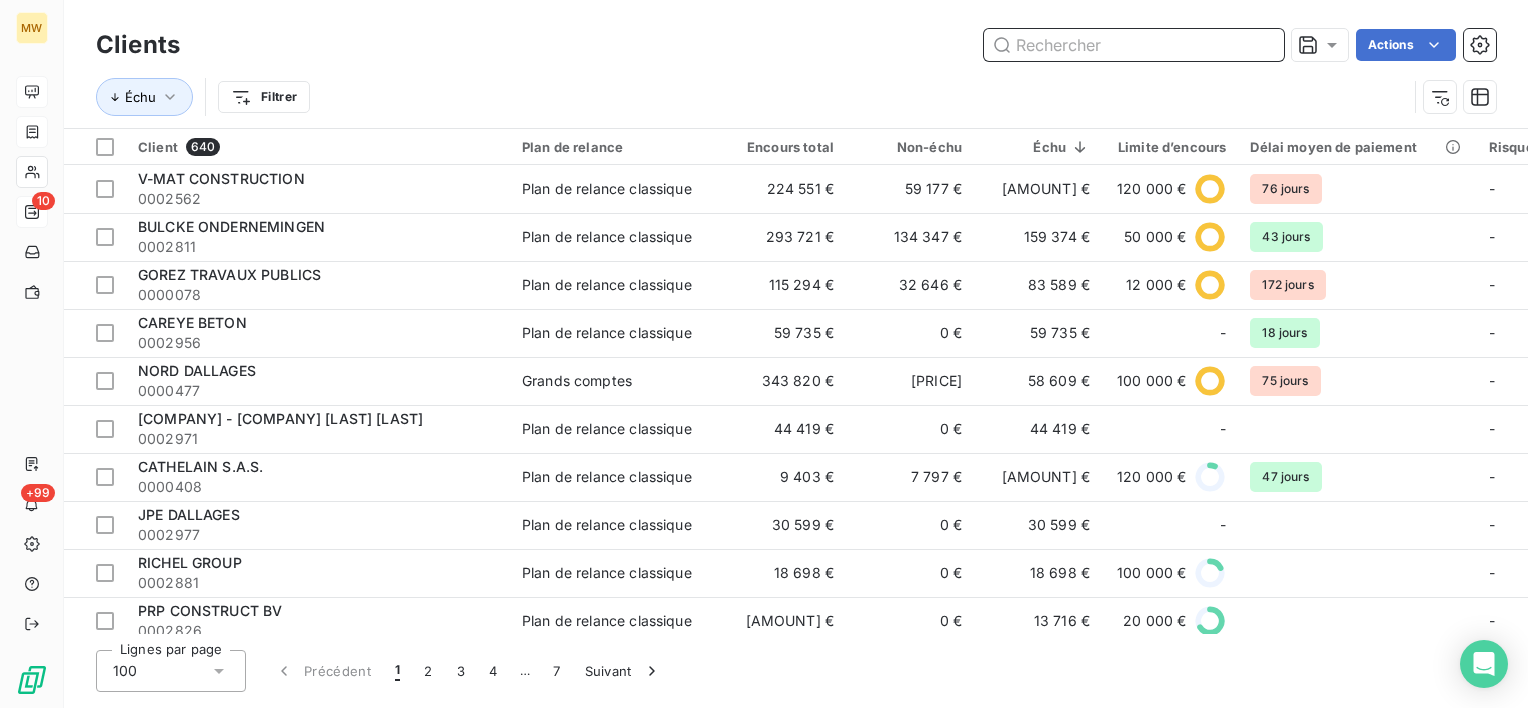 click at bounding box center (1134, 45) 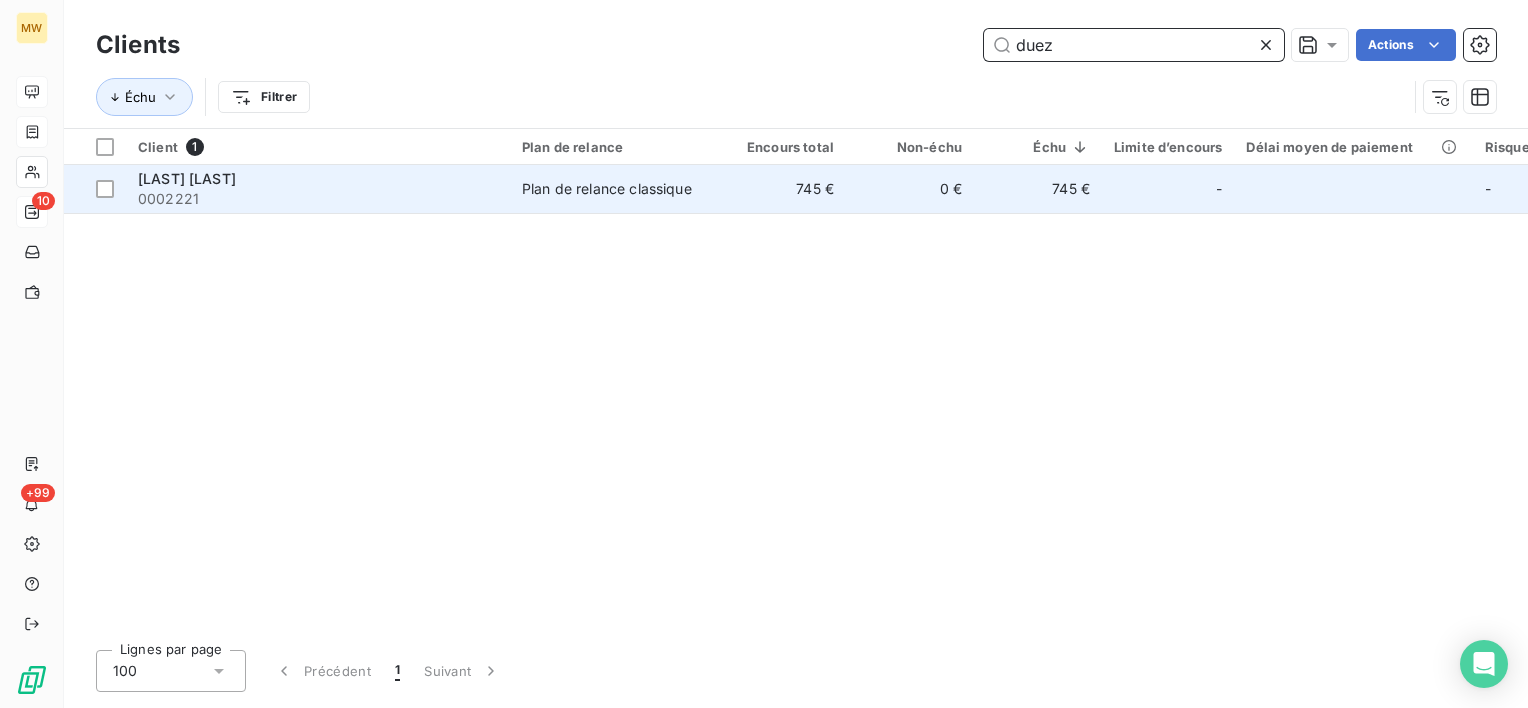 type on "duez" 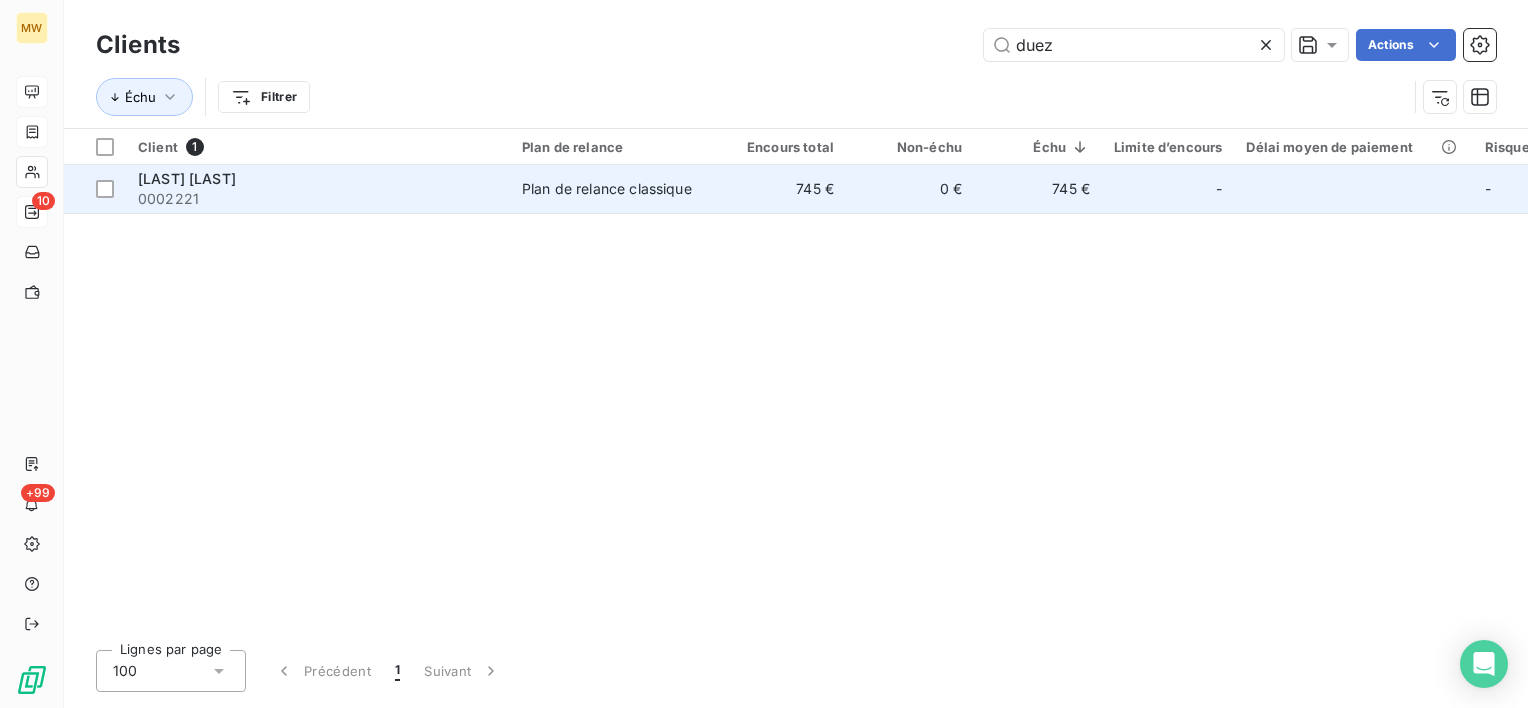 click on "DUEZ LAURENT" at bounding box center [318, 179] 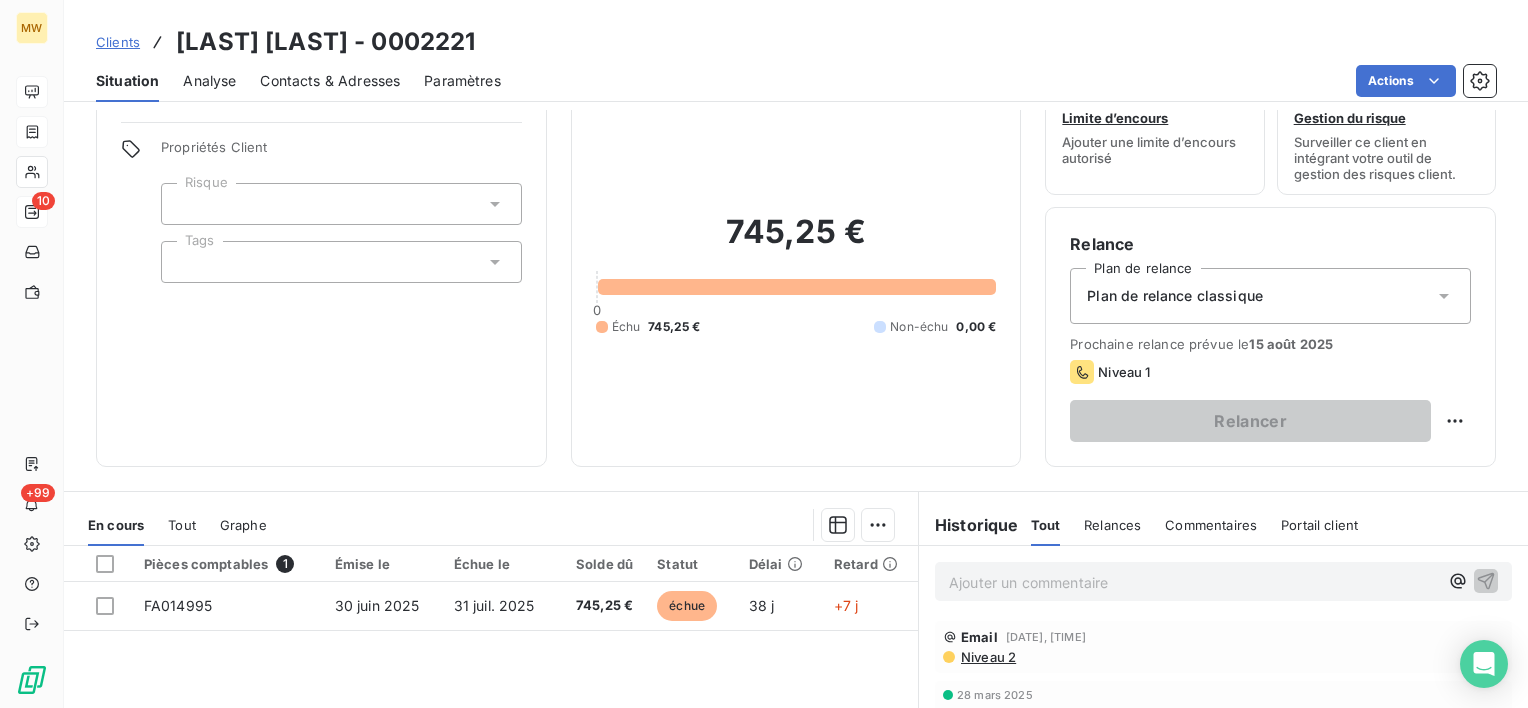 scroll, scrollTop: 100, scrollLeft: 0, axis: vertical 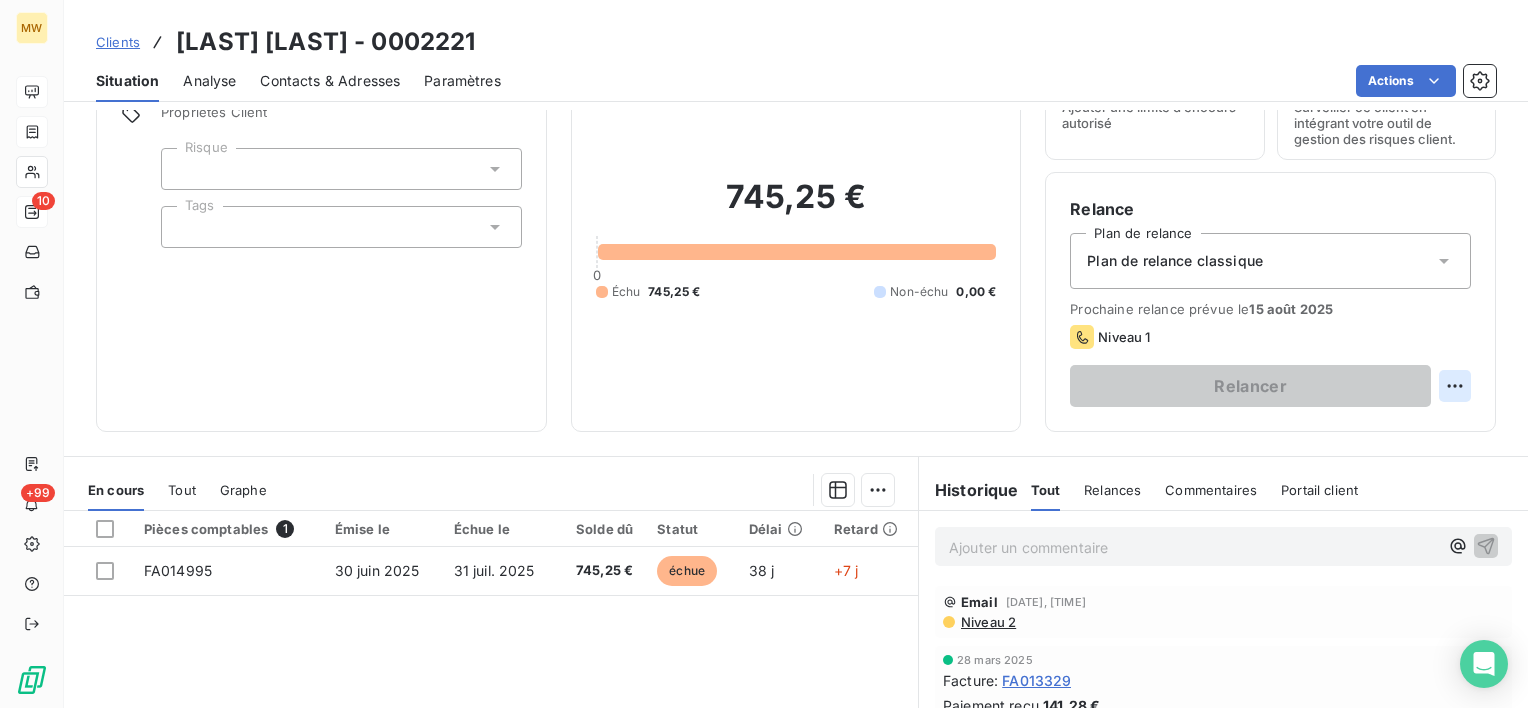 click on "MW 10 +99 Clients DUEZ LAURENT - 0002221 Situation Analyse Contacts & Adresses Paramètres Actions Informations client Propriétés Client Risque Tags Encours client   745,25 € 0 Échu 745,25 € Non-échu 0,00 €     Limite d’encours Ajouter une limite d’encours autorisé Gestion du risque Surveiller ce client en intégrant votre outil de gestion des risques client. Relance Plan de relance Plan de relance classique Prochaine relance prévue le  15 août 2025 Niveau 1 Relancer En cours Tout Graphe Pièces comptables 1 Émise le Échue le Solde dû Statut Délai   Retard   FA014995 30 juin 2025 31 juil. 2025 745,25 € échue 38 j +7 j Lignes par page 25 Précédent 1 Suivant Historique Tout Relances Commentaires Portail client Tout Relances Commentaires Portail client Ajouter un commentaire ﻿ Email 2 mai 2025, 17:28 Niveau 2 28 mars 2025 Facture  : FA013329 Paiement reçu 141,28 € 4 juin 2024 Facture  : FA009650 Paiement reçu 93,04 €" at bounding box center [764, 354] 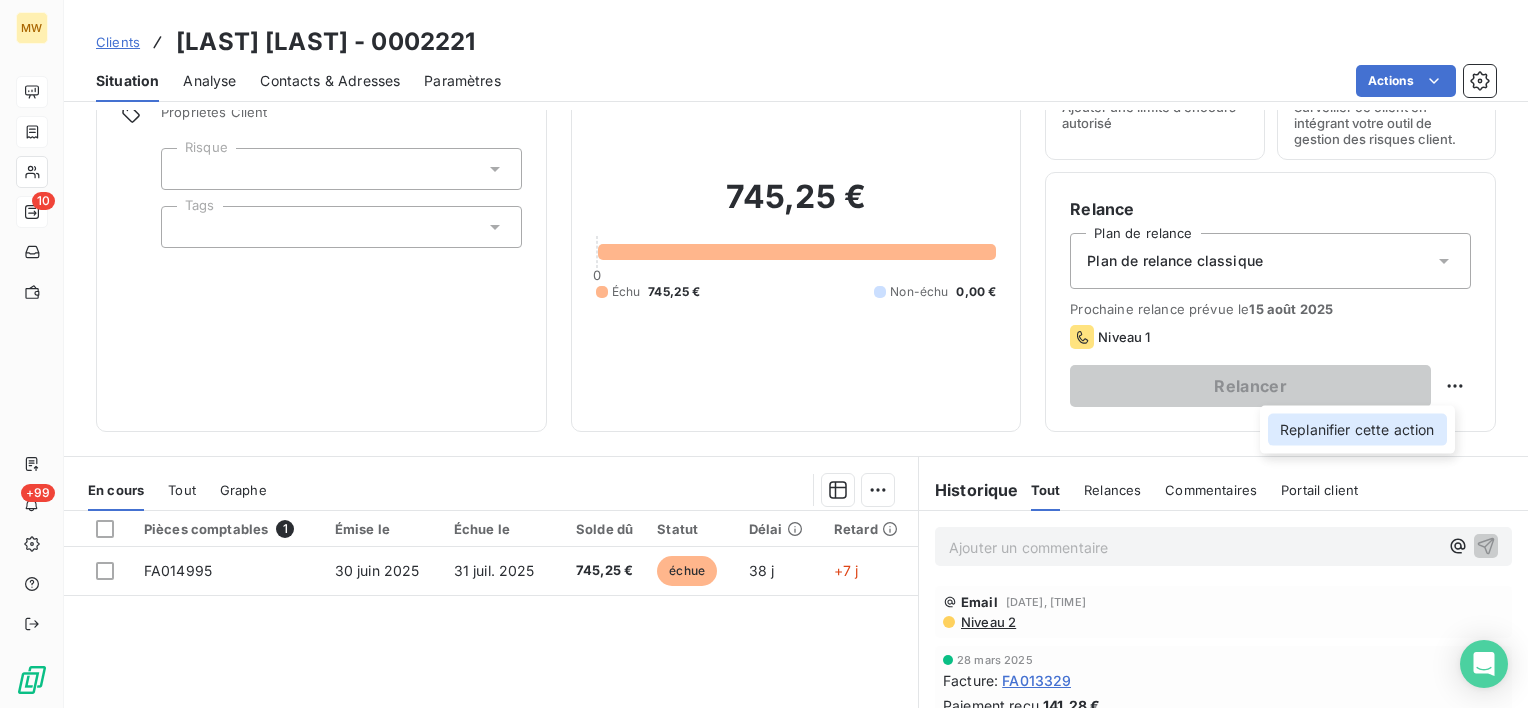 click on "Replanifier cette action" at bounding box center [1357, 430] 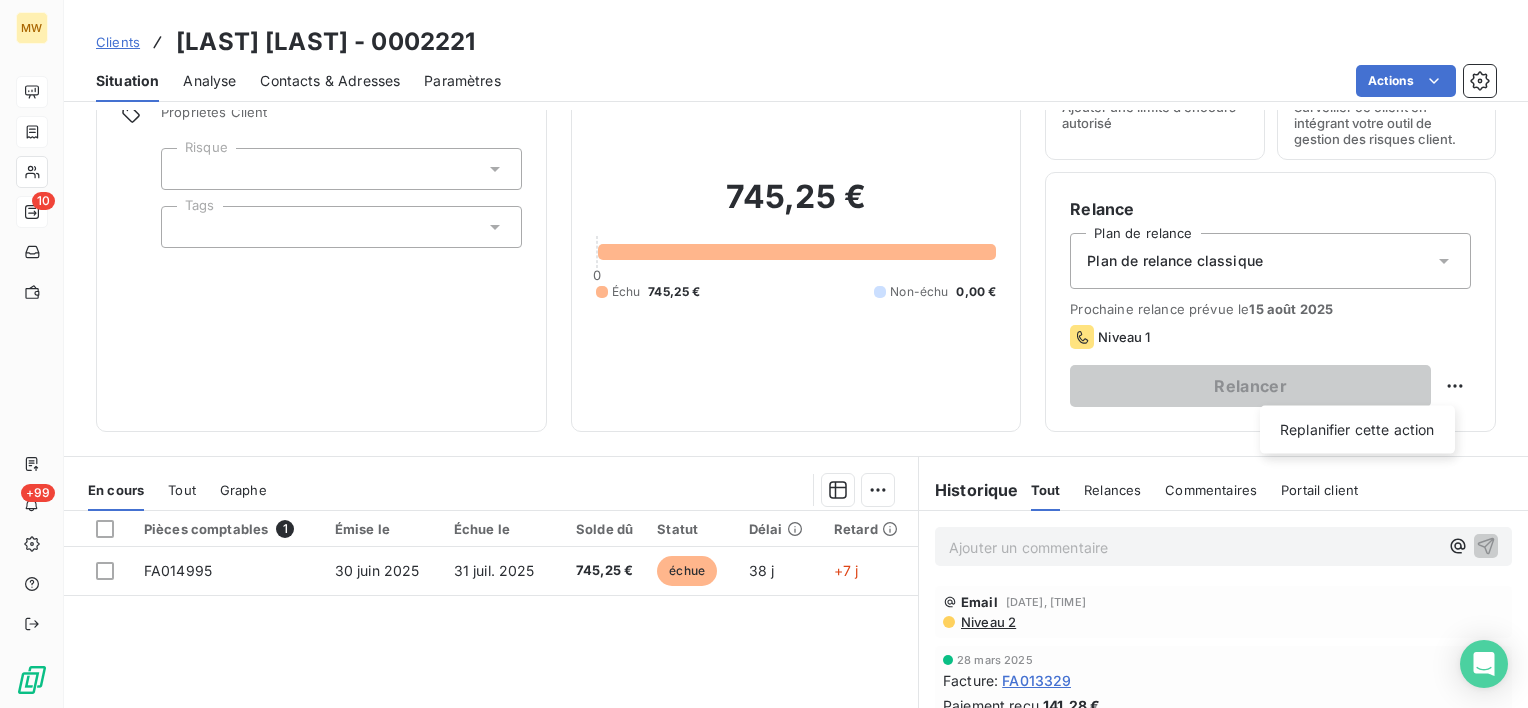 select on "7" 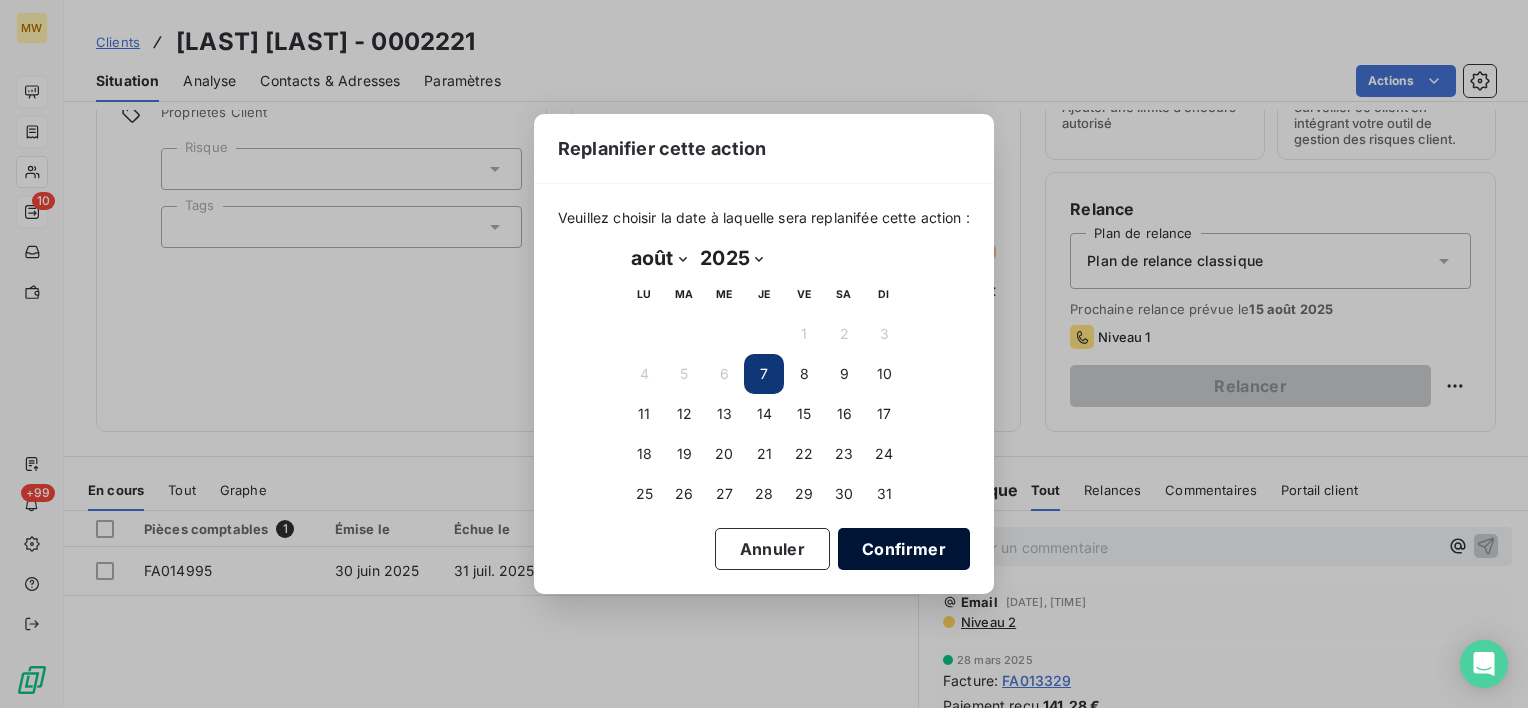 click on "Confirmer" at bounding box center [904, 549] 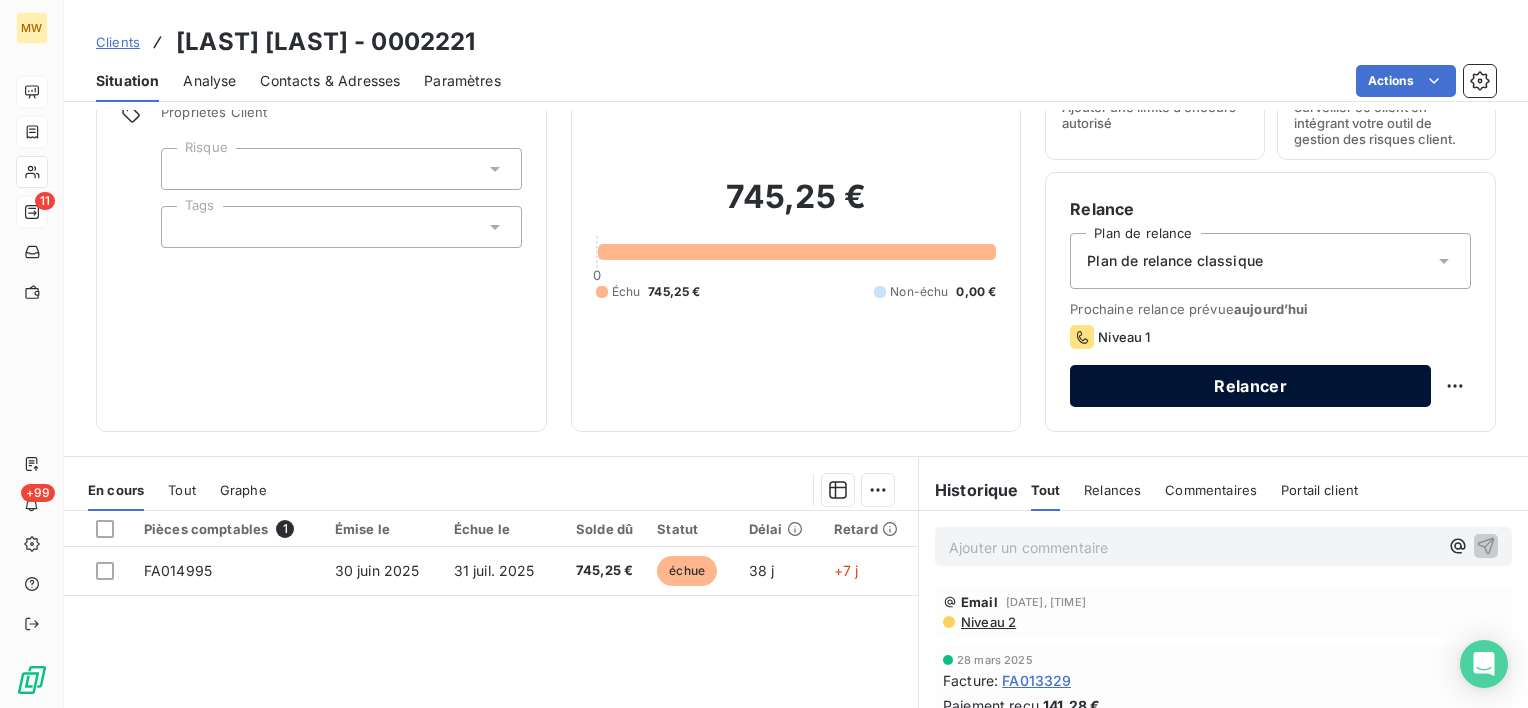 click on "Relancer" at bounding box center (1250, 386) 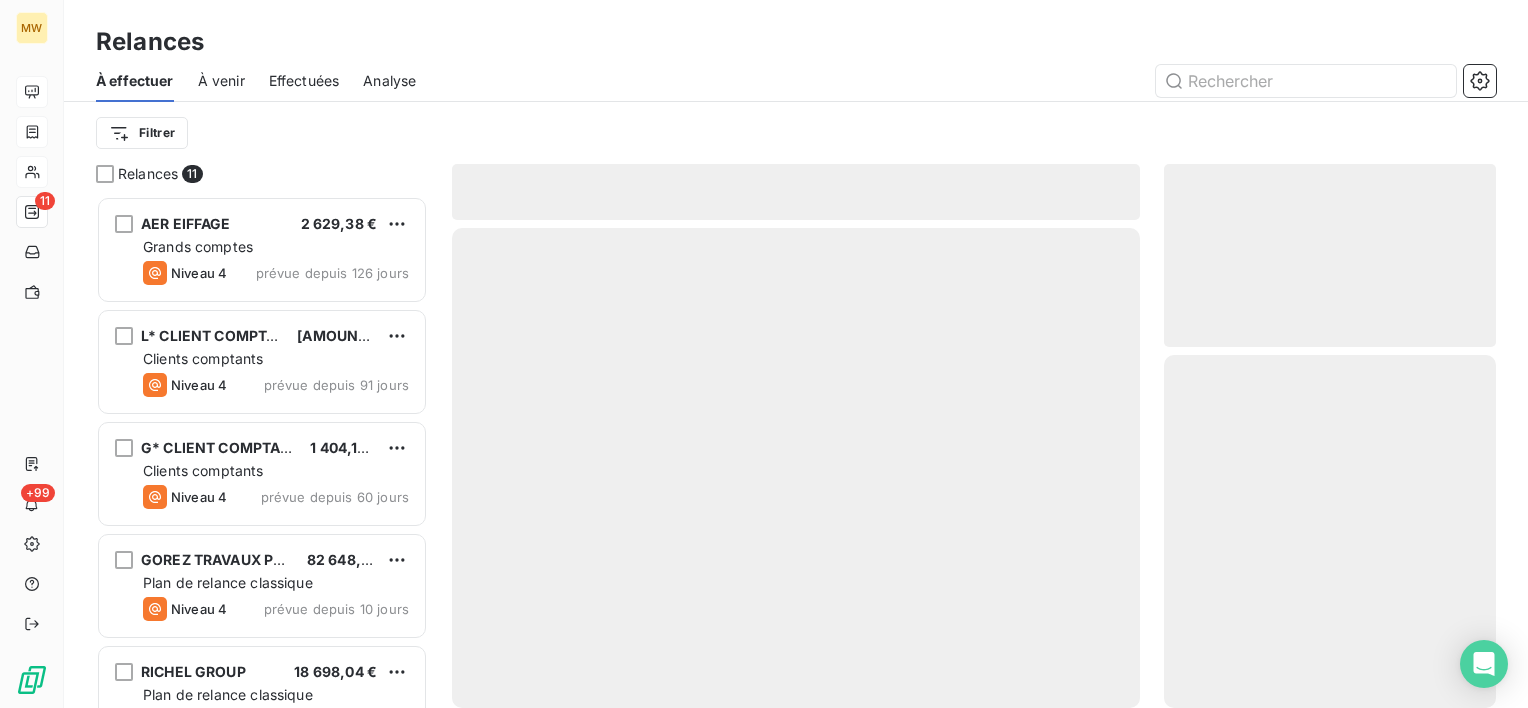 scroll, scrollTop: 16, scrollLeft: 16, axis: both 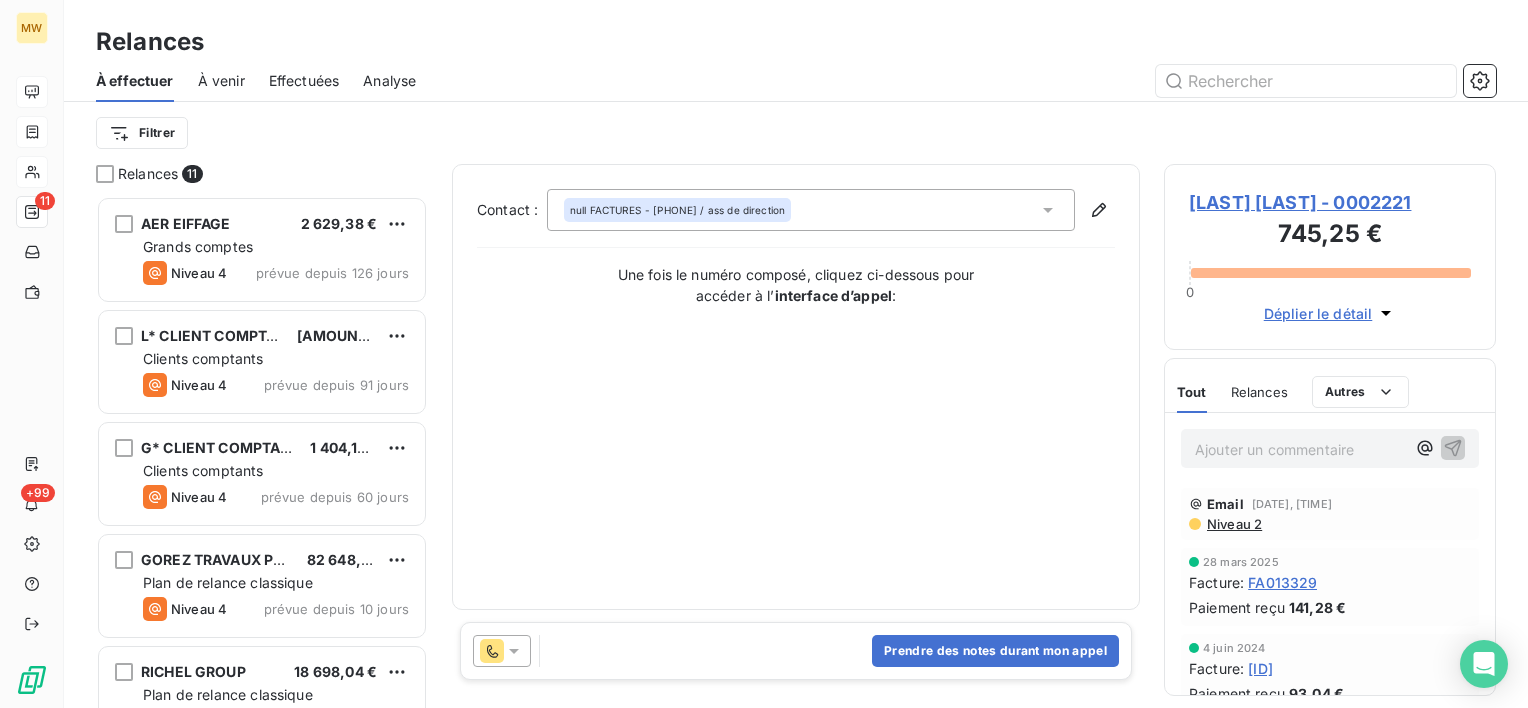 click 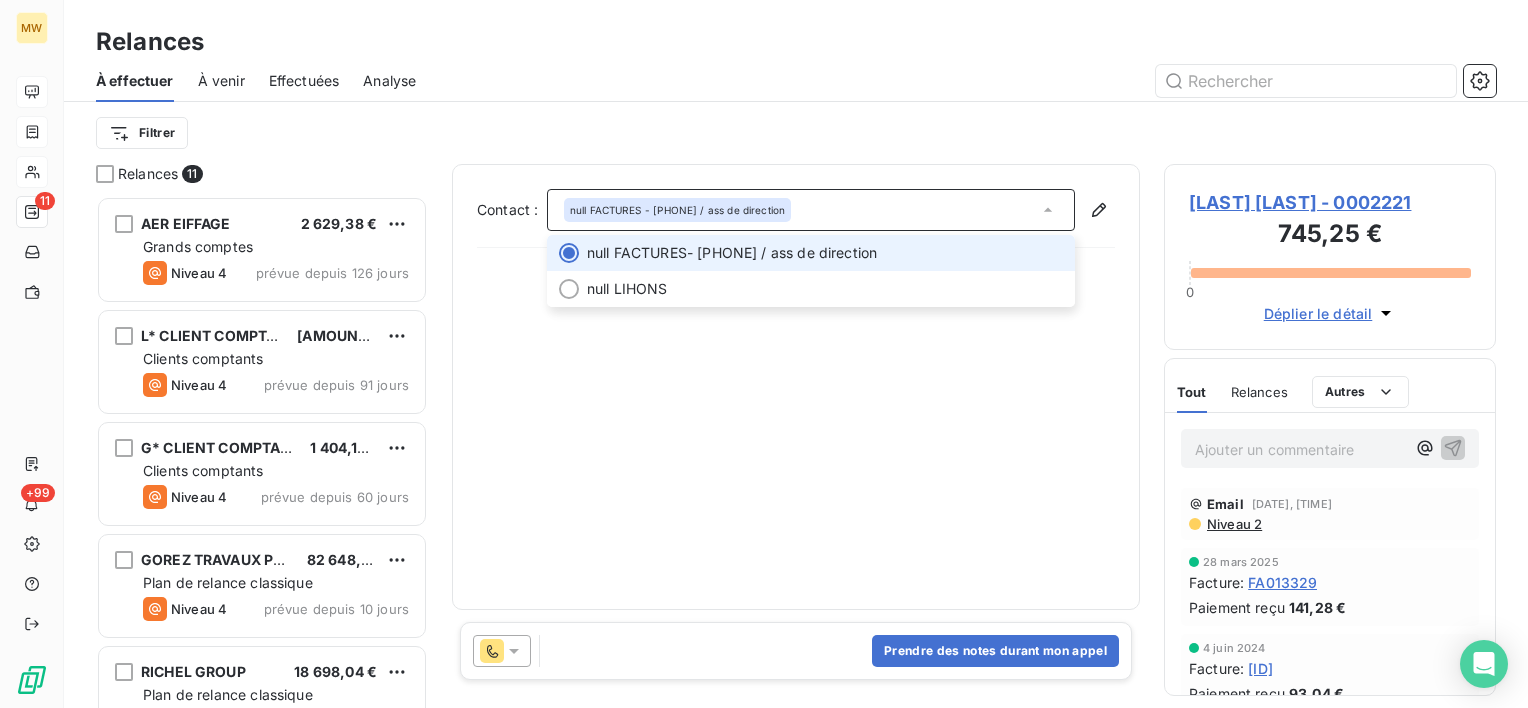 click on "null FACTURES   - 03 23 67 72 77 / ass de direction" at bounding box center [825, 253] 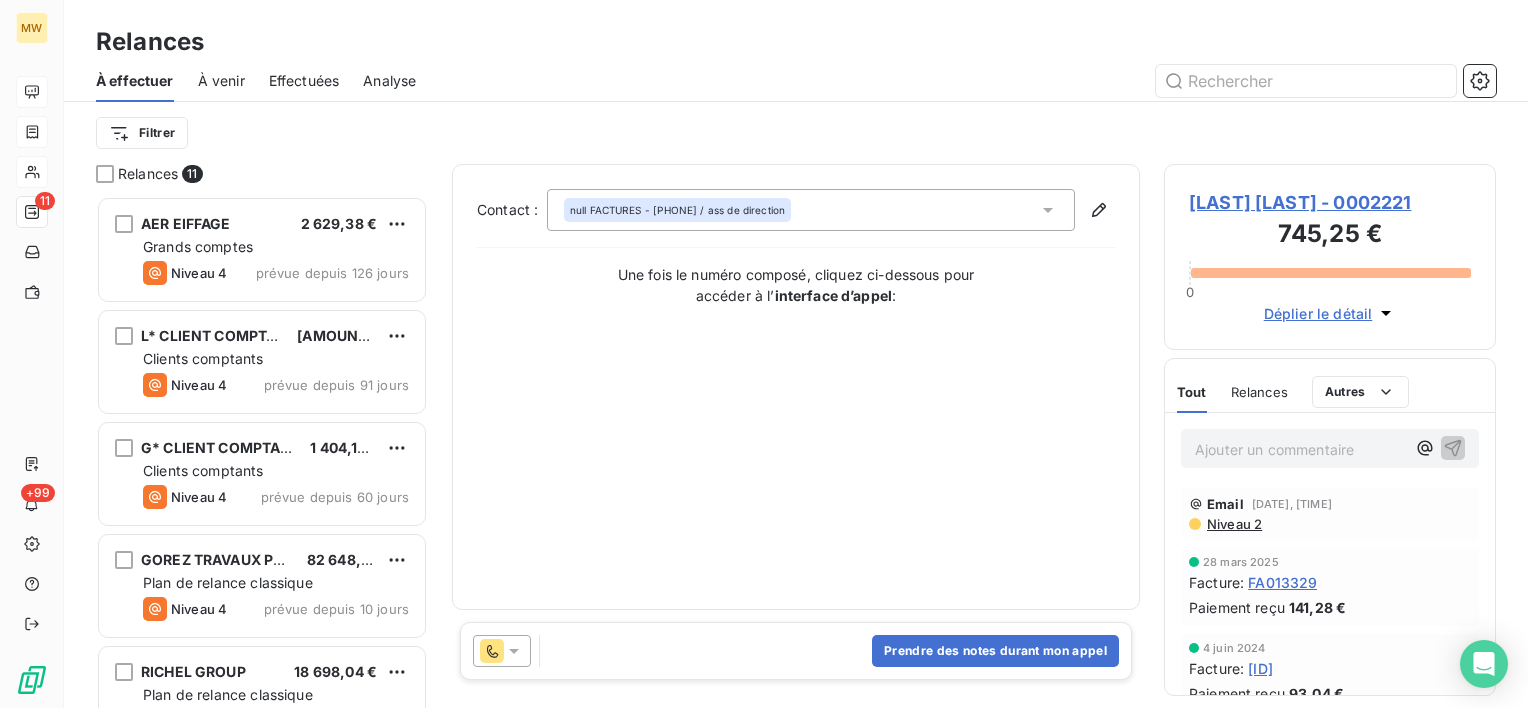 click 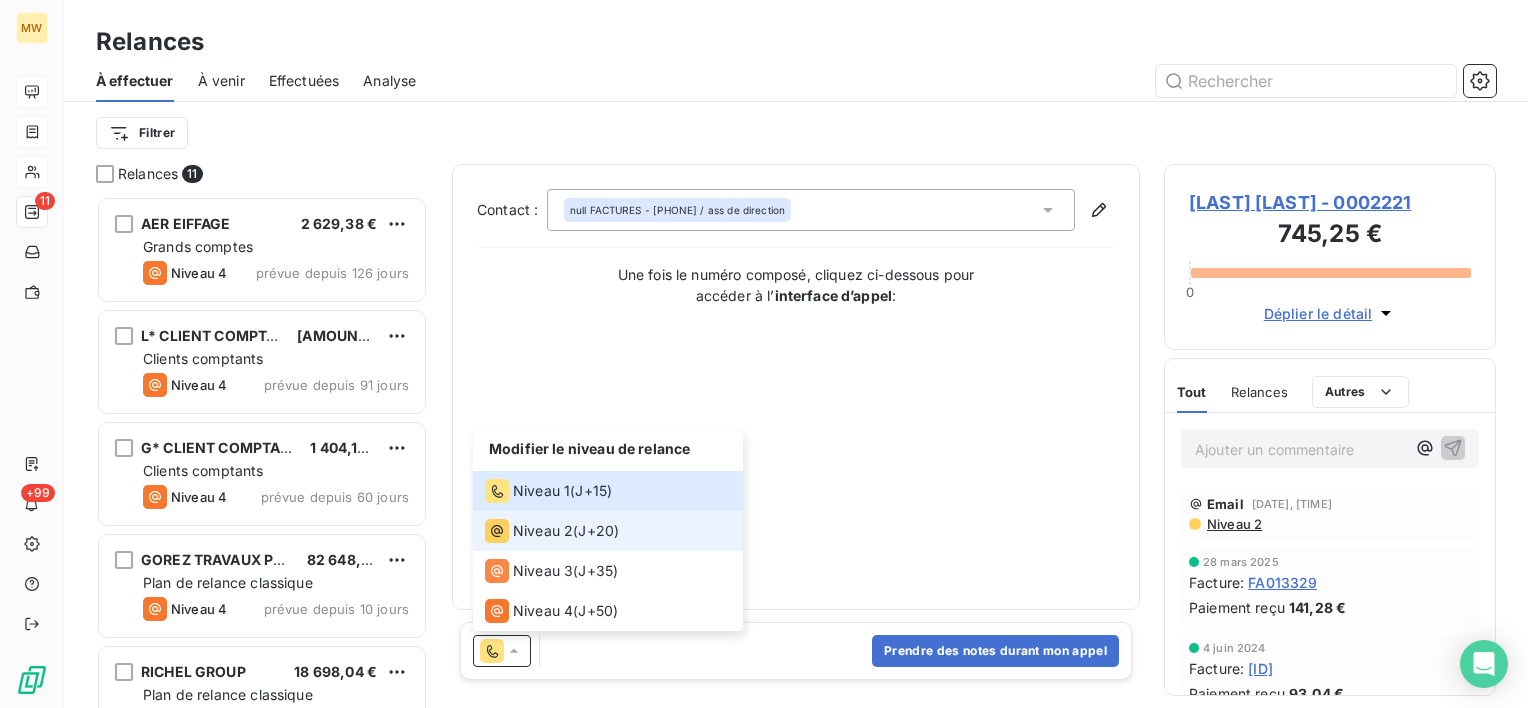 click on "Niveau 2" at bounding box center [543, 531] 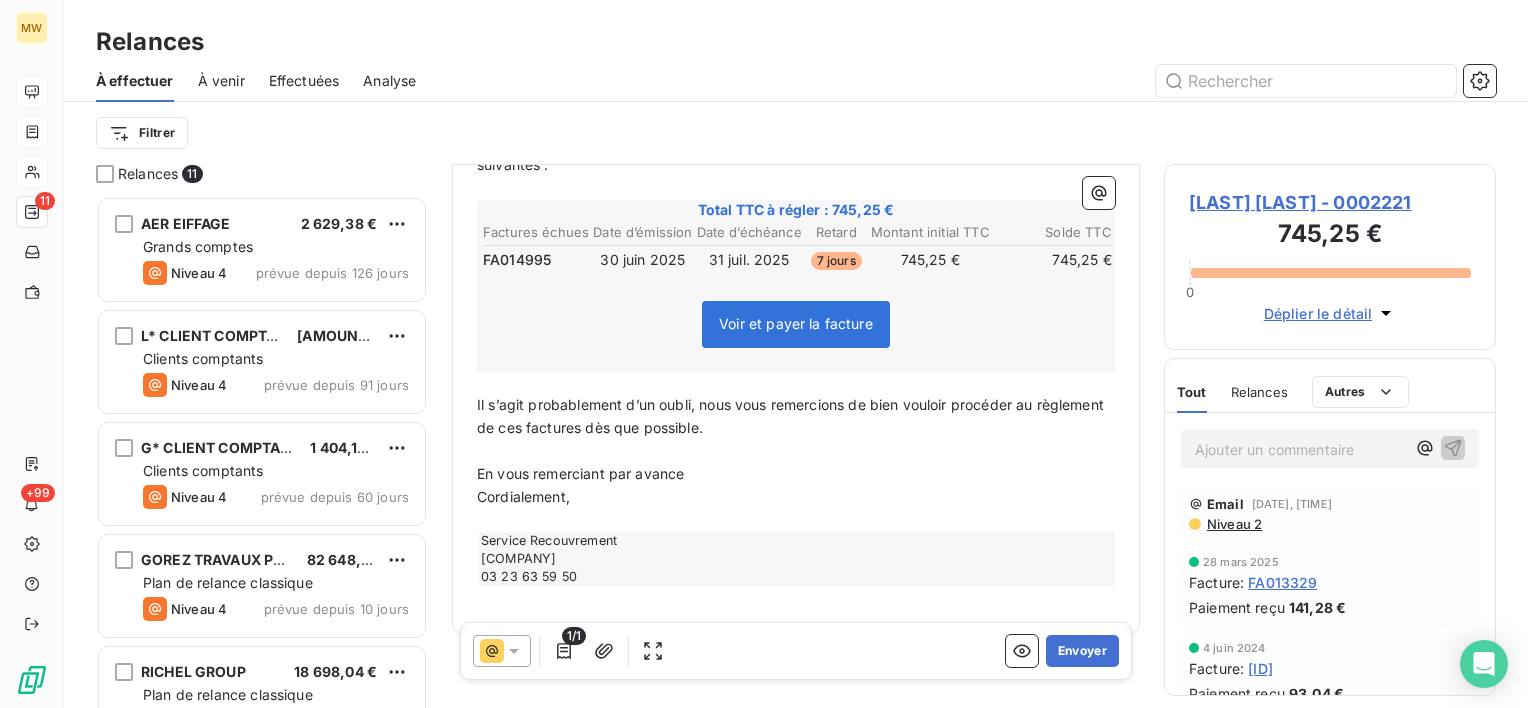 scroll, scrollTop: 396, scrollLeft: 0, axis: vertical 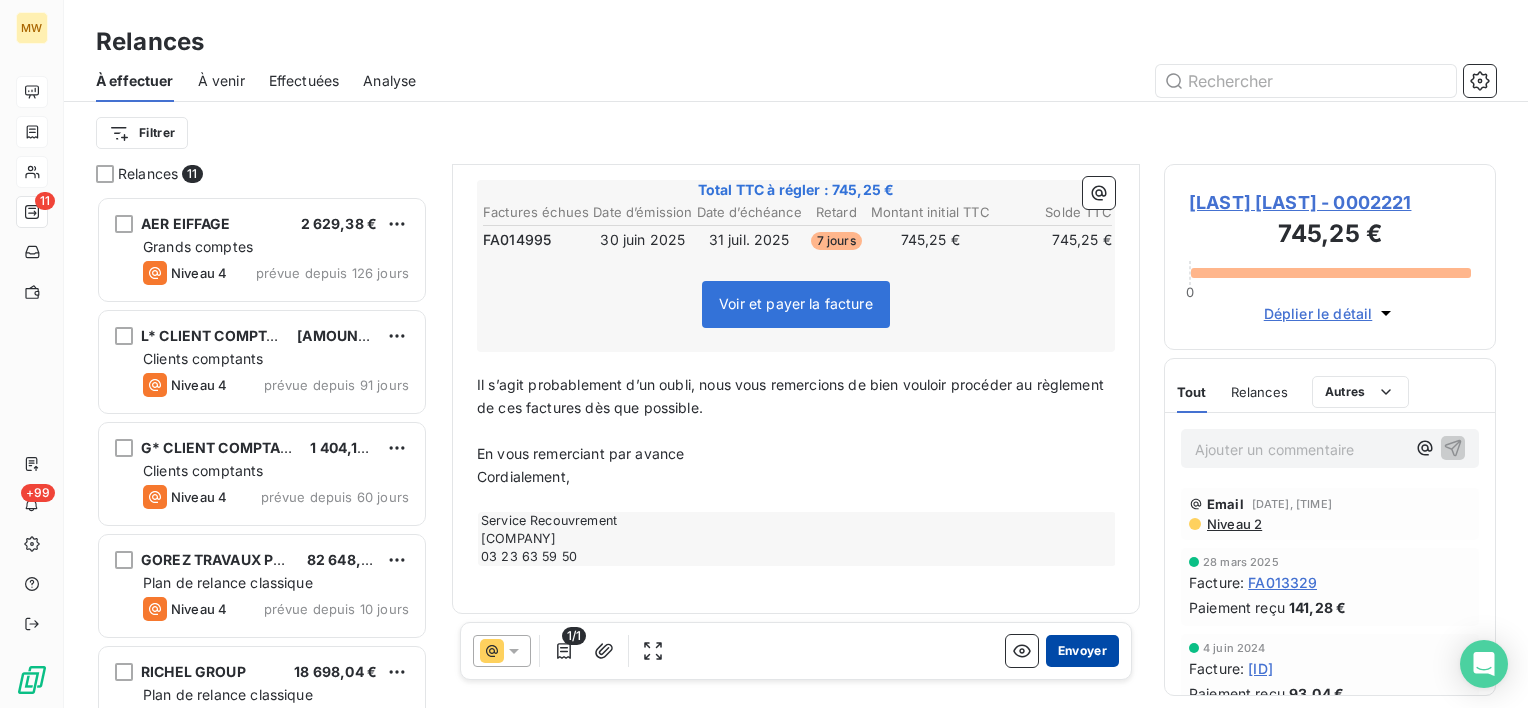 click on "Envoyer" at bounding box center [1082, 651] 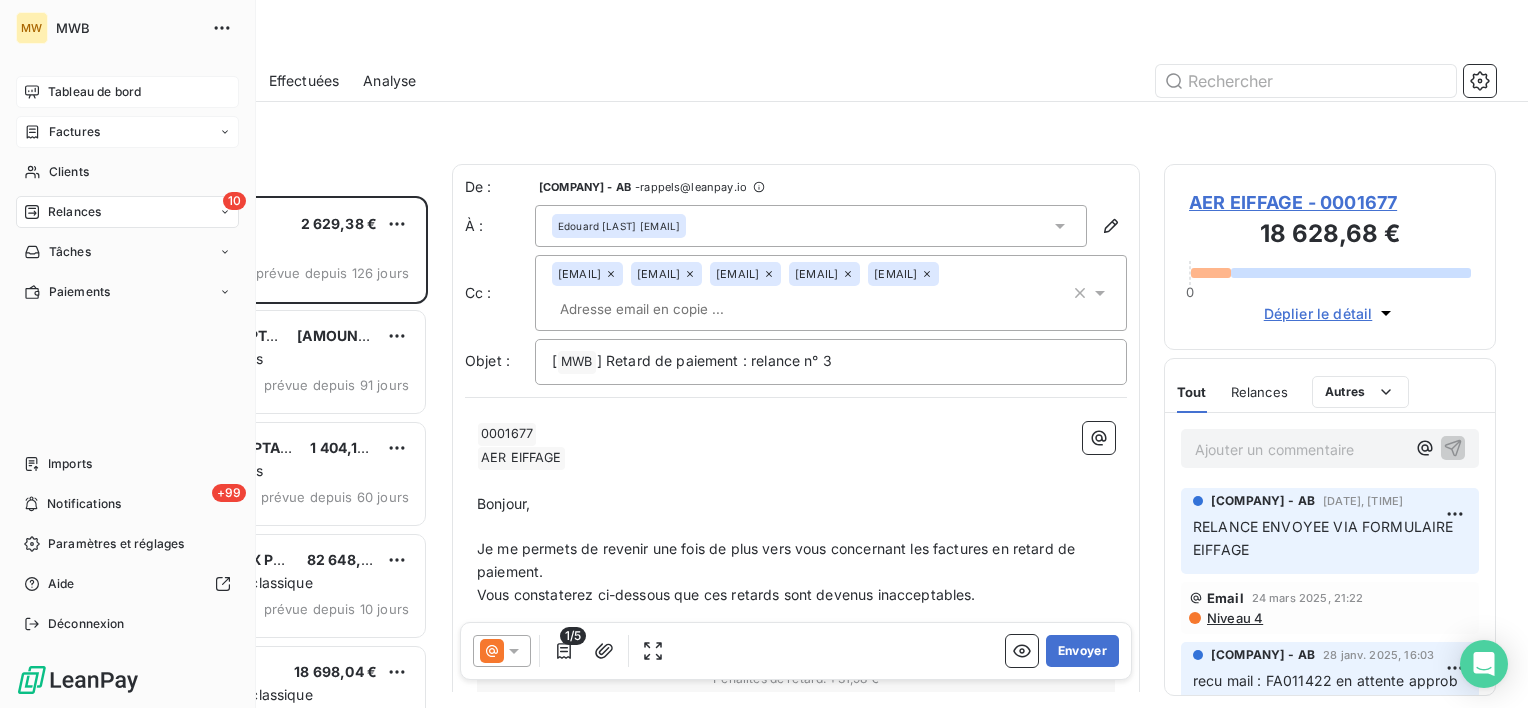drag, startPoint x: 46, startPoint y: 158, endPoint x: 112, endPoint y: 141, distance: 68.154236 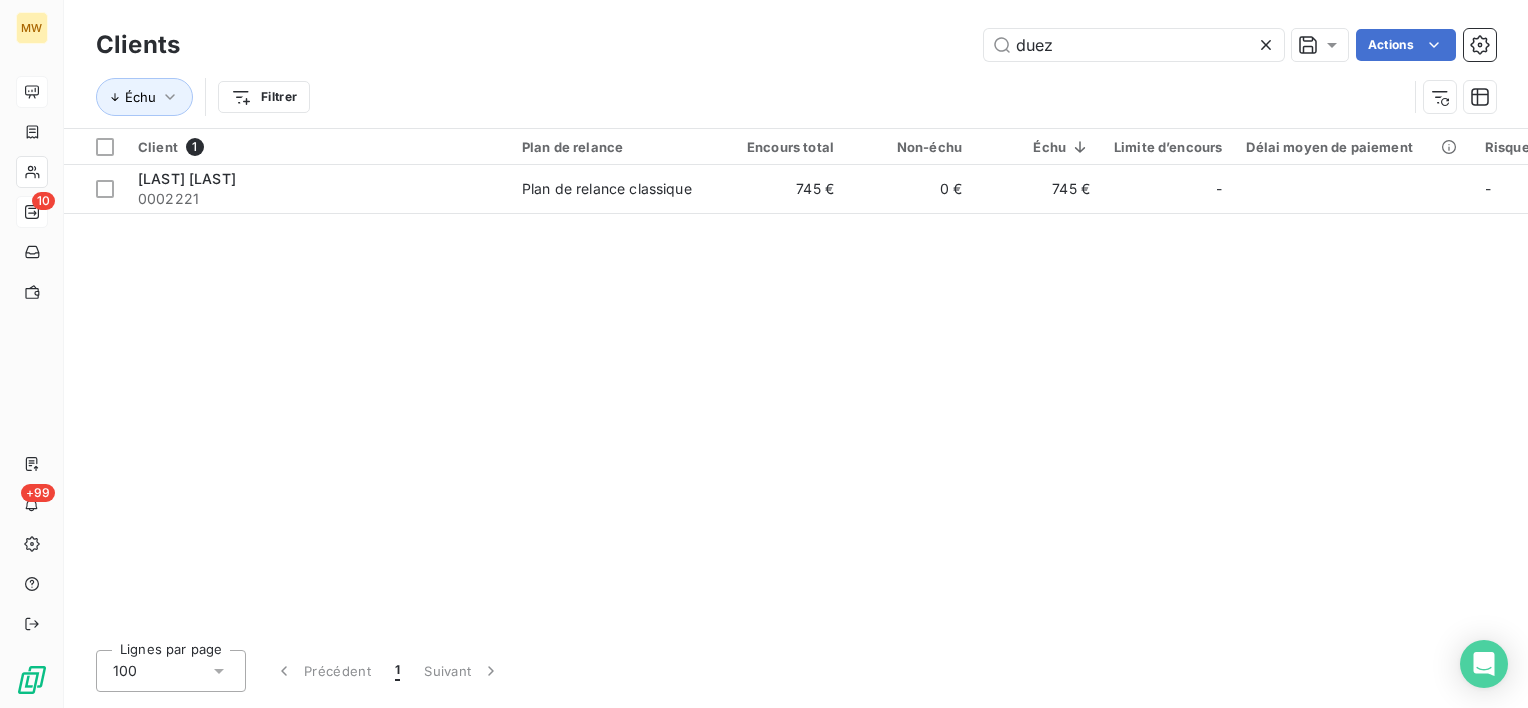 drag, startPoint x: 1064, startPoint y: 43, endPoint x: 948, endPoint y: 29, distance: 116.841774 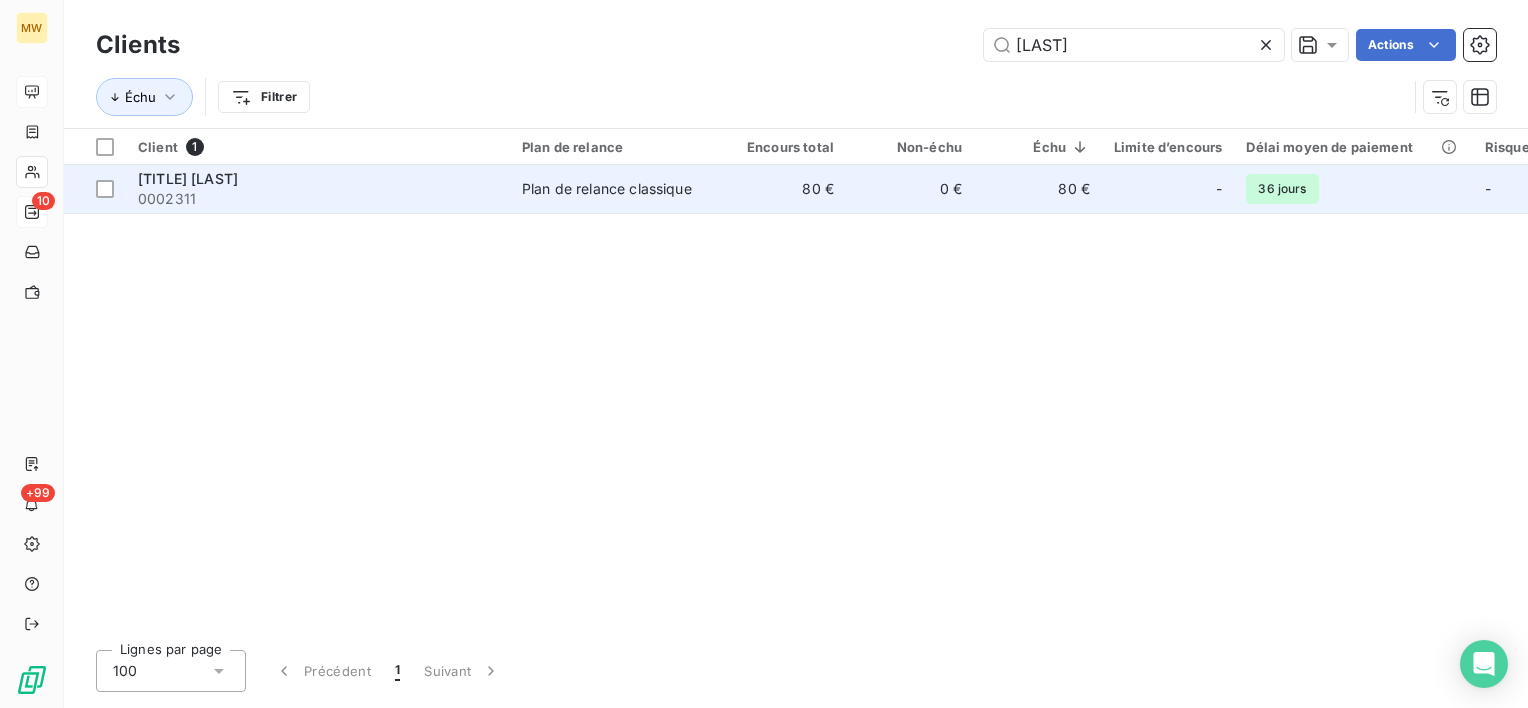 type on "maquet" 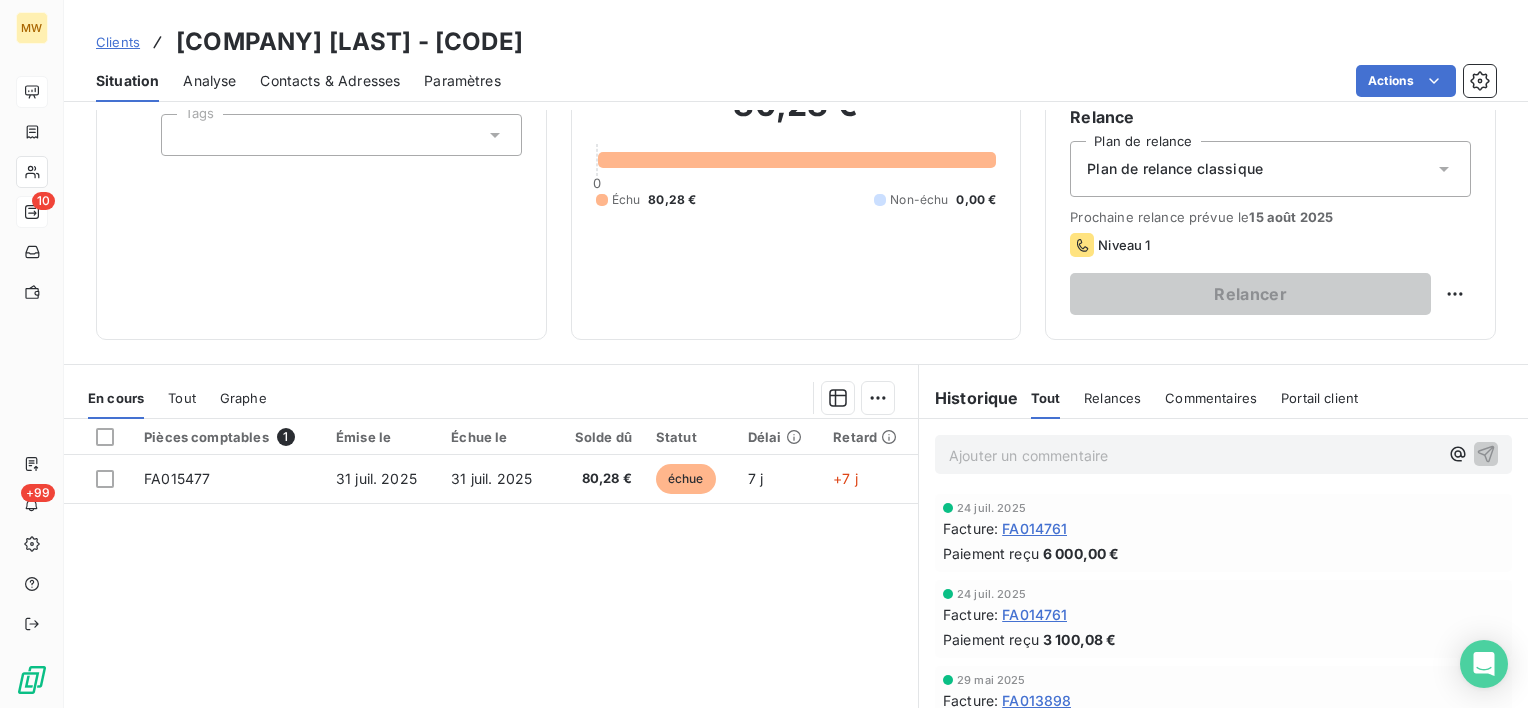 scroll, scrollTop: 200, scrollLeft: 0, axis: vertical 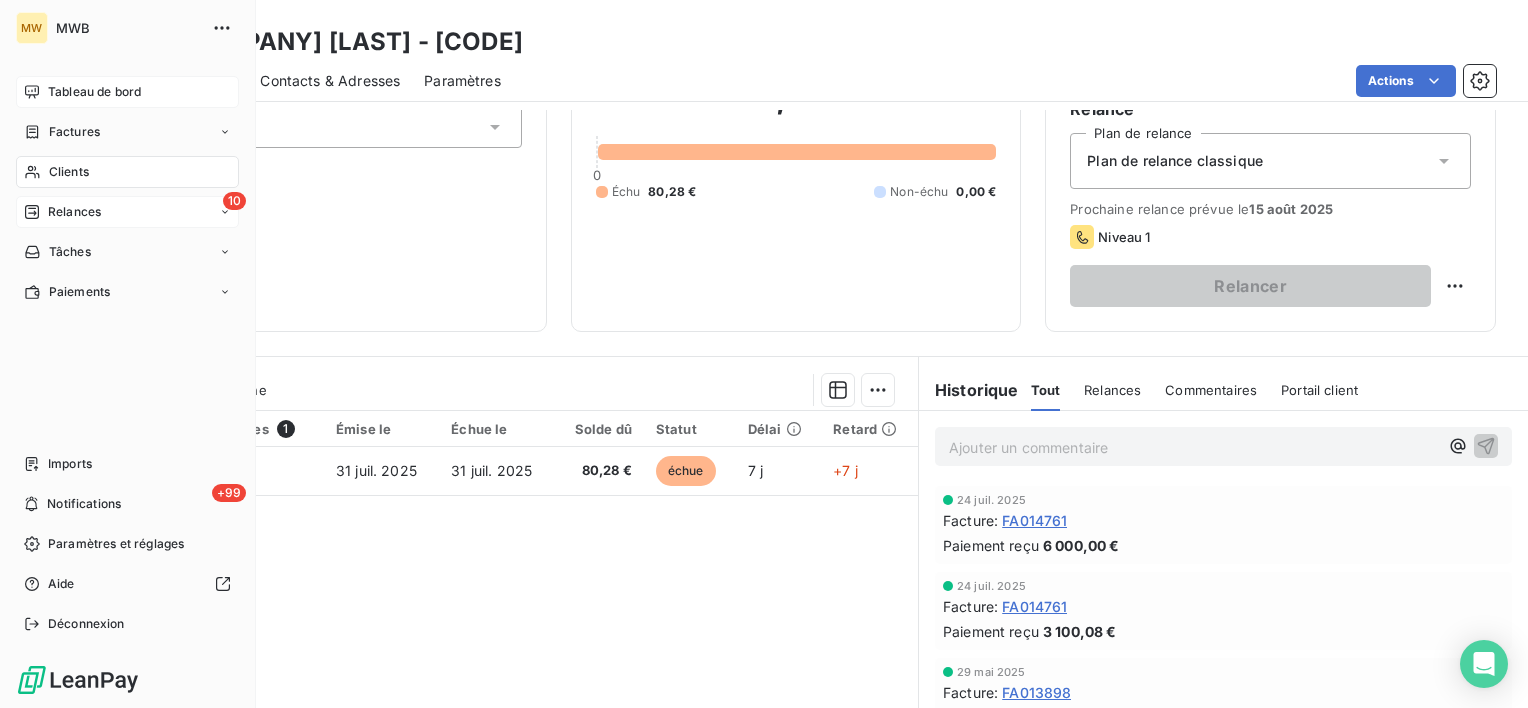 drag, startPoint x: 84, startPoint y: 168, endPoint x: 146, endPoint y: 170, distance: 62.03225 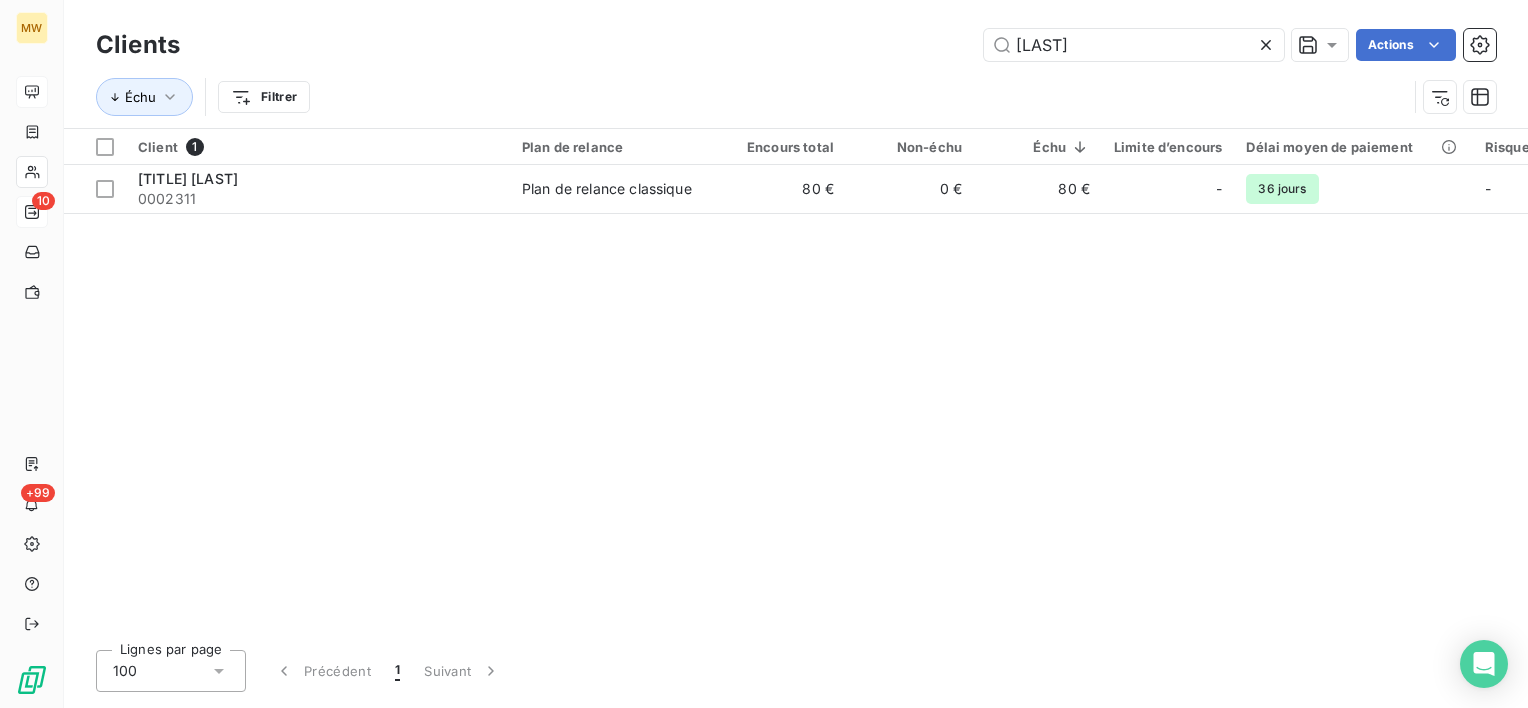 drag, startPoint x: 1083, startPoint y: 44, endPoint x: 903, endPoint y: 34, distance: 180.27756 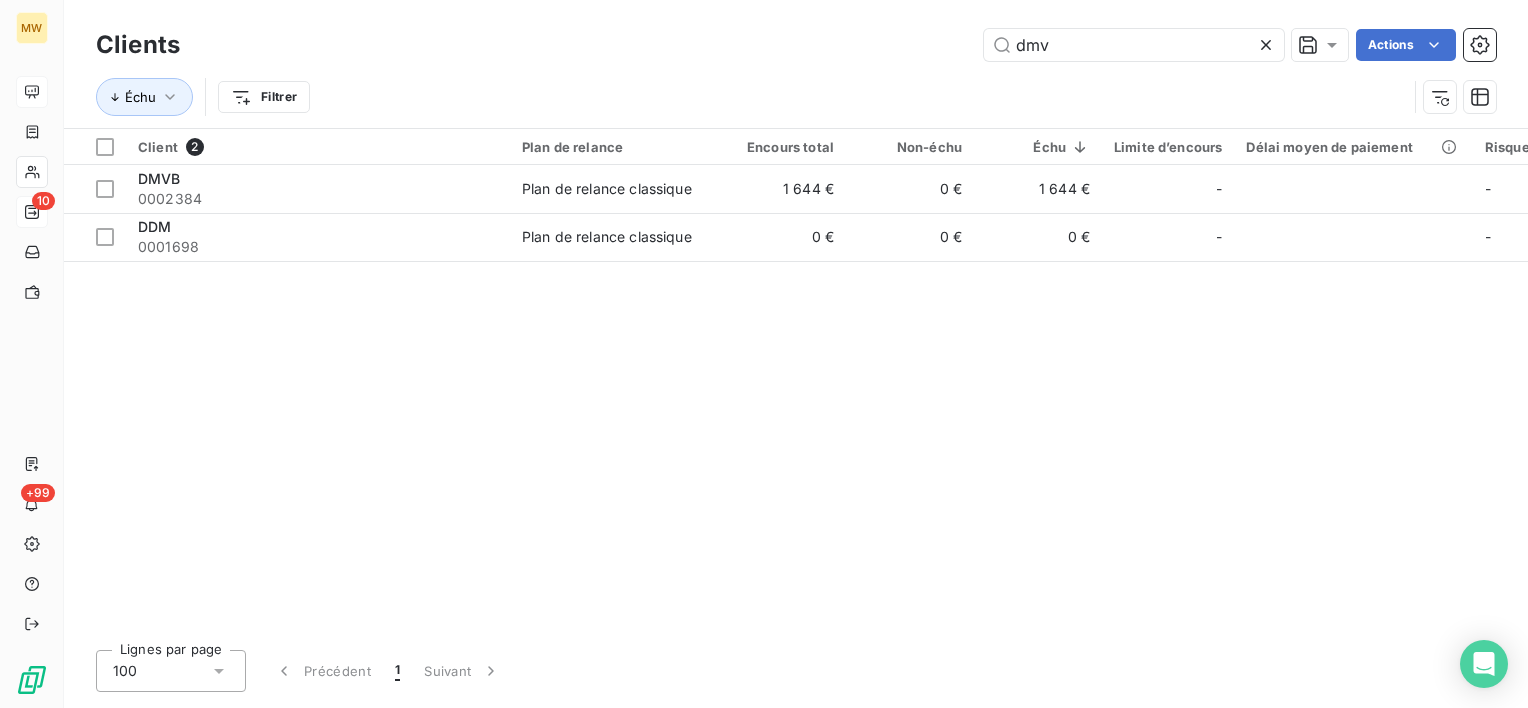 type on "dmvb" 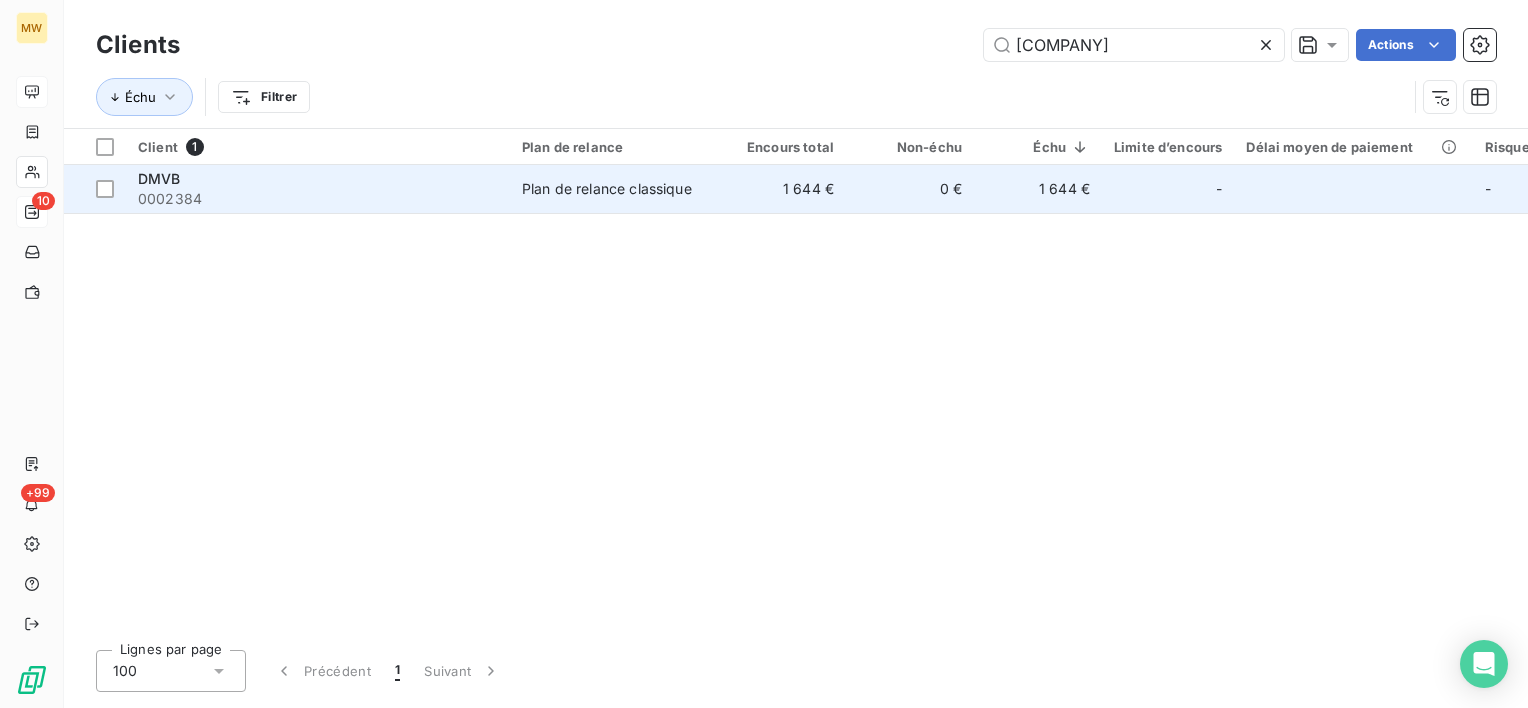 click on "0 €" at bounding box center (910, 189) 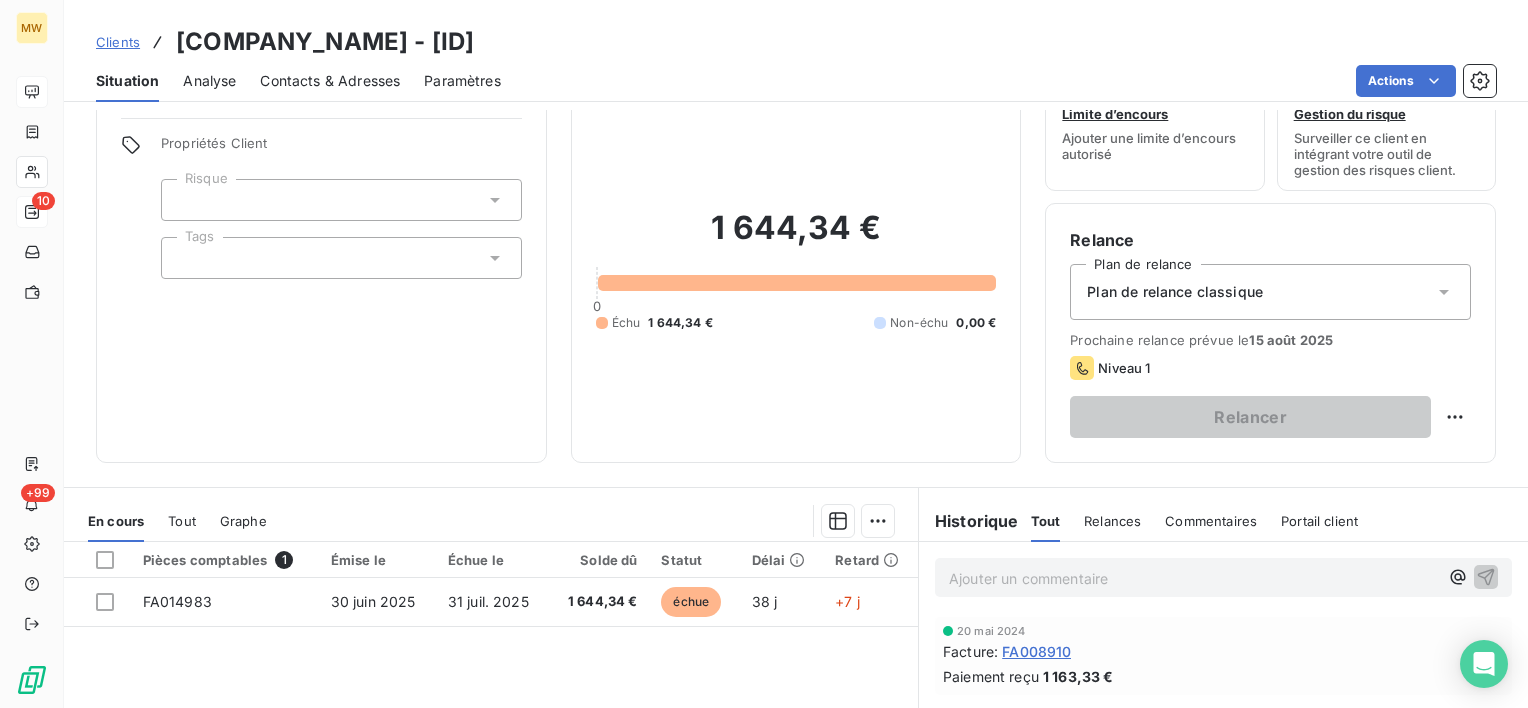 scroll, scrollTop: 100, scrollLeft: 0, axis: vertical 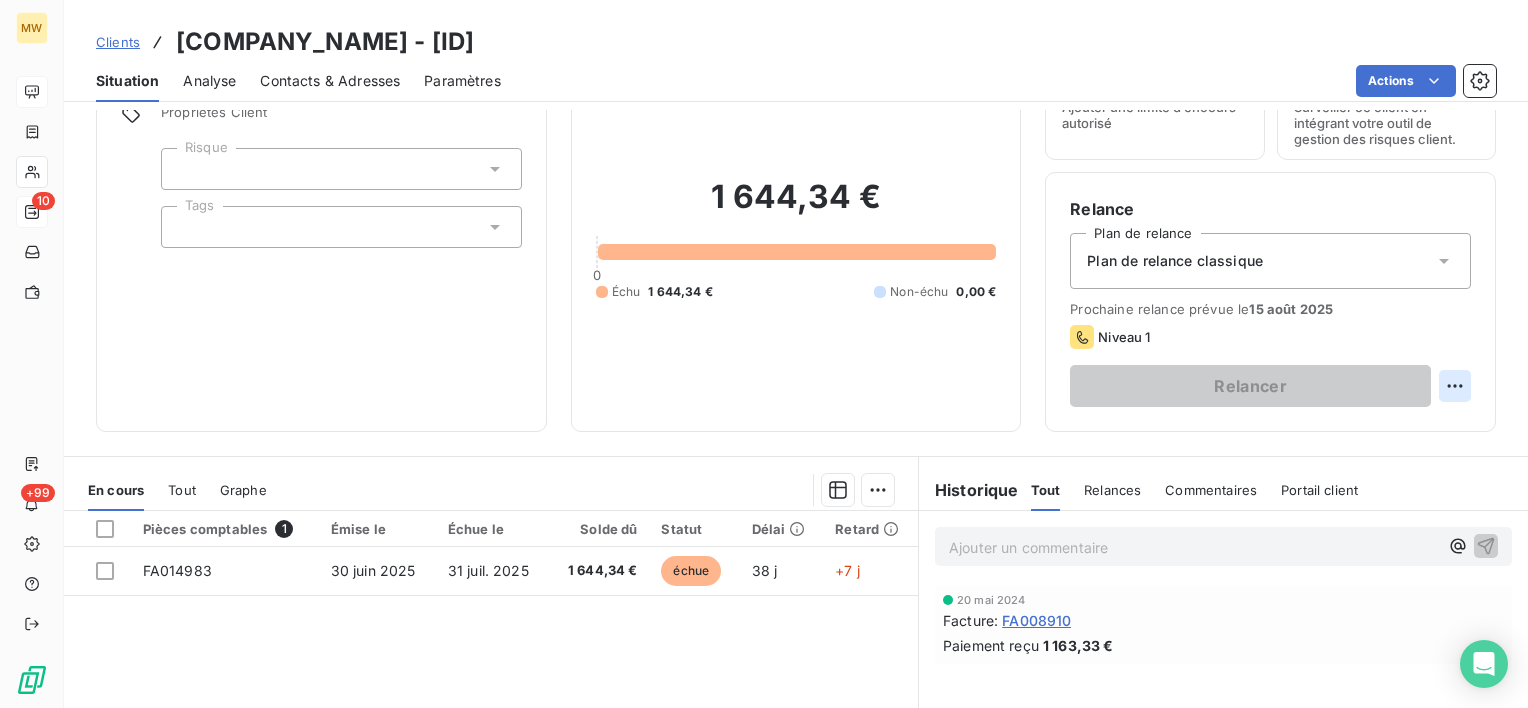click on "MW 10 +99 Clients DMVB - 0002384 Situation Analyse Contacts & Adresses Paramètres Actions Informations client Propriétés Client Risque Tags Encours client   1 644,34 € 0 Échu 1 644,34 € Non-échu 0,00 €     Limite d’encours Ajouter une limite d’encours autorisé Gestion du risque Surveiller ce client en intégrant votre outil de gestion des risques client. Relance Plan de relance Plan de relance classique Prochaine relance prévue le  15 août 2025 Niveau 1 Relancer En cours Tout Graphe Pièces comptables 1 Émise le Échue le Solde dû Statut Délai   Retard   FA014983 30 juin 2025 31 juil. 2025 1 644,34 € échue 38 j +7 j Lignes par page 25 Précédent 1 Suivant Historique Tout Relances Commentaires Portail client Tout Relances Commentaires Portail client Ajouter un commentaire ﻿ 20 mai 2024 Facture  : FA008910 Paiement reçu 1 163,33 €" at bounding box center [764, 354] 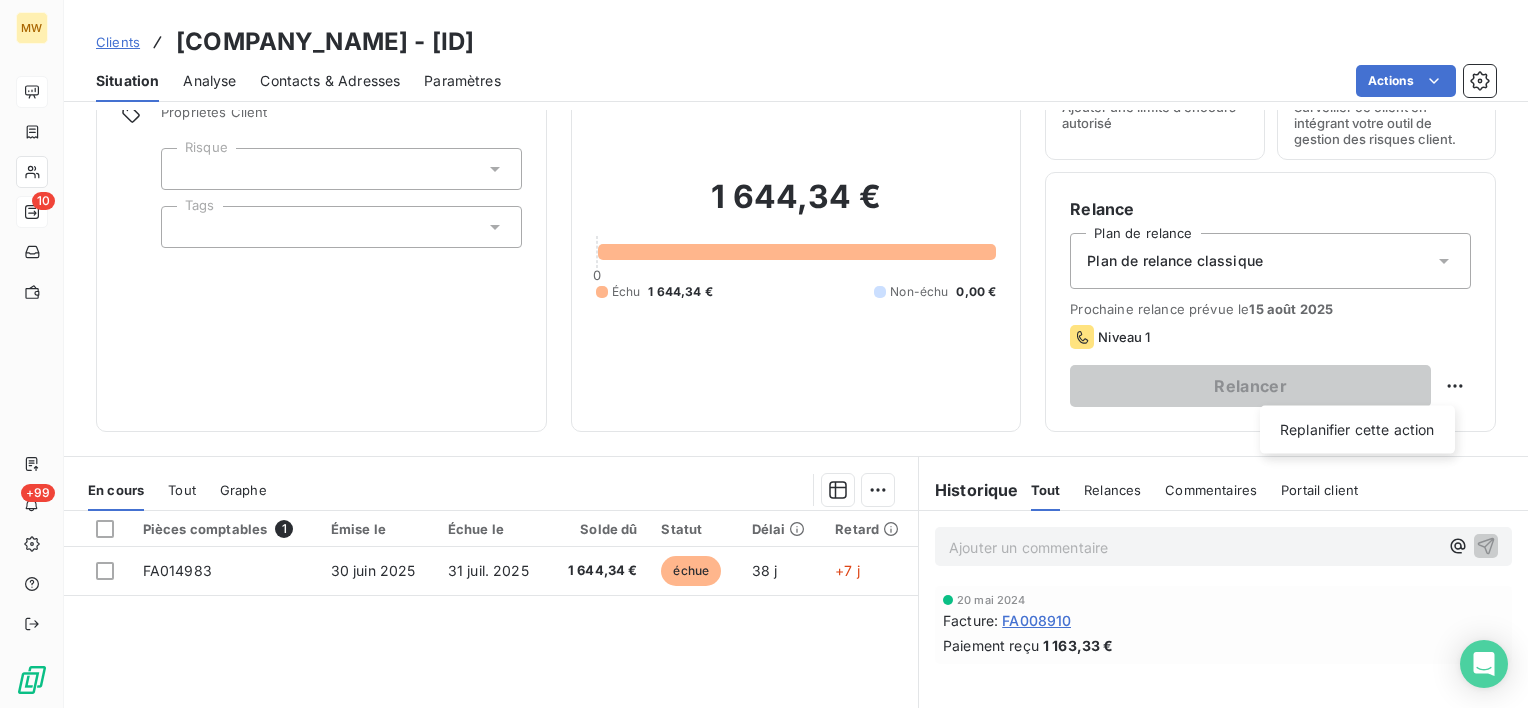 click on "Replanifier cette action" at bounding box center [1357, 430] 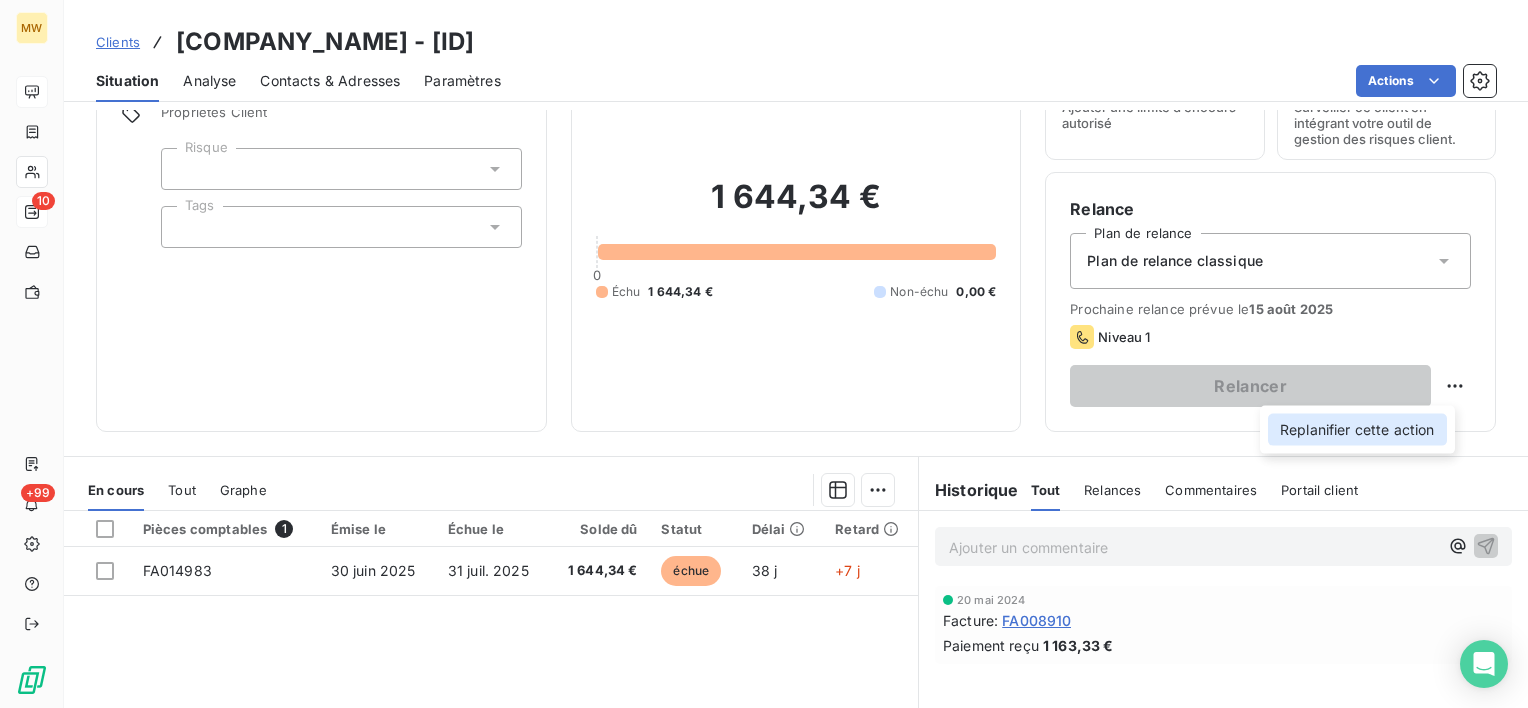 click on "Replanifier cette action" at bounding box center [1357, 430] 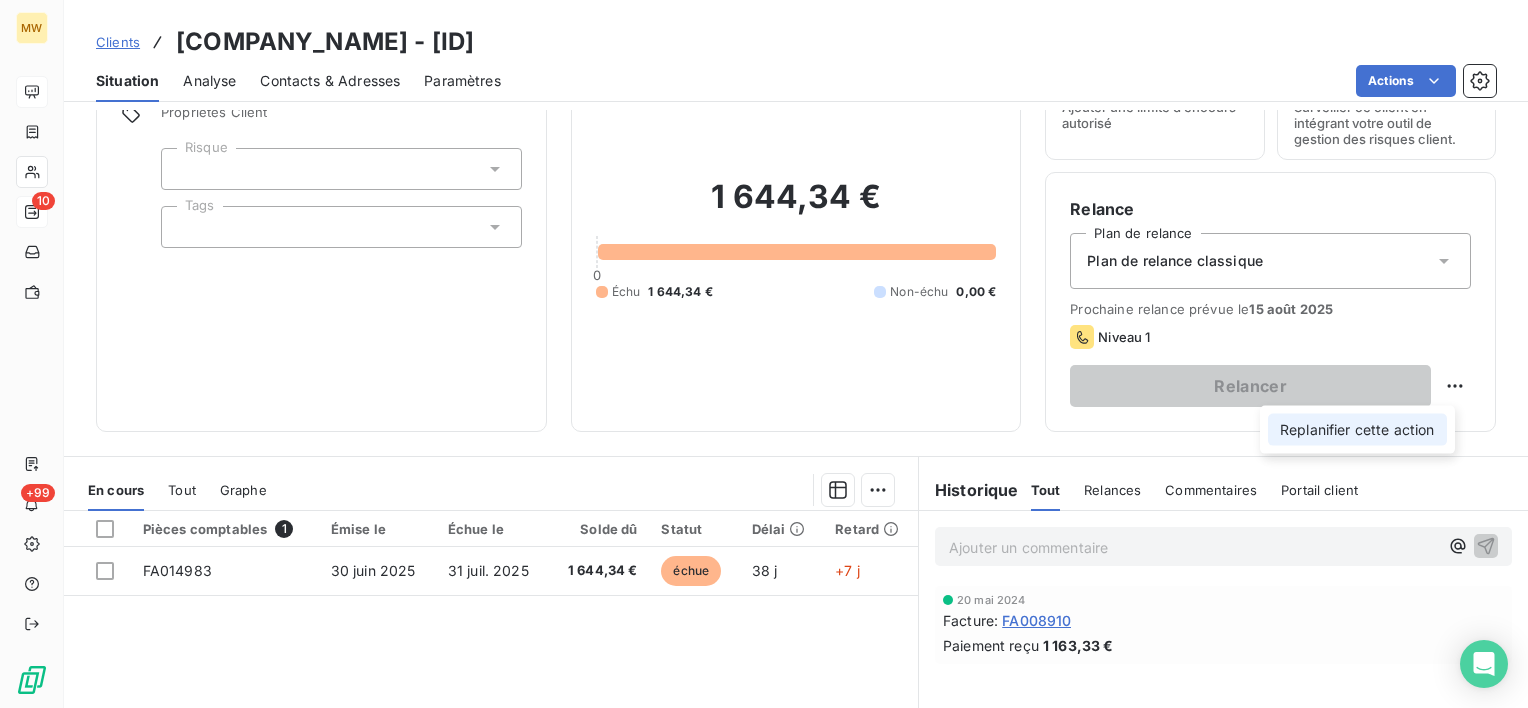 select on "7" 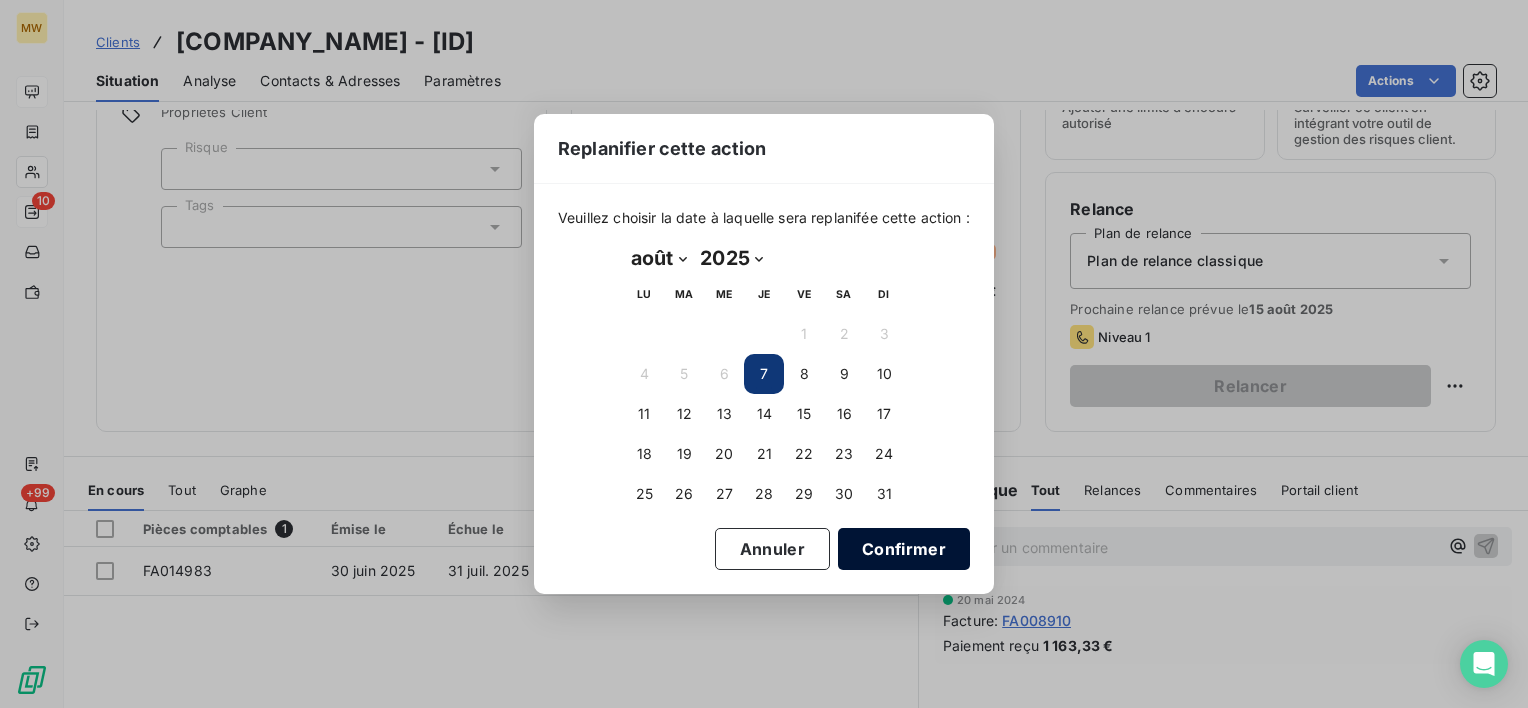 click on "Confirmer" at bounding box center (904, 549) 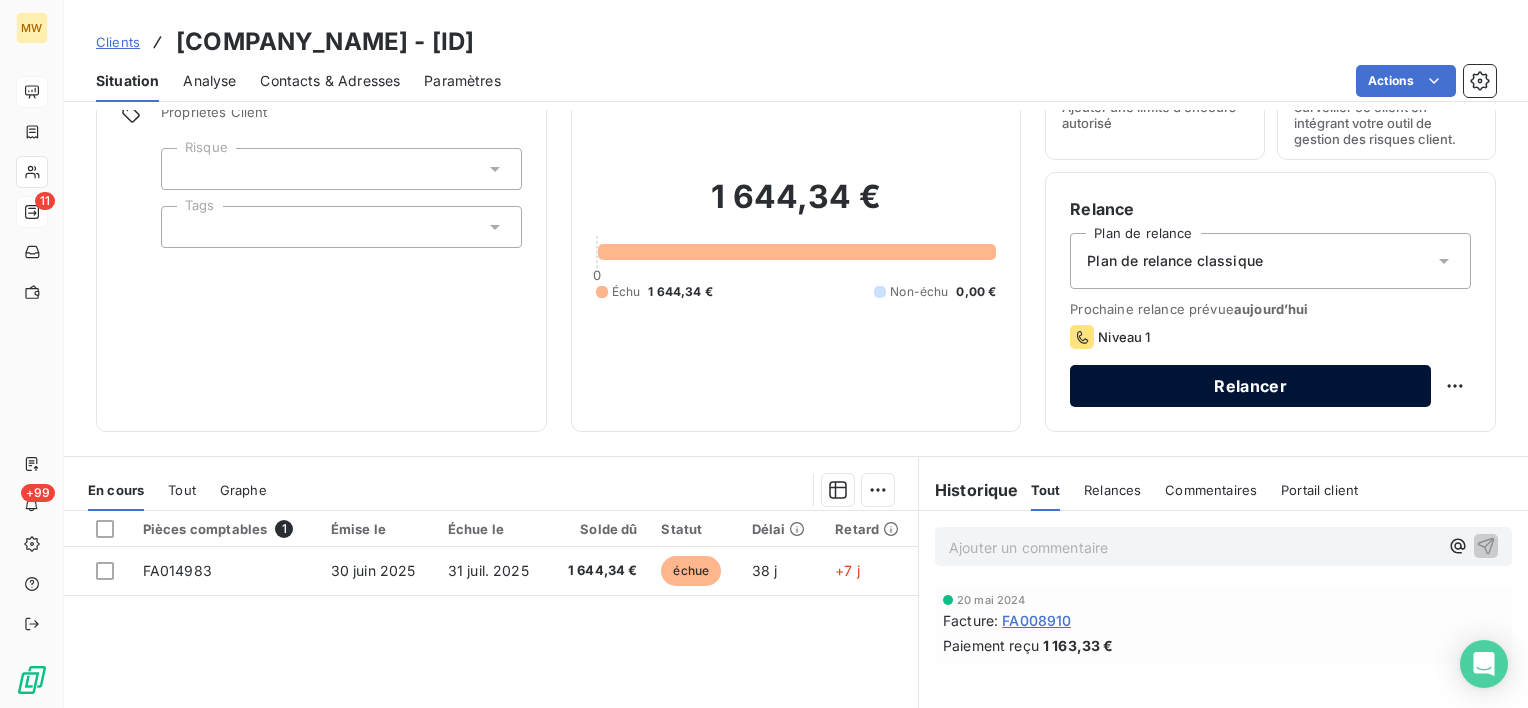 click on "Relancer" at bounding box center [1250, 386] 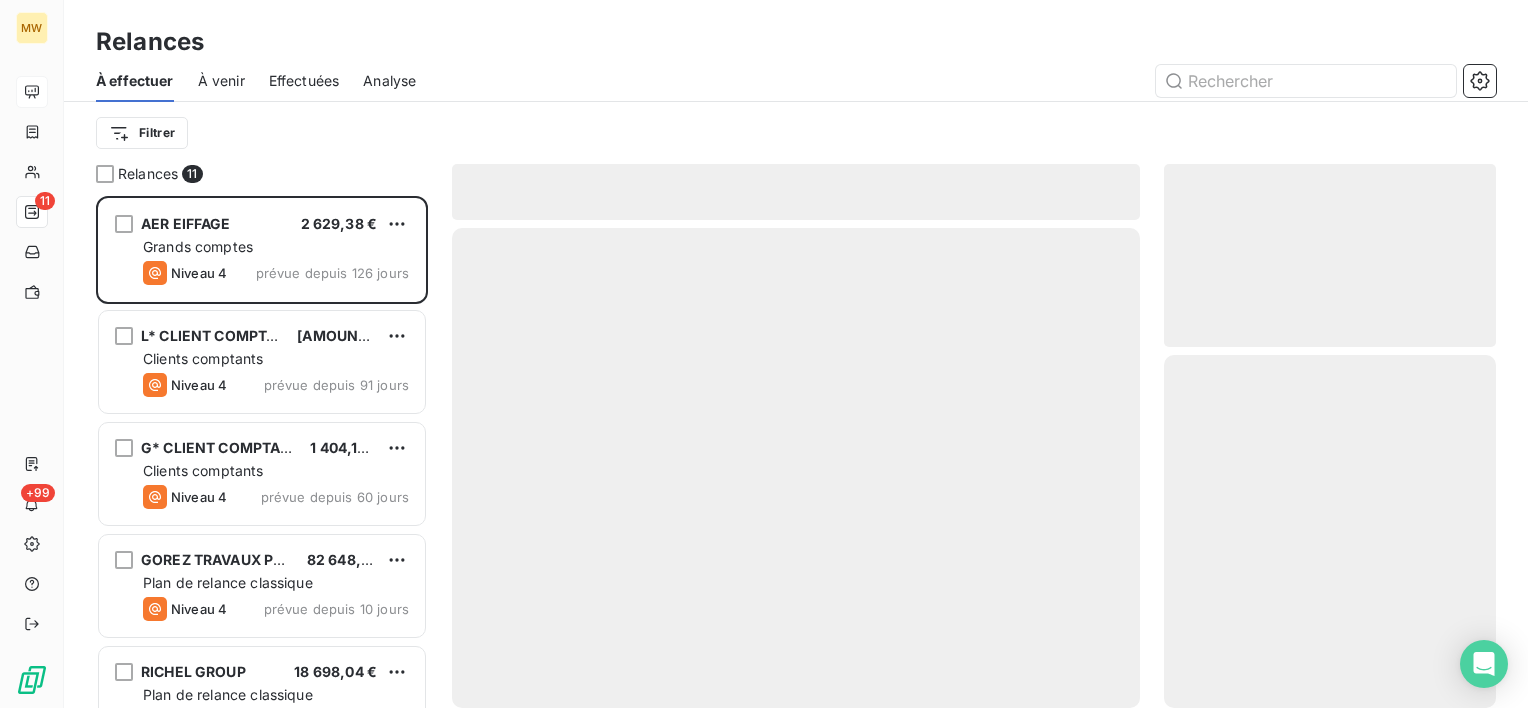 scroll, scrollTop: 16, scrollLeft: 16, axis: both 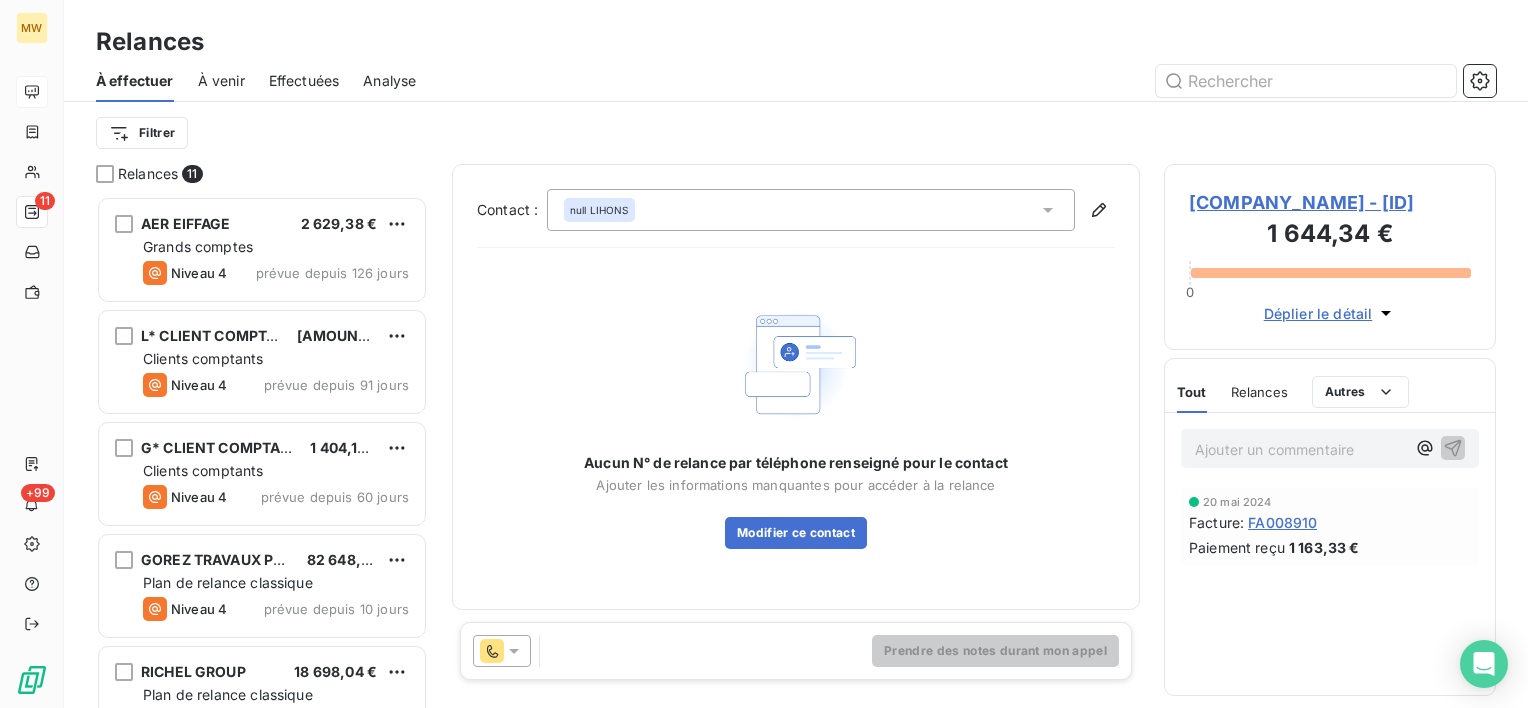 click at bounding box center [502, 651] 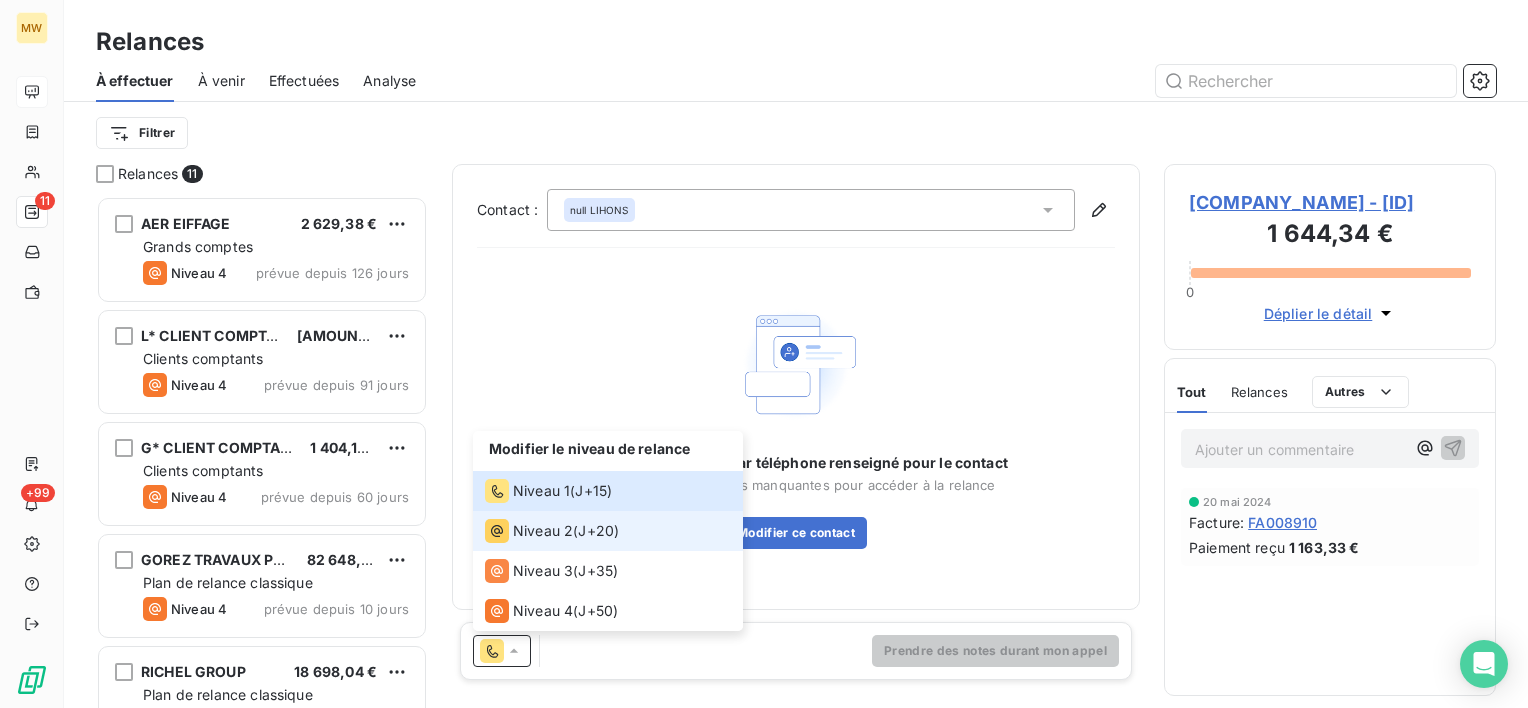 click on "Niveau 2" at bounding box center (543, 531) 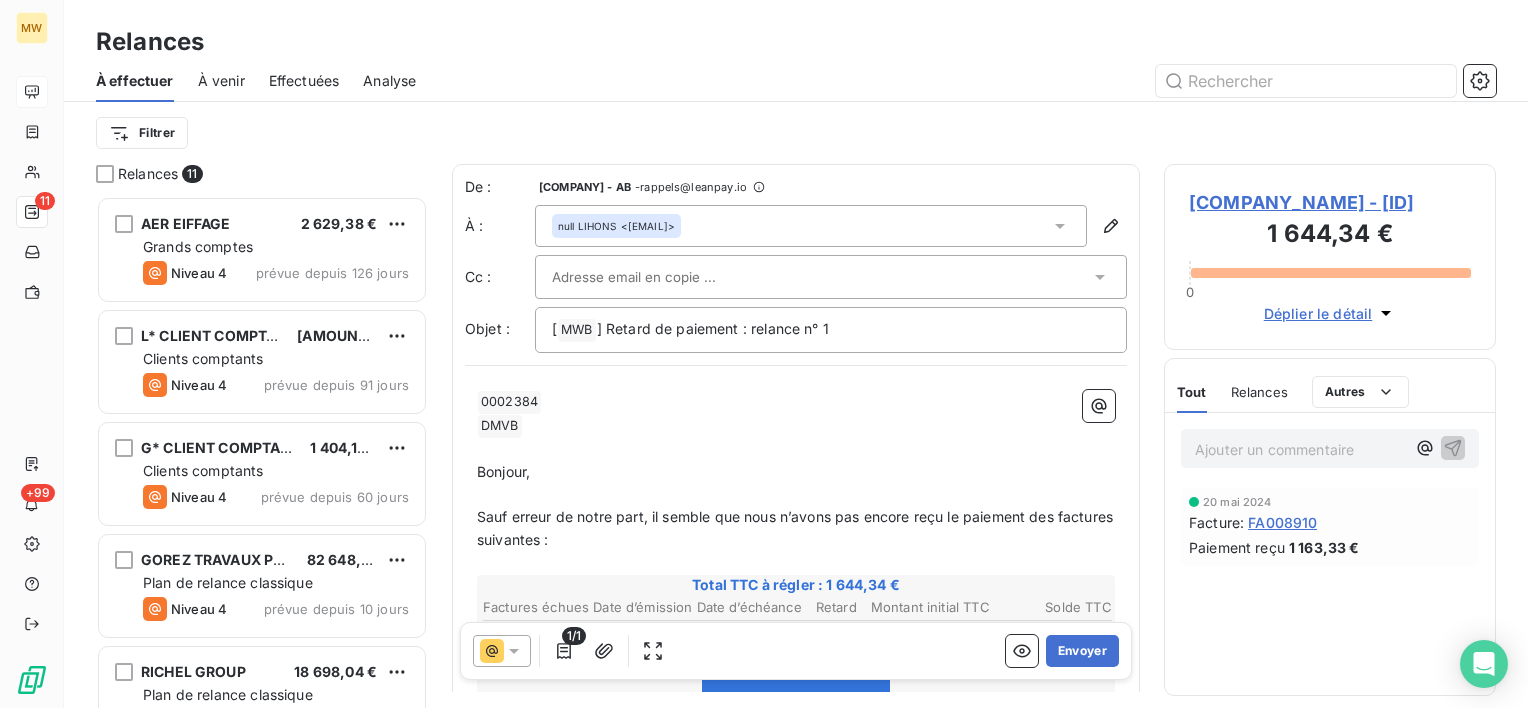 scroll, scrollTop: 0, scrollLeft: 0, axis: both 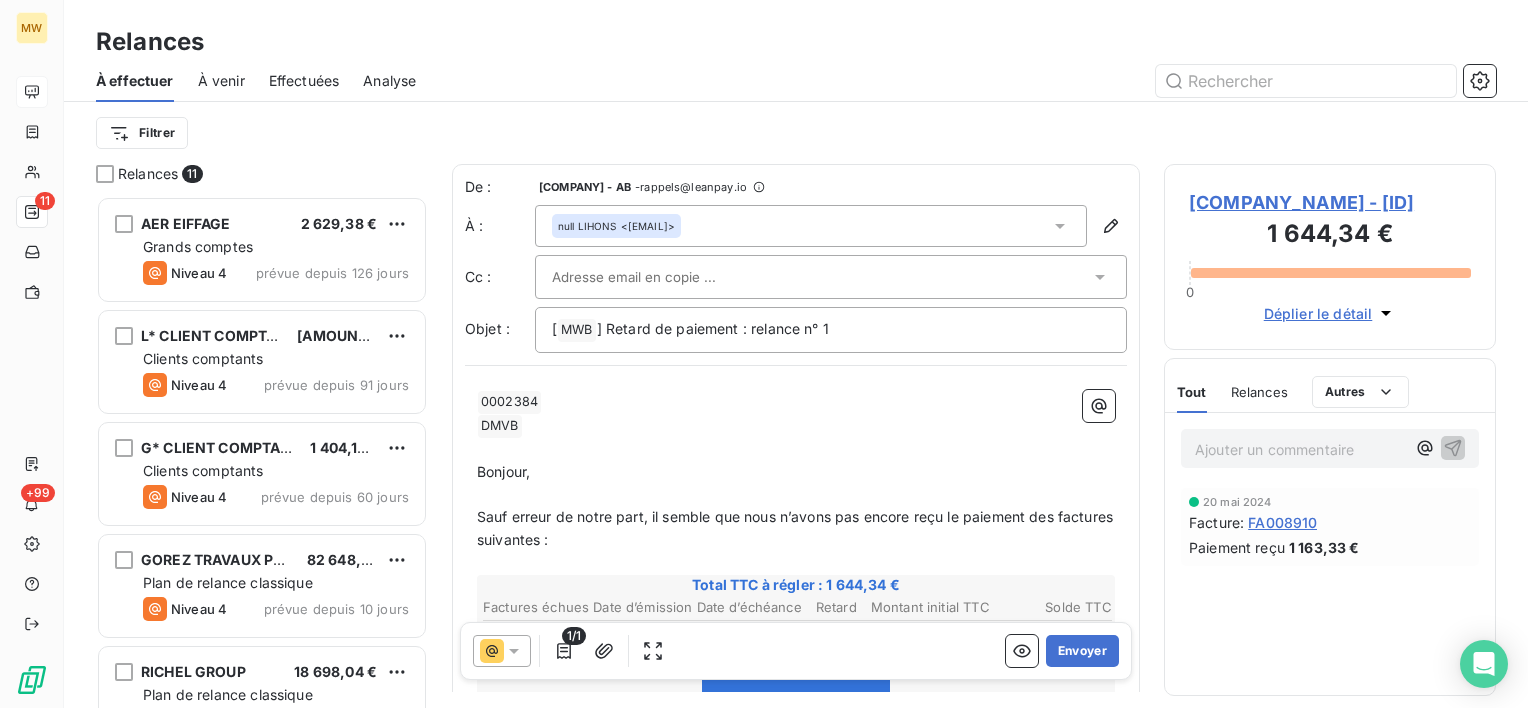 click on "null LIHONS   <lihons@mwb.fr>" at bounding box center (811, 226) 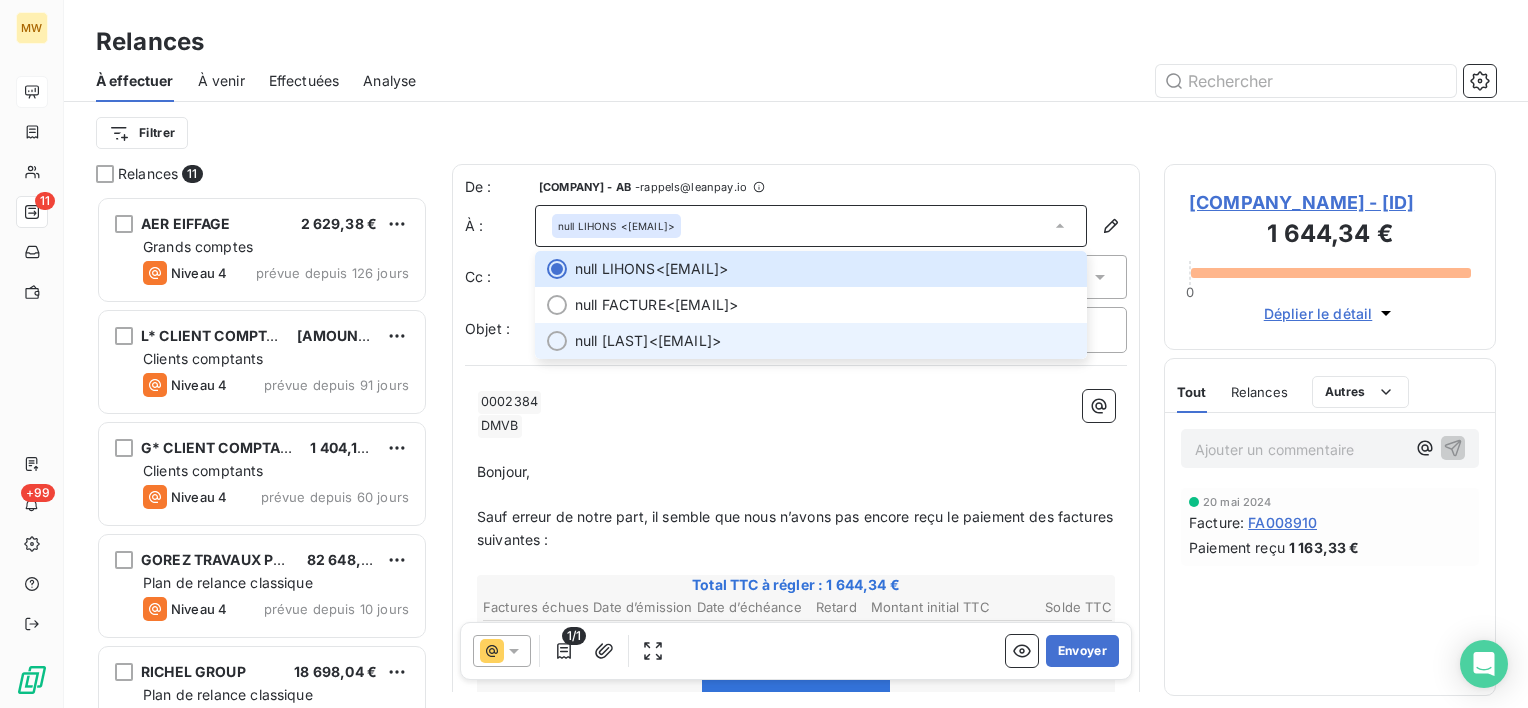 click on "null LANGLET   <direction@dmvb.fr>" at bounding box center [811, 341] 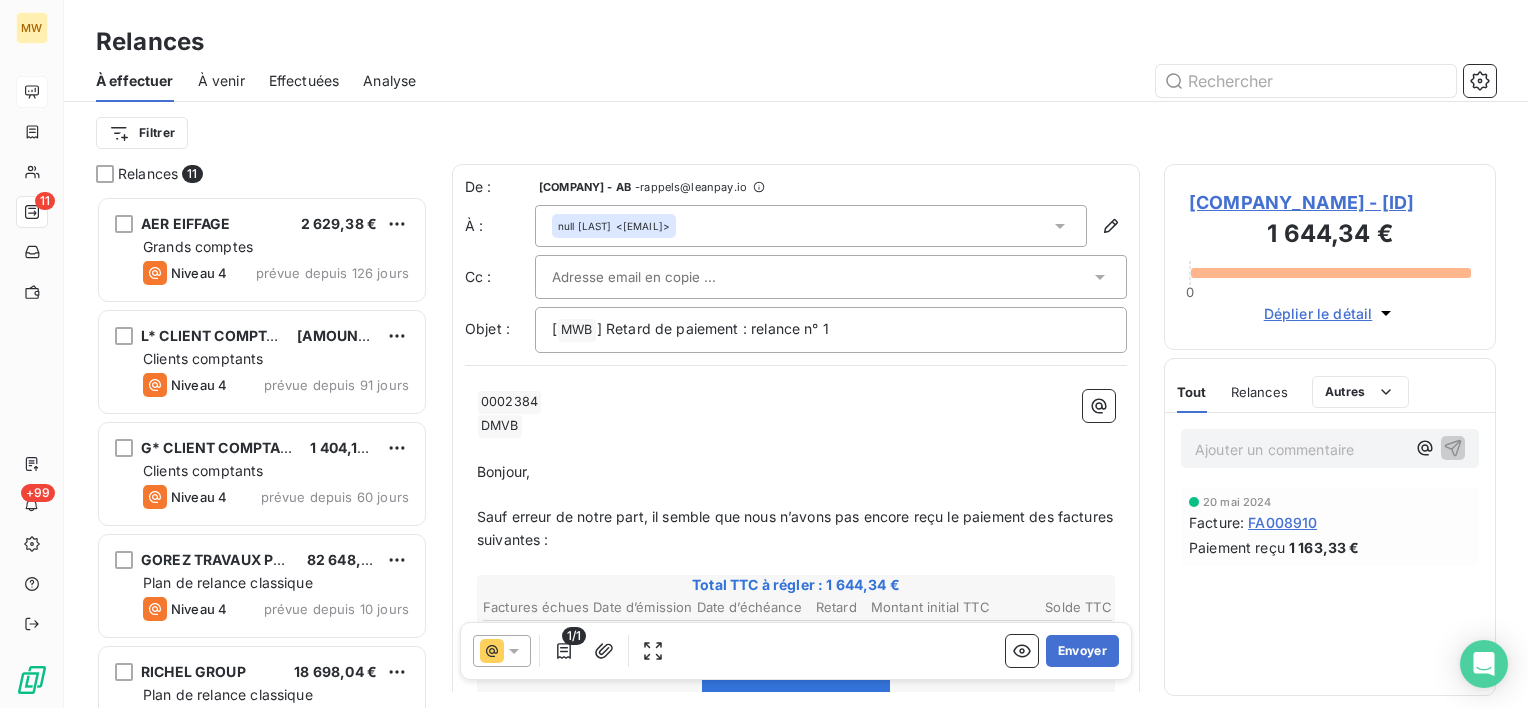 click at bounding box center (821, 277) 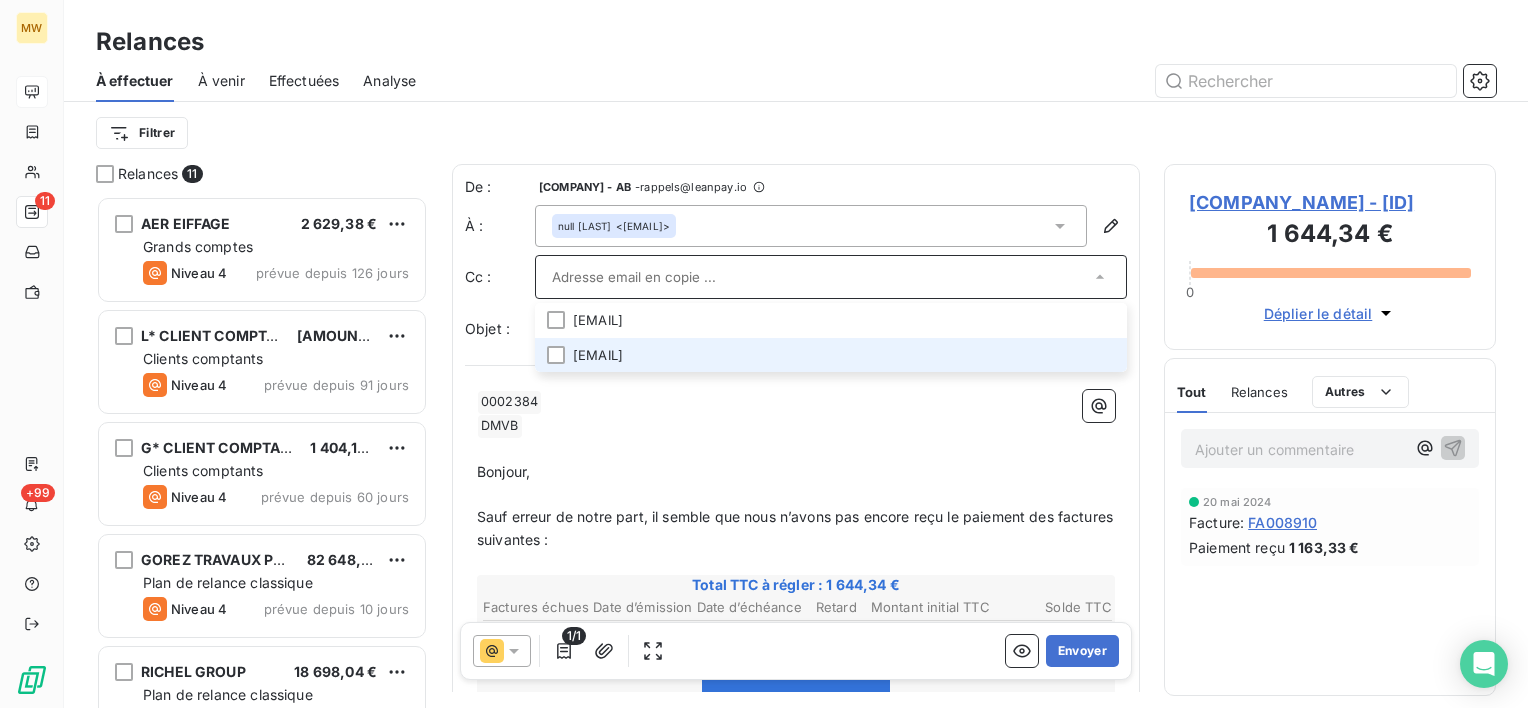 click on "direction@dmvb.fr" at bounding box center [831, 355] 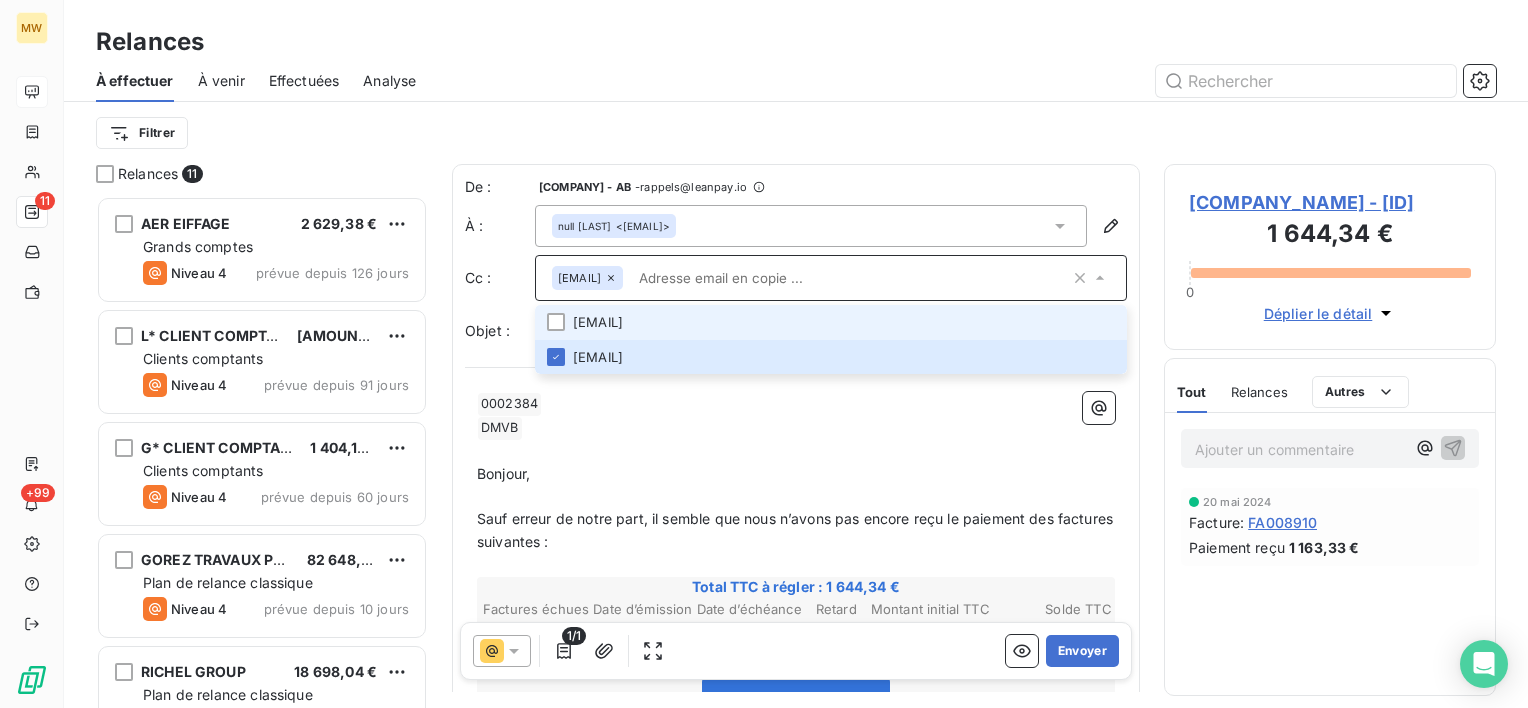 click on "admin@dmvb.fr" at bounding box center (831, 322) 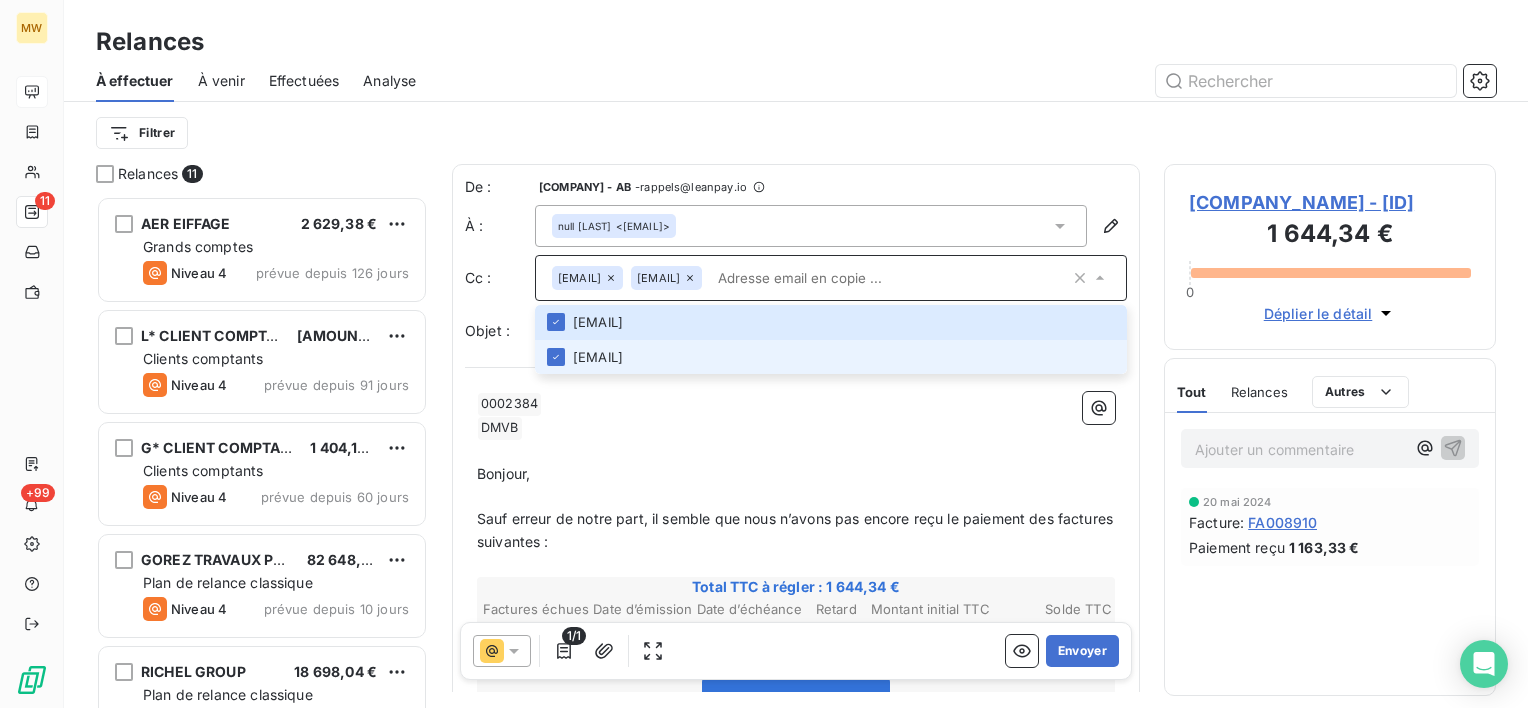 click on "direction@dmvb.fr" at bounding box center (831, 357) 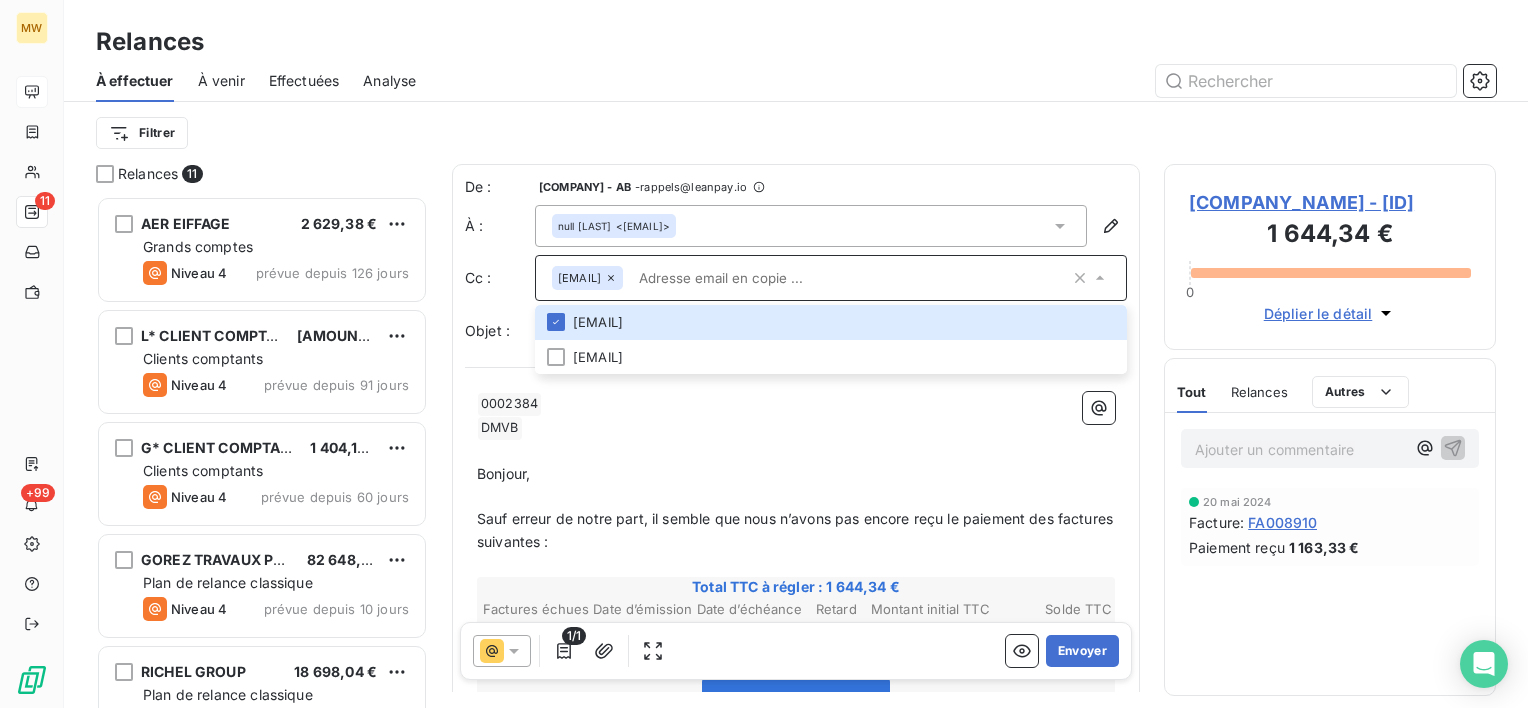 click on "﻿ DMVB ﻿ ﻿" at bounding box center (796, 428) 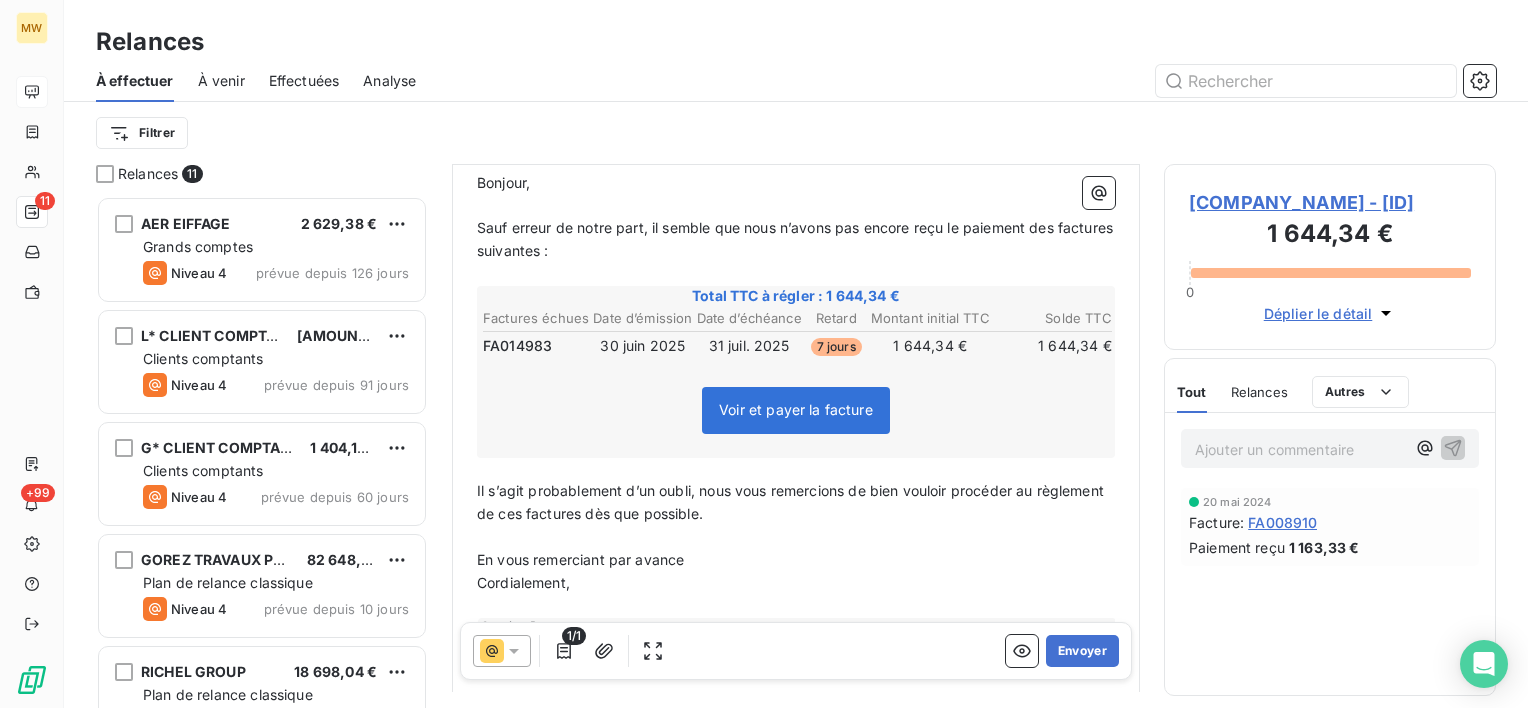 scroll, scrollTop: 397, scrollLeft: 0, axis: vertical 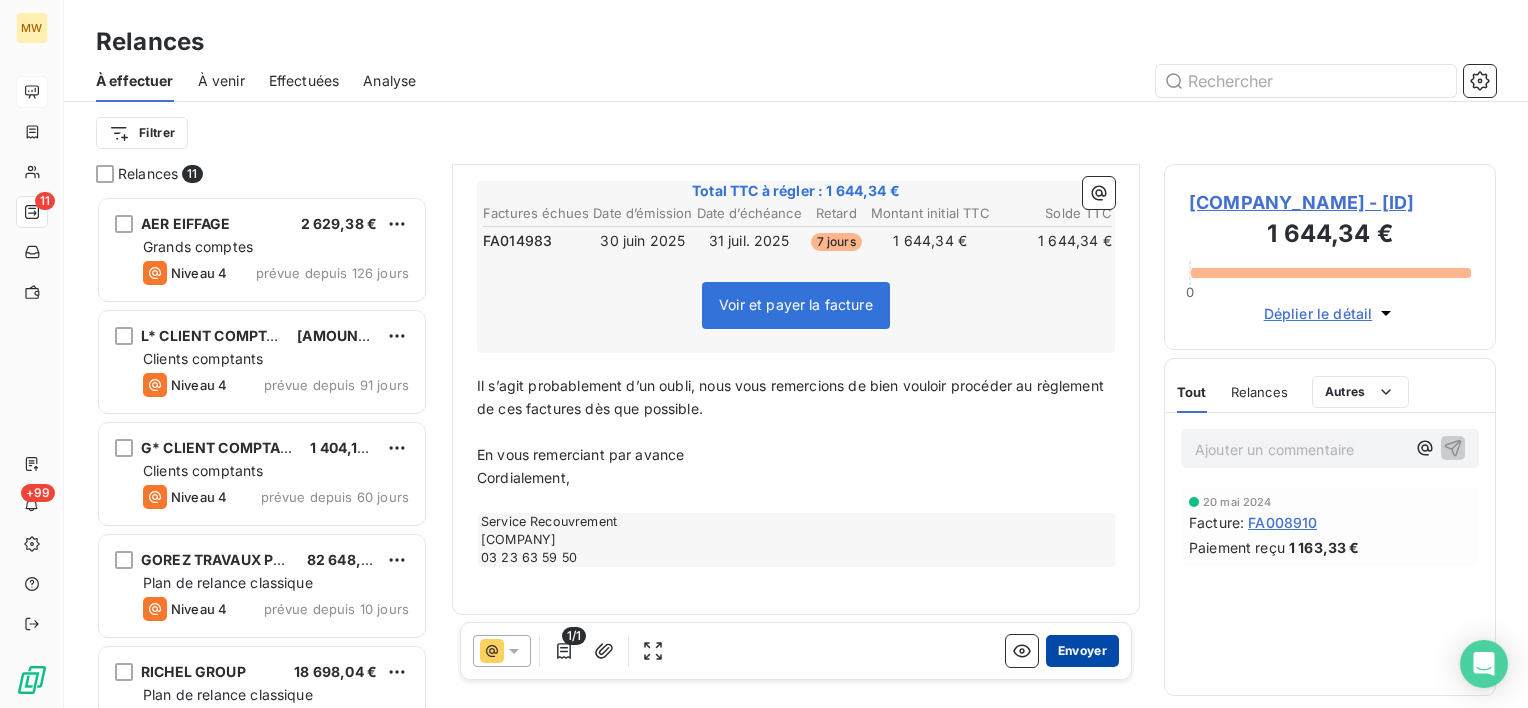 click on "Envoyer" at bounding box center [1082, 651] 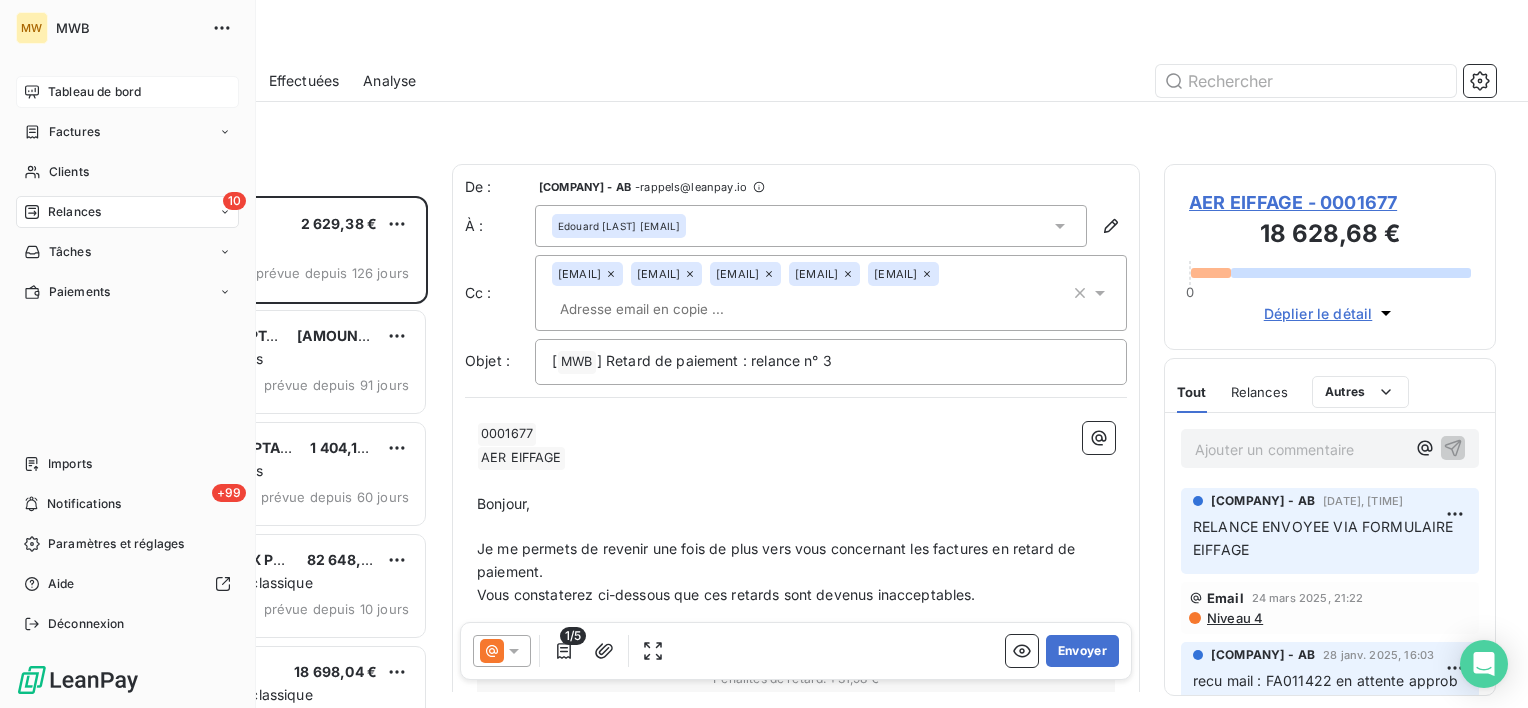 click on "Clients" at bounding box center (69, 172) 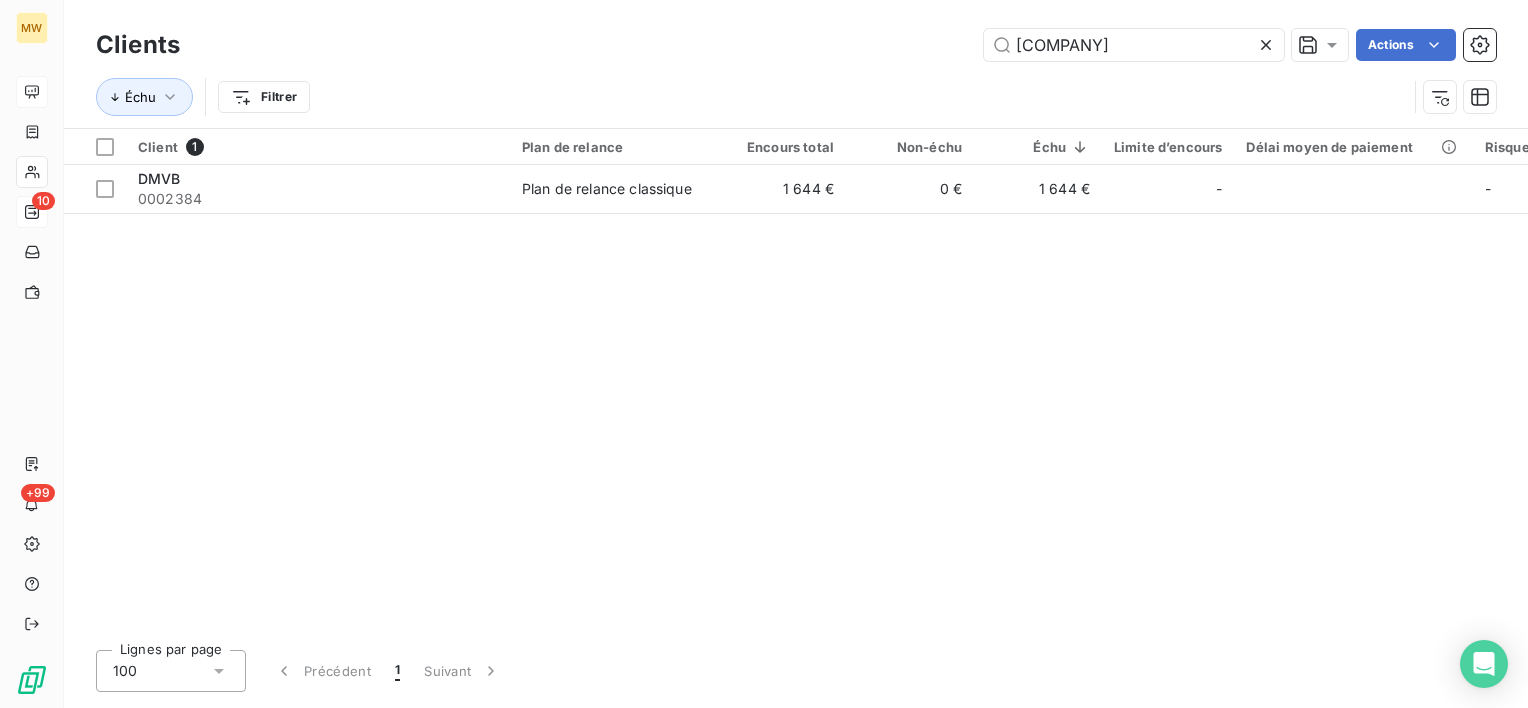 drag, startPoint x: 1132, startPoint y: 47, endPoint x: 928, endPoint y: 42, distance: 204.06126 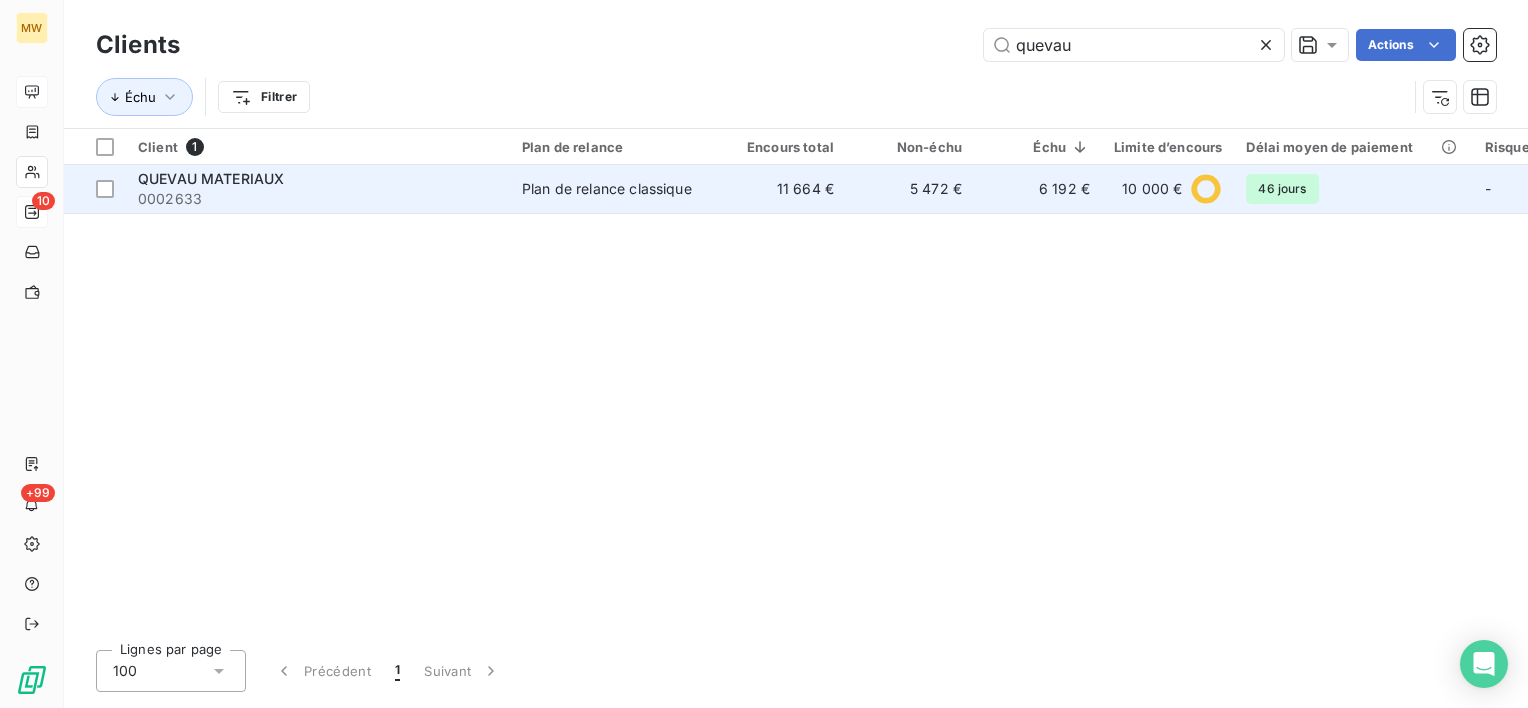 type on "quevau" 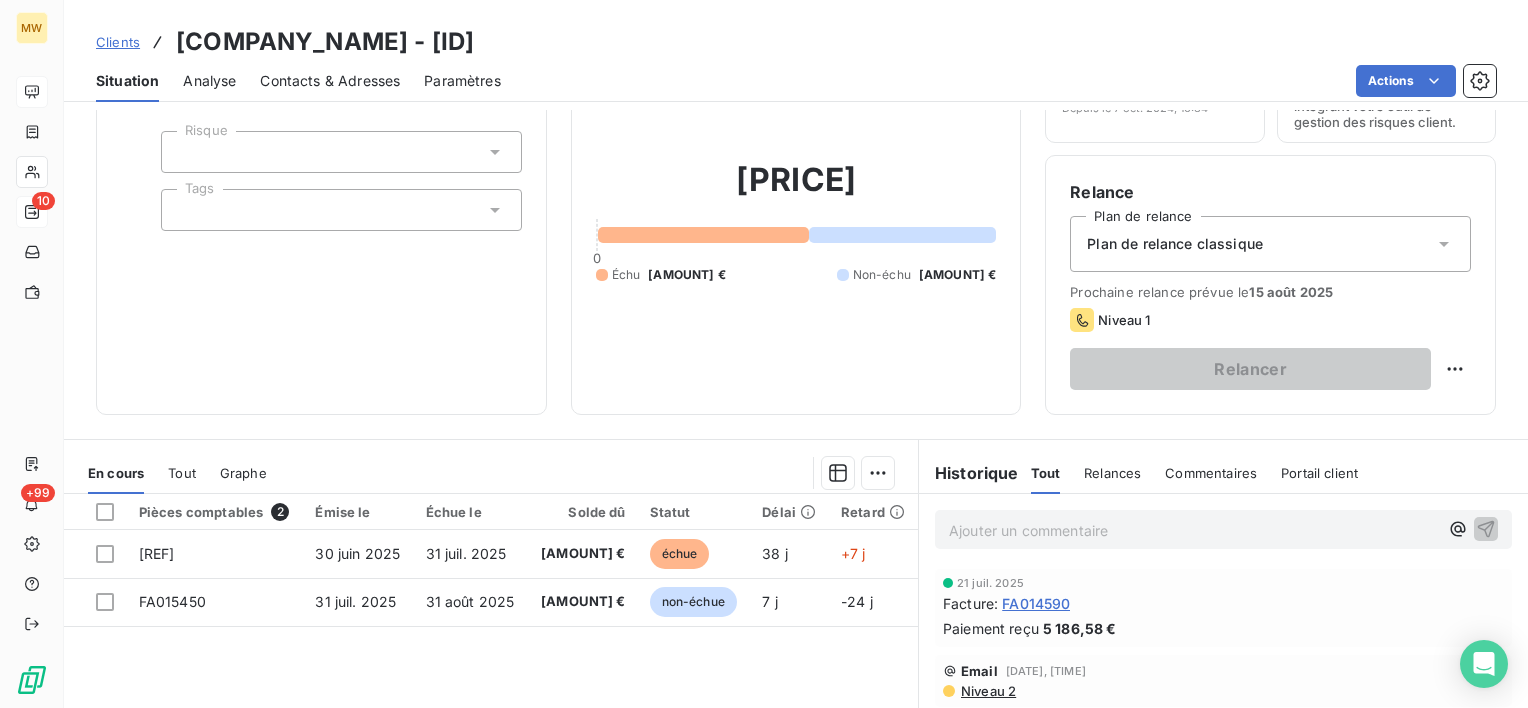 scroll, scrollTop: 0, scrollLeft: 0, axis: both 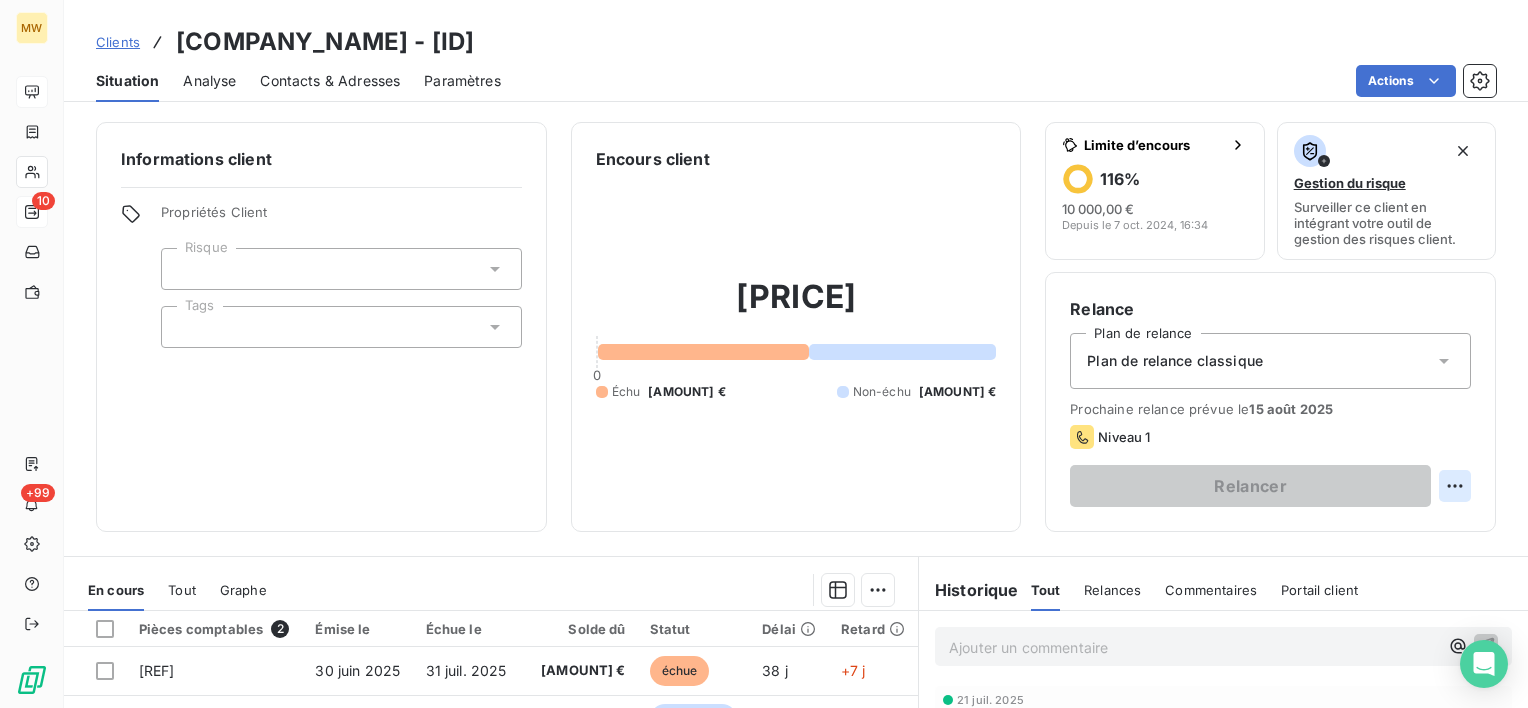 click on "MW 10 +99 Clients QUEVAU MATERIAUX - 0002633 Situation Analyse Contacts & Adresses Paramètres Actions Informations client Propriétés Client Risque Tags Encours client   11 663,55 € 0 Échu 6 191,53 € Non-échu 5 472,02 €   Limite d’encours 116 % 10 000,00 € Depuis le 7 oct. 2024, 16:34 Gestion du risque Surveiller ce client en intégrant votre outil de gestion des risques client. Relance Plan de relance Plan de relance classique Prochaine relance prévue le  15 août 2025 Niveau 1 Relancer En cours Tout Graphe Pièces comptables 2 Émise le Échue le Solde dû Statut Délai   Retard   FA015022 30 juin 2025 31 juil. 2025 6 191,53 € échue 38 j +7 j FA015450 31 juil. 2025 31 août 2025 5 472,02 € non-échue 7 j -24 j Lignes par page 25 Précédent 1 Suivant Historique Tout Relances Commentaires Portail client Tout Relances Commentaires Portail client Ajouter un commentaire ﻿ 21 juil. 2025 Facture  : FA014590 Paiement reçu 5 186,58 € Email 18 juil. 2025, 10:22" at bounding box center [764, 354] 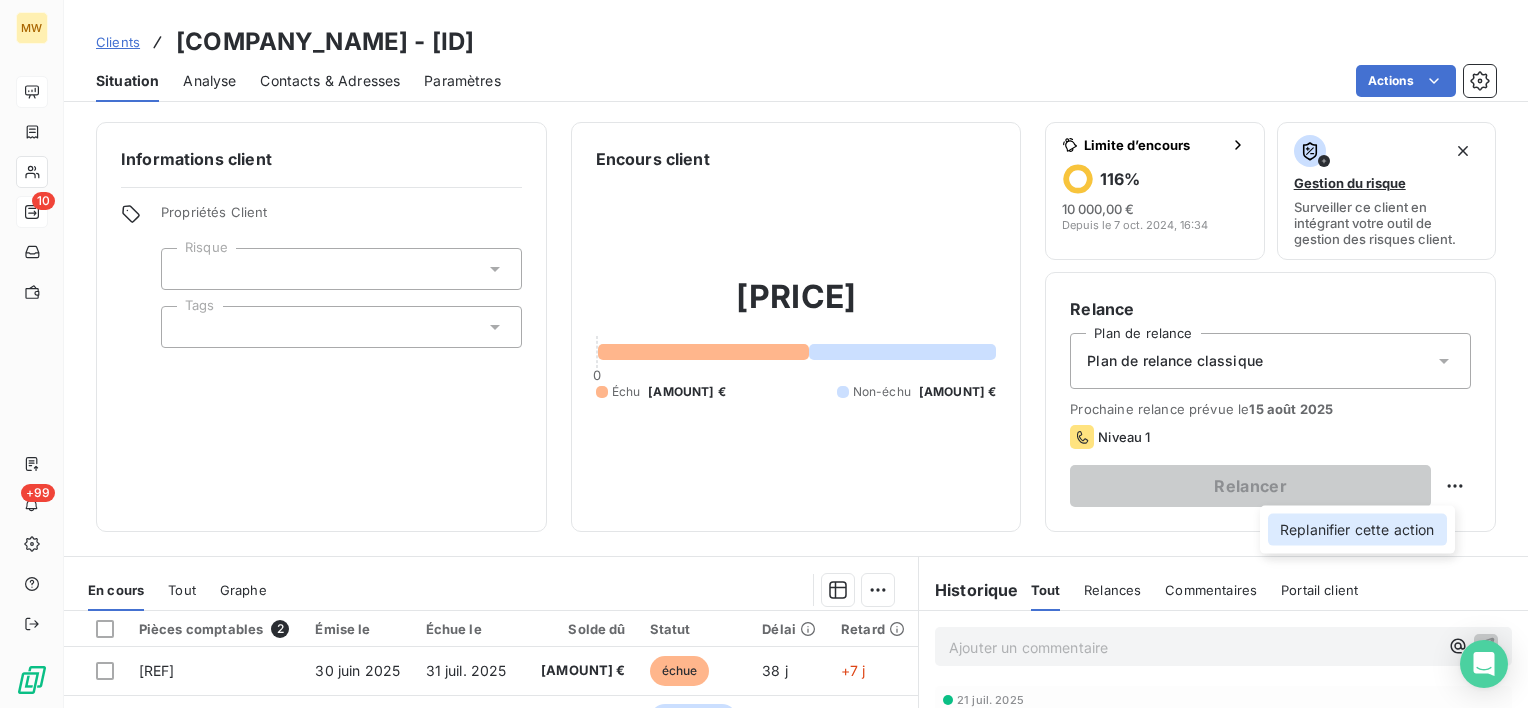 click on "Replanifier cette action" at bounding box center (1357, 530) 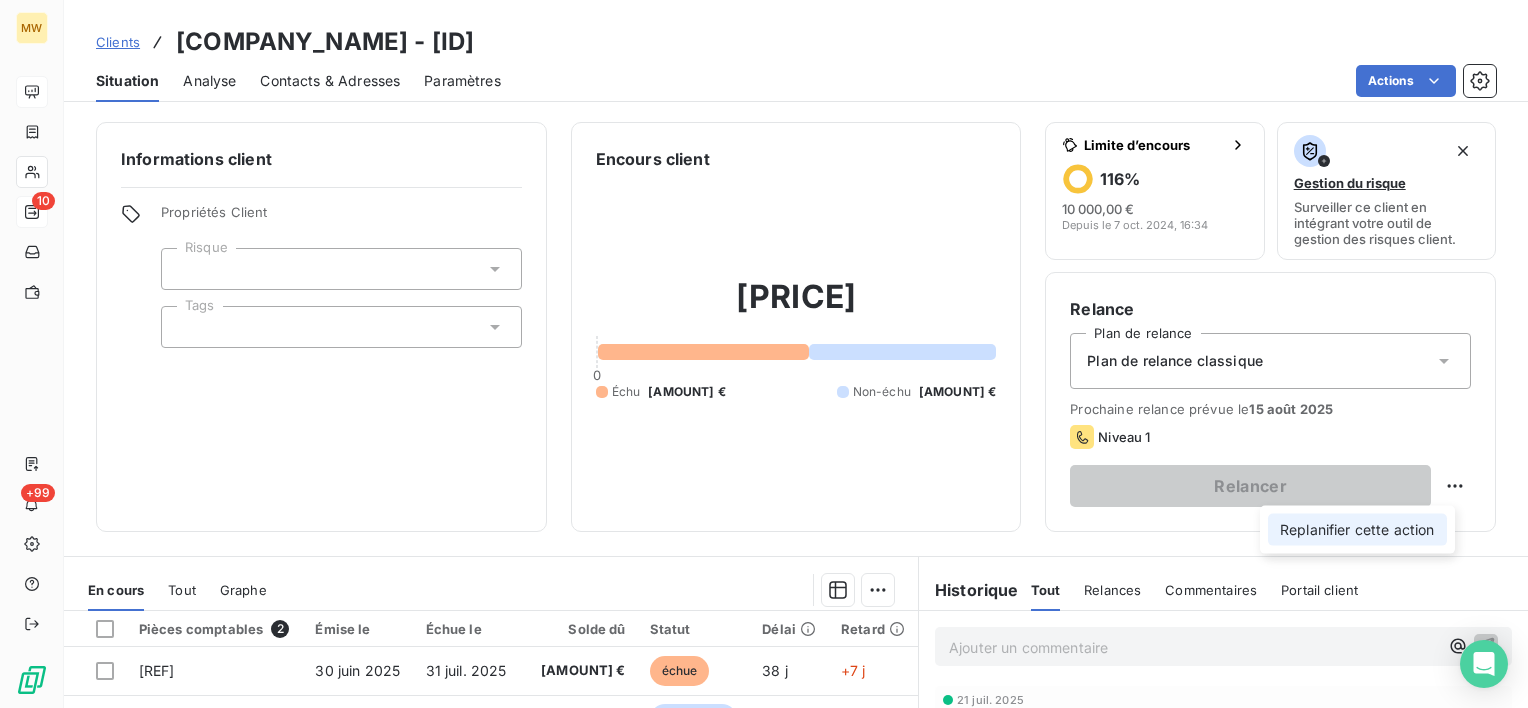 select on "7" 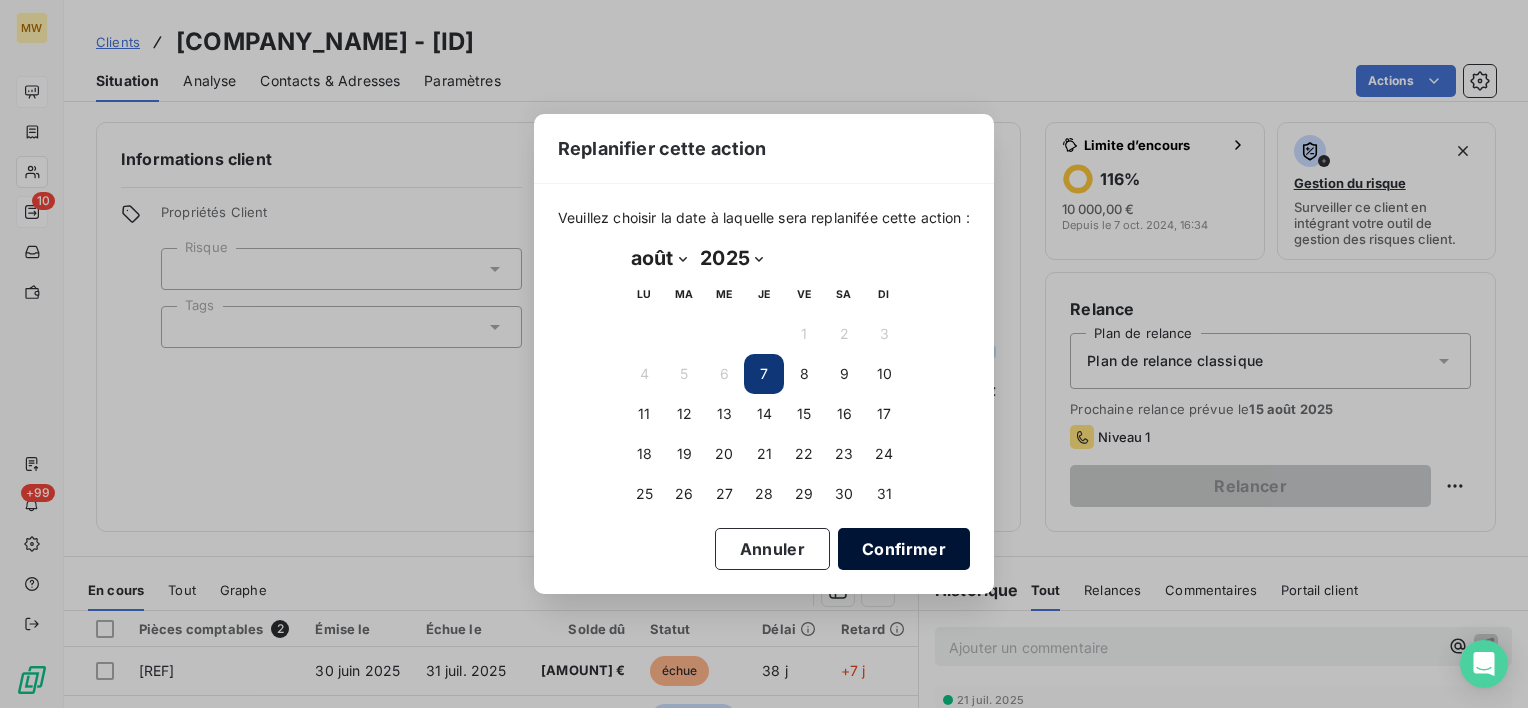 click on "Confirmer" at bounding box center (904, 549) 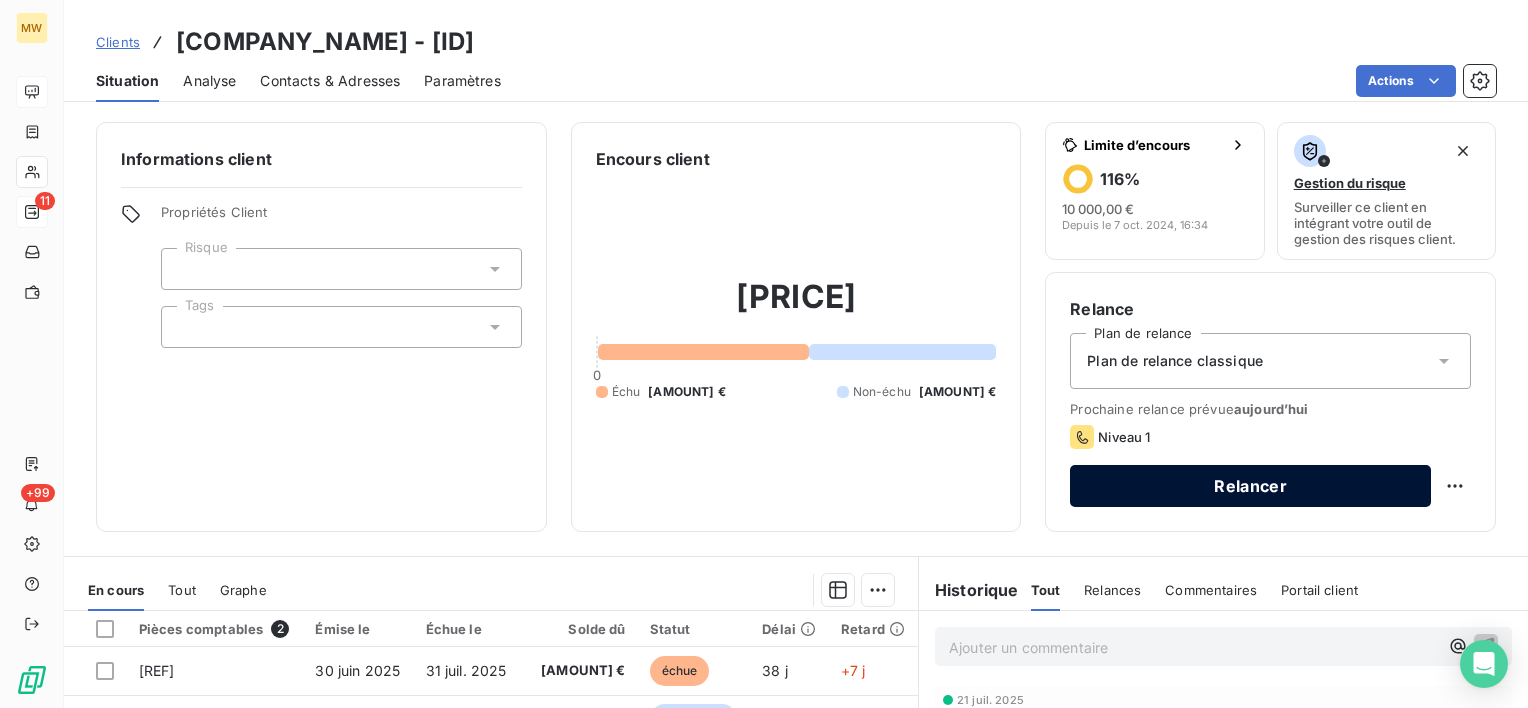 click on "Relancer" at bounding box center [1250, 486] 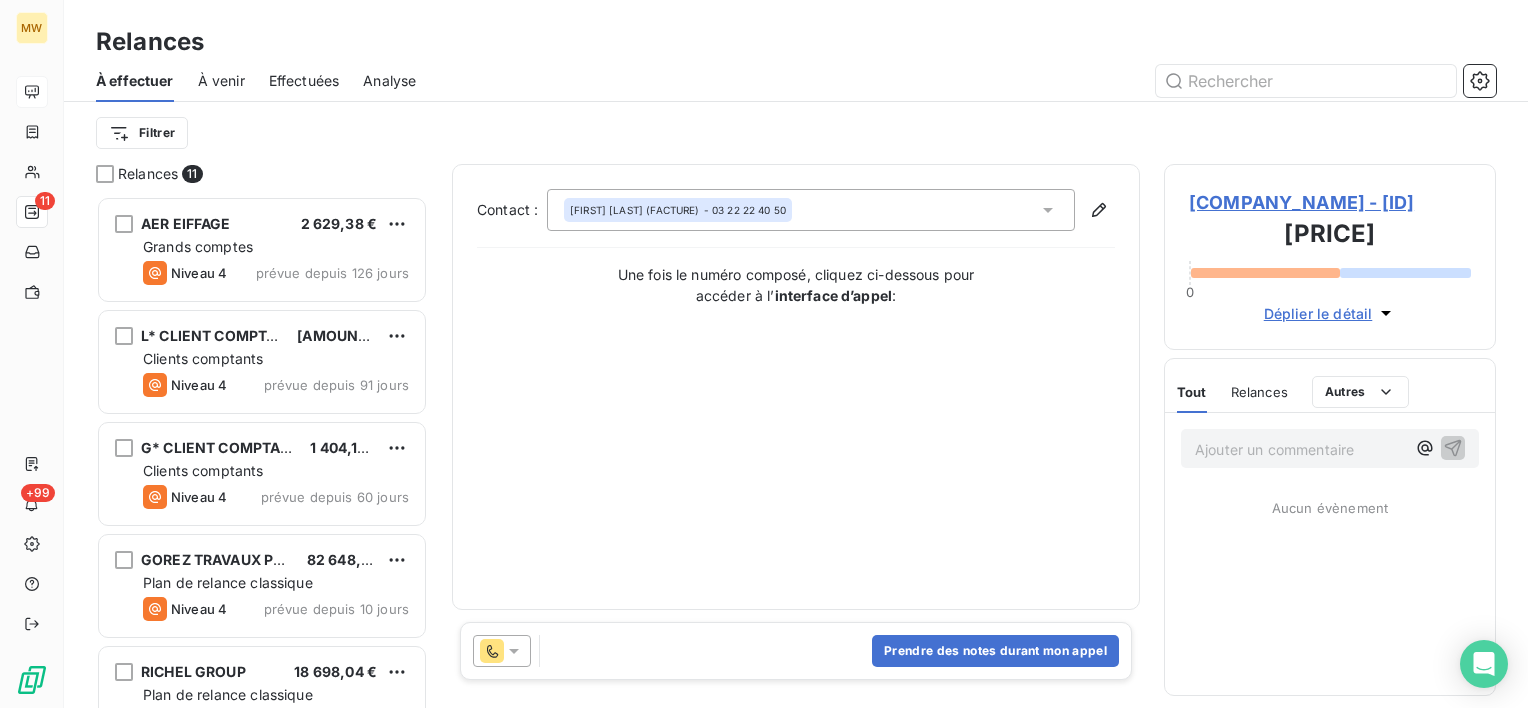 scroll, scrollTop: 16, scrollLeft: 16, axis: both 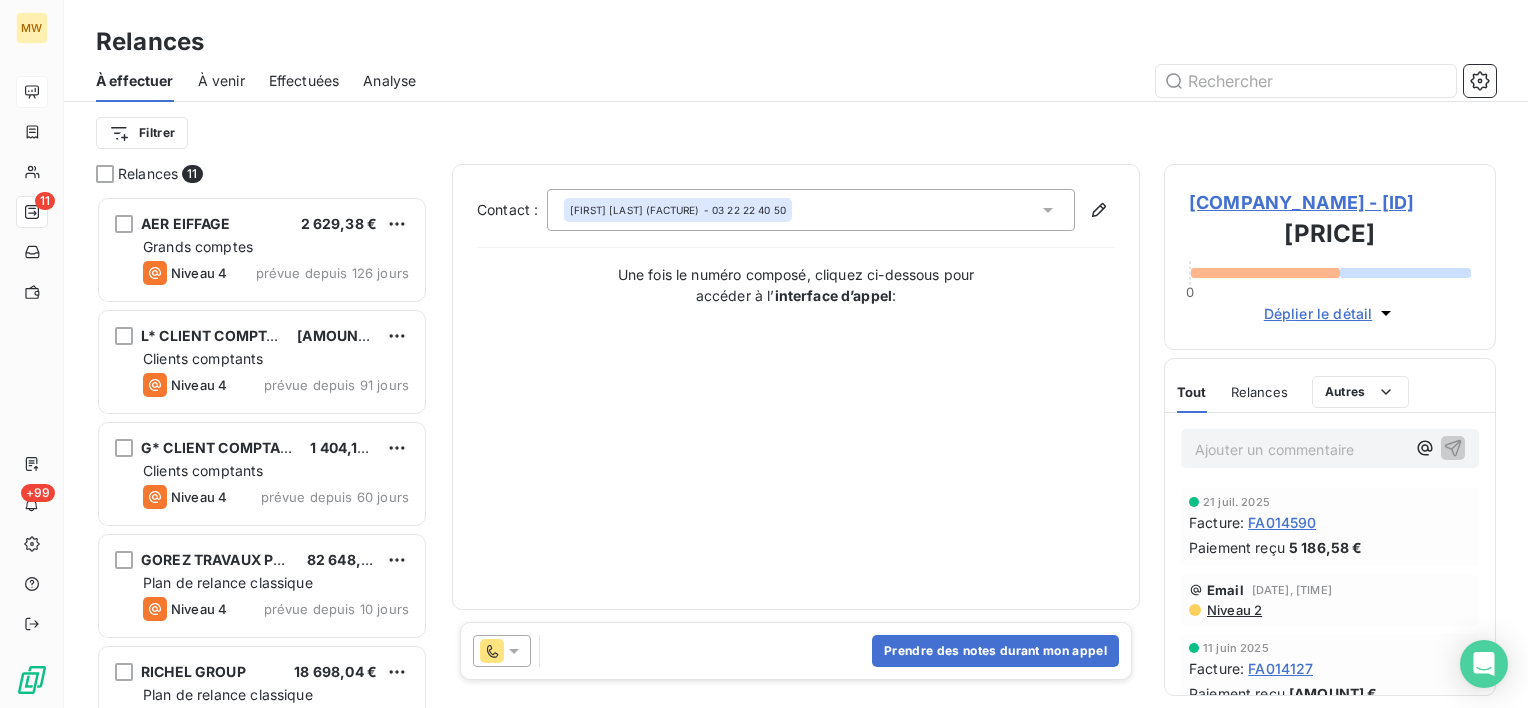 click at bounding box center (502, 651) 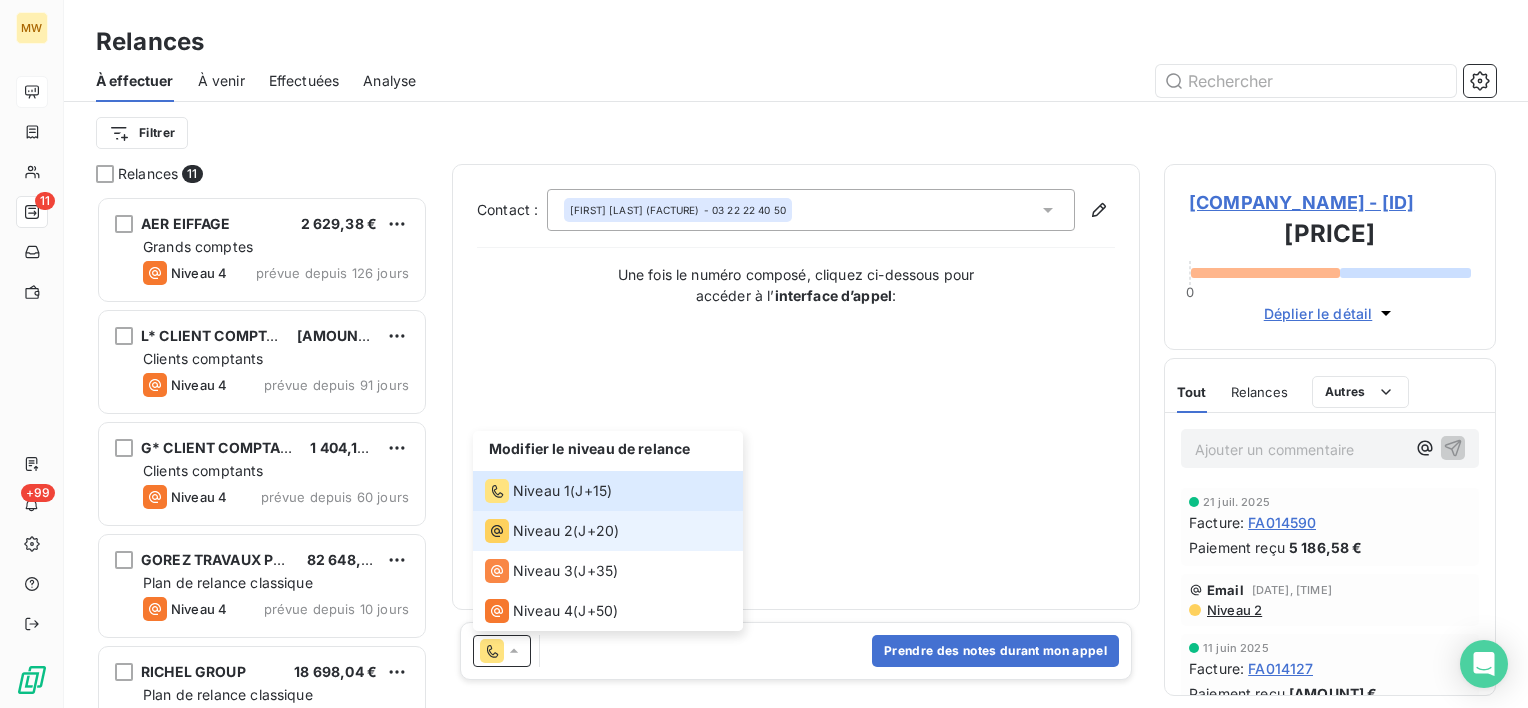 click on "Niveau 2" at bounding box center (529, 531) 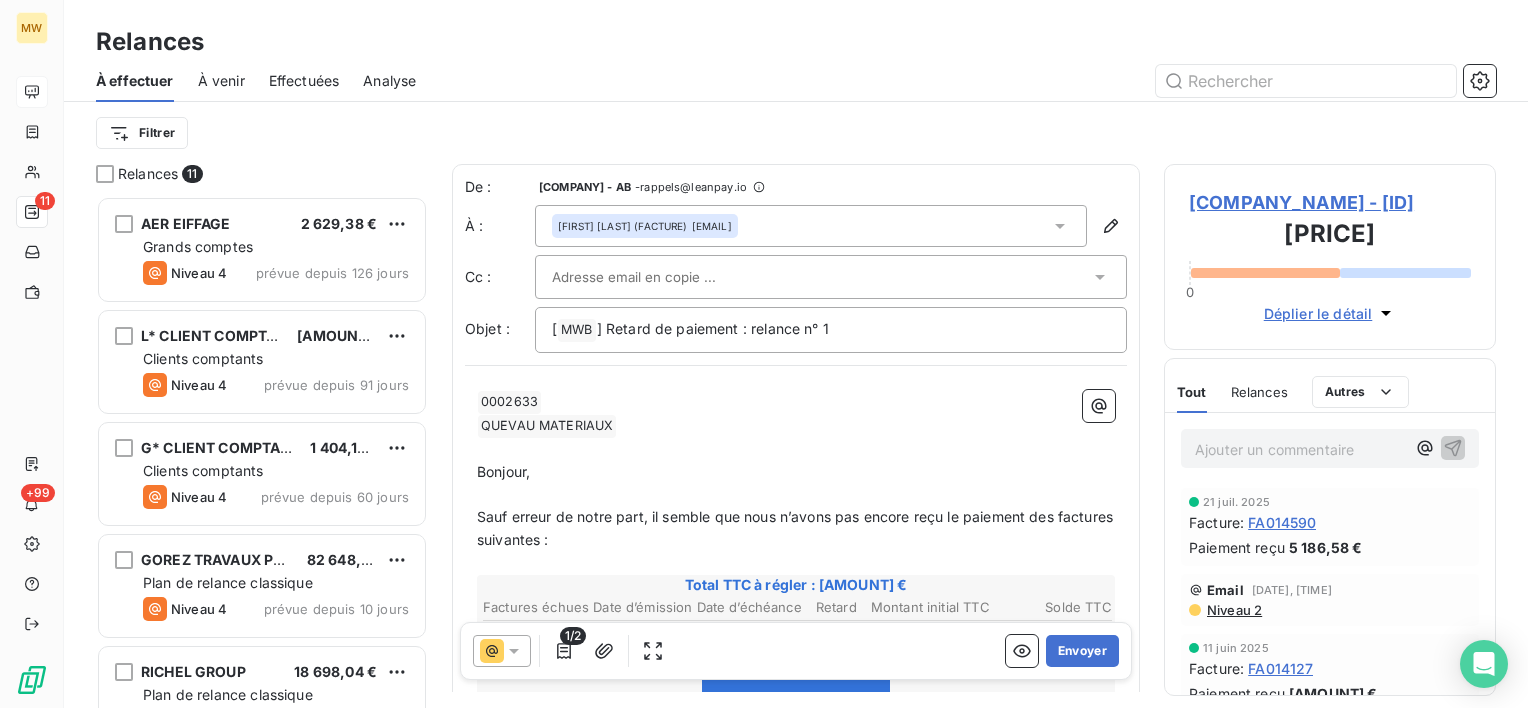 click on "Cécile DULIN (FACTURE)   <c.dulin.bigmat@gmail.com>" at bounding box center (811, 226) 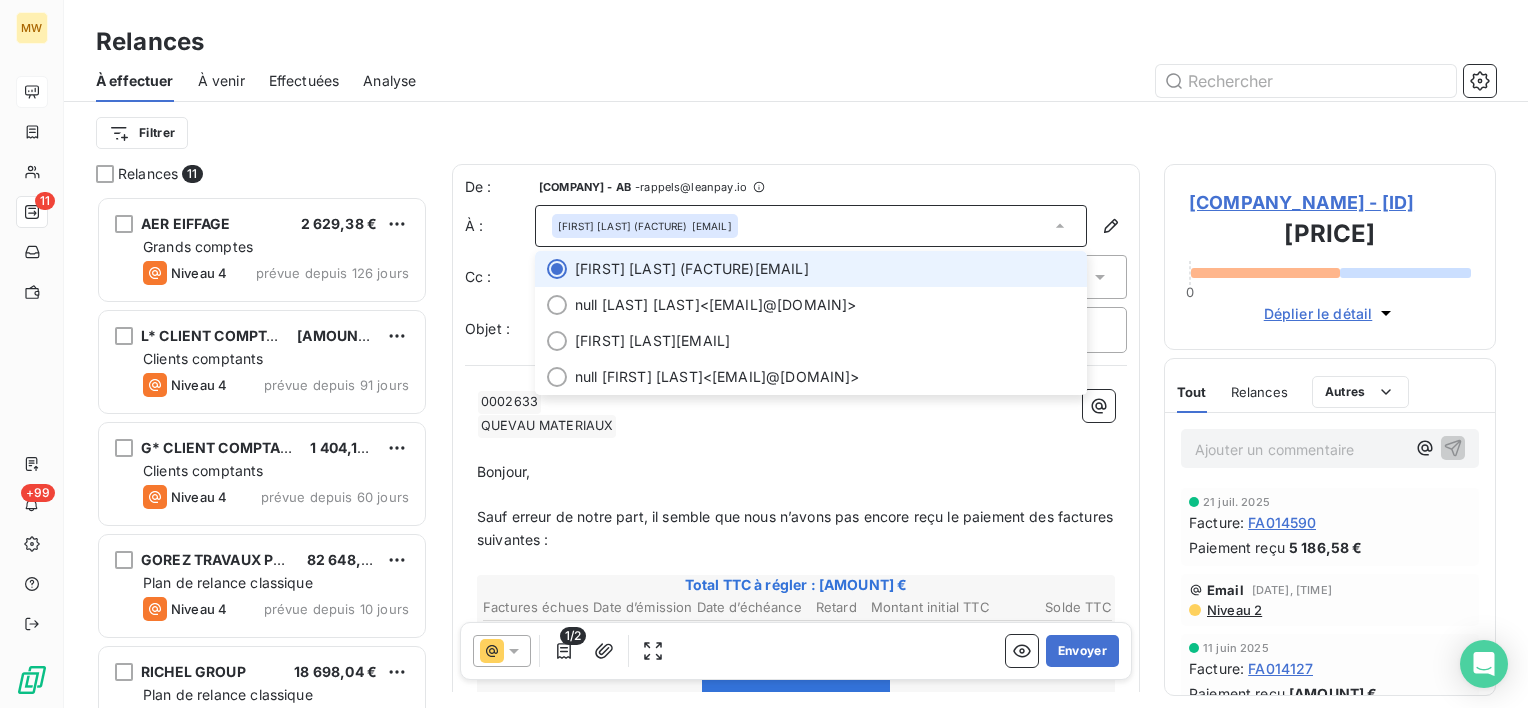 click on "Cécile DULIN (FACTURE)   <c.dulin.bigmat@gmail.com>" at bounding box center (811, 226) 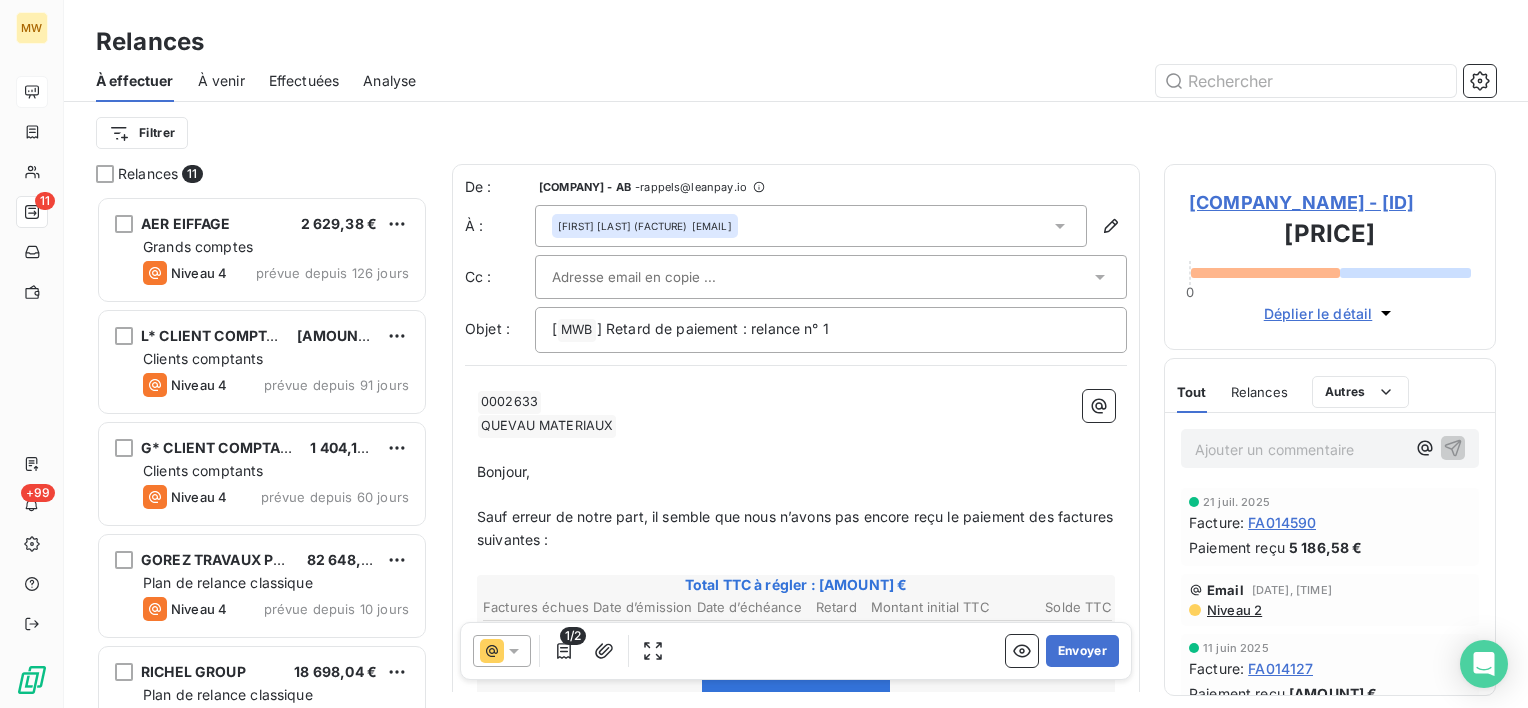 click on "Cécile DULIN (FACTURE)   <c.dulin.bigmat@gmail.com>" at bounding box center (811, 226) 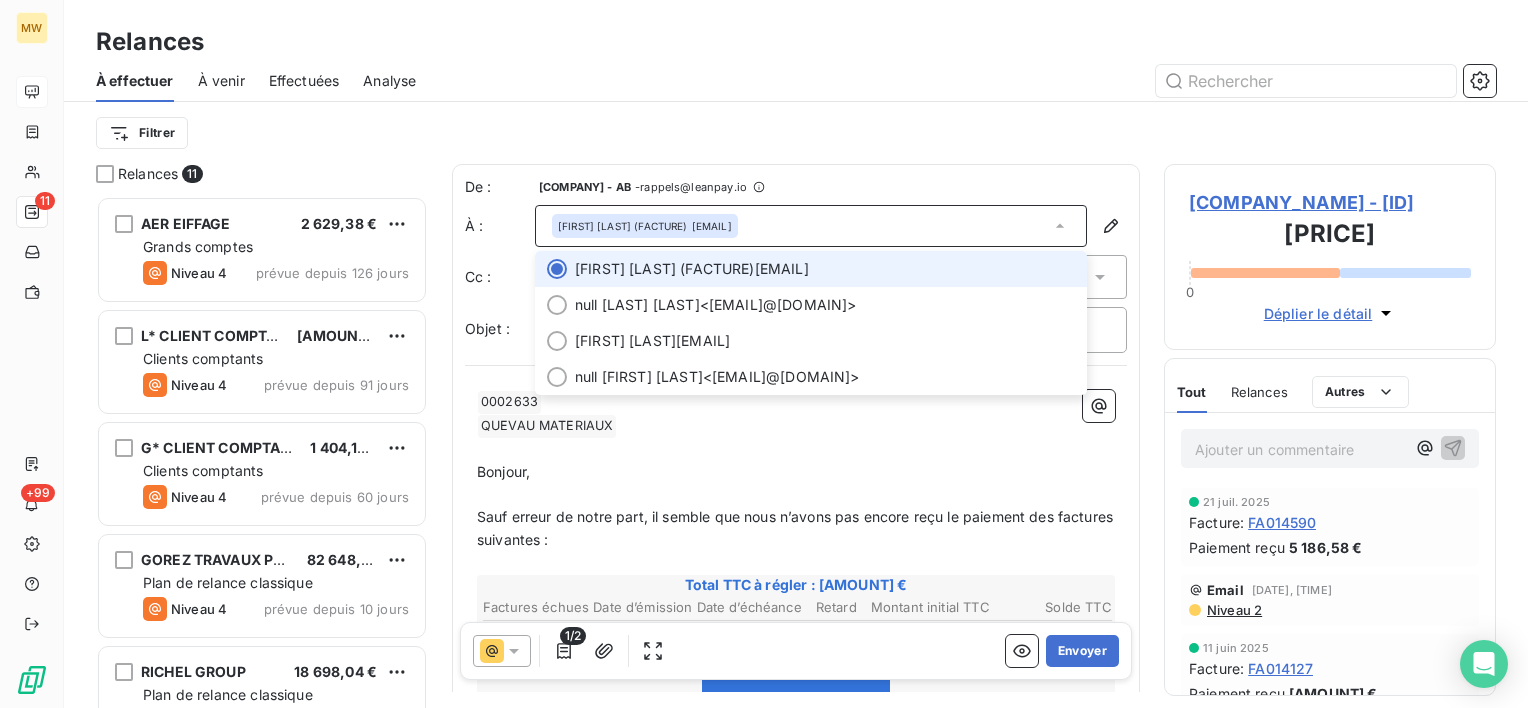 click on "Cécile DULIN (FACTURE)   <c.dulin.bigmat@gmail.com>" at bounding box center (811, 226) 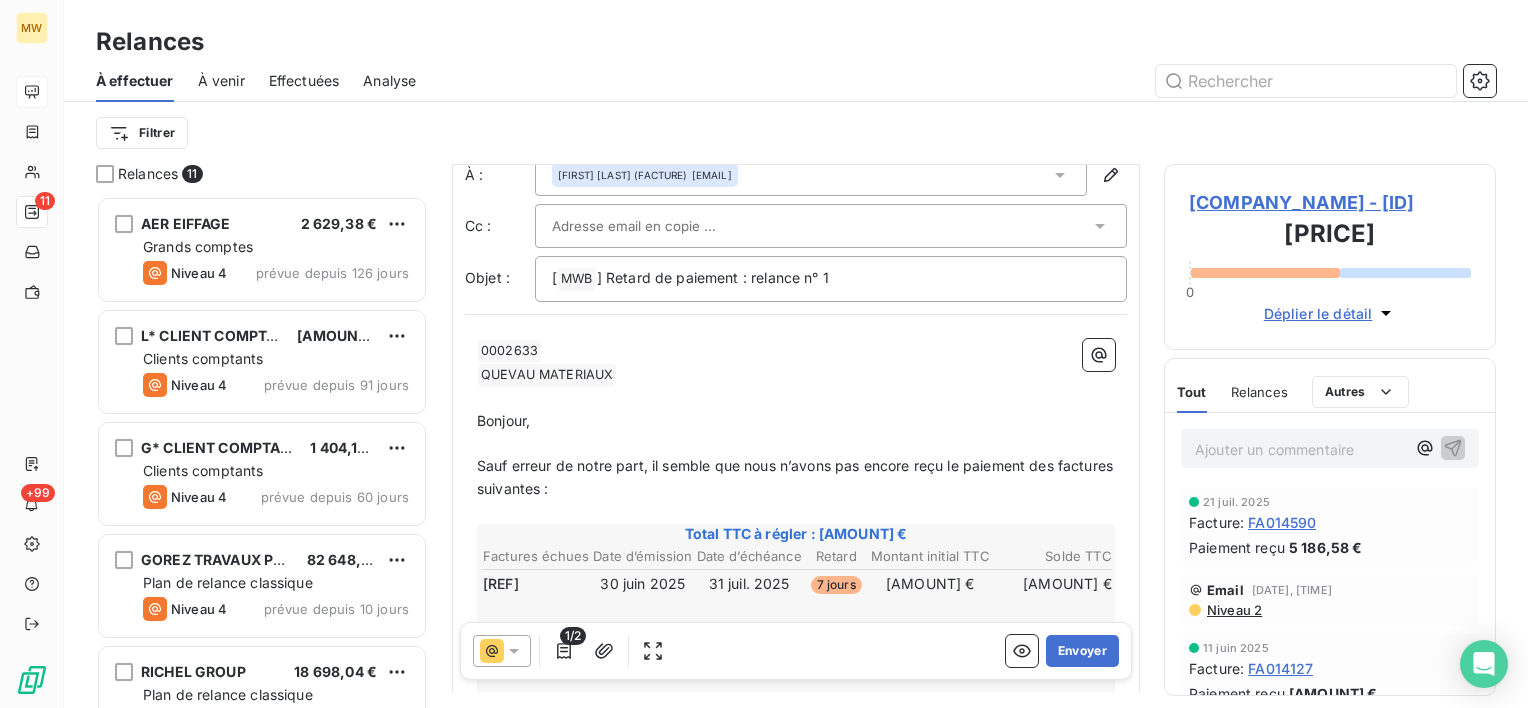 scroll, scrollTop: 100, scrollLeft: 0, axis: vertical 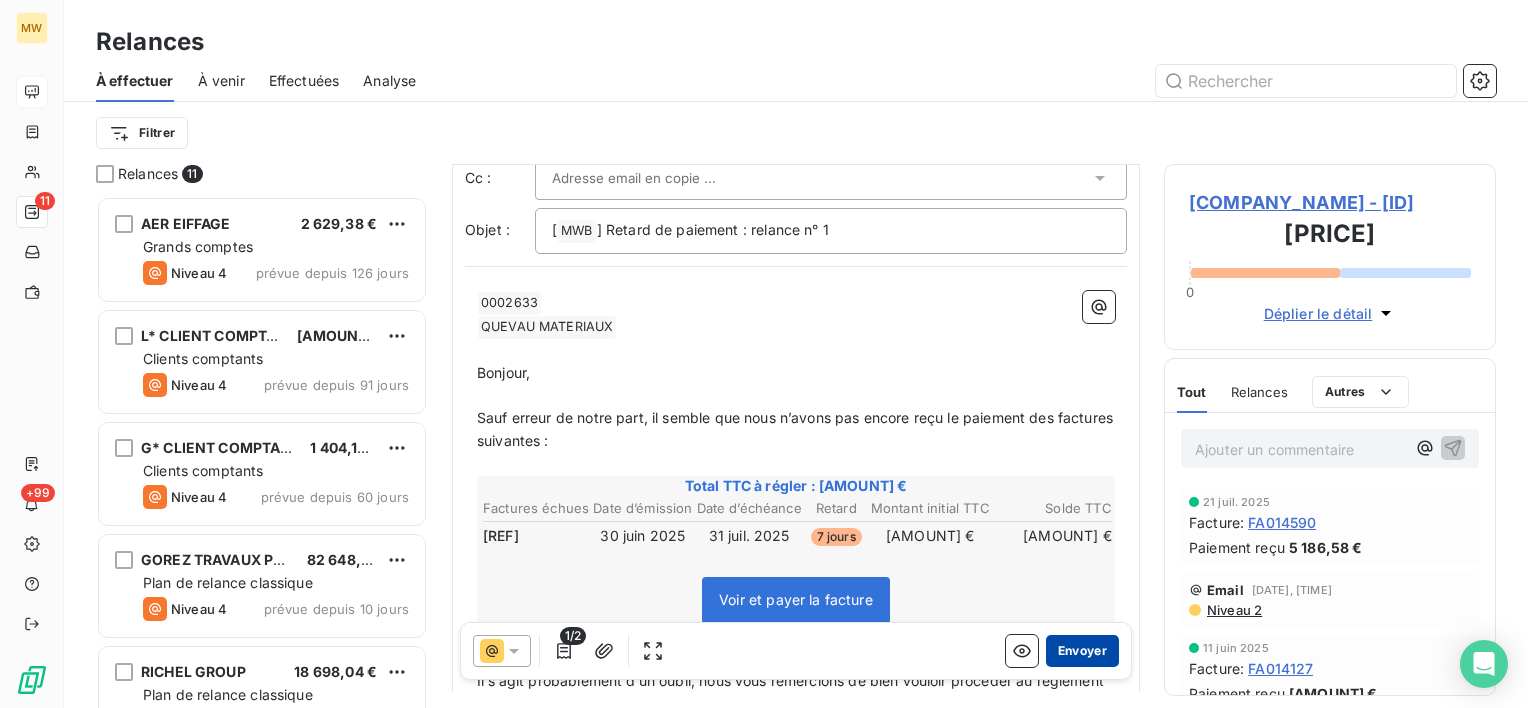 click on "Envoyer" at bounding box center (1082, 651) 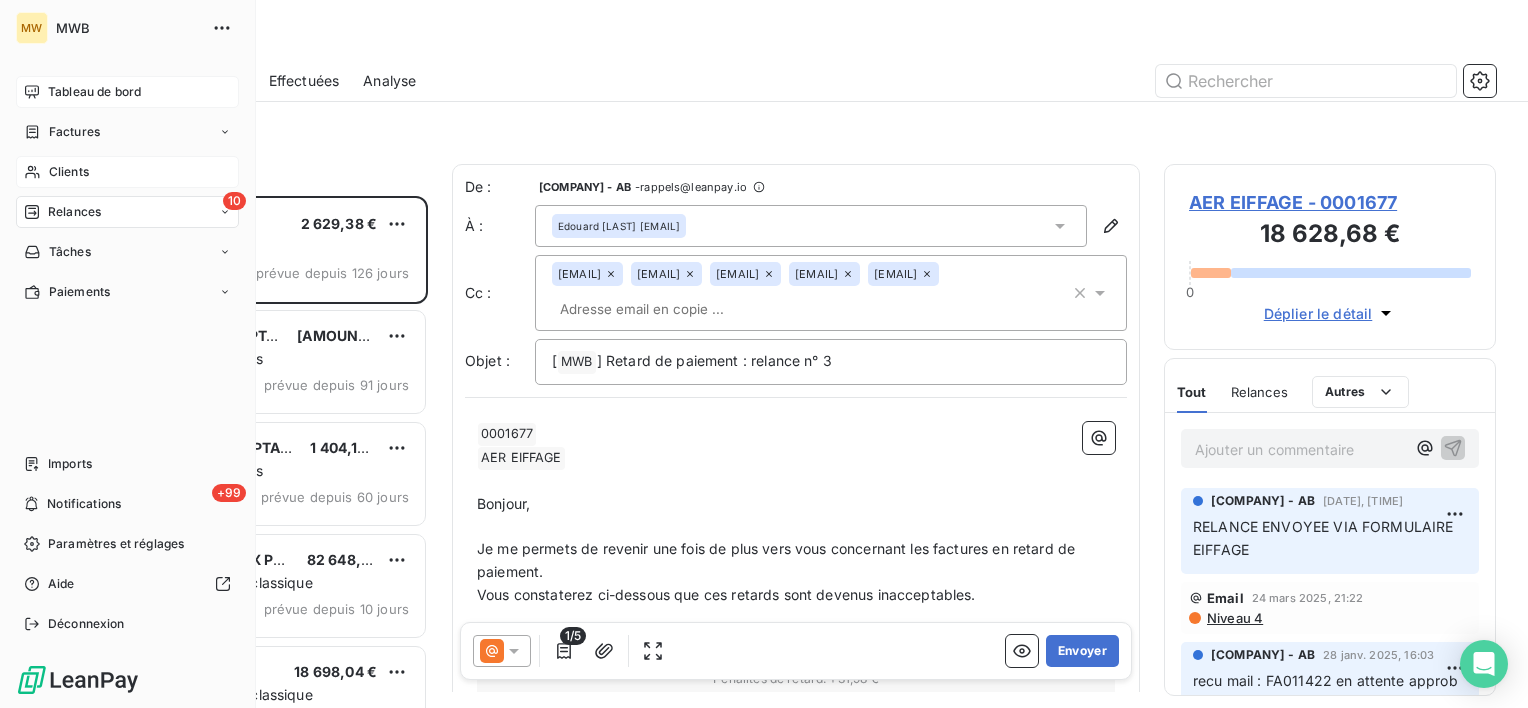 click on "Clients" at bounding box center (69, 172) 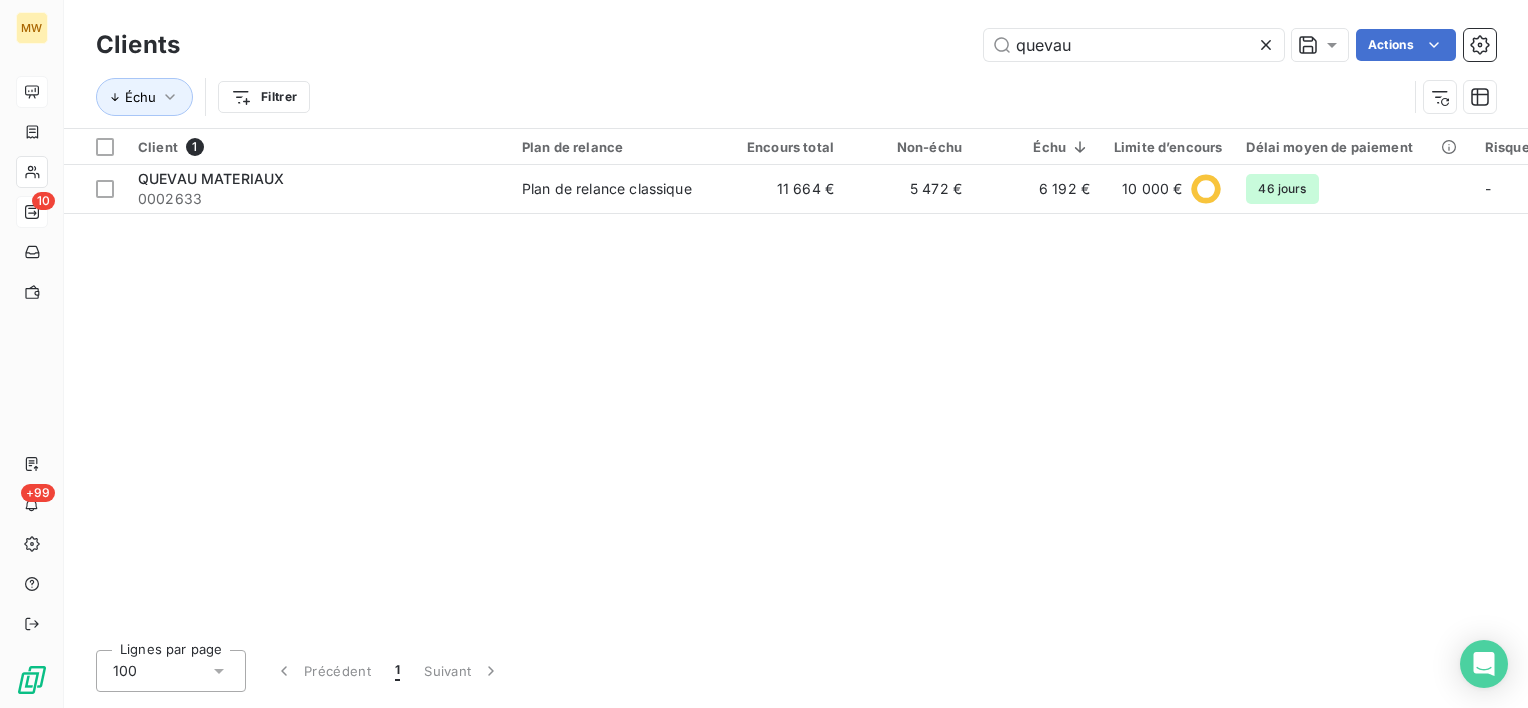 drag, startPoint x: 1085, startPoint y: 52, endPoint x: 943, endPoint y: 24, distance: 144.73424 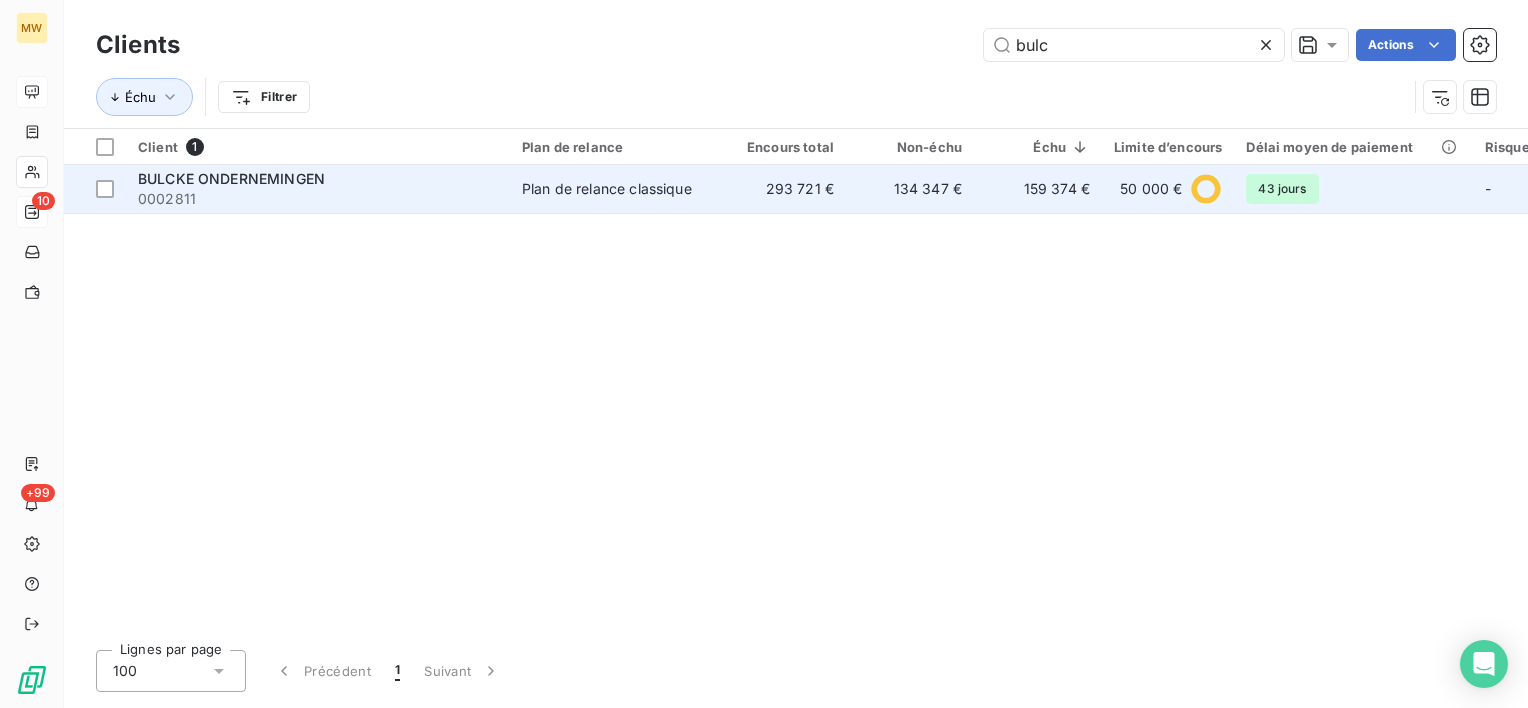 type on "bulc" 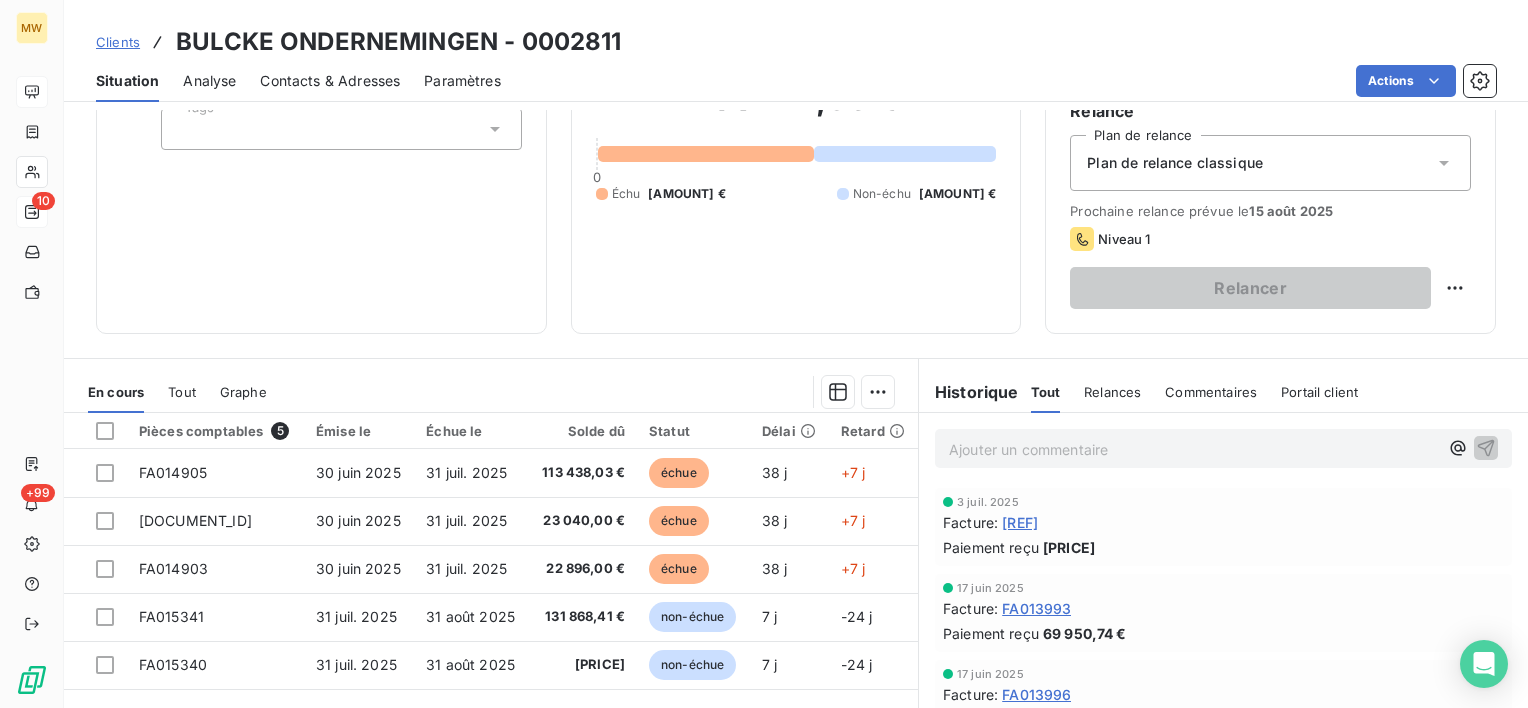 scroll, scrollTop: 200, scrollLeft: 0, axis: vertical 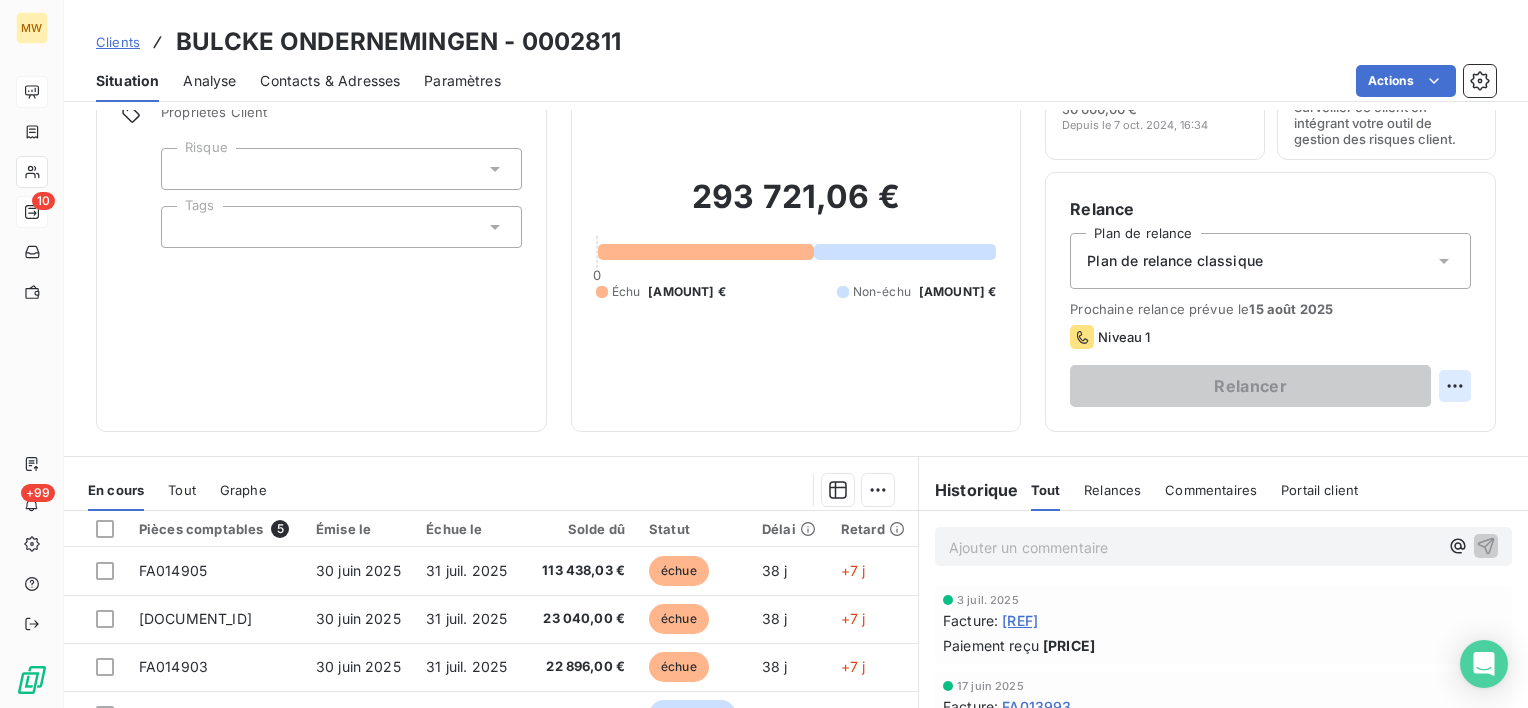 click on "MW 10 +99 Clients BULCKE ONDERNEMINGEN - 0002811 Situation Analyse Contacts & Adresses Paramètres Actions Informations client Propriétés Client Risque Tags Encours client   293 721,06 € 0 Échu 159 374,03 € Non-échu 134 347,03 €   Limite d’encours 587 % 50 000,00 € Depuis le 7 oct. 2024, 16:34 Gestion du risque Surveiller ce client en intégrant votre outil de gestion des risques client. Relance Plan de relance Plan de relance classique Prochaine relance prévue le  15 août 2025 Niveau 1 Relancer En cours Tout Graphe Pièces comptables 5 Émise le Échue le Solde dû Statut Délai   Retard   FA014905 30 juin 2025 31 juil. 2025 113 438,03 € échue 38 j +7 j FA014901 30 juin 2025 31 juil. 2025 23 040,00 € échue 38 j +7 j FA014903 30 juin 2025 31 juil. 2025 22 896,00 € échue 38 j +7 j FA015341 31 juil. 2025 31 août 2025 131 868,41 € non-échue 7 j -24 j FA015340 31 juil. 2025 31 août 2025 2 478,62 € non-échue 7 j -24 j Lignes par page 25 1 Suivant" at bounding box center (764, 354) 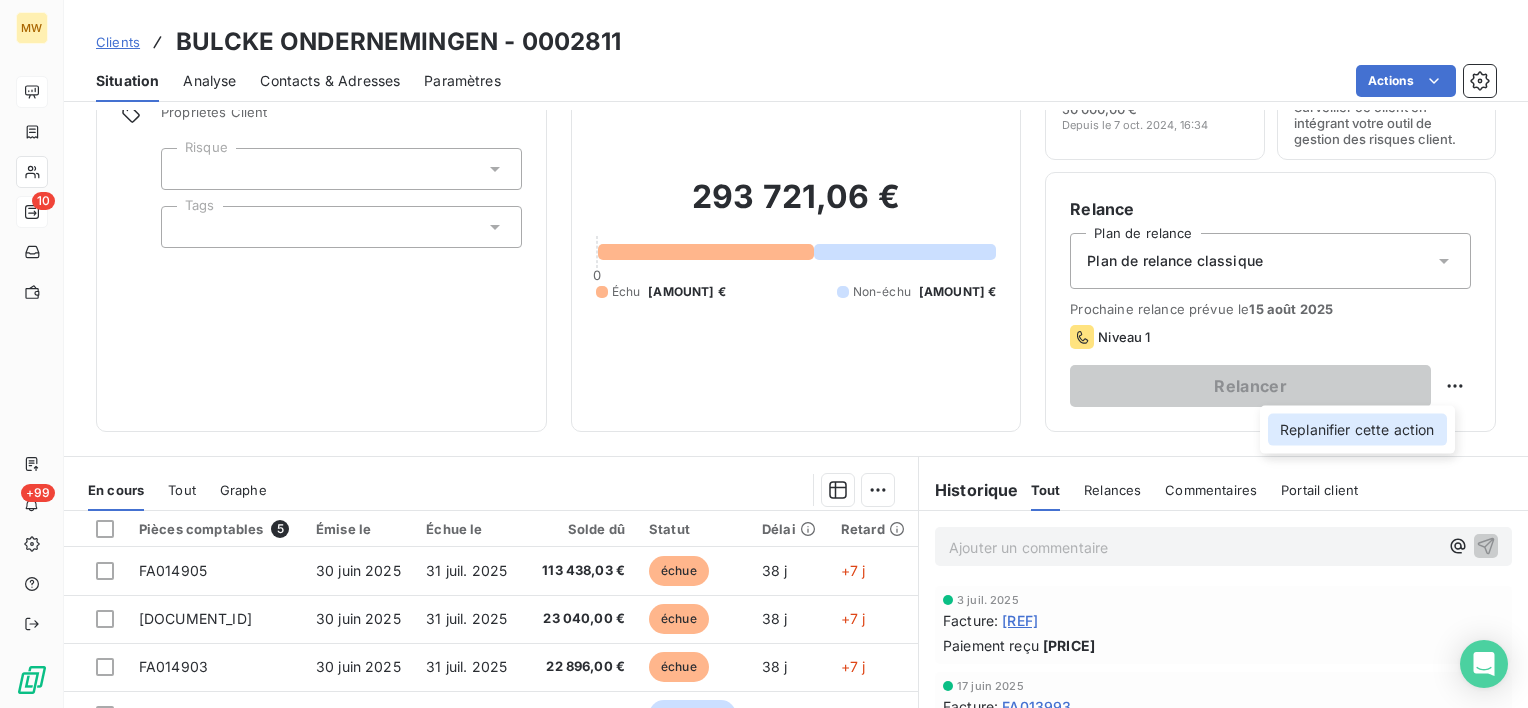 click on "Replanifier cette action" at bounding box center (1357, 430) 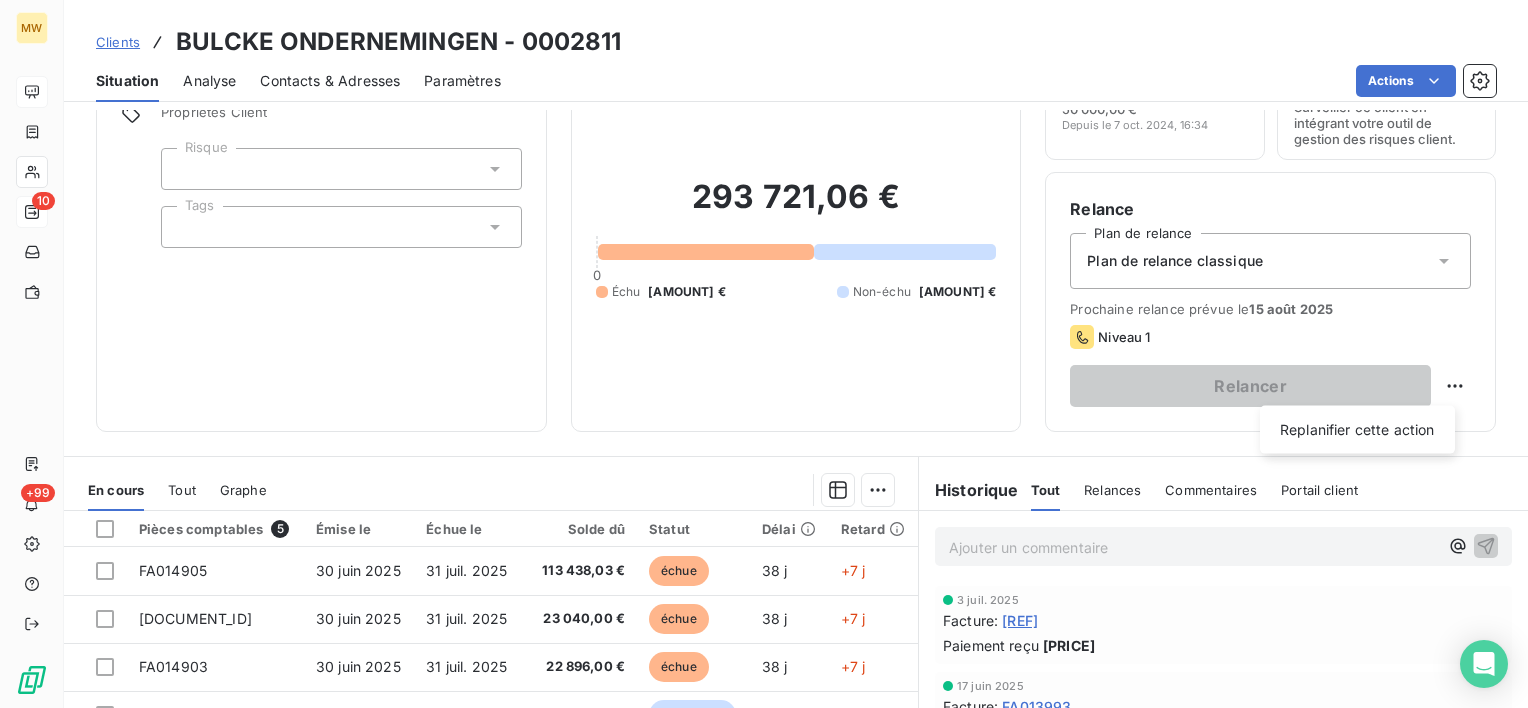 select on "7" 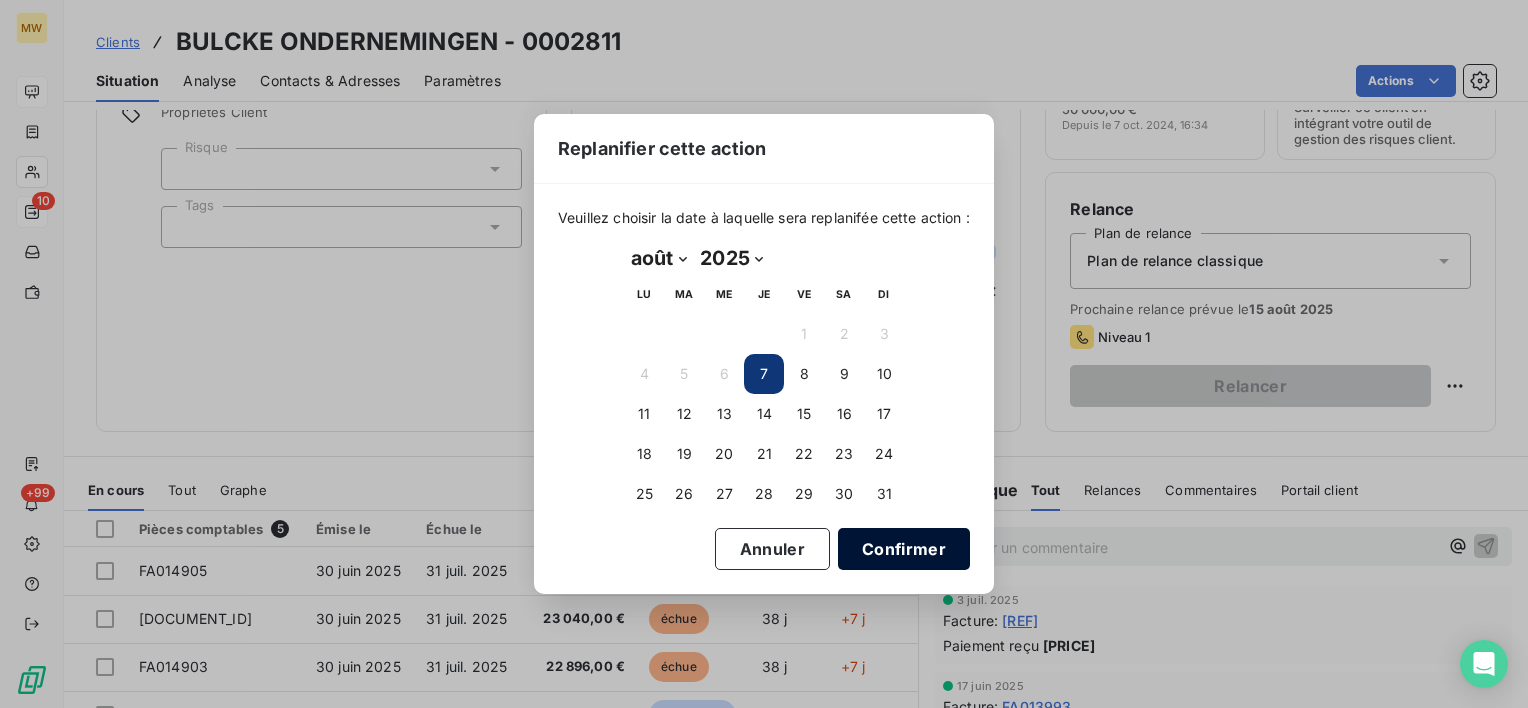 click on "Confirmer" at bounding box center (904, 549) 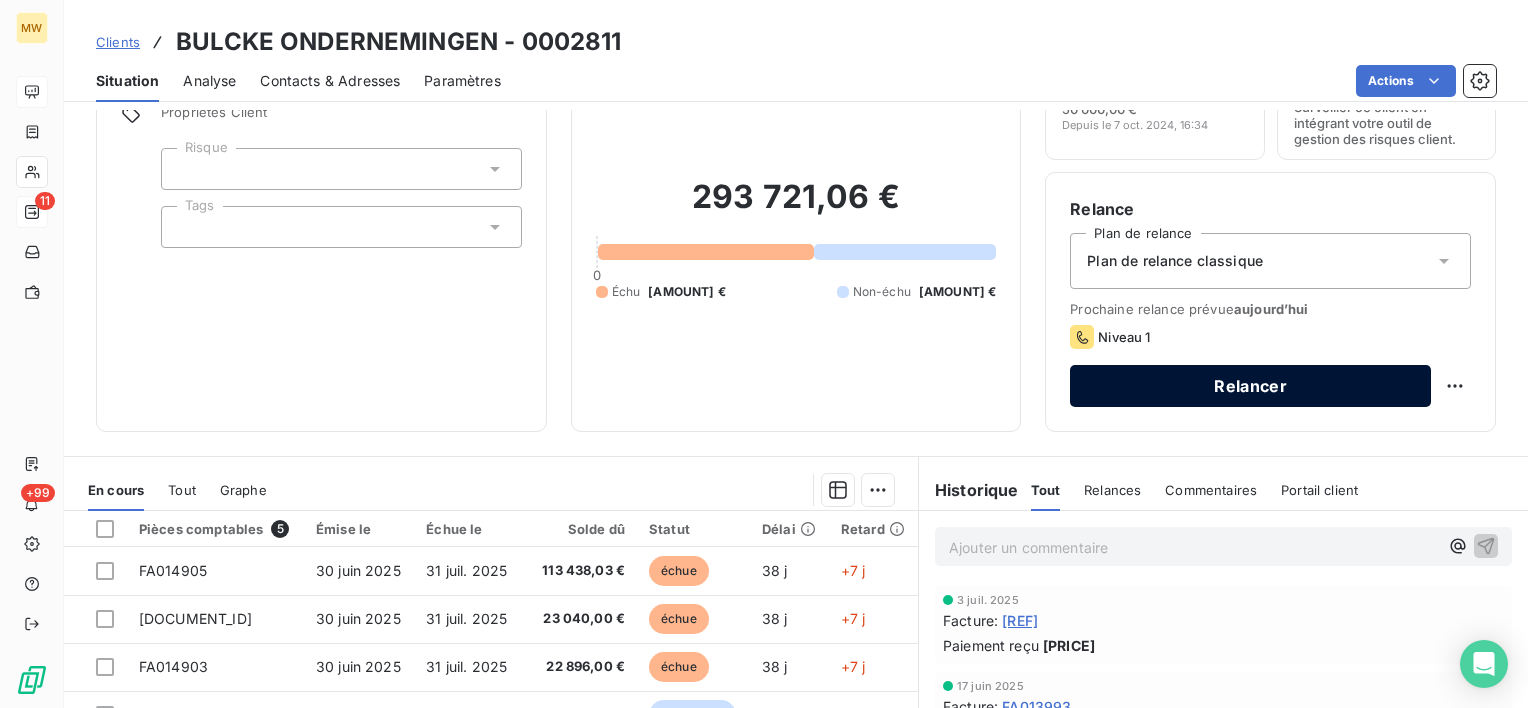 click on "Relancer" at bounding box center [1250, 386] 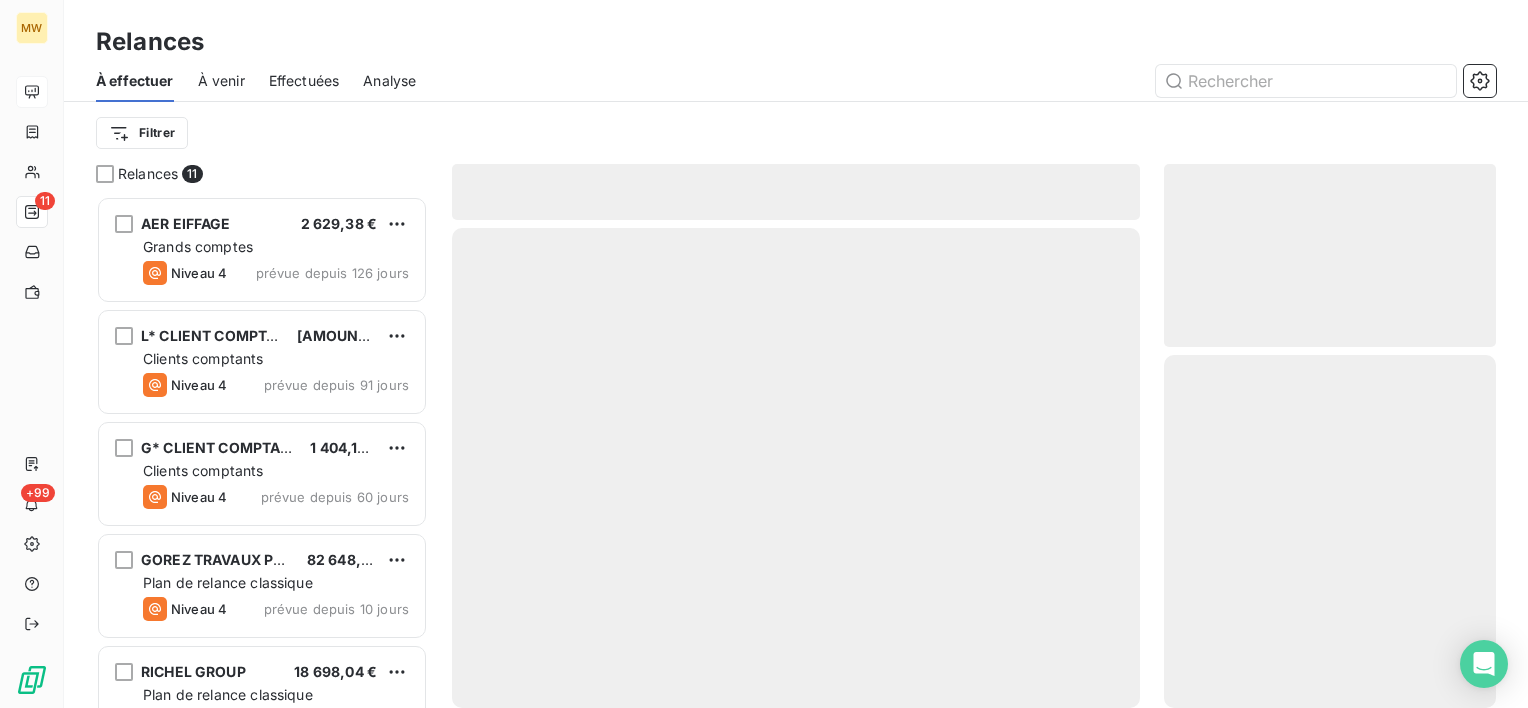 scroll, scrollTop: 16, scrollLeft: 16, axis: both 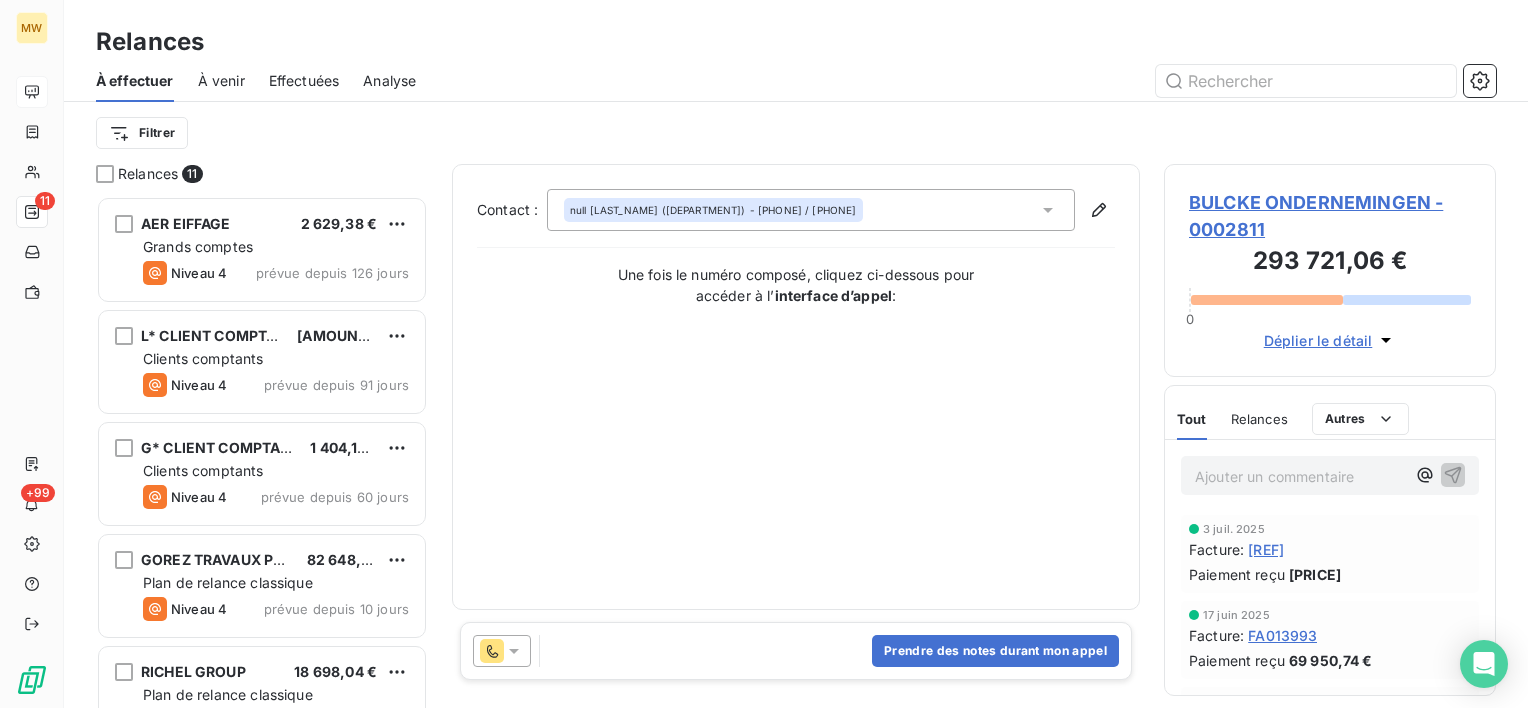 click 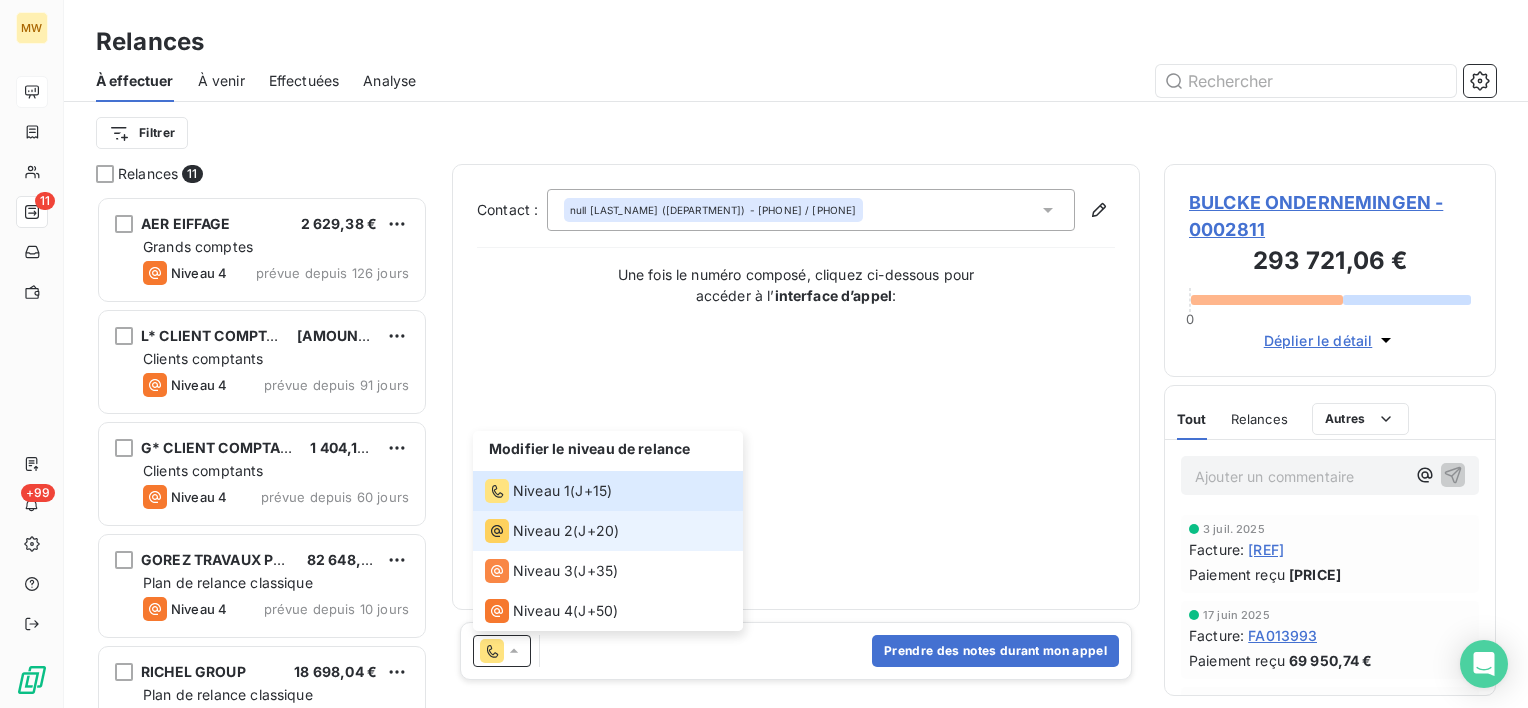 click on "Niveau 2" at bounding box center [543, 531] 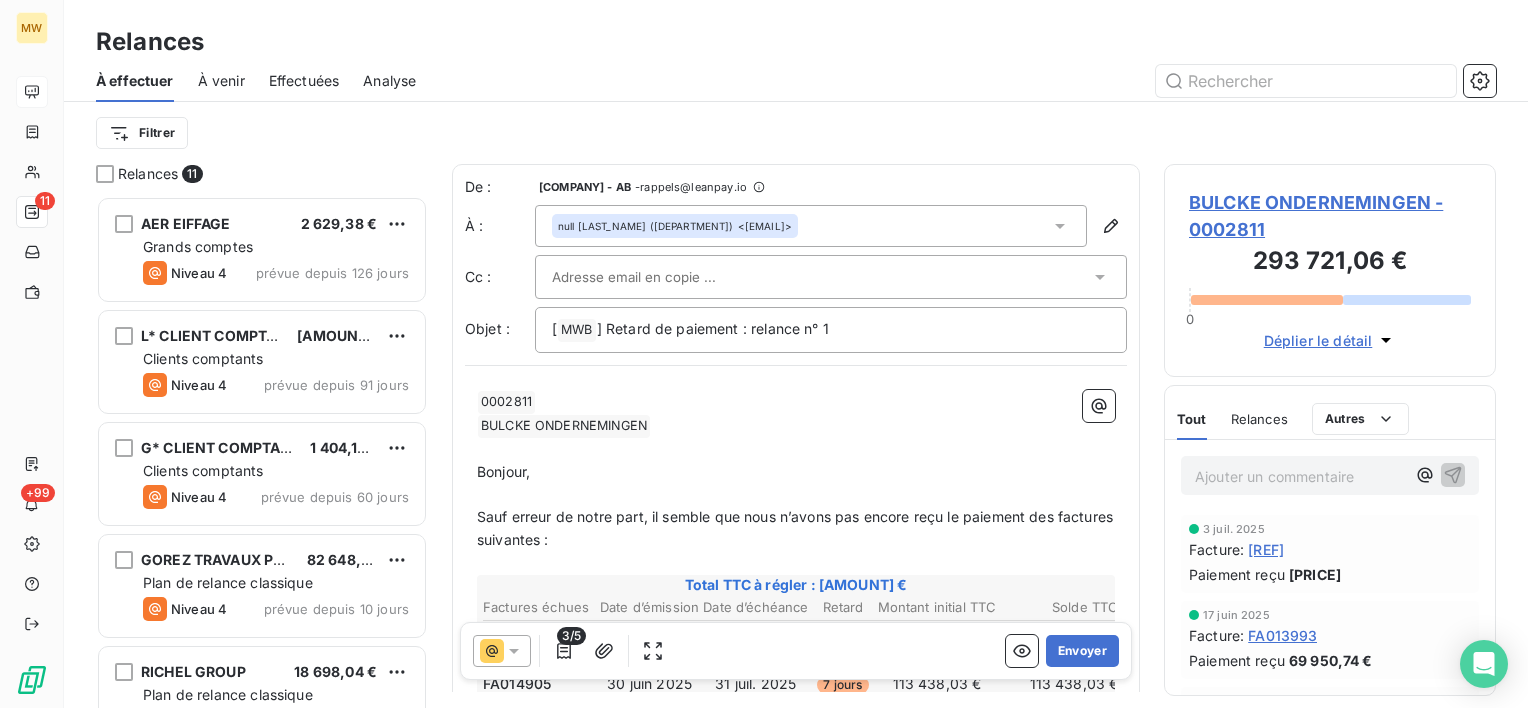 click 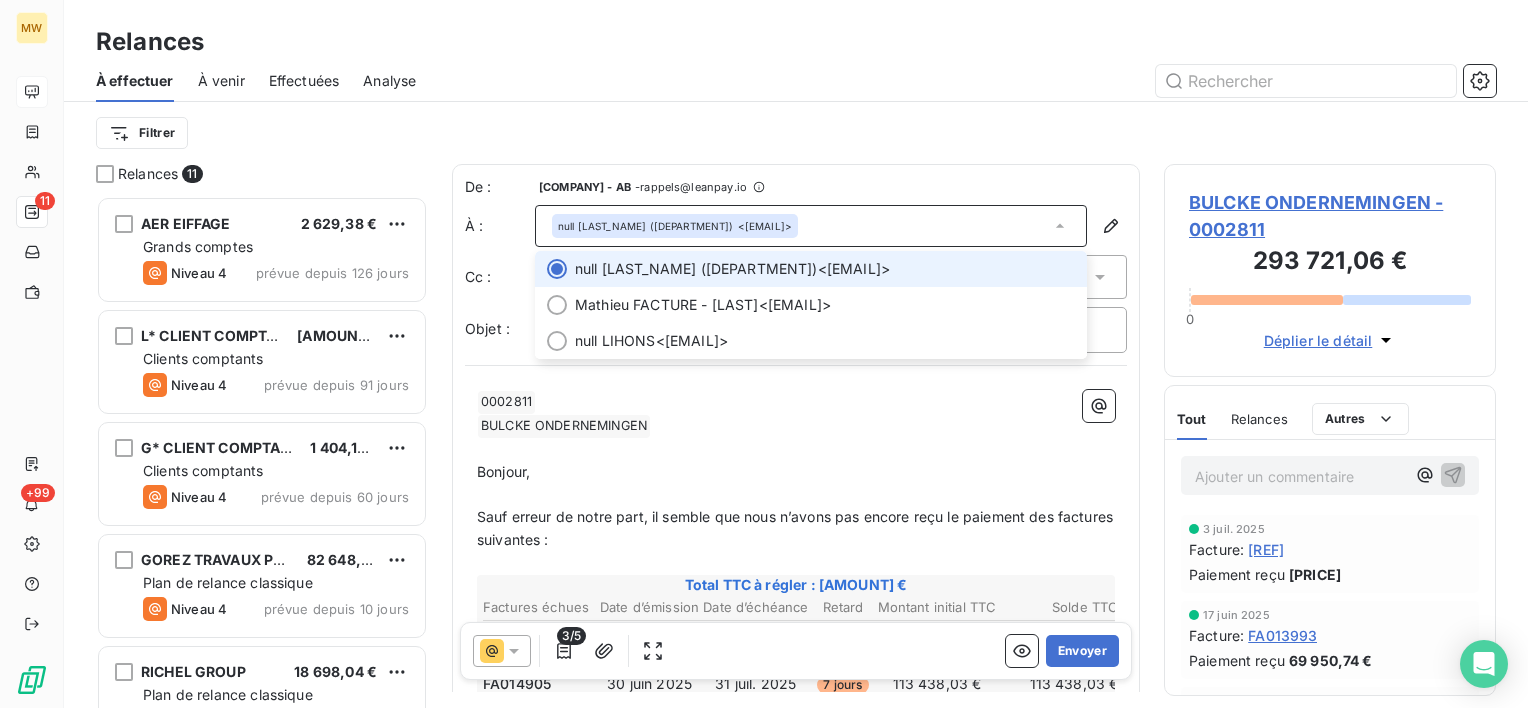 click on "null BART PANNECOUCQUE (compta)   <bart@cobefa.be>" at bounding box center [825, 269] 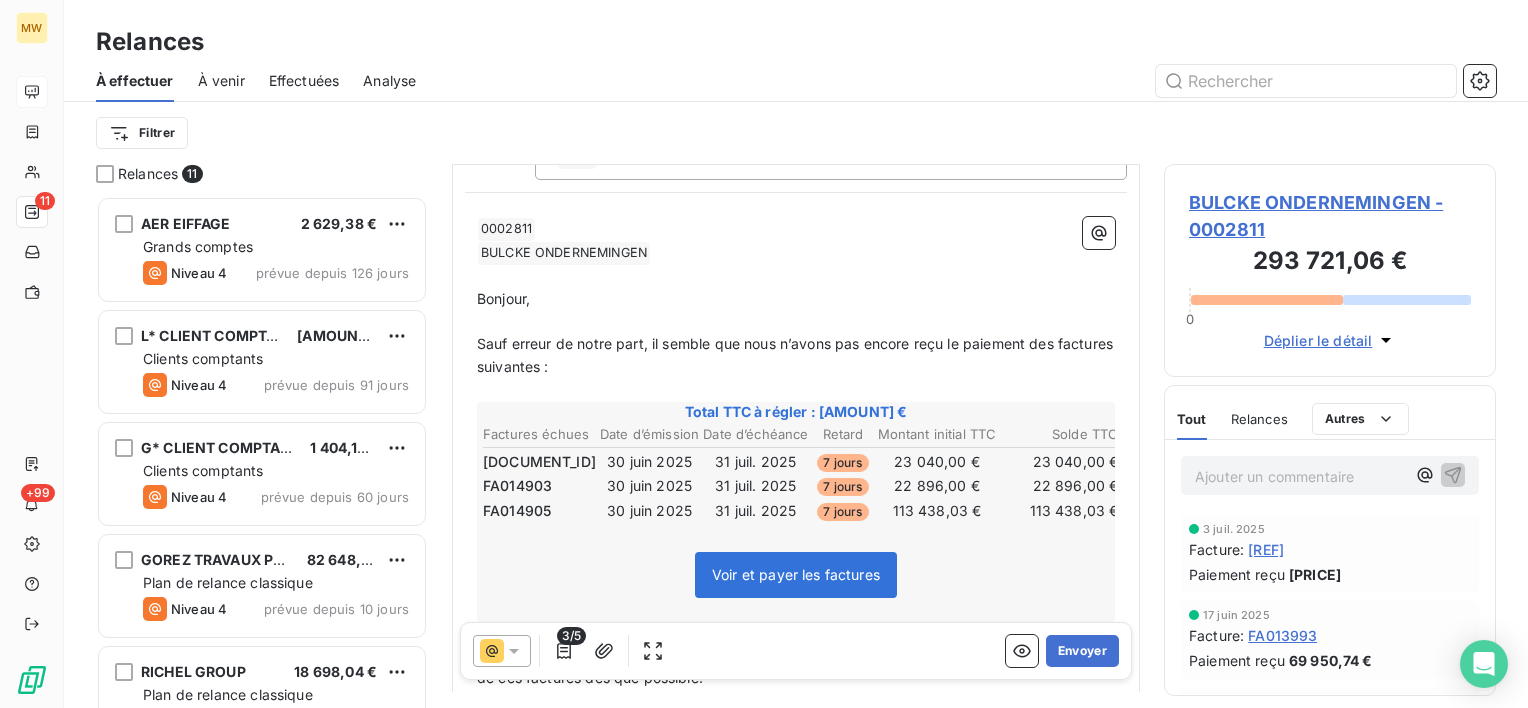scroll, scrollTop: 200, scrollLeft: 0, axis: vertical 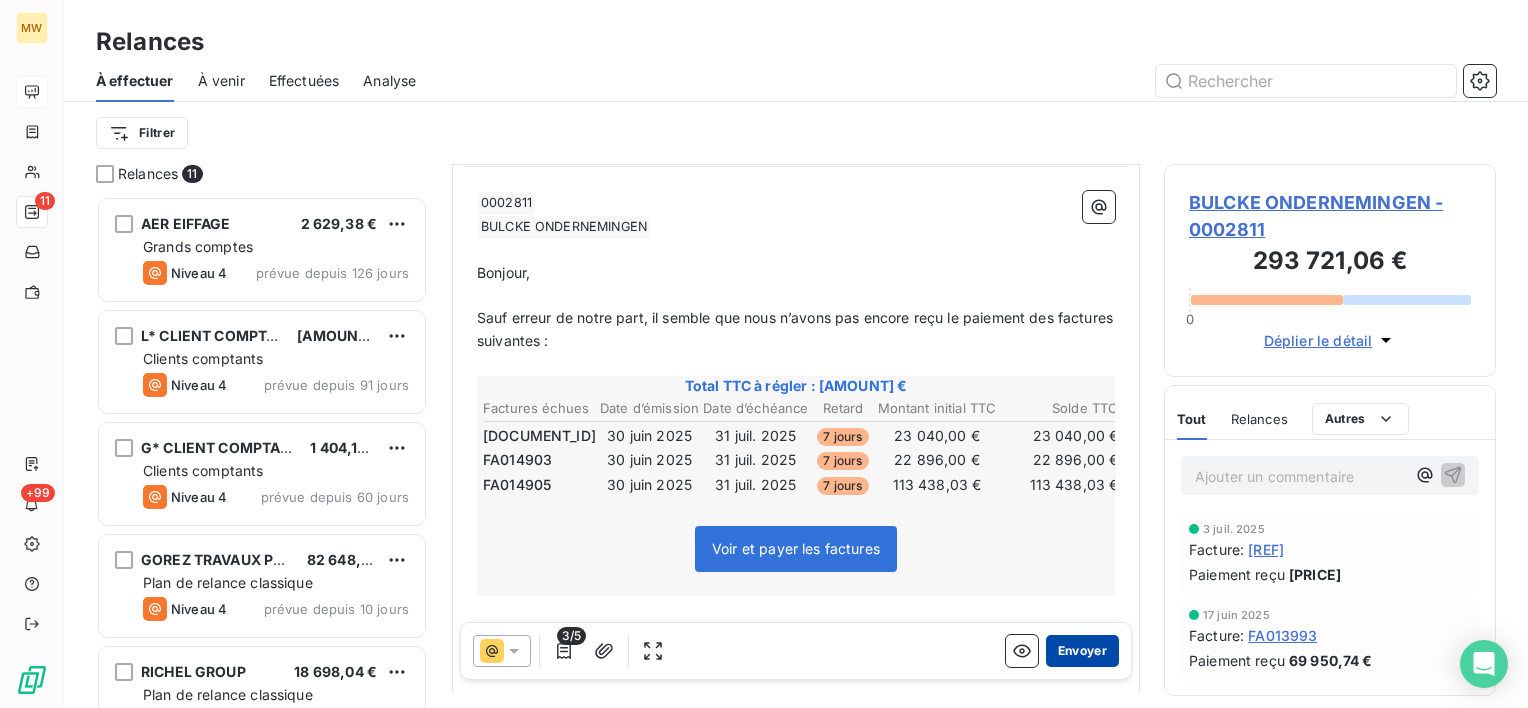 click on "Envoyer" at bounding box center (1082, 651) 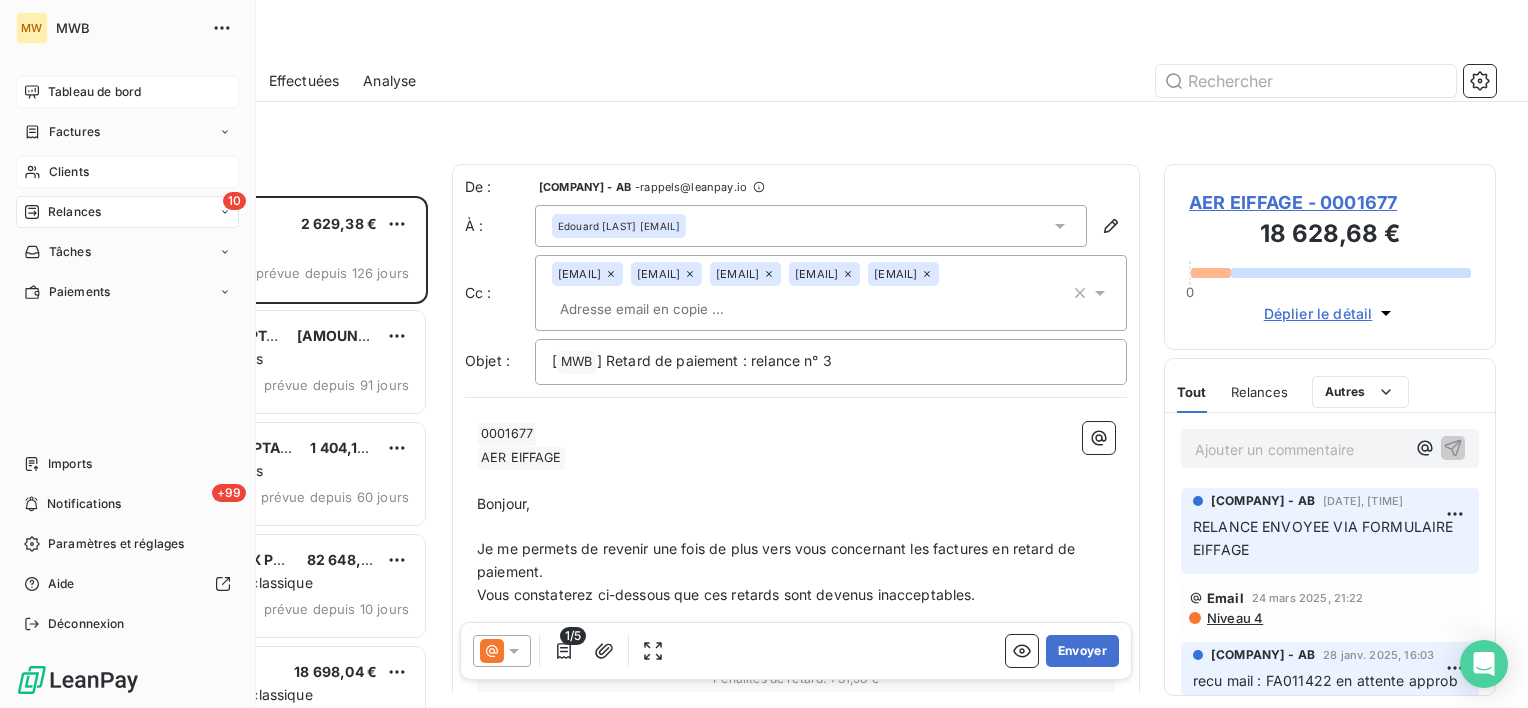 drag, startPoint x: 56, startPoint y: 167, endPoint x: 82, endPoint y: 167, distance: 26 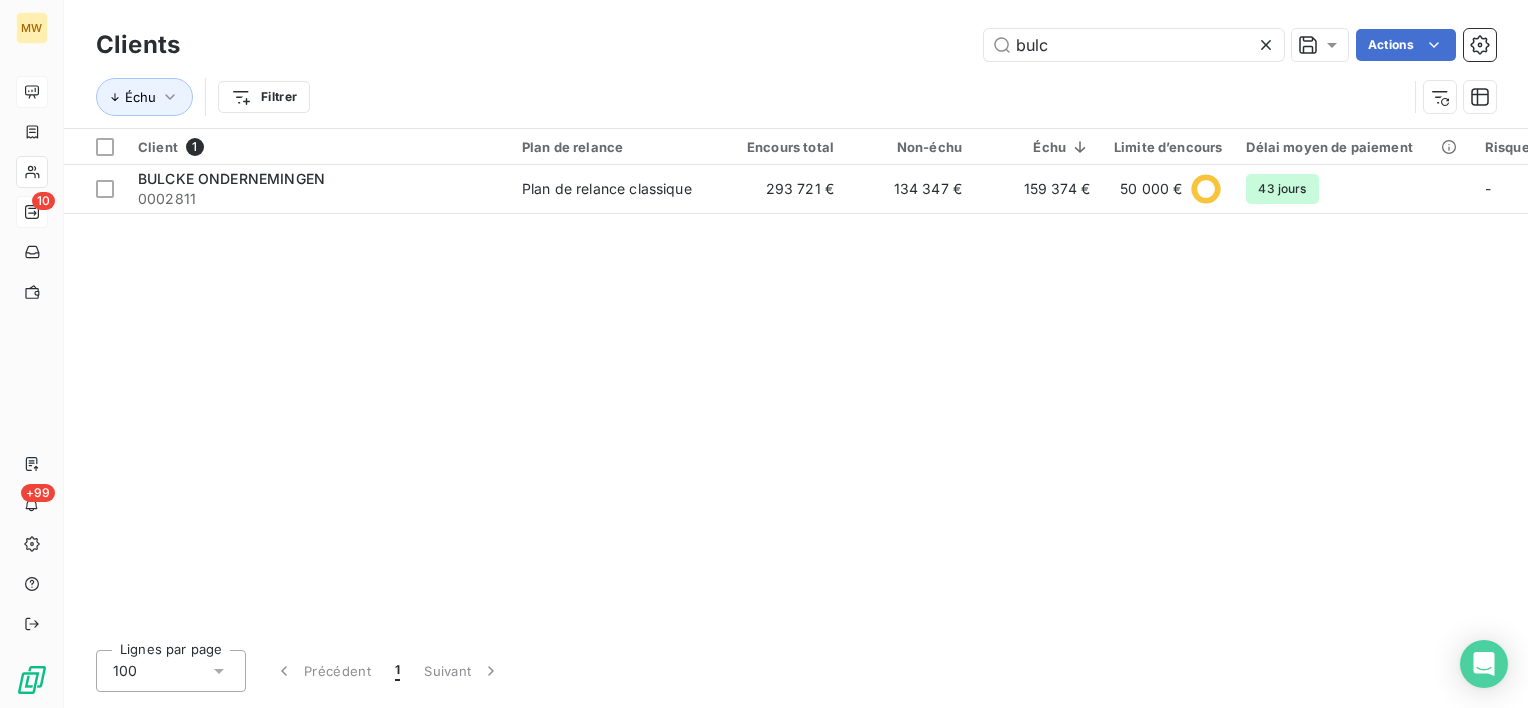drag, startPoint x: 1079, startPoint y: 30, endPoint x: 944, endPoint y: 40, distance: 135.36986 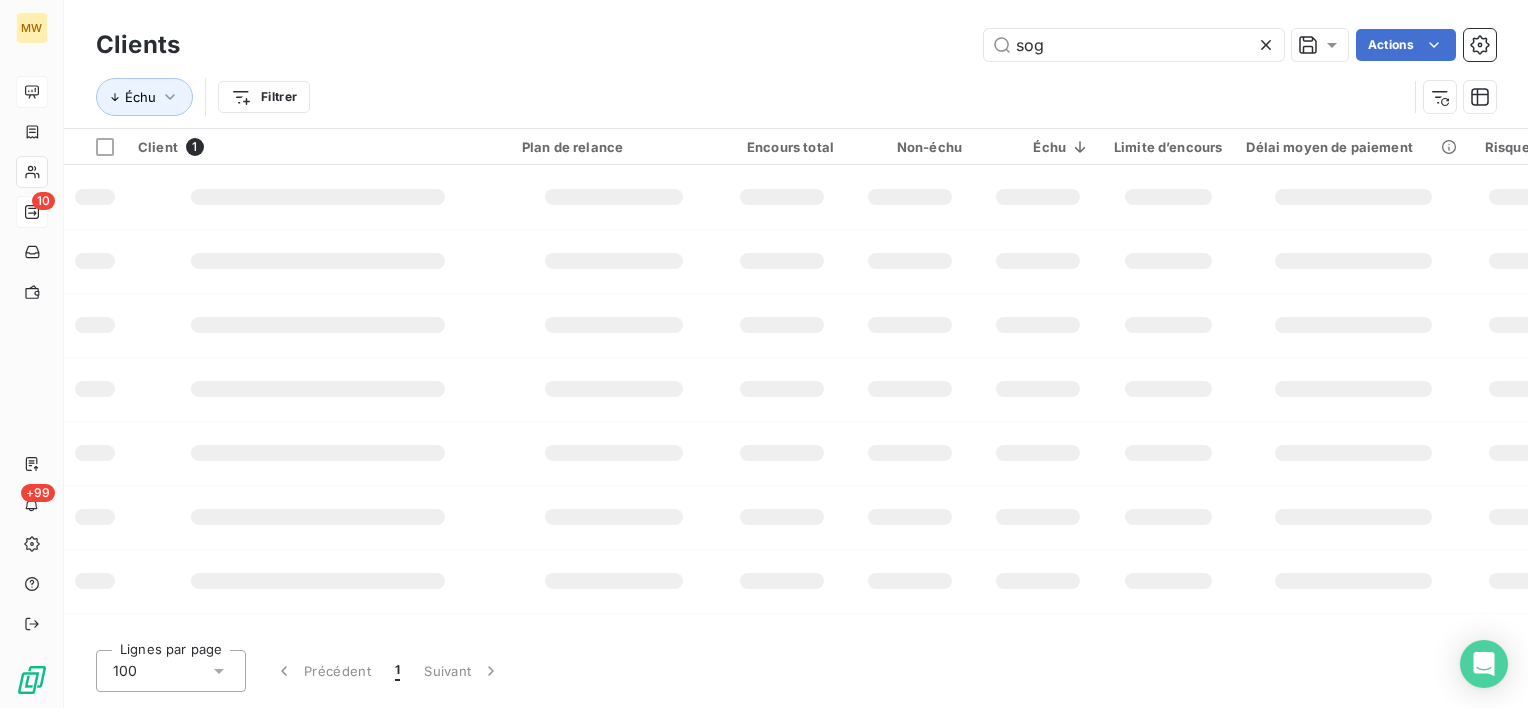 type on "soge" 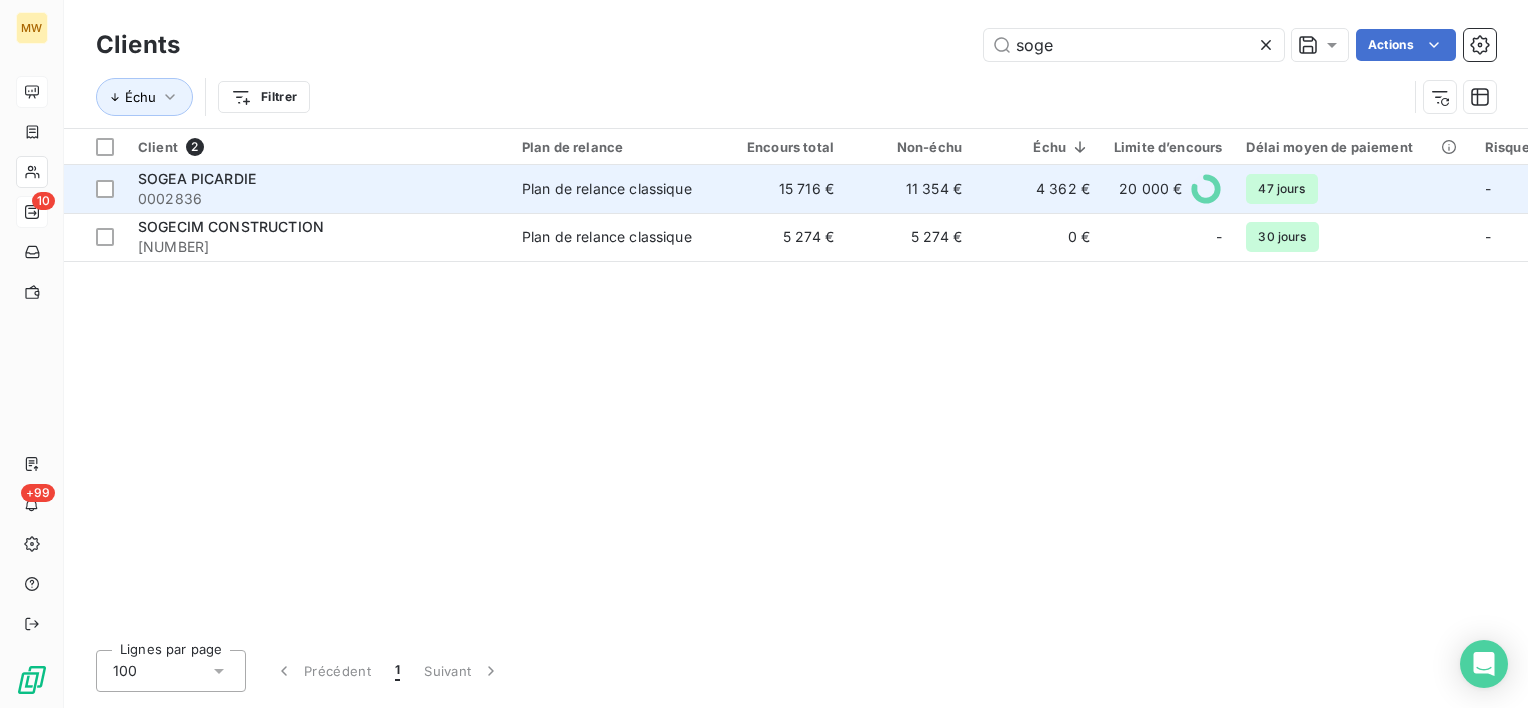click on "0002836" at bounding box center (318, 199) 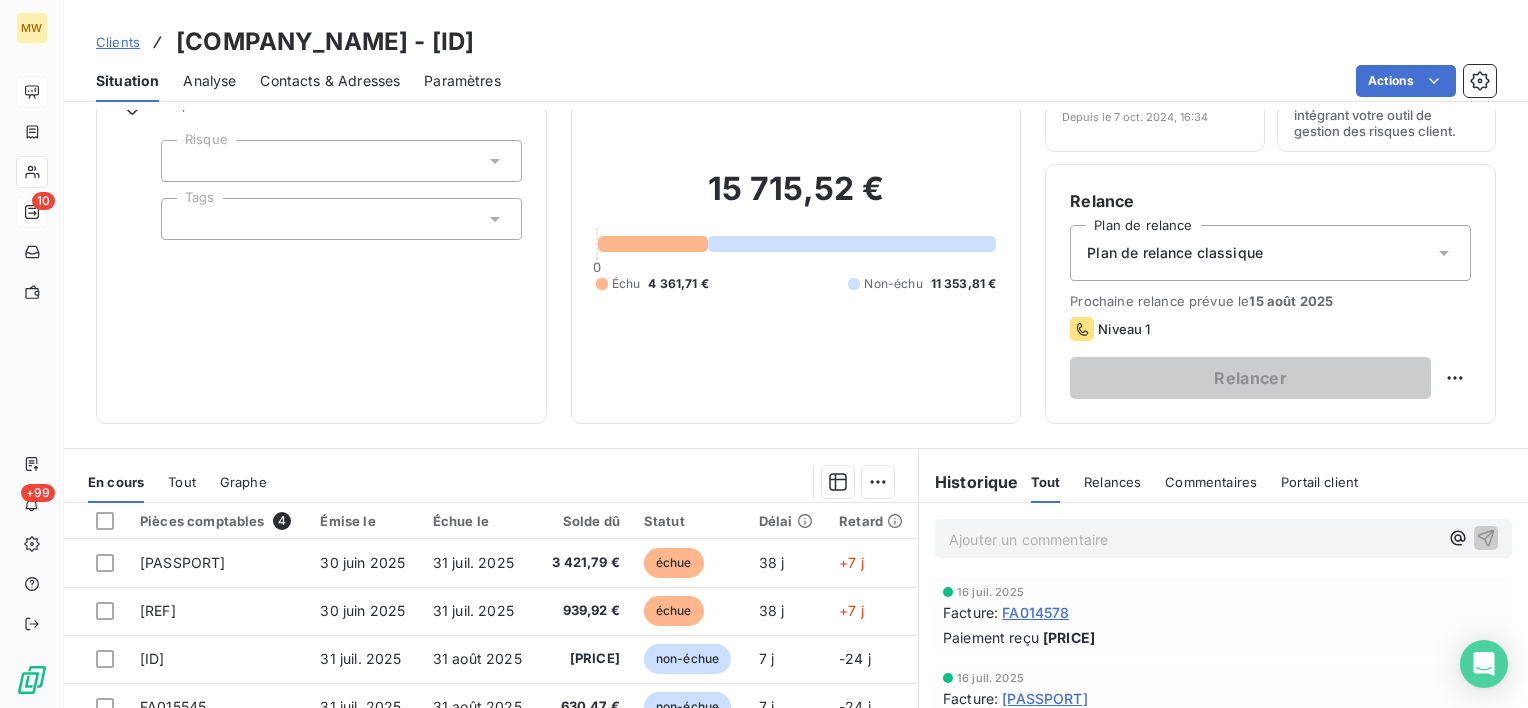 scroll, scrollTop: 200, scrollLeft: 0, axis: vertical 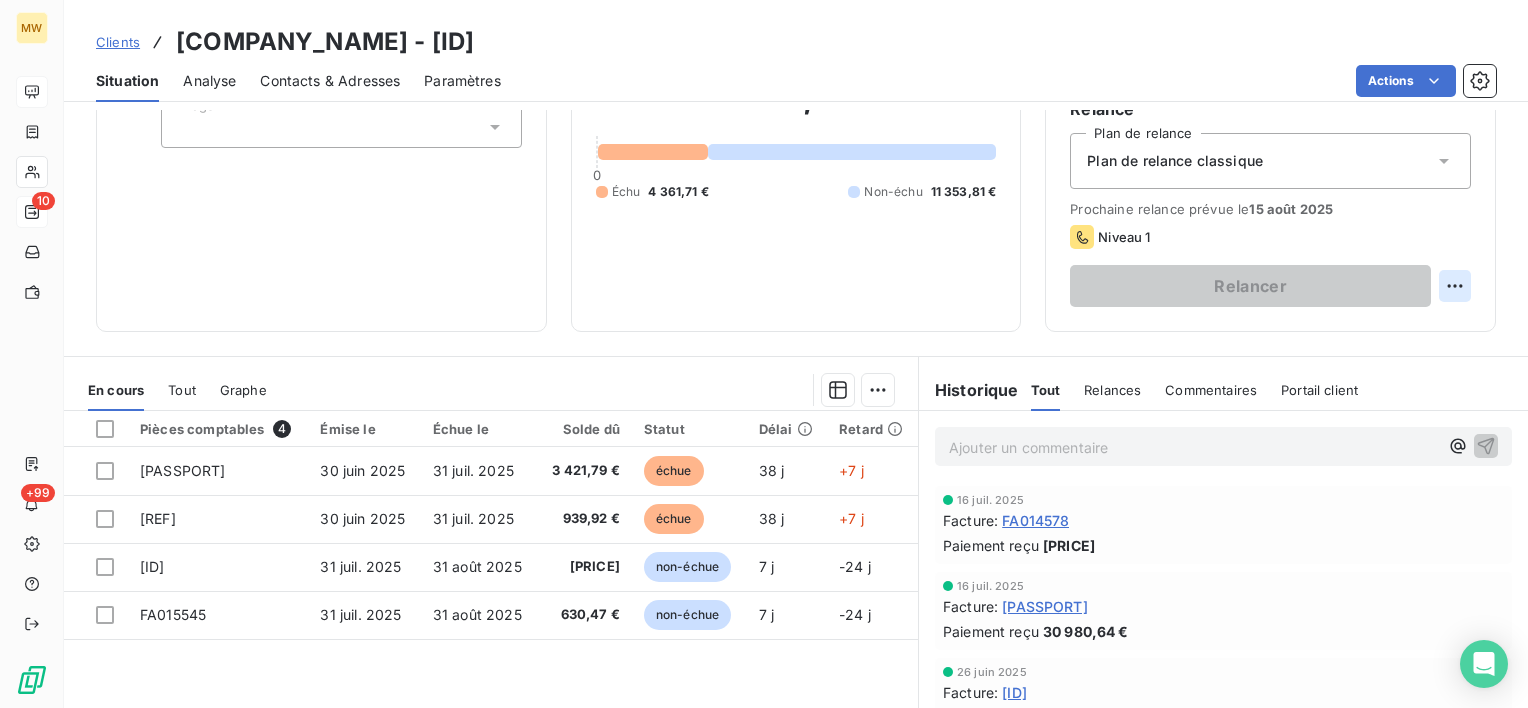 click on "MW 10 +99 Clients SOGEA PICARDIE - 0002836 Situation Analyse Contacts & Adresses Paramètres Actions Informations client Propriétés Client Risque Tags Encours client   15 715,52 € 0 Échu 4 361,71 € Non-échu 11 353,81 €   Limite d’encours 78 % 20 000,00 € Depuis le 7 oct. 2024, 16:34 Gestion du risque Surveiller ce client en intégrant votre outil de gestion des risques client. Relance Plan de relance Plan de relance classique Prochaine relance prévue le  15 août 2025 Niveau 1 Relancer En cours Tout Graphe Pièces comptables 4 Émise le Échue le Solde dû Statut Délai   Retard   FA015062 30 juin 2025 31 juil. 2025 3 421,79 € échue 38 j +7 j FA015060 30 juin 2025 31 juil. 2025 939,92 € échue 38 j +7 j FA015544 31 juil. 2025 31 août 2025 10 723,34 € non-échue 7 j -24 j FA015545 31 juil. 2025 31 août 2025 630,47 € non-échue 7 j -24 j Lignes par page 25 Précédent 1 Suivant Historique Tout Relances Commentaires Portail client Tout Relances ﻿ Facture" at bounding box center (764, 354) 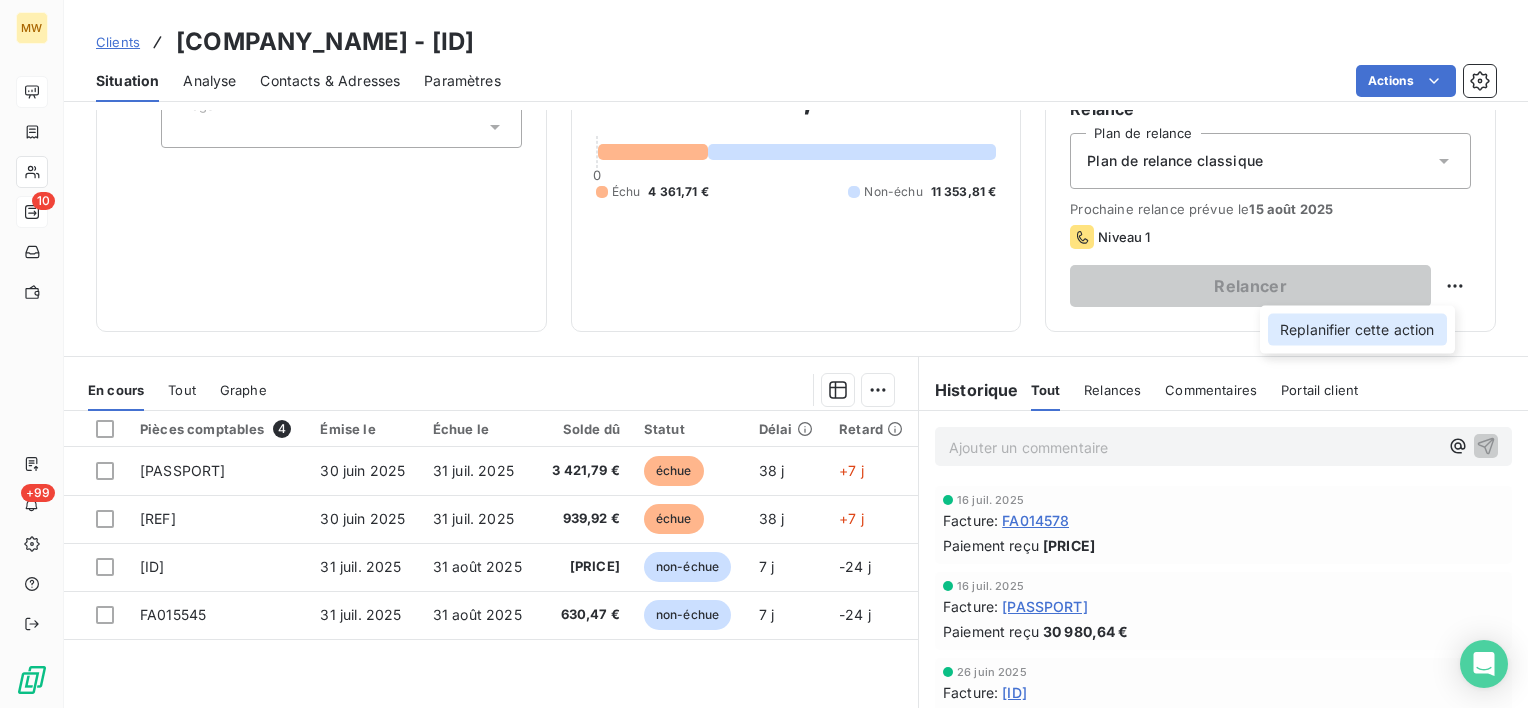 click on "Replanifier cette action" at bounding box center [1357, 330] 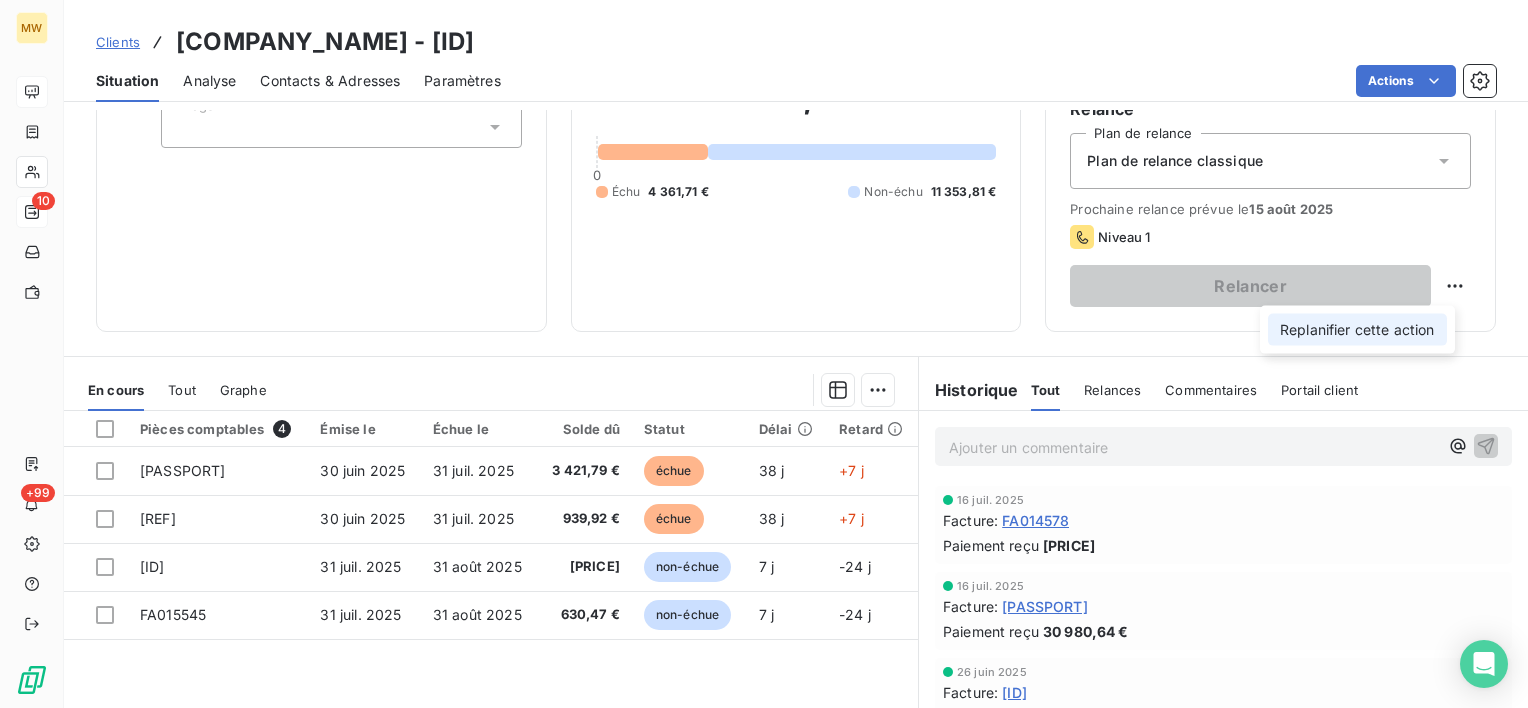 select on "7" 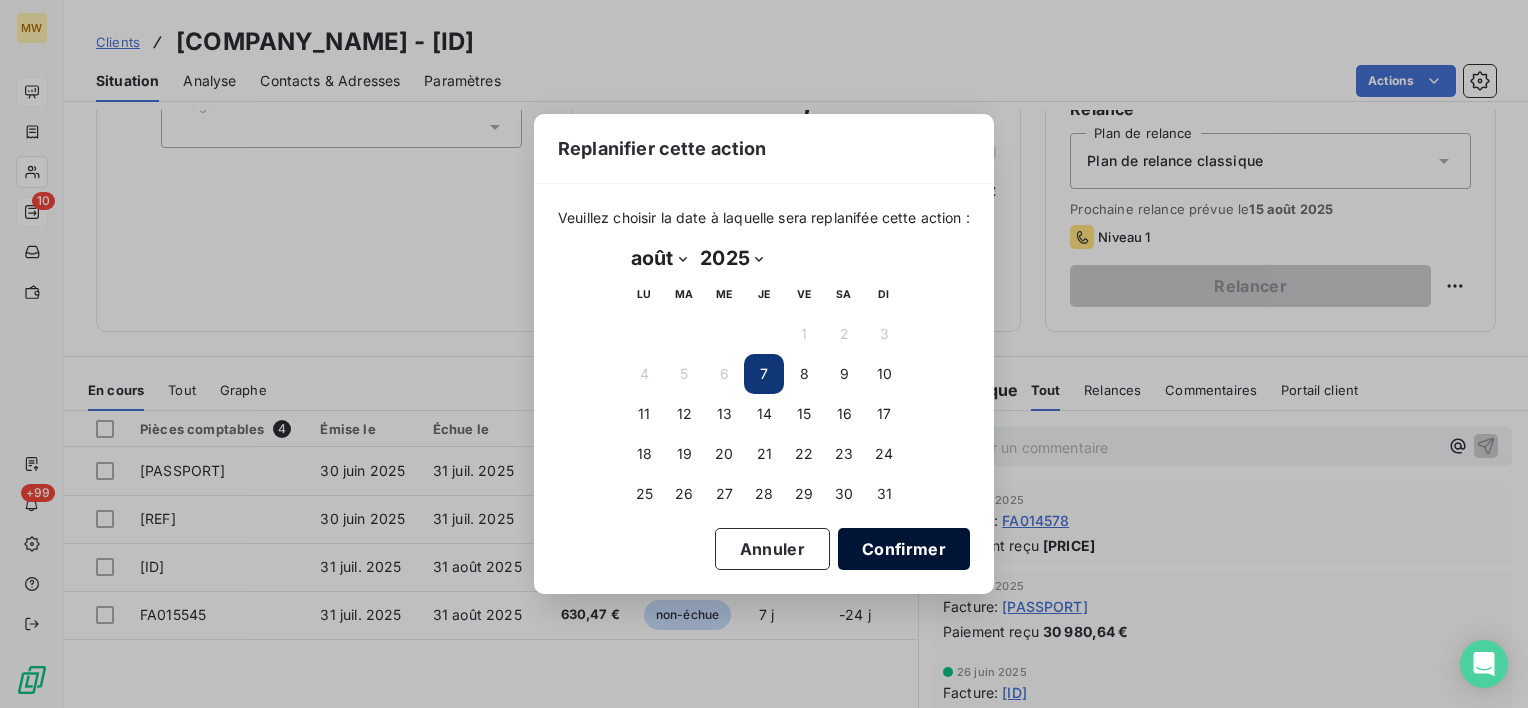 click on "Confirmer" at bounding box center (904, 549) 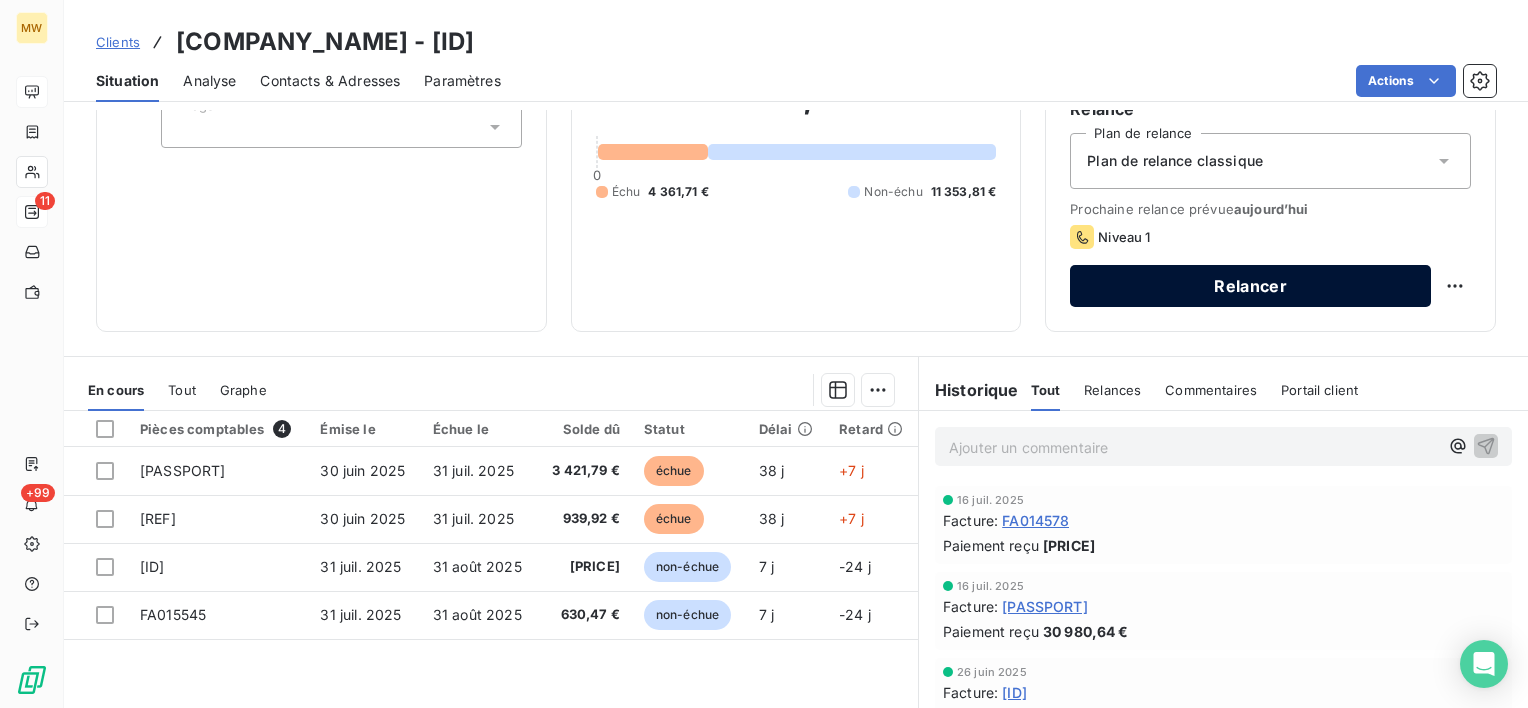 click on "Relancer" at bounding box center [1250, 286] 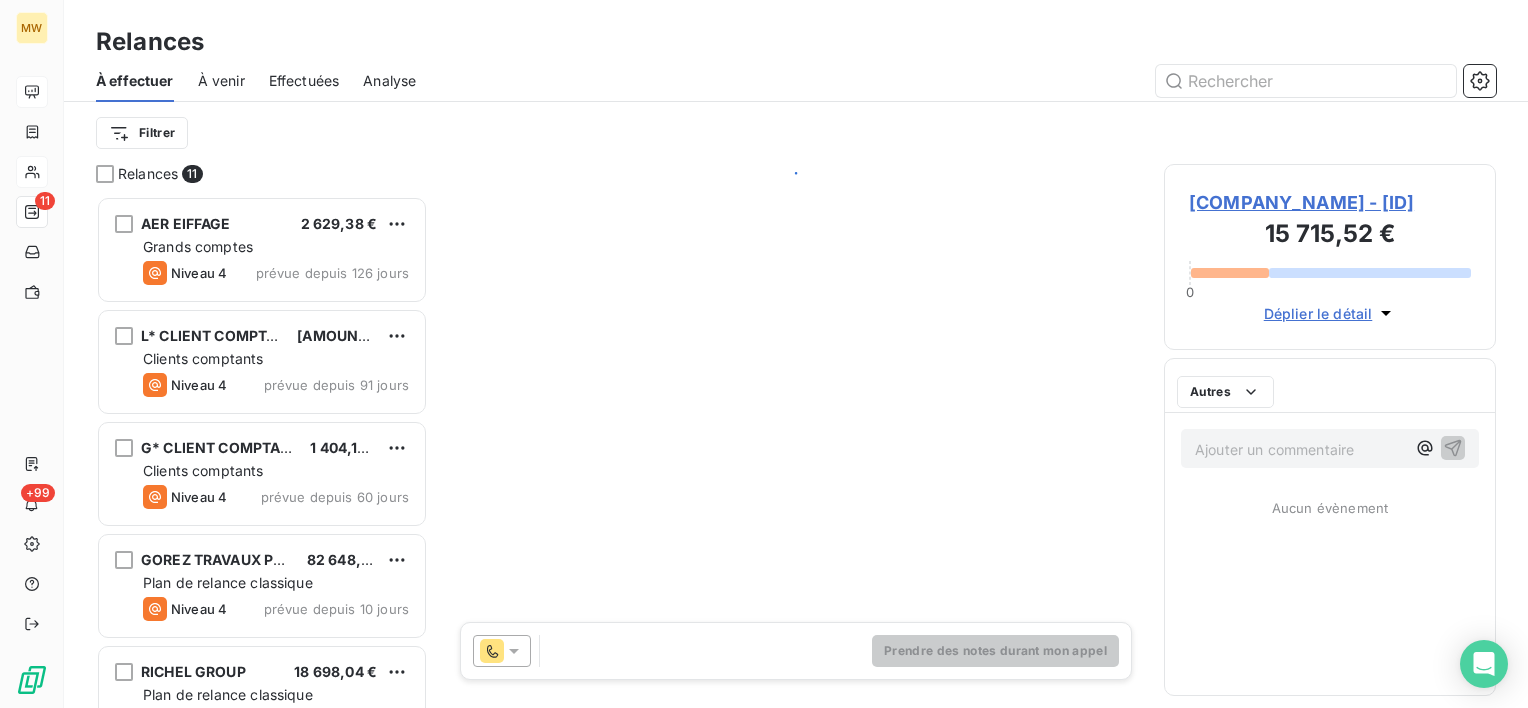 scroll, scrollTop: 16, scrollLeft: 16, axis: both 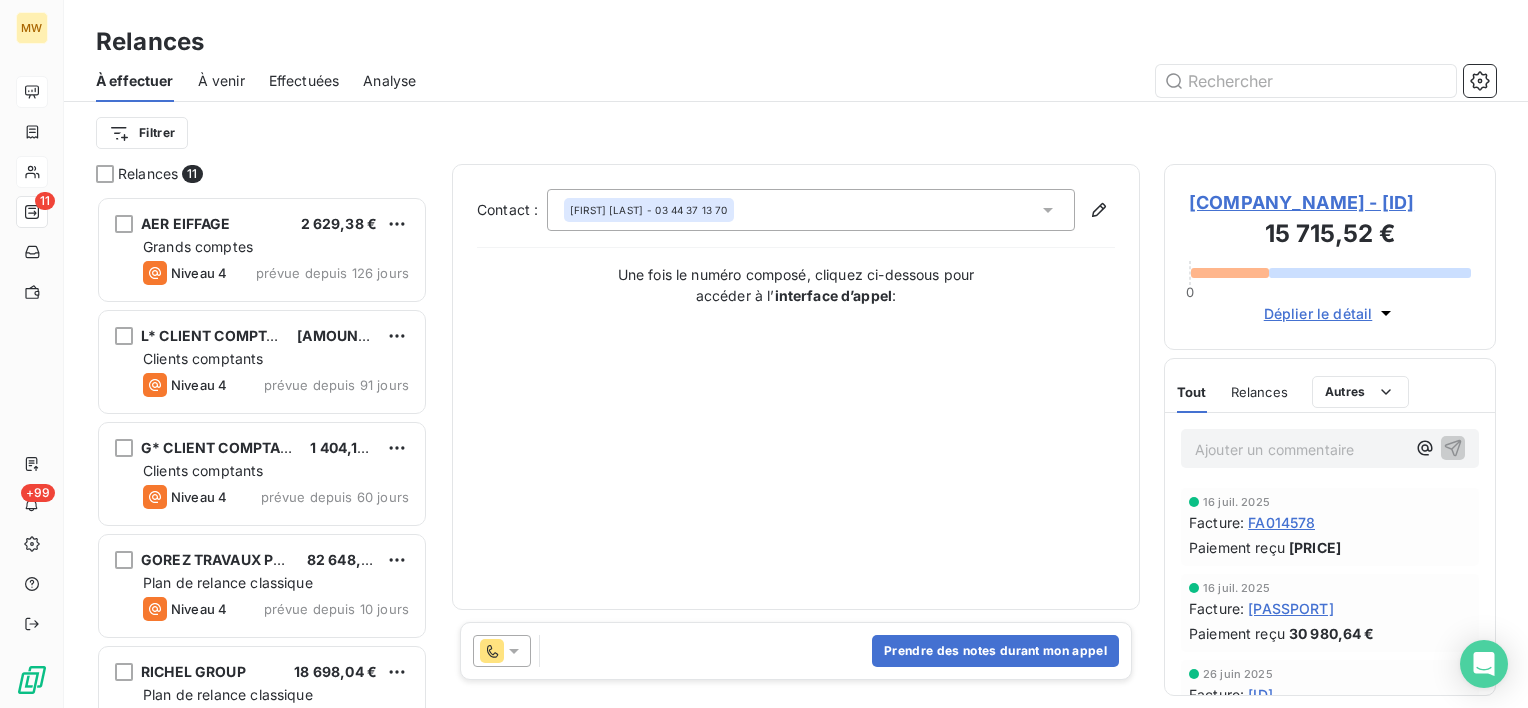 click at bounding box center (502, 651) 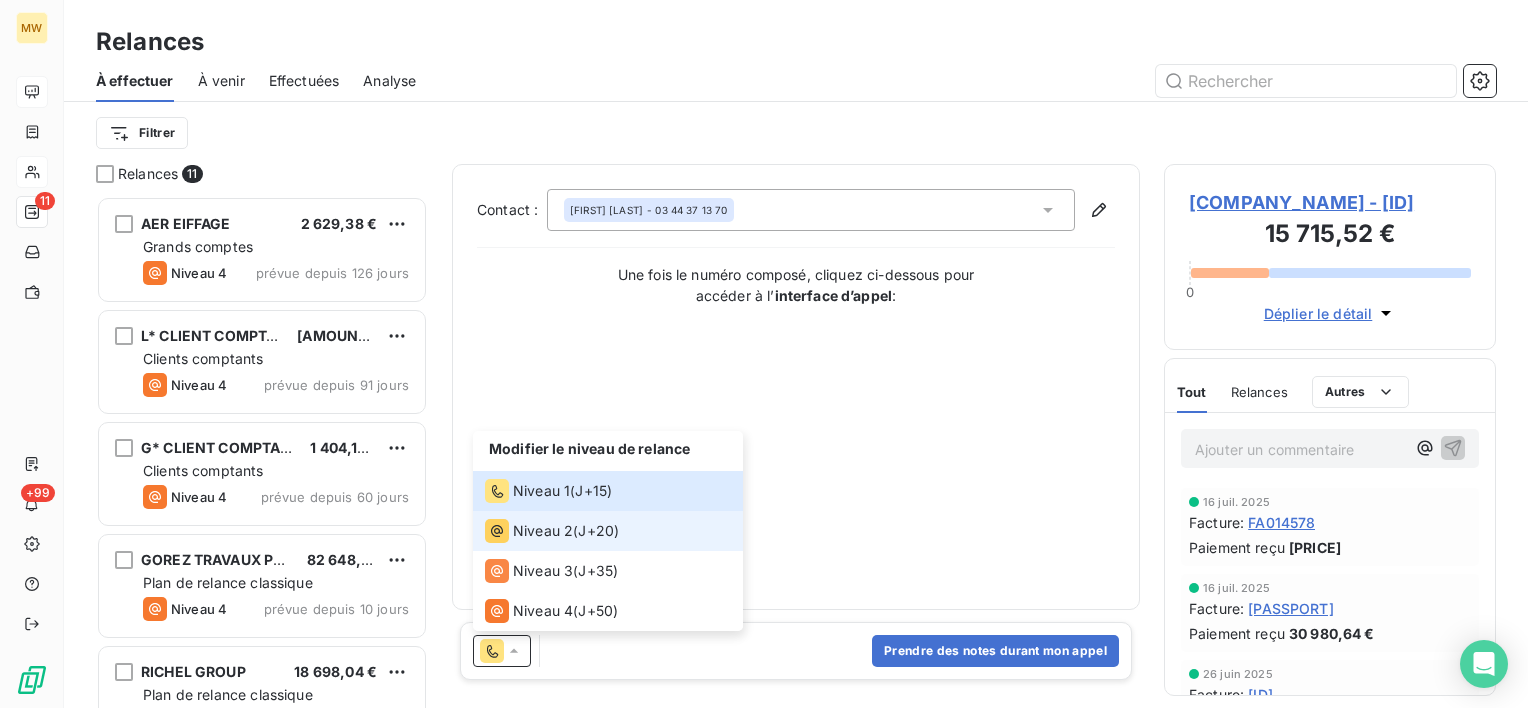 click on "Niveau 2" at bounding box center (543, 531) 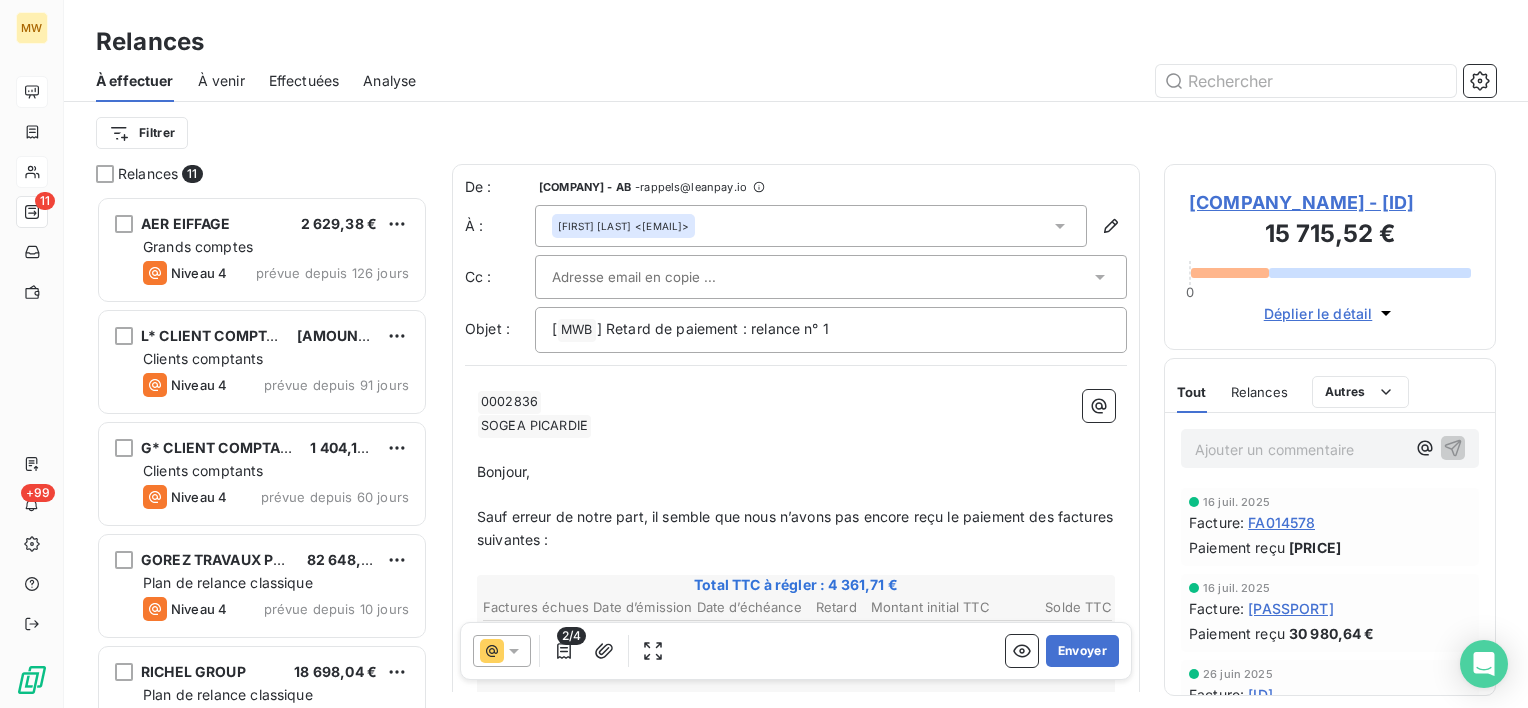 click on "Geoffrey RUIZ   <geoffrey.ruiz@vinci-construction.fr>" at bounding box center (811, 226) 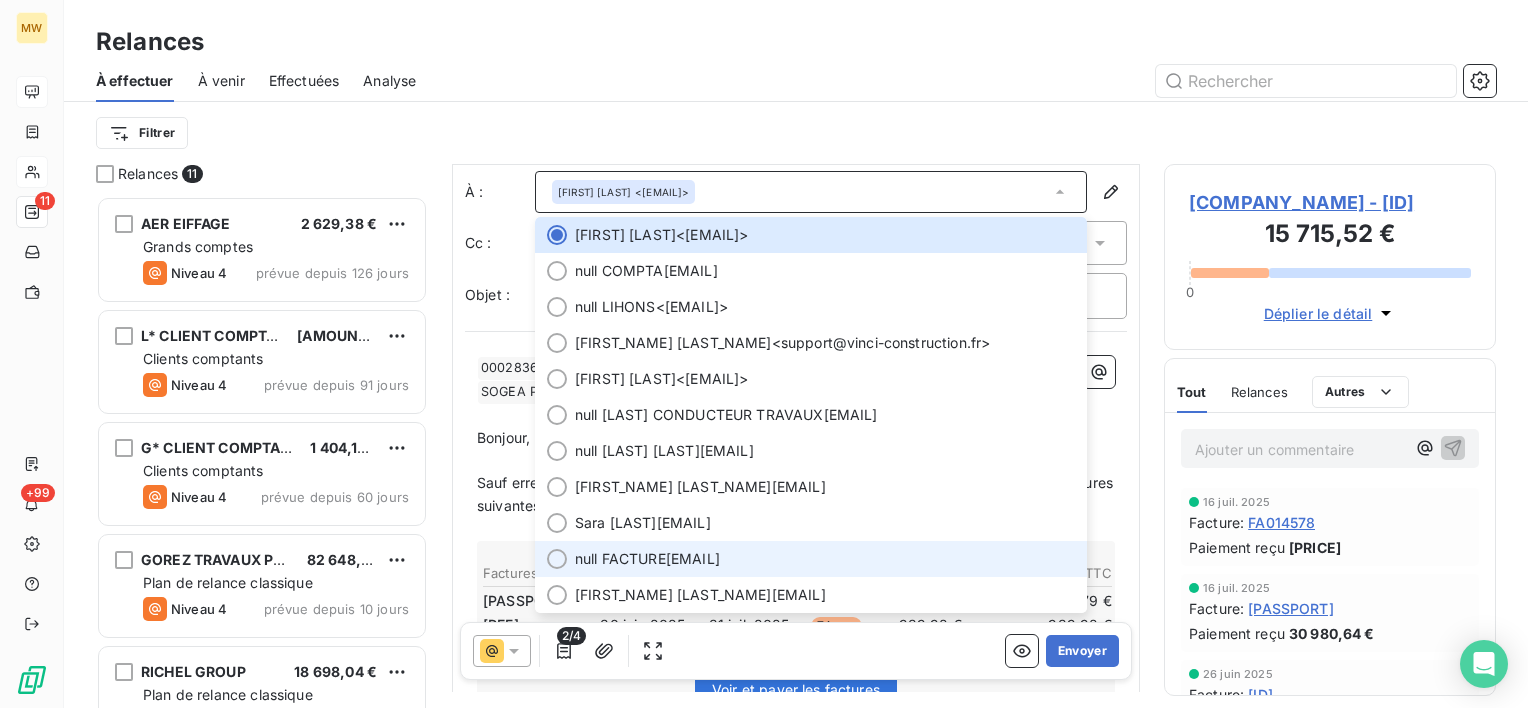 scroll, scrollTop: 0, scrollLeft: 0, axis: both 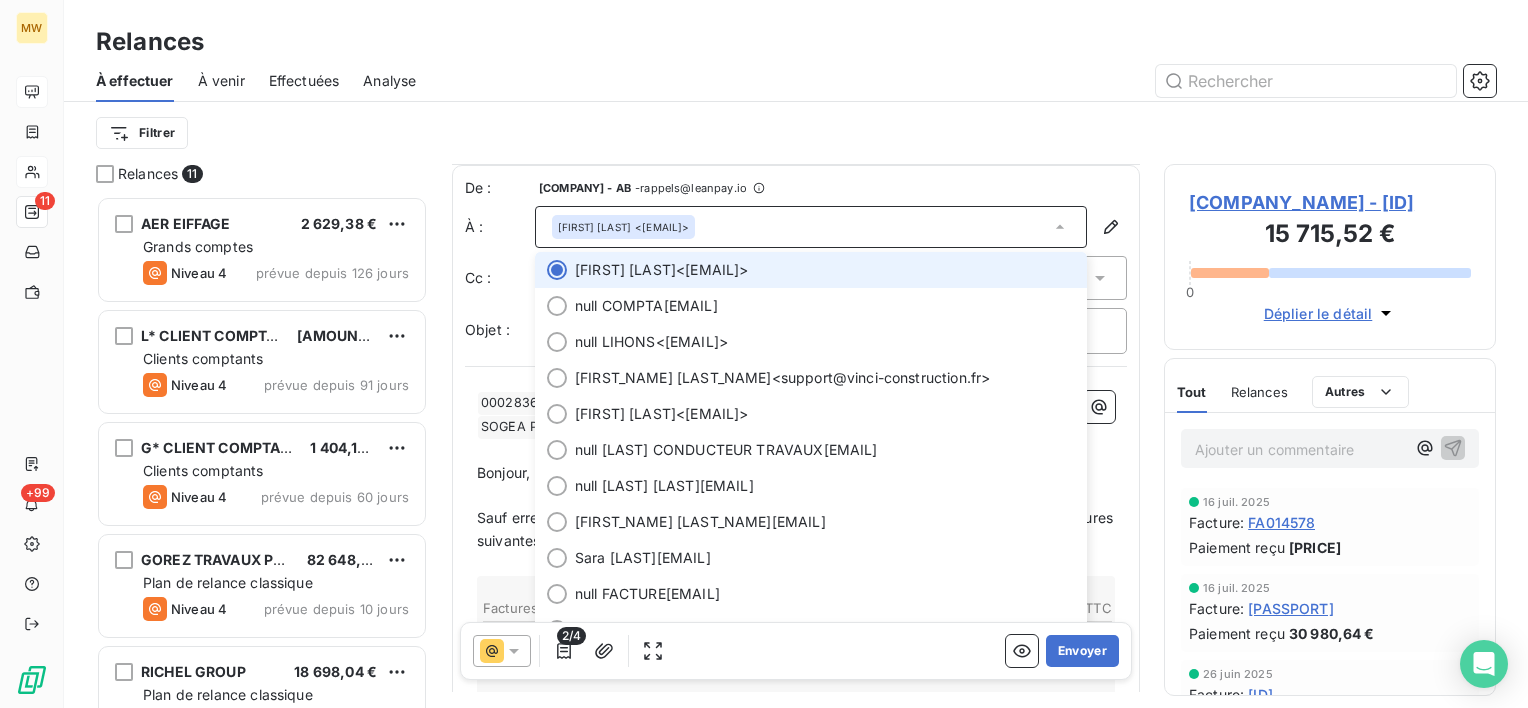 click on "Geoffrey RUIZ   <geoffrey.ruiz@vinci-construction.fr>" at bounding box center [825, 270] 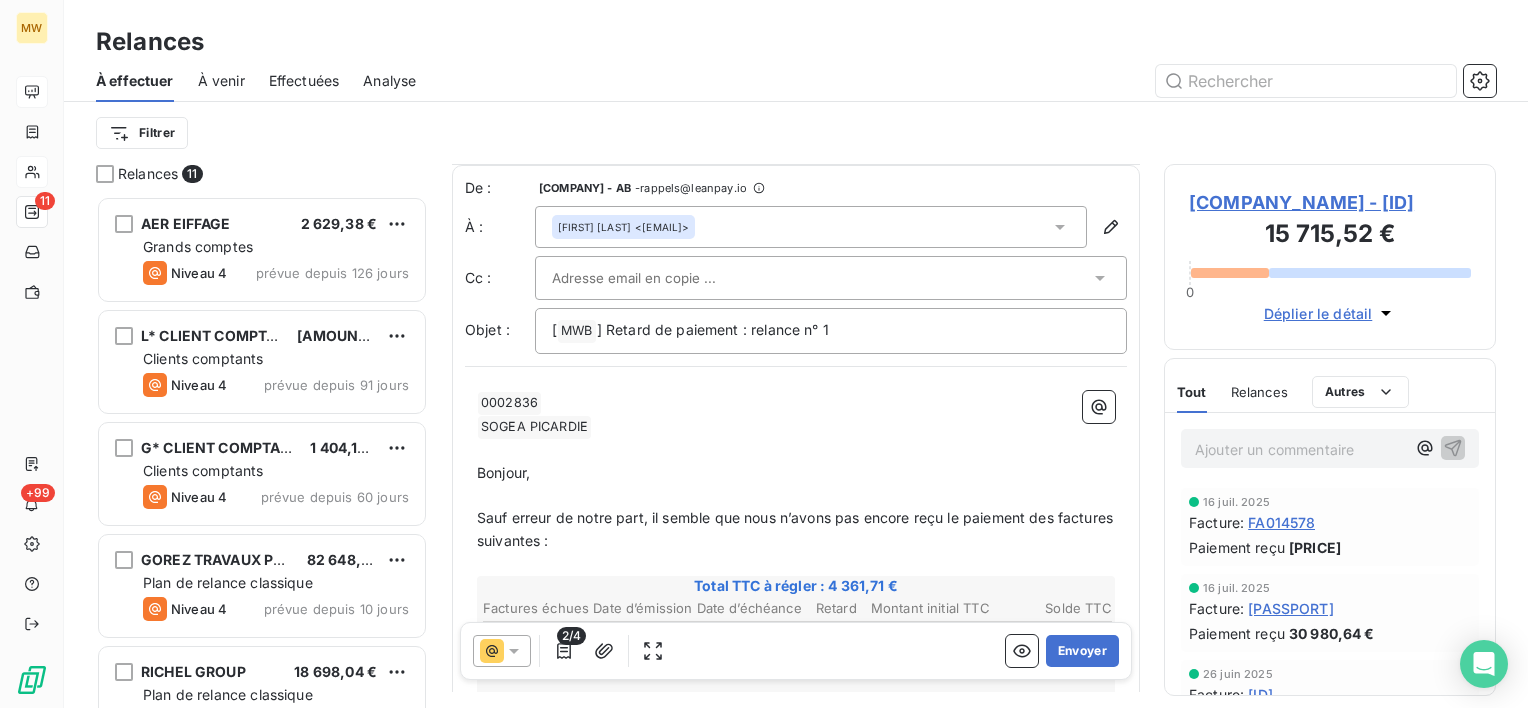 click 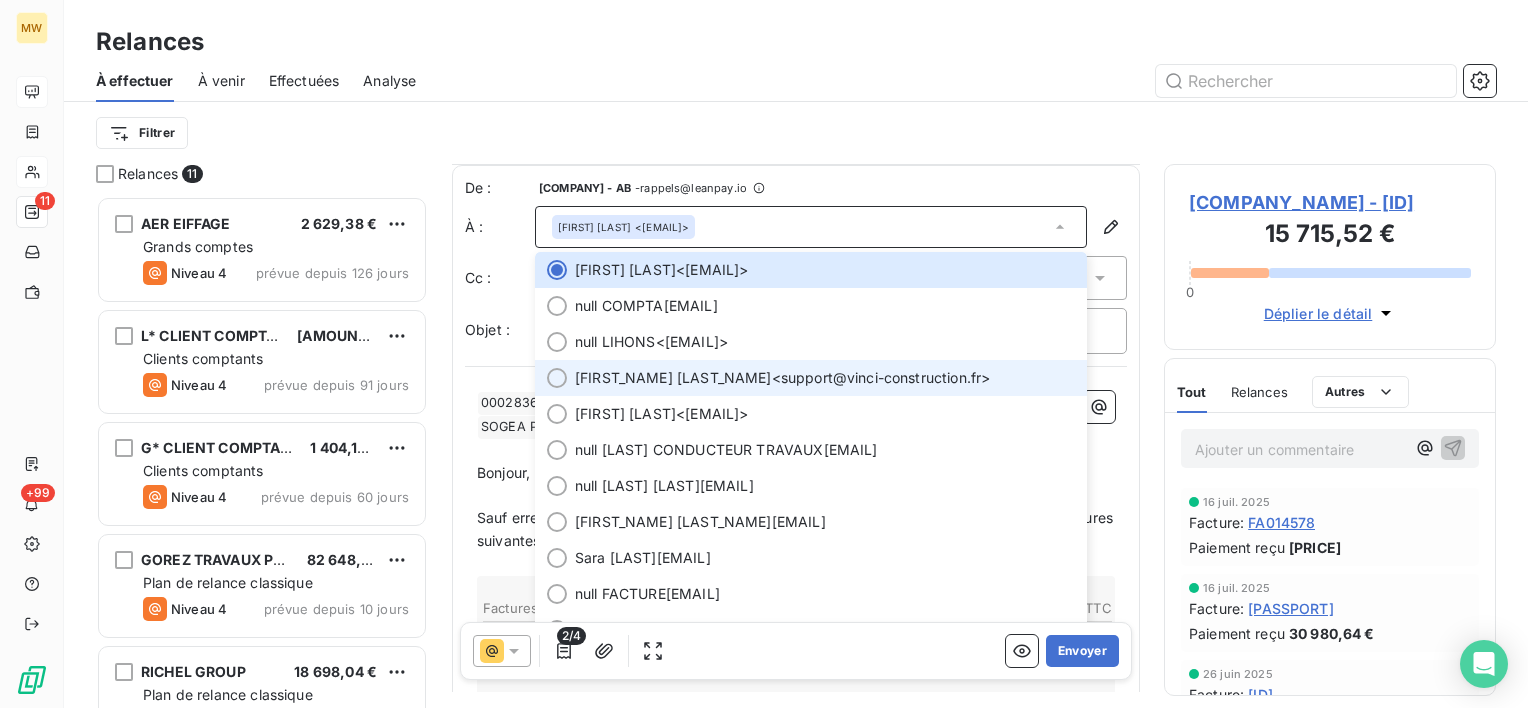 click on "Guillaume MASSE   <guillaume.masse@vinci-construction.fr>" at bounding box center [825, 378] 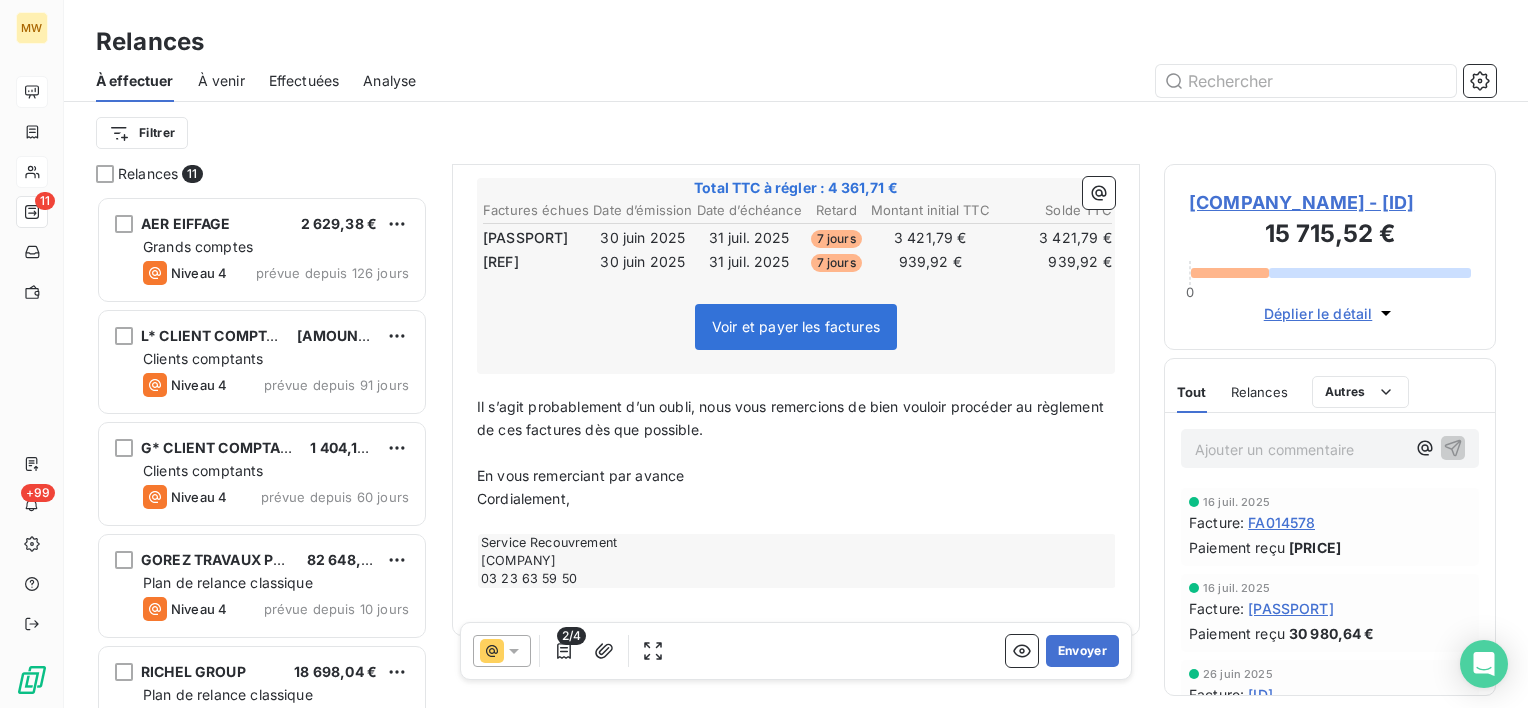 scroll, scrollTop: 420, scrollLeft: 0, axis: vertical 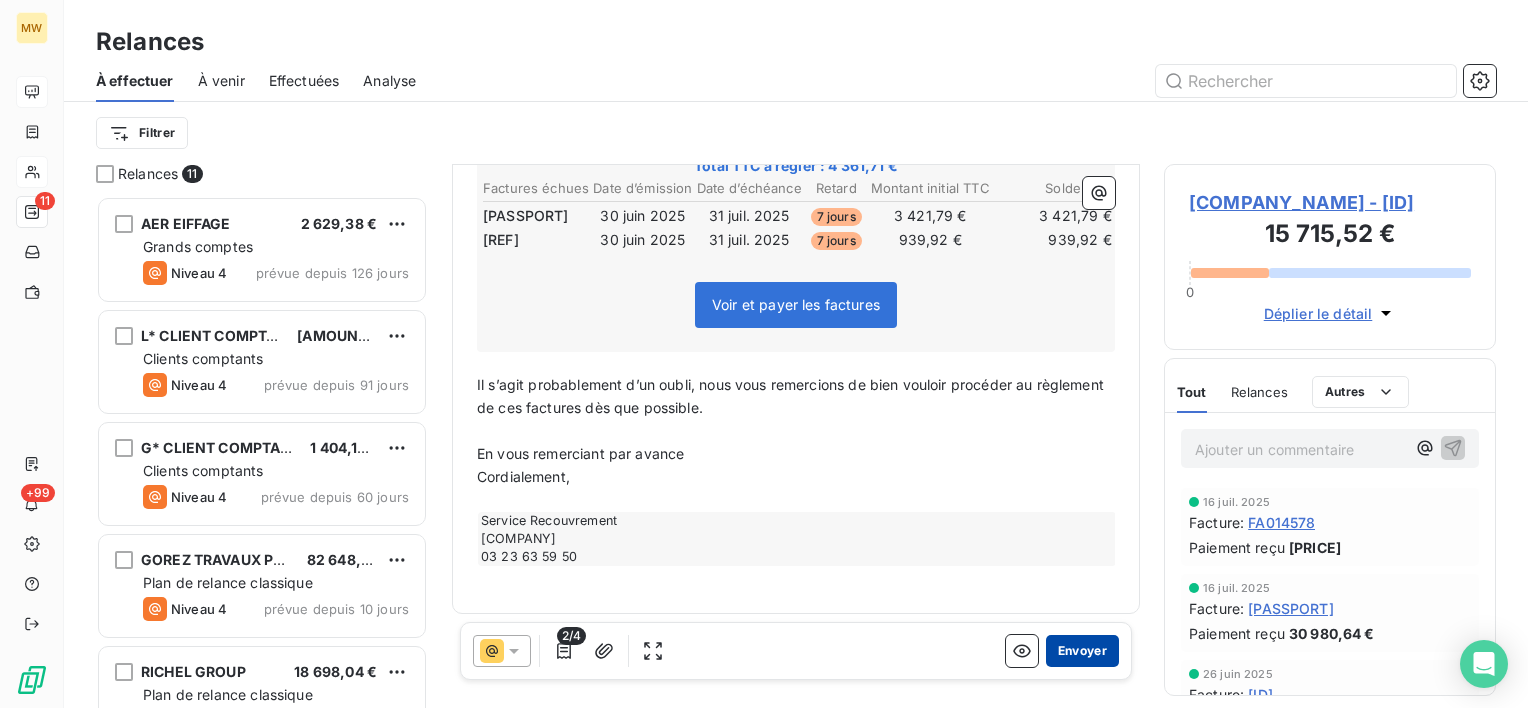 click on "Envoyer" at bounding box center (1082, 651) 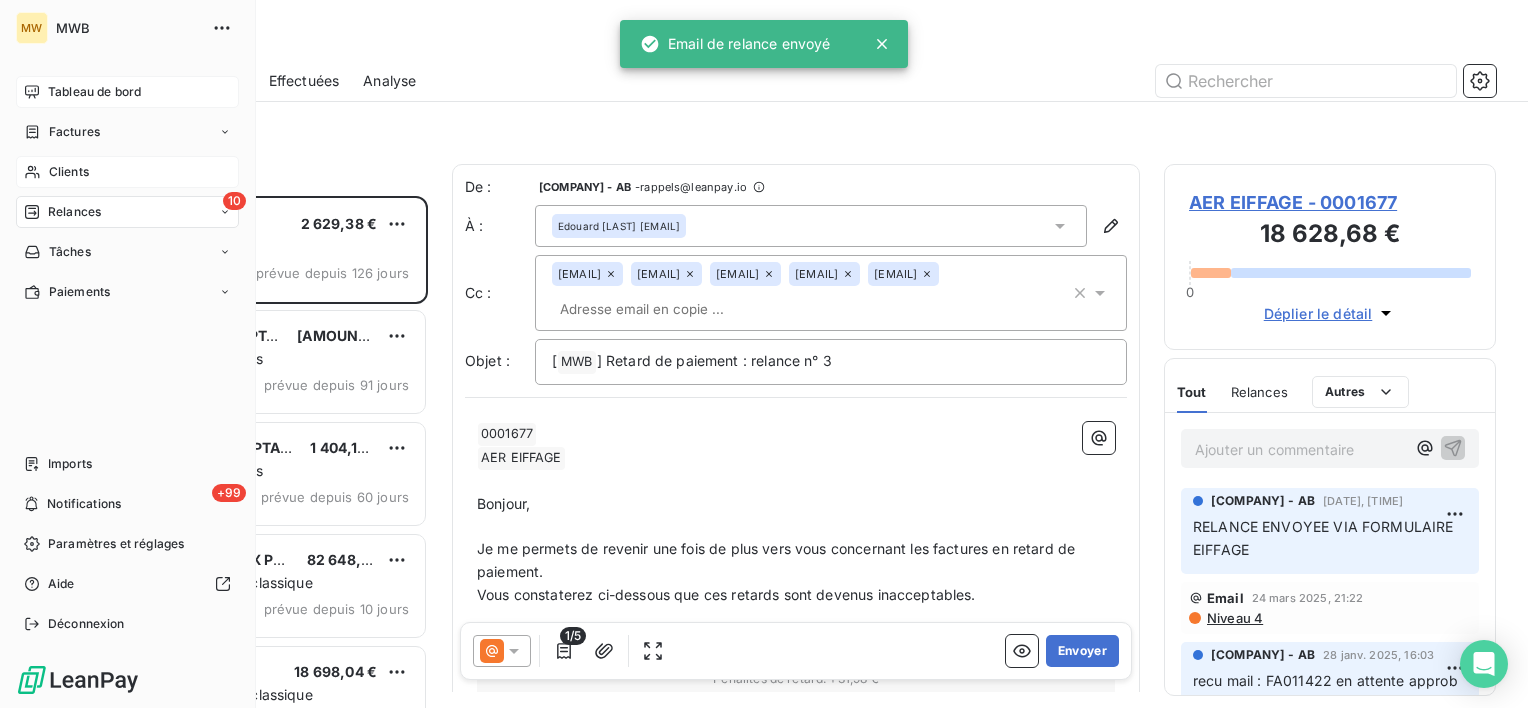 drag, startPoint x: 58, startPoint y: 162, endPoint x: 83, endPoint y: 162, distance: 25 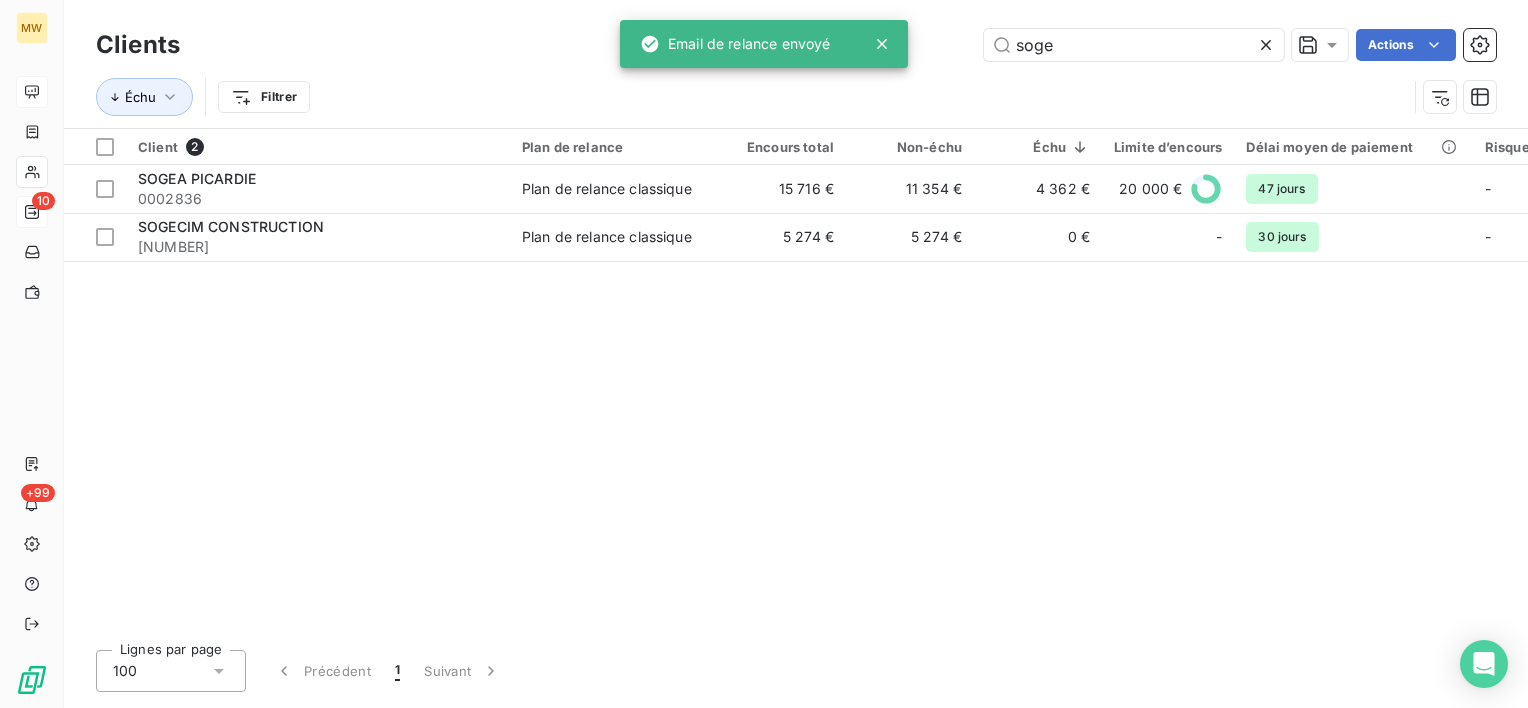 drag, startPoint x: 1084, startPoint y: 49, endPoint x: 953, endPoint y: 50, distance: 131.00381 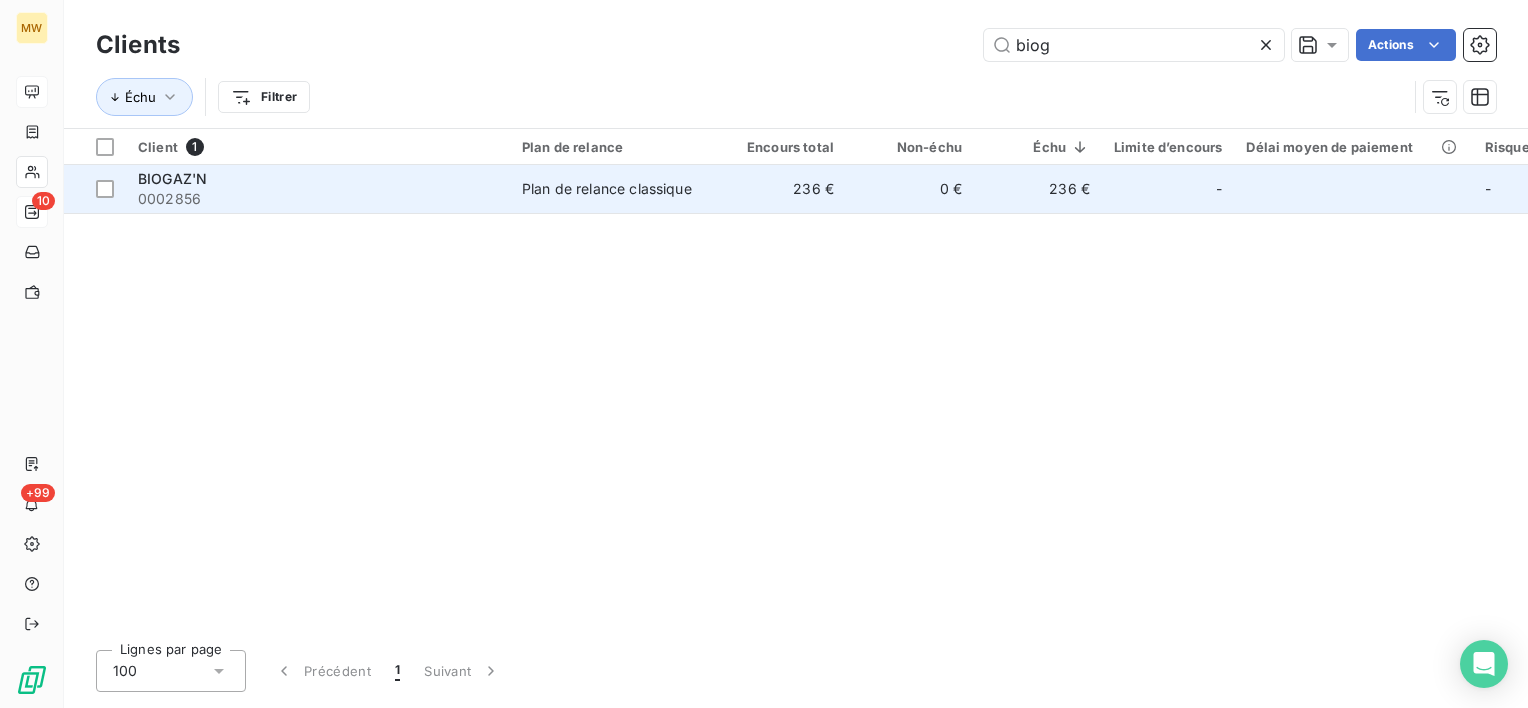 type on "biog" 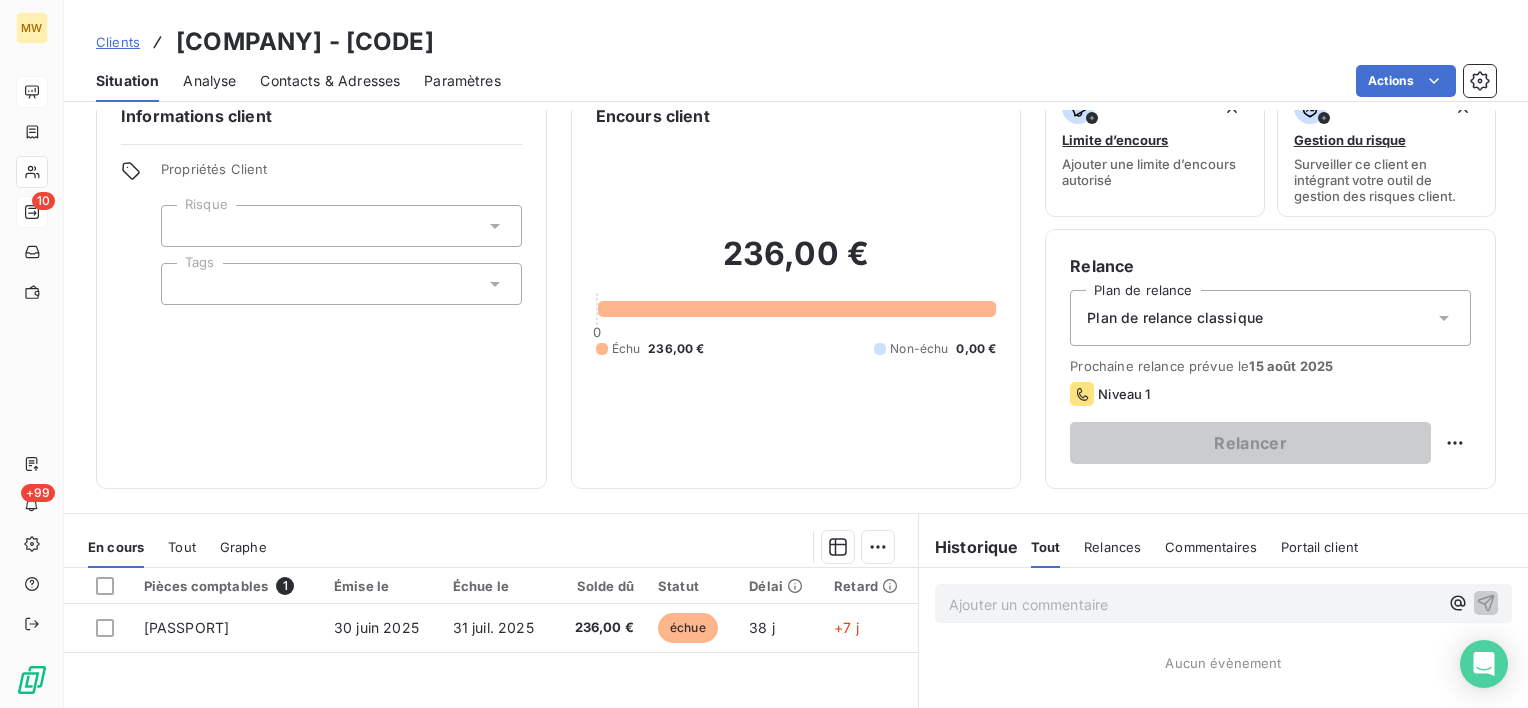 scroll, scrollTop: 0, scrollLeft: 0, axis: both 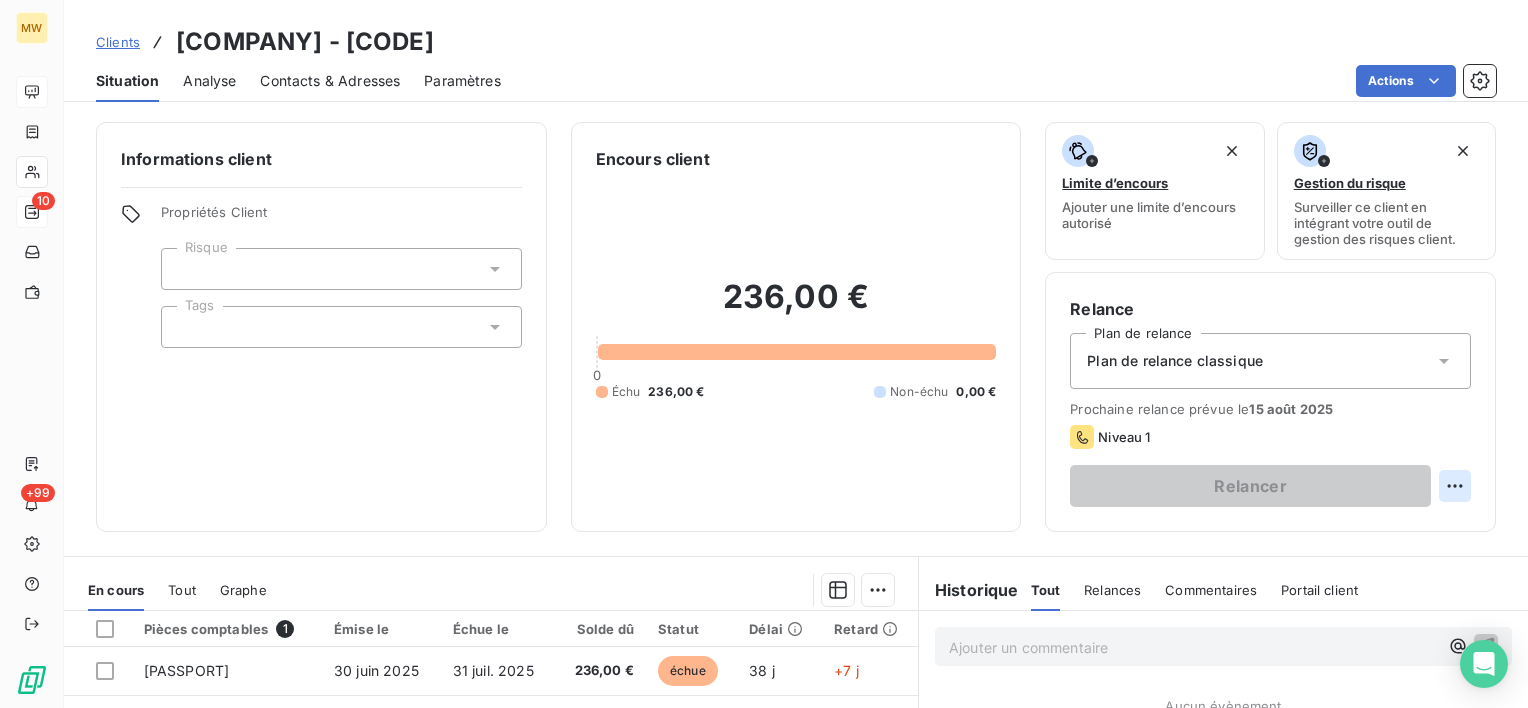 click on "MW 10 +99 Clients BIOGAZ'N - 0002856 Situation Analyse Contacts & Adresses Paramètres Actions Informations client Propriétés Client Risque Tags Encours client   236,00 € 0 Échu 236,00 € Non-échu 0,00 €     Limite d’encours Ajouter une limite d’encours autorisé Gestion du risque Surveiller ce client en intégrant votre outil de gestion des risques client. Relance Plan de relance Plan de relance classique Prochaine relance prévue le  15 août 2025 Niveau 1 Relancer En cours Tout Graphe Pièces comptables 1 Émise le Échue le Solde dû Statut Délai   Retard   FA015143 30 juin 2025 31 juil. 2025 236,00 € échue 38 j +7 j Lignes par page 25 Précédent 1 Suivant Historique Tout Relances Commentaires Portail client Tout Relances Commentaires Portail client Ajouter un commentaire ﻿ Aucun évènement" at bounding box center [764, 354] 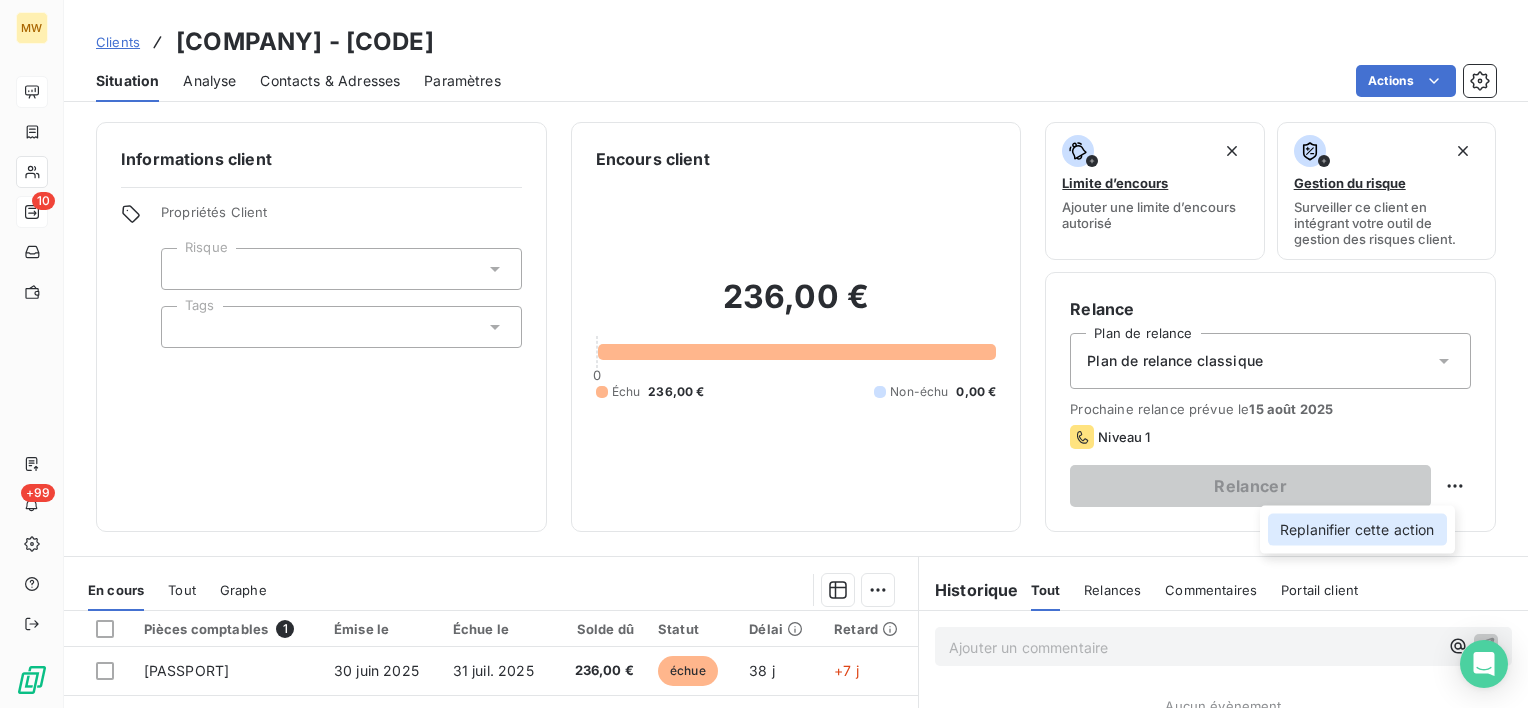 click on "Replanifier cette action" at bounding box center (1357, 530) 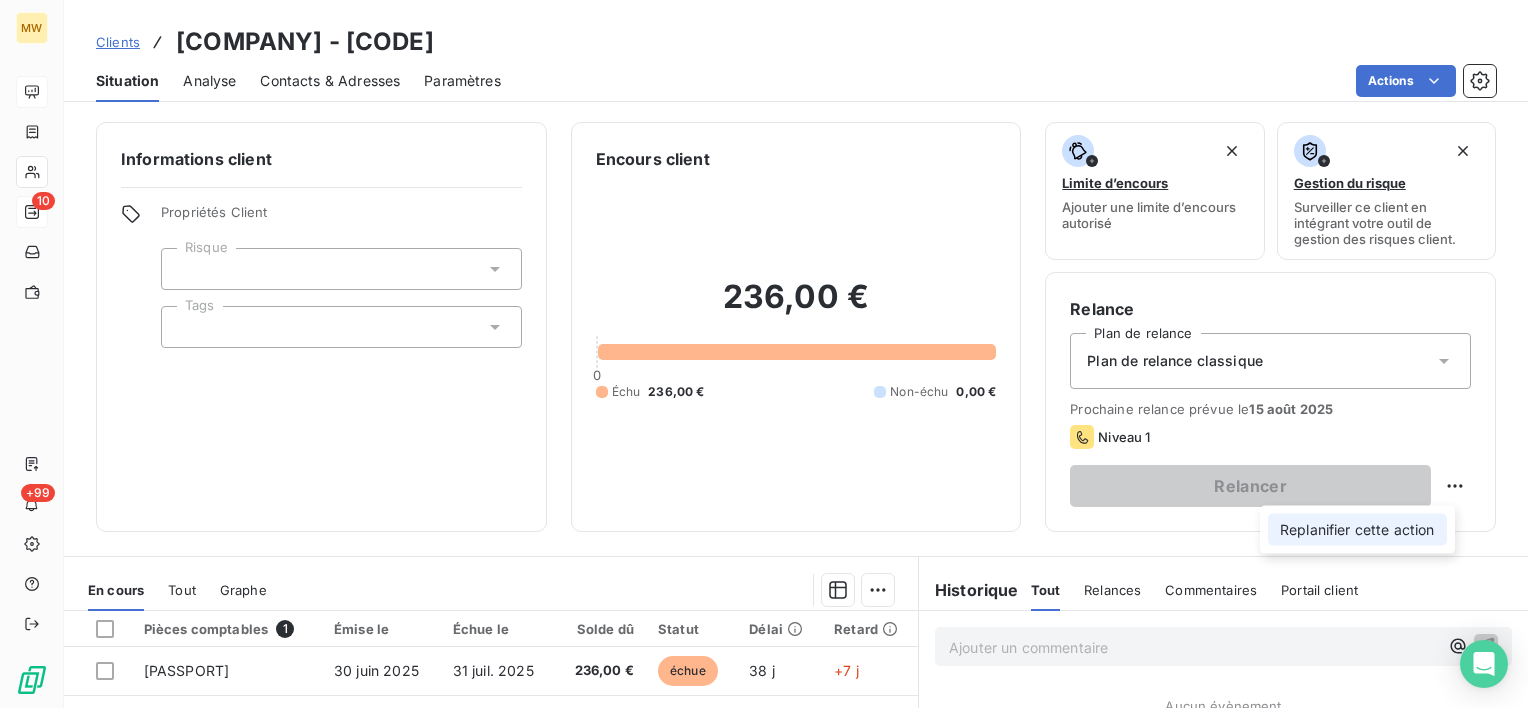 select on "7" 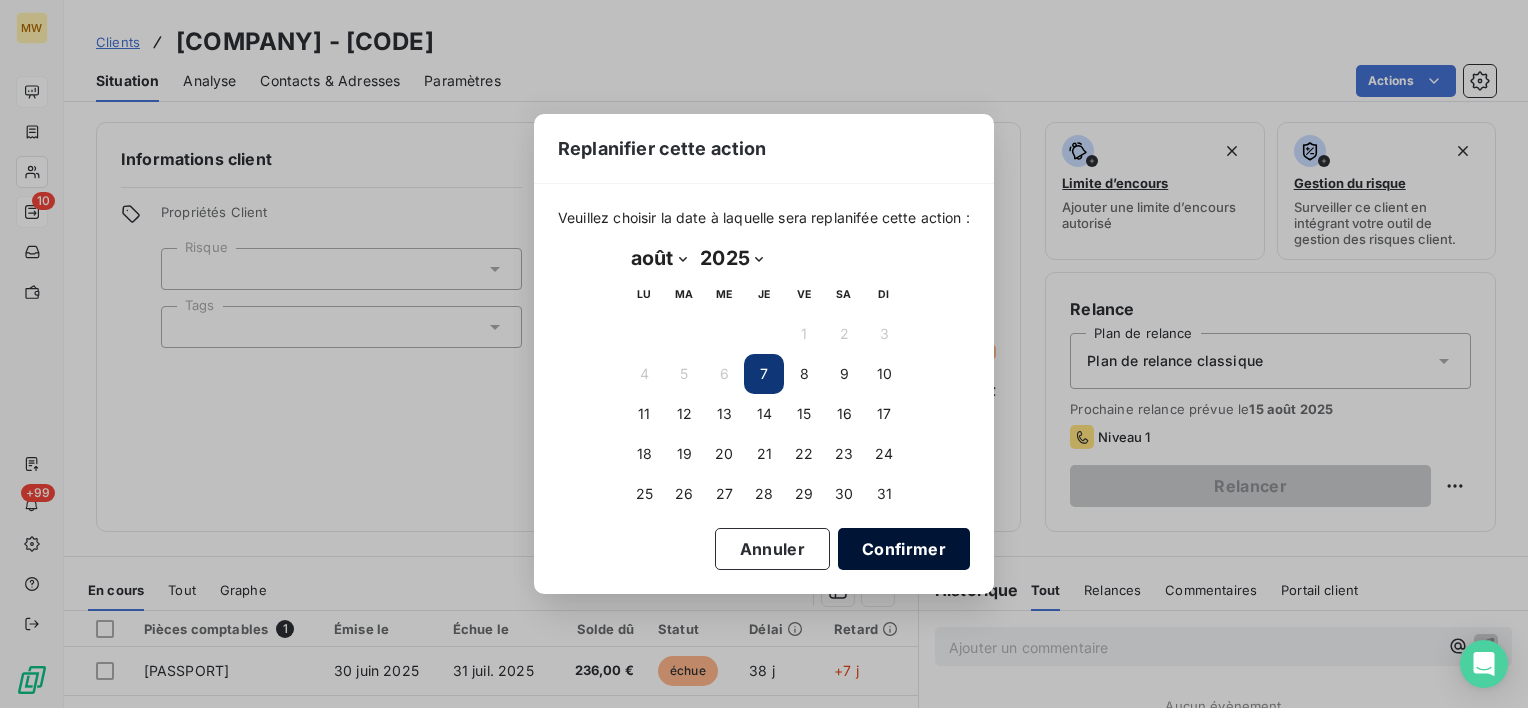 click on "Confirmer" at bounding box center [904, 549] 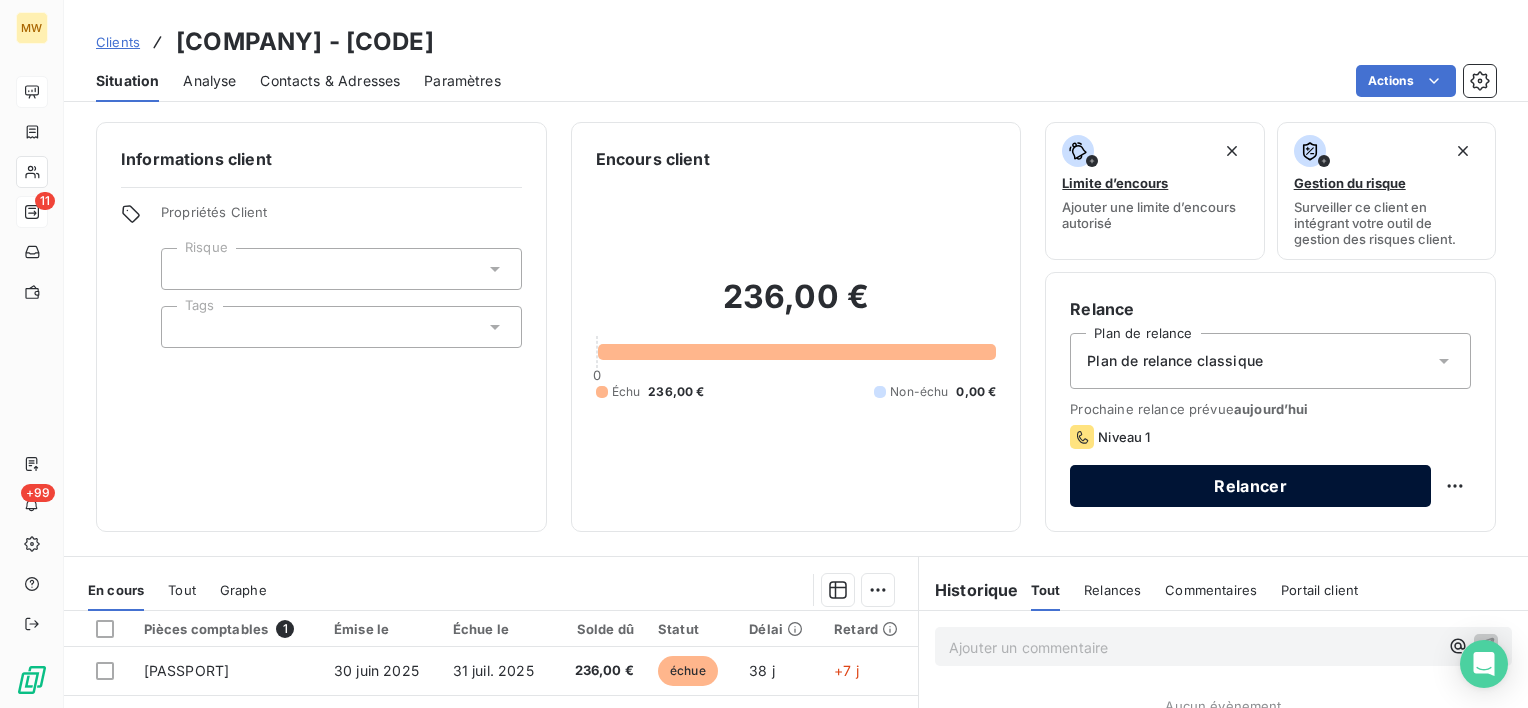 click on "Relancer" at bounding box center [1250, 486] 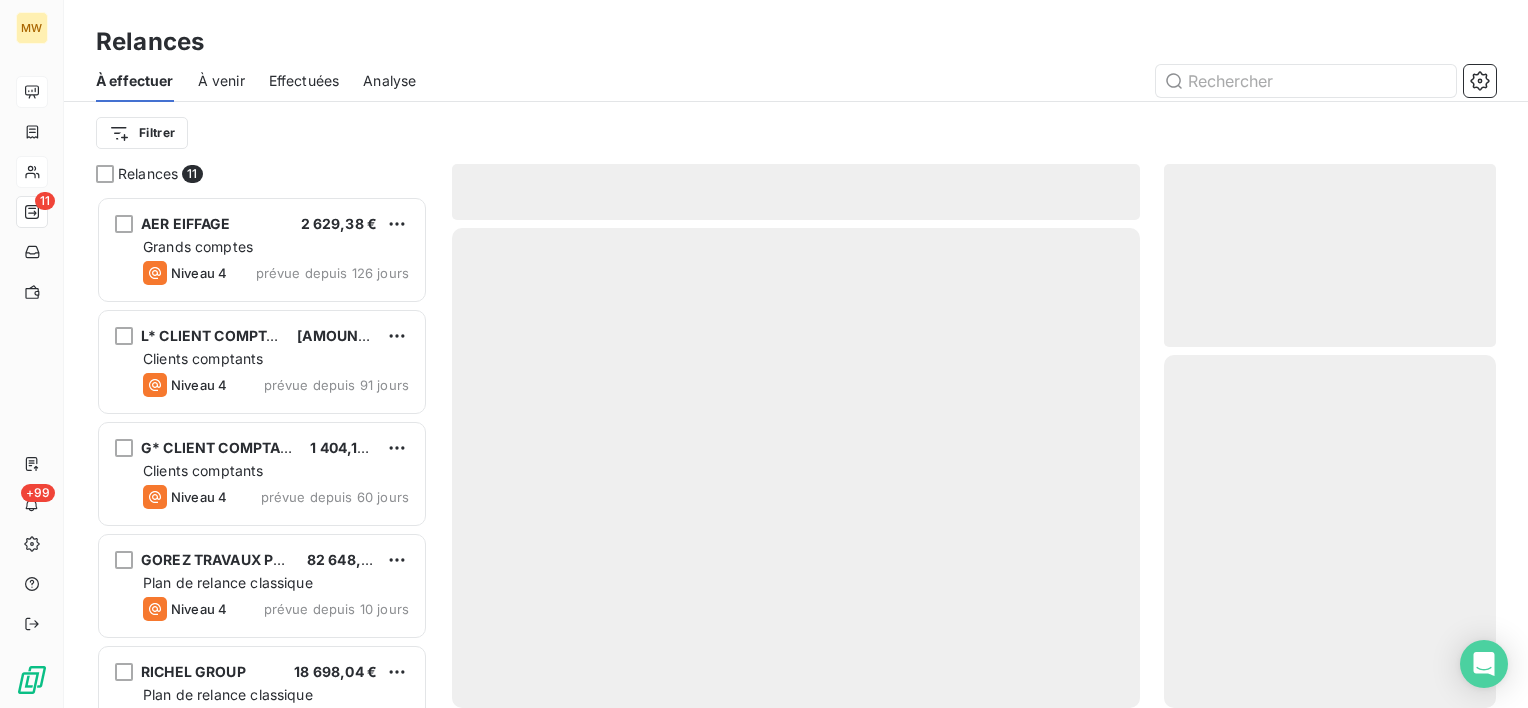 scroll, scrollTop: 16, scrollLeft: 16, axis: both 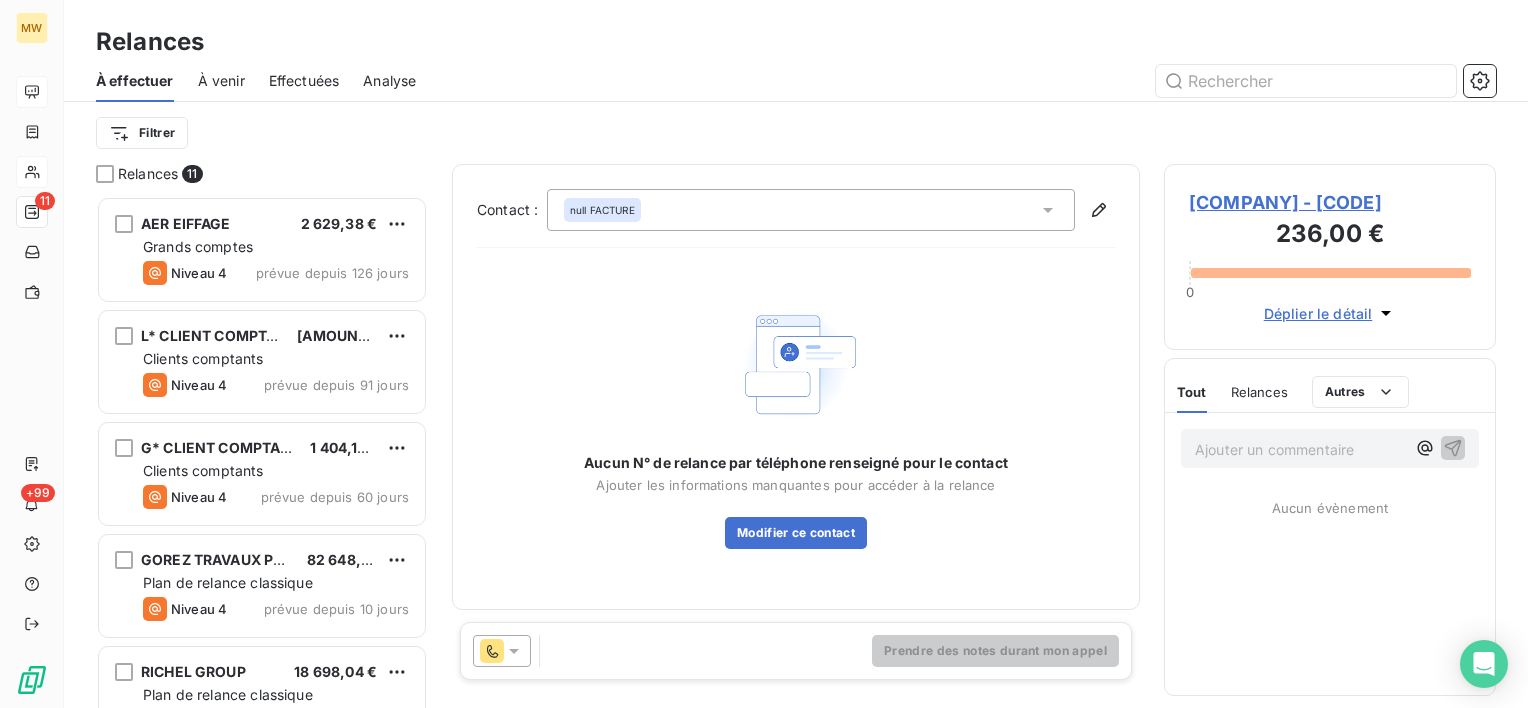 click 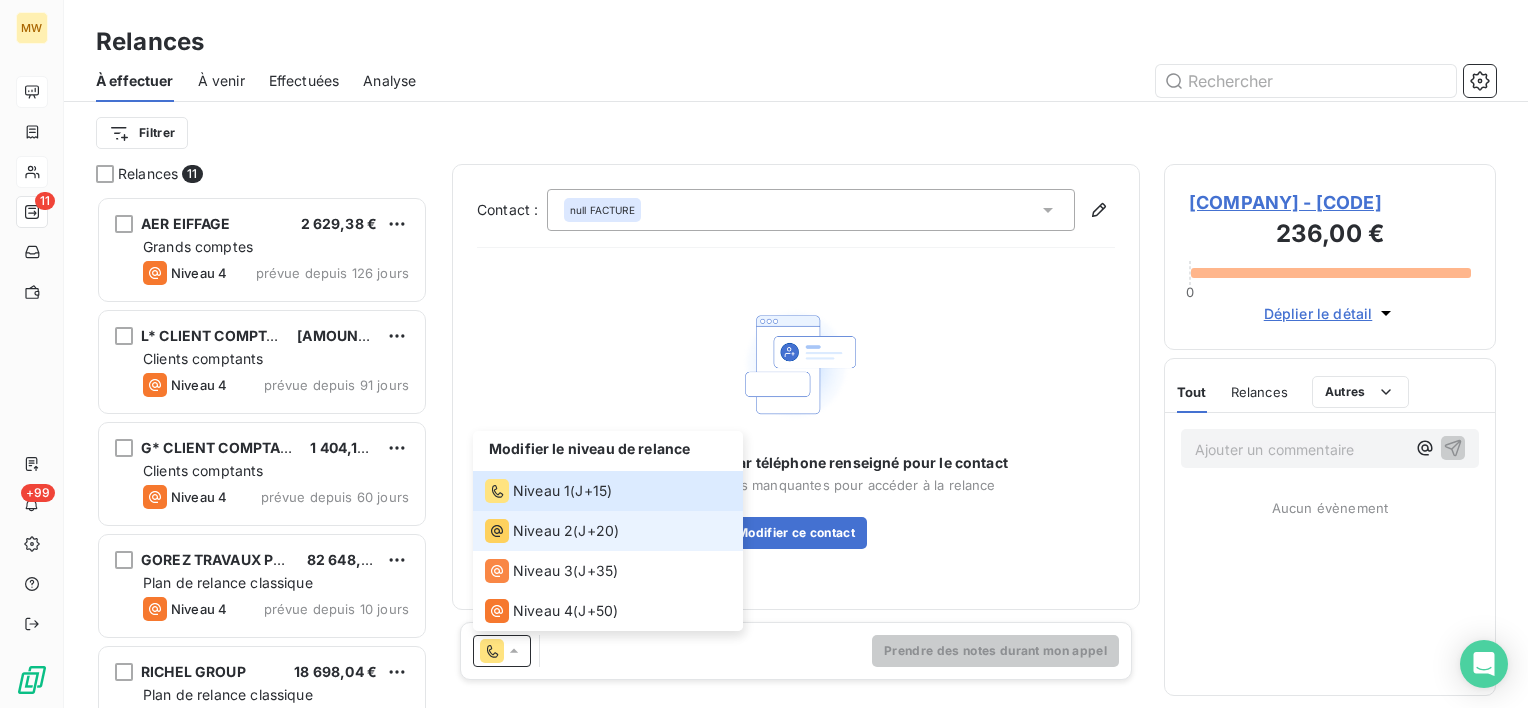 click on "Niveau 2" at bounding box center [543, 531] 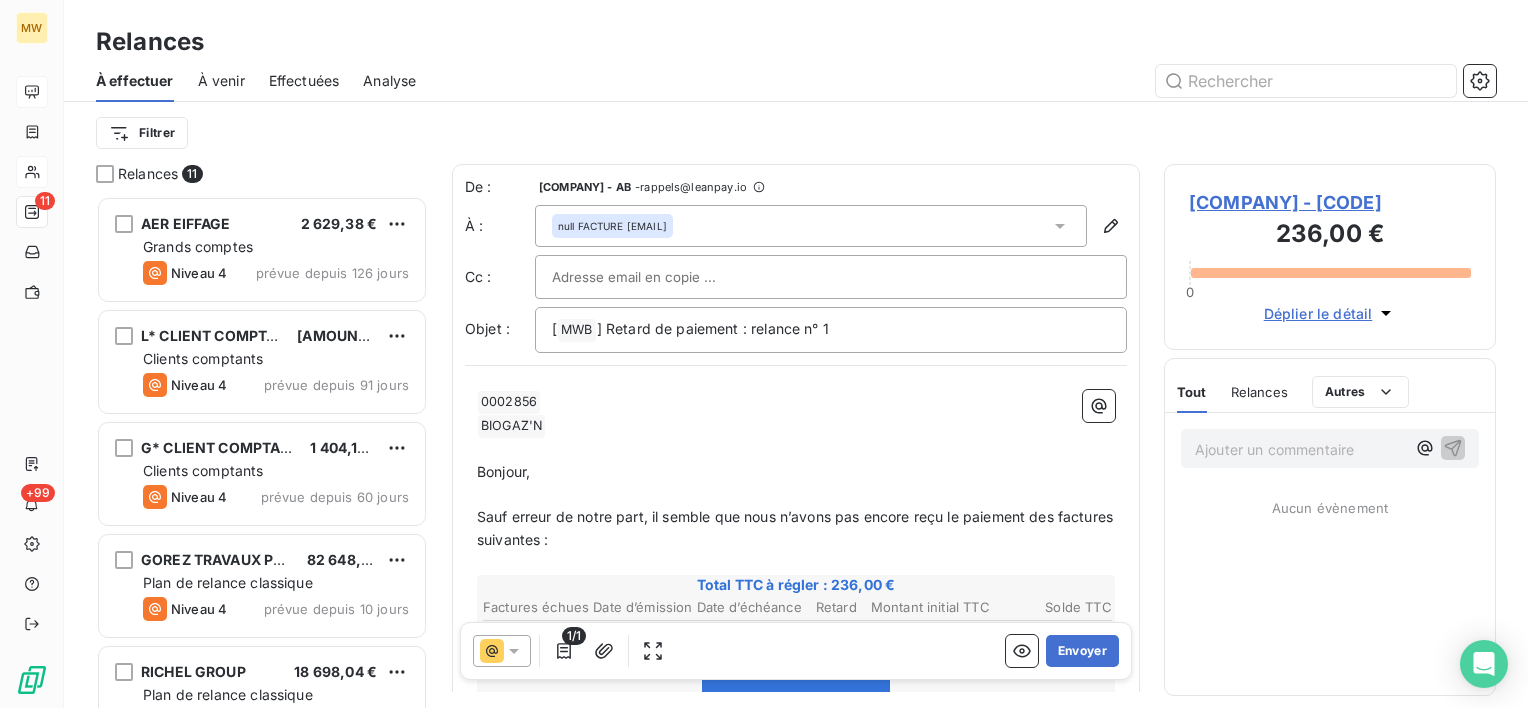 click on "null FACTURE   <sasbiogaz-n@orange.fr>" at bounding box center [811, 226] 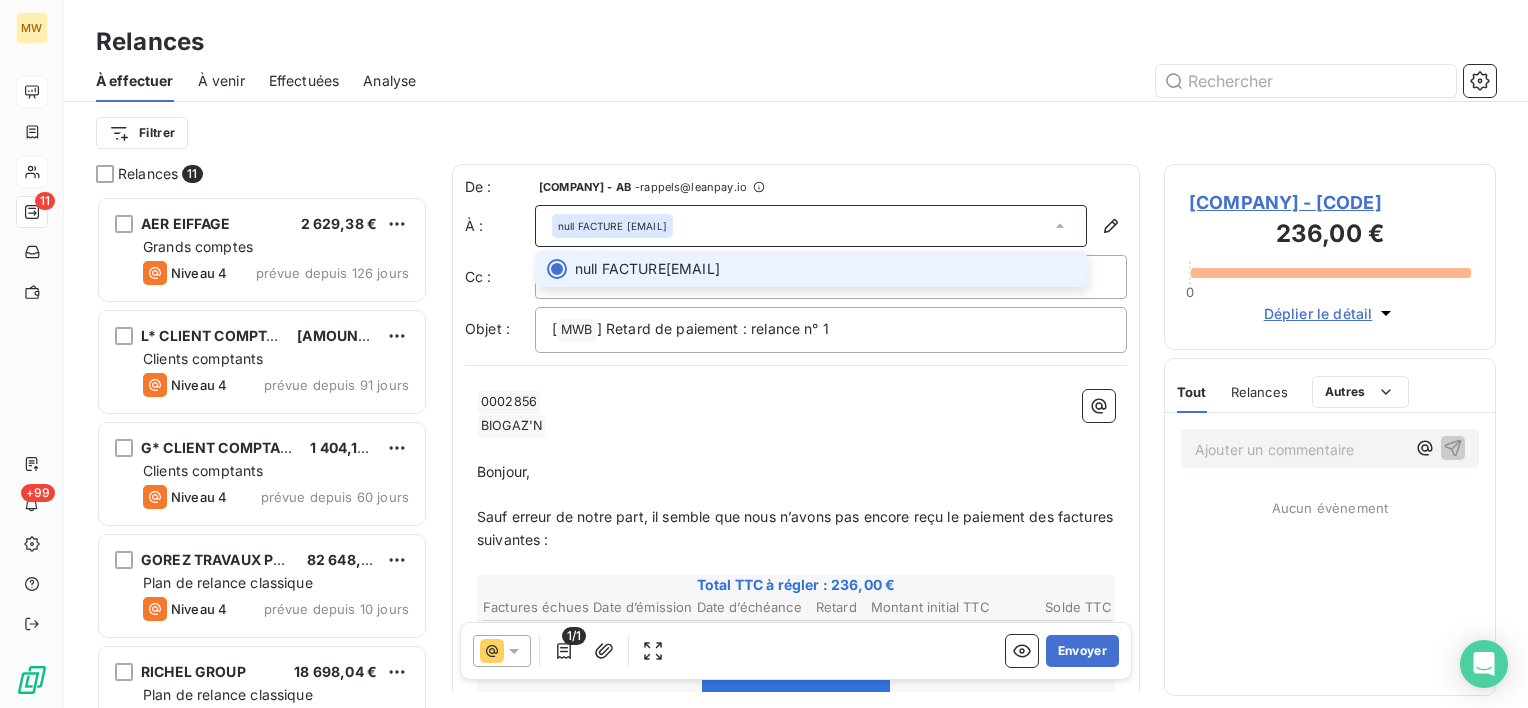 click on "null FACTURE   <sasbiogaz-n@orange.fr>" at bounding box center [811, 226] 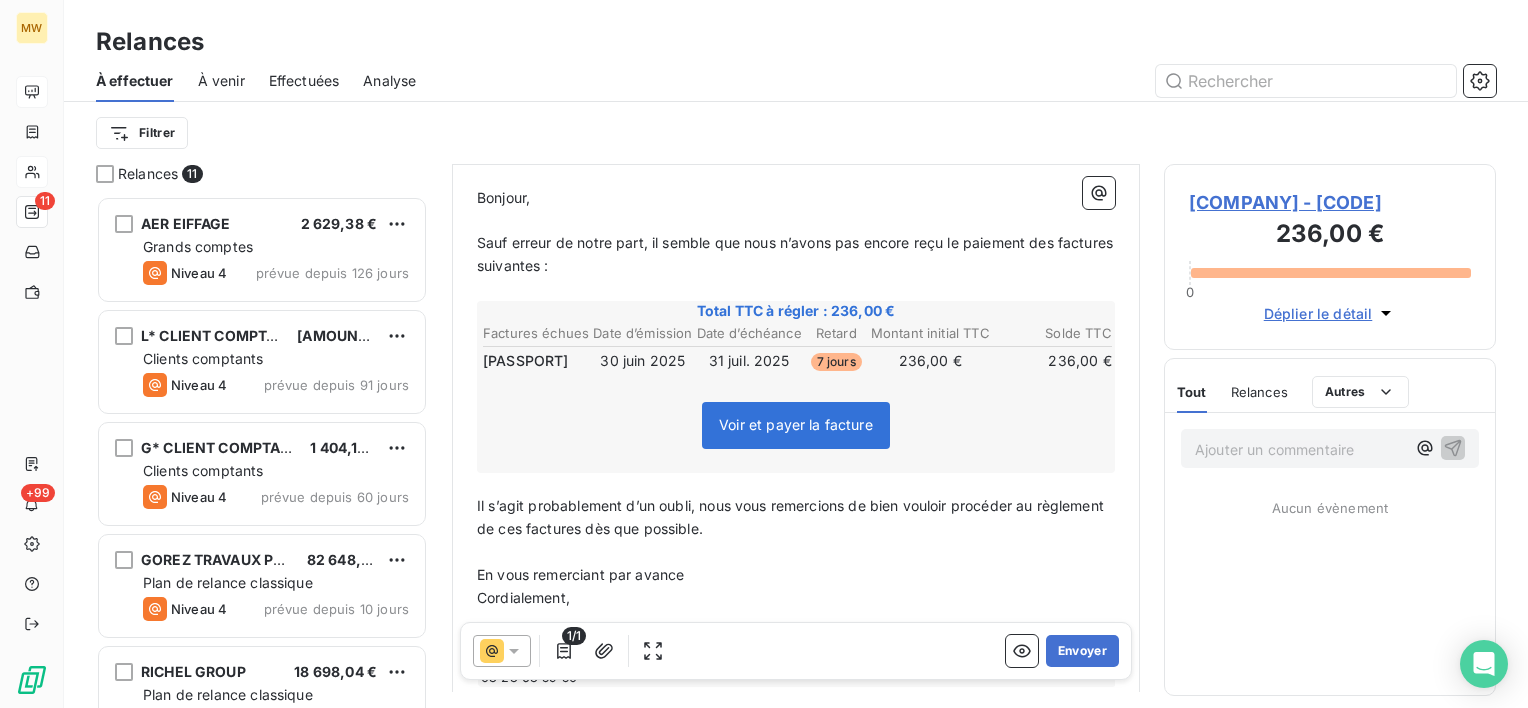 scroll, scrollTop: 300, scrollLeft: 0, axis: vertical 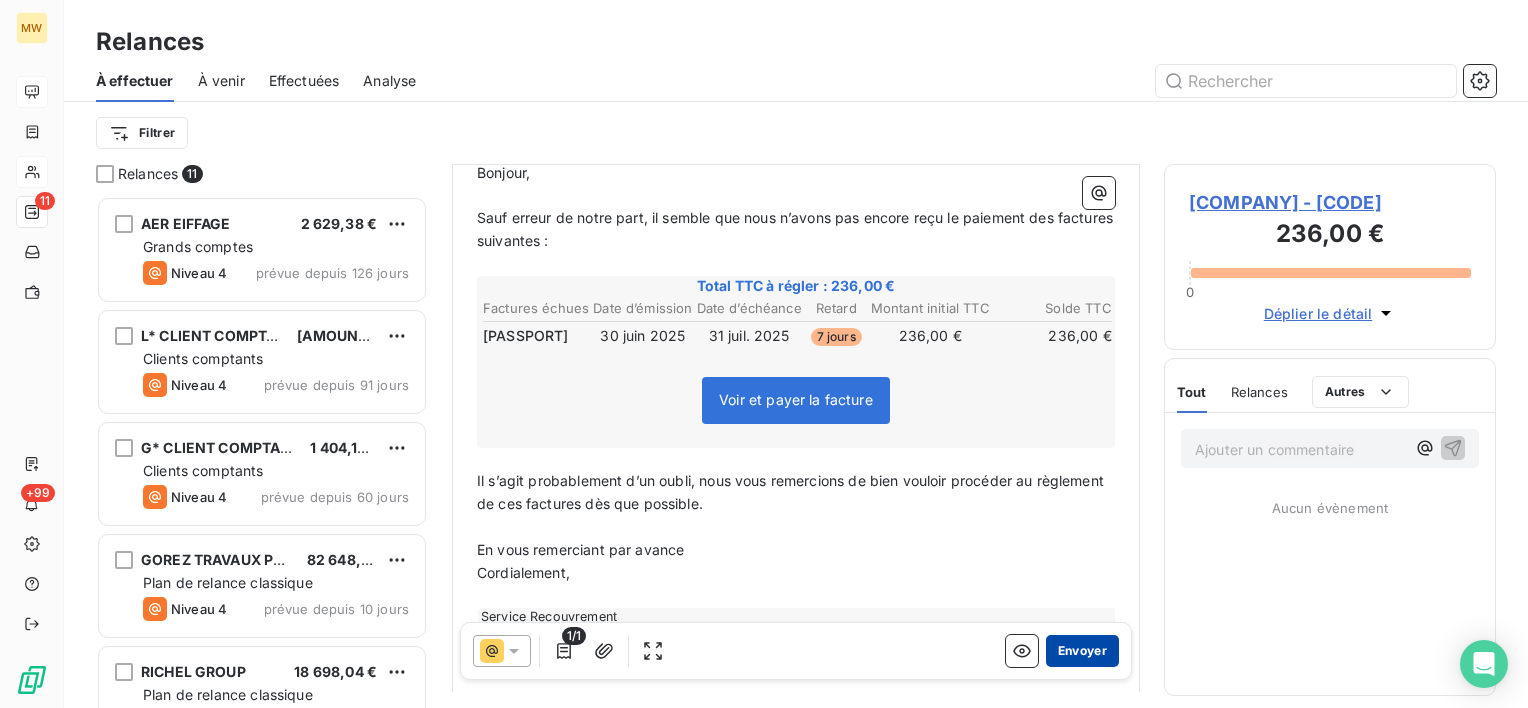 click on "Envoyer" at bounding box center (1082, 651) 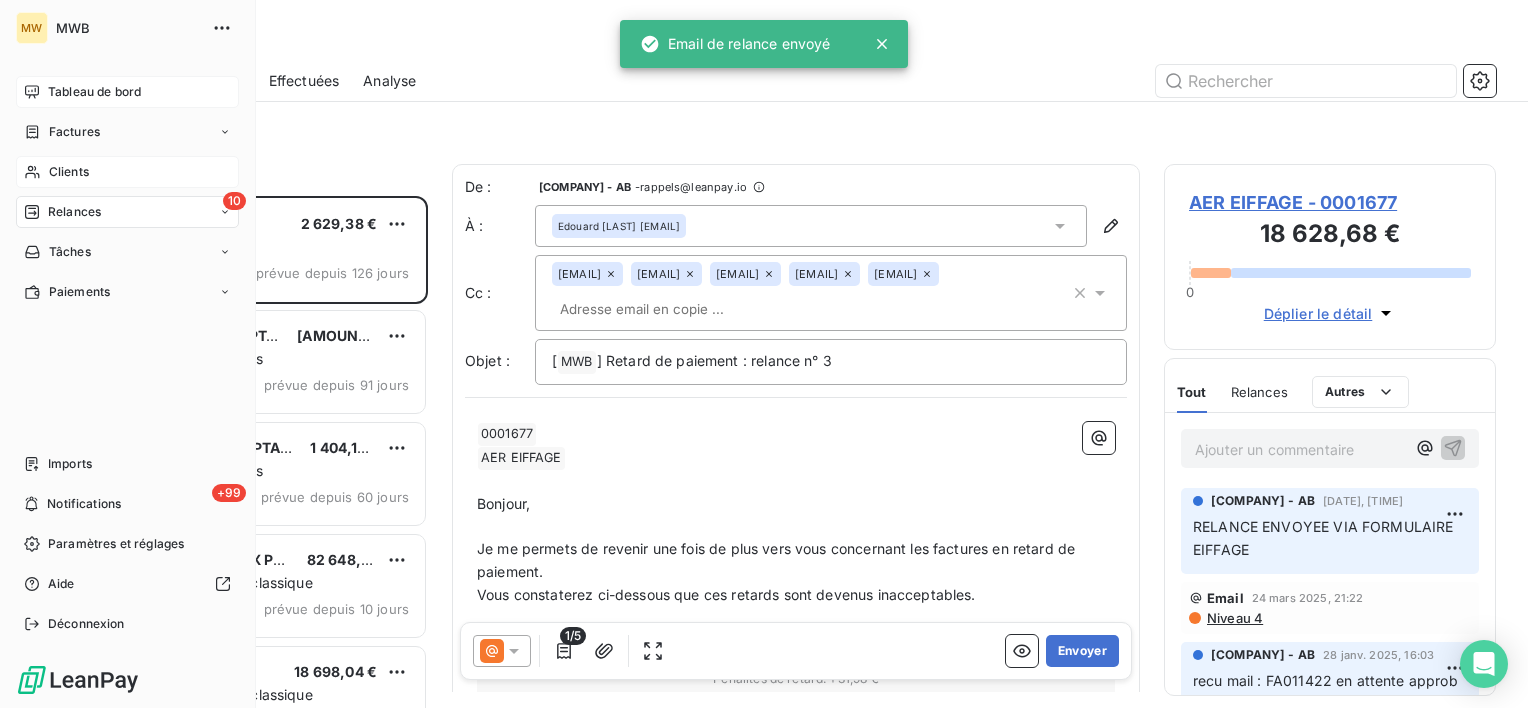 click on "Clients" at bounding box center (127, 172) 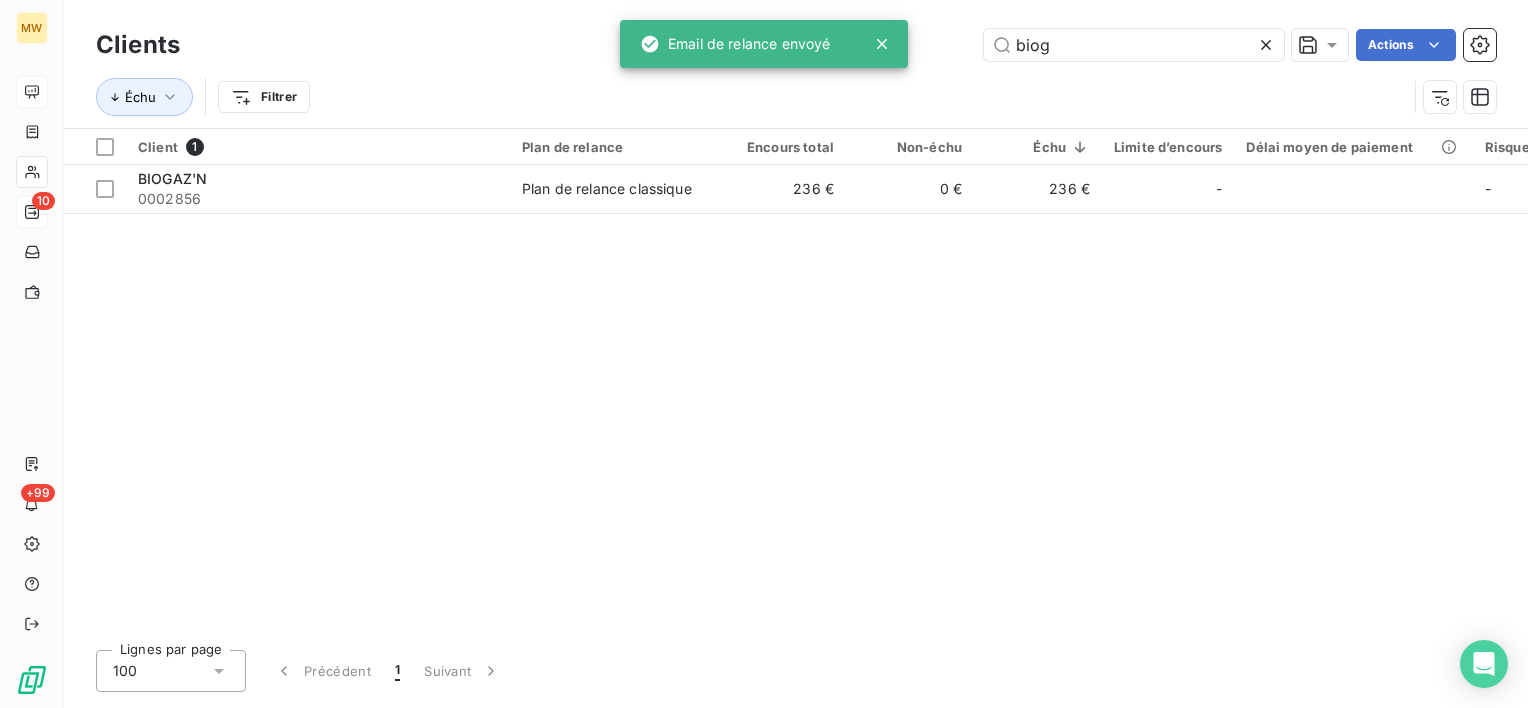 drag, startPoint x: 1046, startPoint y: 45, endPoint x: 965, endPoint y: 41, distance: 81.09871 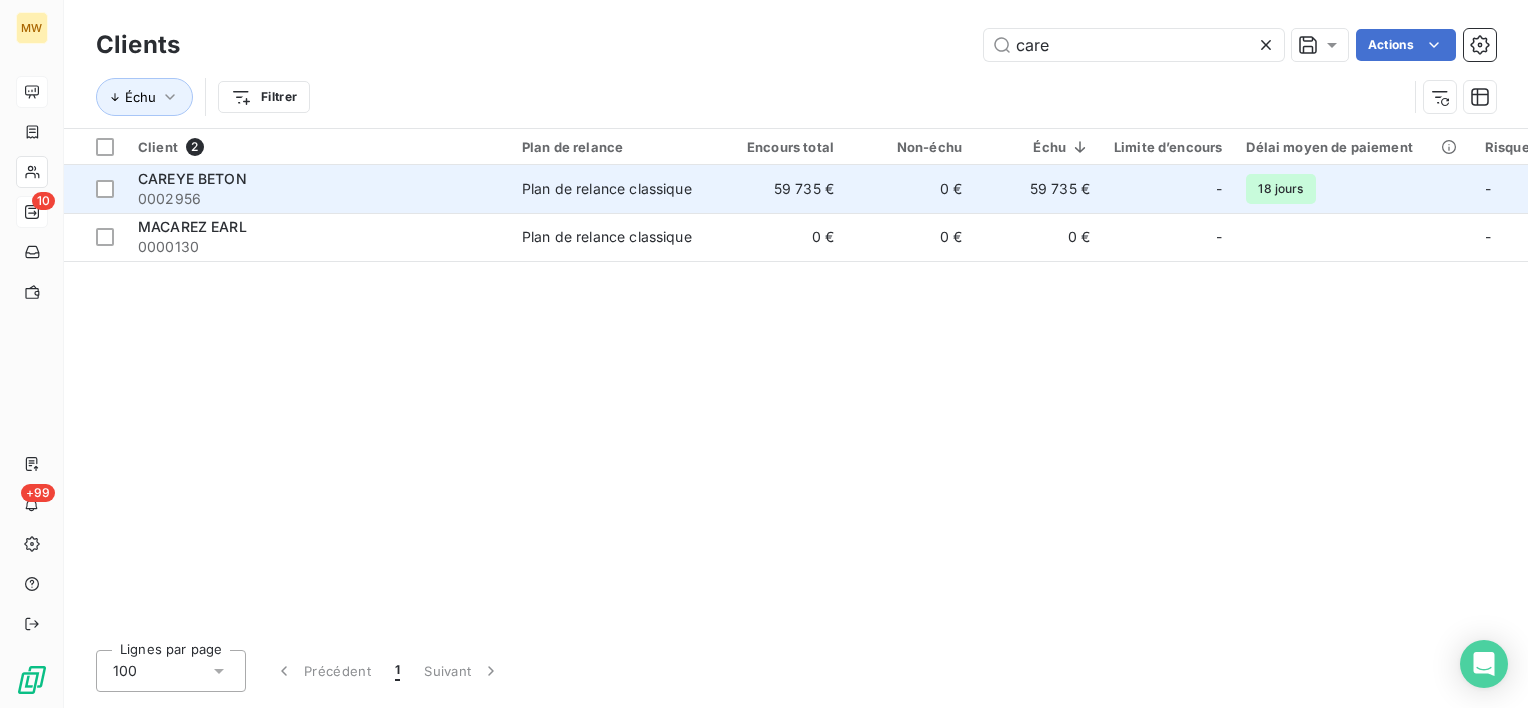 type on "care" 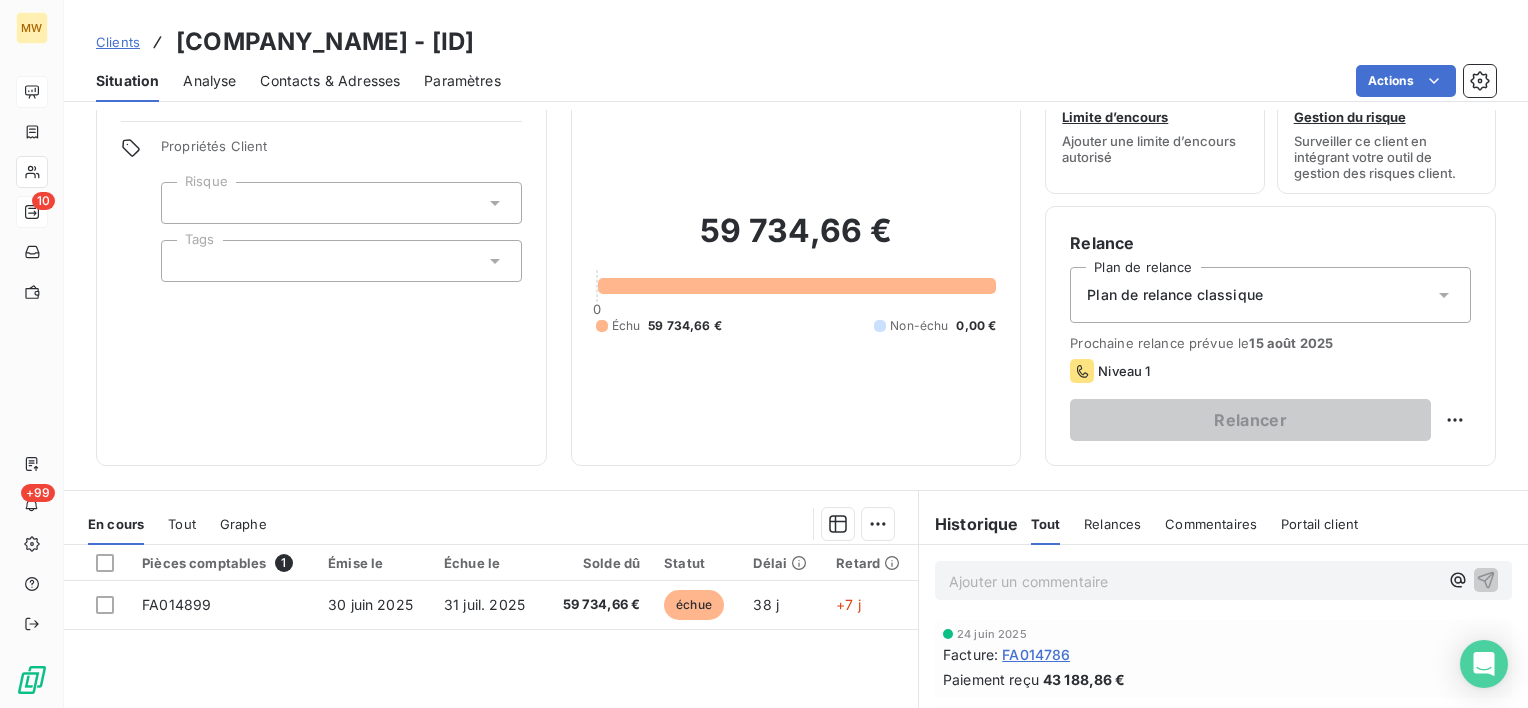 scroll, scrollTop: 100, scrollLeft: 0, axis: vertical 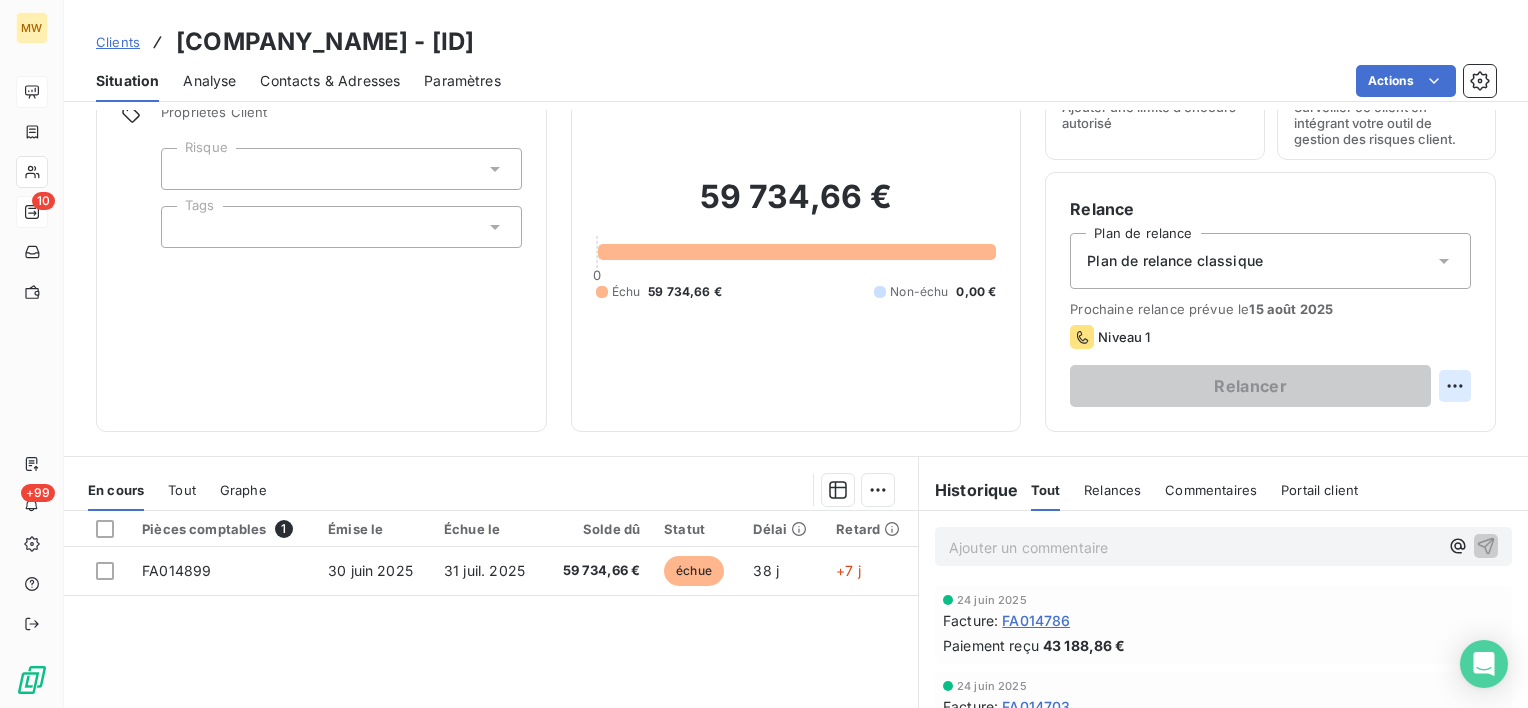 click on "MW 10 +99 Clients CAREYE BETON - 0002956 Situation Analyse Contacts & Adresses Paramètres Actions Informations client Propriétés Client Risque Tags Encours client   59 734,66 € 0 Échu 59 734,66 € Non-échu 0,00 €     Limite d’encours Ajouter une limite d’encours autorisé Gestion du risque Surveiller ce client en intégrant votre outil de gestion des risques client. Relance Plan de relance Plan de relance classique Prochaine relance prévue le  15 août 2025 Niveau 1 Relancer En cours Tout Graphe Pièces comptables 1 Émise le Échue le Solde dû Statut Délai   Retard   FA014899 30 juin 2025 31 juil. 2025 59 734,66 € échue 38 j +7 j Lignes par page 25 Précédent 1 Suivant Historique Tout Relances Commentaires Portail client Tout Relances Commentaires Portail client Ajouter un commentaire ﻿ 24 juin 2025 Facture  : FA014786 Paiement reçu 43 188,86 € 24 juin 2025 Facture  : FA014703 Paiement reçu 25 818,18 € 24 juin 2025 Facture  : FA014056 Paiement reçu  :" at bounding box center [764, 354] 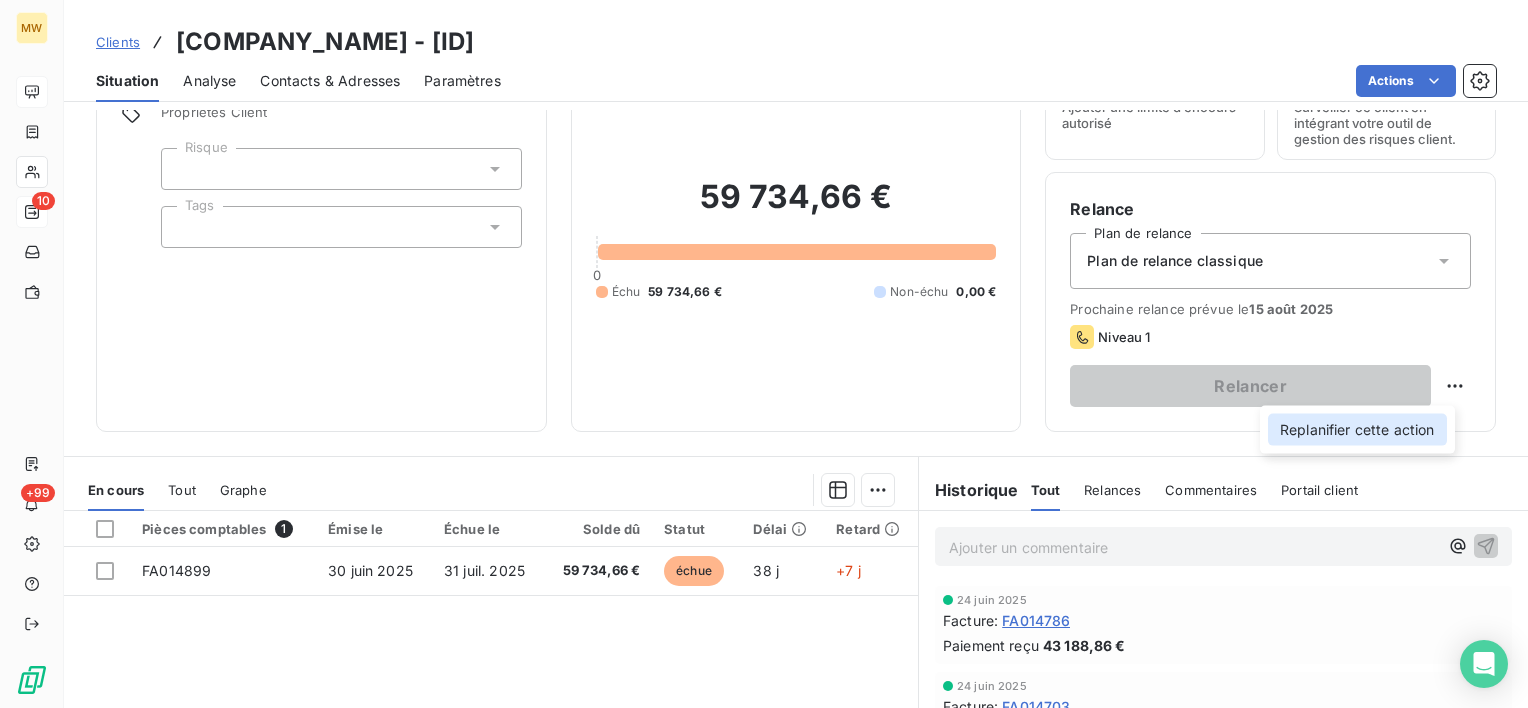 click on "Replanifier cette action" at bounding box center (1357, 430) 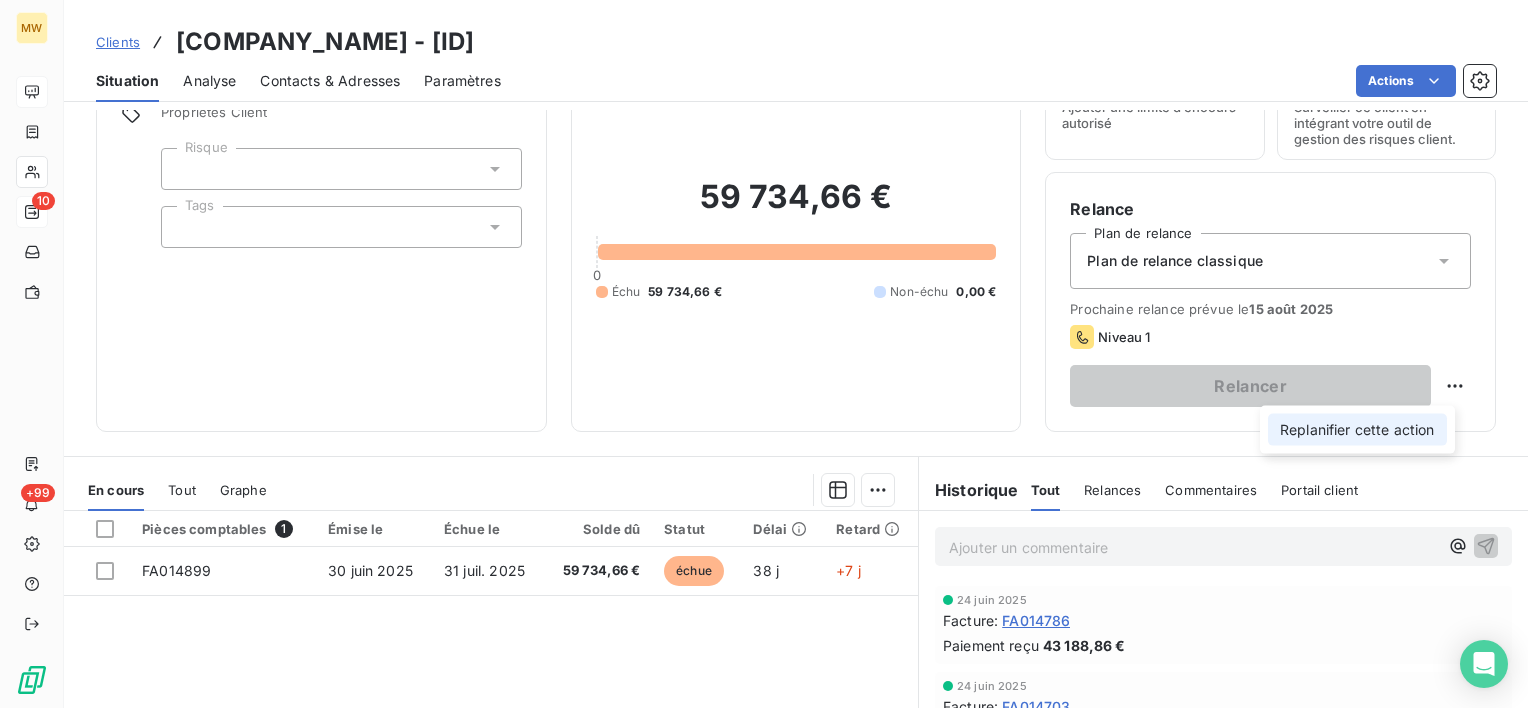 select on "7" 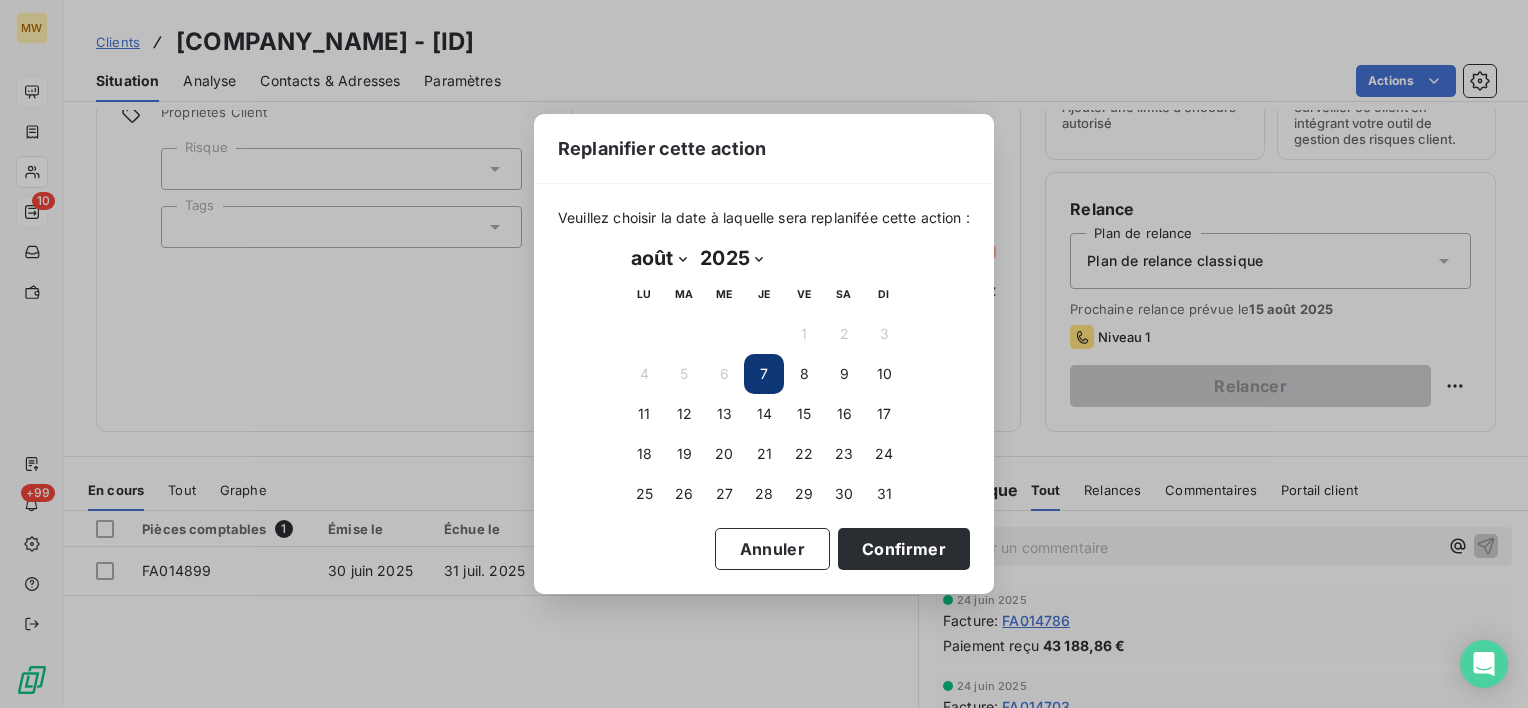 click on "Replanifier cette action Veuillez choisir la date à laquelle sera replanifée cette action : août 2025 Month:  janvier février mars avril mai juin juillet août septembre octobre novembre décembre août Year:  2025 2026 2027 2028 2029 2030 2031 2032 2033 2034 2035 2025 LU MA ME JE VE SA DI 1 2 3 4 5 6 7 8 9 10 11 12 13 14 15 16 17 18 19 20 21 22 23 24 25 26 27 28 29 30 31 Annuler Confirmer" at bounding box center (764, 354) 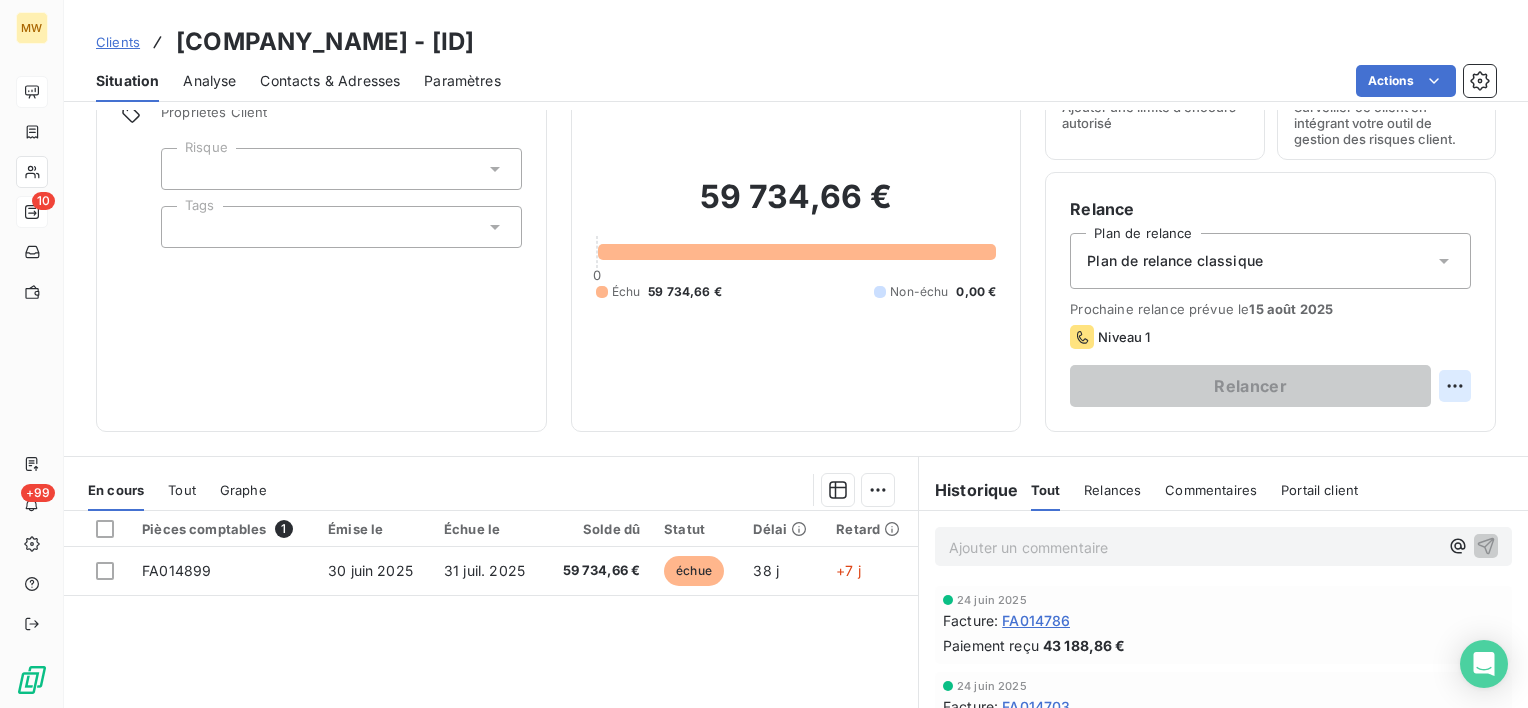 click on "MW 10 +99 Clients CAREYE BETON - 0002956 Situation Analyse Contacts & Adresses Paramètres Actions Informations client Propriétés Client Risque Tags Encours client   59 734,66 € 0 Échu 59 734,66 € Non-échu 0,00 €     Limite d’encours Ajouter une limite d’encours autorisé Gestion du risque Surveiller ce client en intégrant votre outil de gestion des risques client. Relance Plan de relance Plan de relance classique Prochaine relance prévue le  15 août 2025 Niveau 1 Relancer En cours Tout Graphe Pièces comptables 1 Émise le Échue le Solde dû Statut Délai   Retard   FA014899 30 juin 2025 31 juil. 2025 59 734,66 € échue 38 j +7 j Lignes par page 25 Précédent 1 Suivant Historique Tout Relances Commentaires Portail client Tout Relances Commentaires Portail client Ajouter un commentaire ﻿ 24 juin 2025 Facture  : FA014786 Paiement reçu 43 188,86 € 24 juin 2025 Facture  : FA014703 Paiement reçu 25 818,18 € 24 juin 2025 Facture  : FA014056 Paiement reçu  :" at bounding box center (764, 354) 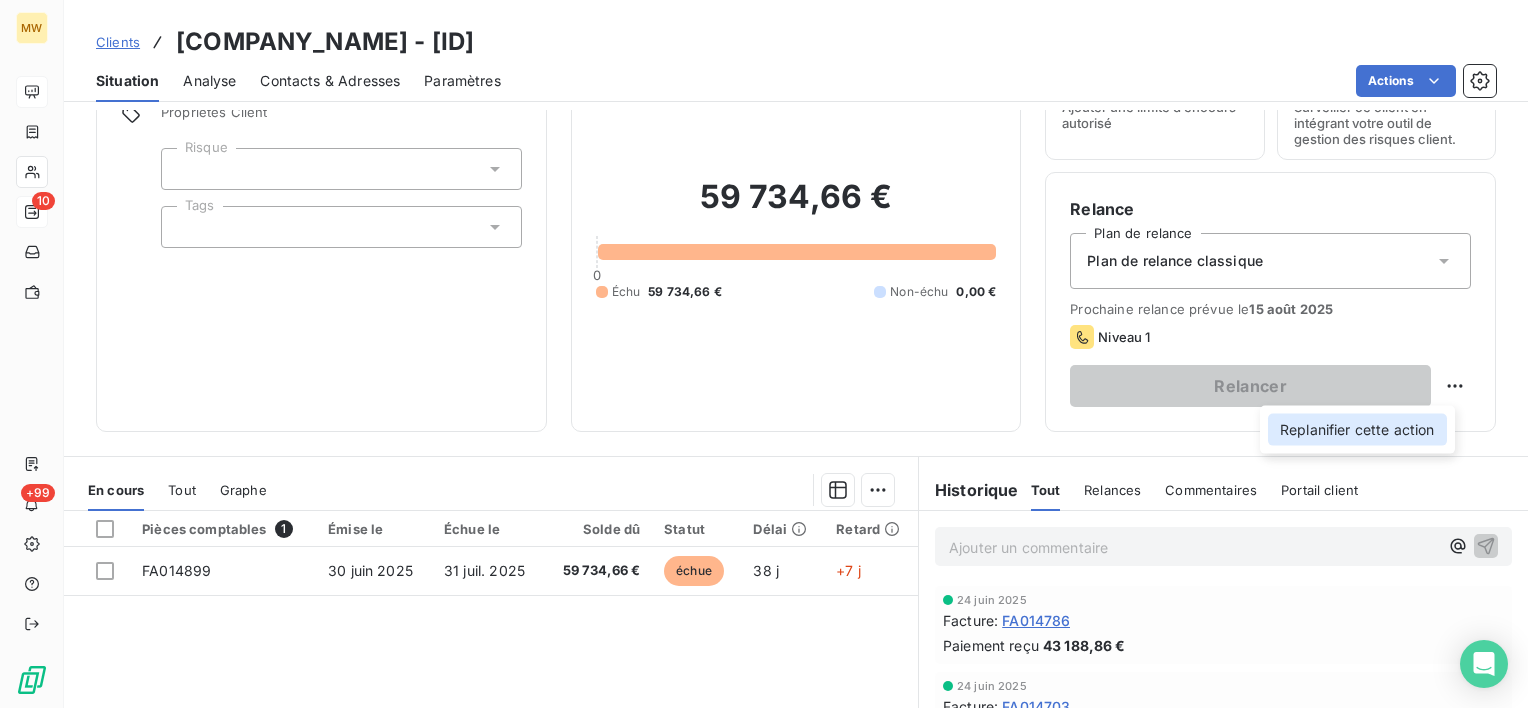 click on "Replanifier cette action" at bounding box center [1357, 430] 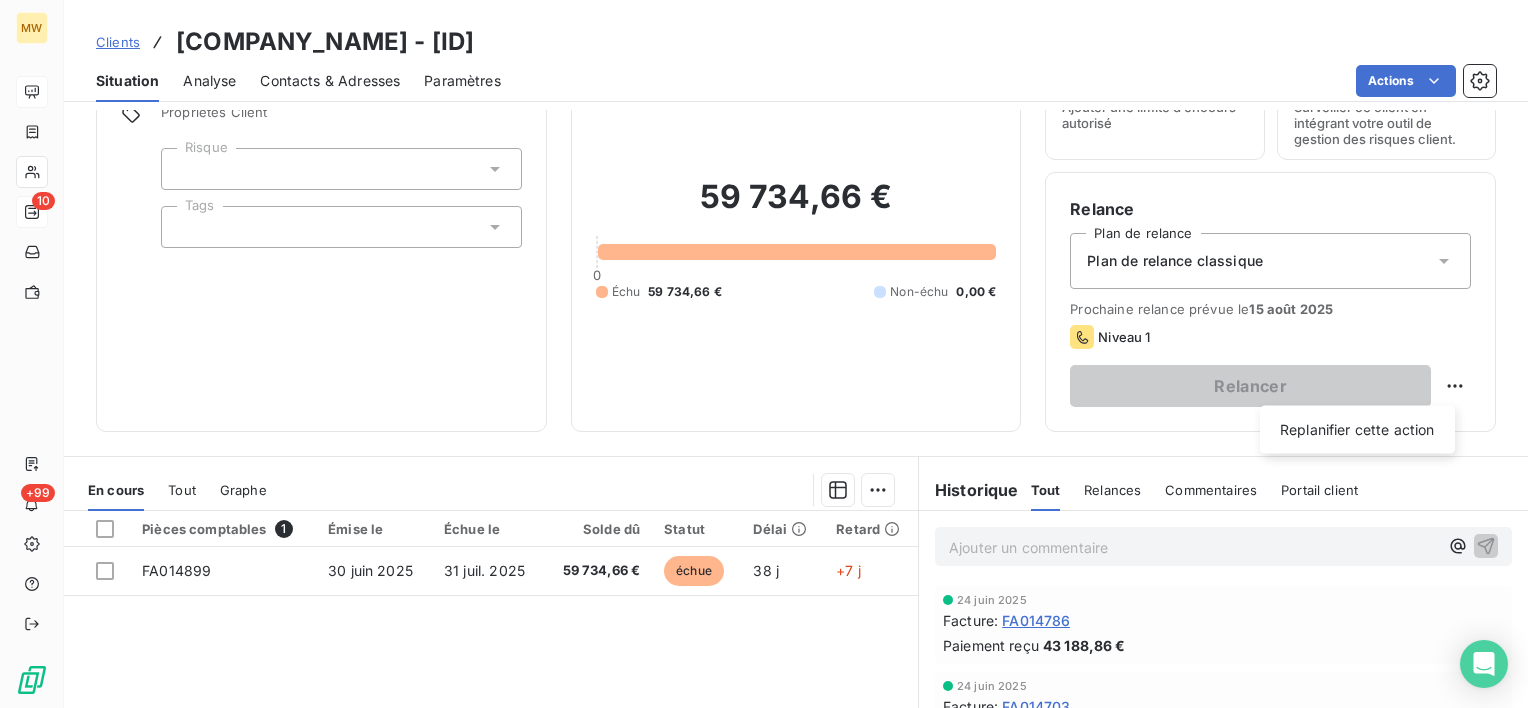 select on "7" 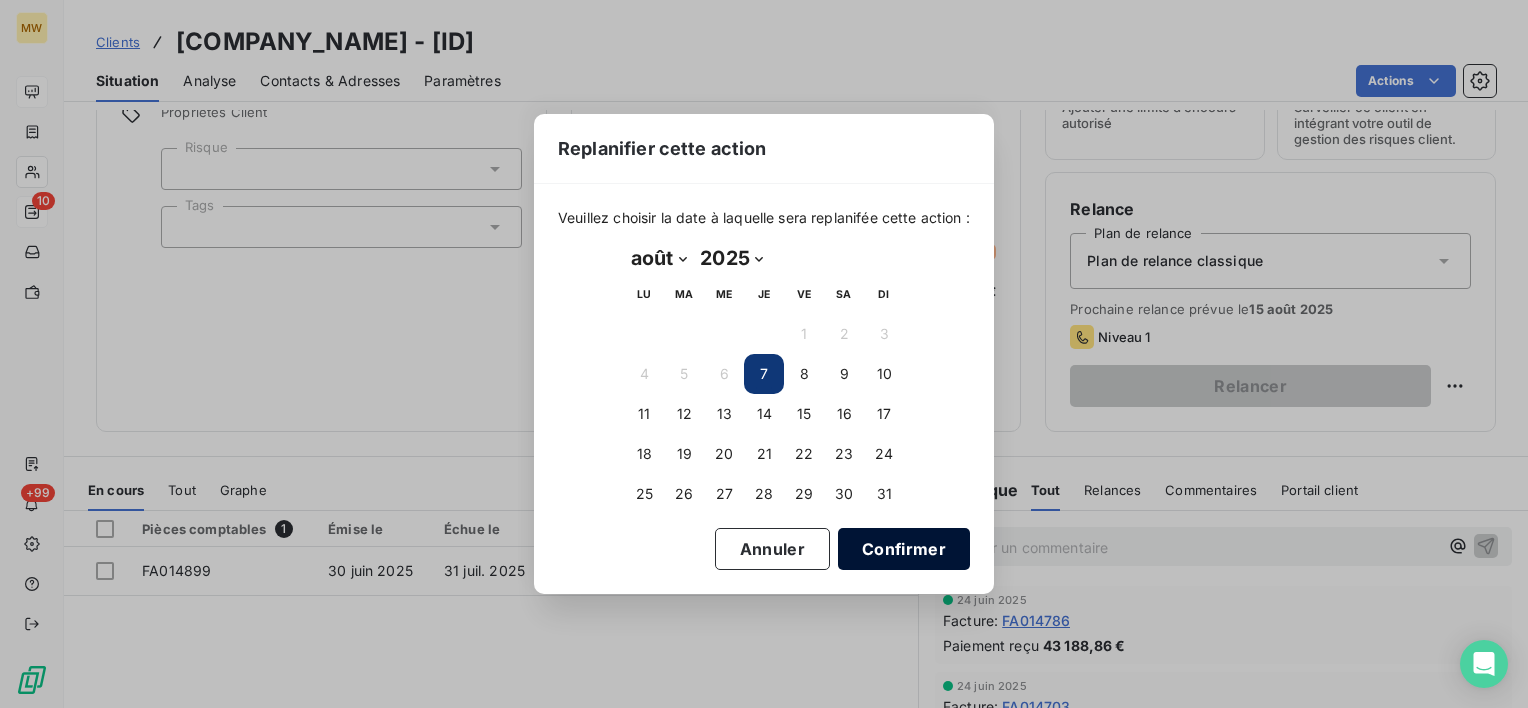 click on "Confirmer" at bounding box center [904, 549] 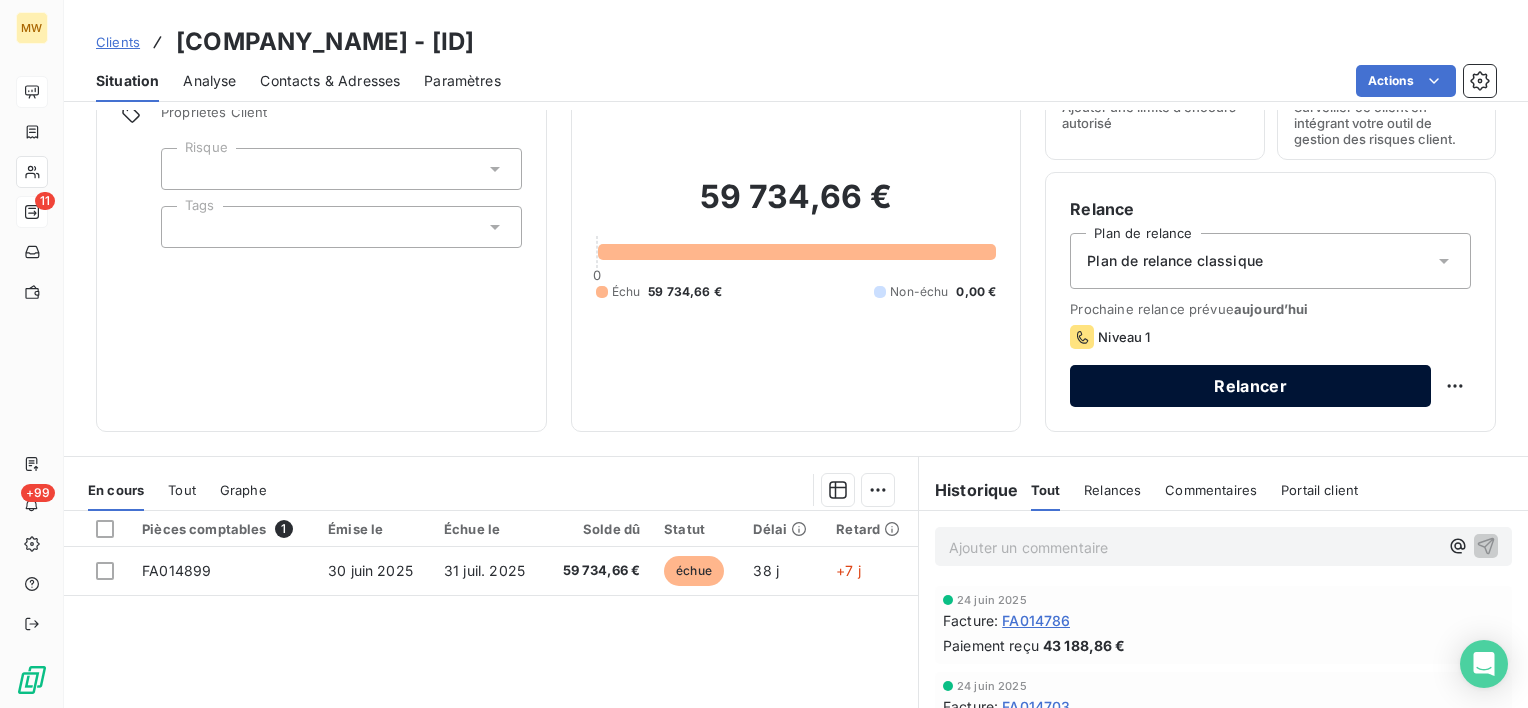 click on "Relancer" at bounding box center (1250, 386) 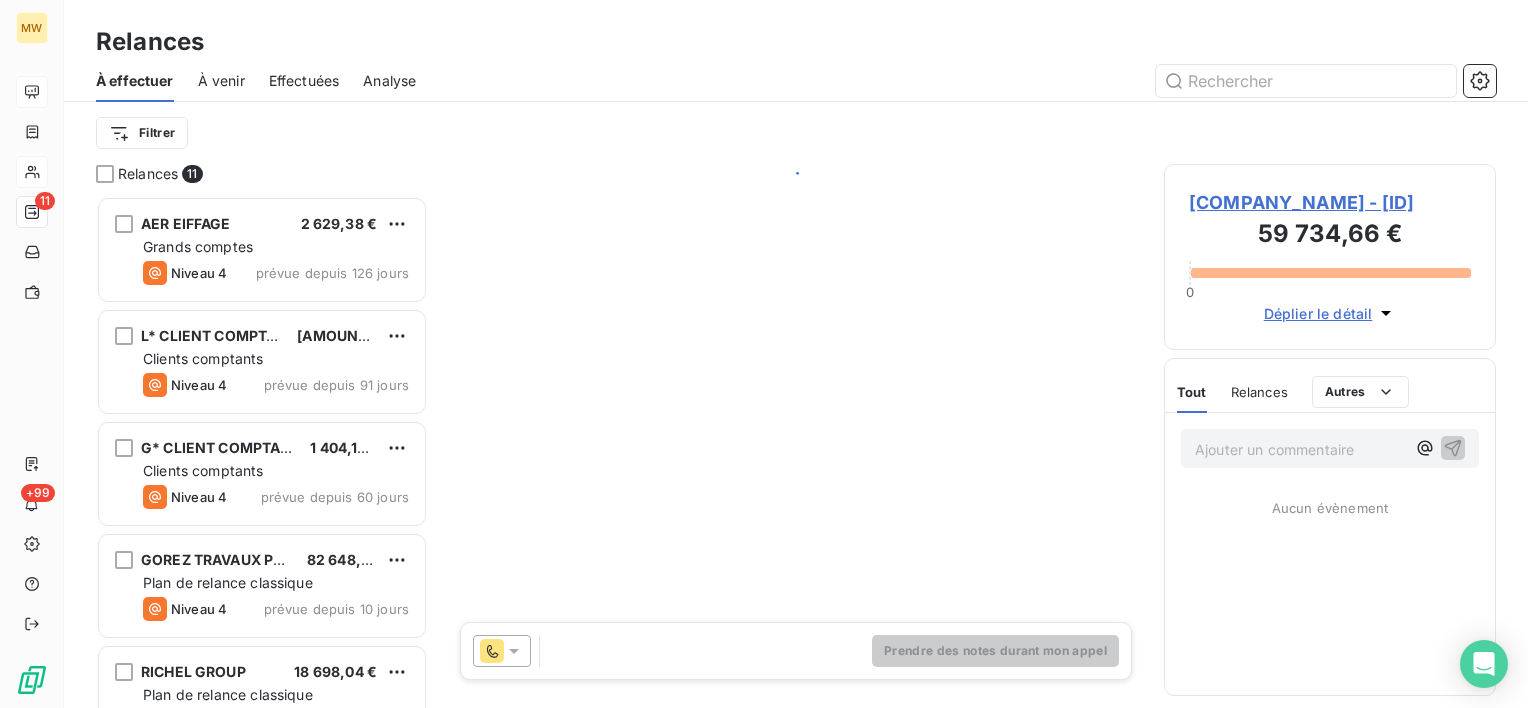 scroll, scrollTop: 16, scrollLeft: 16, axis: both 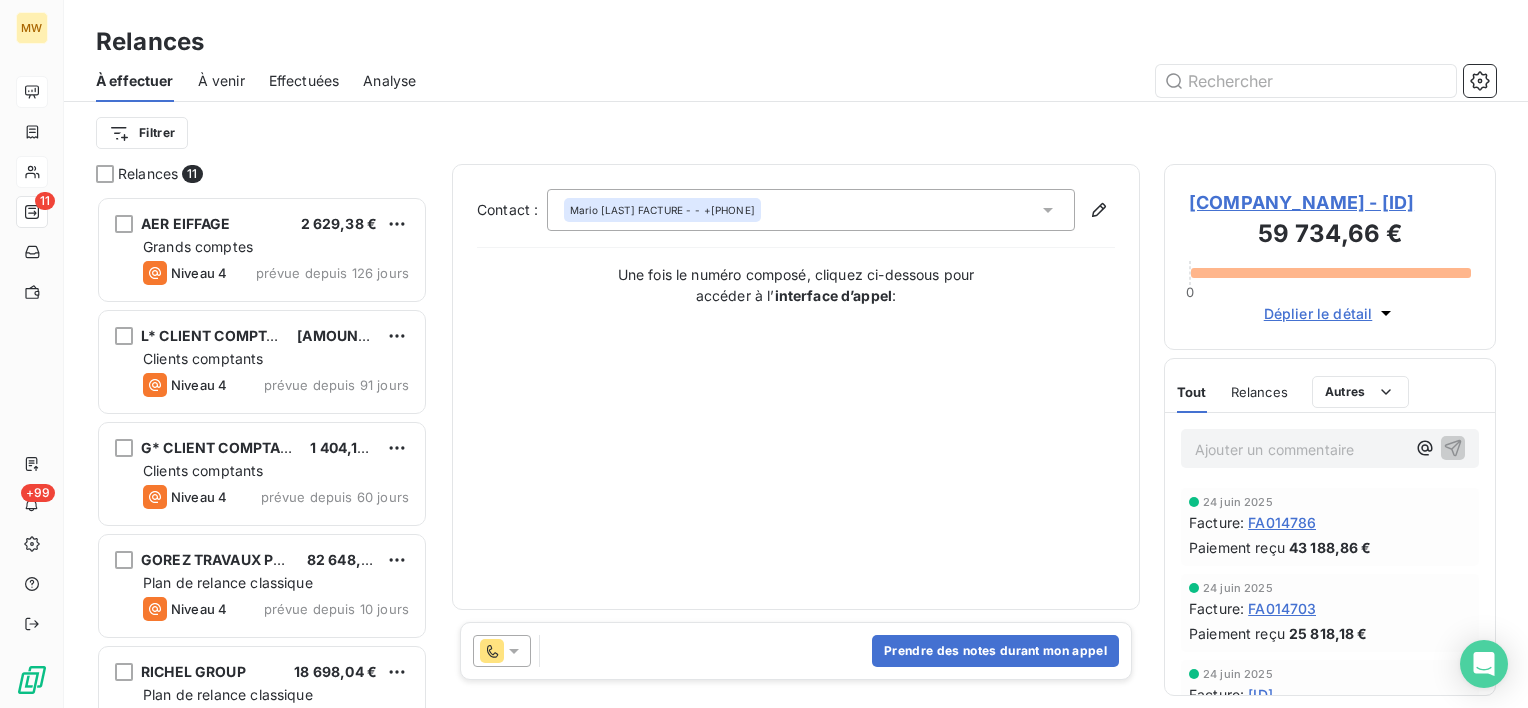 click 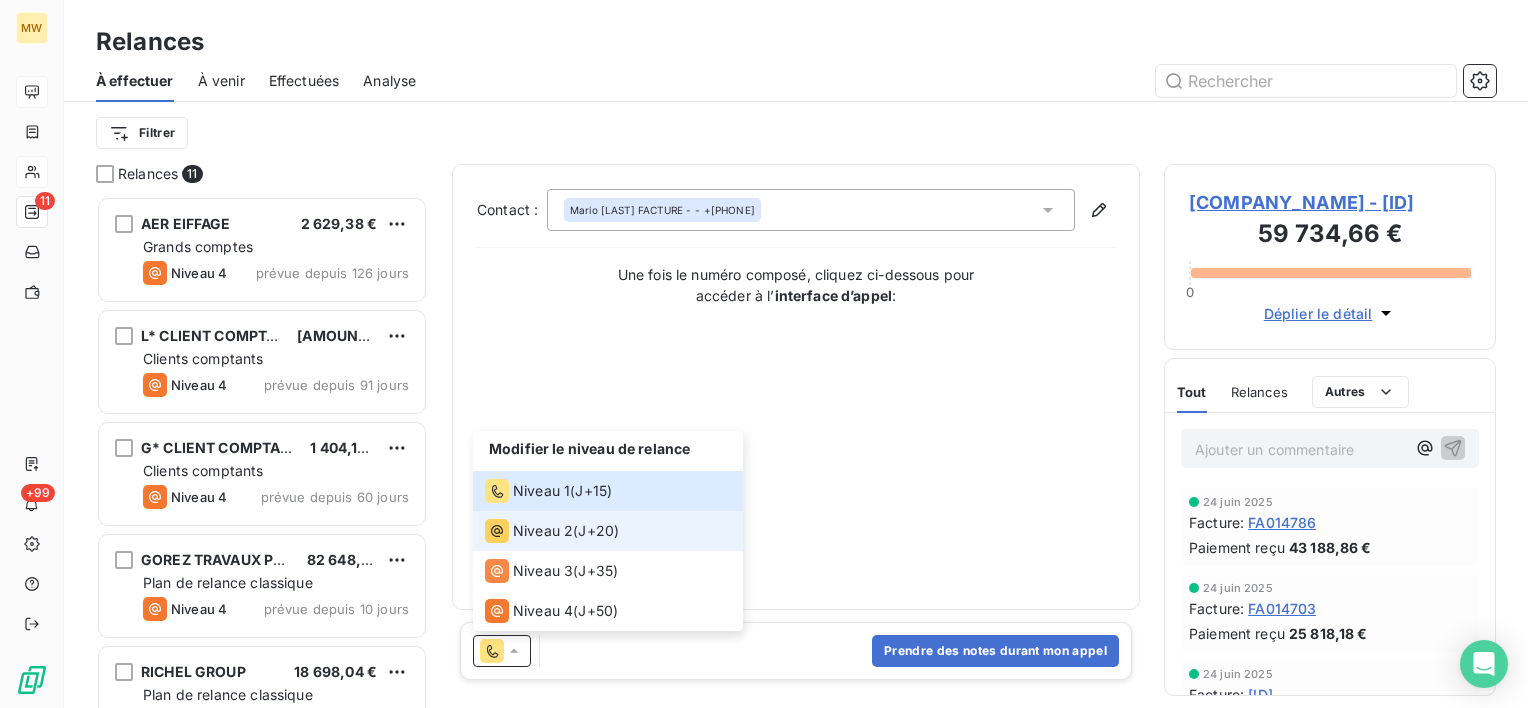 click on "Niveau 2" at bounding box center [543, 531] 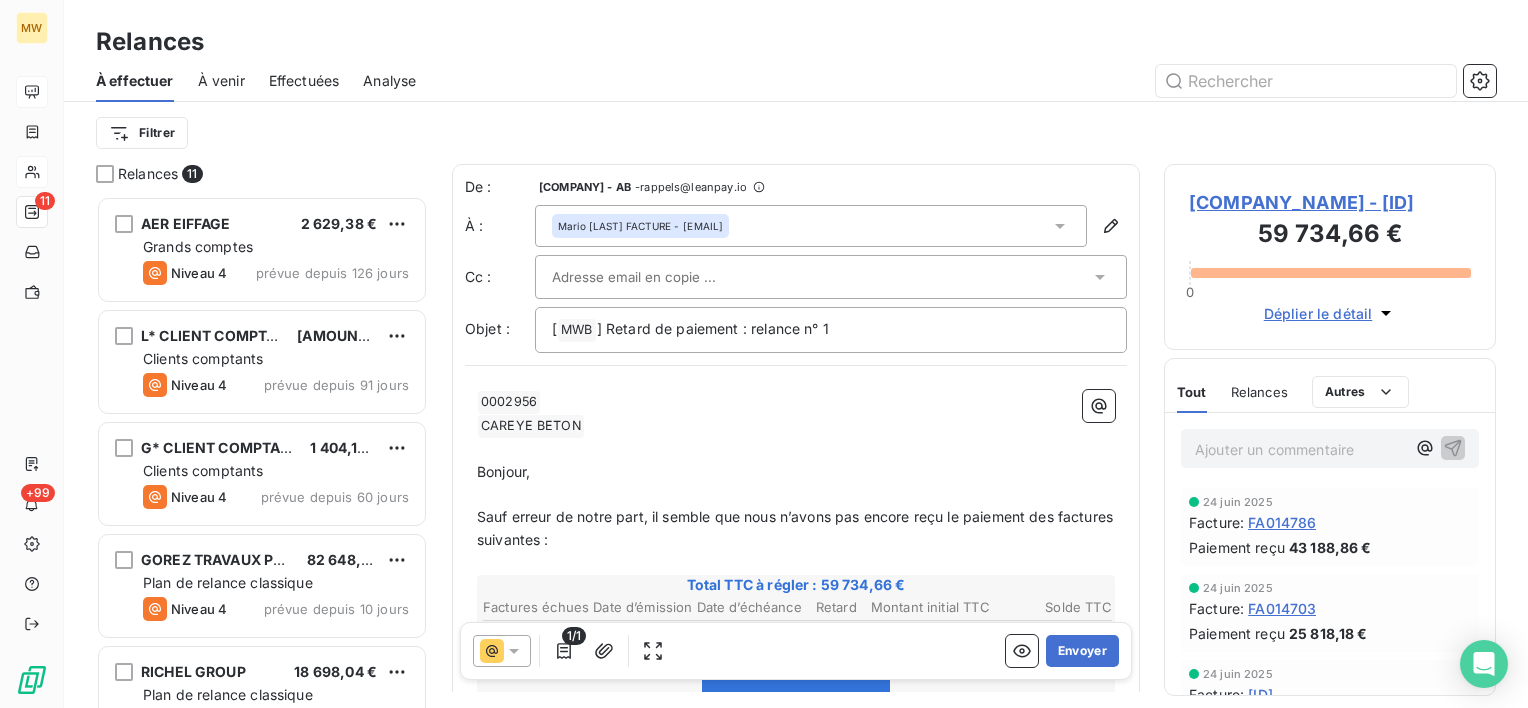 click 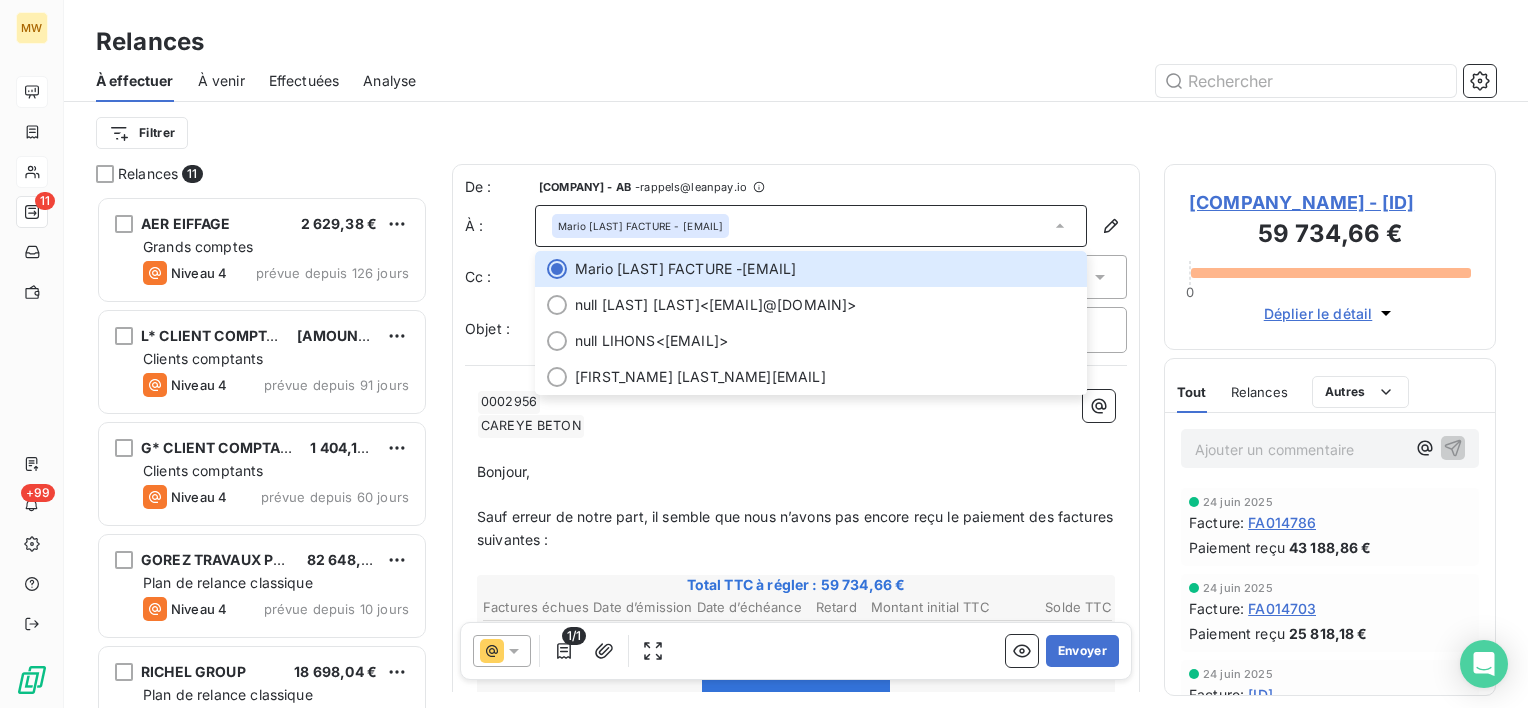 click on "De : Ets MARIUS WASILEWSKI - AB -  rappels@leanpay.io À : Mario Vansteelandt FACTURE -   <mario@betonwerkencareye.be> Mario Vansteelandt FACTURE -   <mario@betonwerkencareye.be> null BRIAN MASSCHELEIN   <aankoop@betonwerkencareye.be> null LIHONS   <lihons@mwb.fr> Katrien LOGIE   <boekhouding@betonwerkencareye.be> Cc : Objet : [ MWB ﻿ ] Retard de paiement : relance n° 1 ﻿ 0002956 ﻿ ﻿ ﻿ CAREYE BETON ﻿ ﻿ ﻿ Bonjour, ﻿ Sauf erreur de notre part, il semble que nous n’avons pas encore reçu le paiement des factures suivantes : ﻿ Total TTC à régler :   59 734,66 € Factures échues Date d’émission Date d’échéance Retard Montant initial TTC Solde TTC FA014899 30 juin 2025 31 juil. 2025 7 jours   59 734,66 € 59 734,66 € Voir et payer   la facture ﻿ ﻿ Il s’agit probablement d’un oubli, nous vous remercions de bien vouloir procéder au règlement de ces factures dès que possible. ﻿ En vous remerciant par avance Cordialement, ﻿ Service Recouvrement 03 23 63 59 50" at bounding box center [796, 586] 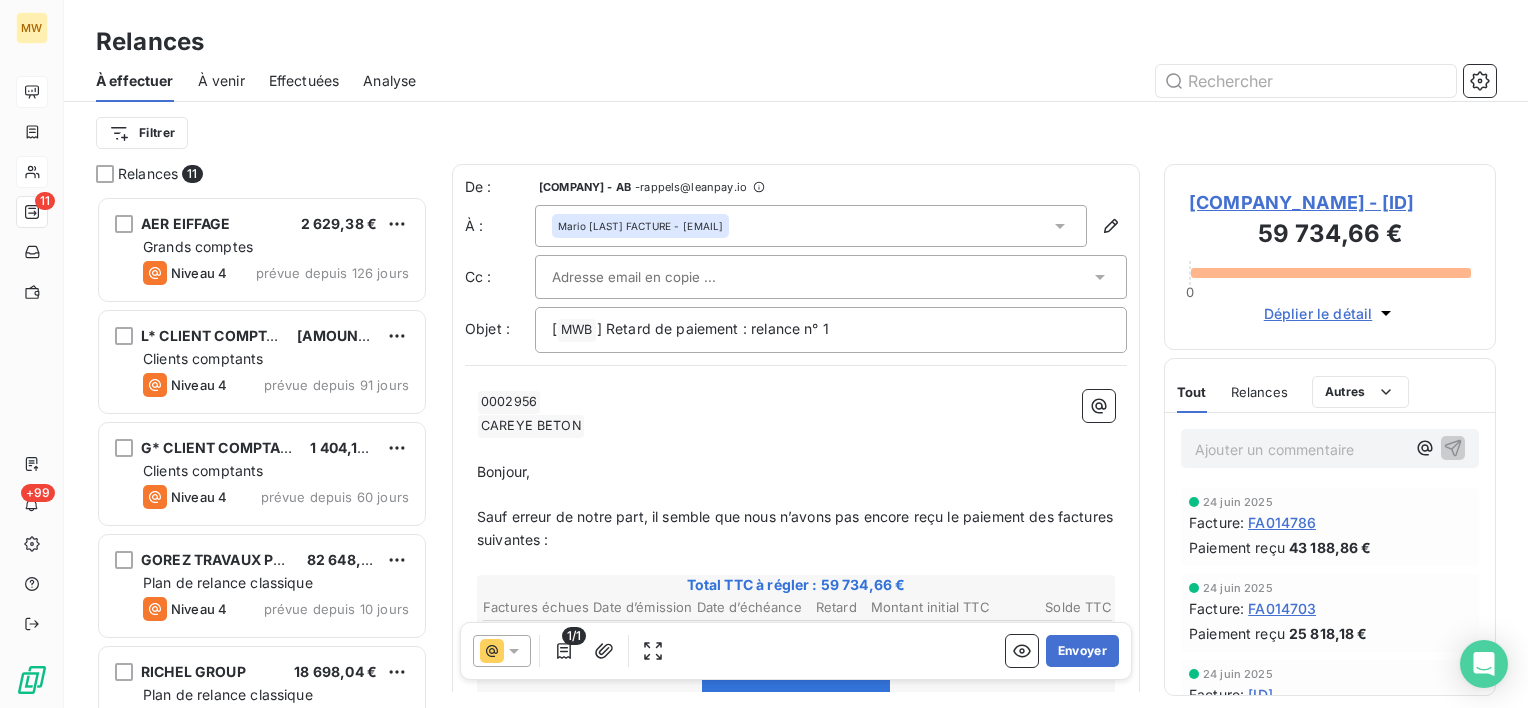 click at bounding box center (821, 277) 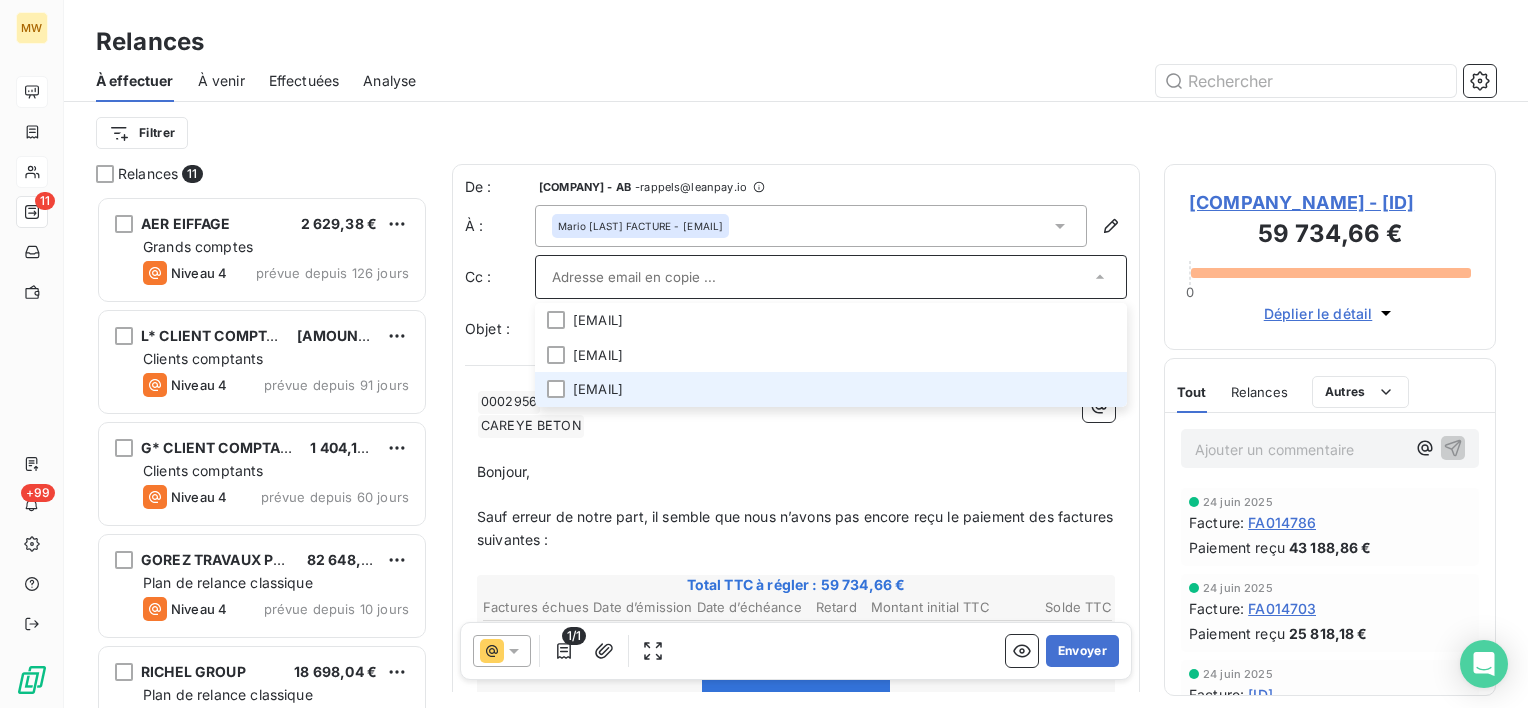 click on "boekhouding@betonwerkencareye.be" at bounding box center (831, 389) 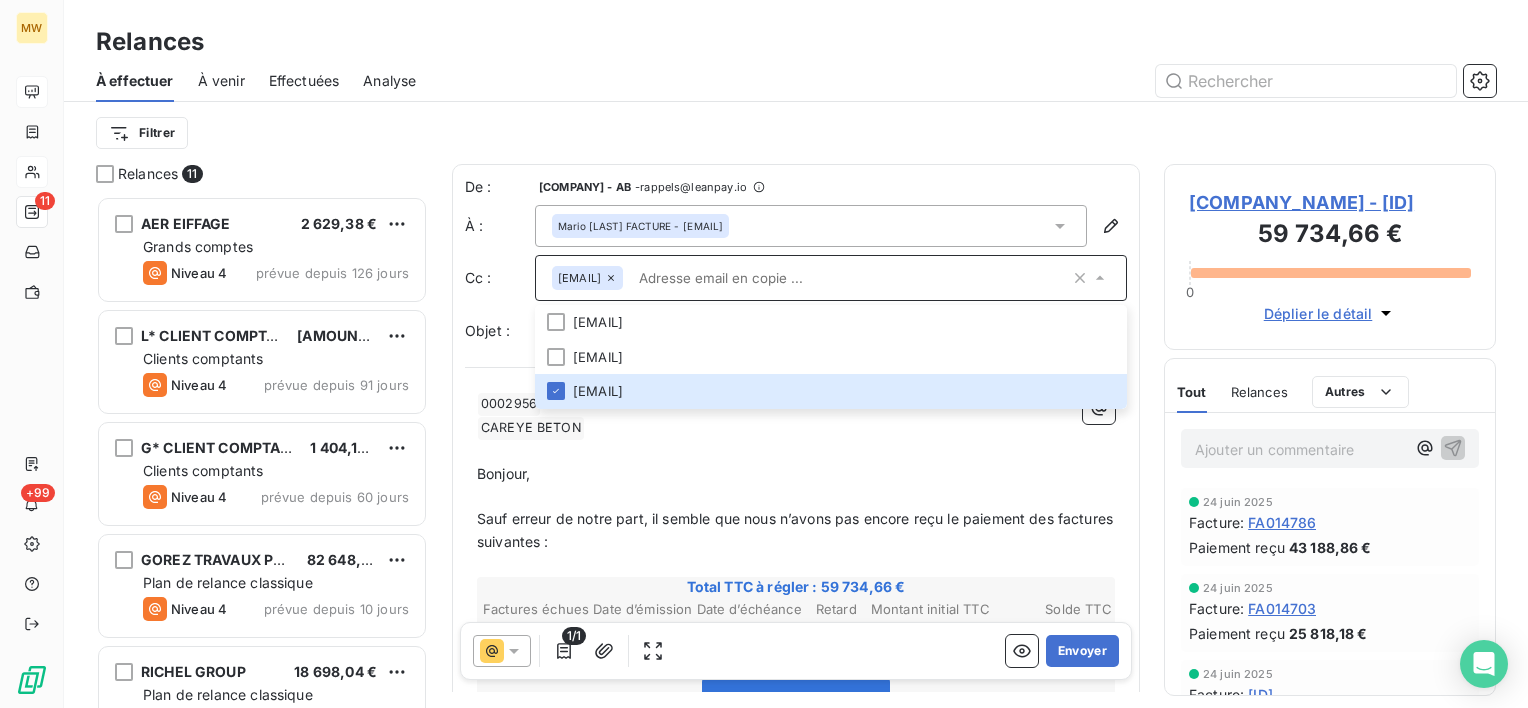 click on "﻿" at bounding box center (796, 451) 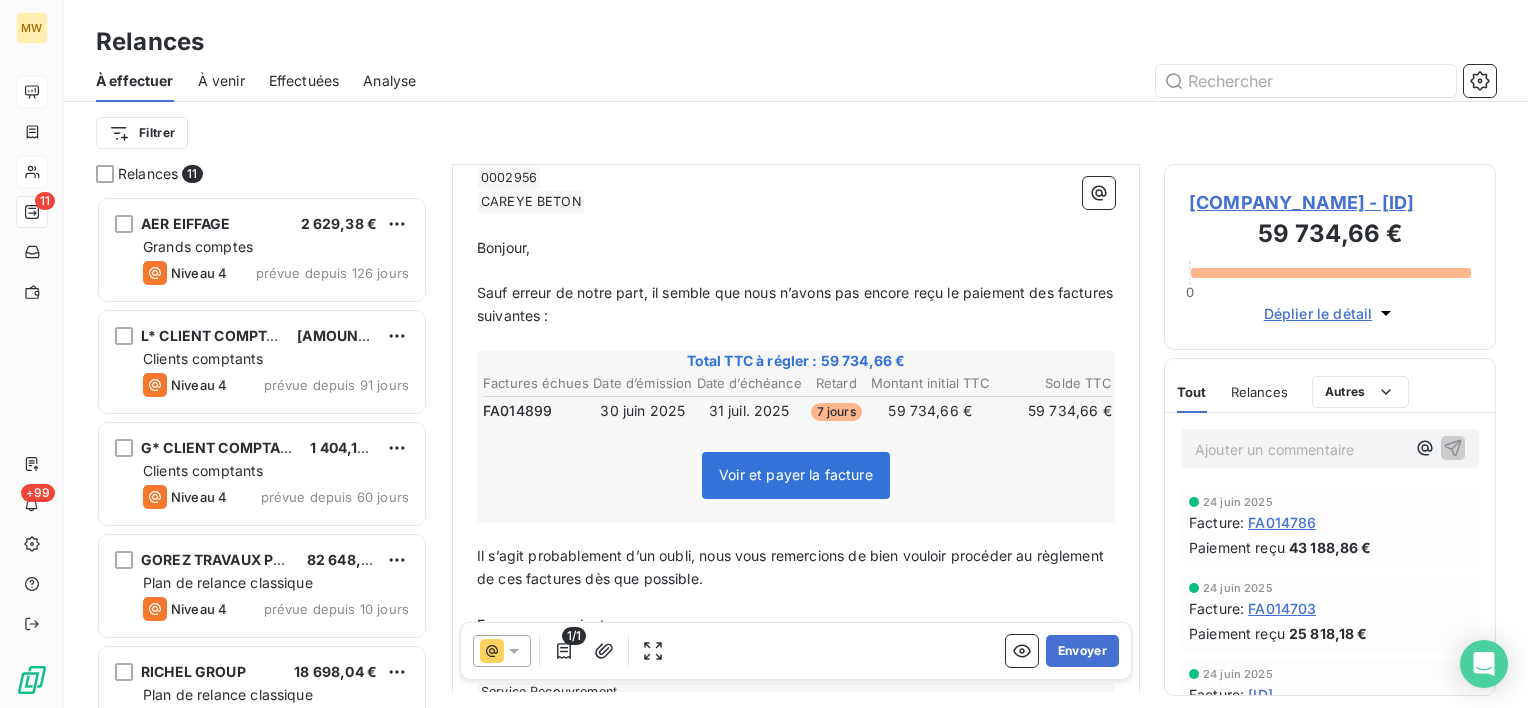 scroll, scrollTop: 300, scrollLeft: 0, axis: vertical 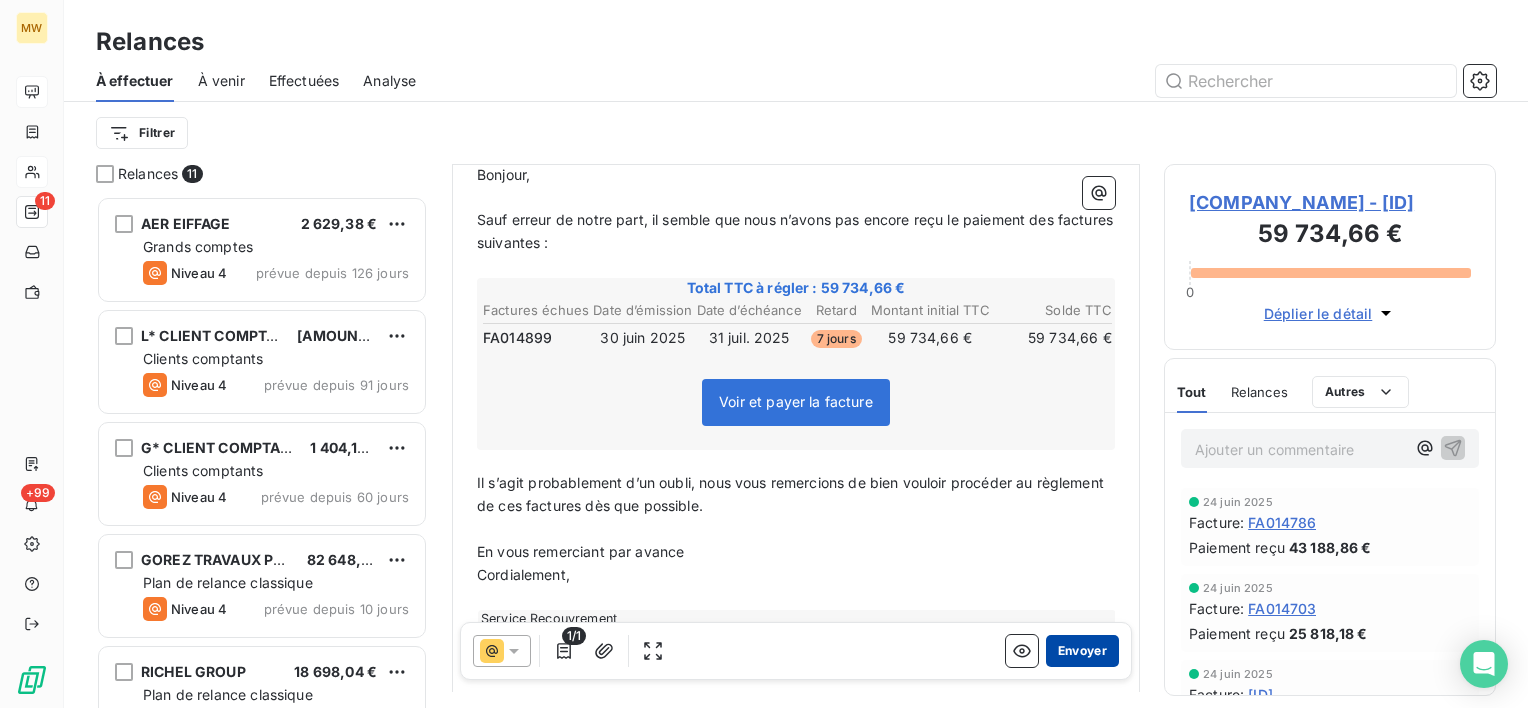 click on "Envoyer" at bounding box center [1082, 651] 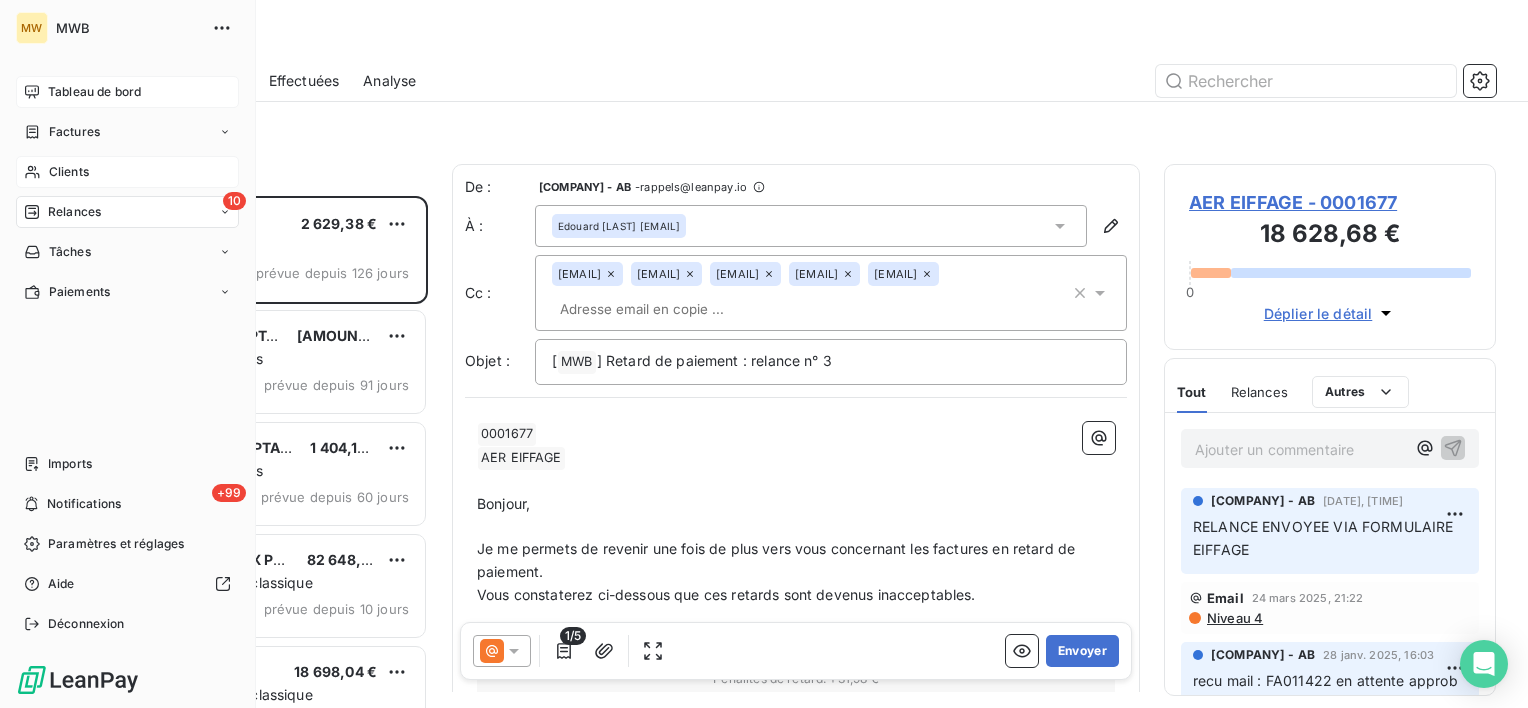 drag, startPoint x: 68, startPoint y: 165, endPoint x: 193, endPoint y: 160, distance: 125.09996 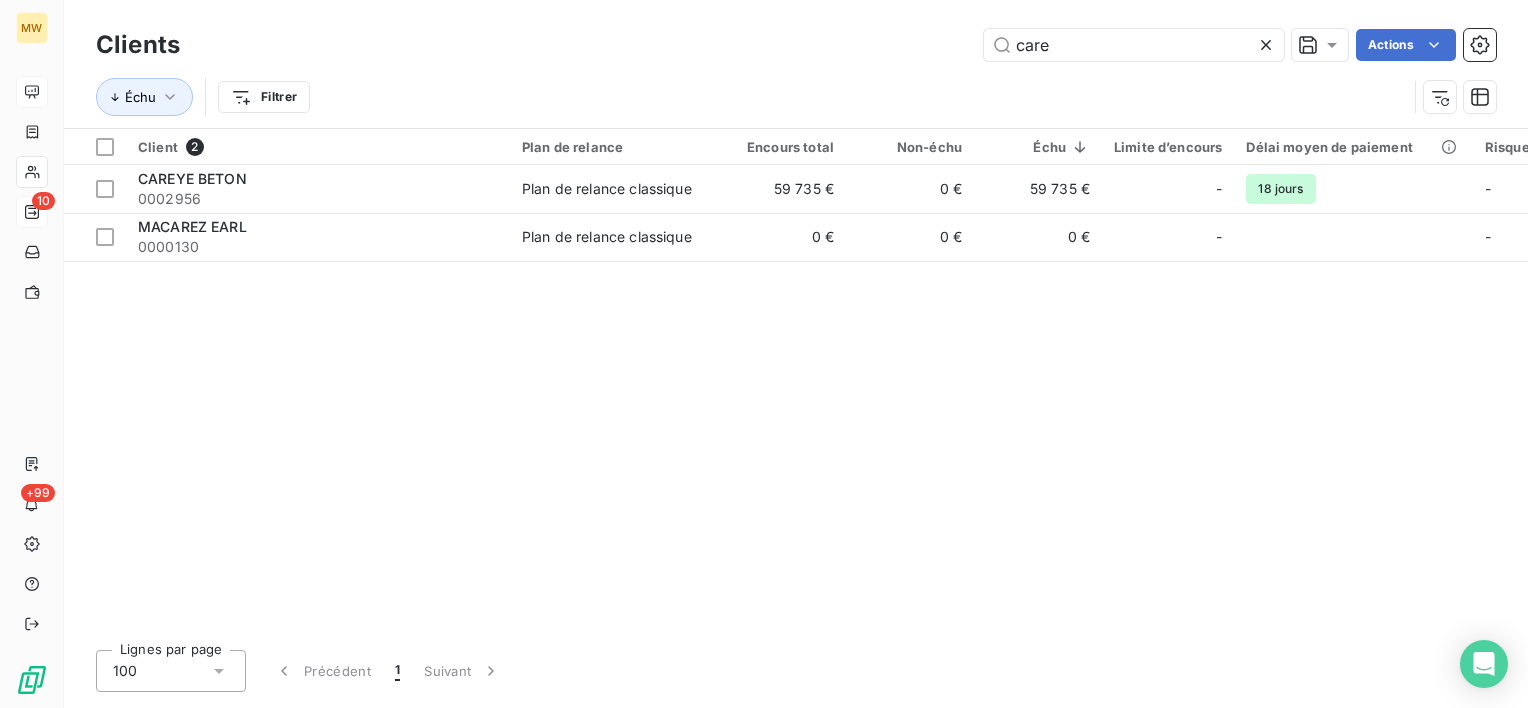 drag, startPoint x: 1069, startPoint y: 46, endPoint x: 920, endPoint y: 56, distance: 149.33519 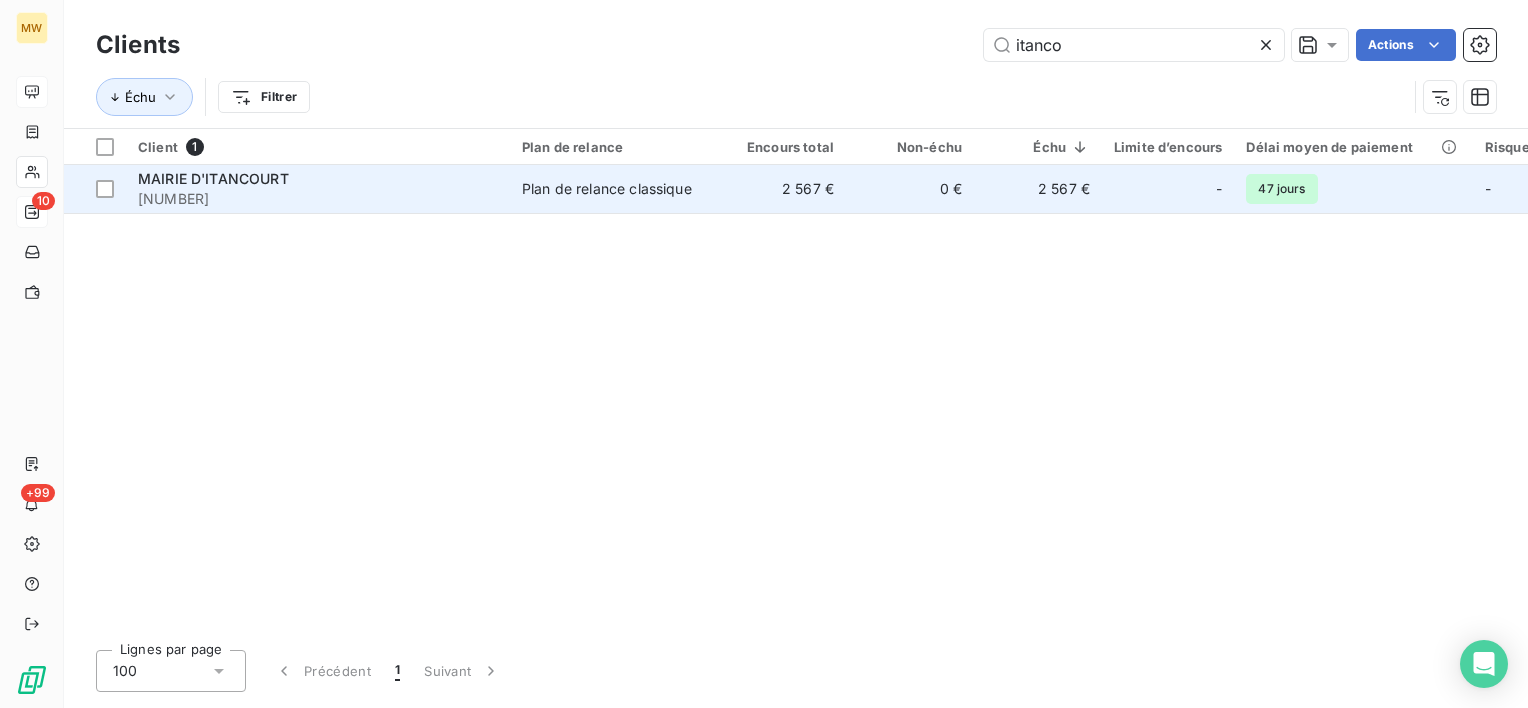 type on "itanco" 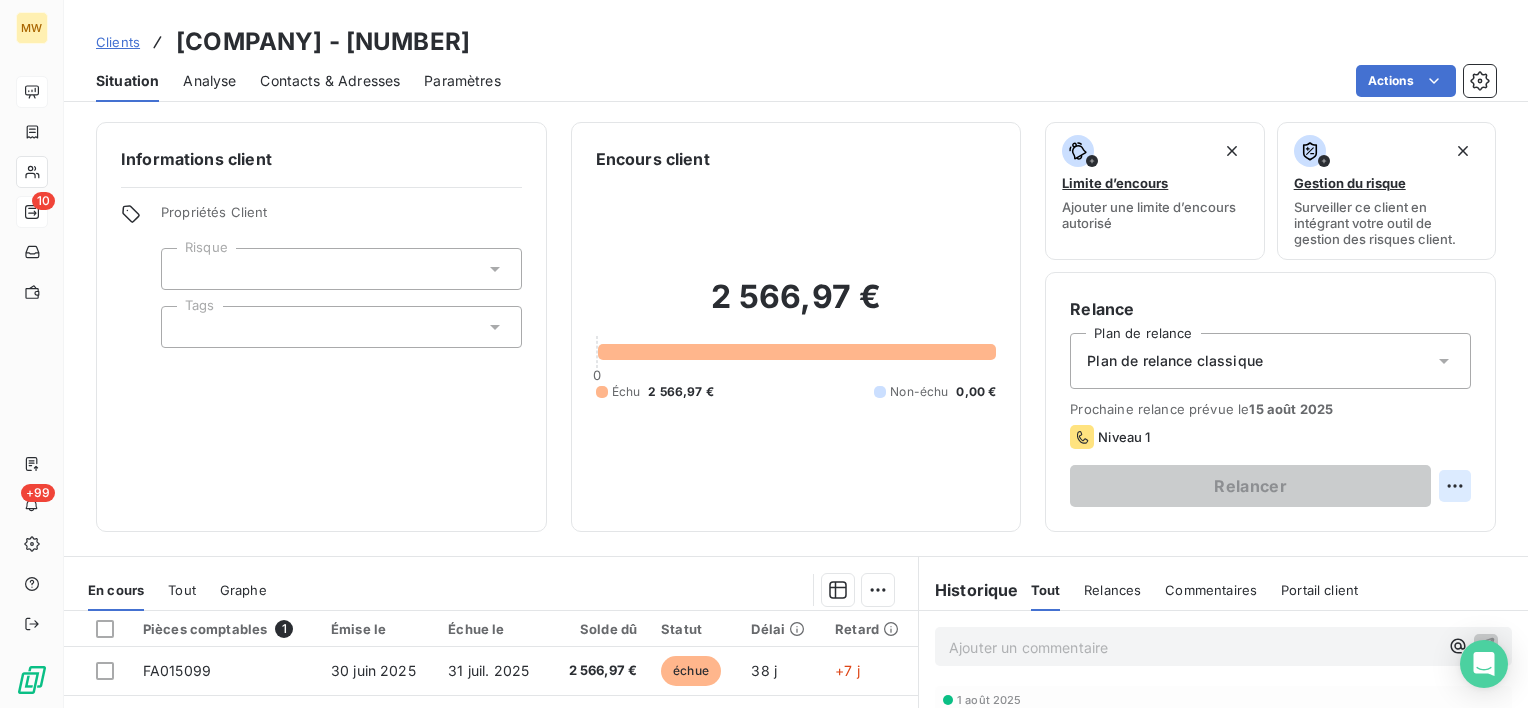 click on "MW 10 +99 Clients MAIRIE D'ITANCOURT - 0002965 Situation Analyse Contacts & Adresses Paramètres Actions Informations client Propriétés Client Risque Tags Encours client   2 566,97 € 0 Échu 2 566,97 € Non-échu 0,00 €     Limite d’encours Ajouter une limite d’encours autorisé Gestion du risque Surveiller ce client en intégrant votre outil de gestion des risques client. Relance Plan de relance Plan de relance classique Prochaine relance prévue le  15 août 2025 Niveau 1 Relancer En cours Tout Graphe Pièces comptables 1 Émise le Échue le Solde dû Statut Délai   Retard   FA015099 30 juin 2025 31 juil. 2025 2 566,97 € échue 38 j +7 j Lignes par page 25 Précédent 1 Suivant Historique Tout Relances Commentaires Portail client Tout Relances Commentaires Portail client Ajouter un commentaire ﻿ 1 août 2025 Facture  : FA014622 Paiement reçu 1 007,52 € Email 18 juil. 2025, 10:39 Niveau 2 29 mai 2025 Facture  : FA014285 Paiement reçu 0,20 € 29 mai 2025 Facture" at bounding box center (764, 354) 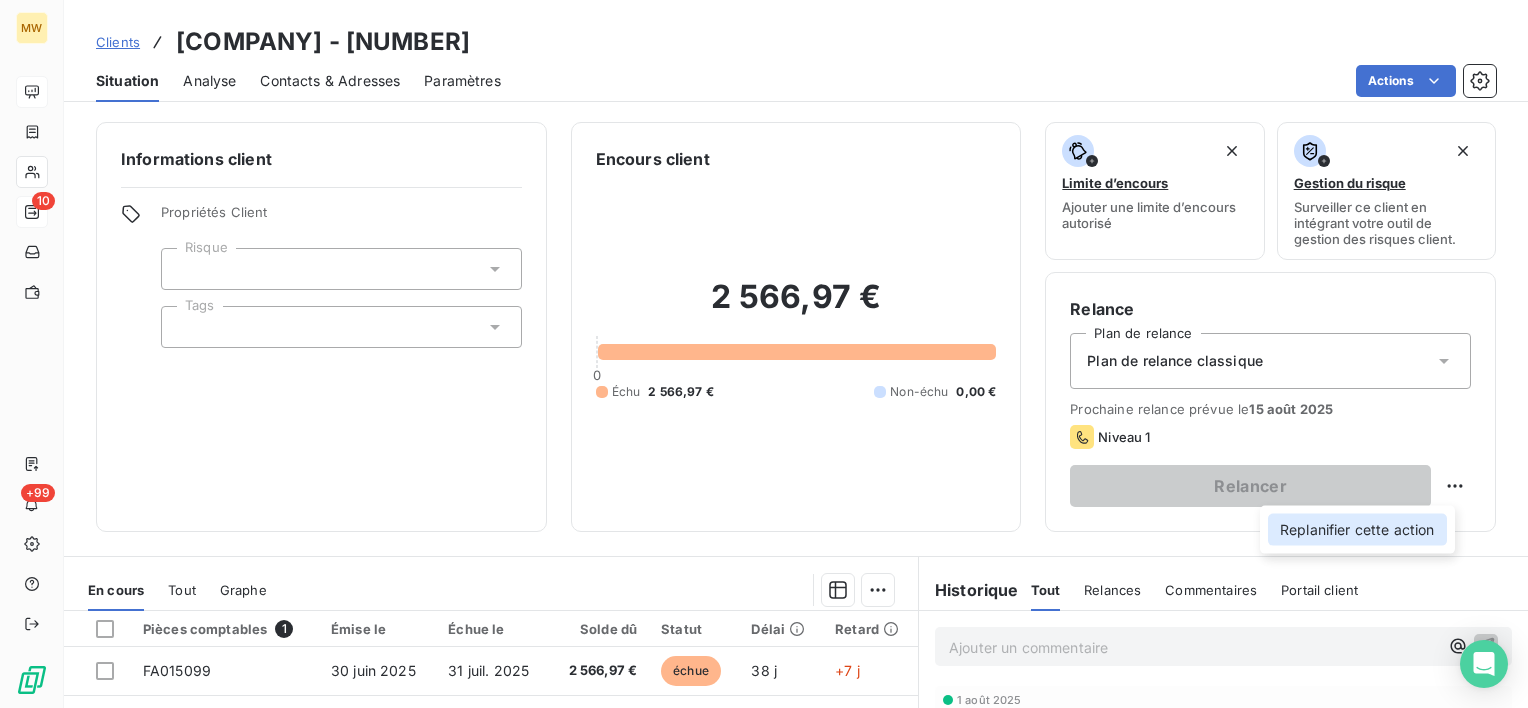 click on "Replanifier cette action" at bounding box center [1357, 530] 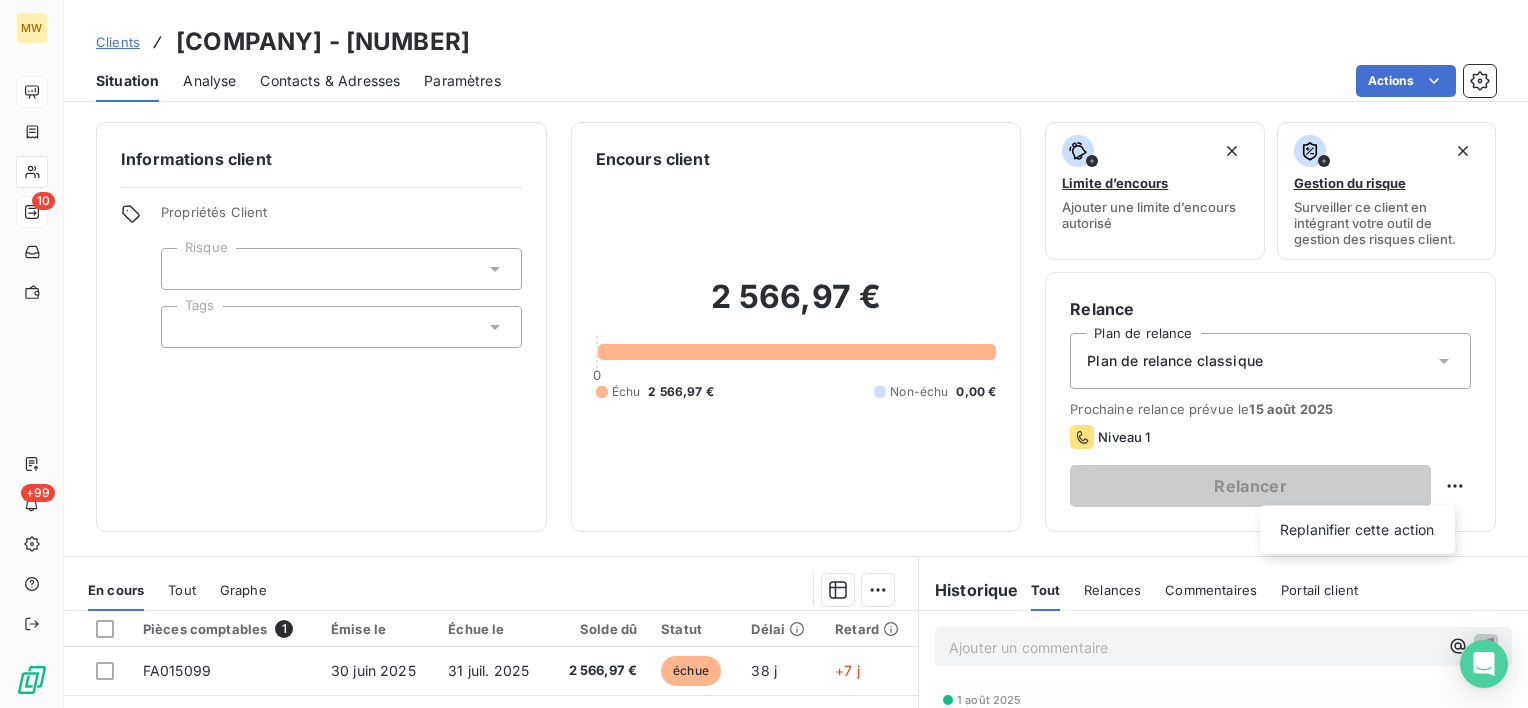 select on "7" 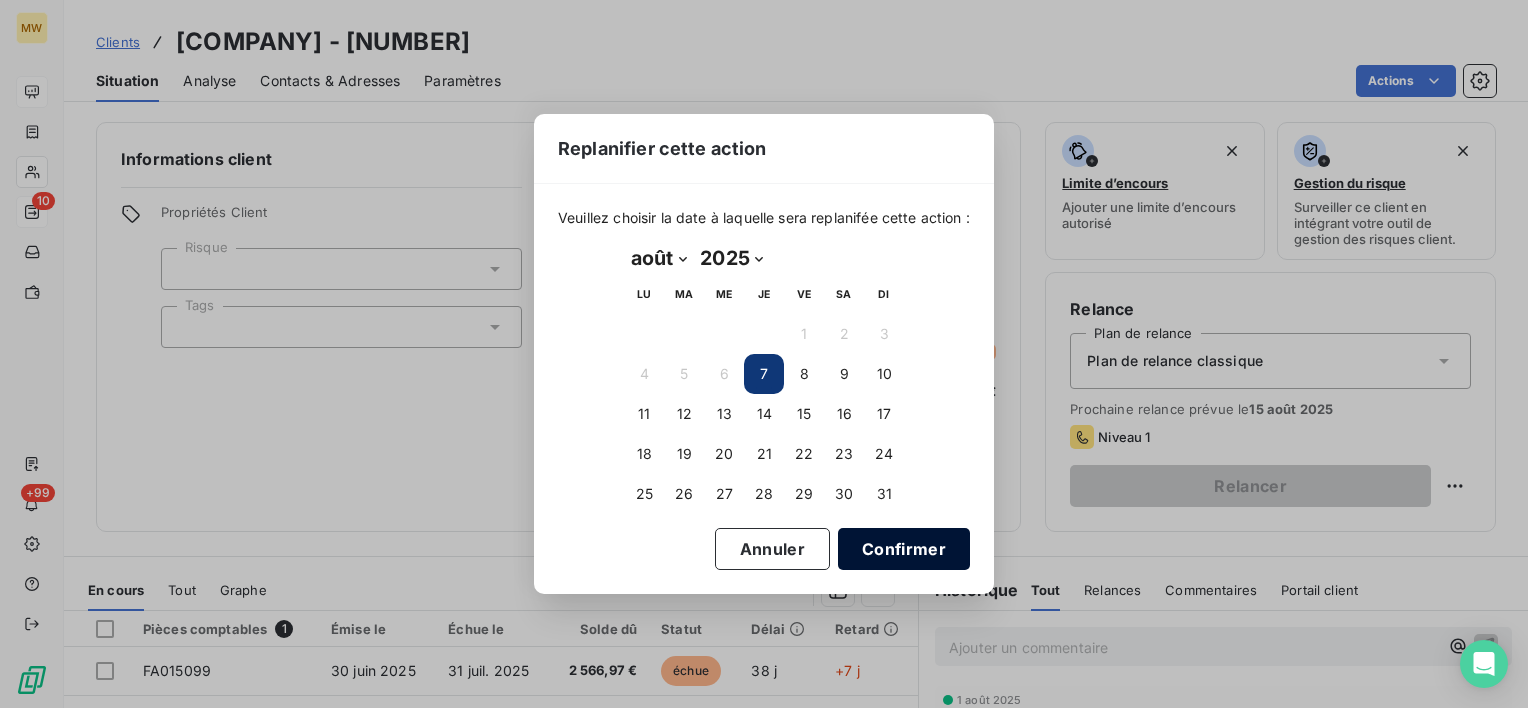 click on "Confirmer" at bounding box center [904, 549] 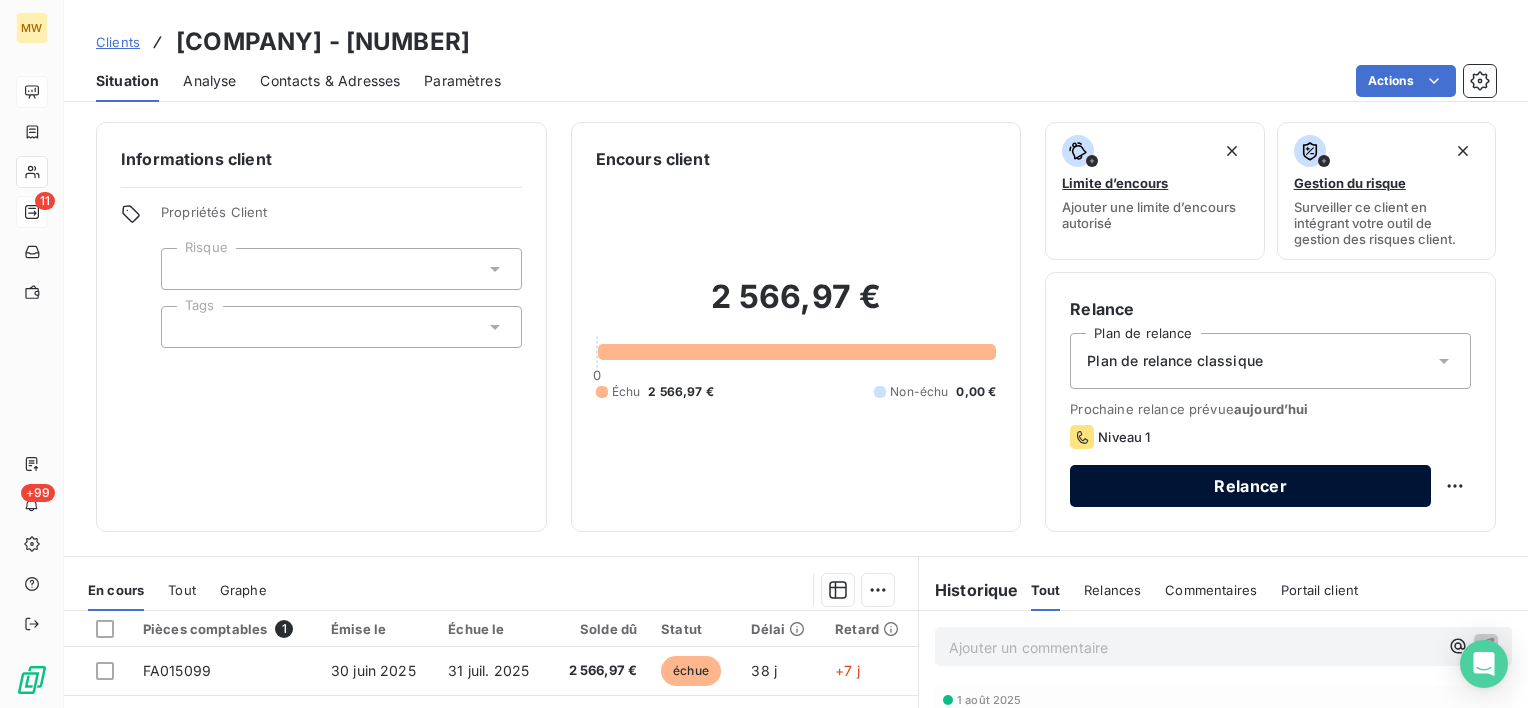 click on "Relancer" at bounding box center [1250, 486] 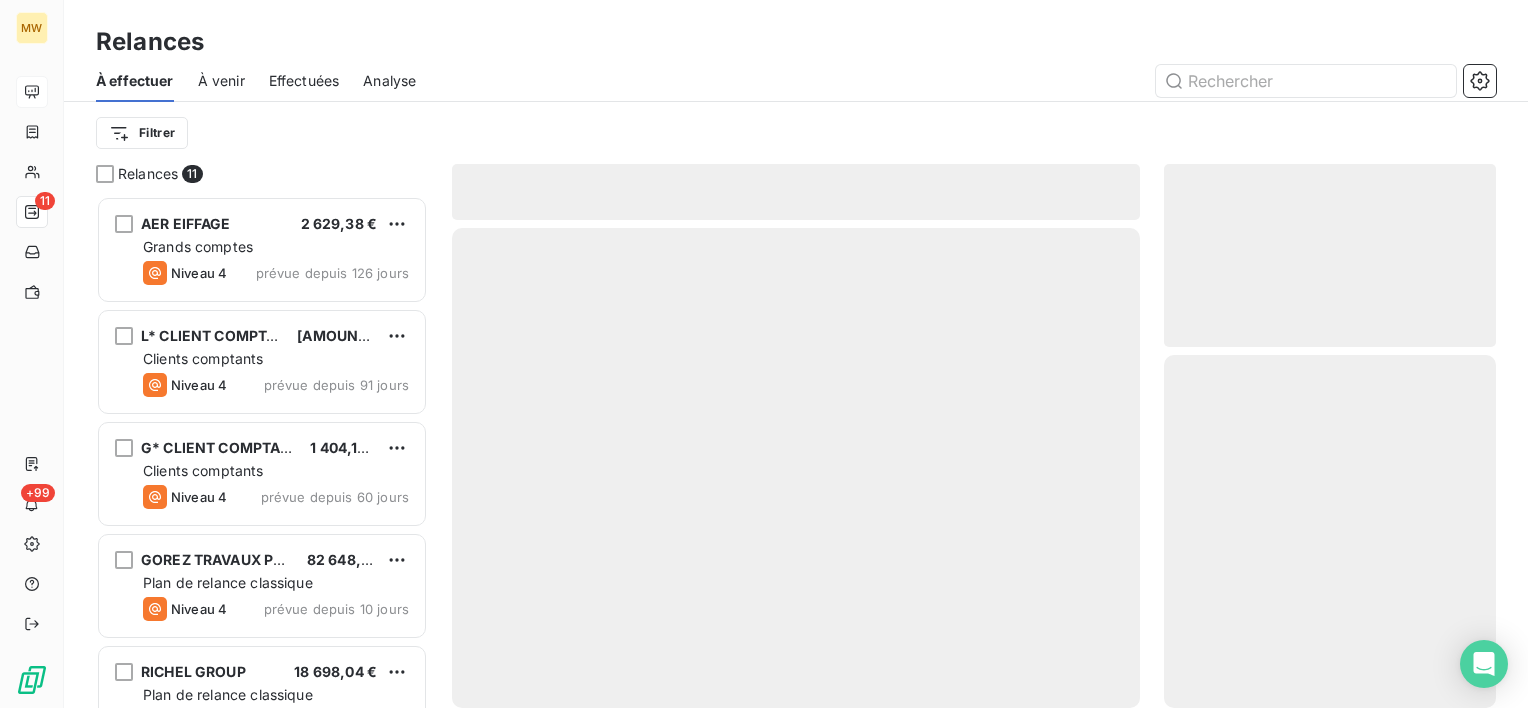 scroll, scrollTop: 16, scrollLeft: 16, axis: both 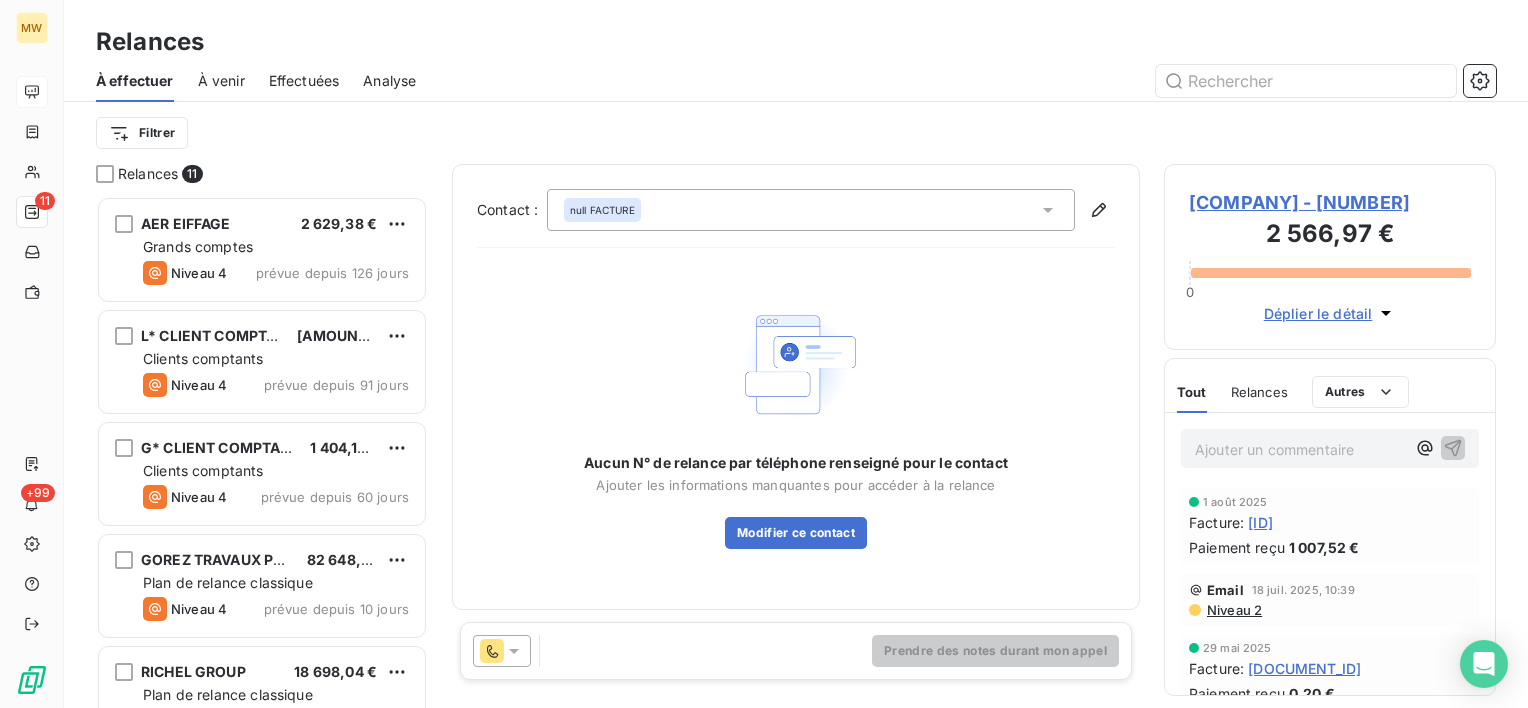 click 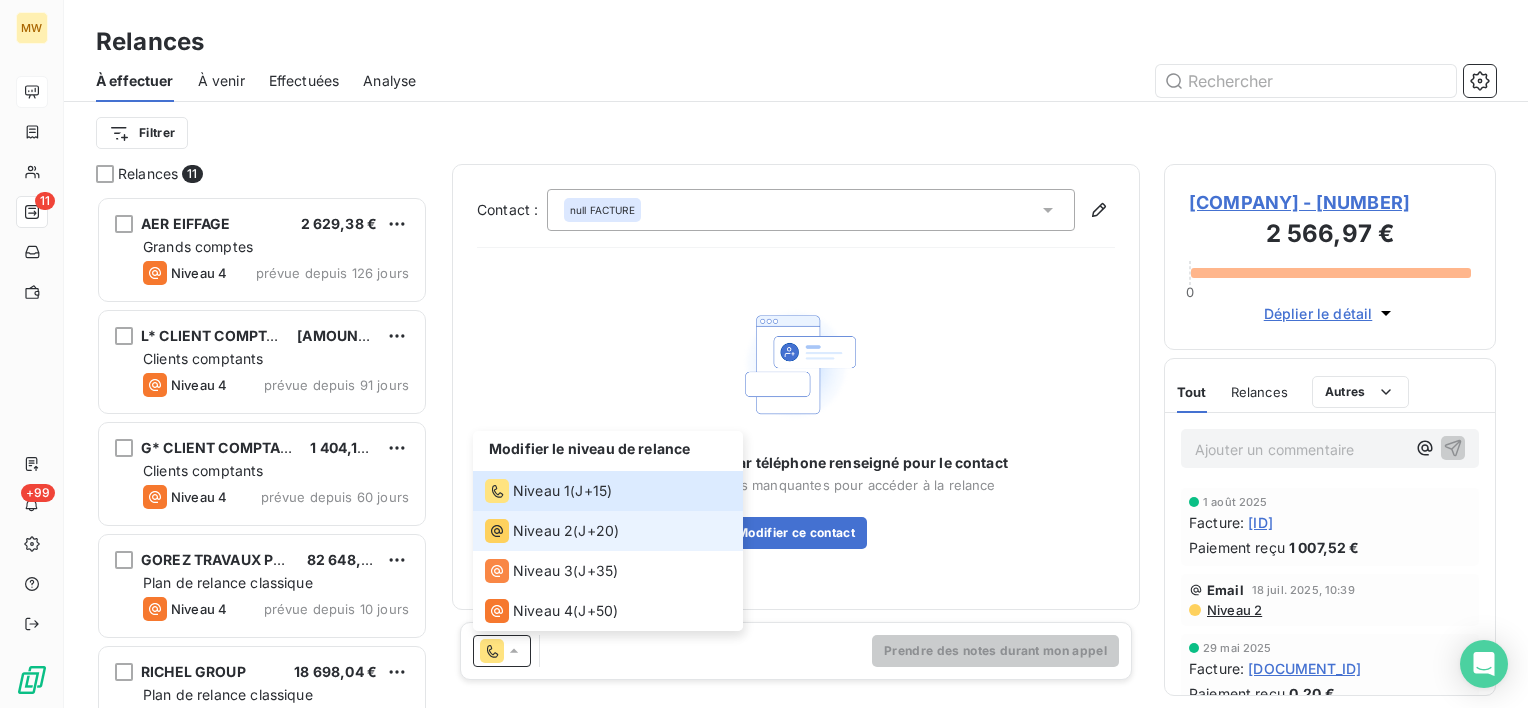 click on "Niveau 2" at bounding box center [543, 531] 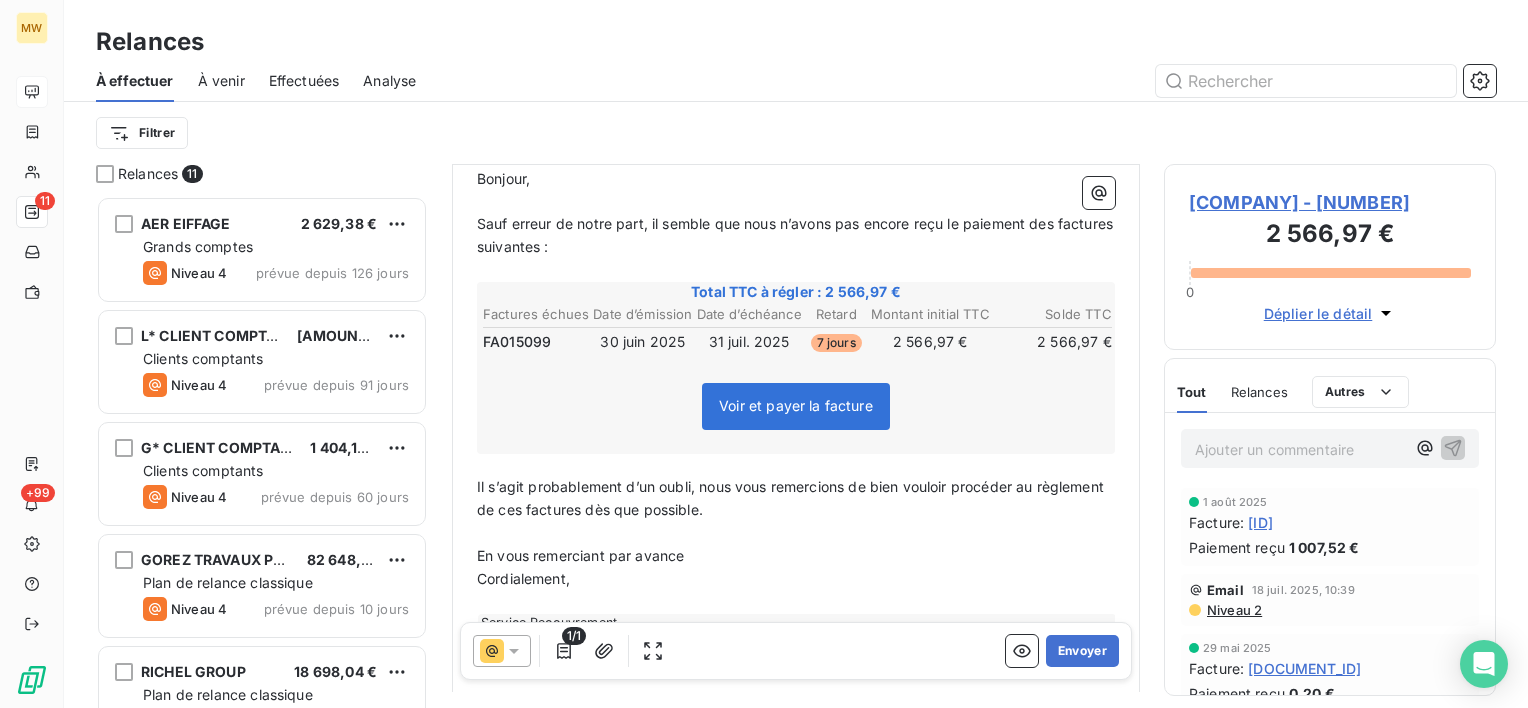 scroll, scrollTop: 300, scrollLeft: 0, axis: vertical 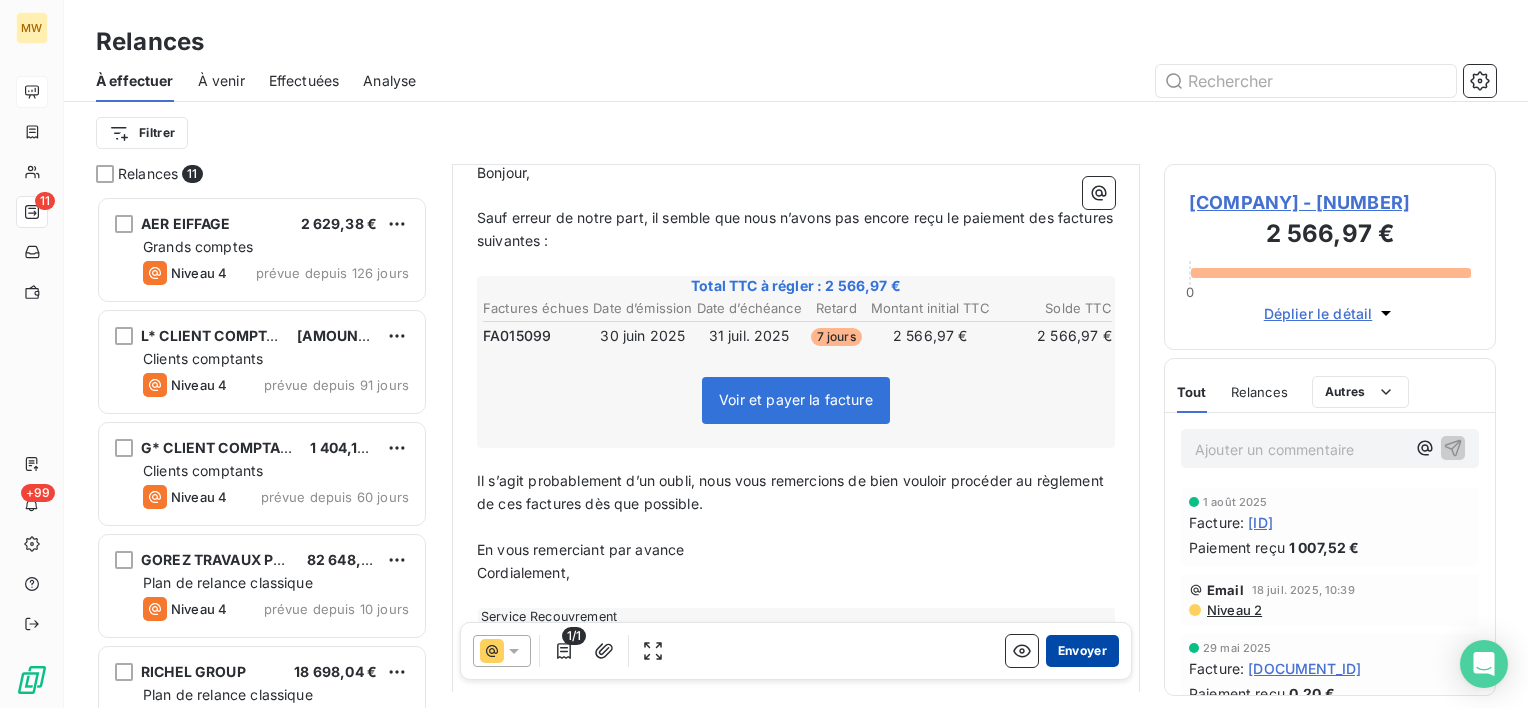 click on "Envoyer" at bounding box center [1082, 651] 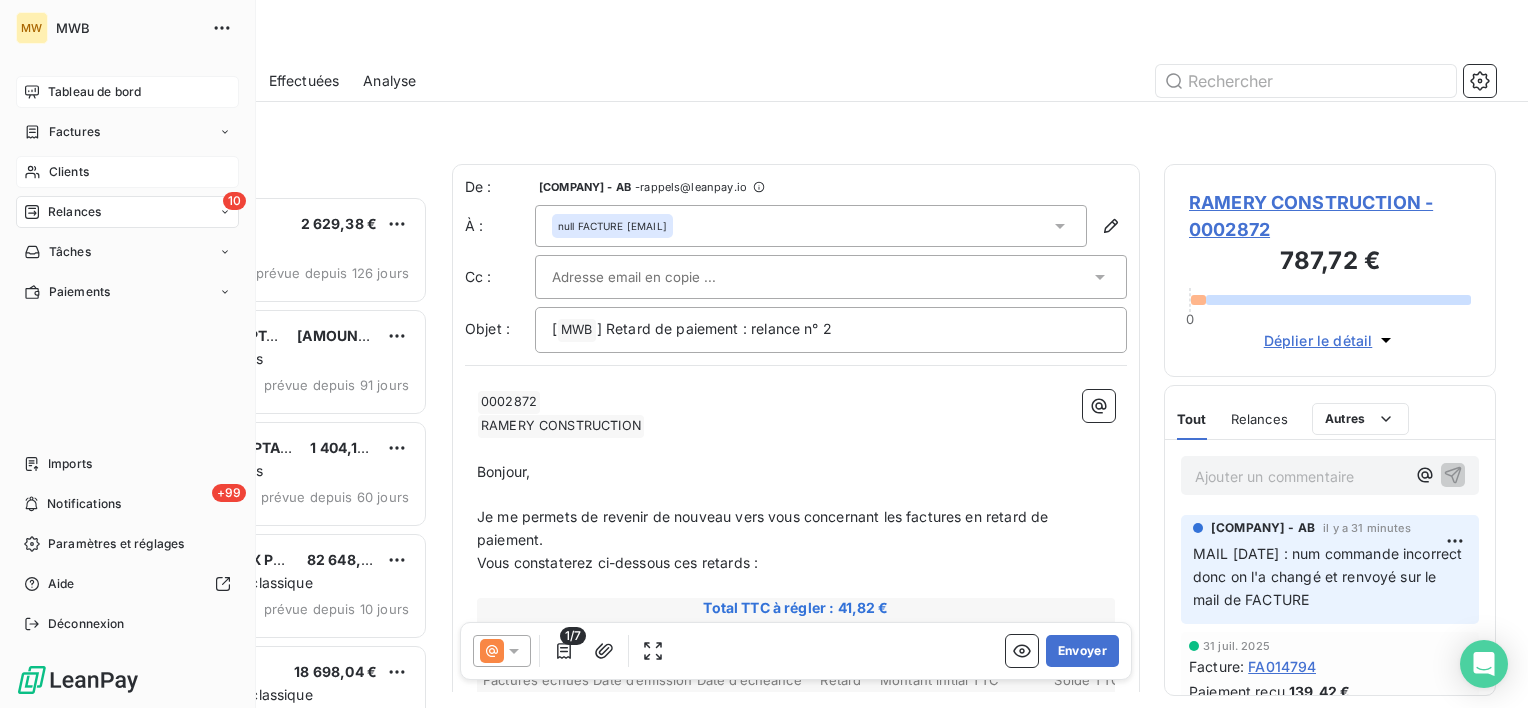 click on "Clients" at bounding box center [69, 172] 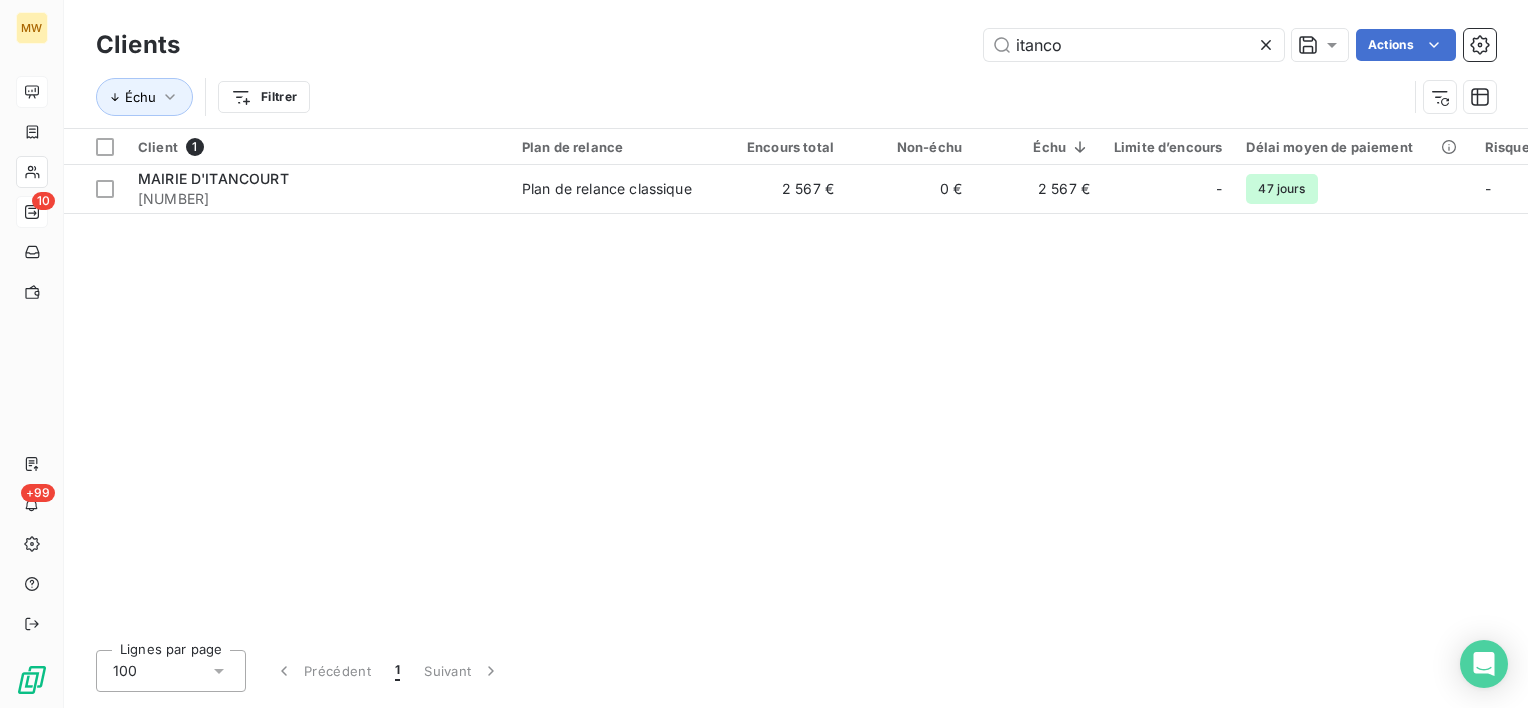 drag, startPoint x: 1138, startPoint y: 34, endPoint x: 844, endPoint y: 34, distance: 294 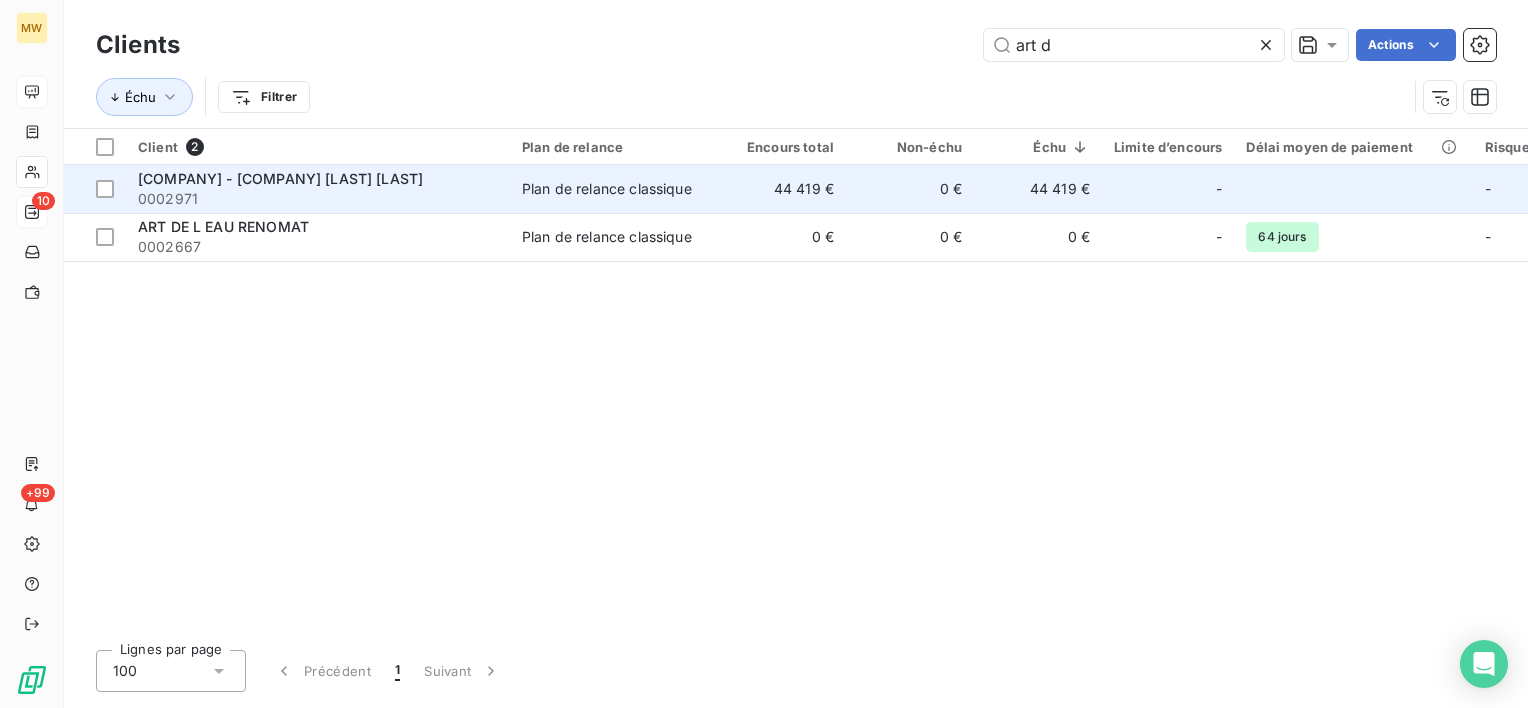 type on "art d" 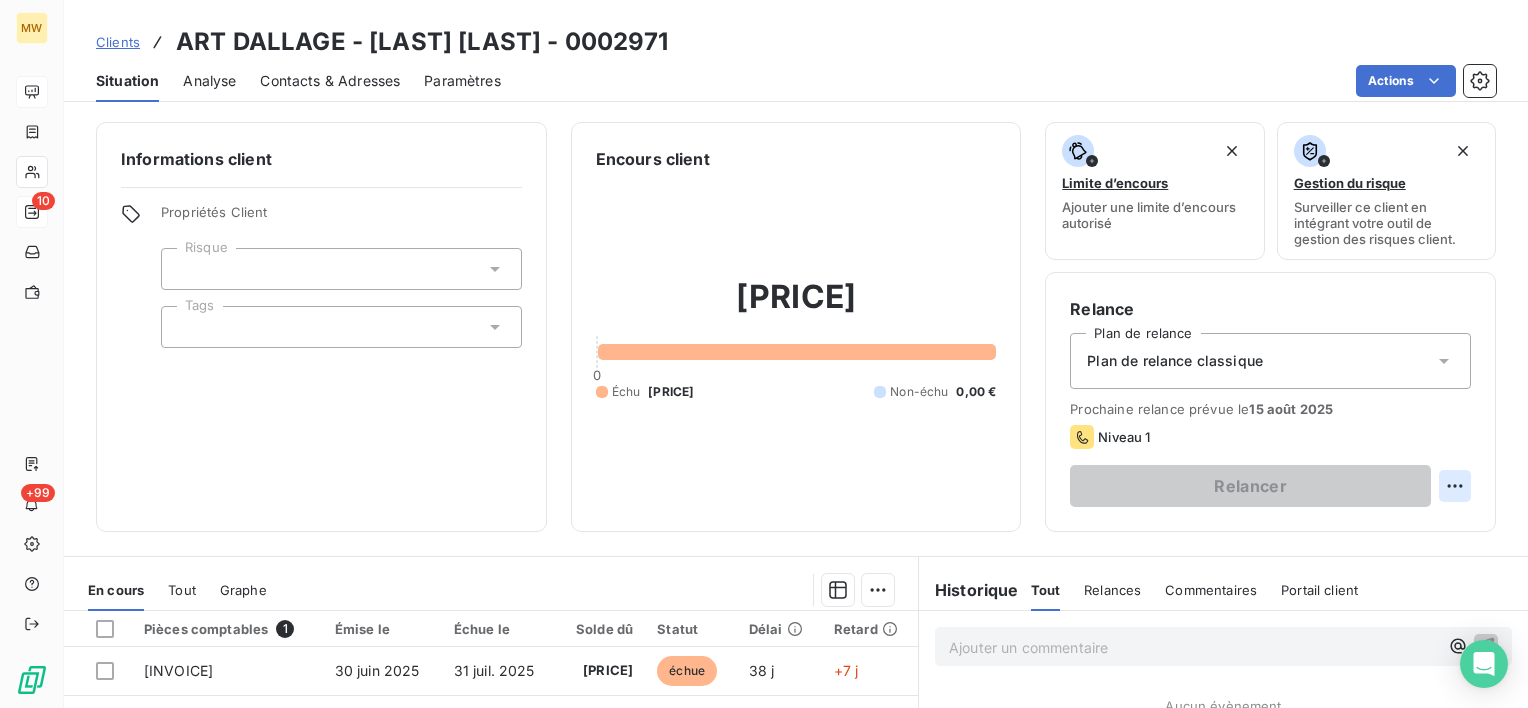 click on "MW 10 +99 Clients ART DALLAGE - MACHADO MOREIRAS SILVIO - 0002971 Situation Analyse Contacts & Adresses Paramètres Actions Informations client Propriétés Client Risque Tags Encours client   44 418,62 € 0 Échu 44 418,62 € Non-échu 0,00 €     Limite d’encours Ajouter une limite d’encours autorisé Gestion du risque Surveiller ce client en intégrant votre outil de gestion des risques client. Relance Plan de relance Plan de relance classique Prochaine relance prévue le  15 août 2025 Niveau 1 Relancer En cours Tout Graphe Pièces comptables 1 Émise le Échue le Solde dû Statut Délai   Retard   FA014943 30 juin 2025 31 juil. 2025 44 418,62 € échue 38 j +7 j Lignes par page 25 Précédent 1 Suivant Historique Tout Relances Commentaires Portail client Tout Relances Commentaires Portail client Ajouter un commentaire ﻿ Aucun évènement" at bounding box center [764, 354] 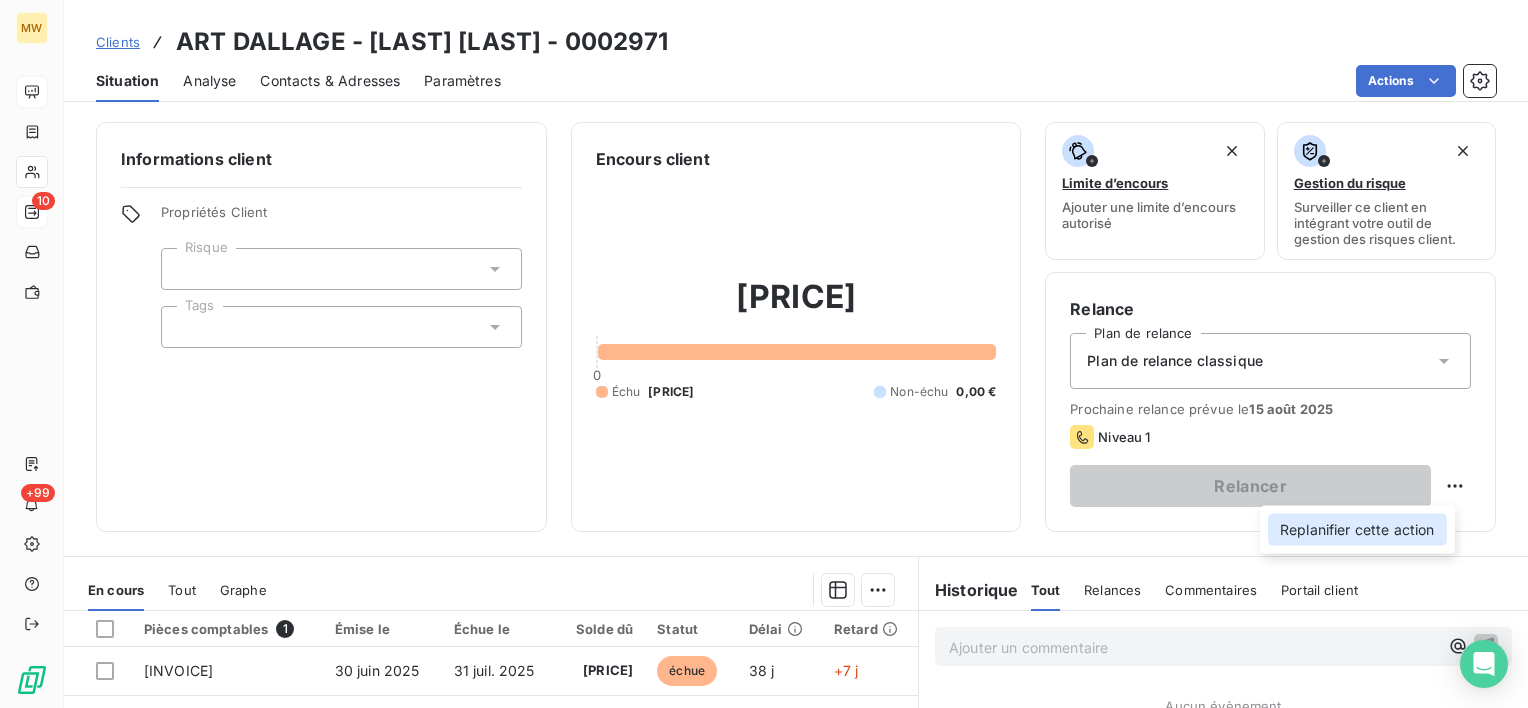 click on "Replanifier cette action" at bounding box center [1357, 530] 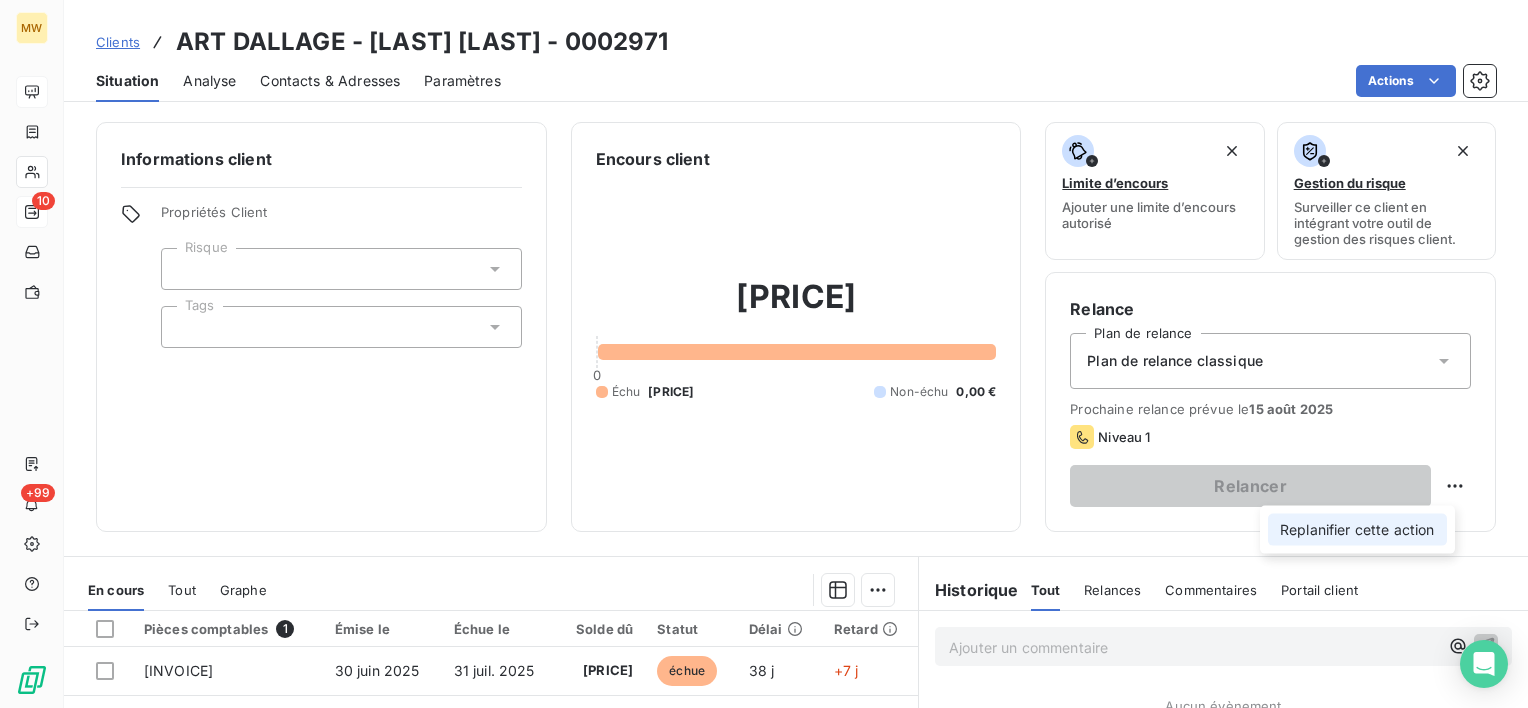 select on "7" 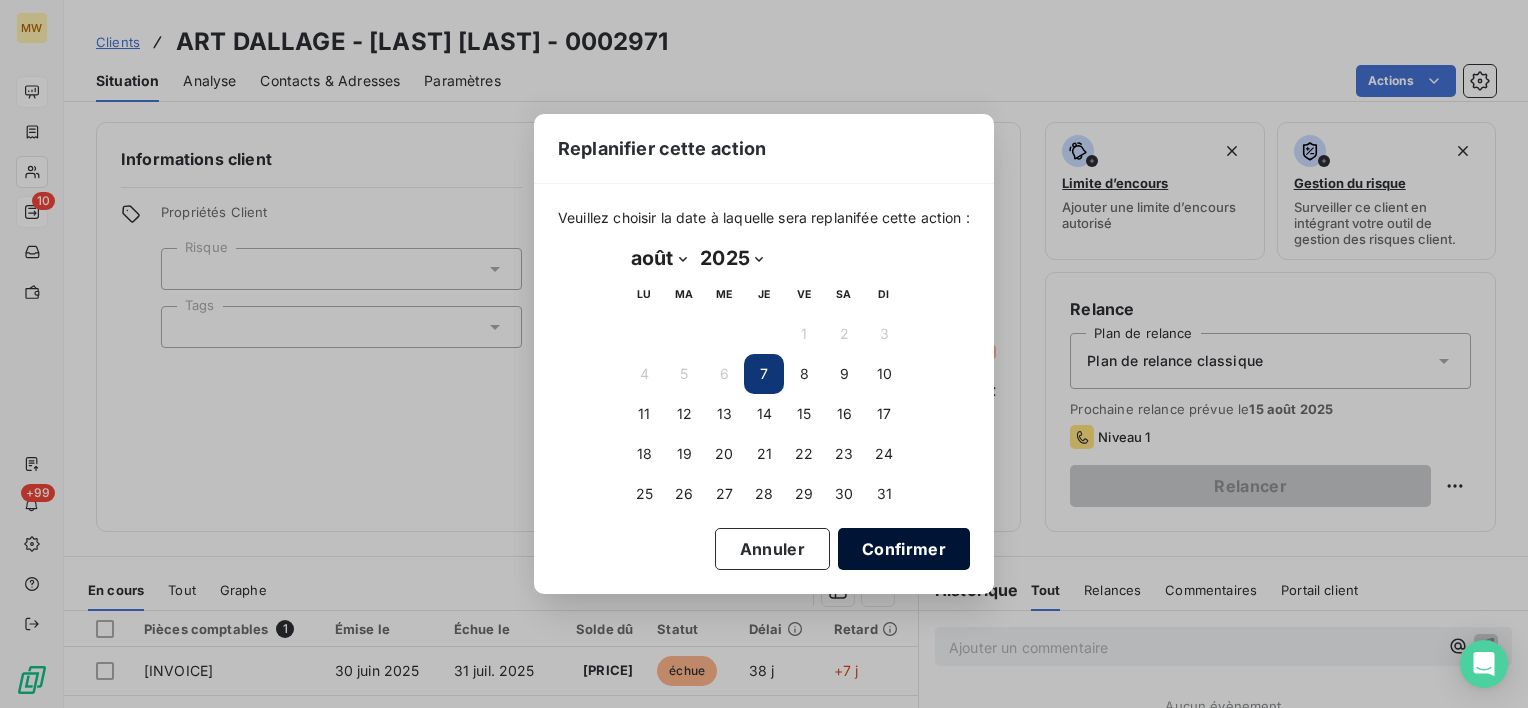click on "Confirmer" at bounding box center [904, 549] 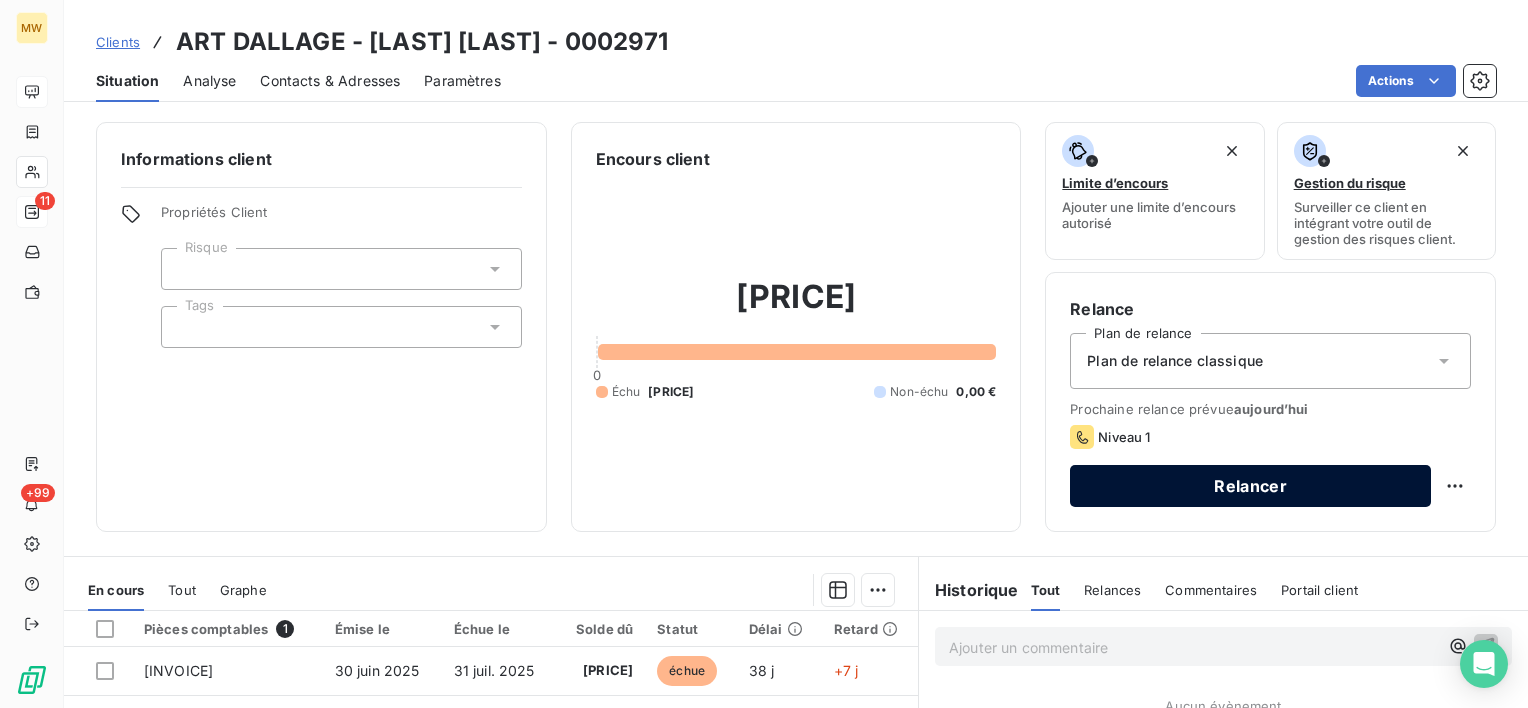 click on "Relancer" at bounding box center [1250, 486] 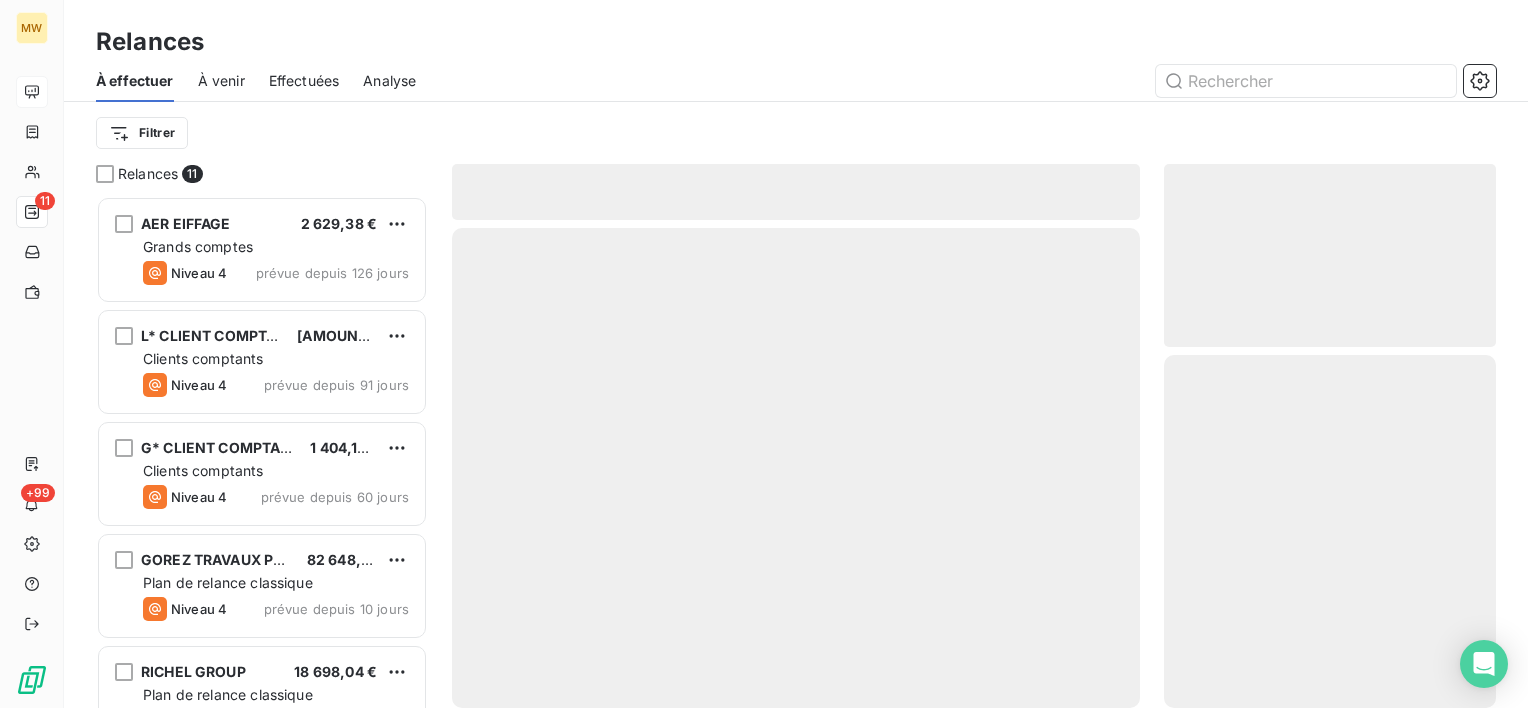 scroll, scrollTop: 16, scrollLeft: 16, axis: both 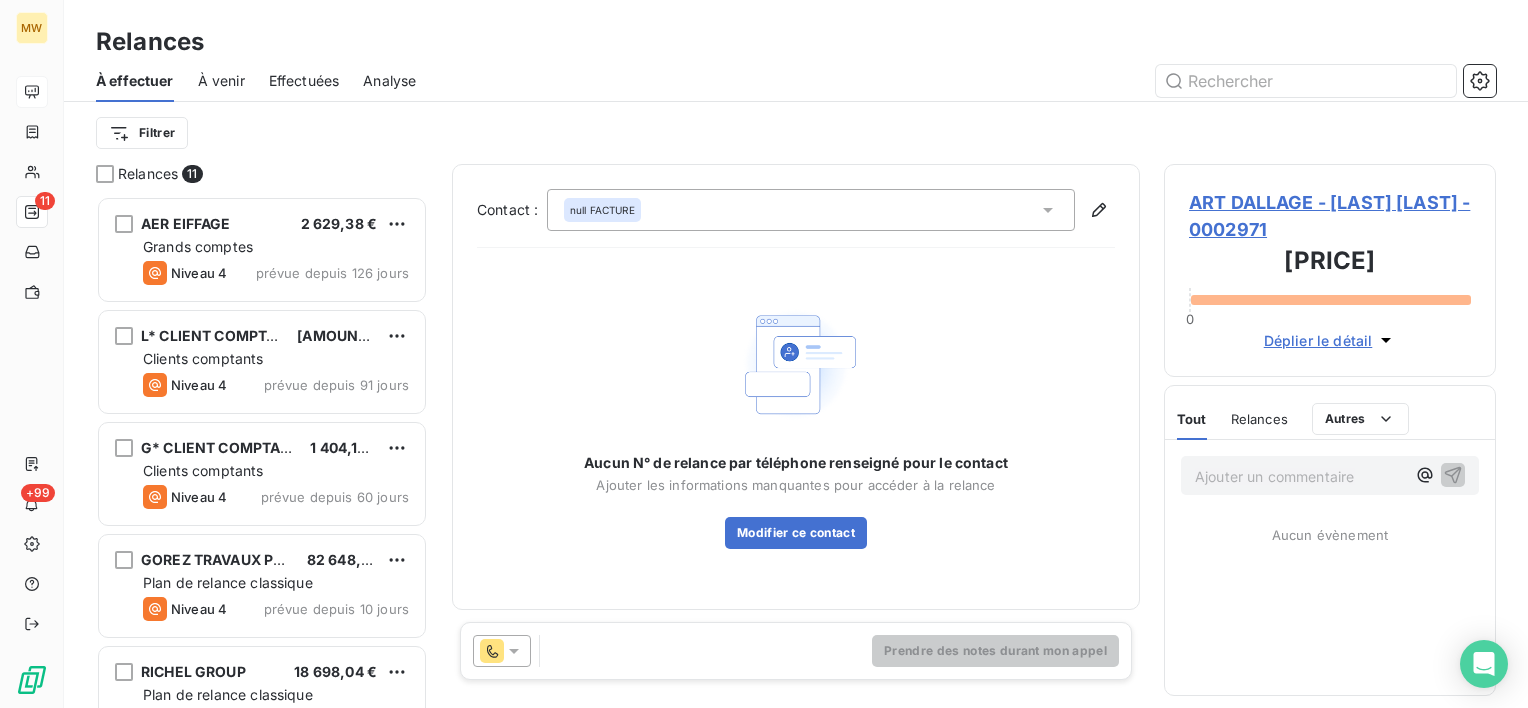 click 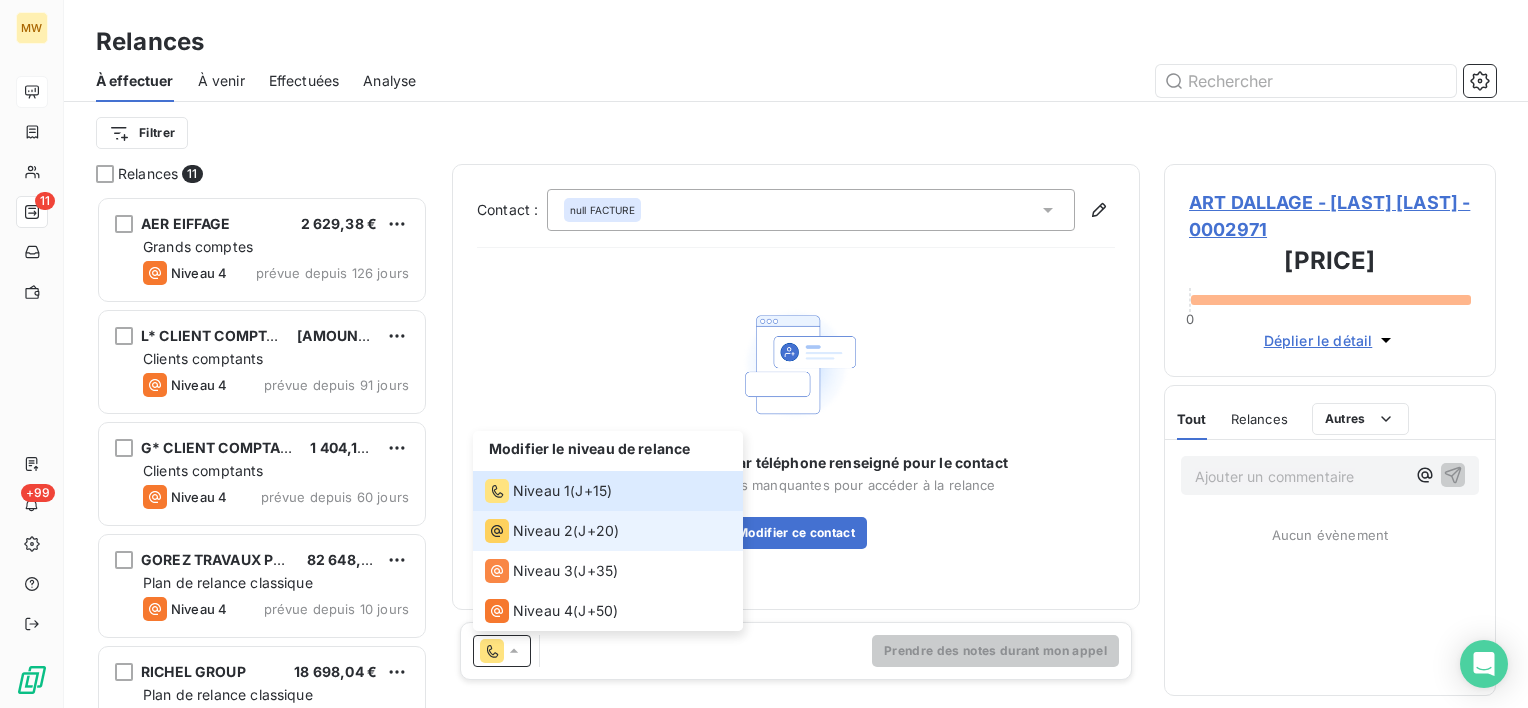 click on "Niveau 2" at bounding box center [543, 531] 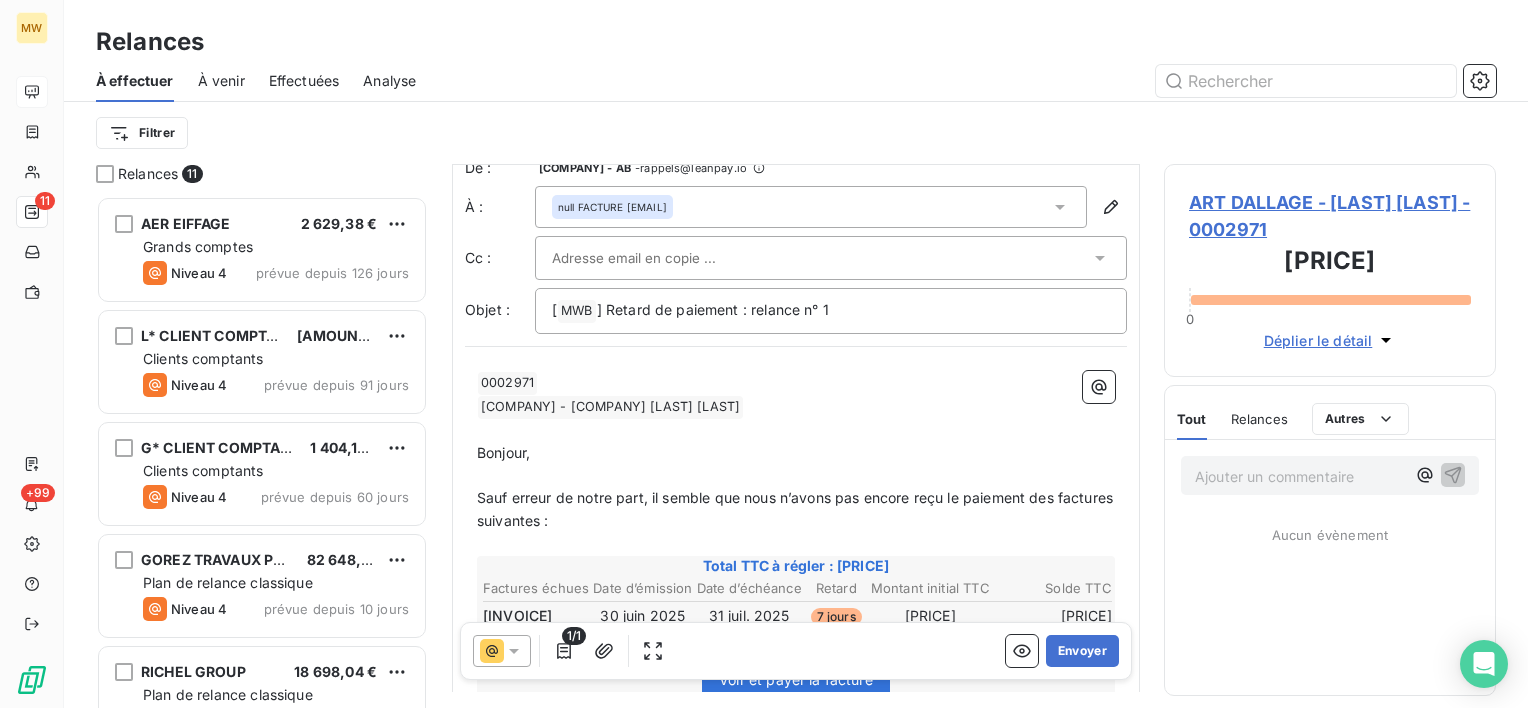 scroll, scrollTop: 0, scrollLeft: 0, axis: both 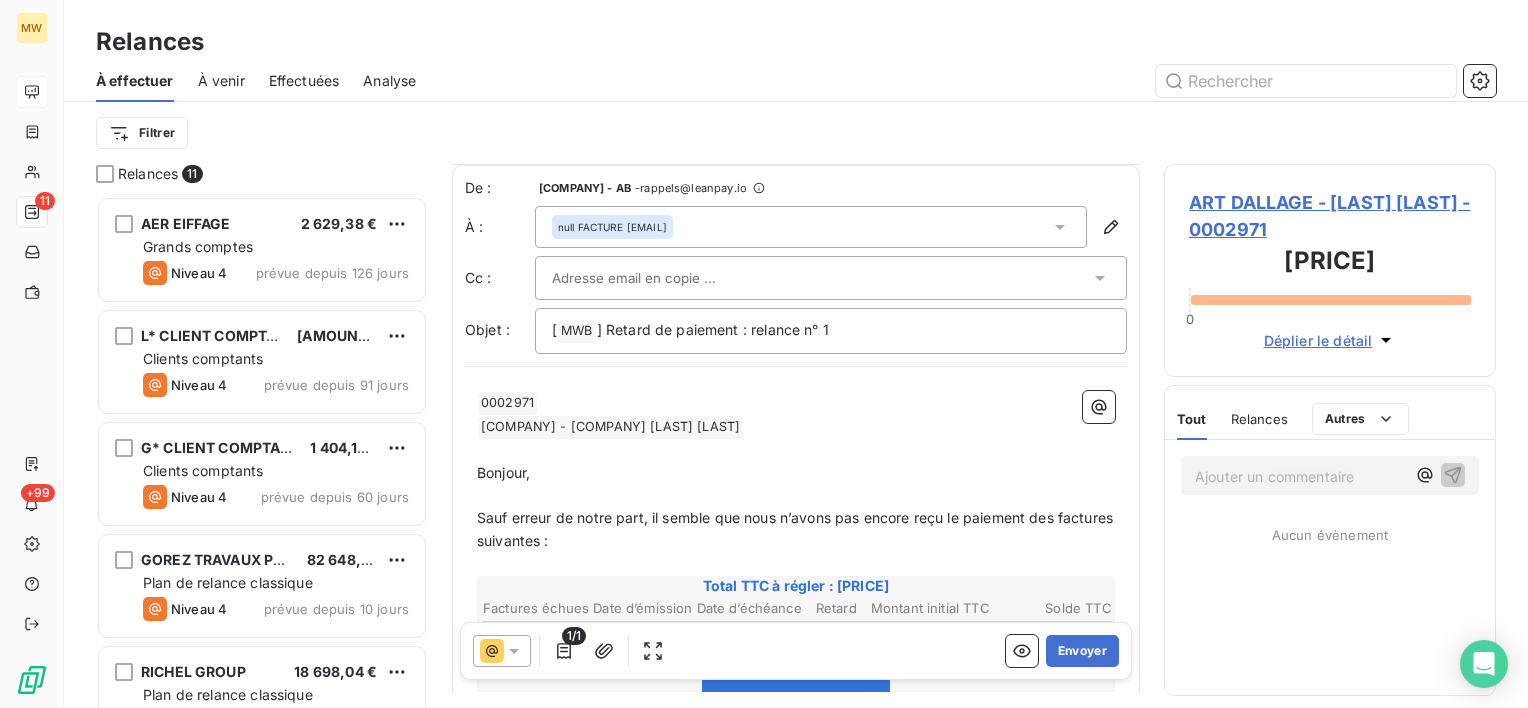 click on "null FACTURE   <contact@art-dallage.com>" at bounding box center (811, 227) 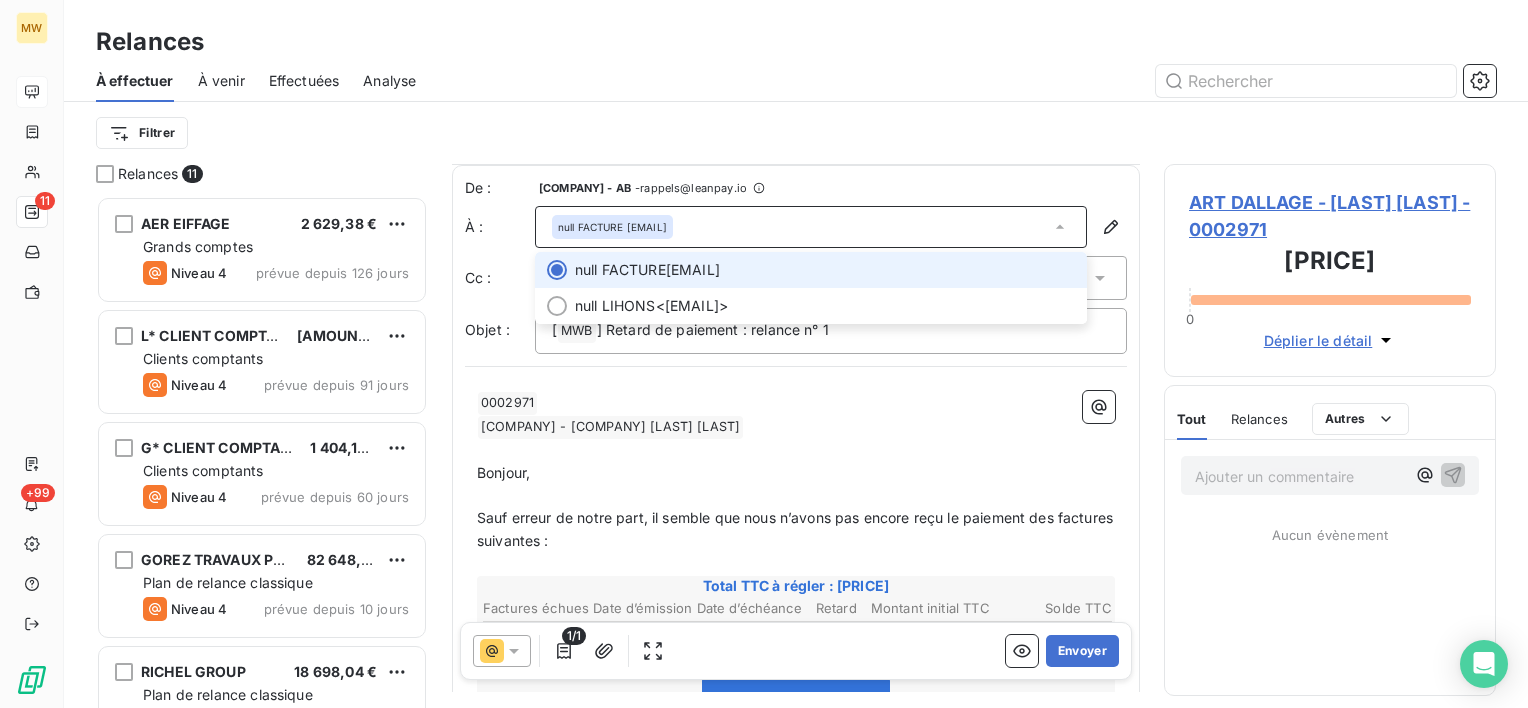 click on "null FACTURE   <contact@art-dallage.com>" at bounding box center (811, 227) 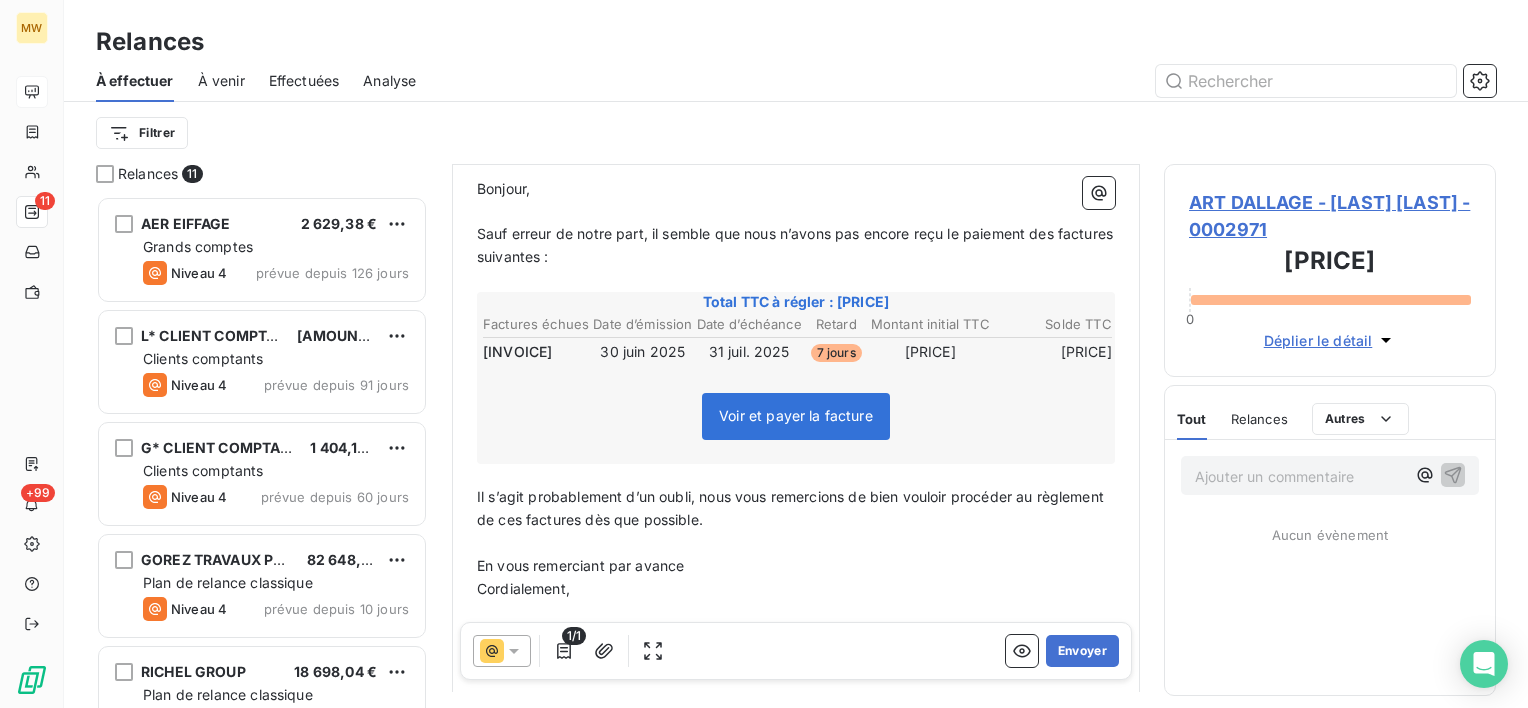 scroll, scrollTop: 396, scrollLeft: 0, axis: vertical 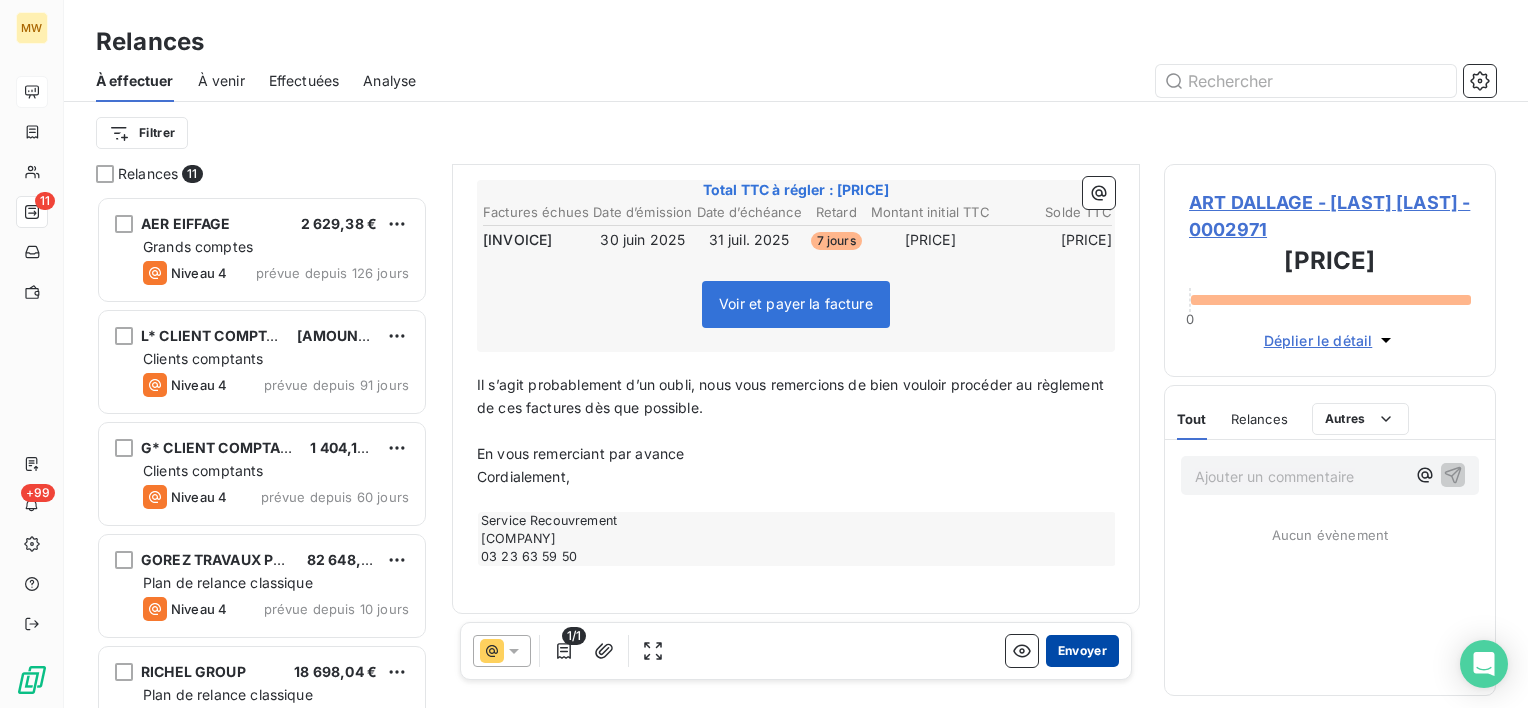 click on "Envoyer" at bounding box center (1082, 651) 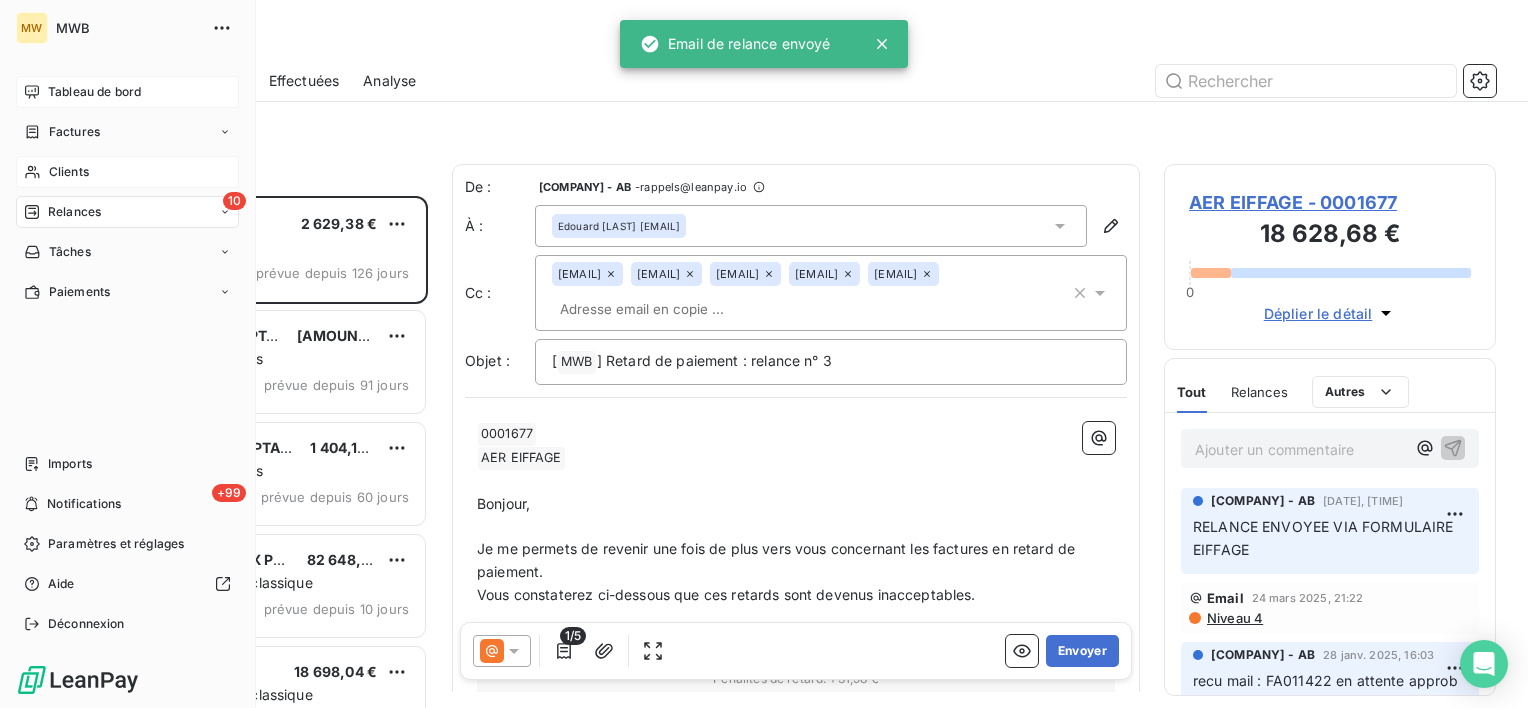 click on "Clients" at bounding box center [69, 172] 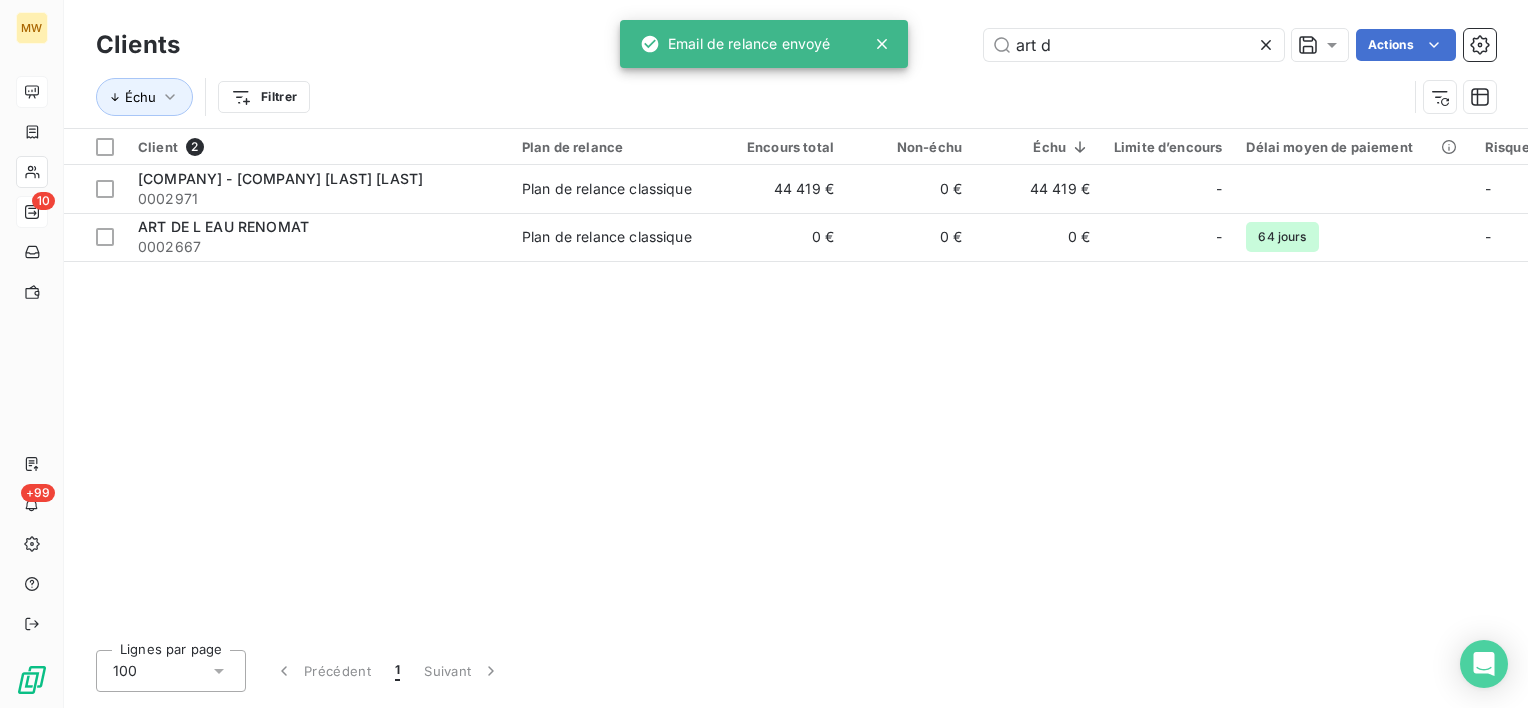 drag, startPoint x: 1150, startPoint y: 43, endPoint x: 733, endPoint y: 22, distance: 417.52844 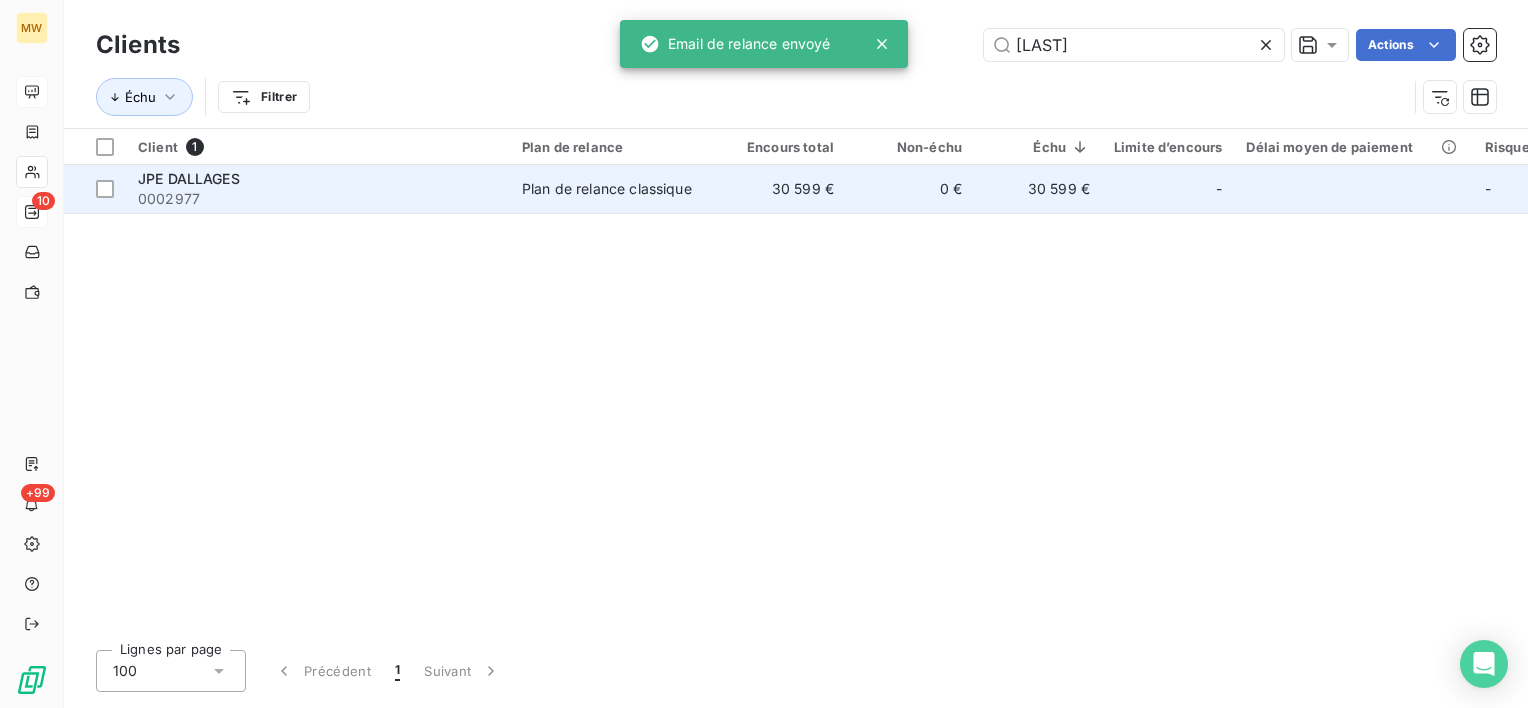 type on "jpe" 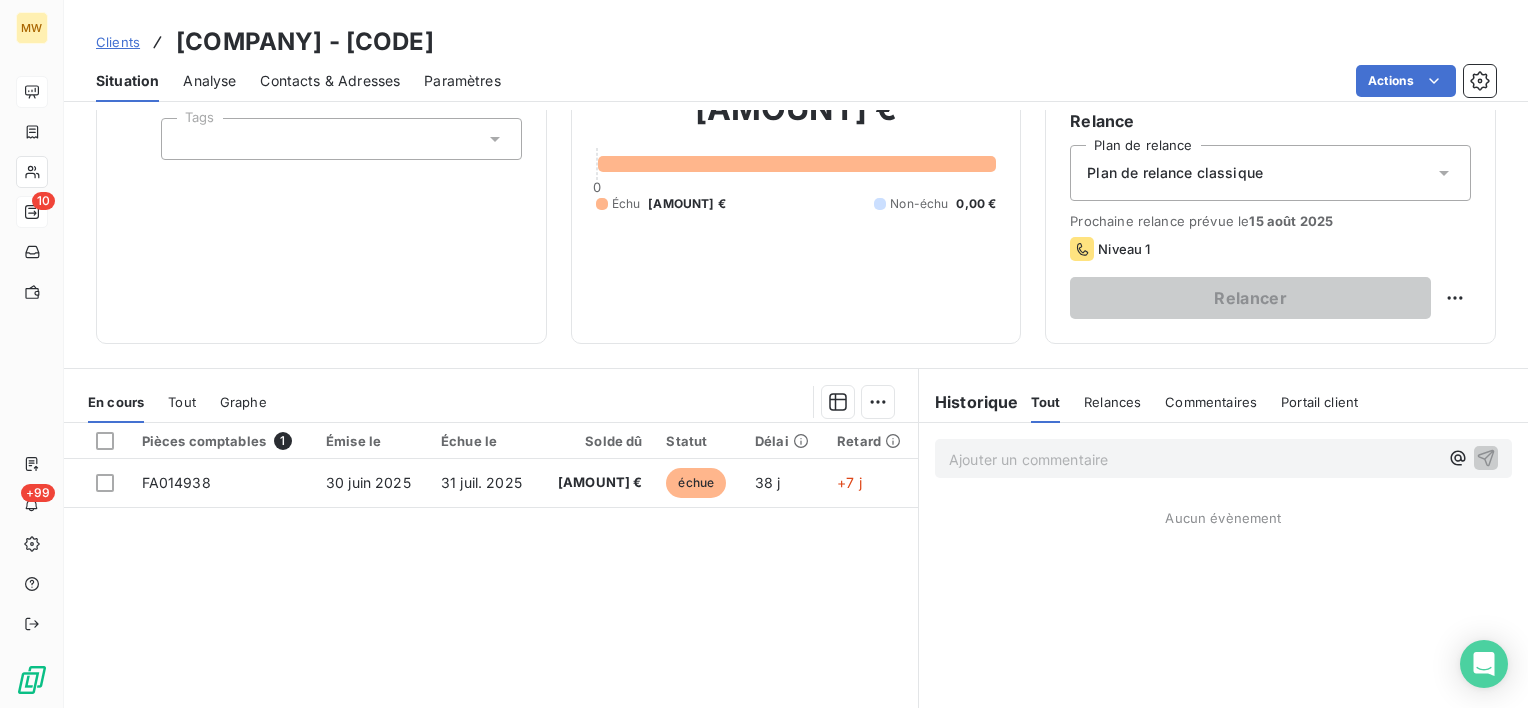 scroll, scrollTop: 200, scrollLeft: 0, axis: vertical 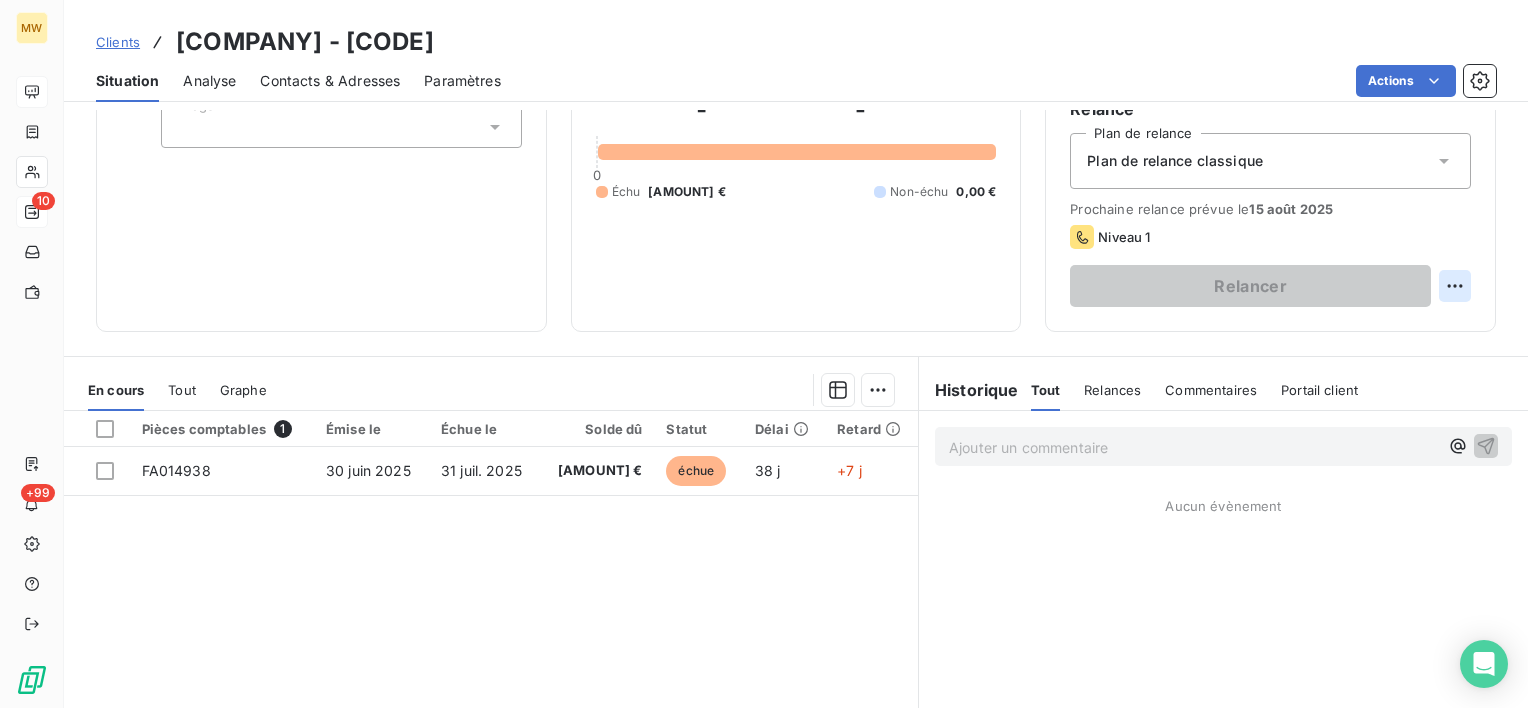 click on "MW 10 +99 Clients JPE DALLAGES - 0002977 Situation Analyse Contacts & Adresses Paramètres Actions Informations client Propriétés Client Risque Tags Encours client   30 599,42 € 0 Échu 30 599,42 € Non-échu 0,00 €     Limite d’encours Ajouter une limite d’encours autorisé Gestion du risque Surveiller ce client en intégrant votre outil de gestion des risques client. Relance Plan de relance Plan de relance classique Prochaine relance prévue le  15 août 2025 Niveau 1 Relancer En cours Tout Graphe Pièces comptables 1 Émise le Échue le Solde dû Statut Délai   Retard   FA014938 30 juin 2025 31 juil. 2025 30 599,42 € échue 38 j +7 j Lignes par page 25 Précédent 1 Suivant Historique Tout Relances Commentaires Portail client Tout Relances Commentaires Portail client Ajouter un commentaire ﻿ Aucun évènement" at bounding box center (764, 354) 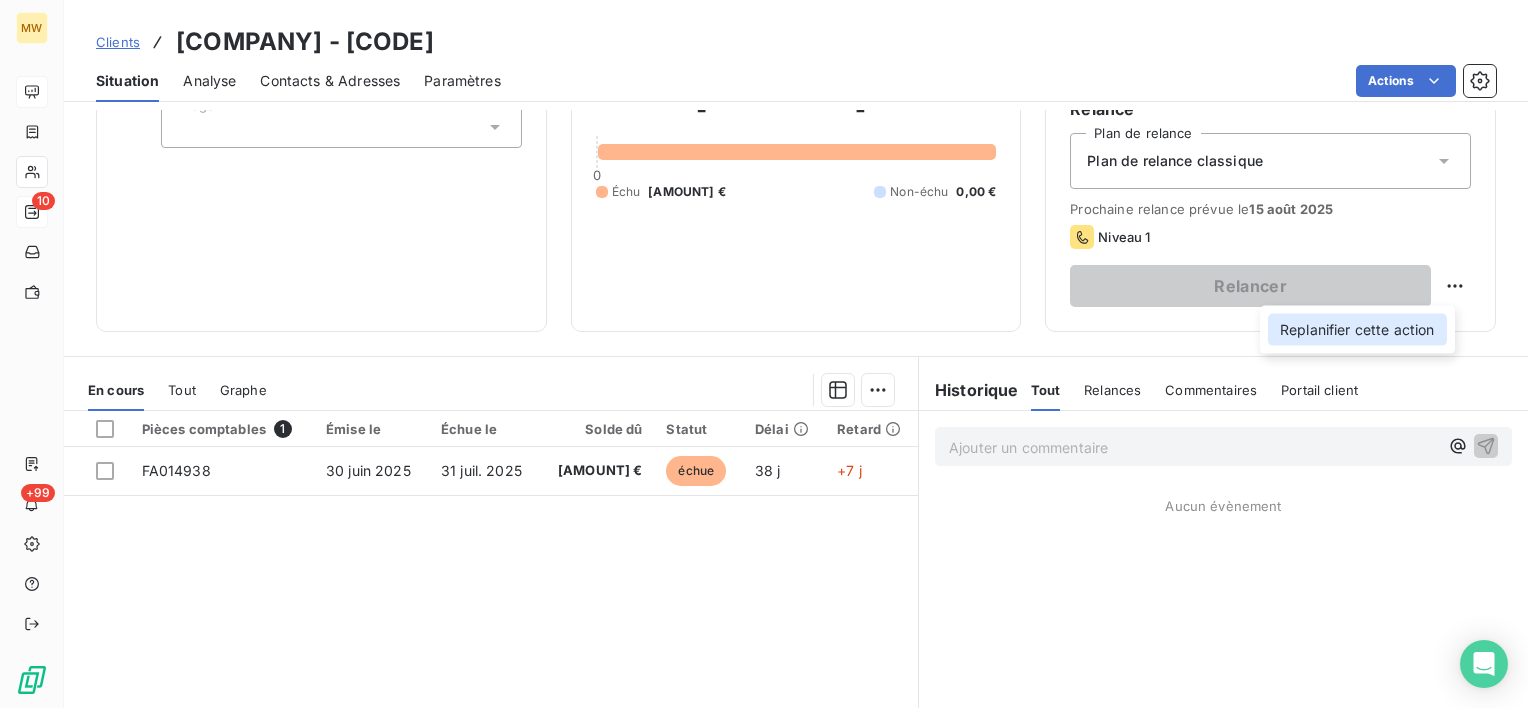 click on "Replanifier cette action" at bounding box center (1357, 330) 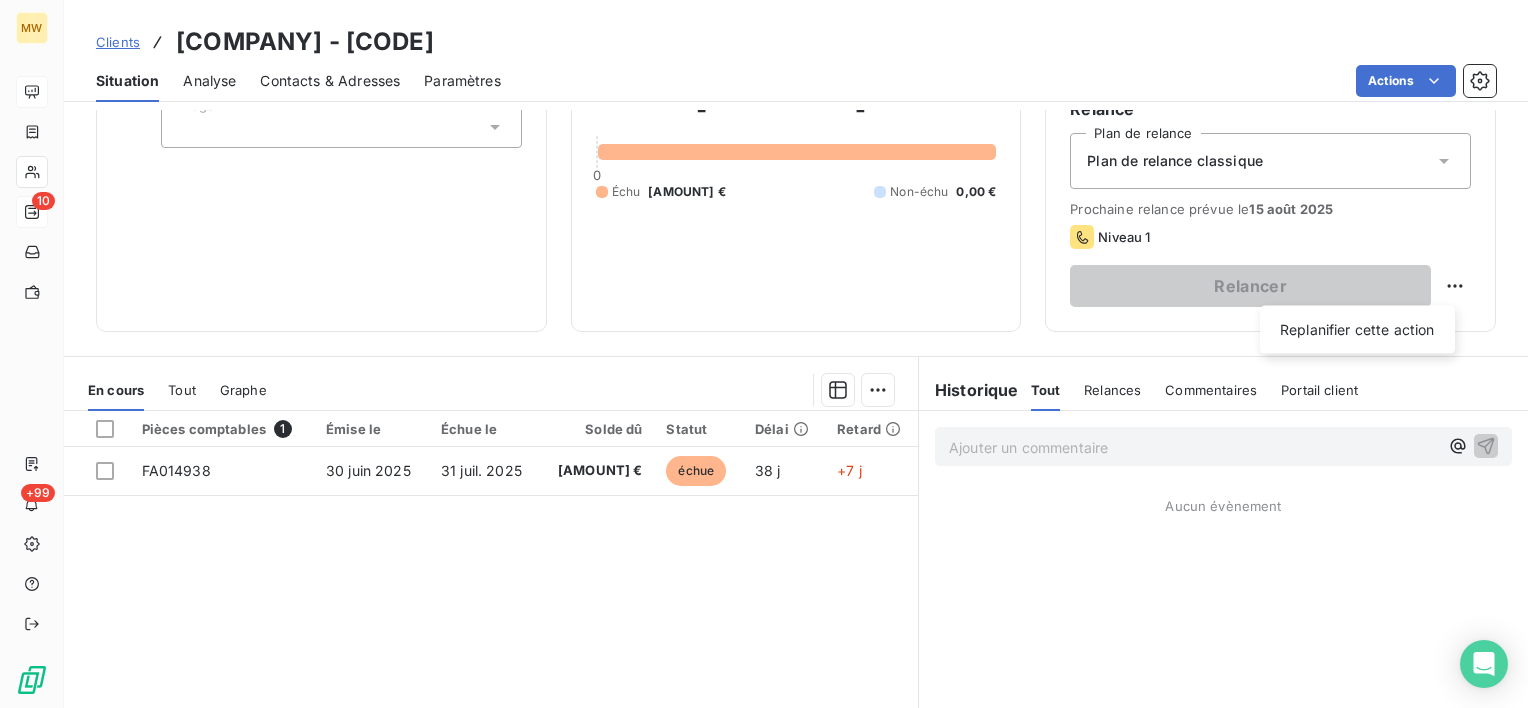 select on "7" 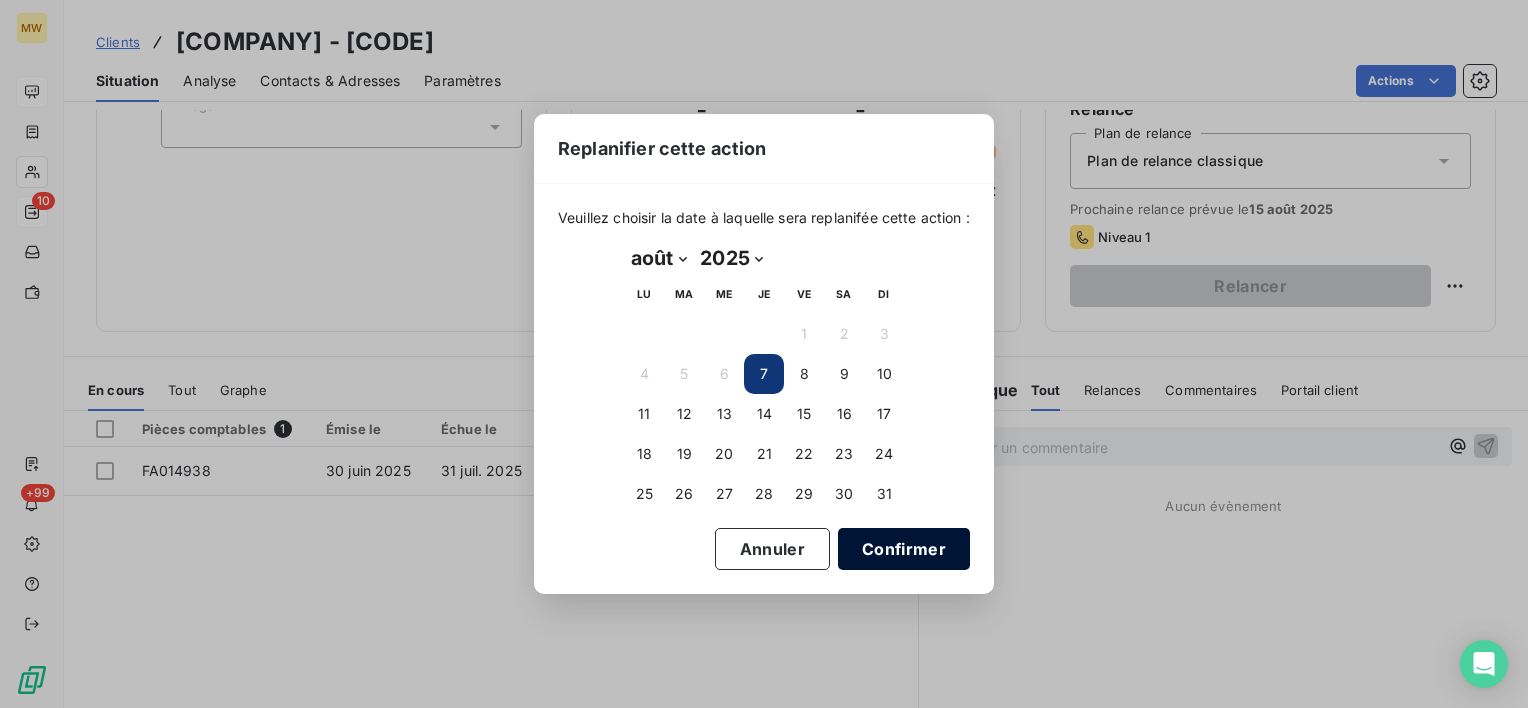 click on "Confirmer" at bounding box center (904, 549) 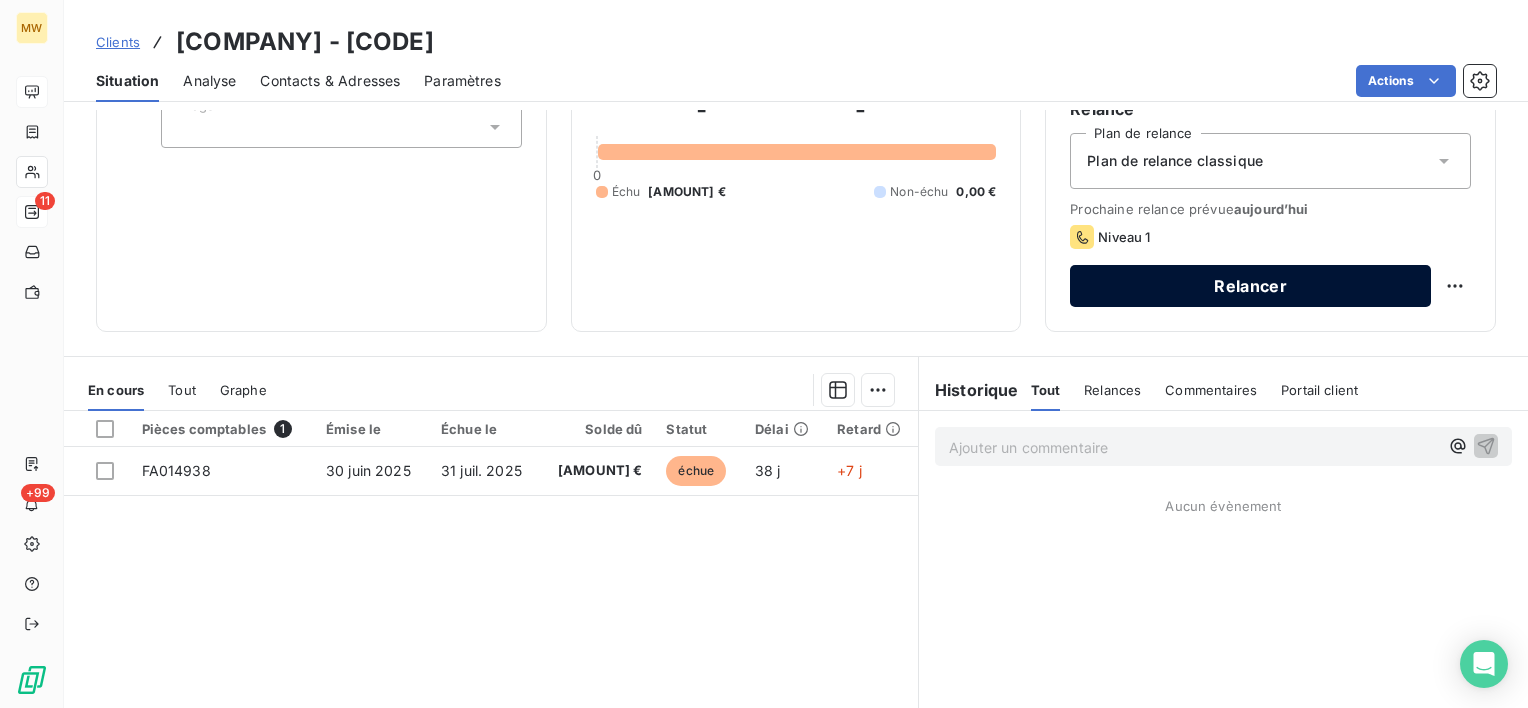 click on "Relancer" at bounding box center [1250, 286] 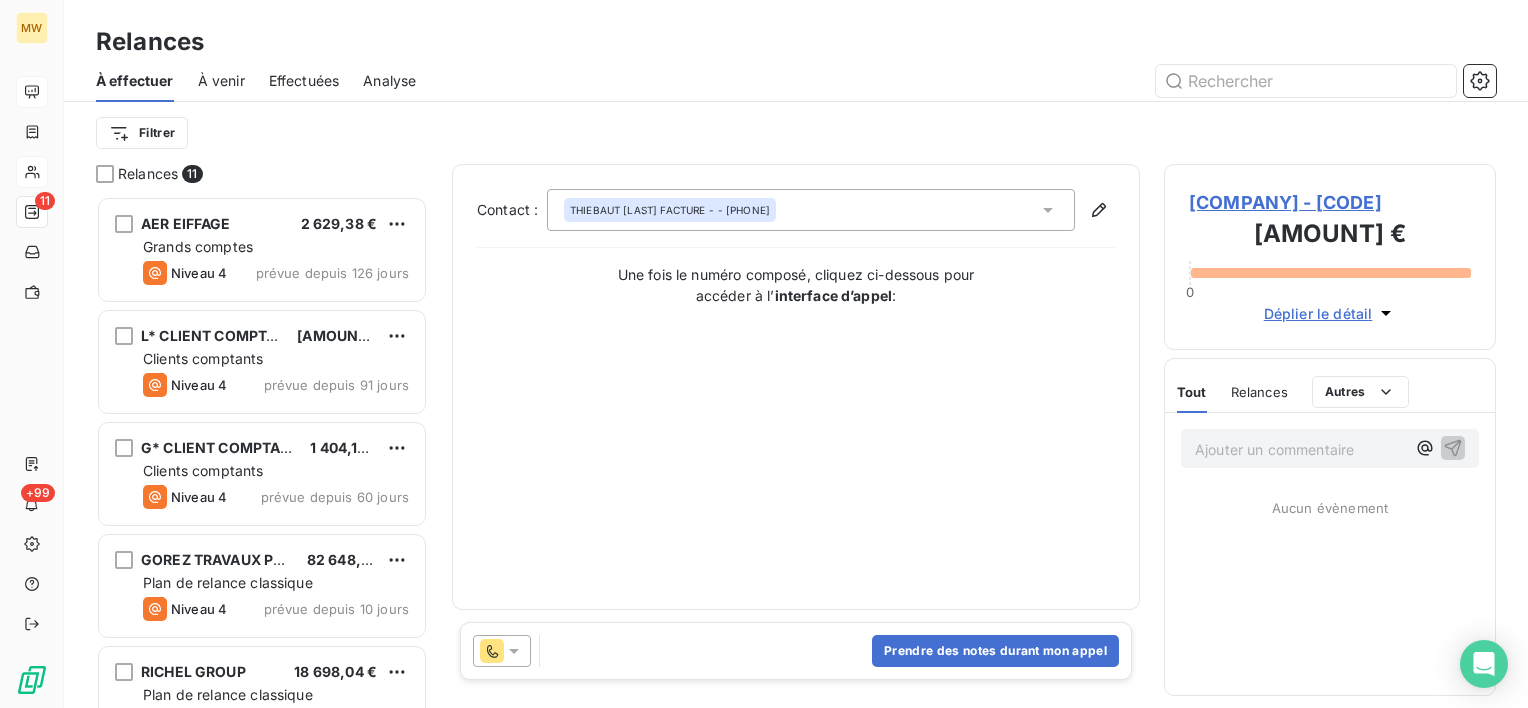 scroll, scrollTop: 16, scrollLeft: 16, axis: both 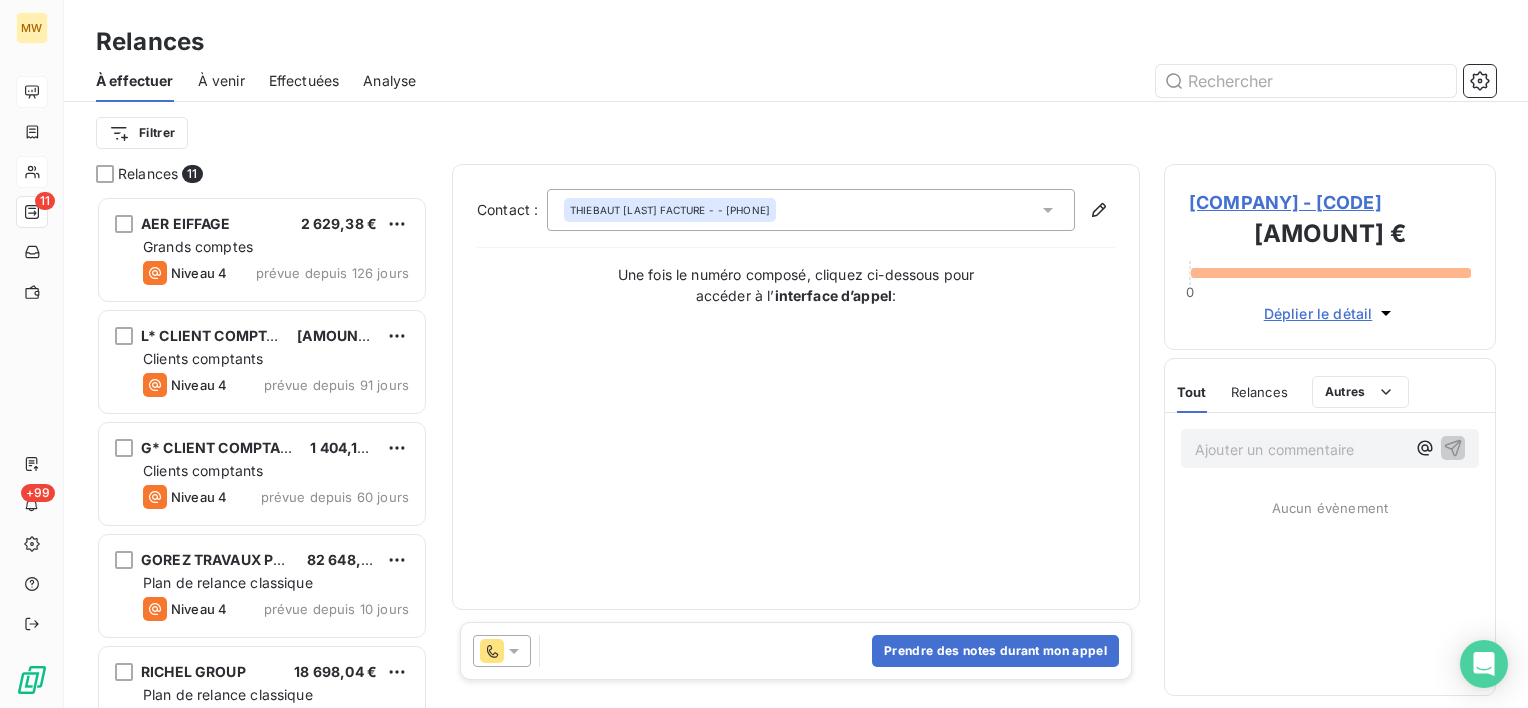 click 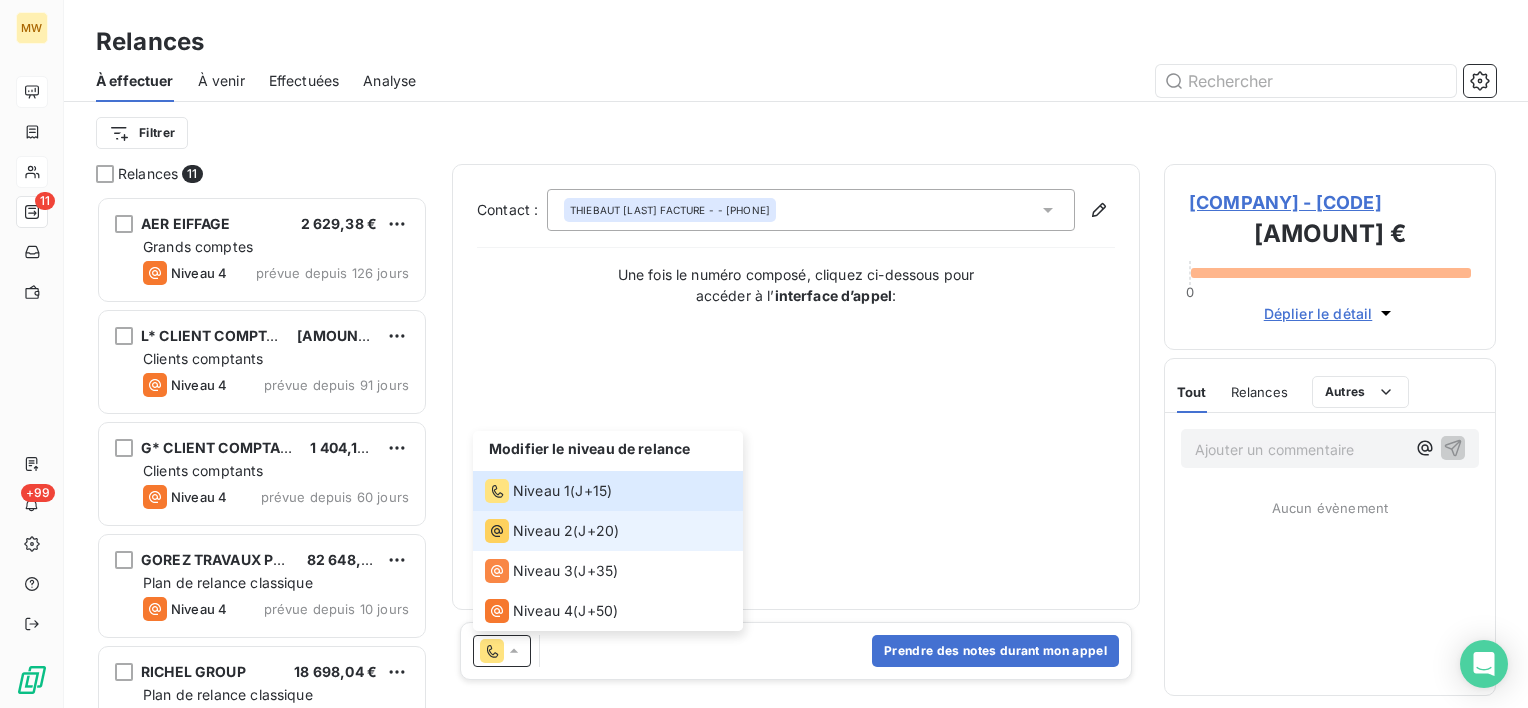 click on "Niveau 2" at bounding box center [543, 531] 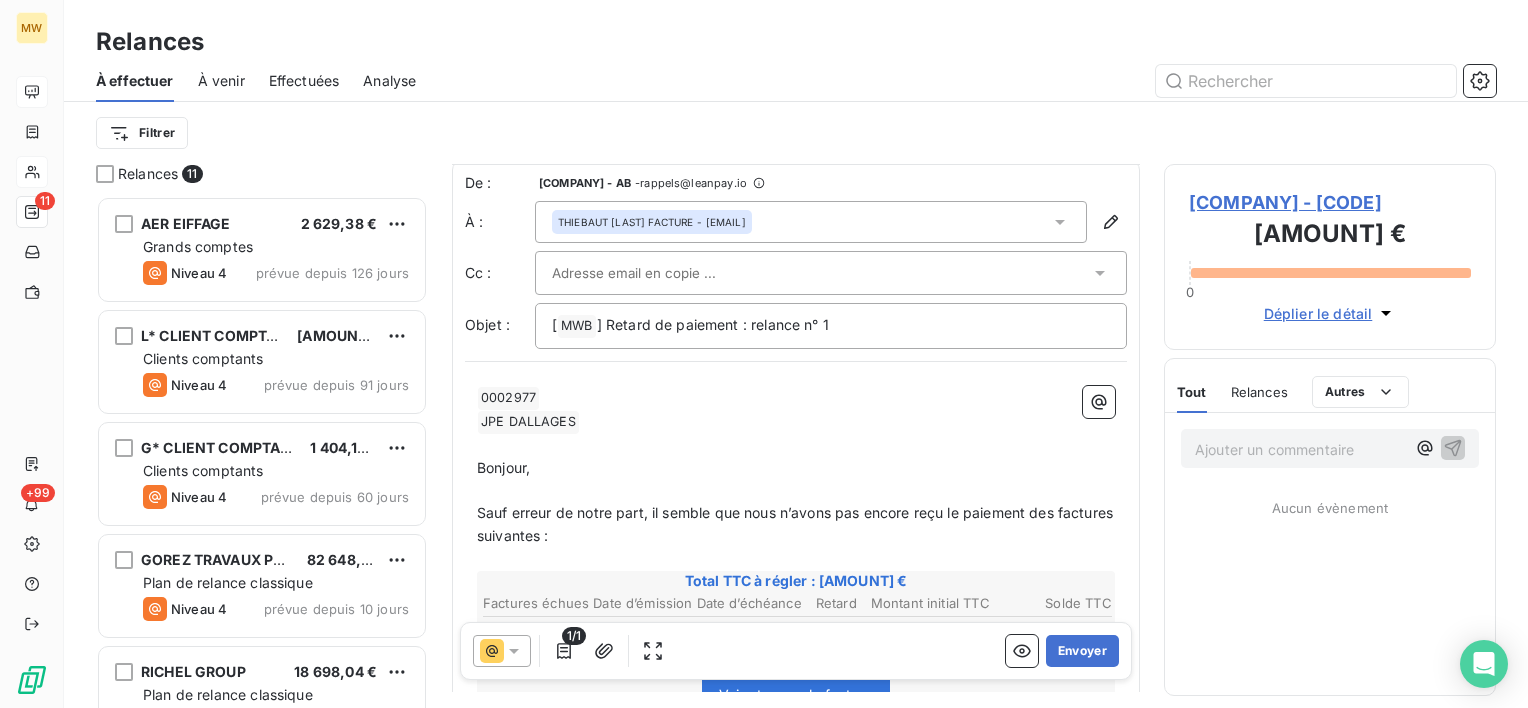 scroll, scrollTop: 0, scrollLeft: 0, axis: both 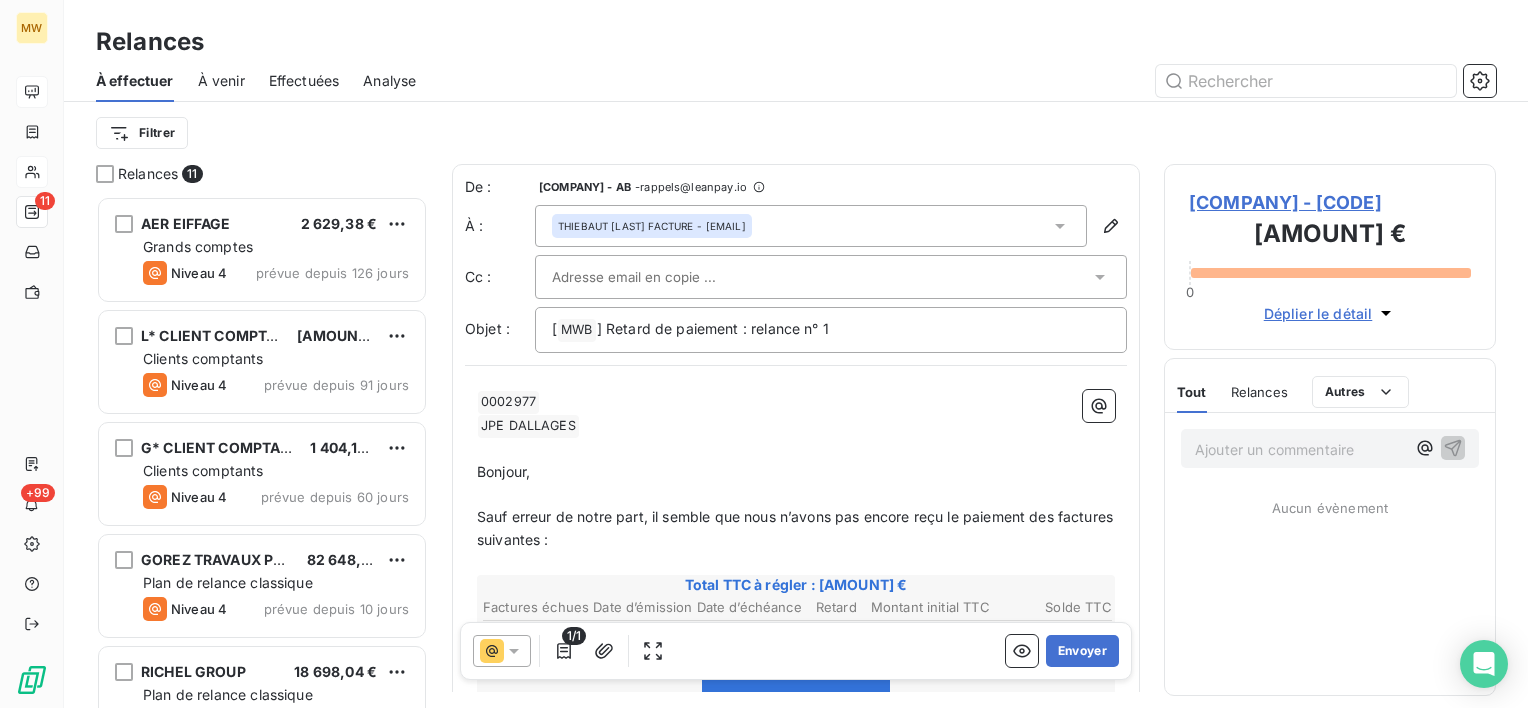 click on "THIEBAUT Aurélie FACTURE -   <comptajpedallages@gmail.com>" at bounding box center [811, 226] 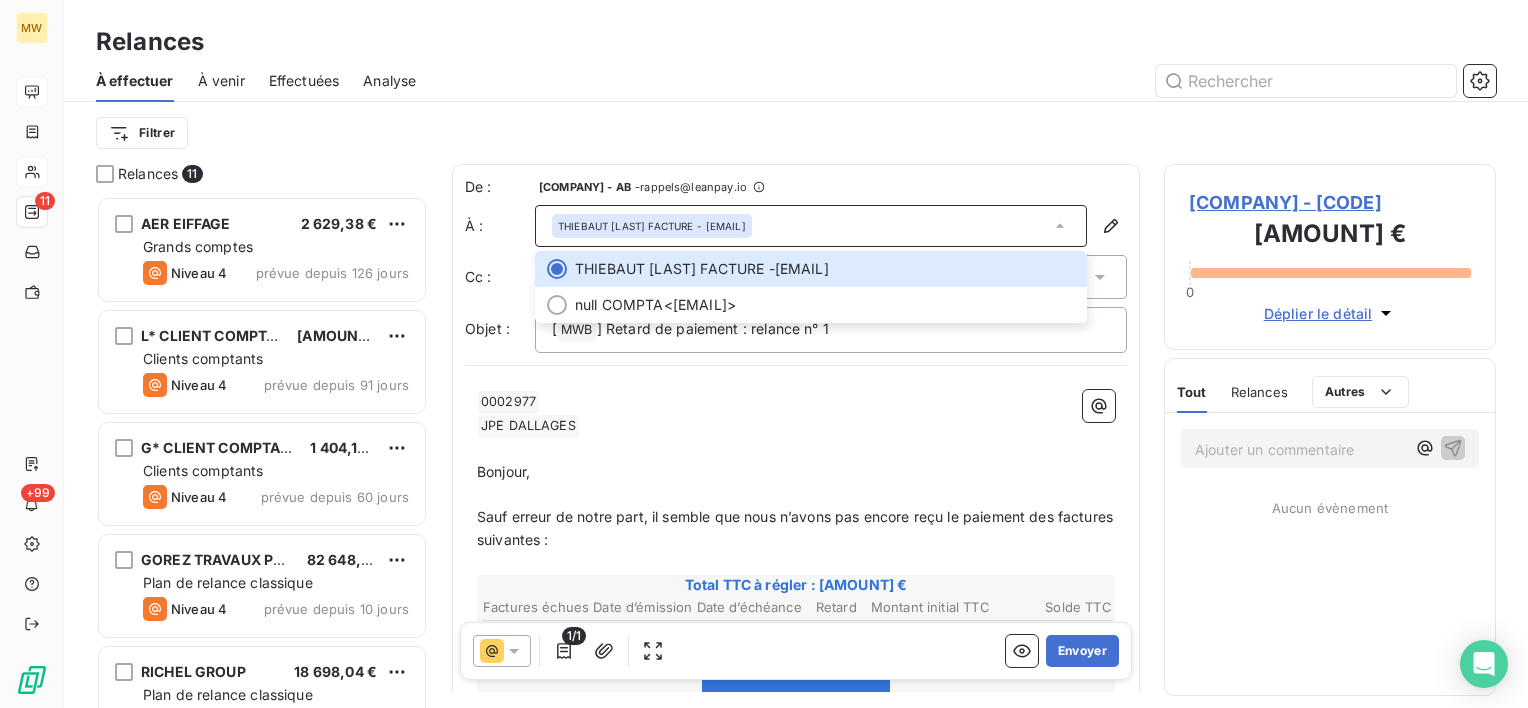 click on "THIEBAUT Aurélie FACTURE -   <comptajpedallages@gmail.com>" at bounding box center (811, 226) 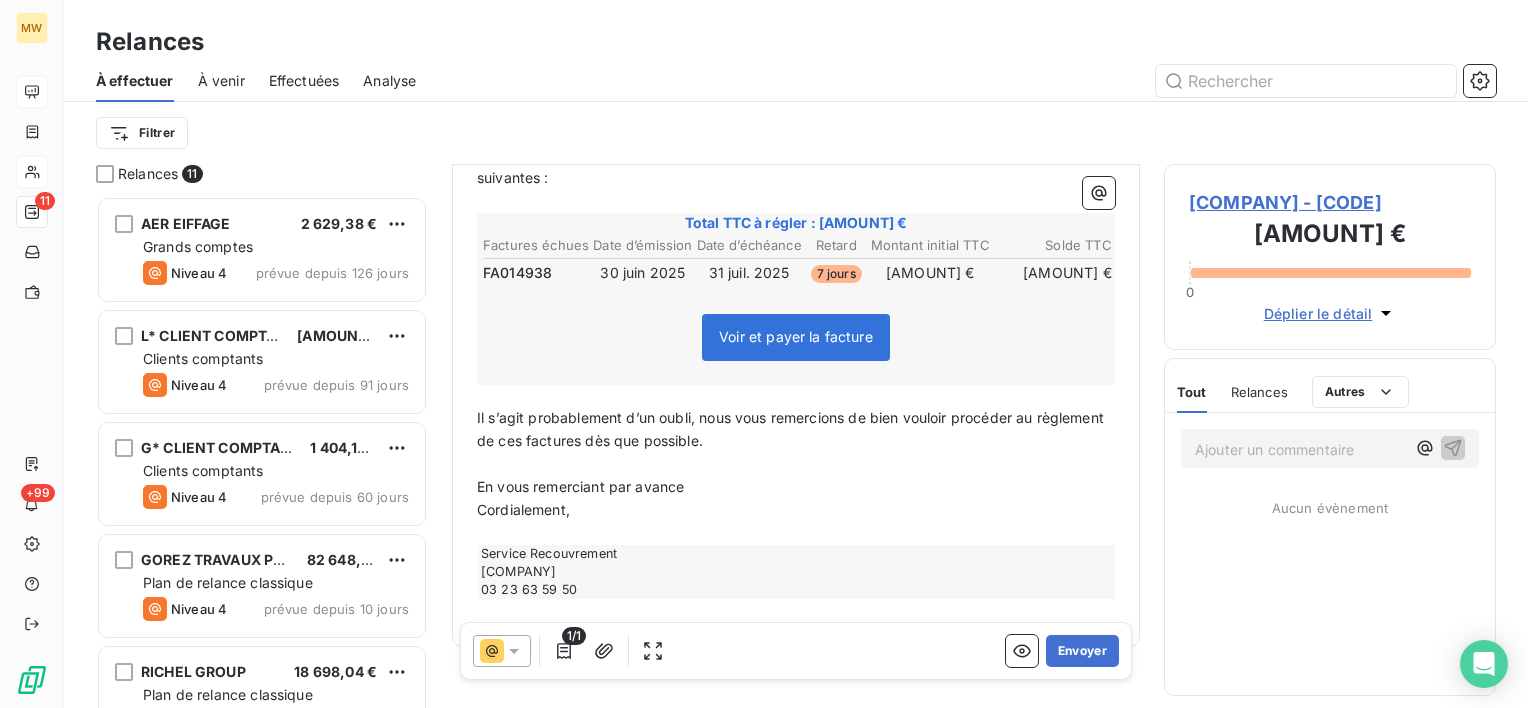 scroll, scrollTop: 396, scrollLeft: 0, axis: vertical 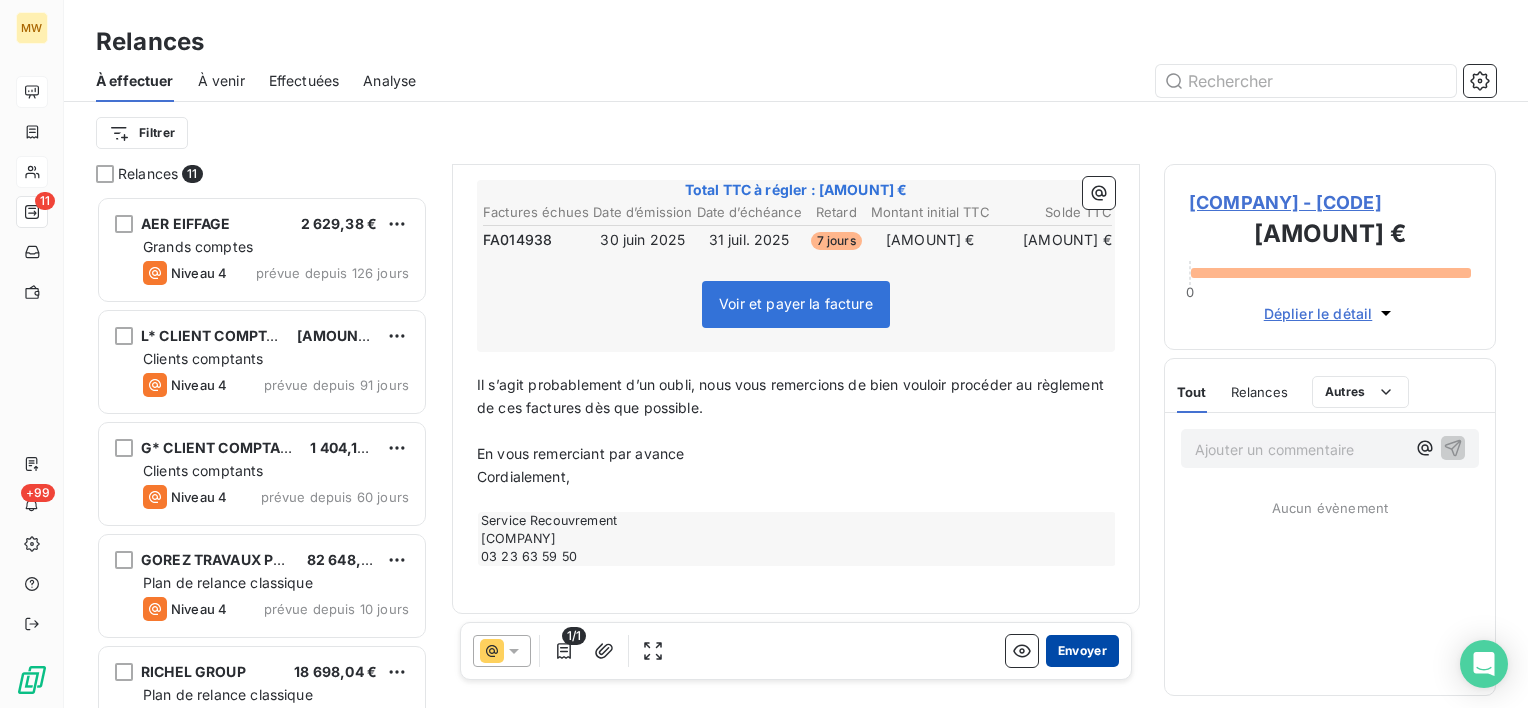 click on "Envoyer" at bounding box center [1082, 651] 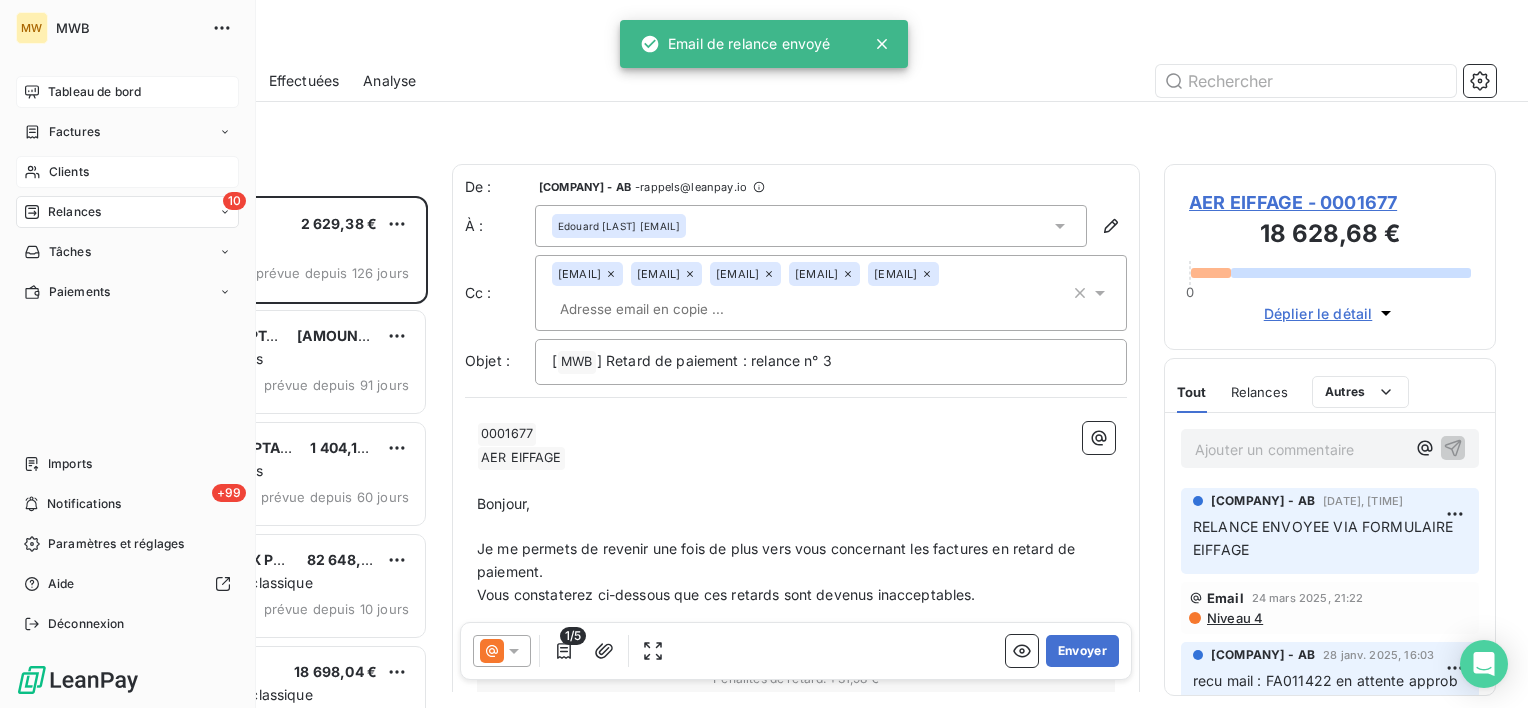 drag, startPoint x: 57, startPoint y: 162, endPoint x: 163, endPoint y: 170, distance: 106.30146 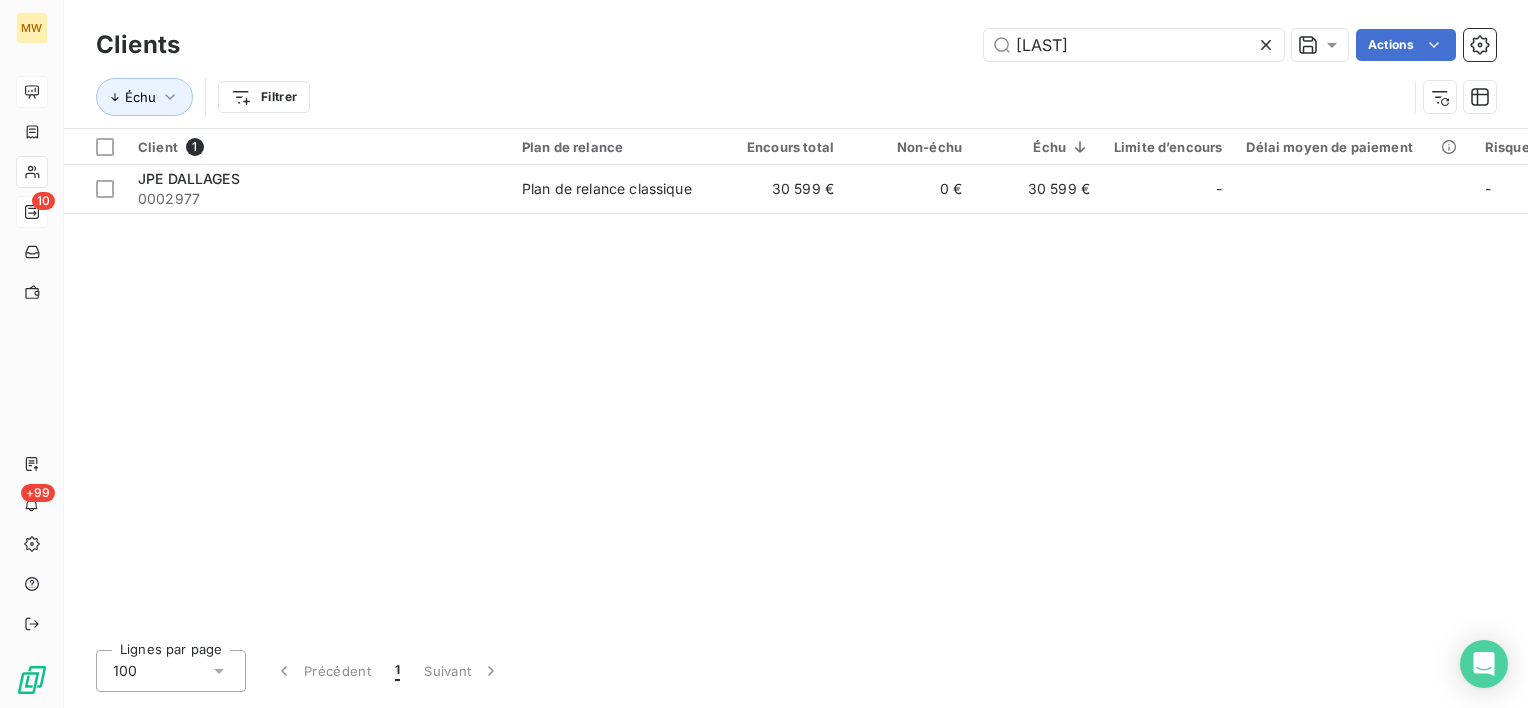 drag, startPoint x: 1076, startPoint y: 44, endPoint x: 948, endPoint y: 44, distance: 128 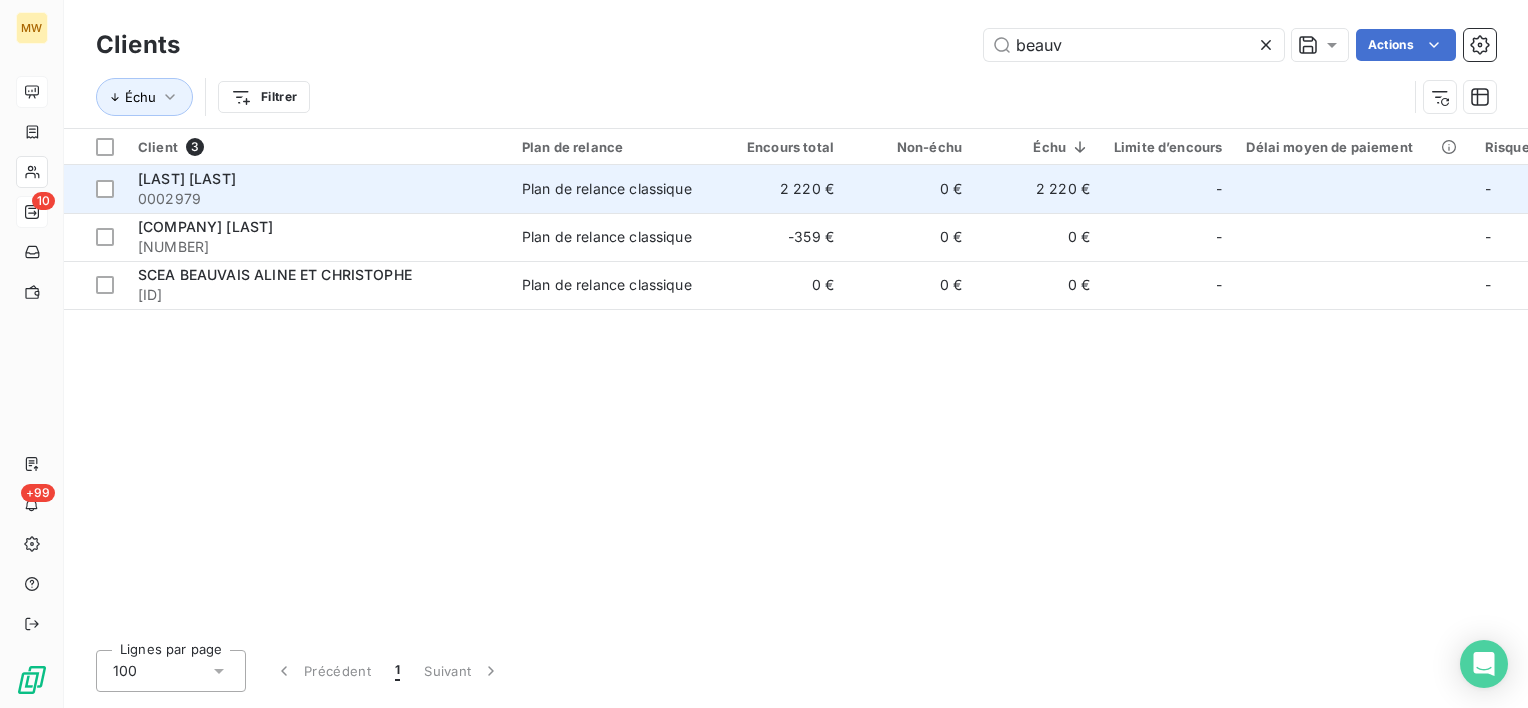 type on "beauv" 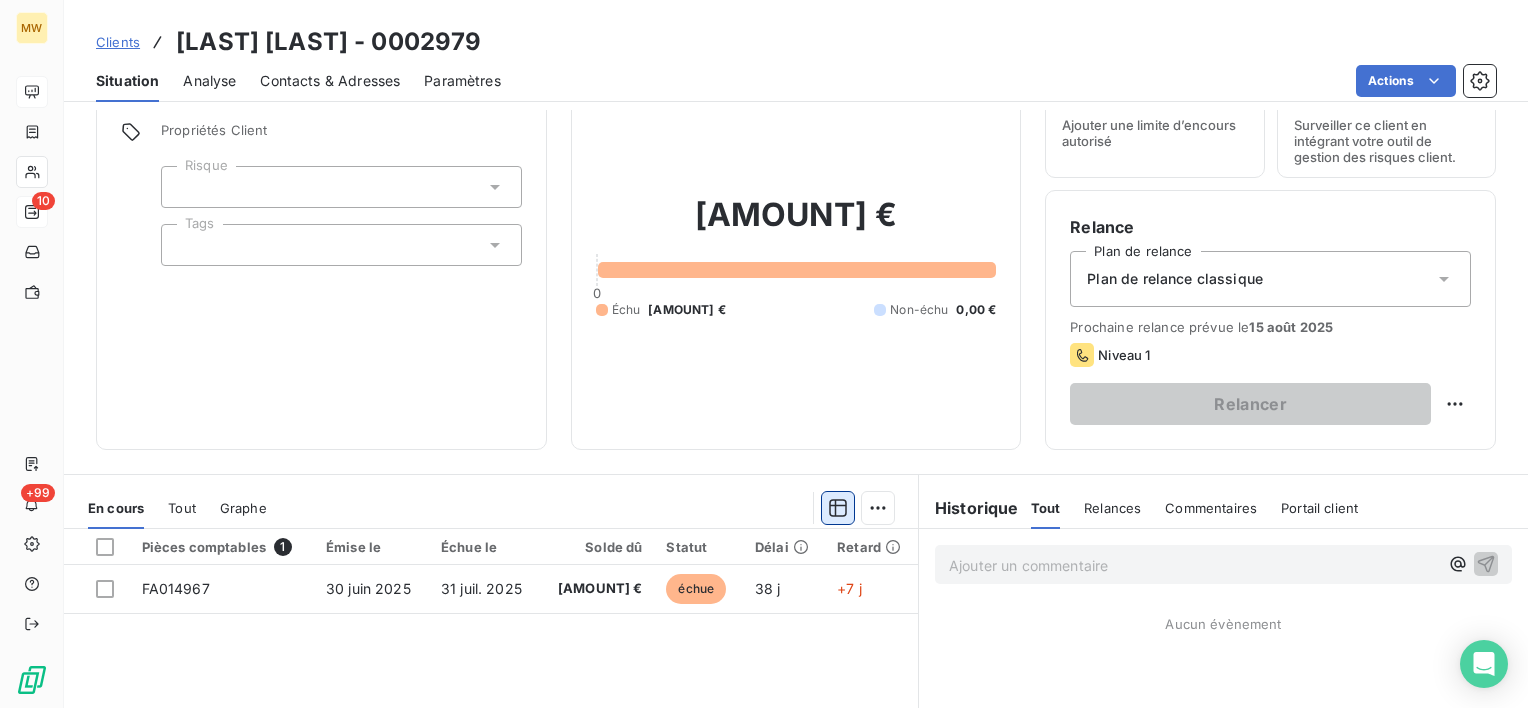 scroll, scrollTop: 200, scrollLeft: 0, axis: vertical 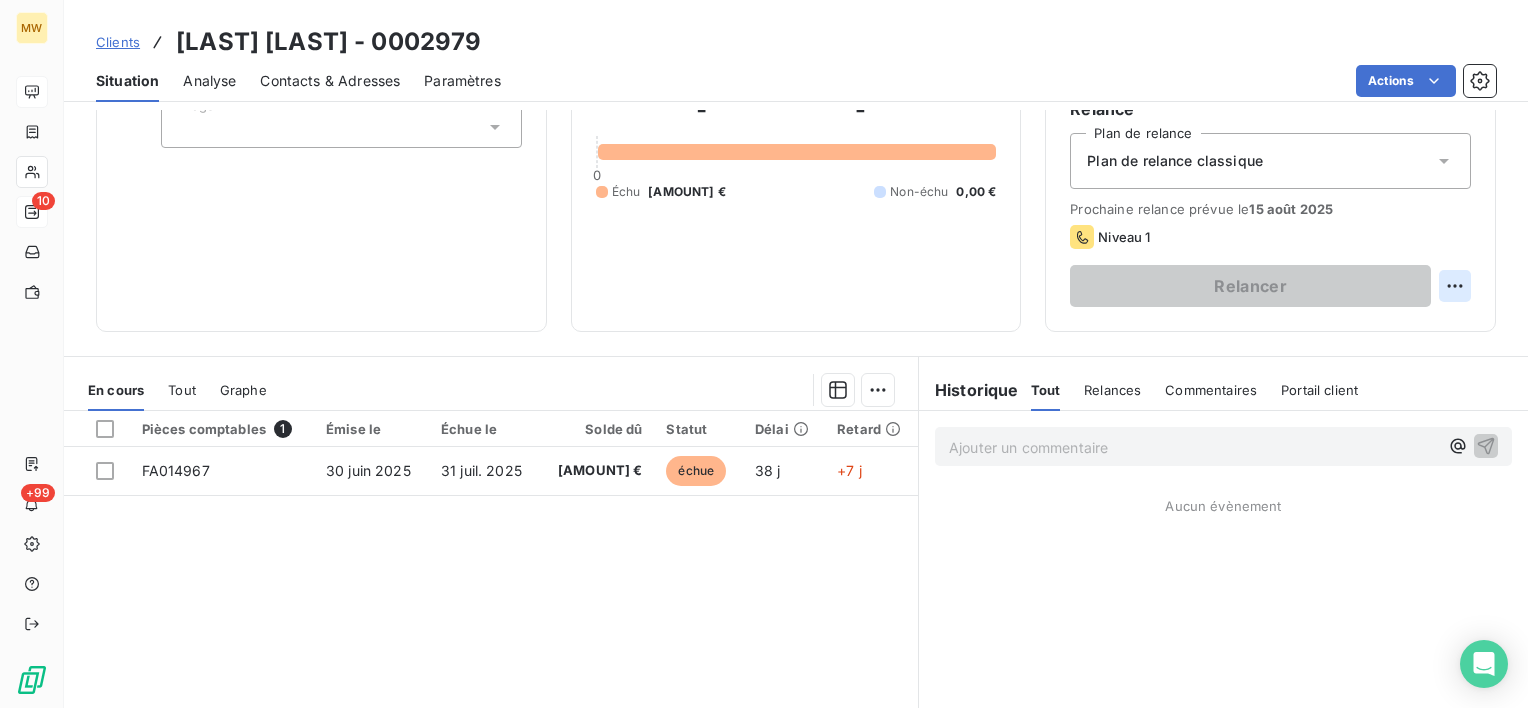 click on "Relance Plan de relance Plan de relance classique Prochaine relance prévue le  15 août 2025 Niveau 1 Relancer" at bounding box center (1270, 202) 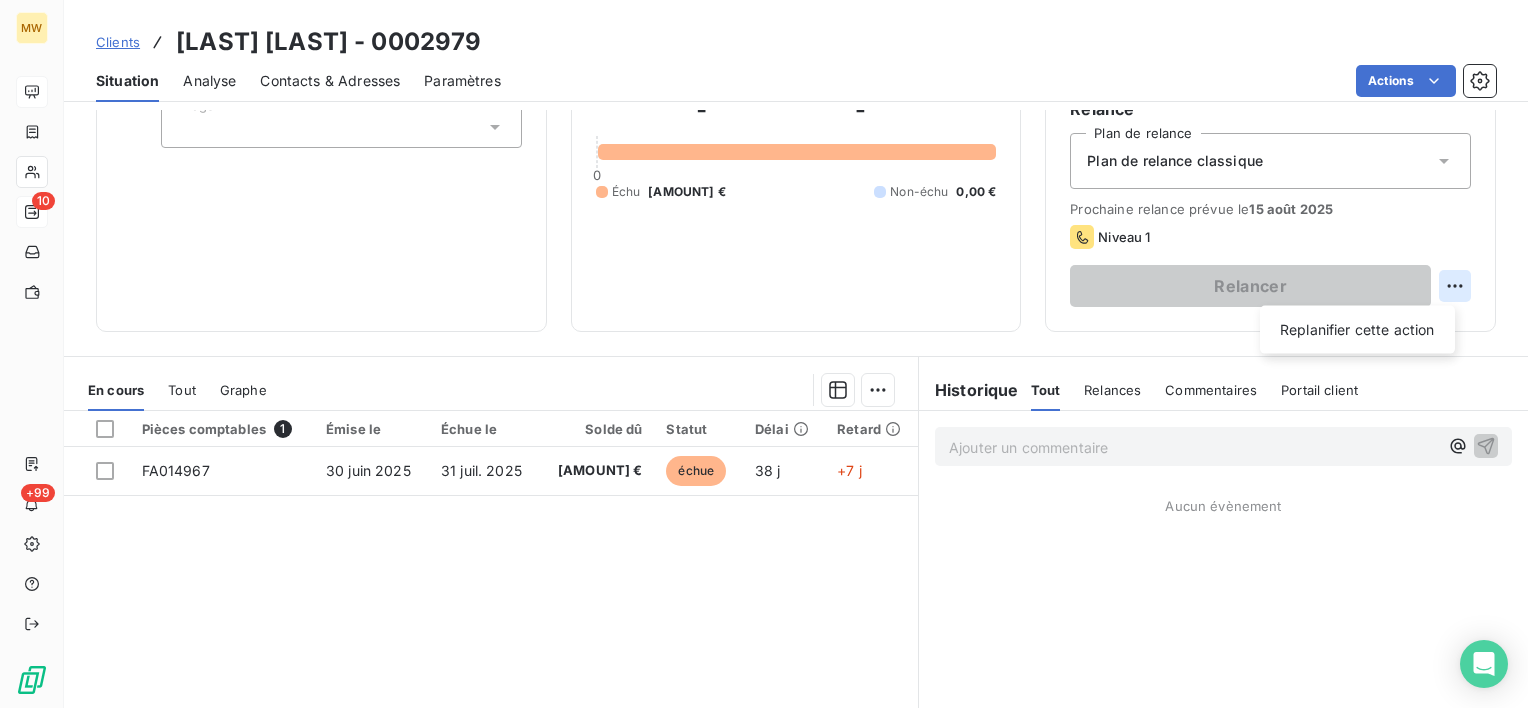 click on "MW 10 +99 Clients EXPLOITATION BEAUVAIS CHRISTOPHE - 0002979 Situation Analyse Contacts & Adresses Paramètres Actions Informations client Propriétés Client Risque Tags Encours client   2 219,60 € 0 Échu 2 219,60 € Non-échu 0,00 €     Limite d’encours Ajouter une limite d’encours autorisé Gestion du risque Surveiller ce client en intégrant votre outil de gestion des risques client. Relance Plan de relance Plan de relance classique Prochaine relance prévue le  15 août 2025 Niveau 1 Relancer Replanifier cette action En cours Tout Graphe Pièces comptables 1 Émise le Échue le Solde dû Statut Délai   Retard   FA014967 30 juin 2025 31 juil. 2025 2 219,60 € échue 38 j +7 j Lignes par page 25 Précédent 1 Suivant Historique Tout Relances Commentaires Portail client Tout Relances Commentaires Portail client Ajouter un commentaire ﻿ Aucun évènement" at bounding box center [764, 354] 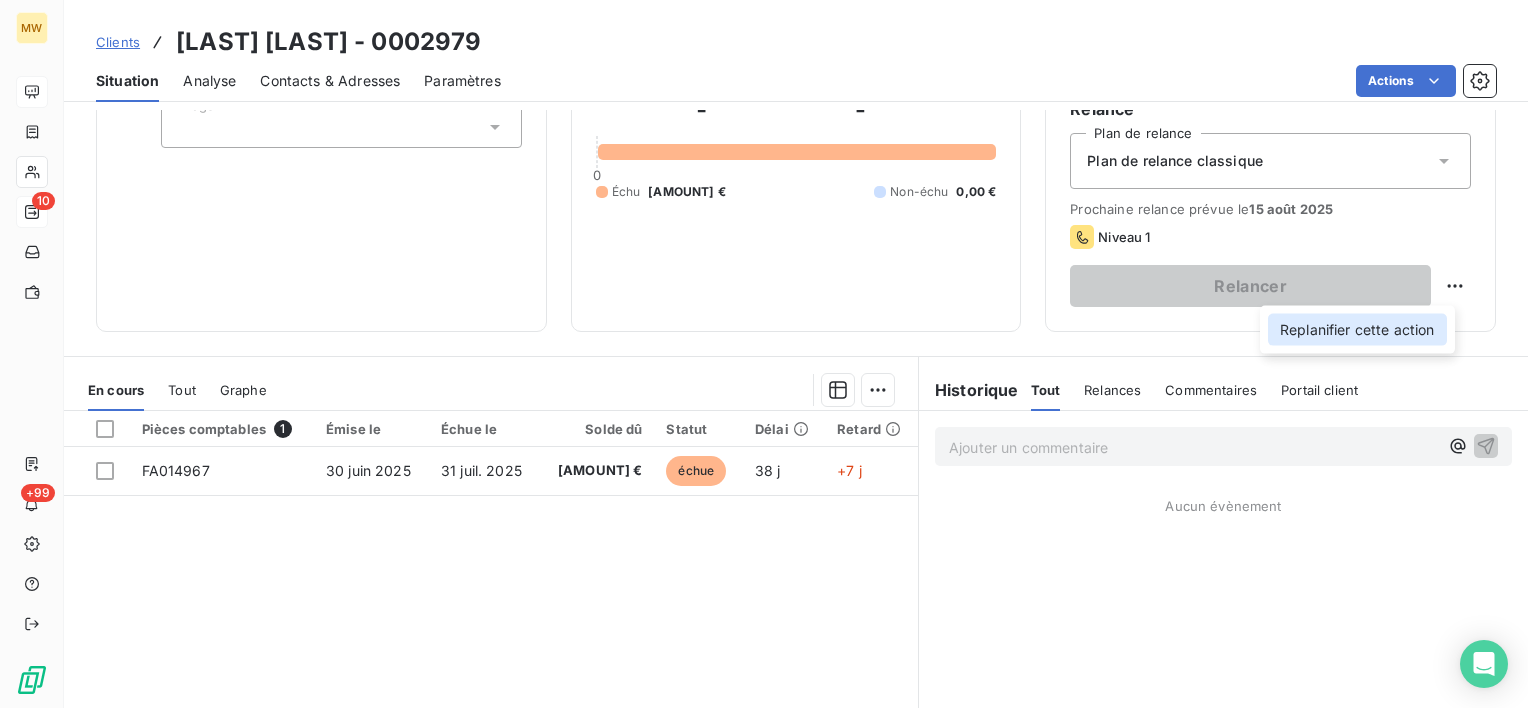 click on "Replanifier cette action" at bounding box center (1357, 330) 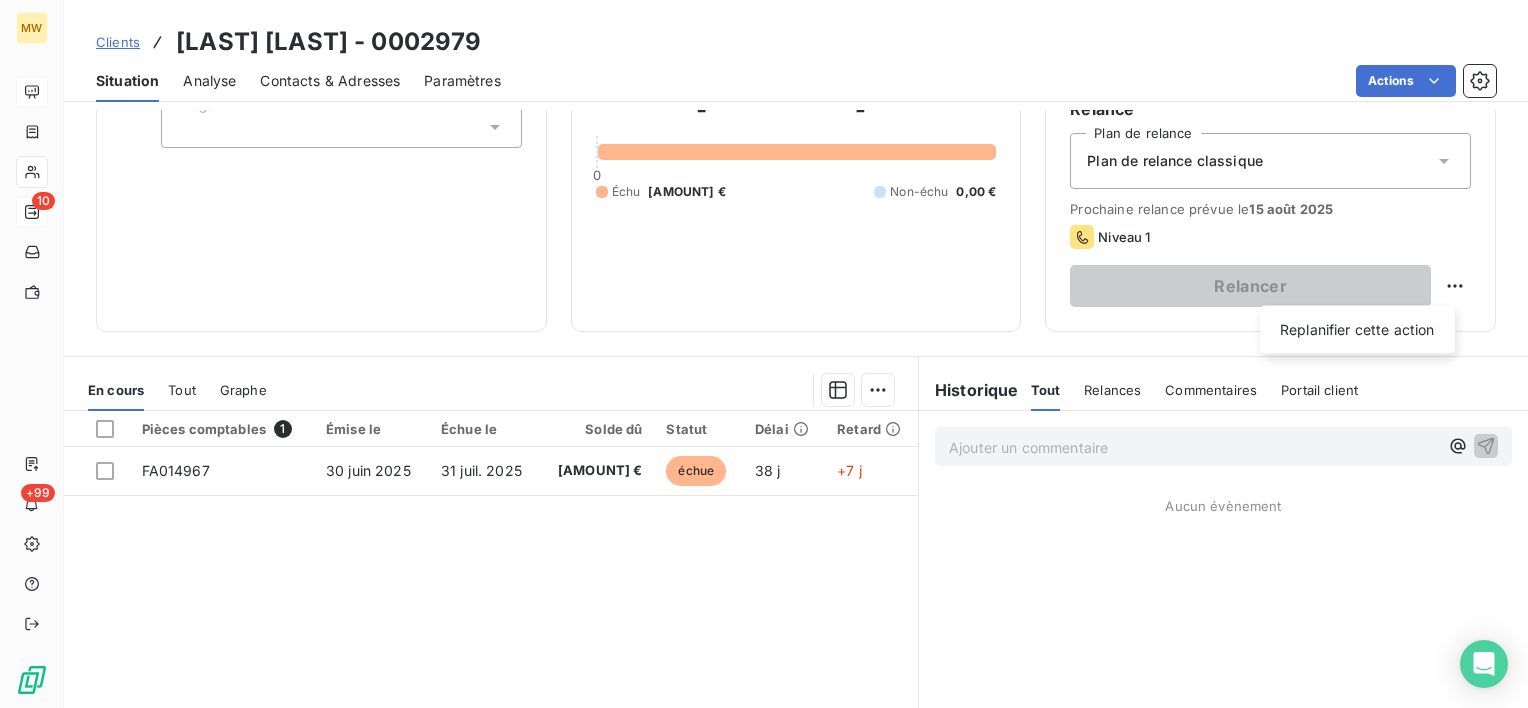 select on "7" 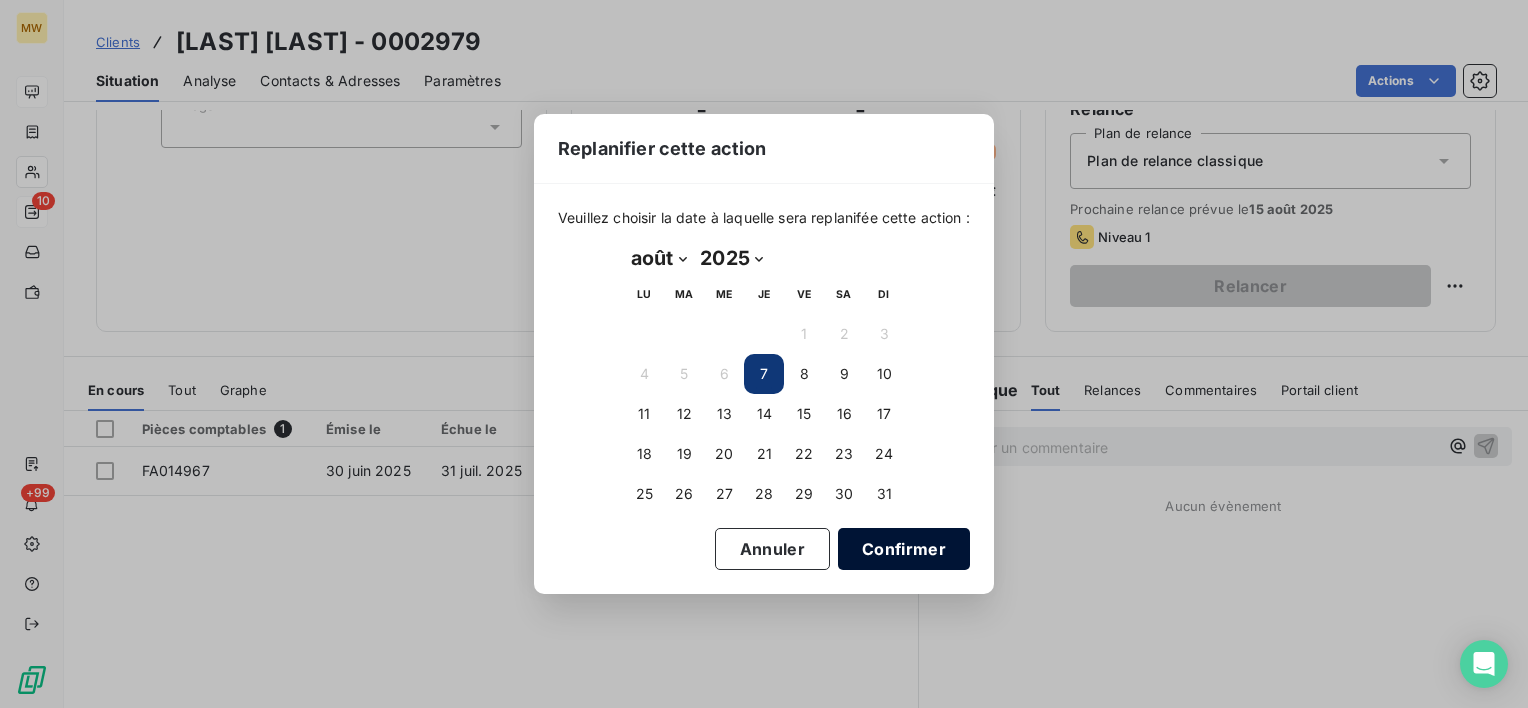 click on "Confirmer" at bounding box center [904, 549] 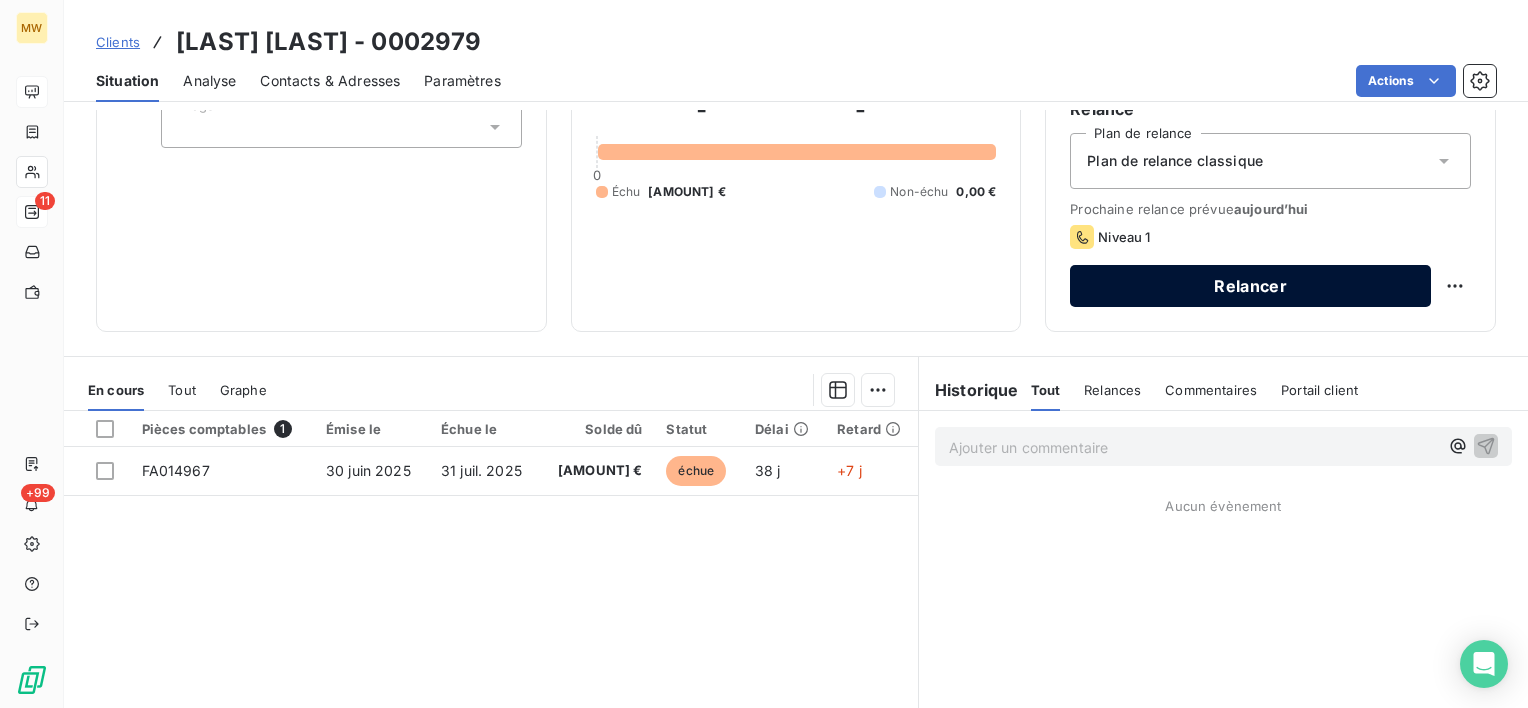 click on "Relancer" at bounding box center (1250, 286) 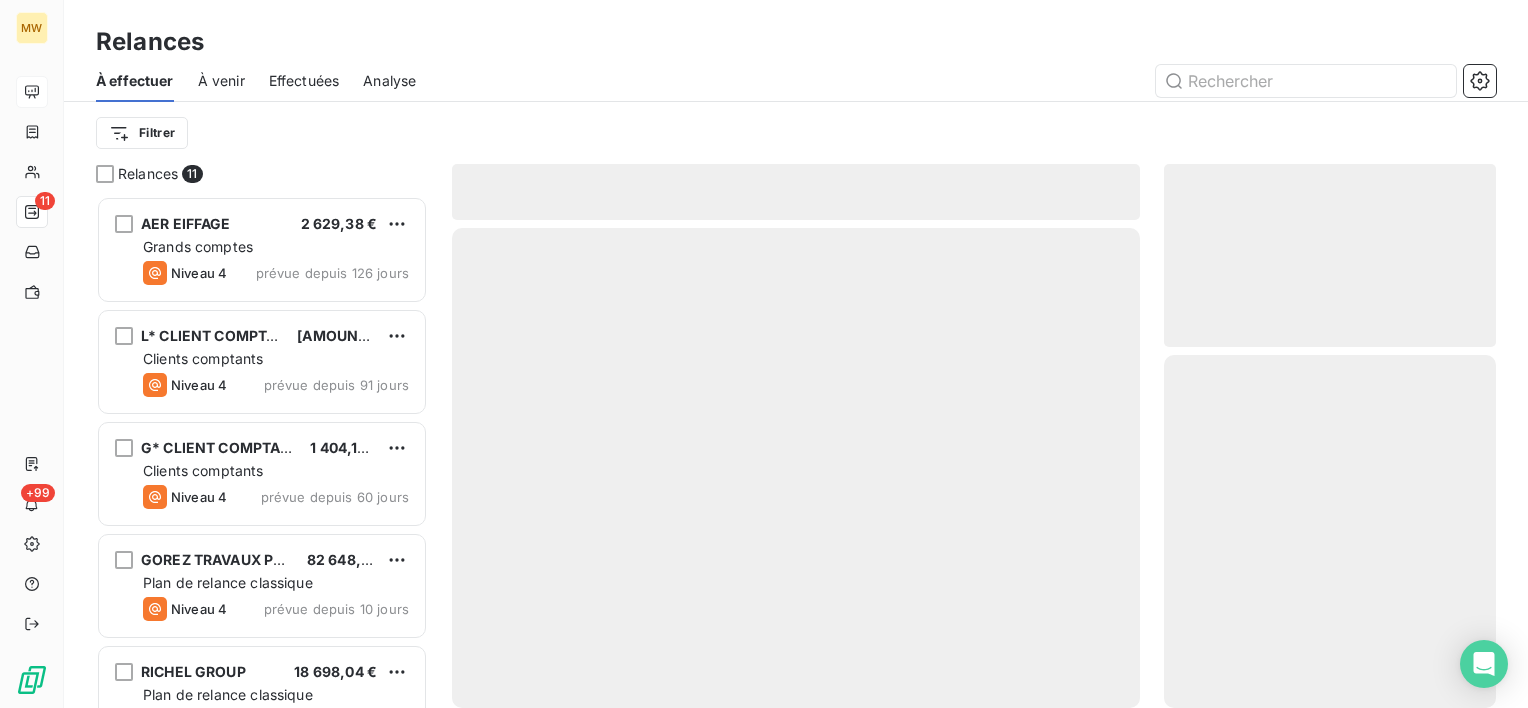 scroll, scrollTop: 16, scrollLeft: 16, axis: both 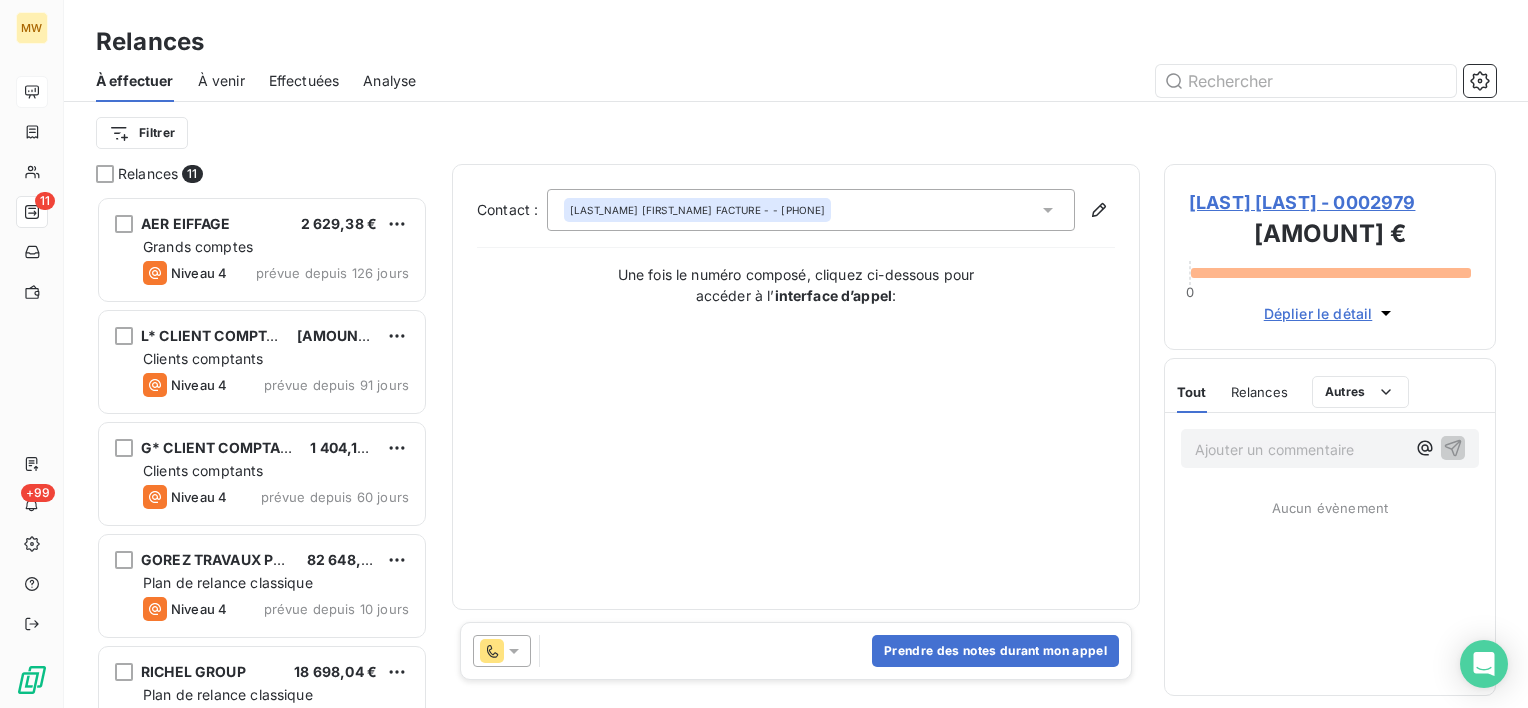 click 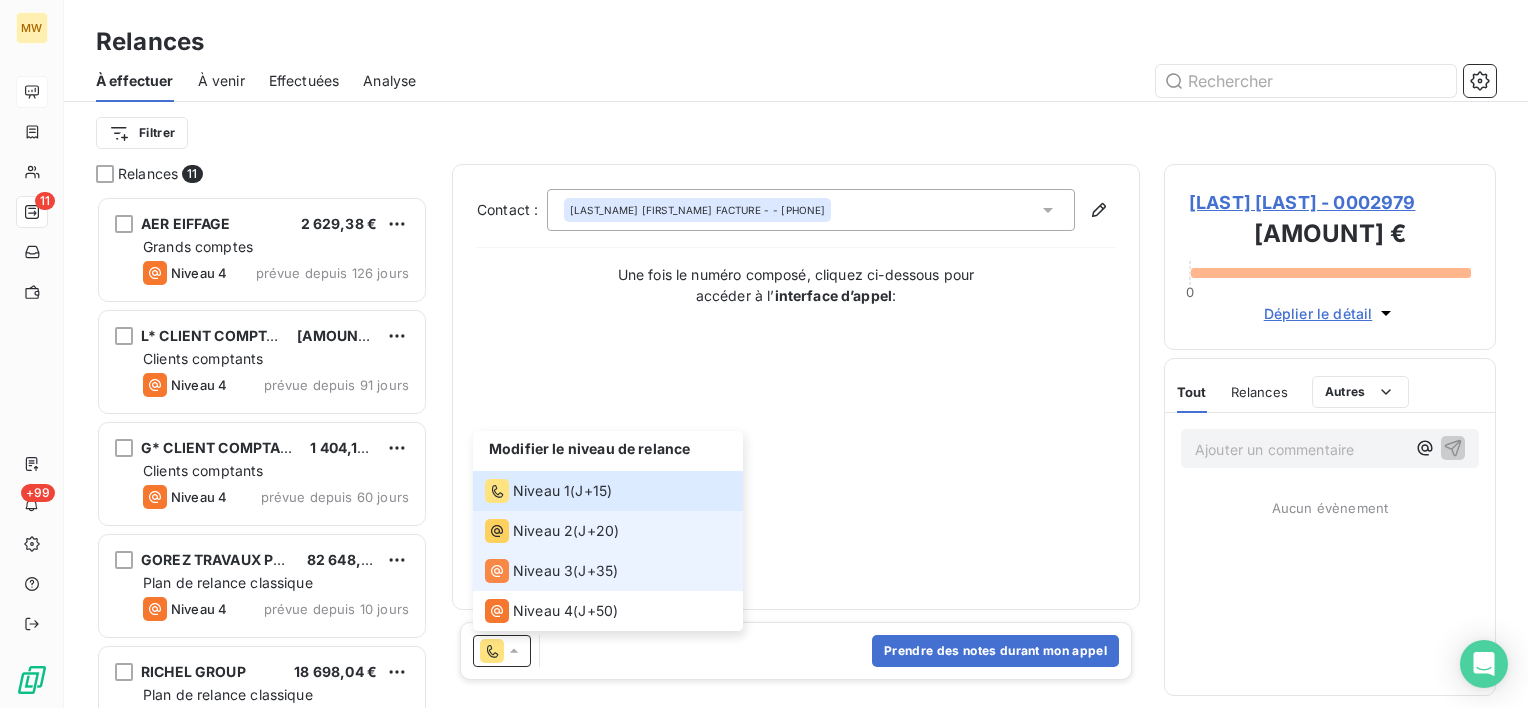 click on "Niveau 2" at bounding box center (543, 531) 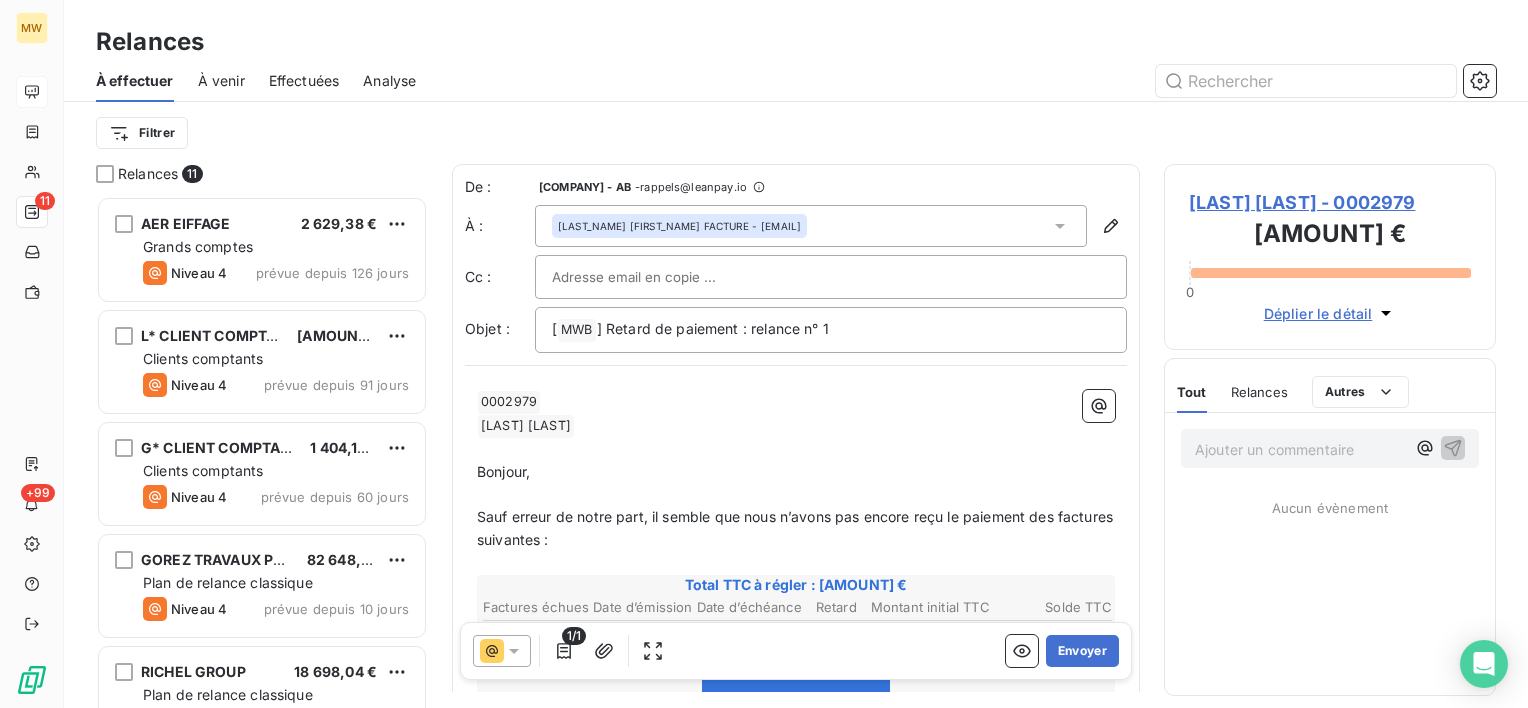 click on "BEAUVAIS CHRISTOPHE FACTURE -   <eta.beauvais@orange.fr>" at bounding box center (811, 226) 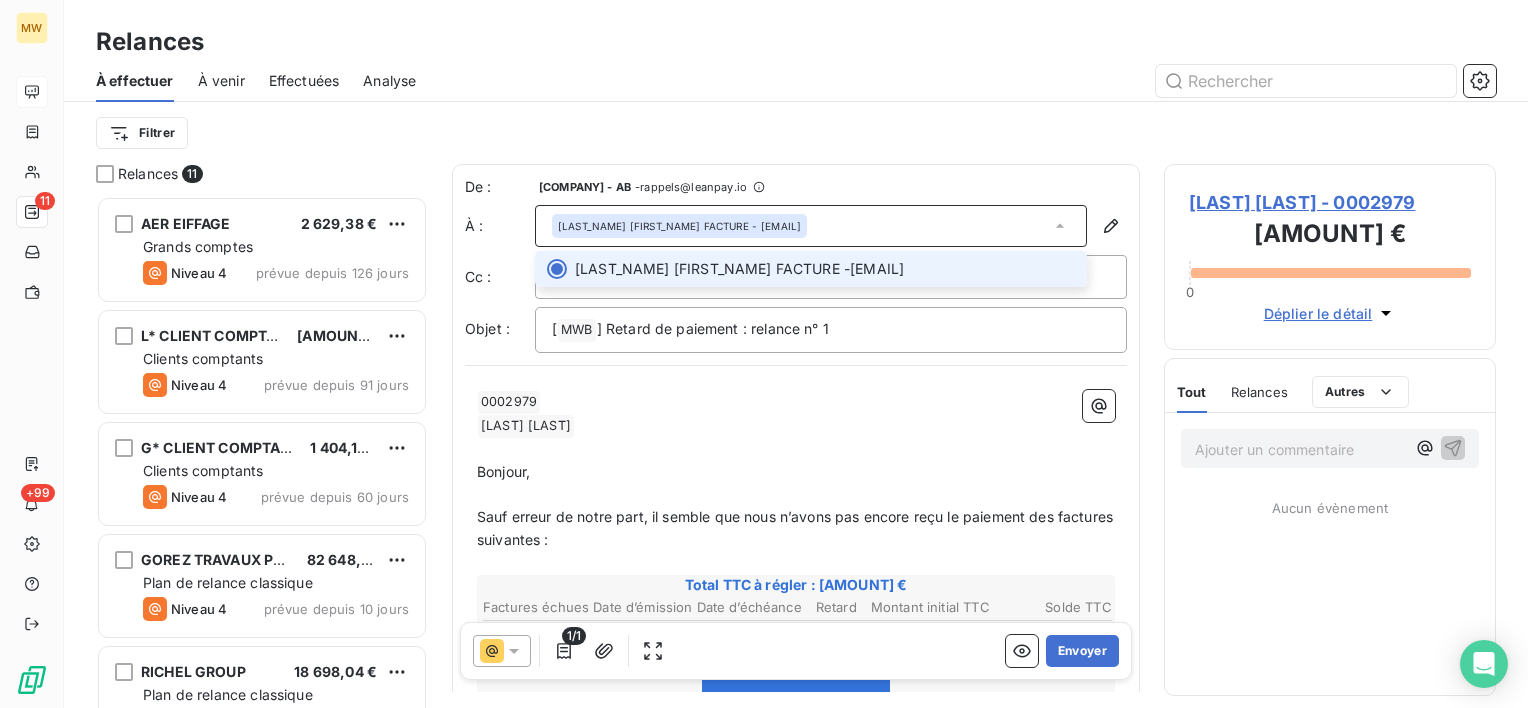 click on "BEAUVAIS CHRISTOPHE FACTURE -   <eta.beauvais@orange.fr>" at bounding box center [811, 226] 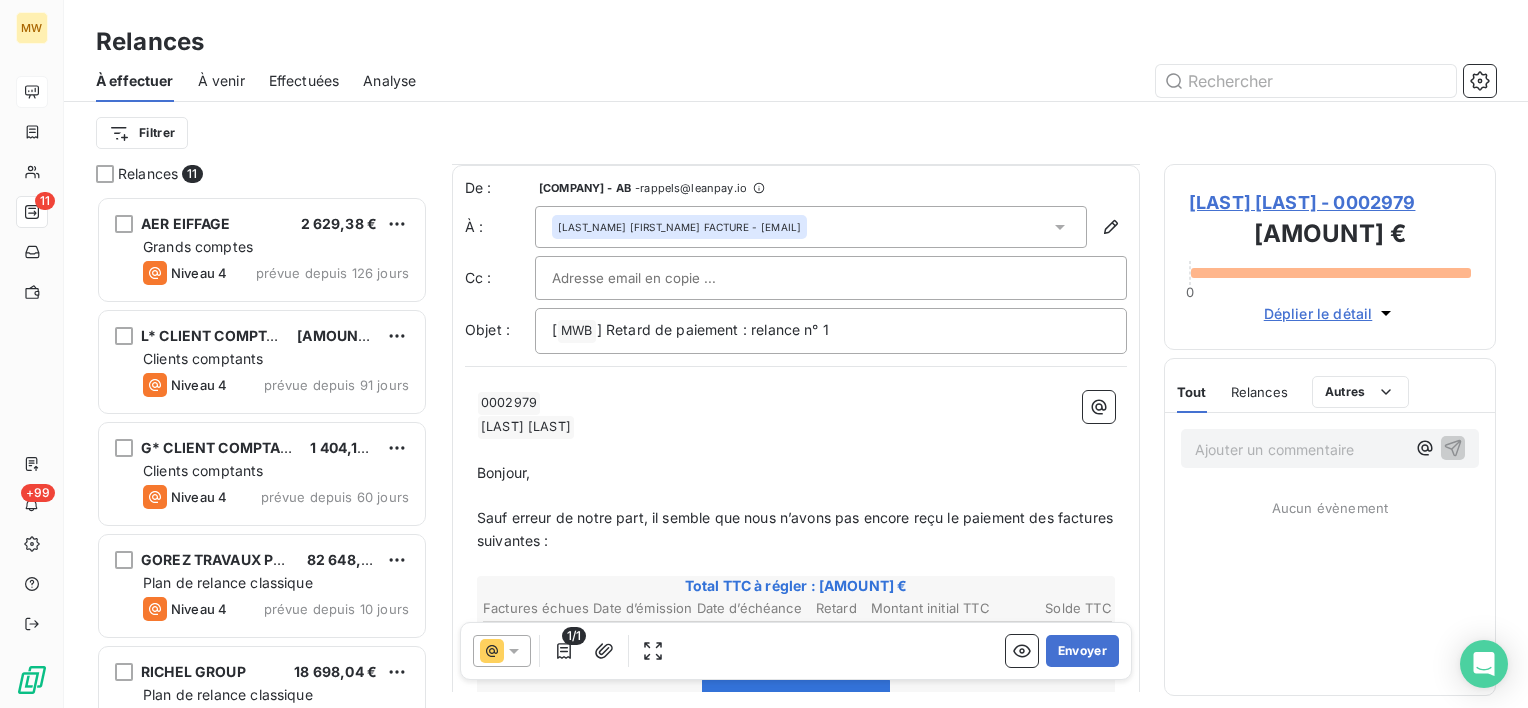scroll, scrollTop: 300, scrollLeft: 0, axis: vertical 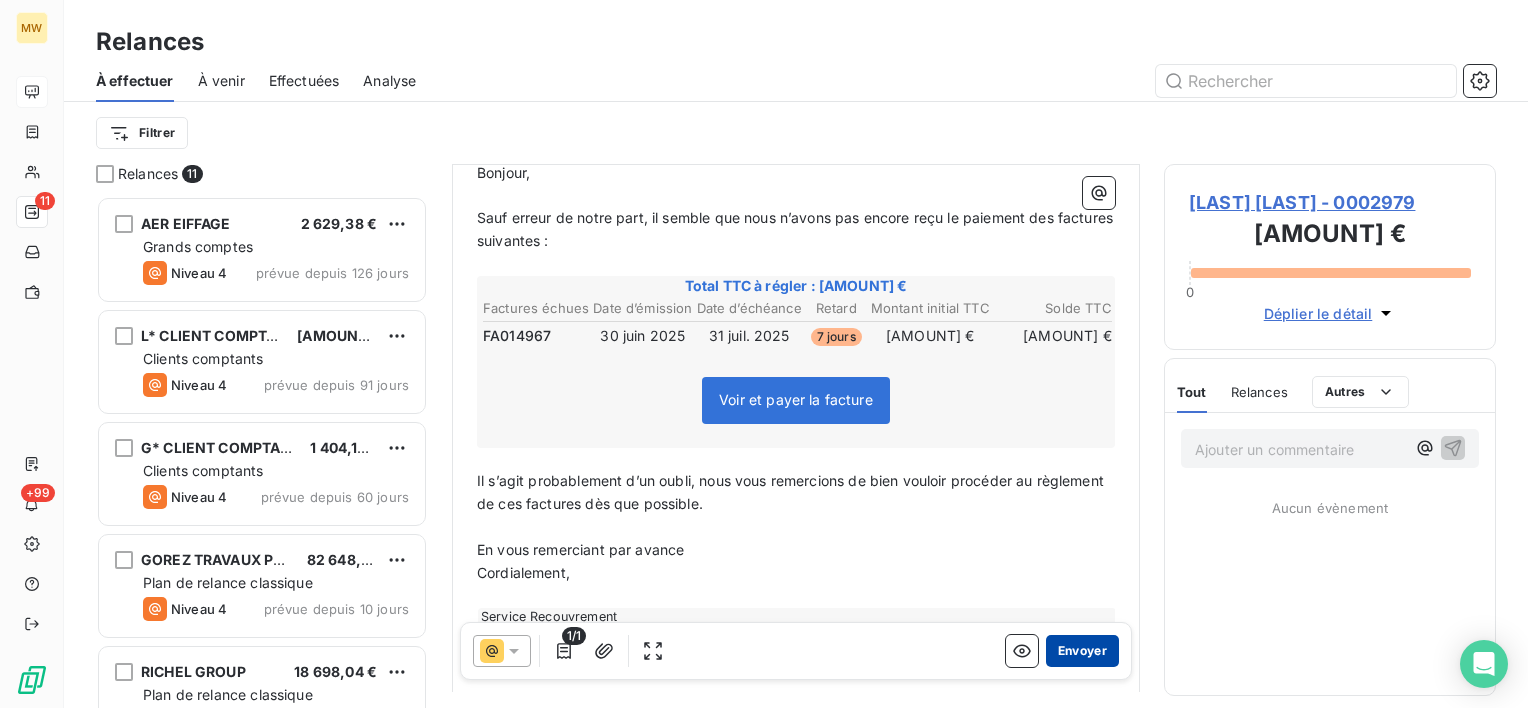 click on "Envoyer" at bounding box center (1082, 651) 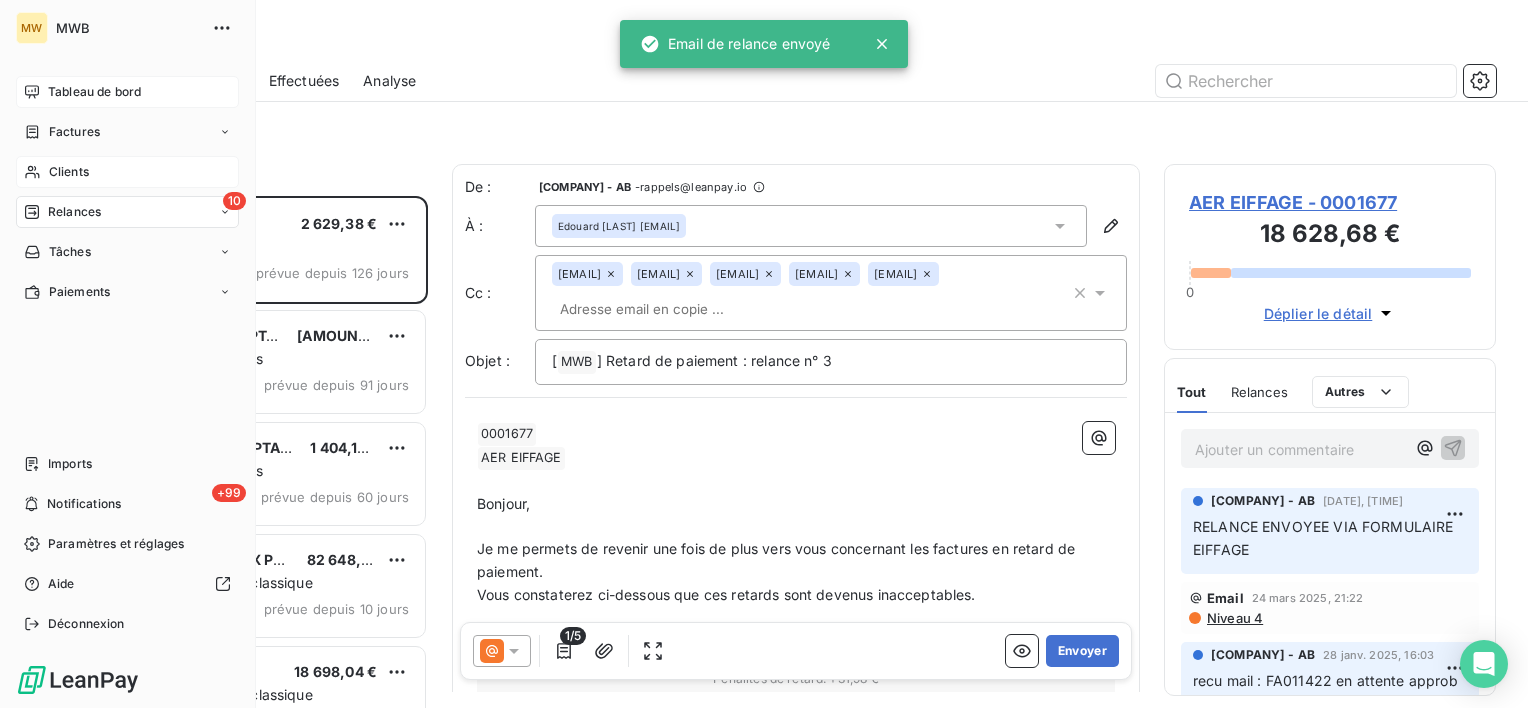 click on "Clients" at bounding box center [69, 172] 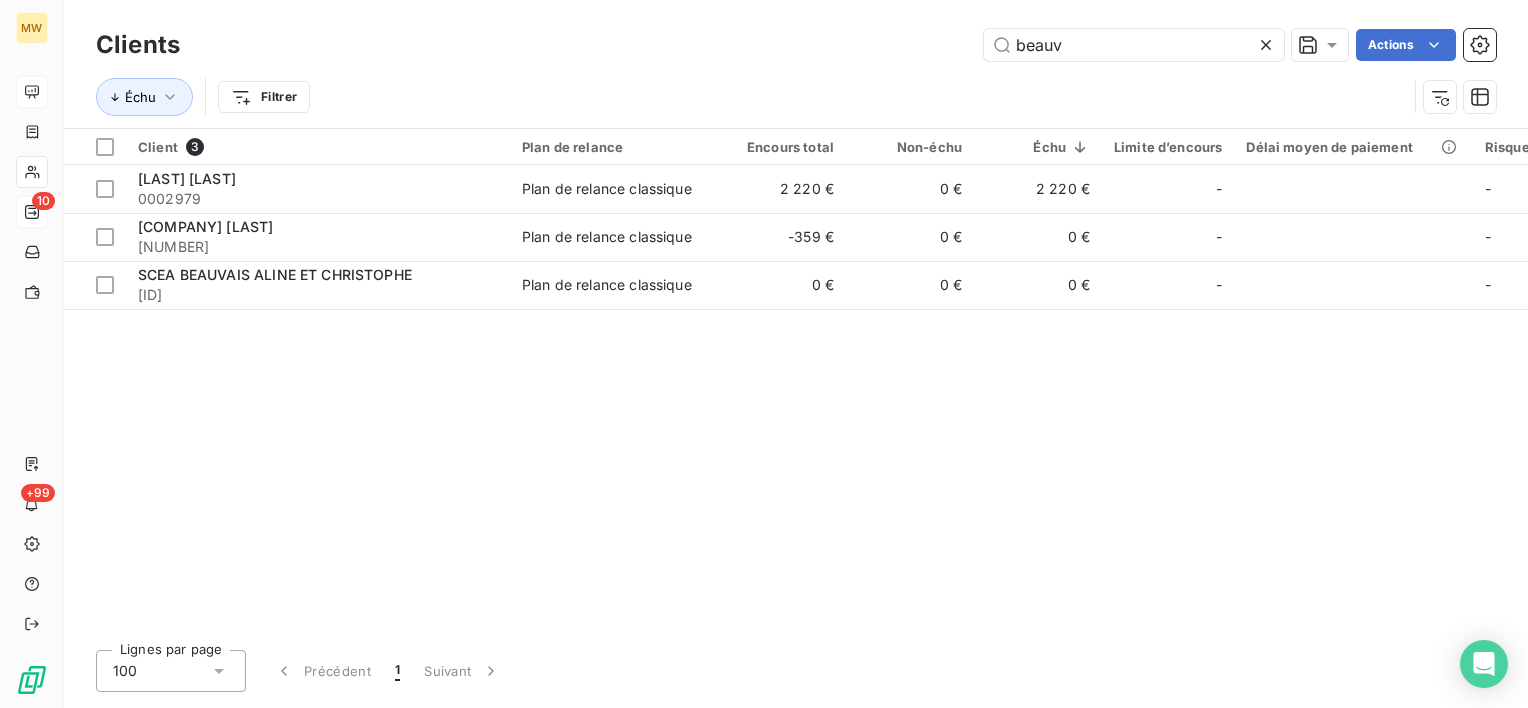 drag, startPoint x: 1076, startPoint y: 38, endPoint x: 943, endPoint y: 39, distance: 133.00375 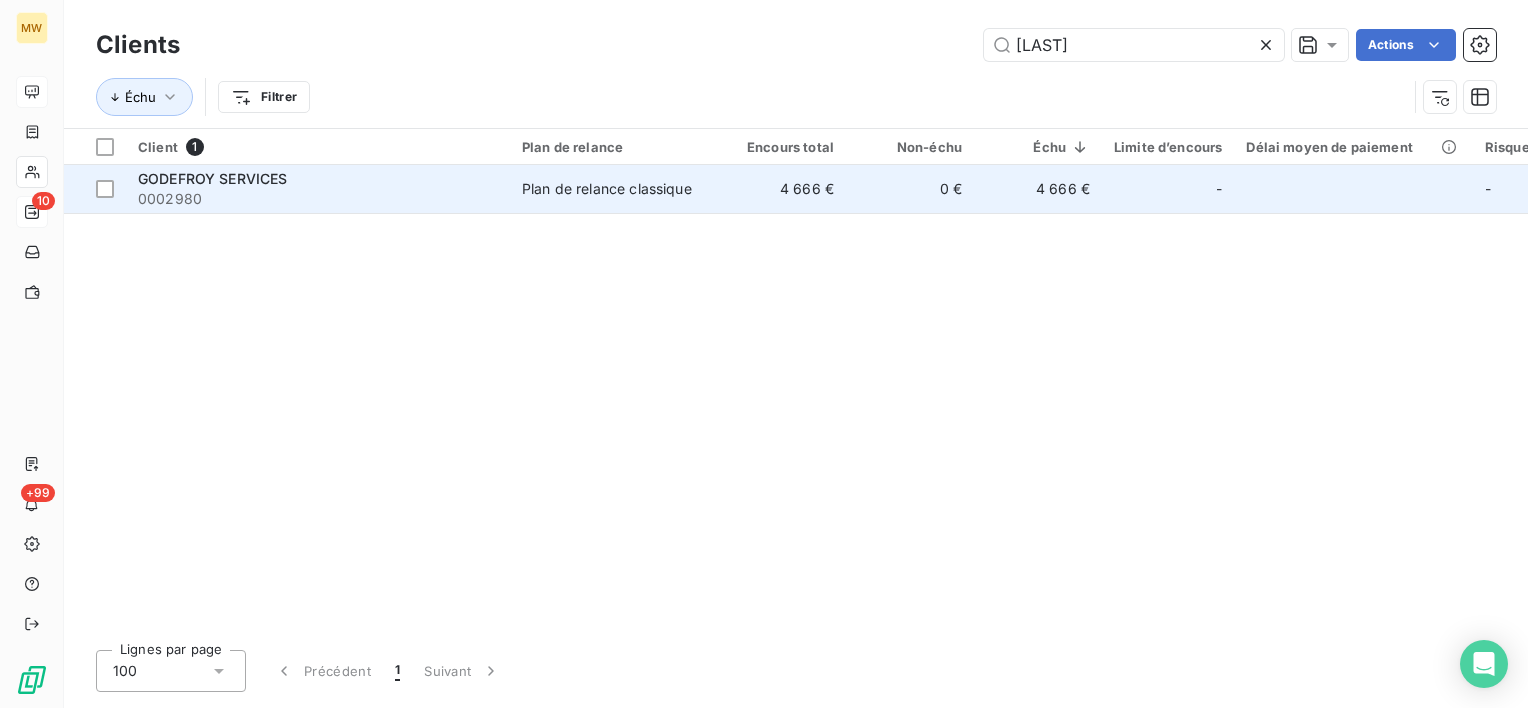 type on "gode" 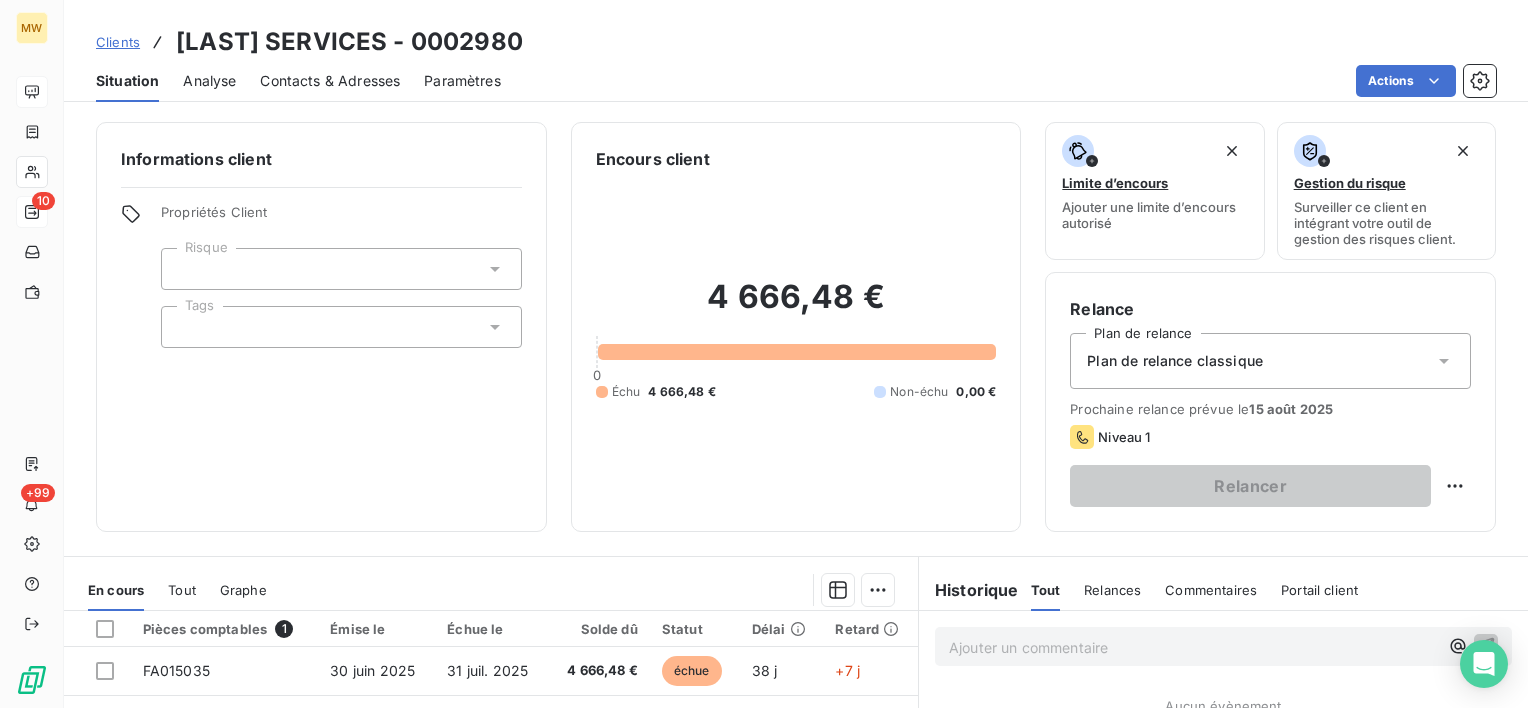 scroll, scrollTop: 200, scrollLeft: 0, axis: vertical 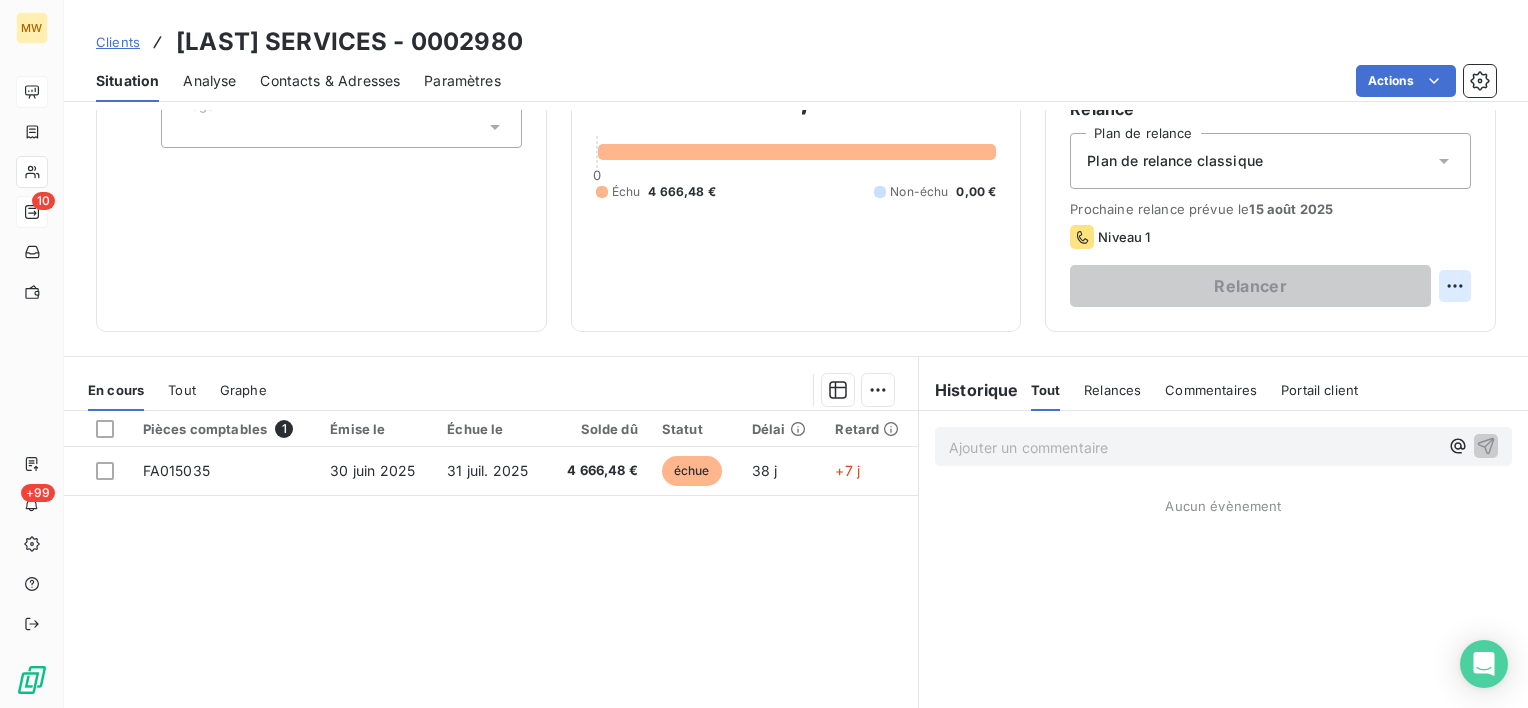 click on "MW 10 +99 Clients GODEFROY SERVICES - 0002980 Situation Analyse Contacts & Adresses Paramètres Actions Informations client Propriétés Client Risque Tags Encours client   4 666,48 € 0 Échu 4 666,48 € Non-échu 0,00 €     Limite d’encours Ajouter une limite d’encours autorisé Gestion du risque Surveiller ce client en intégrant votre outil de gestion des risques client. Relance Plan de relance Plan de relance classique Prochaine relance prévue le  15 août 2025 Niveau 1 Relancer En cours Tout Graphe Pièces comptables 1 Émise le Échue le Solde dû Statut Délai   Retard   FA015035 30 juin 2025 31 juil. 2025 4 666,48 € échue 38 j +7 j Lignes par page 25 Précédent 1 Suivant Historique Tout Relances Commentaires Portail client Tout Relances Commentaires Portail client Ajouter un commentaire ﻿ Aucun évènement" at bounding box center (764, 354) 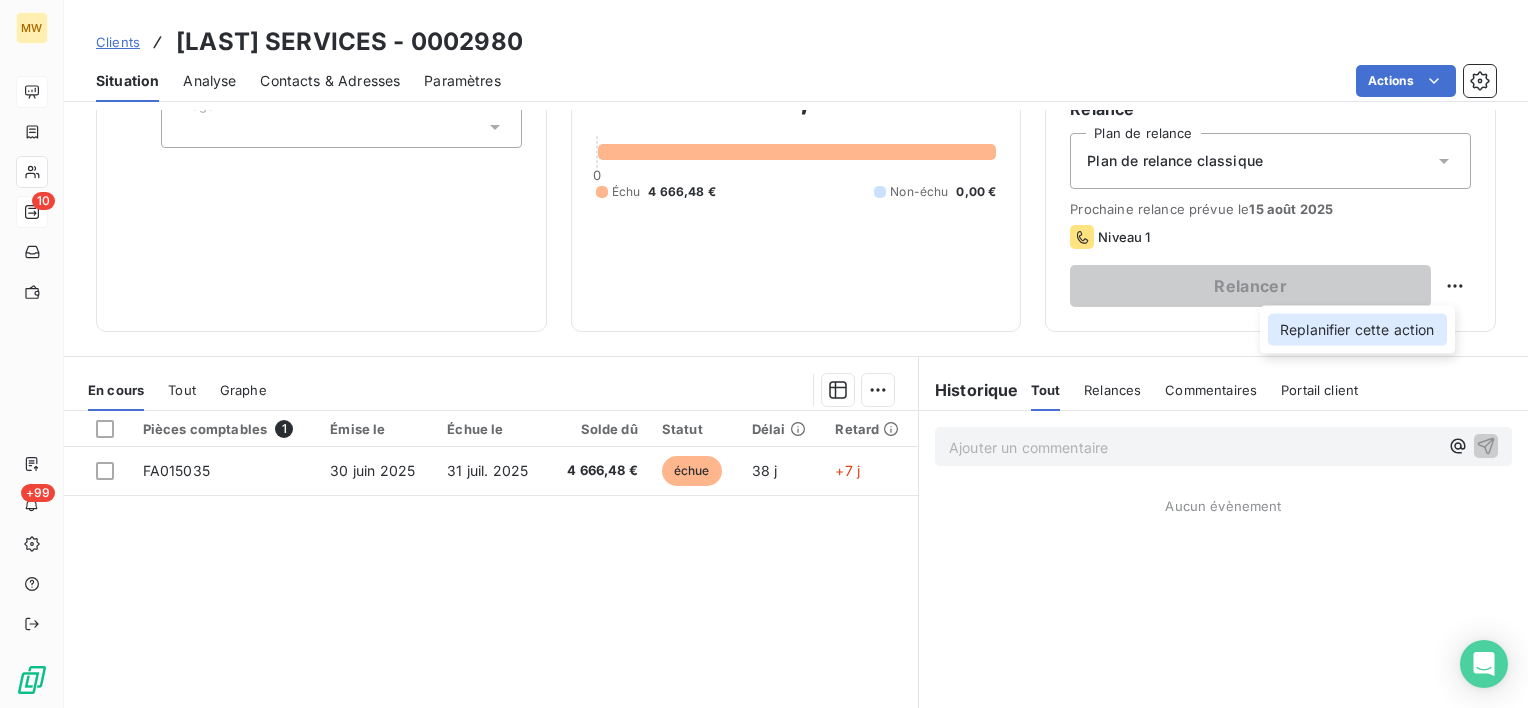 click on "Replanifier cette action" at bounding box center (1357, 330) 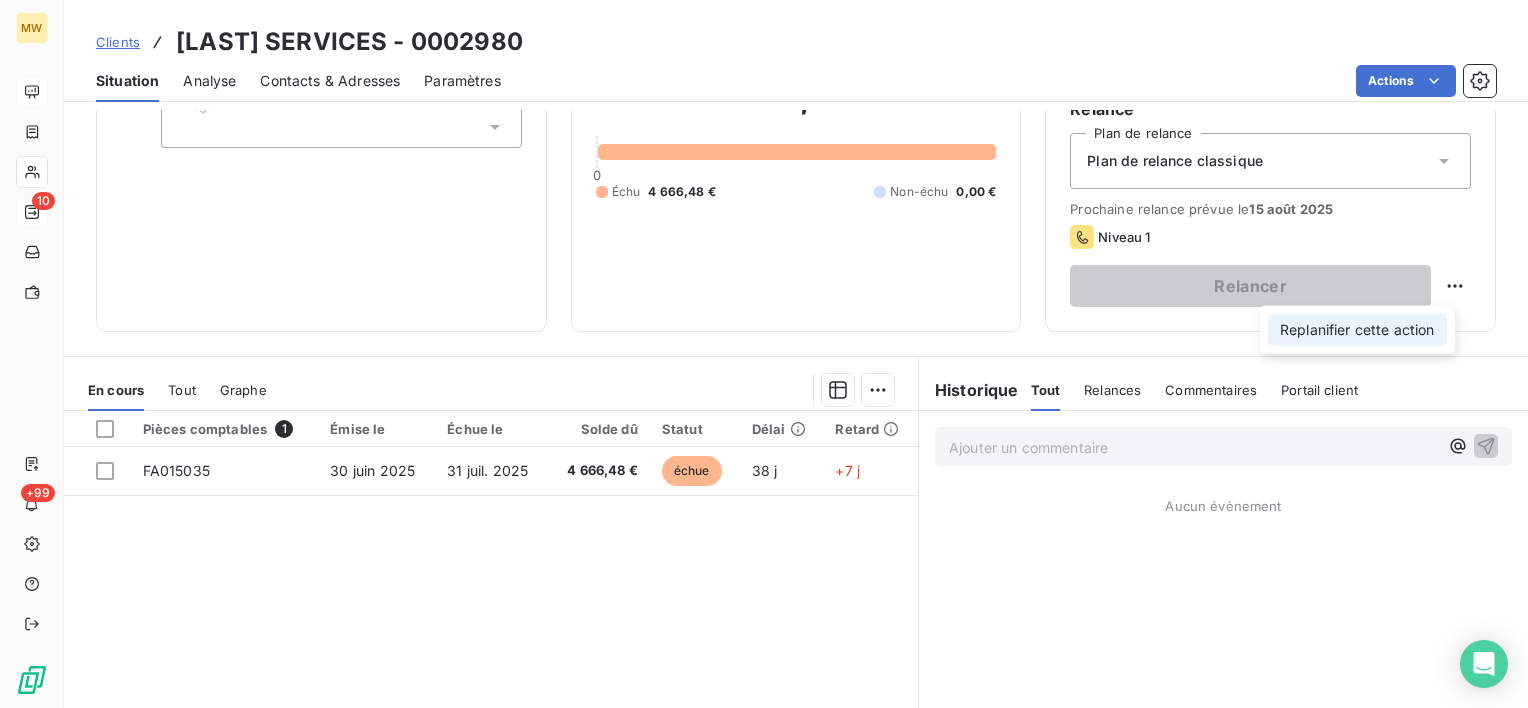 select on "7" 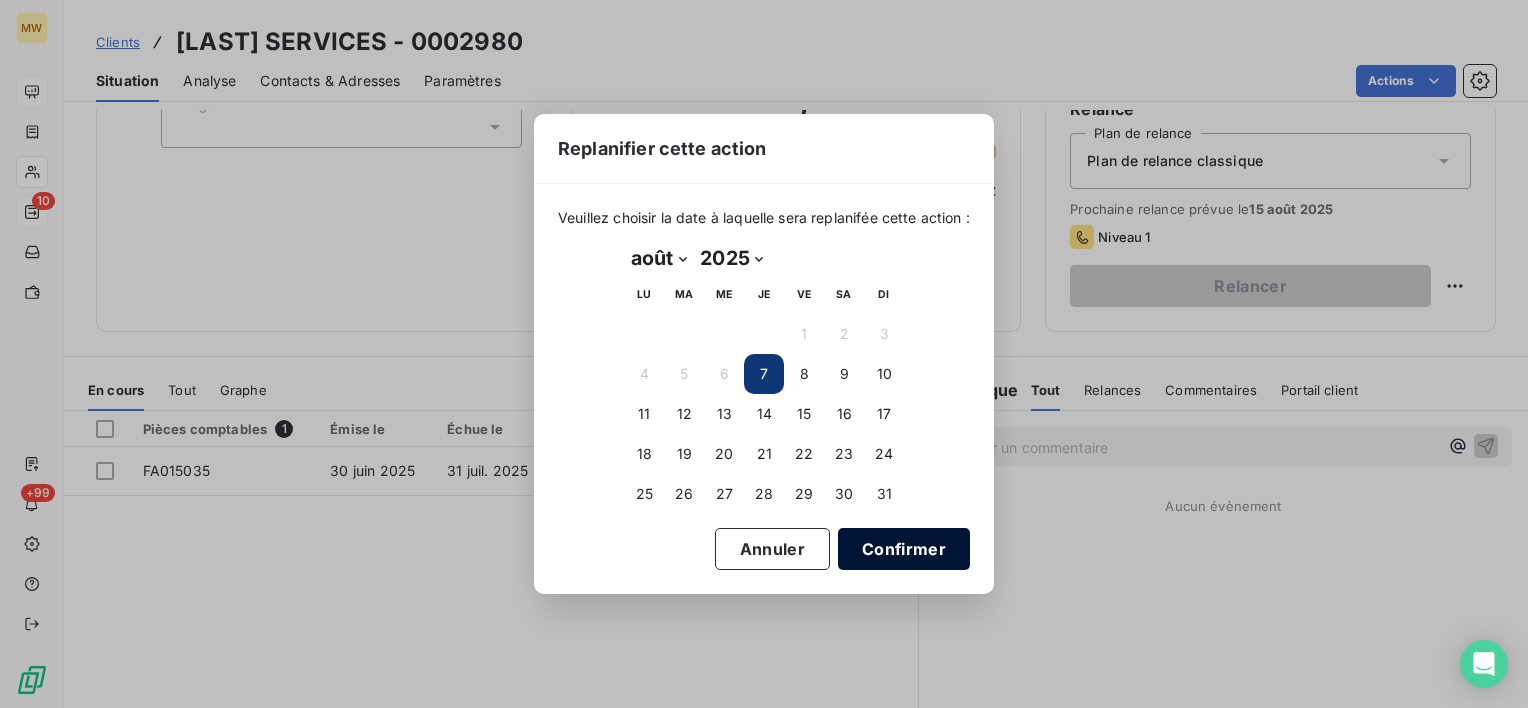 click on "Confirmer" at bounding box center [904, 549] 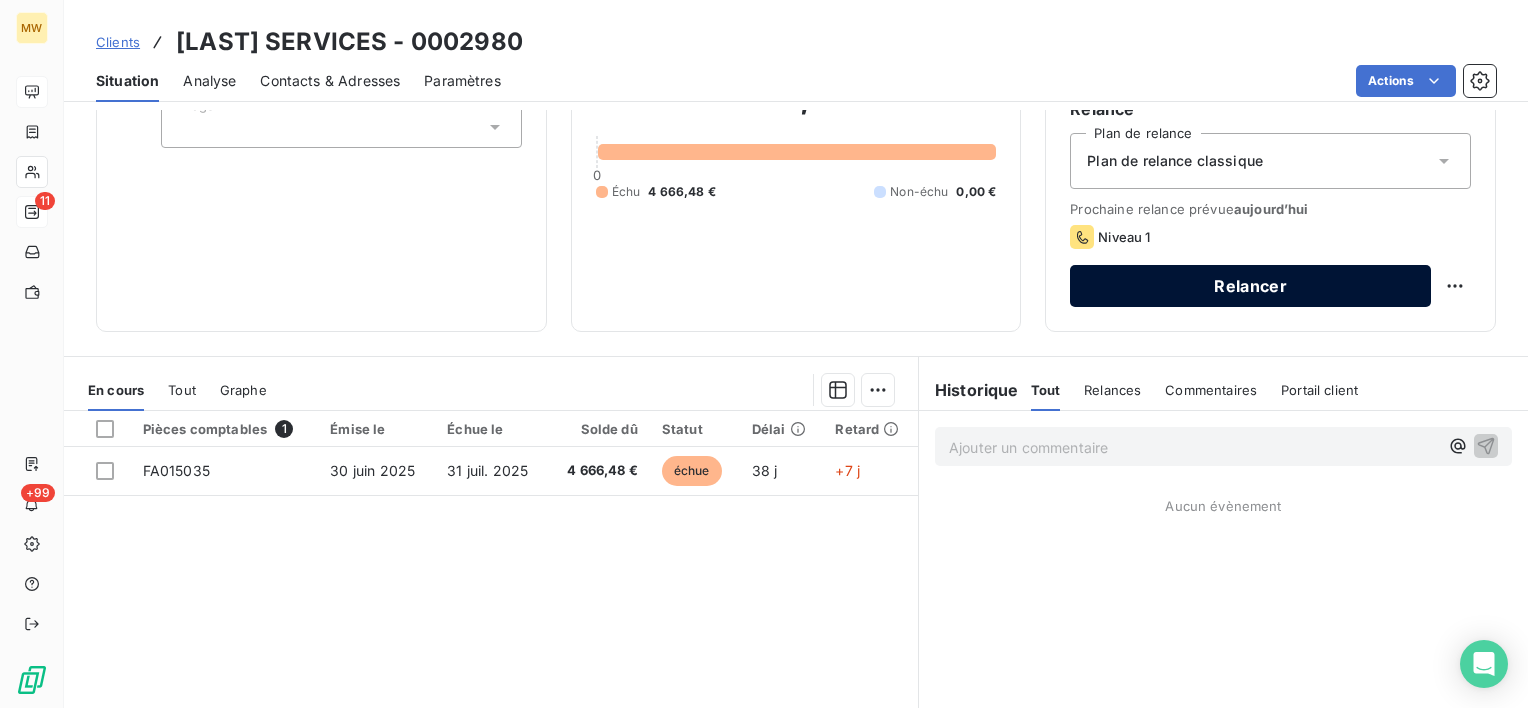 click on "Relancer" at bounding box center (1250, 286) 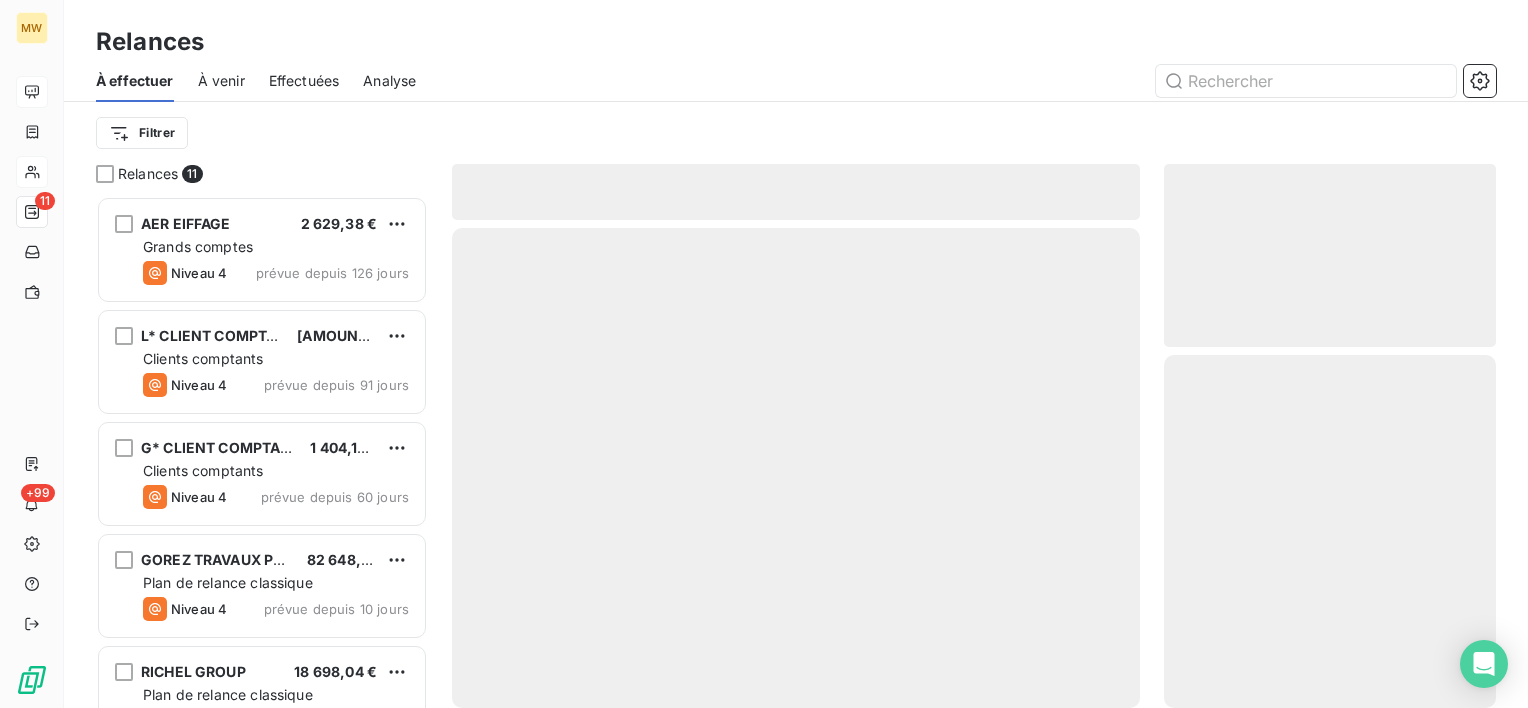 scroll, scrollTop: 16, scrollLeft: 16, axis: both 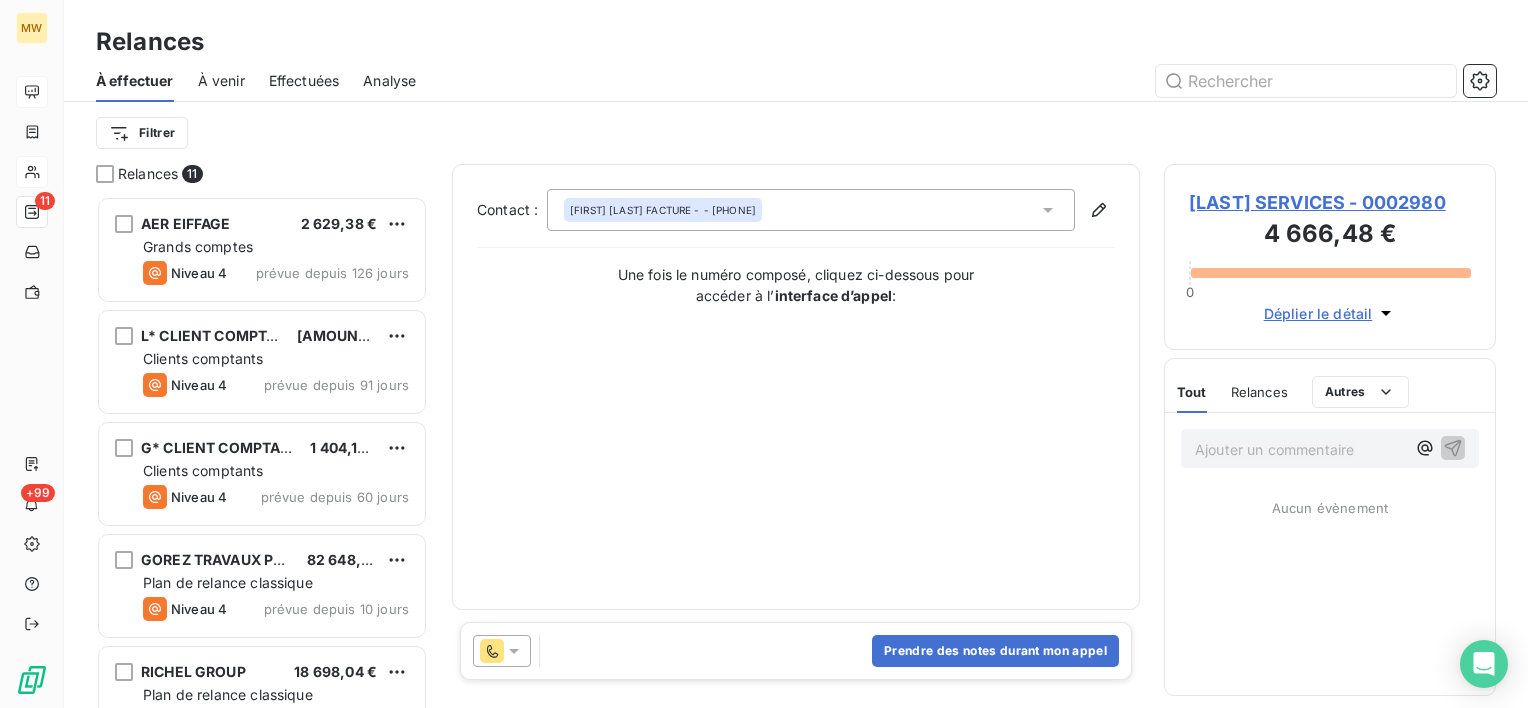 click 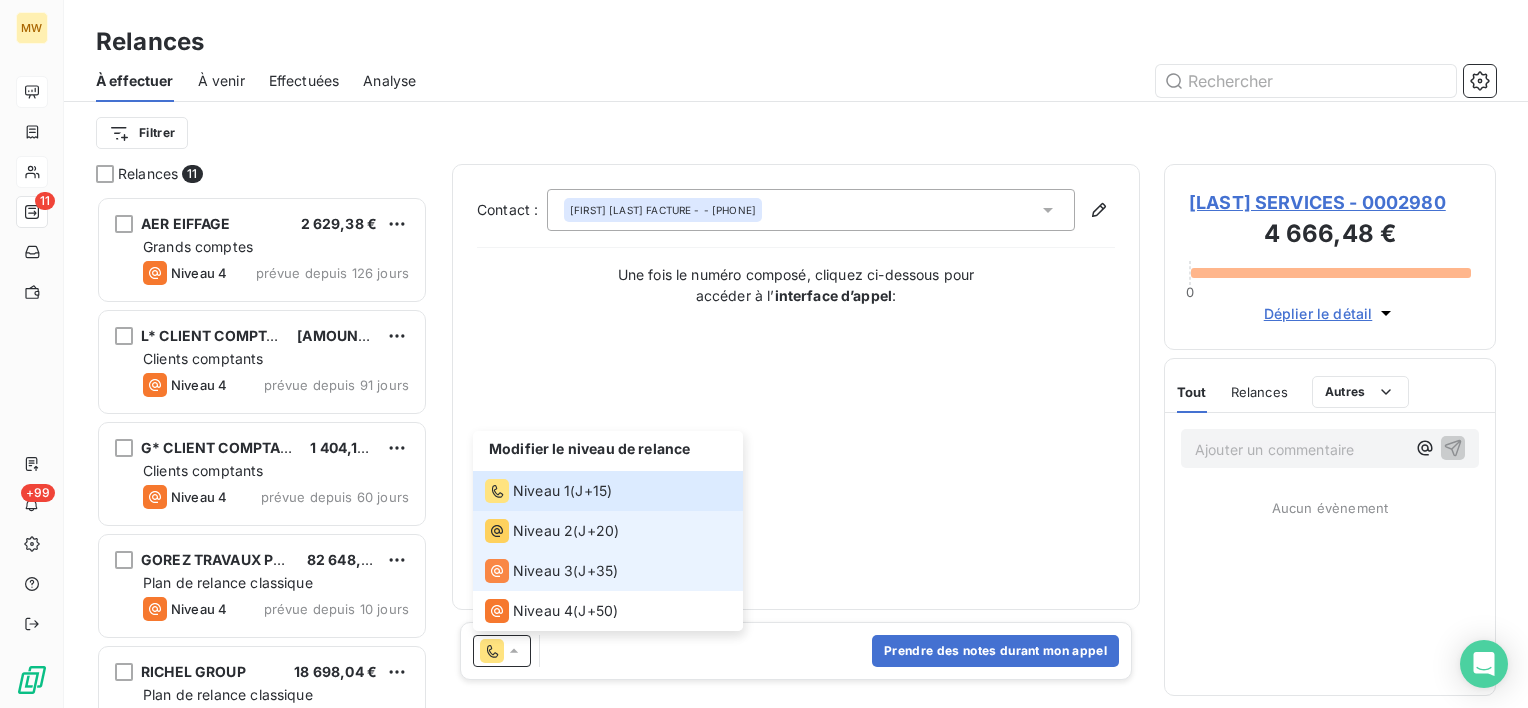click on "Niveau 2" at bounding box center (543, 531) 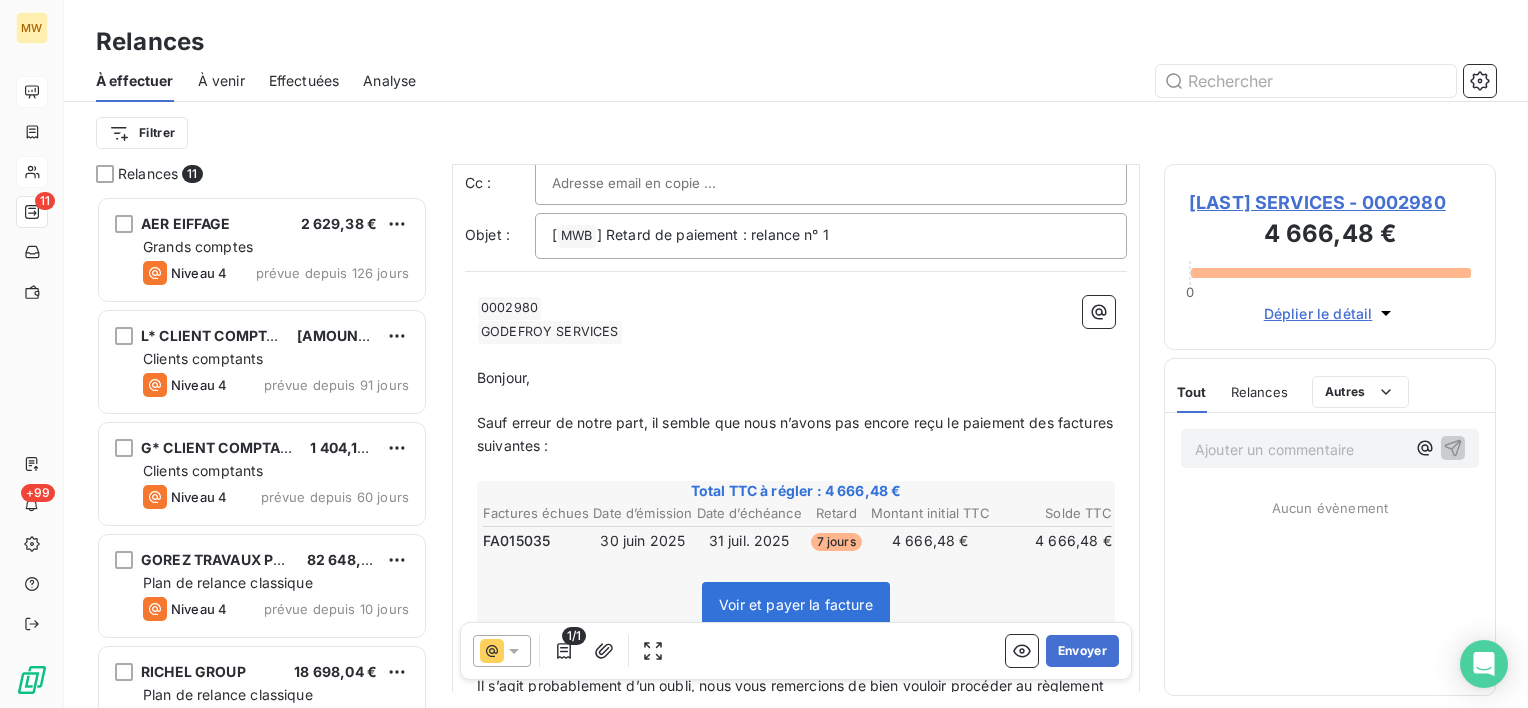 scroll, scrollTop: 200, scrollLeft: 0, axis: vertical 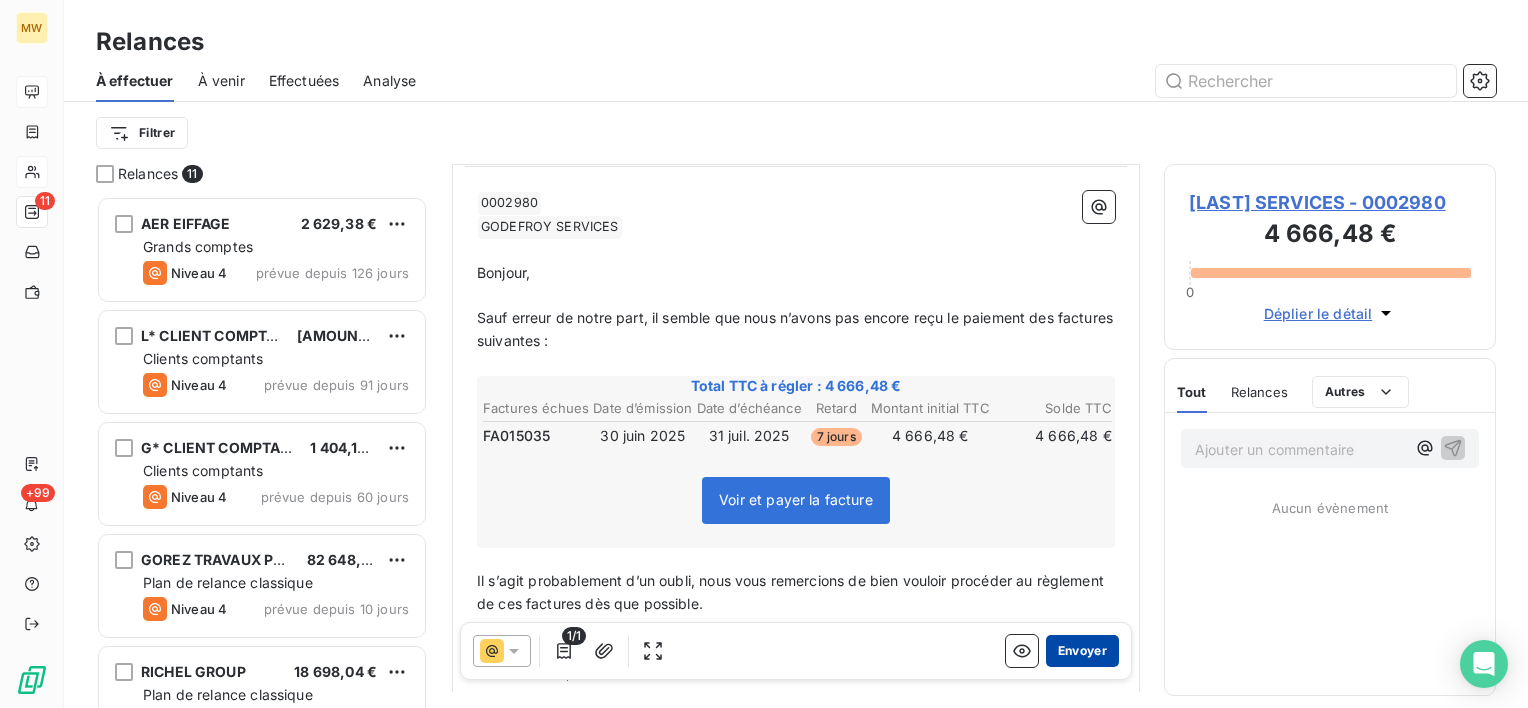 click on "Envoyer" at bounding box center (1082, 651) 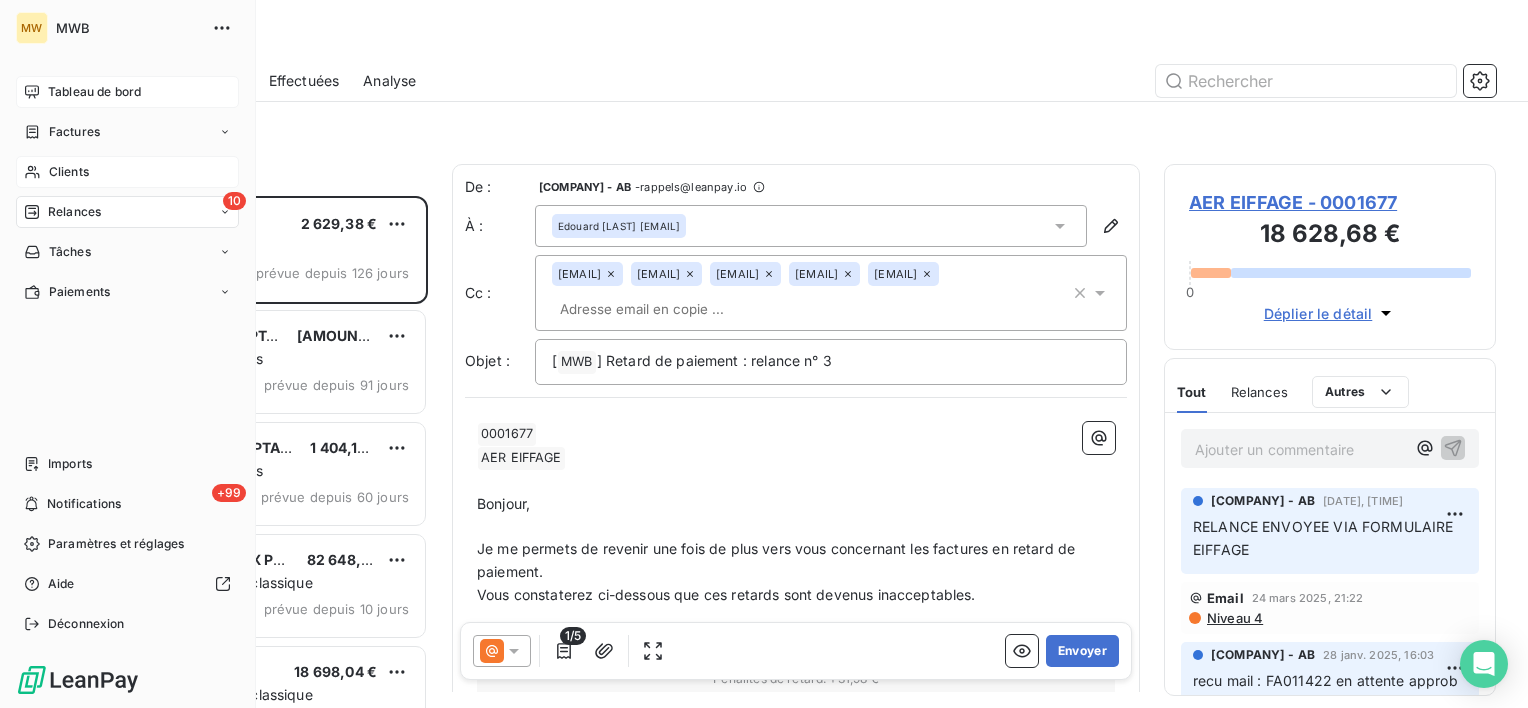 click on "Clients" at bounding box center (127, 172) 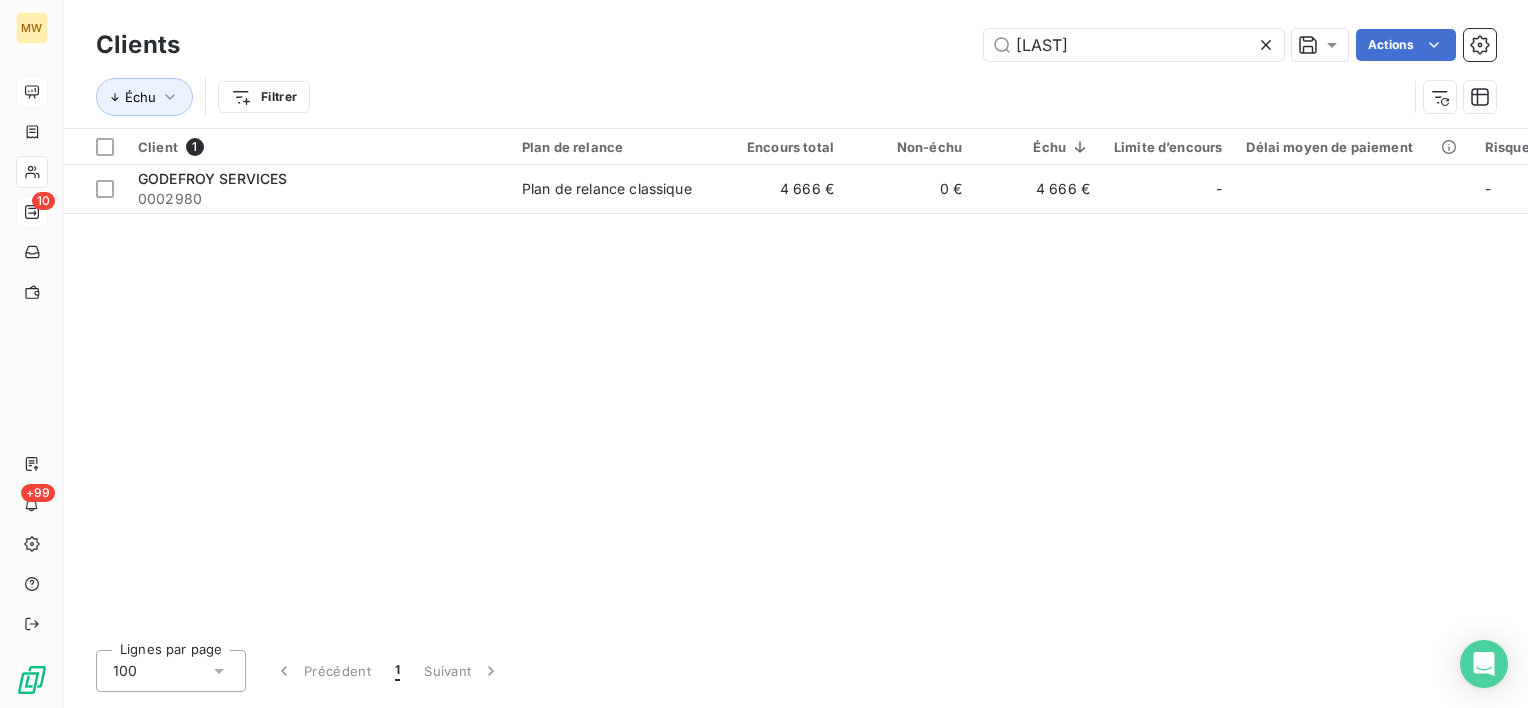 drag, startPoint x: 966, startPoint y: 32, endPoint x: 905, endPoint y: 21, distance: 61.983868 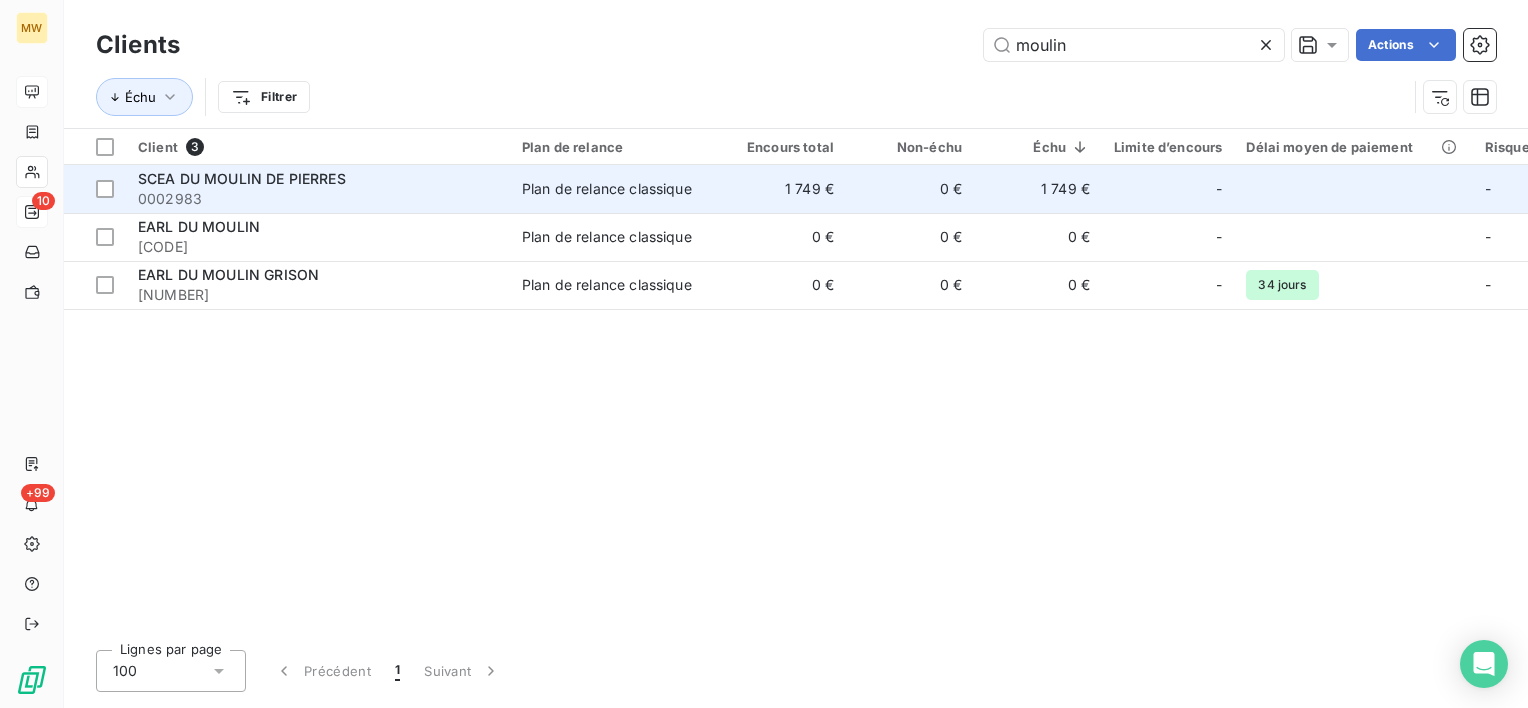 type on "moulin" 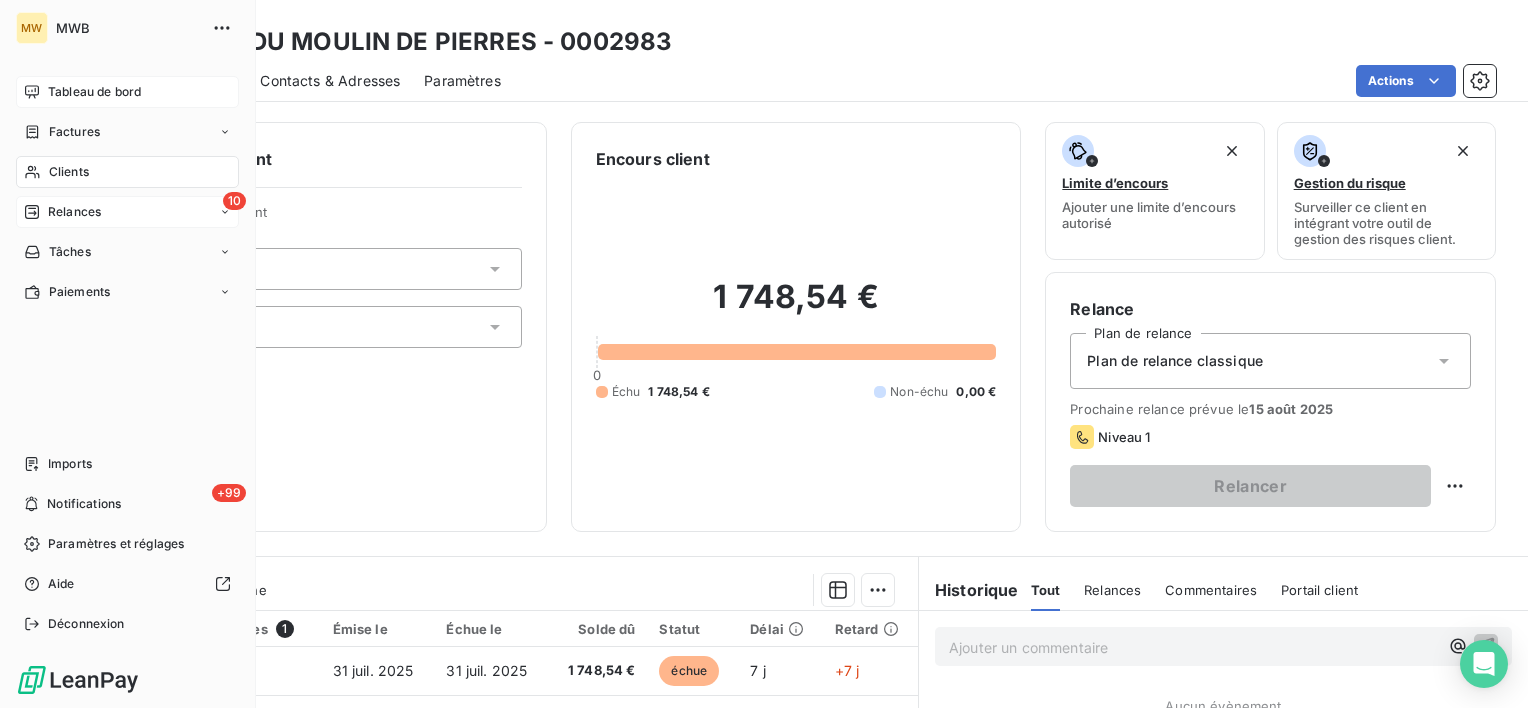 click on "Tableau de bord" at bounding box center (94, 92) 